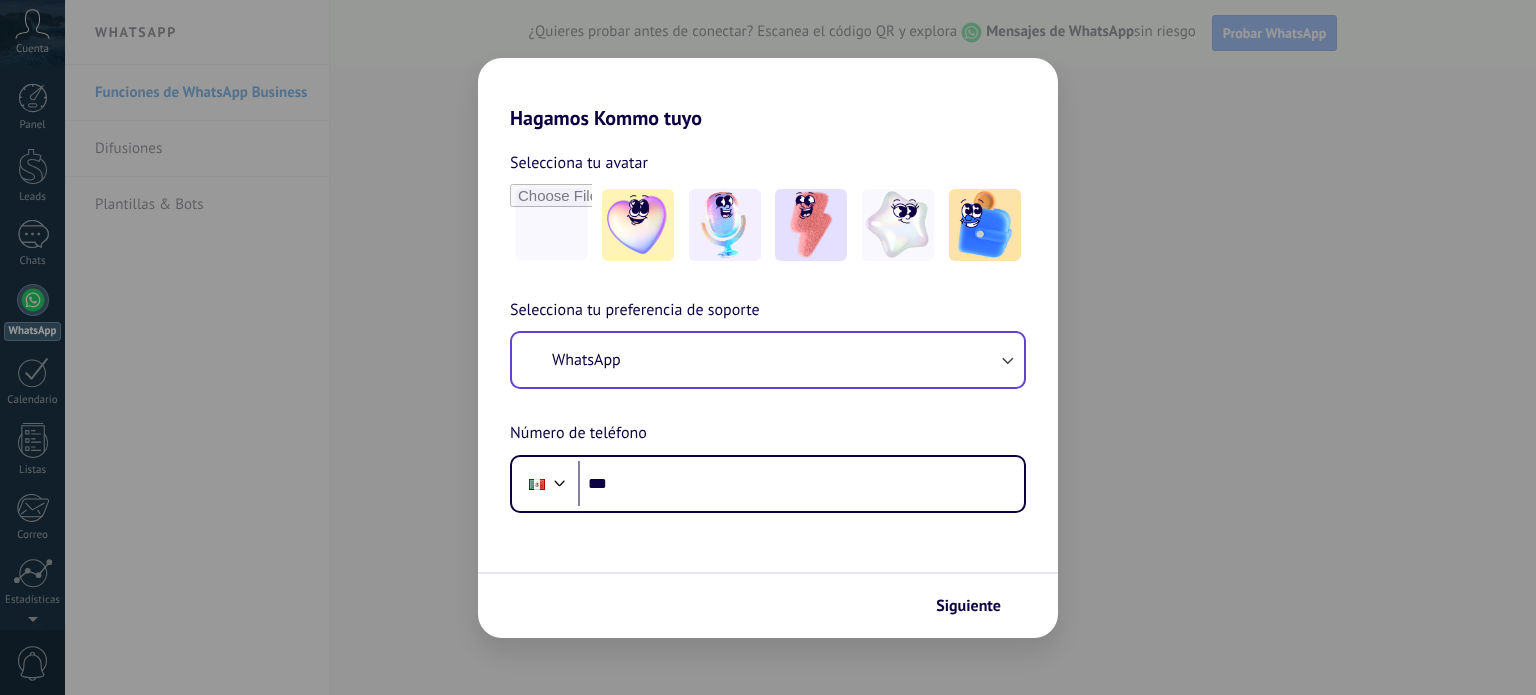 scroll, scrollTop: 0, scrollLeft: 0, axis: both 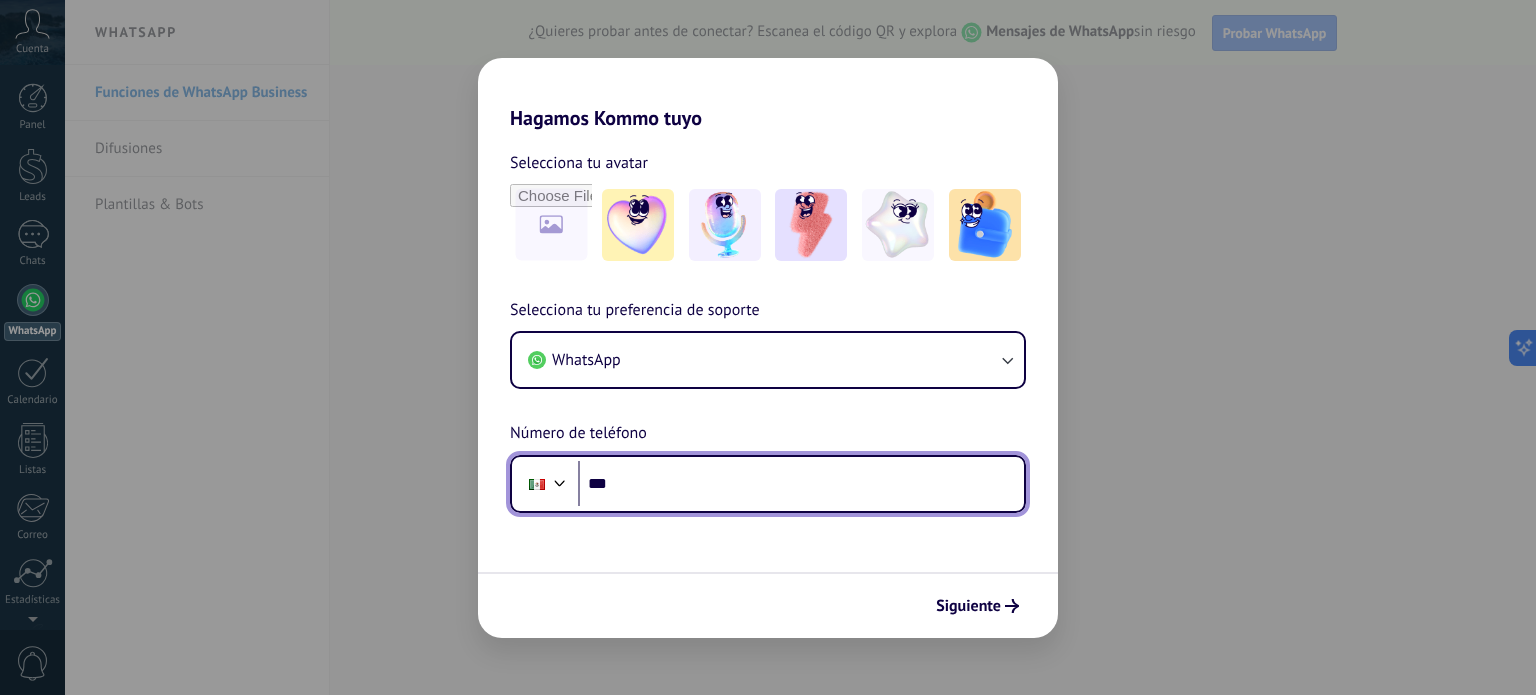 click on "***" at bounding box center (801, 484) 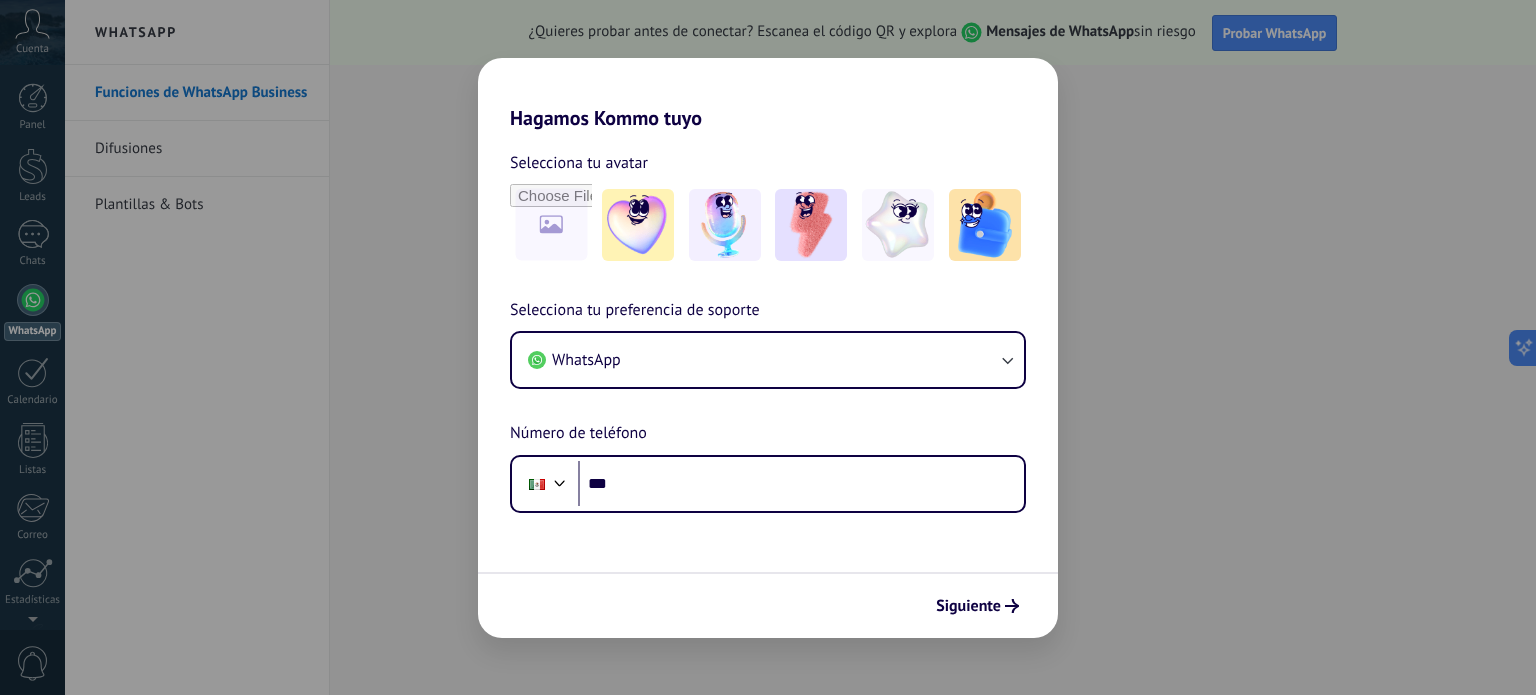 click on "Hagamos Kommo tuyo Selecciona tu avatar Selecciona tu preferencia de soporte WhatsApp Número de teléfono Phone *** Siguiente" at bounding box center (768, 347) 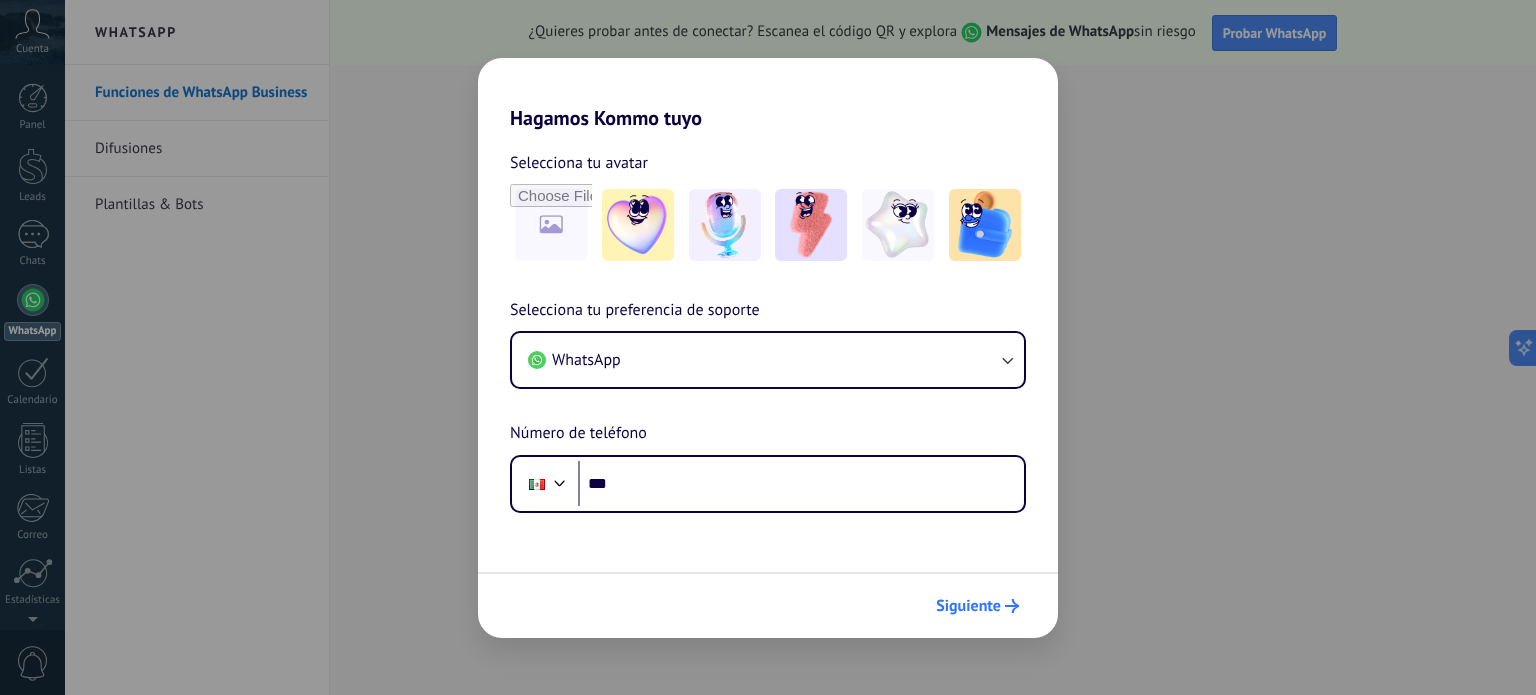 click on "Siguiente" at bounding box center (968, 606) 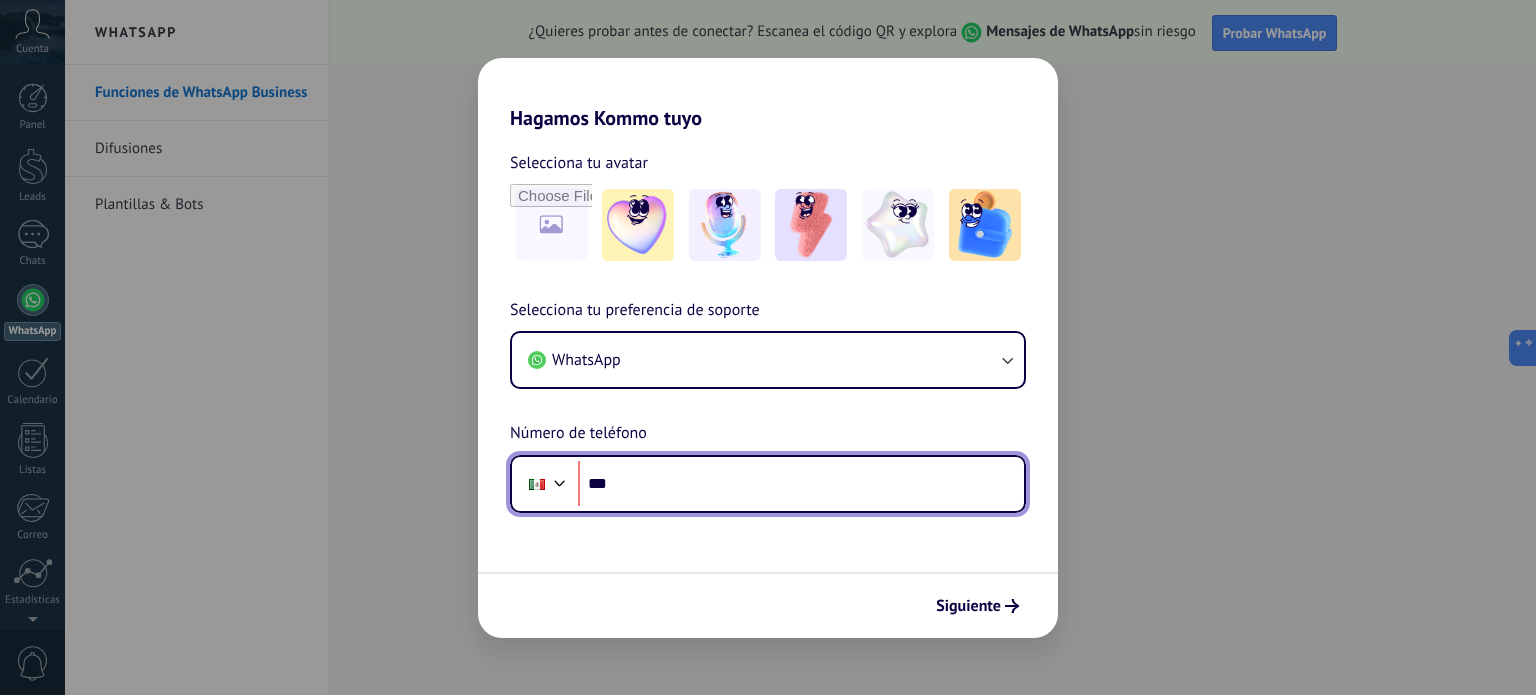 click on "***" at bounding box center [801, 484] 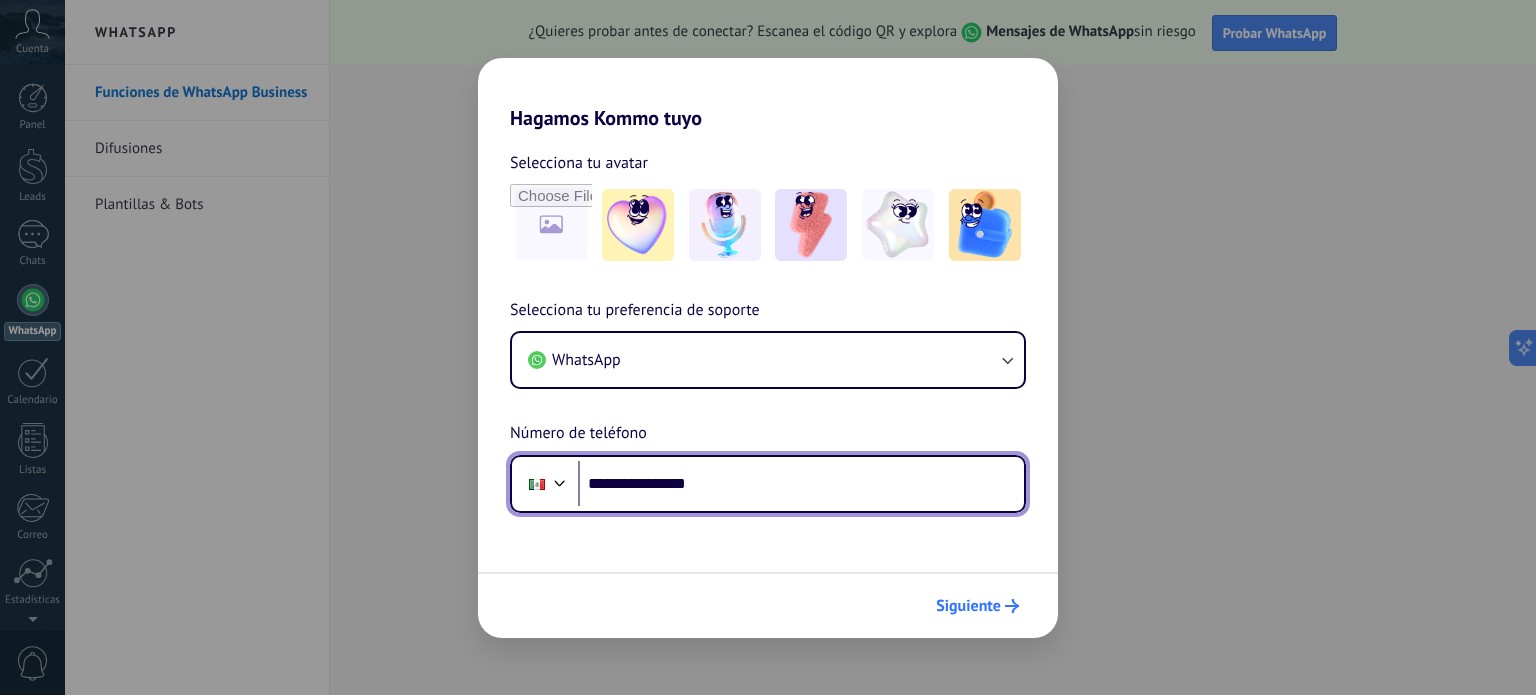 type on "**********" 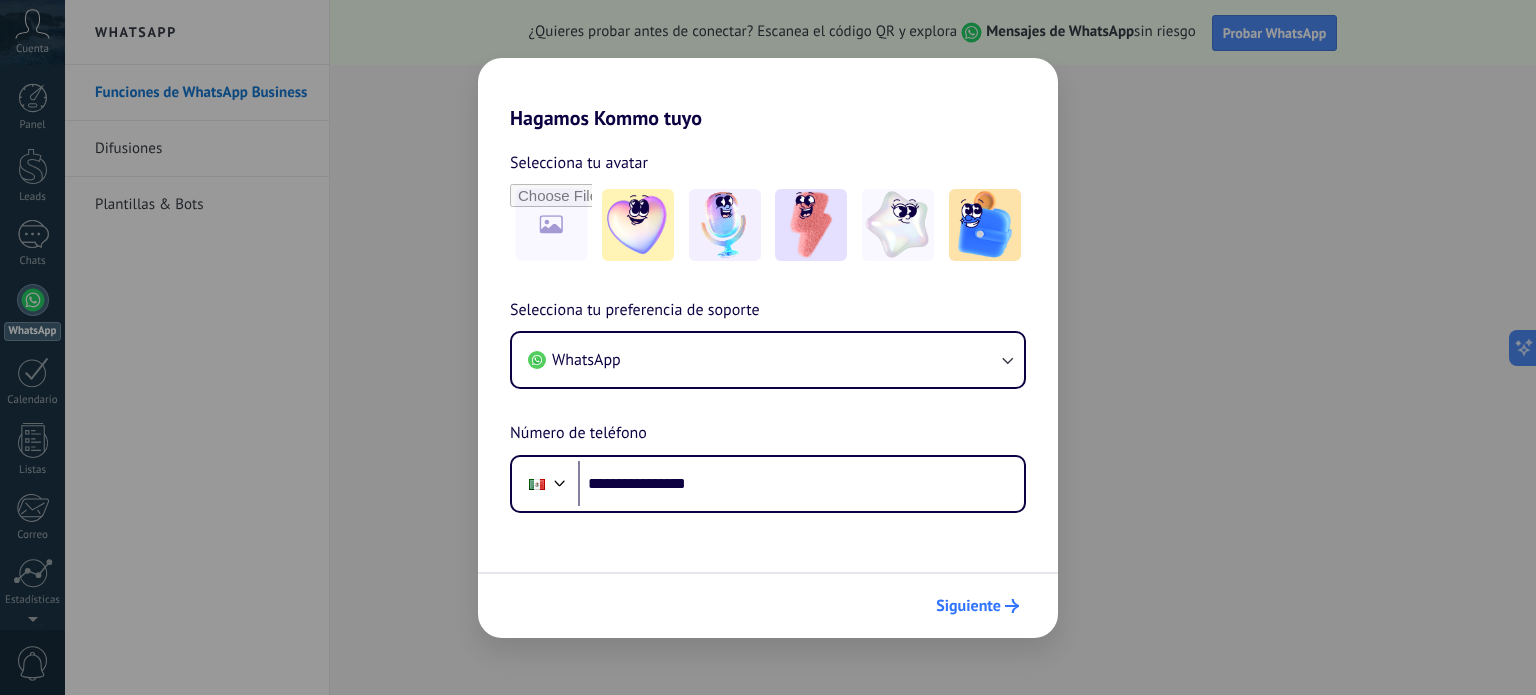 click on "Siguiente" at bounding box center (977, 606) 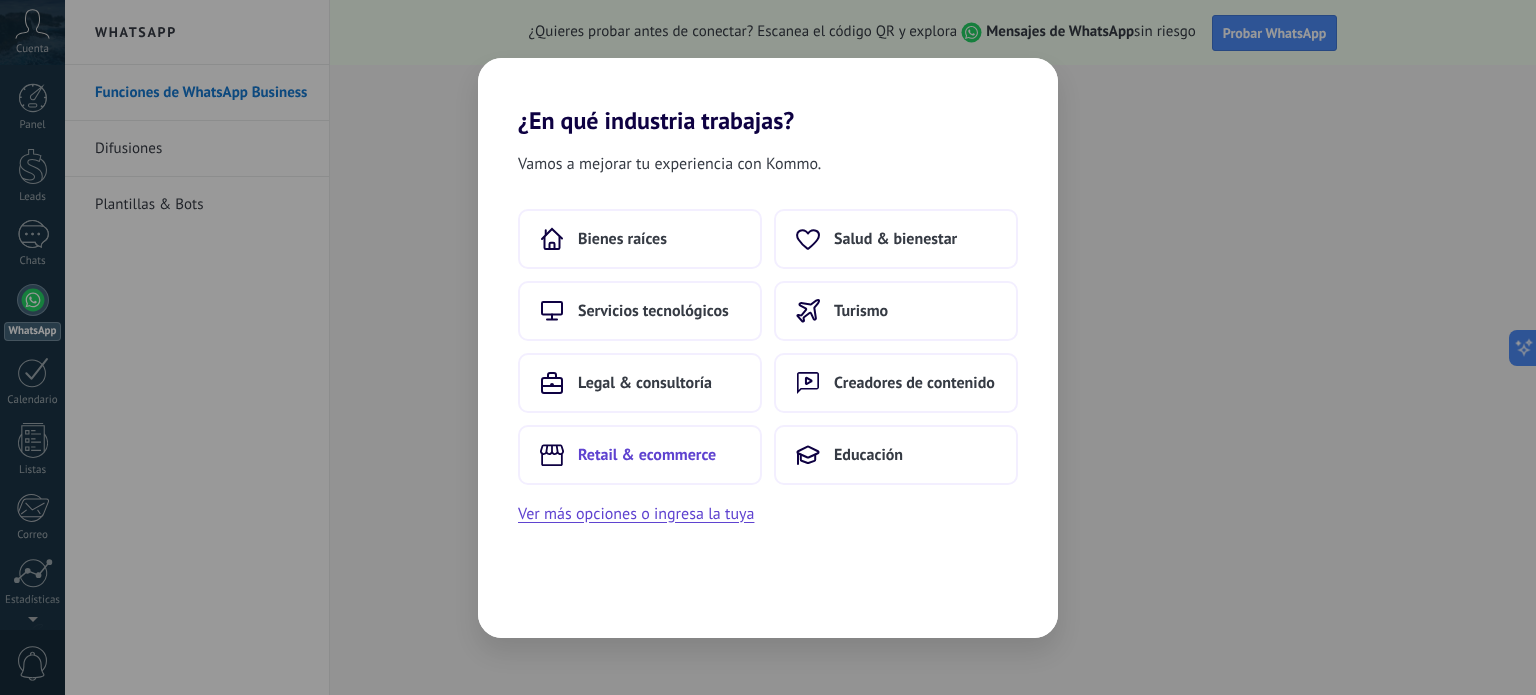 click on "Retail & ecommerce" at bounding box center (640, 455) 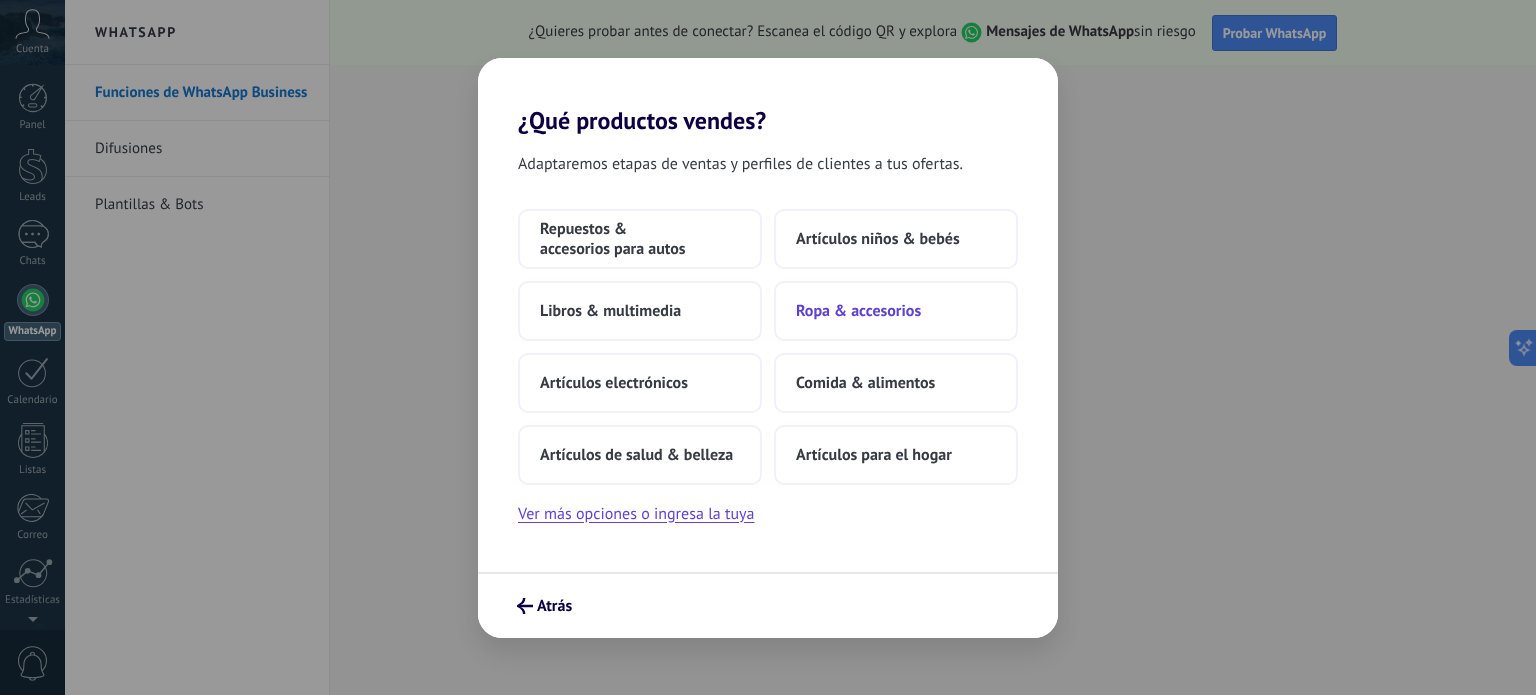click on "Ropa & accesorios" at bounding box center (896, 311) 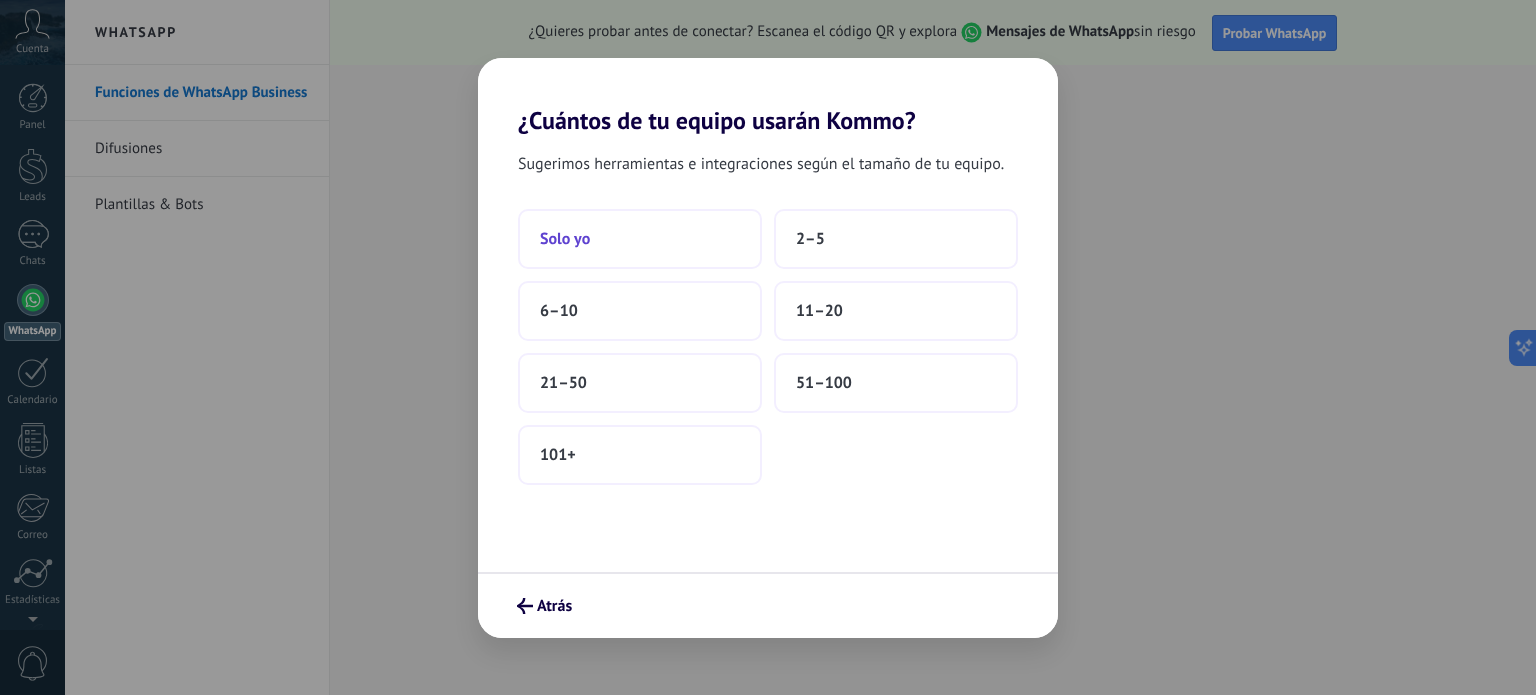 click on "Solo yo" at bounding box center [565, 239] 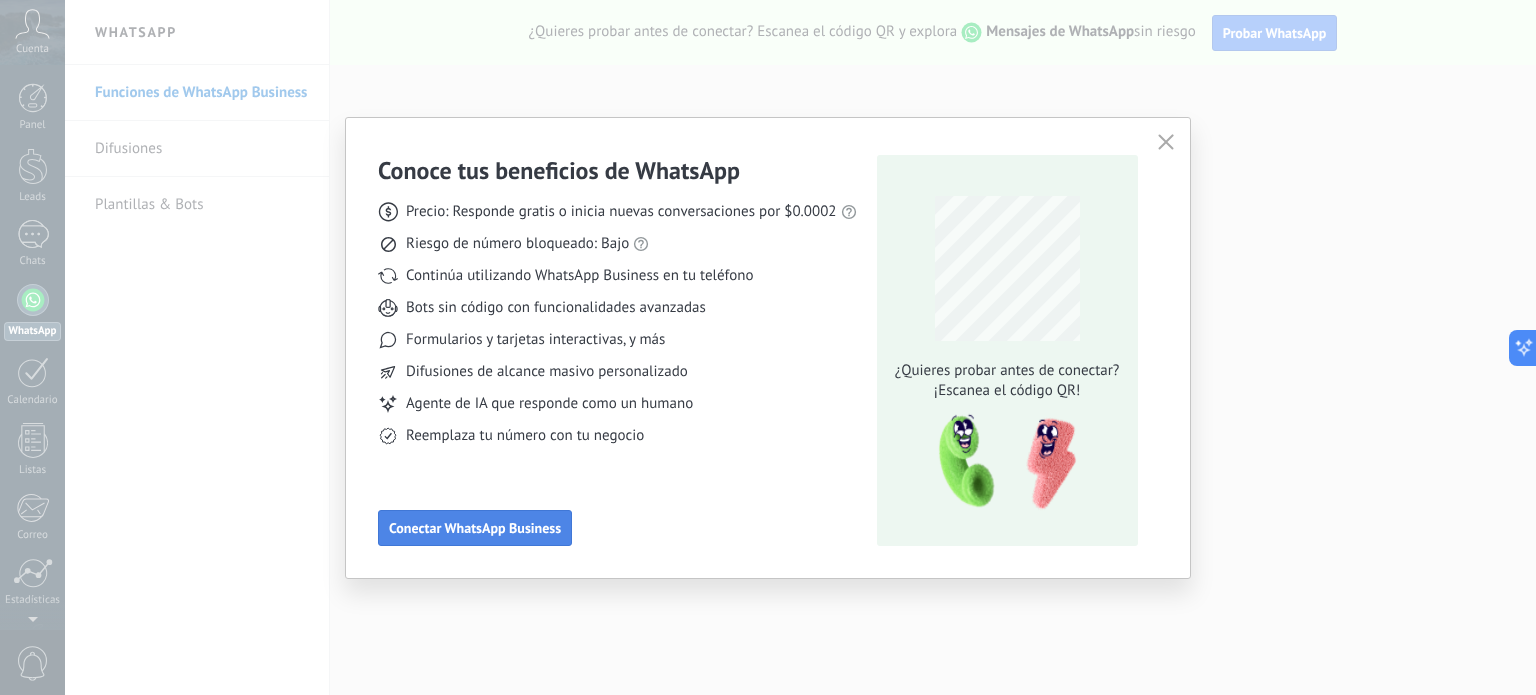 click on "Conectar WhatsApp Business" at bounding box center [475, 528] 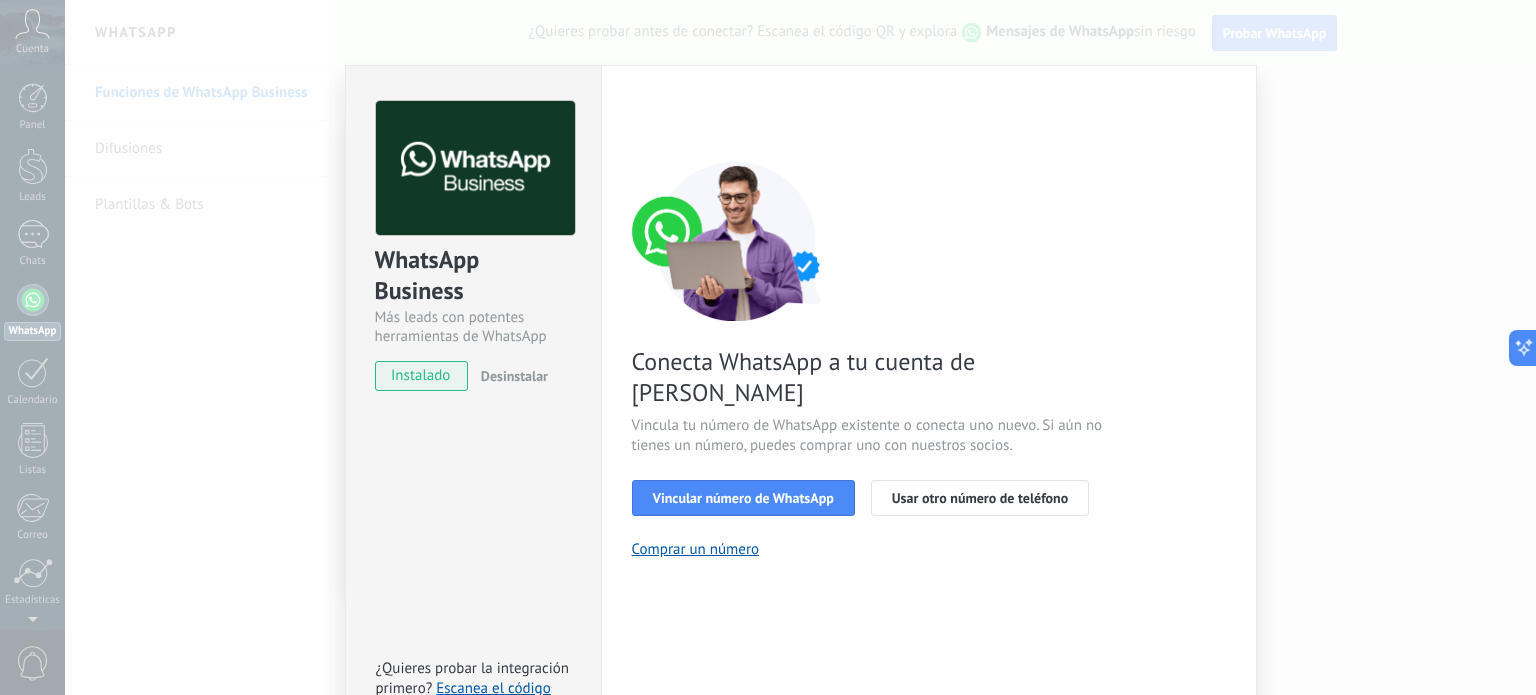 click on "WhatsApp Business Más leads con potentes herramientas de WhatsApp instalado Desinstalar ¿Quieres probar la integración primero?   Escanea el código QR   para ver cómo funciona. Configuraciones Autorizaciones This tab logs the users who have granted integration access to this account. If you want to to remove a user's ability to send requests to the account on behalf of this integration, you can revoke access. If access is revoked from all users, the integration will stop working. This app is installed, but no one has given it access yet. WhatsApp Cloud API más _:  Guardar < Volver 1 Seleccionar aplicación 2 Conectar Facebook  3 Finalizar configuración Conecta WhatsApp a tu cuenta de Kommo Vincula tu número de WhatsApp existente o conecta uno nuevo. Si aún no tienes un número, puedes comprar uno con nuestros socios. Vincular número de WhatsApp Usar otro número de teléfono Comprar un número ¿Necesitas ayuda?" at bounding box center (800, 347) 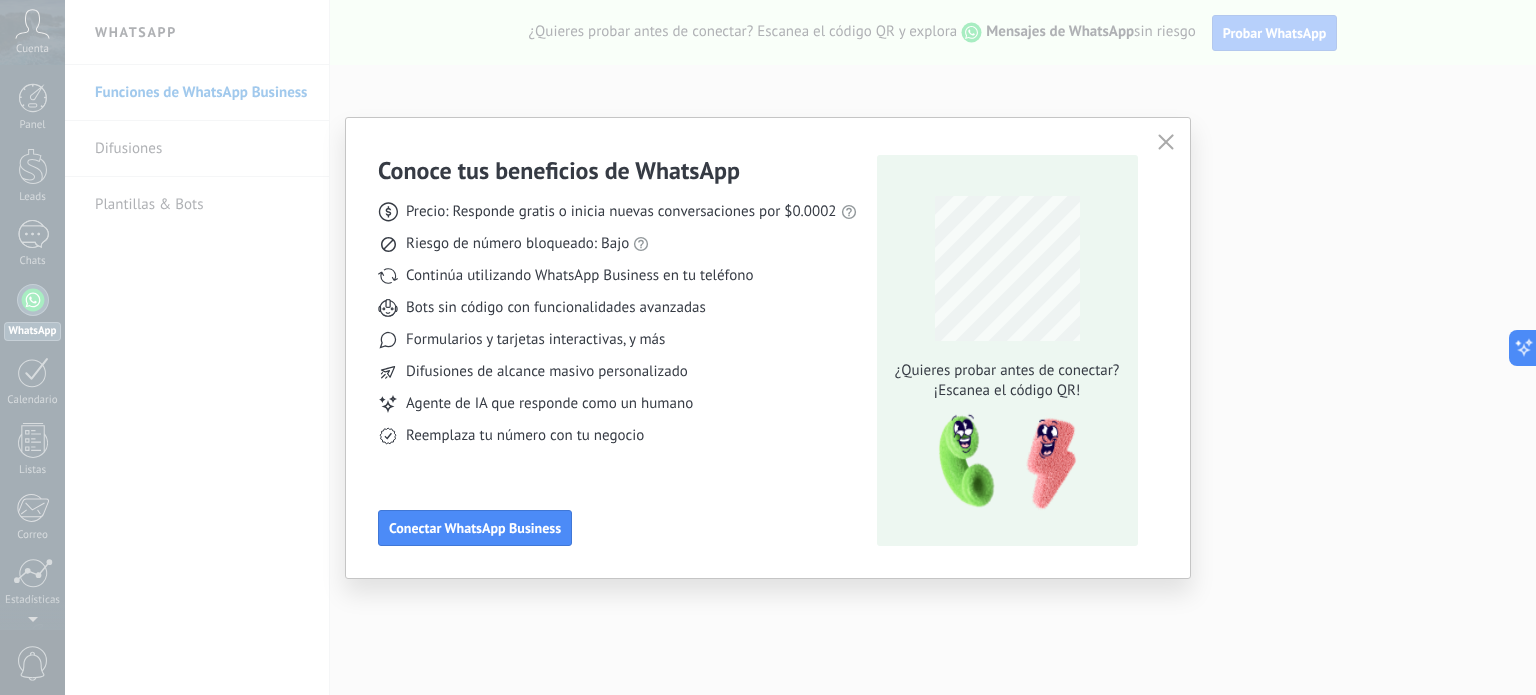 click 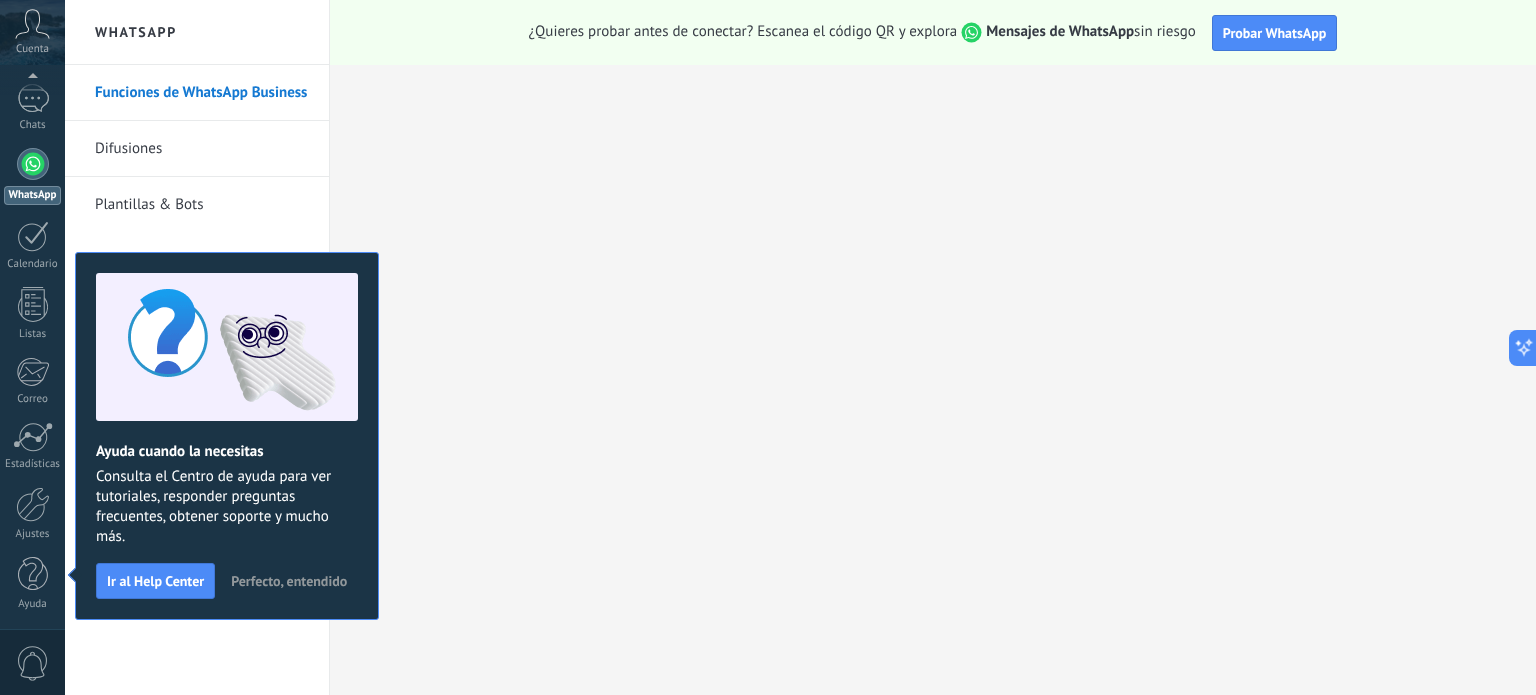 scroll, scrollTop: 0, scrollLeft: 0, axis: both 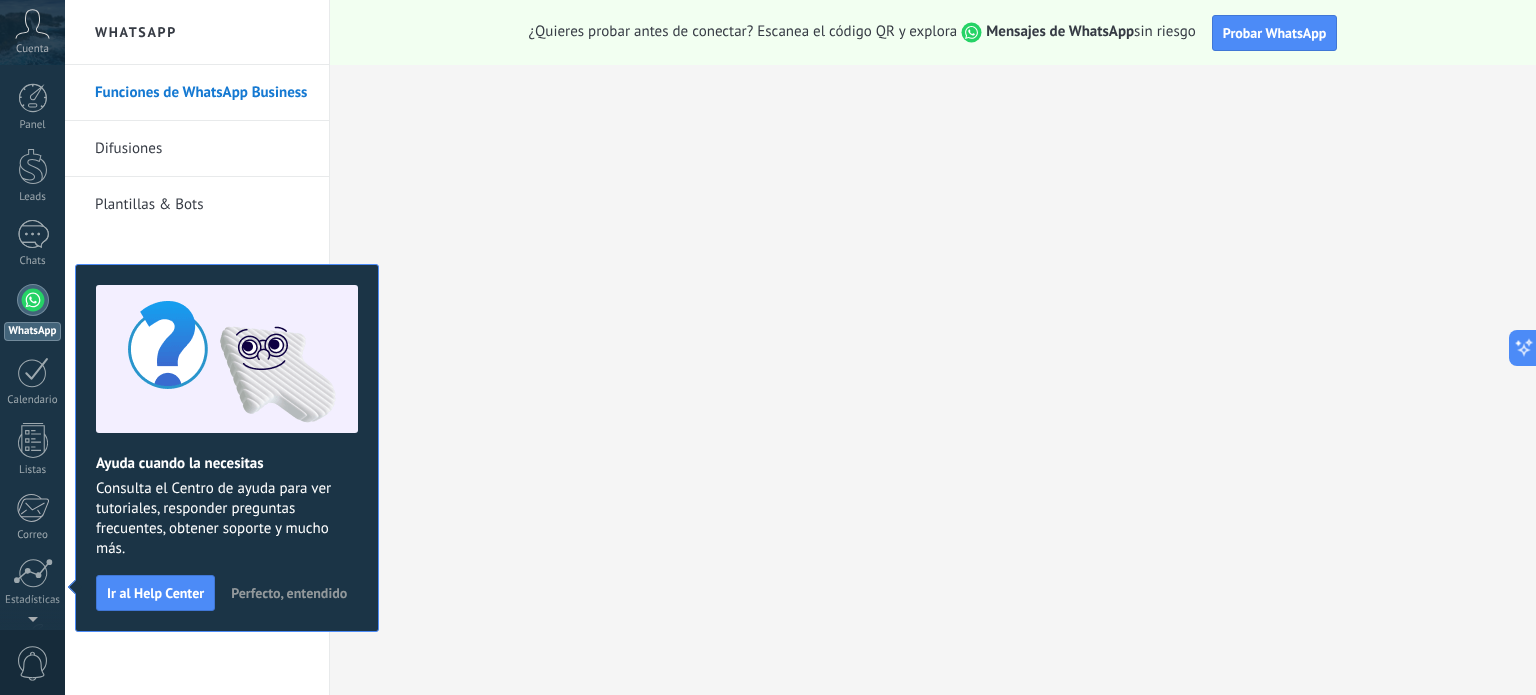 click on "Perfecto, entendido" at bounding box center (289, 593) 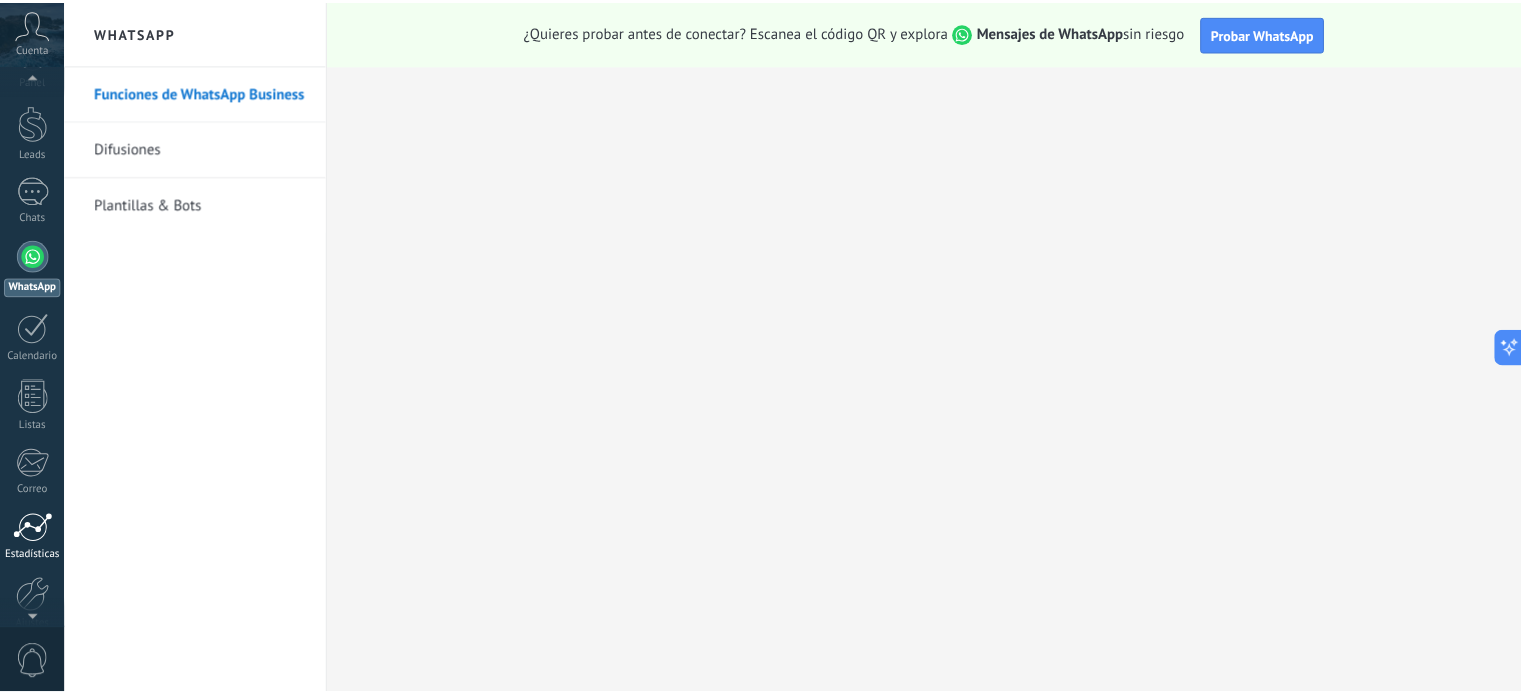 scroll, scrollTop: 136, scrollLeft: 0, axis: vertical 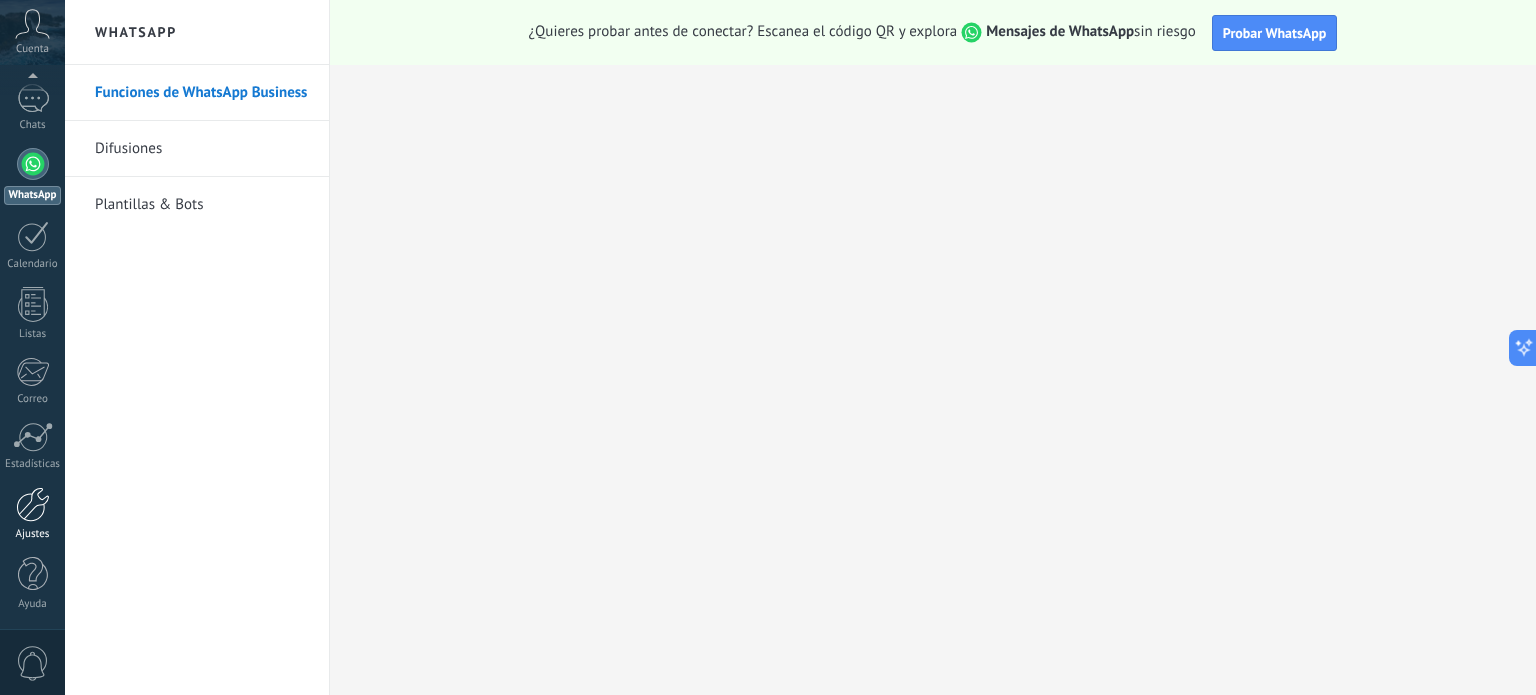 click at bounding box center [33, 504] 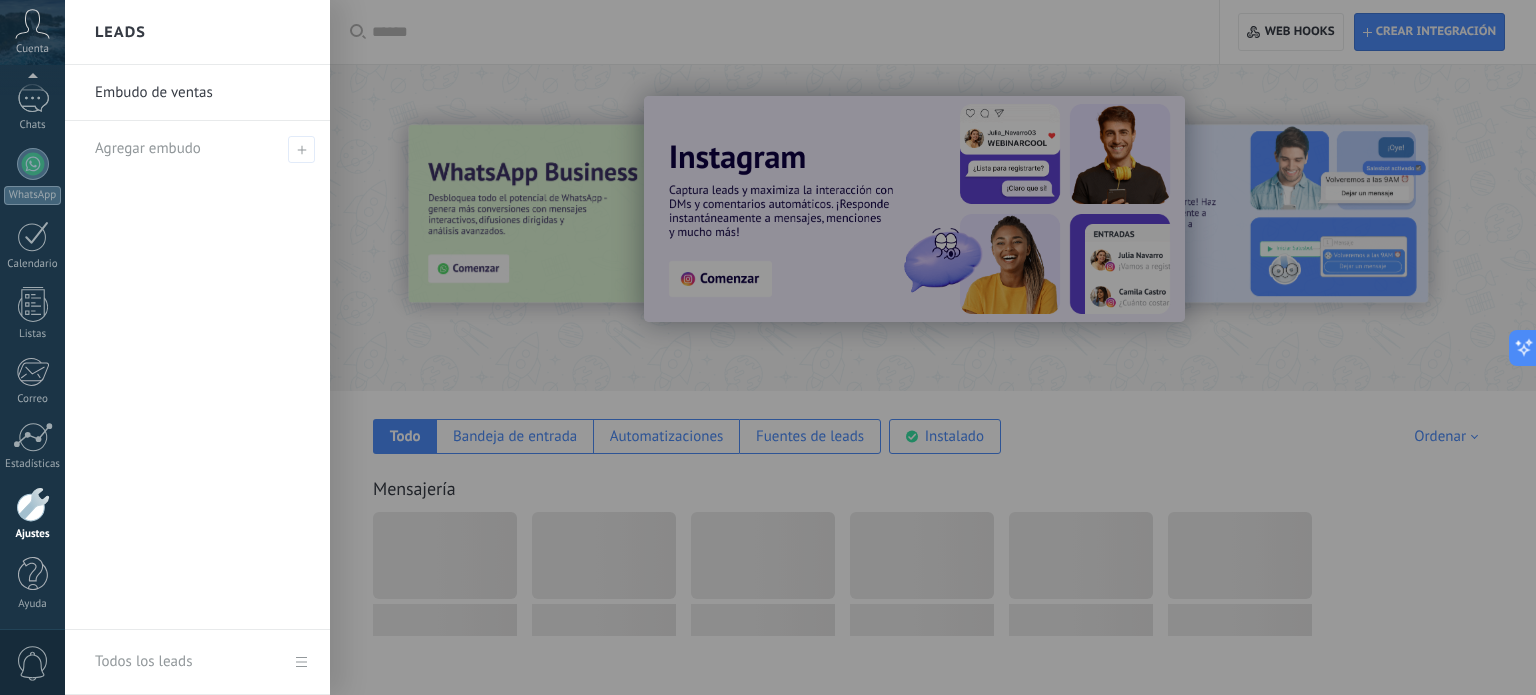 click at bounding box center (33, 504) 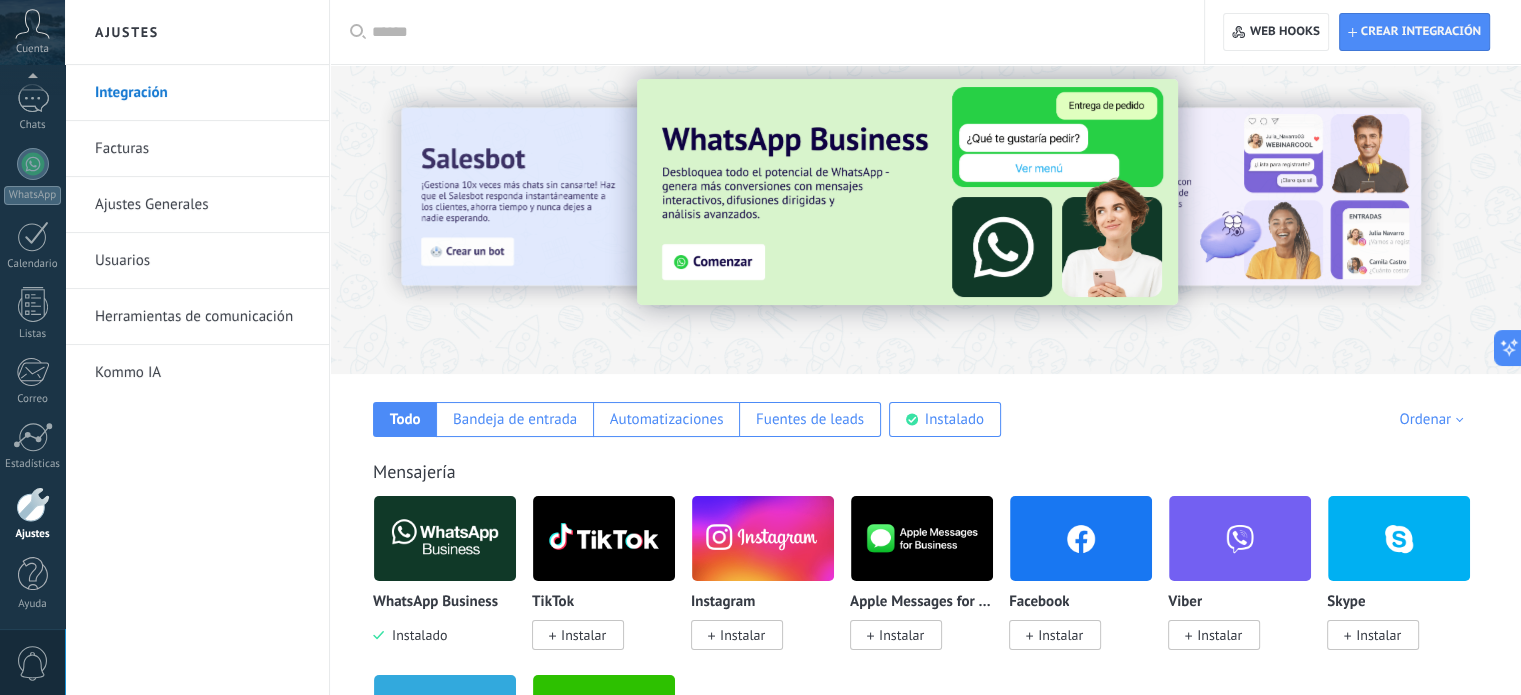 scroll, scrollTop: 0, scrollLeft: 0, axis: both 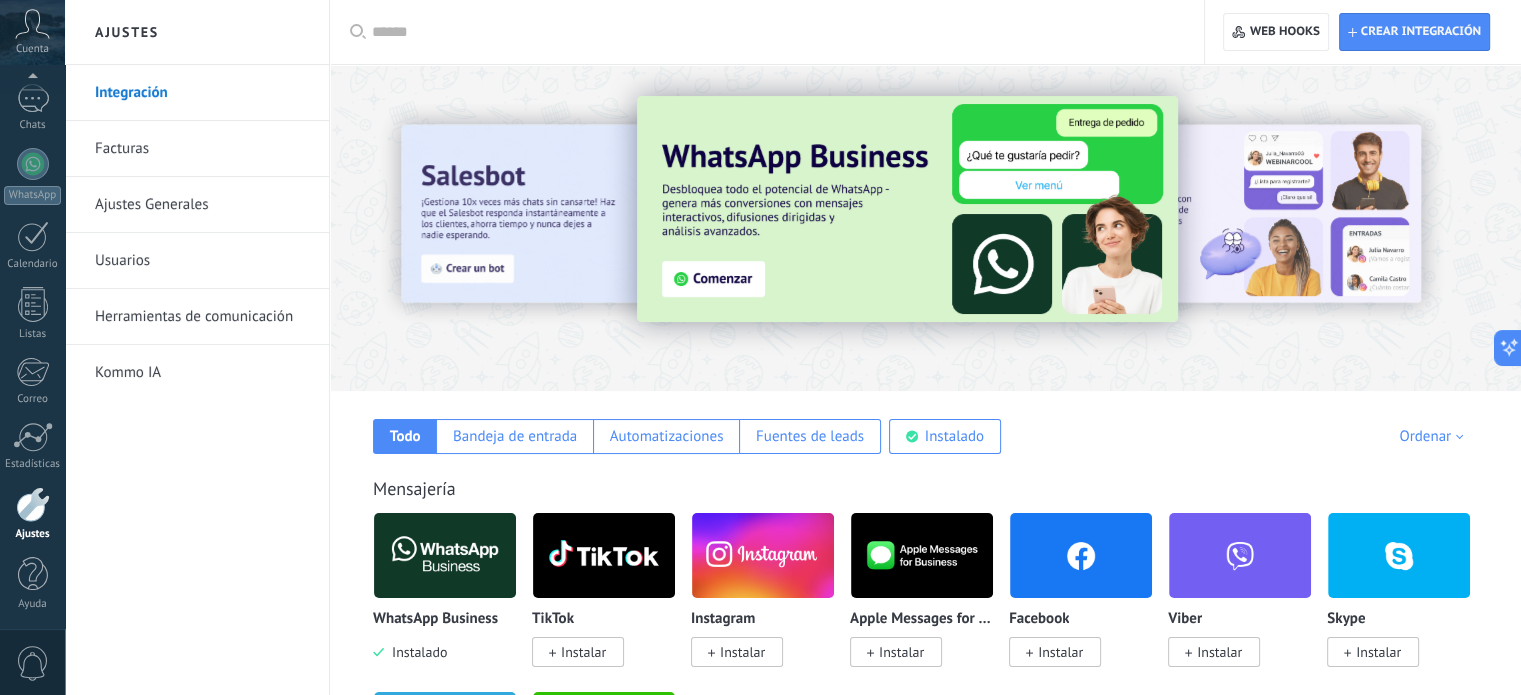 click at bounding box center (774, 32) 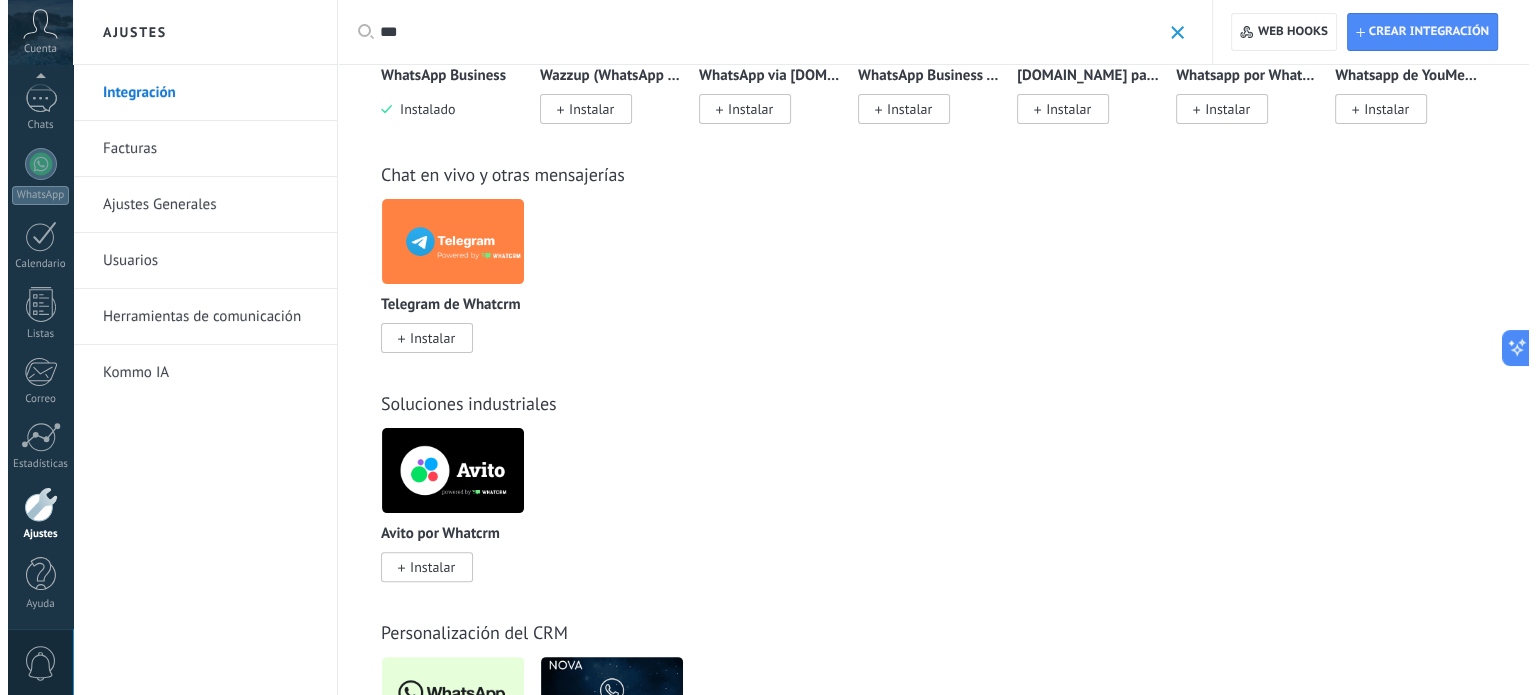 scroll, scrollTop: 800, scrollLeft: 0, axis: vertical 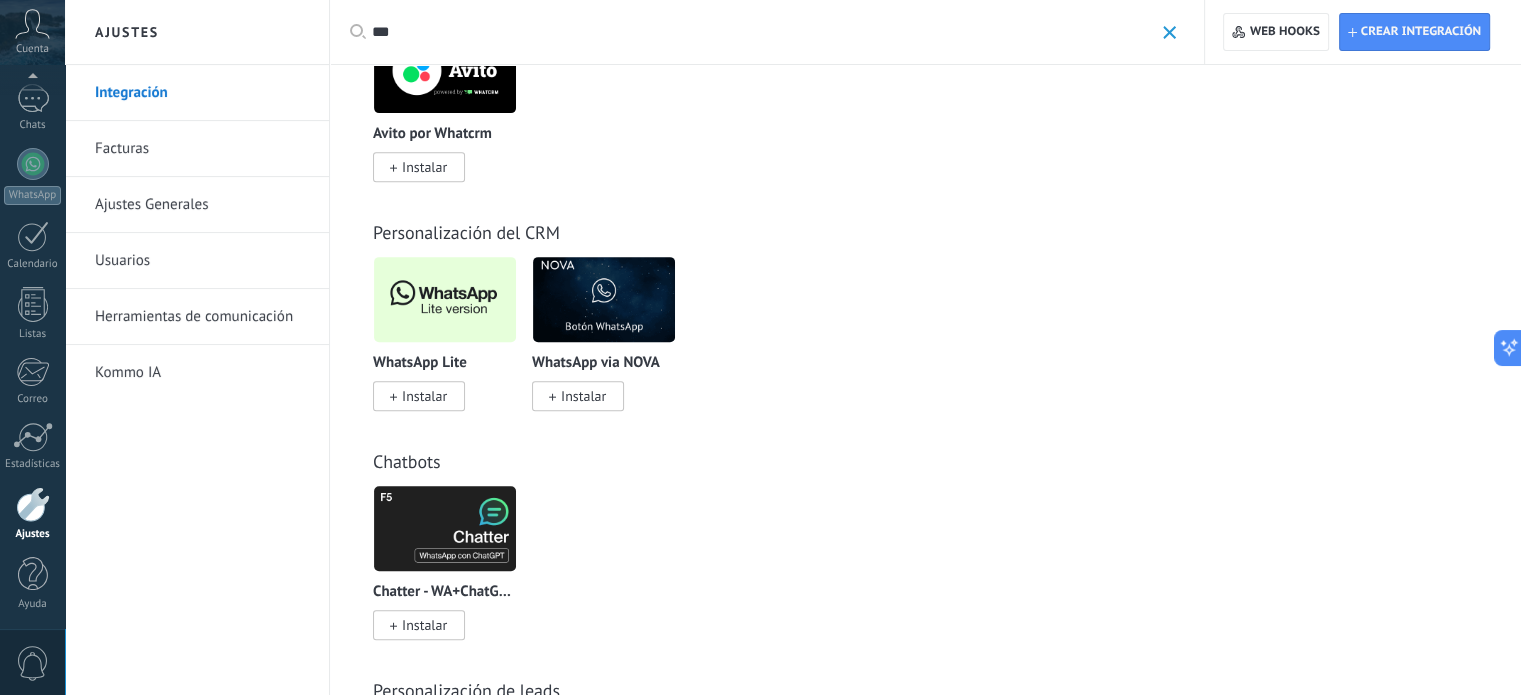 type on "***" 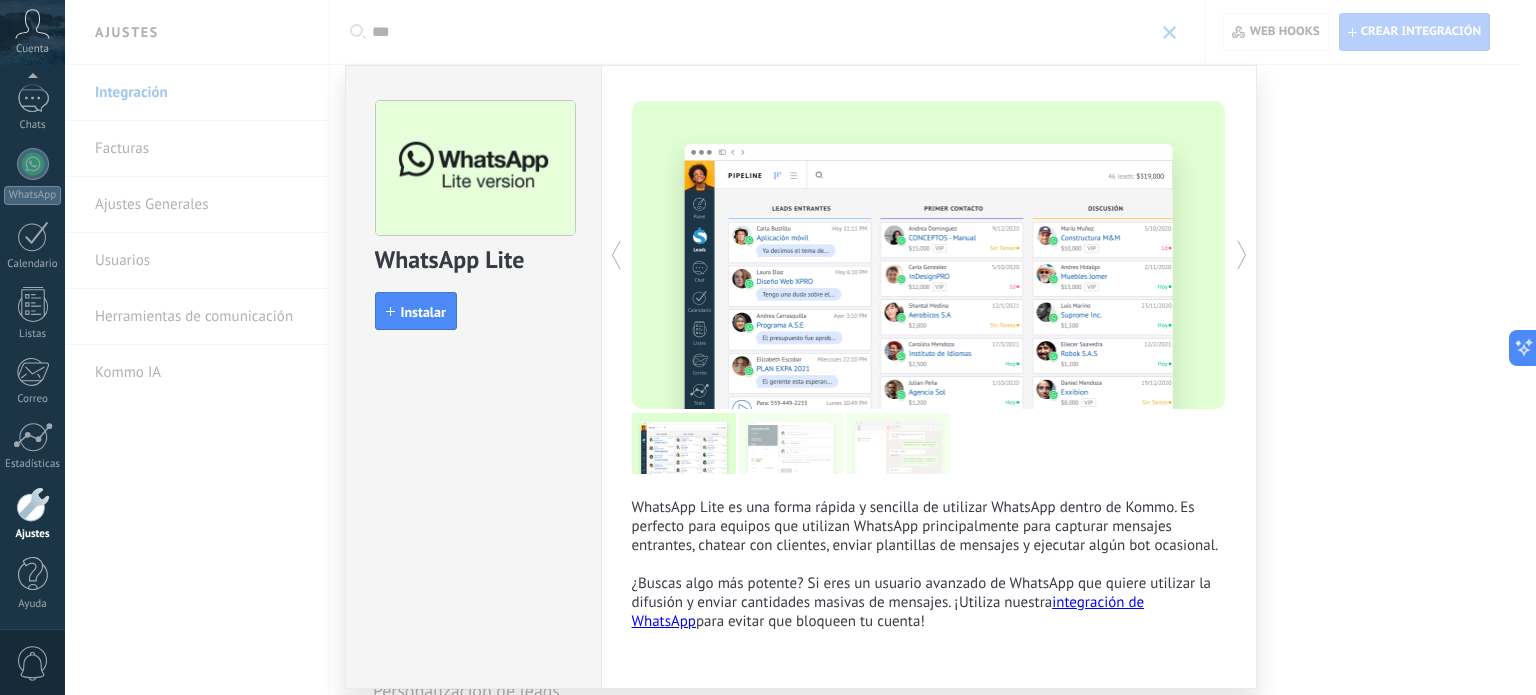 click on "WhatsApp Lite install Instalar" at bounding box center (473, 377) 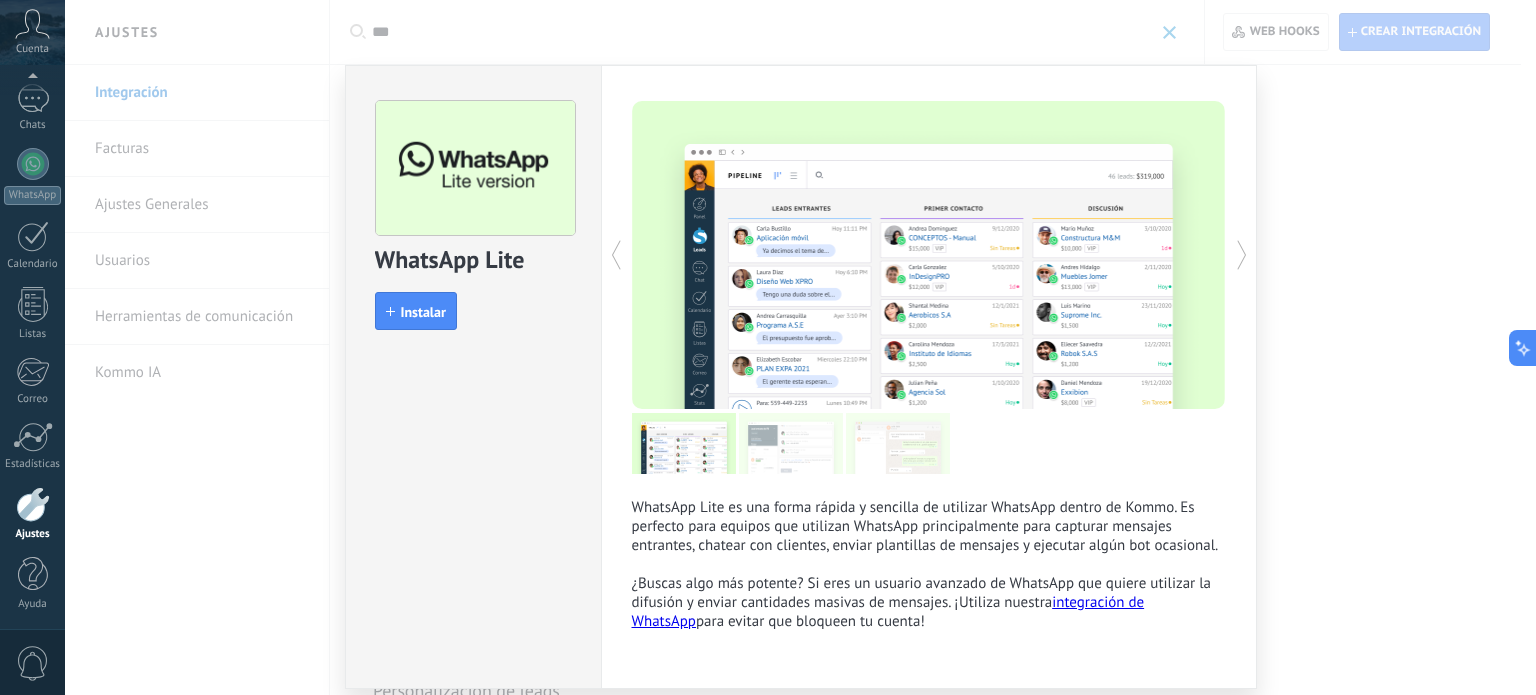 click on "Instalar" at bounding box center (423, 312) 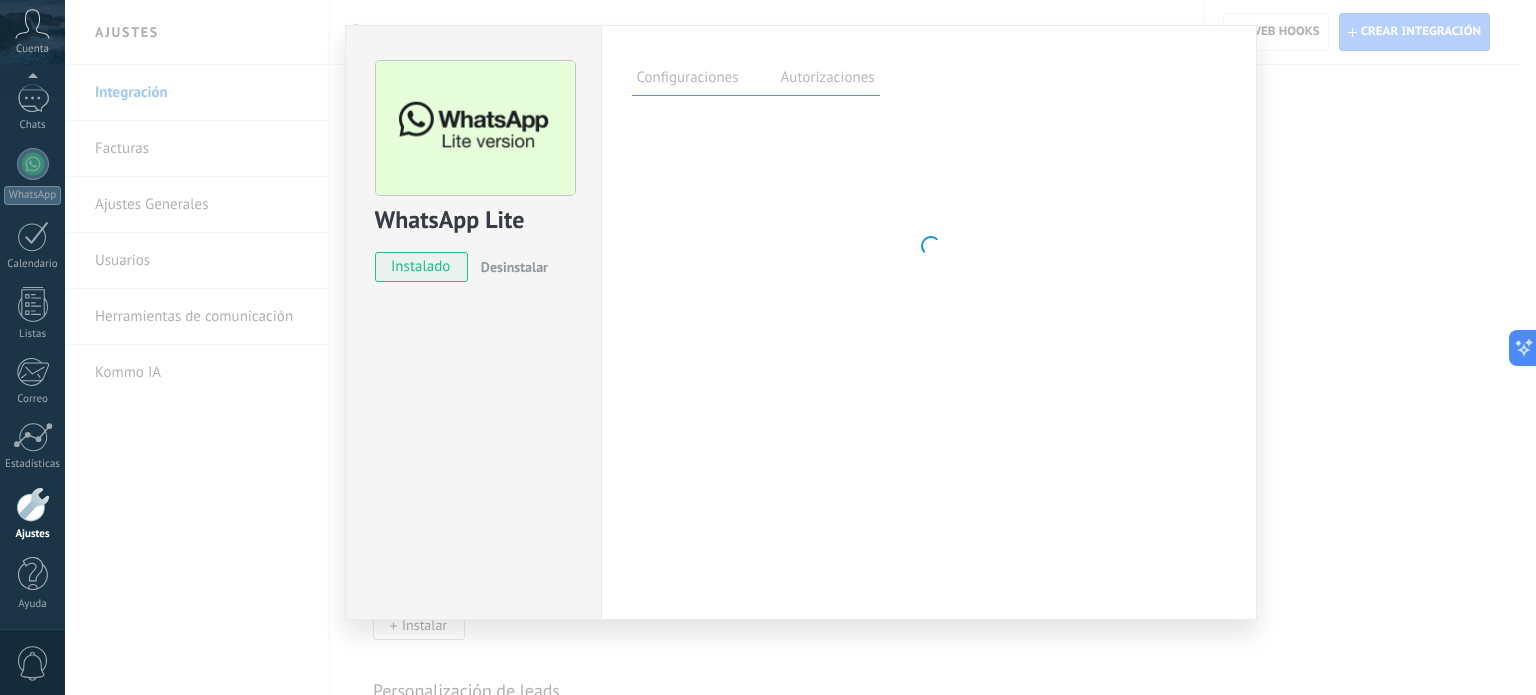 scroll, scrollTop: 40, scrollLeft: 0, axis: vertical 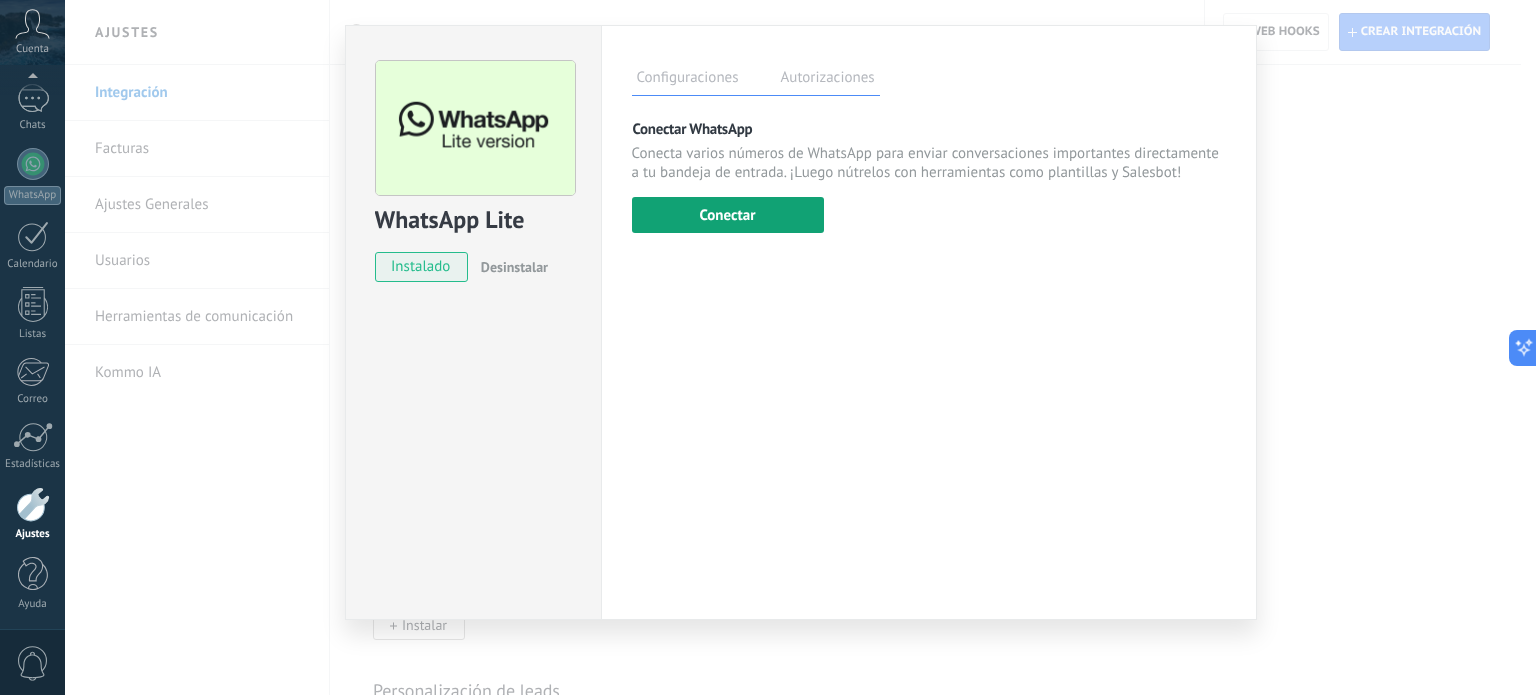 click on "Conectar" at bounding box center [728, 215] 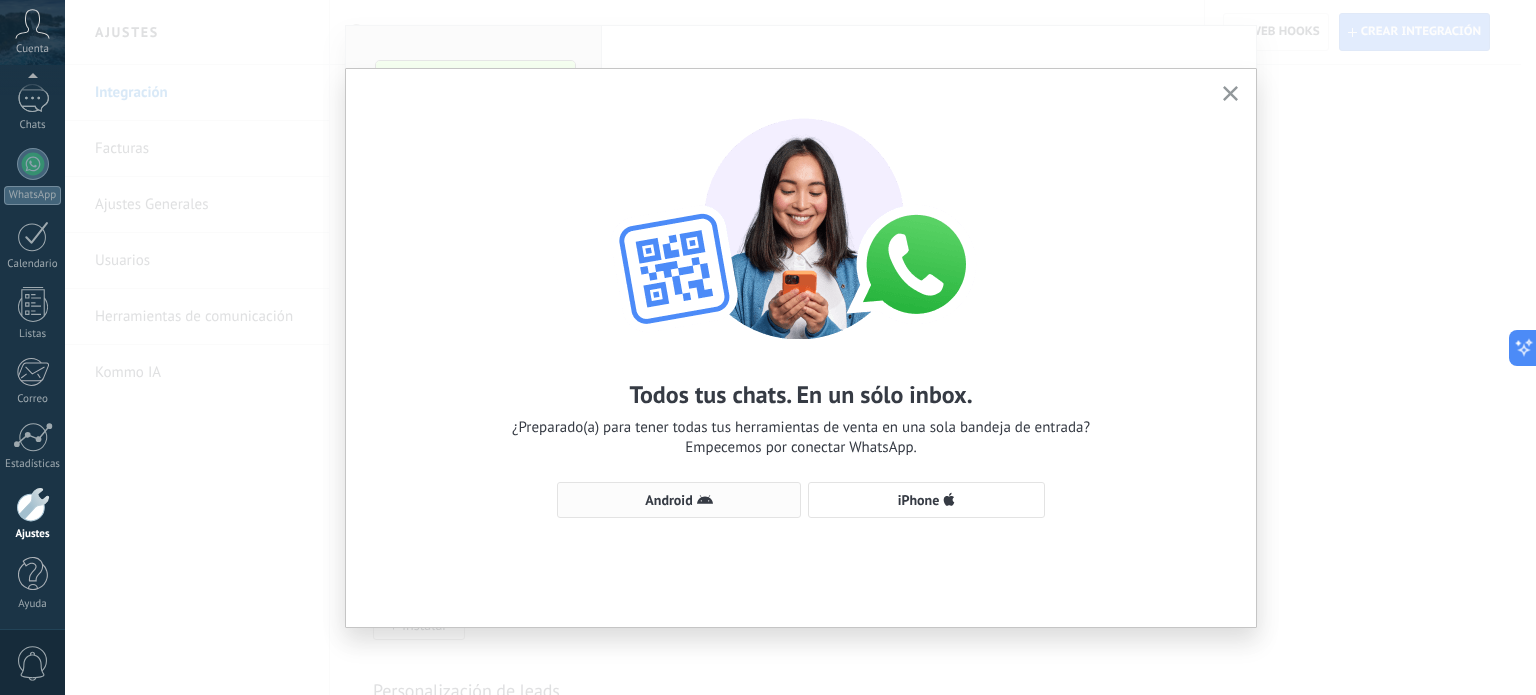 click on "Android" at bounding box center (679, 500) 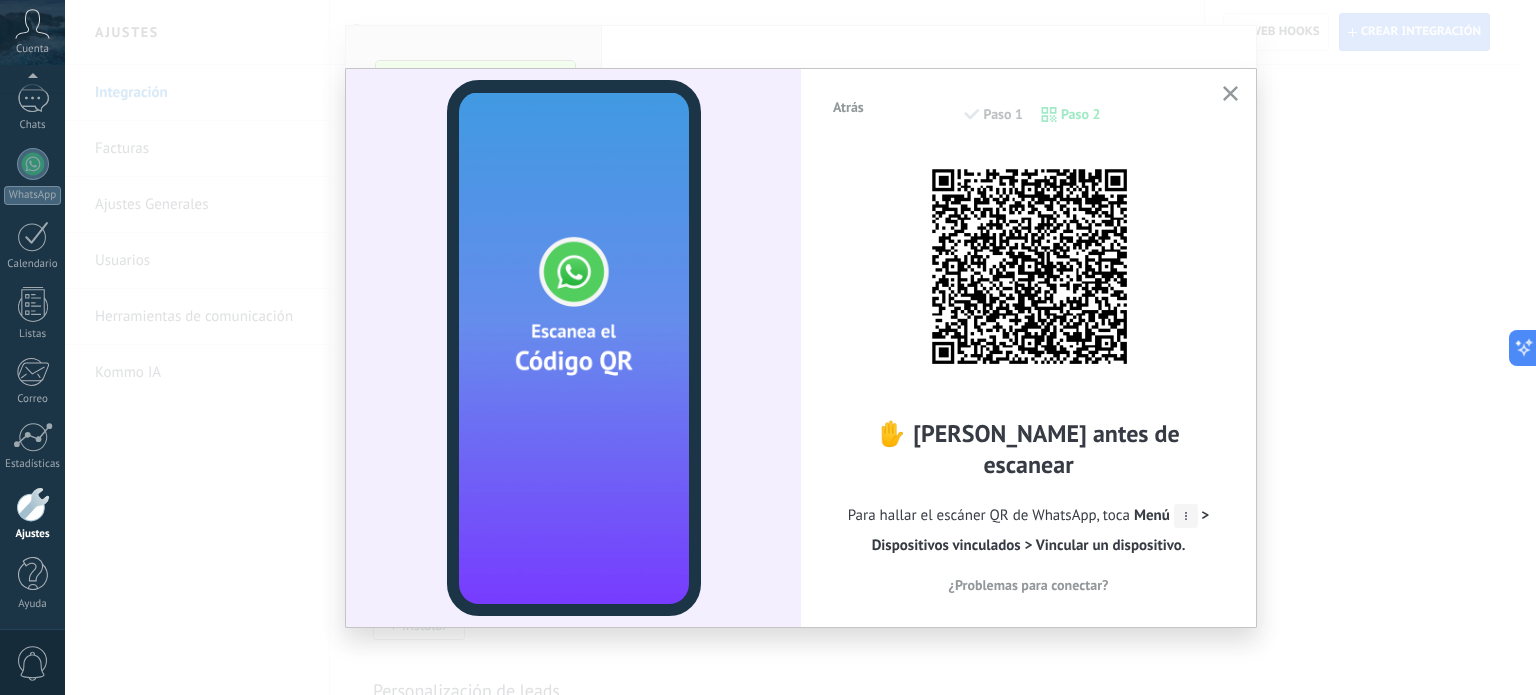 click 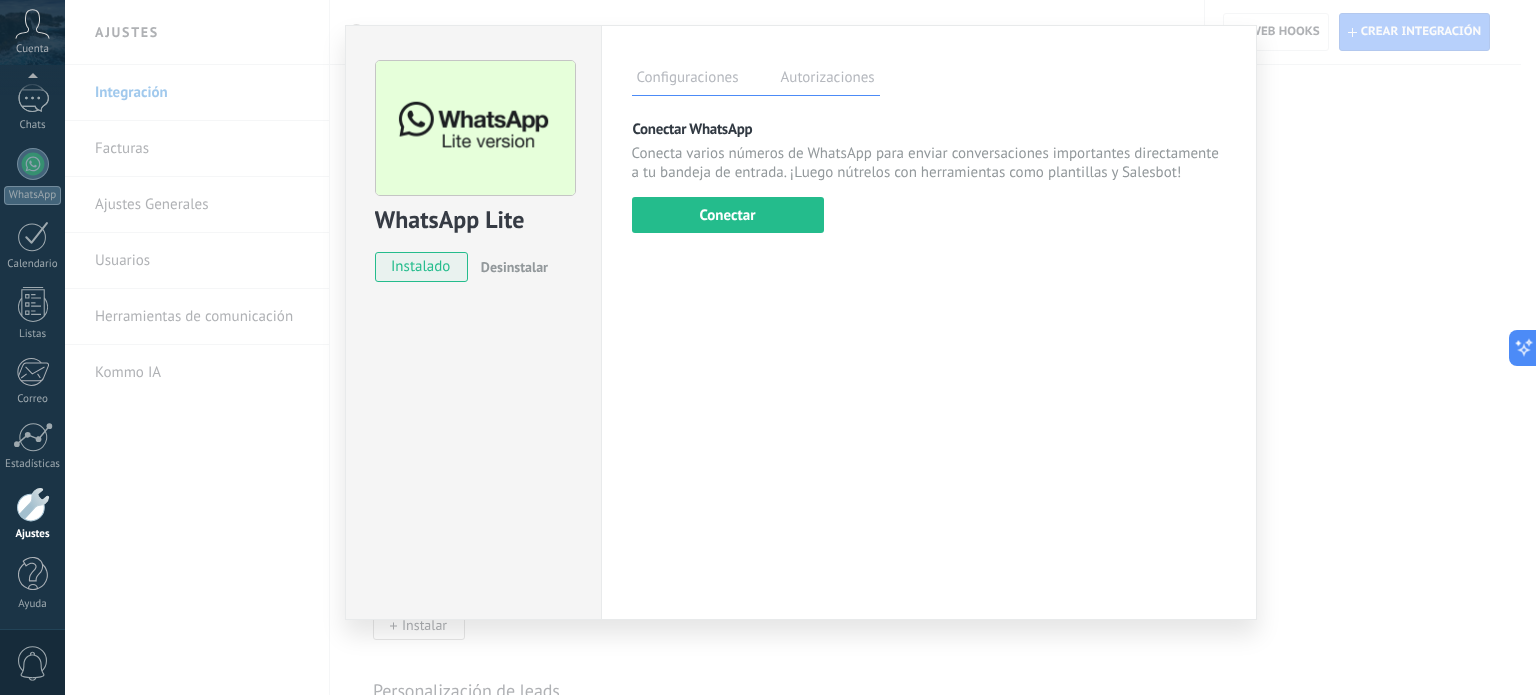 click on "Autorizaciones" at bounding box center [828, 80] 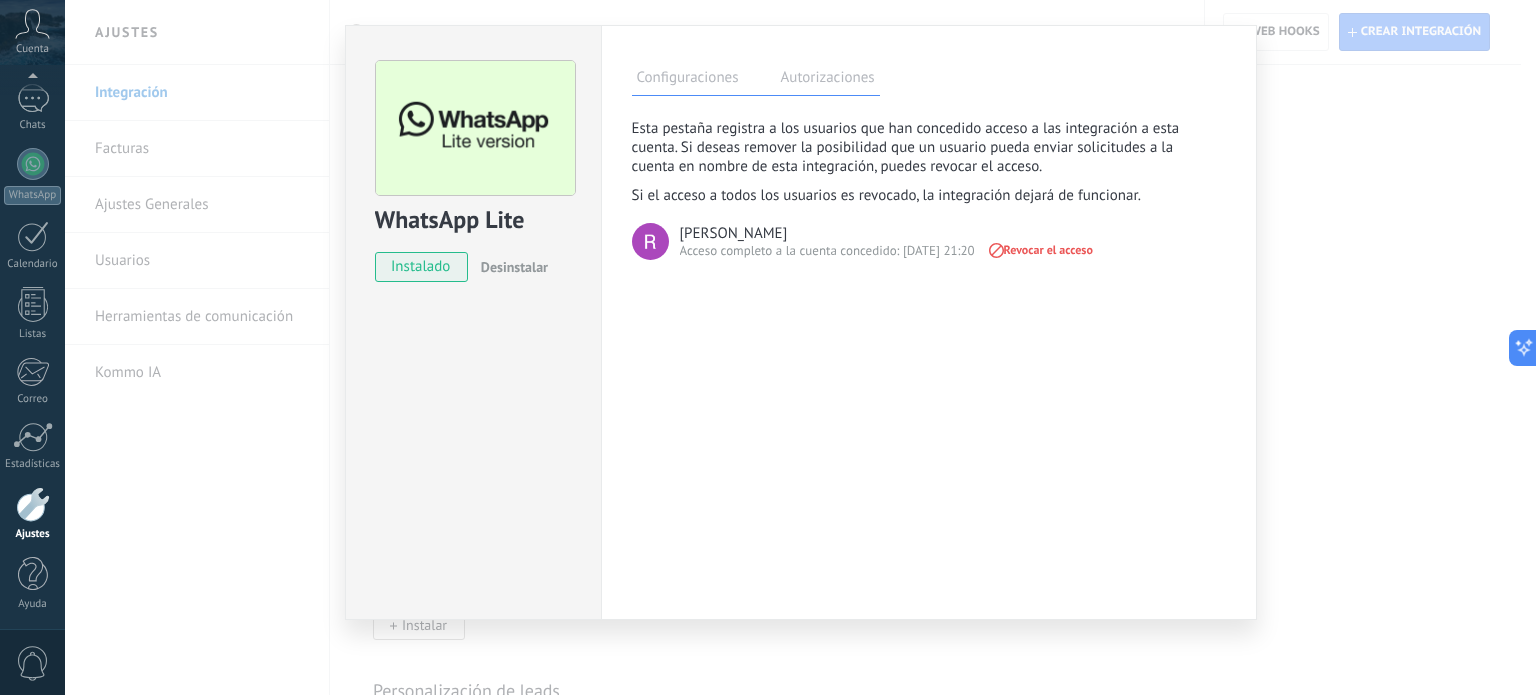 click on "WhatsApp Lite instalado Desinstalar Configuraciones Autorizaciones Esta pestaña registra a los usuarios que han concedido acceso a las integración a esta cuenta. Si deseas remover la posibilidad que un usuario pueda enviar solicitudes a la cuenta en nombre de esta integración, puedes revocar el acceso. Si el acceso a todos los usuarios es revocado, la integración dejará de funcionar. Esta aplicacion está instalada, pero nadie le ha dado acceso aun. ROSALBA ROJAS Acceso completo a la cuenta concedido: 02.07.25 21:20 Revocar el acceso Más de 2 mil millones de personas utilizan activamente WhatsApp para conectarse con amigos, familiares y empresas. Esta integración agrega el chat más popular a tu arsenal de comunicación: captura automáticamente leads desde los mensajes entrantes, comparte el acceso al chat con todo tu equipo y potencia todo con las herramientas integradas de Kommo, como el botón de compromiso y Salesbot. más _:  Guardar Conectar WhatsApp Conectar" at bounding box center [800, 347] 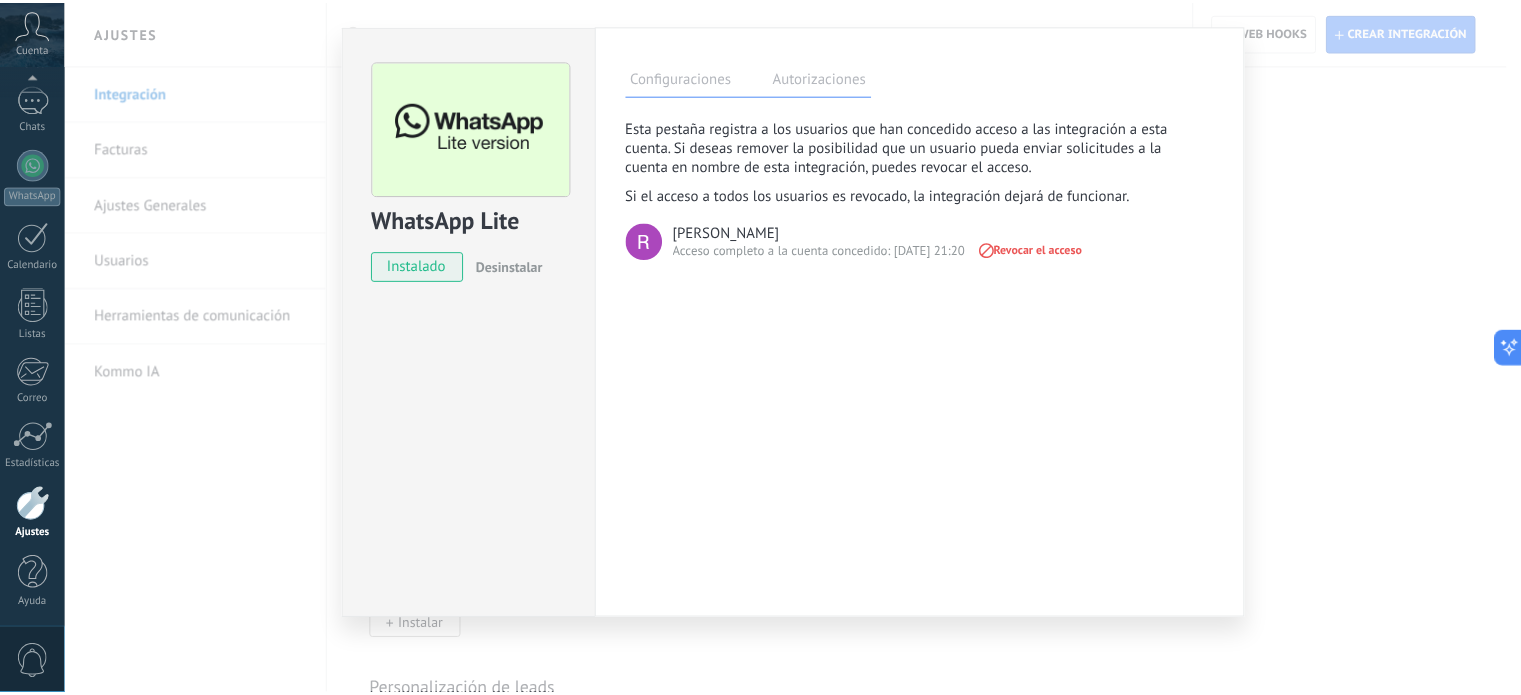 scroll, scrollTop: 0, scrollLeft: 0, axis: both 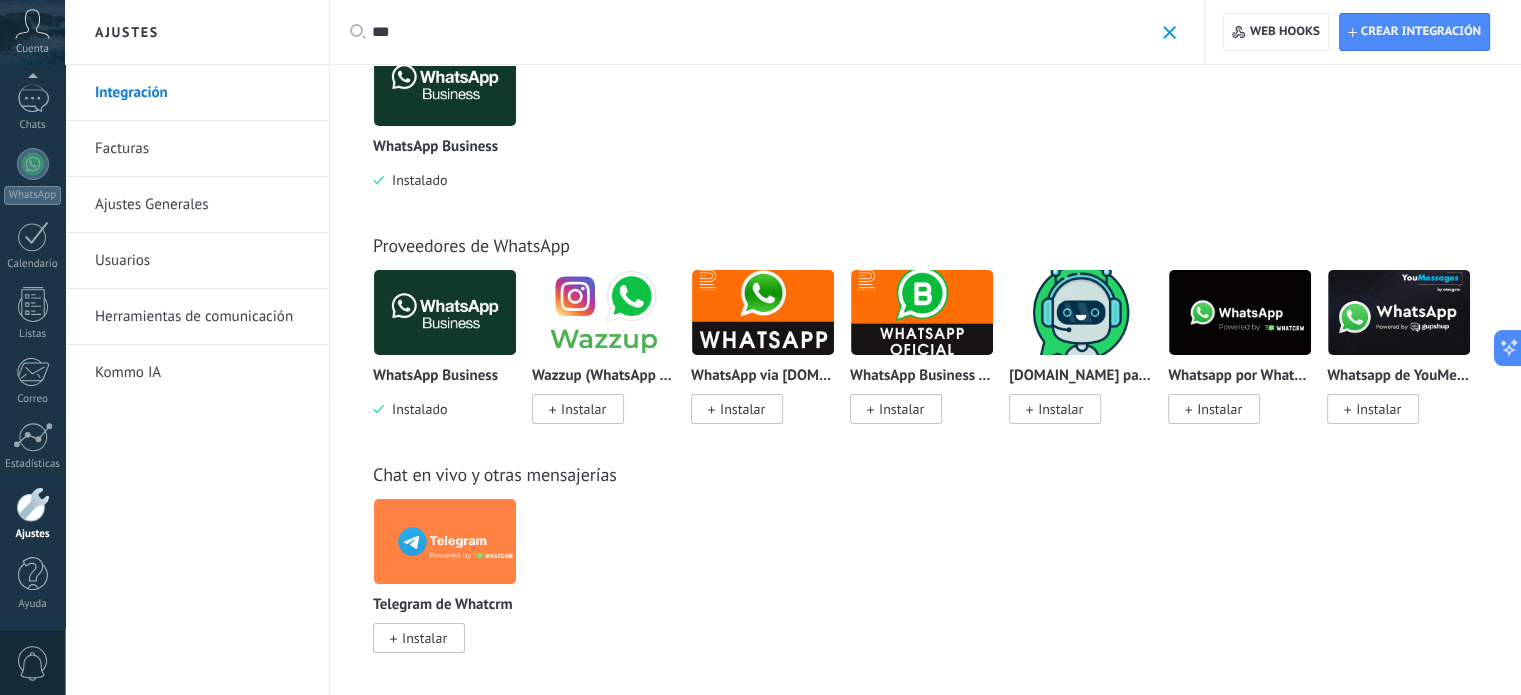 click on "Usuarios" at bounding box center [202, 261] 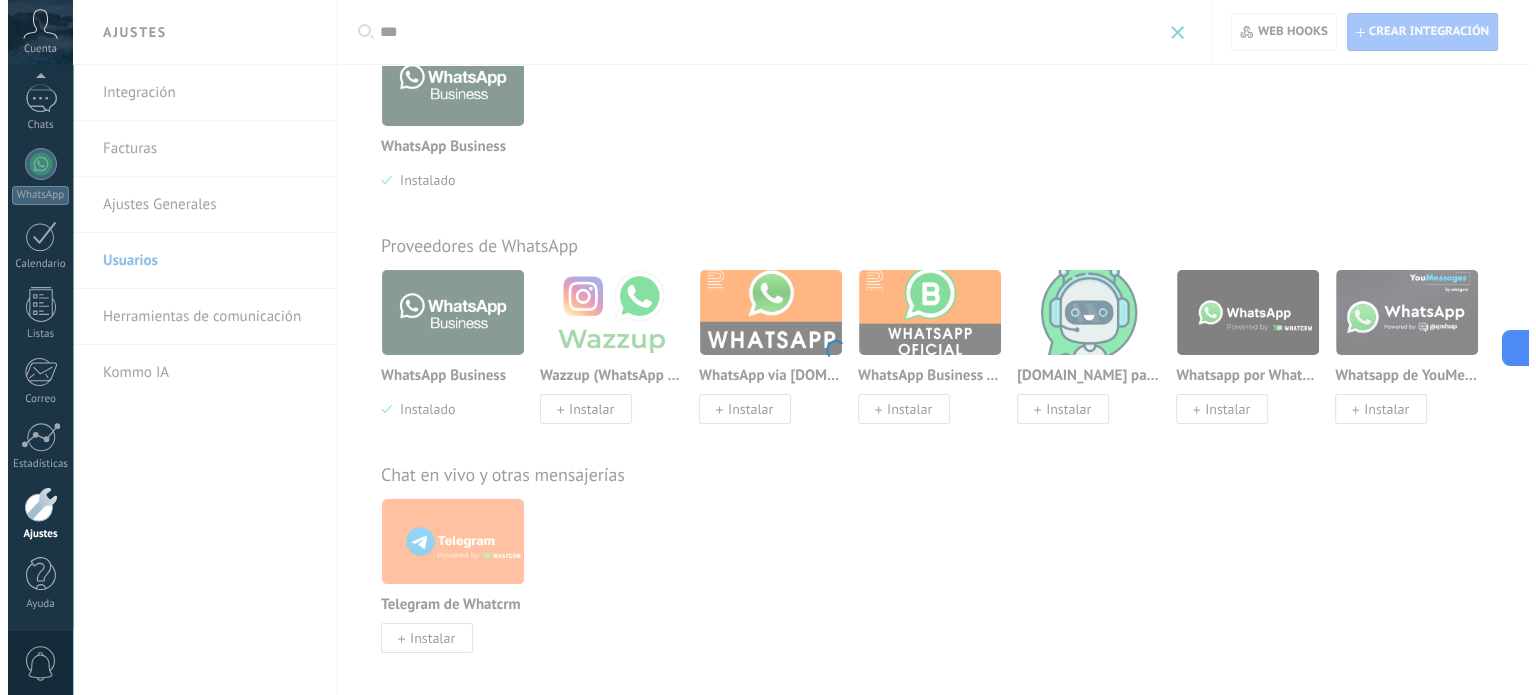 scroll, scrollTop: 0, scrollLeft: 0, axis: both 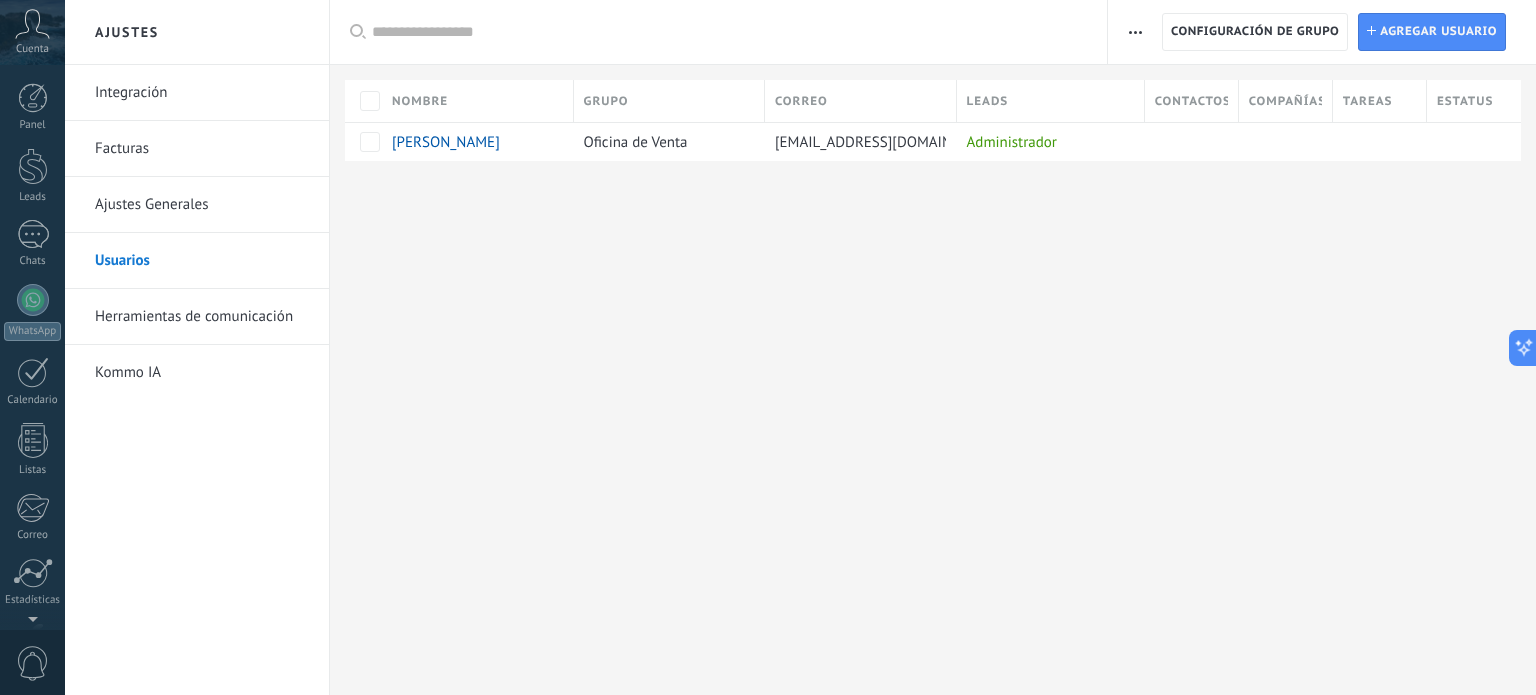 click on "Cuenta" at bounding box center [32, 49] 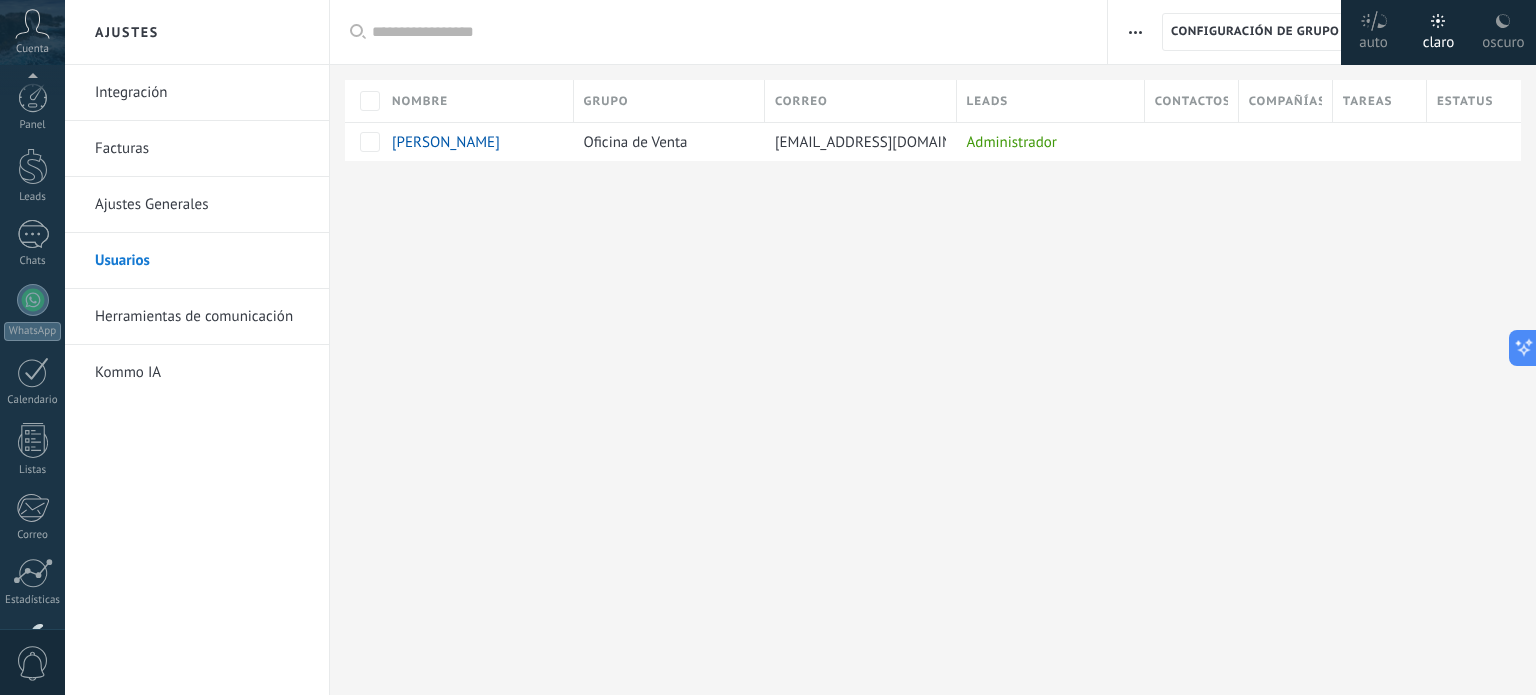 scroll, scrollTop: 136, scrollLeft: 0, axis: vertical 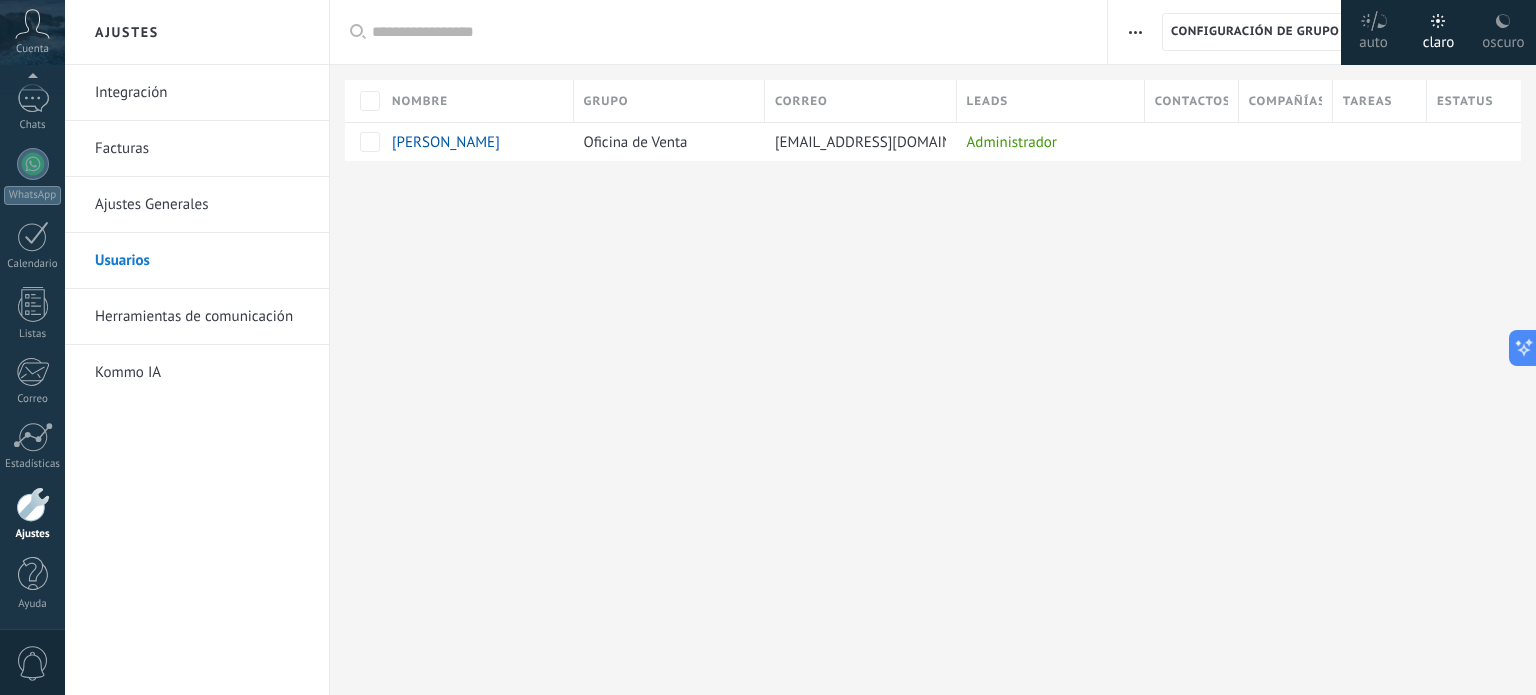 click on "Ajustes Integración Facturas Ajustes Generales Usuarios Herramientas de comunicación Kommo IA Registro de autorización Lista blanca de direcciones IP Límites de actividade Configuración de grupo Configuración de grupo Instalar Agregar usuario Aplicar Usuarios activos Usuarios inactivos Todo usuarios Administrador Usuarios libres Verificación en 2-pasos Guardar Seleccionar todo Oficina de Venta Usuarios libres Todos los grupos Seleccionar todo Administrador Todos los roles Ninguno Usuarios activos Usuarios inactivos Usuarios activos Seleccionar todo Usuarios con verificación en 2 pasos Usuarios sin verificación en 2 pasos Todos los tipos de verificación Aplicar Restablecer Nombre Grupo Correo Leads Contactos Compañías Tareas Estatus           ROSALBA ROJAS Oficina de Venta info.modayhogar@gmail.com Administrador Lamentablemente, no hay elementos con estos parámetros.  Mostrar todos" at bounding box center (800, 347) 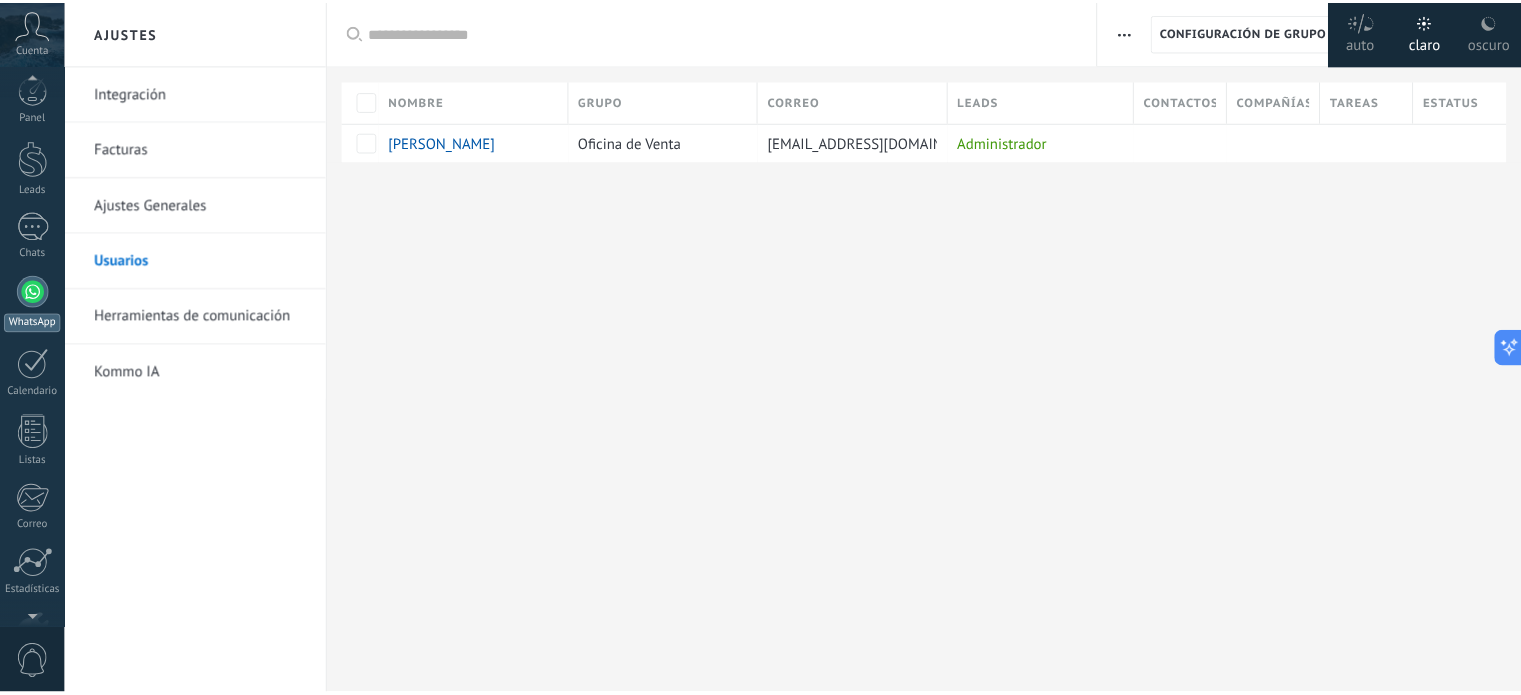 scroll, scrollTop: 0, scrollLeft: 0, axis: both 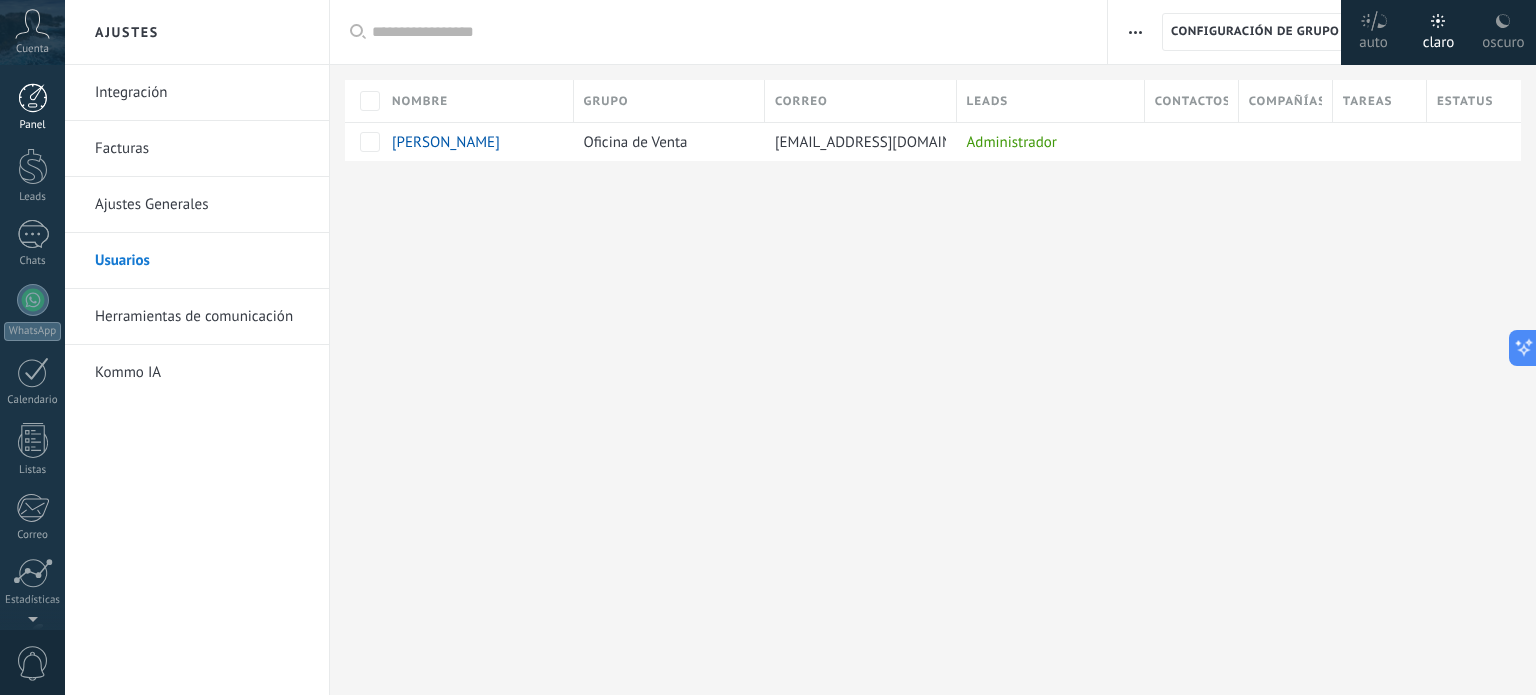 click on "Panel" at bounding box center (32, 107) 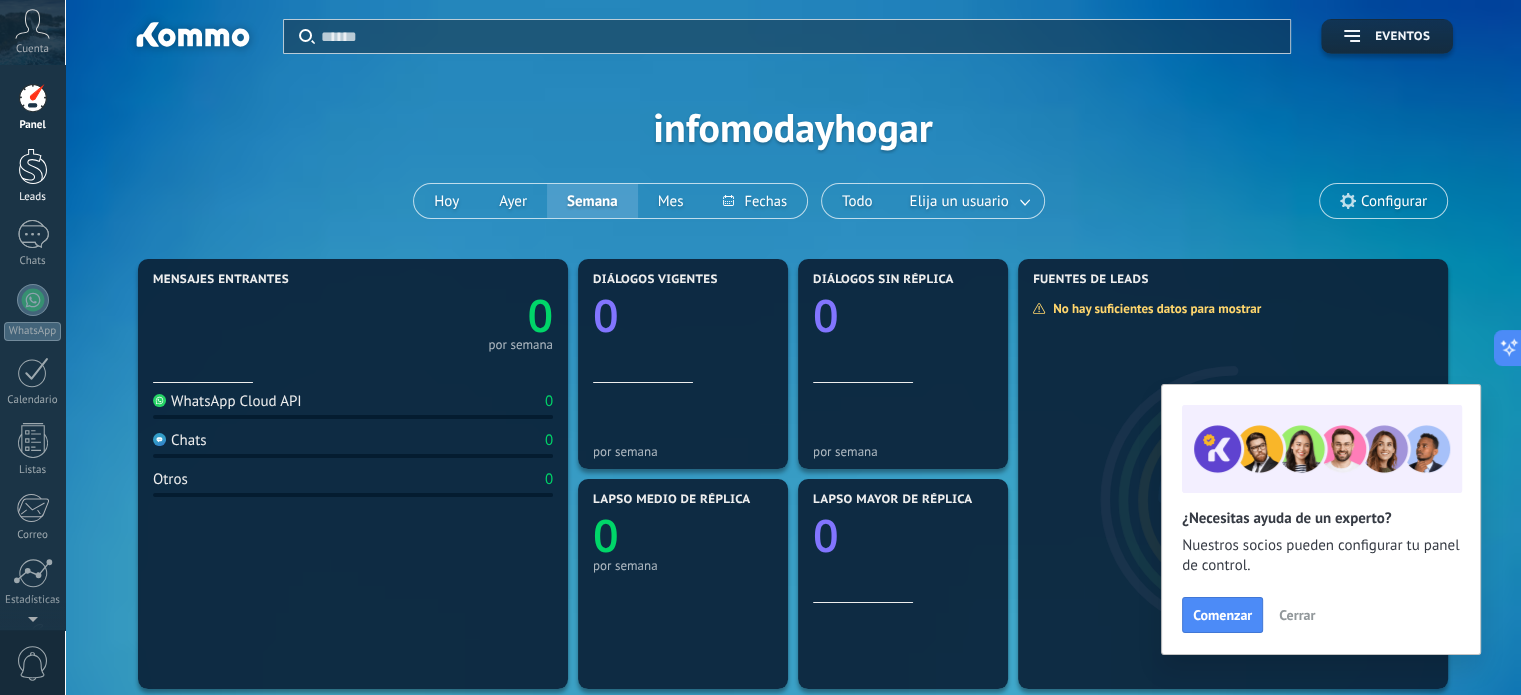 click at bounding box center [33, 166] 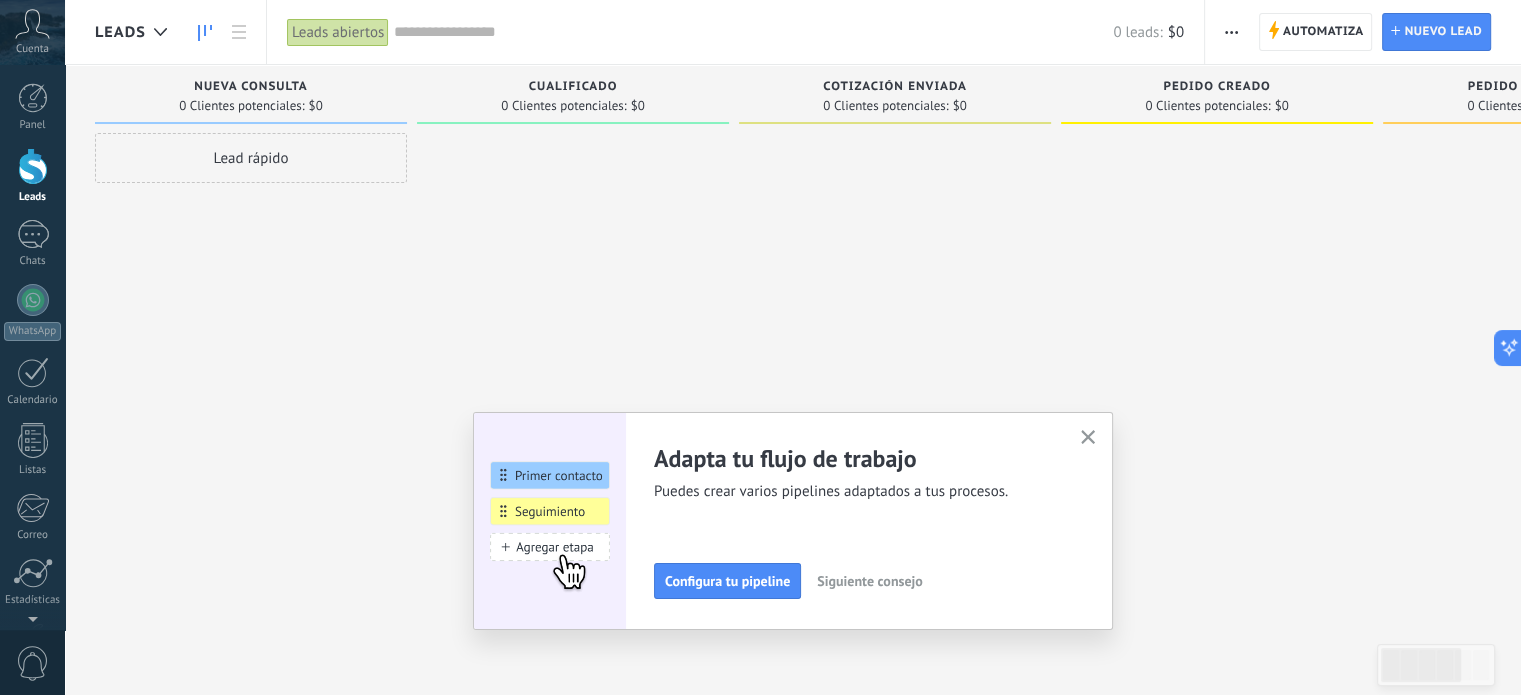 click at bounding box center (573, 350) 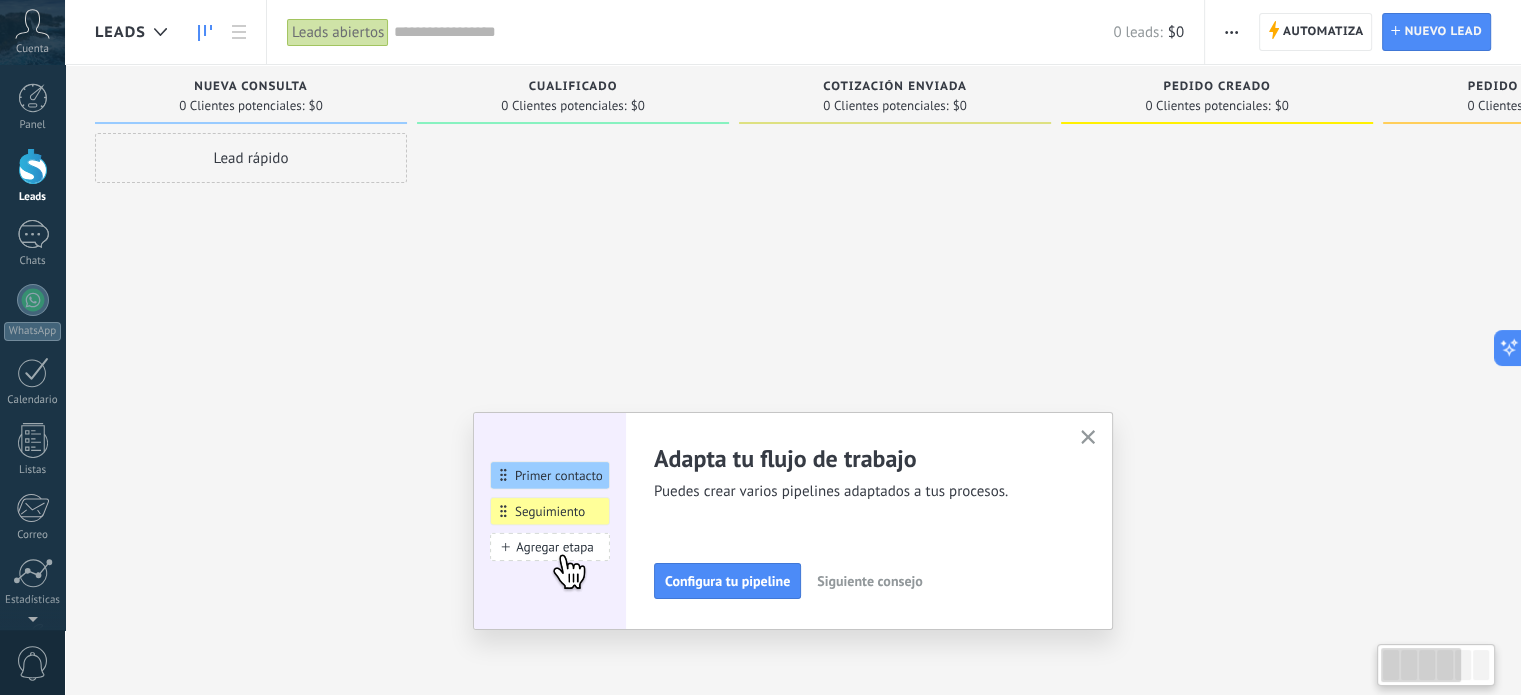 click 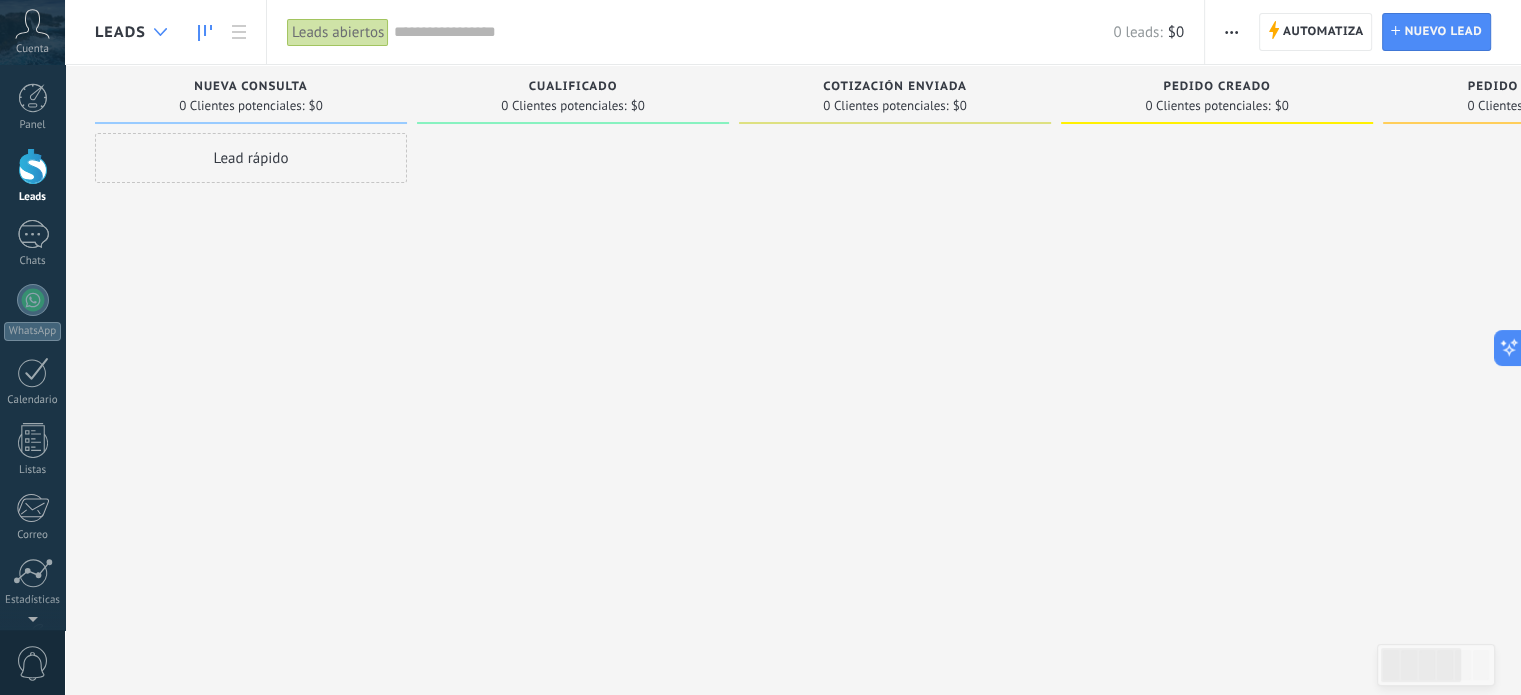 click 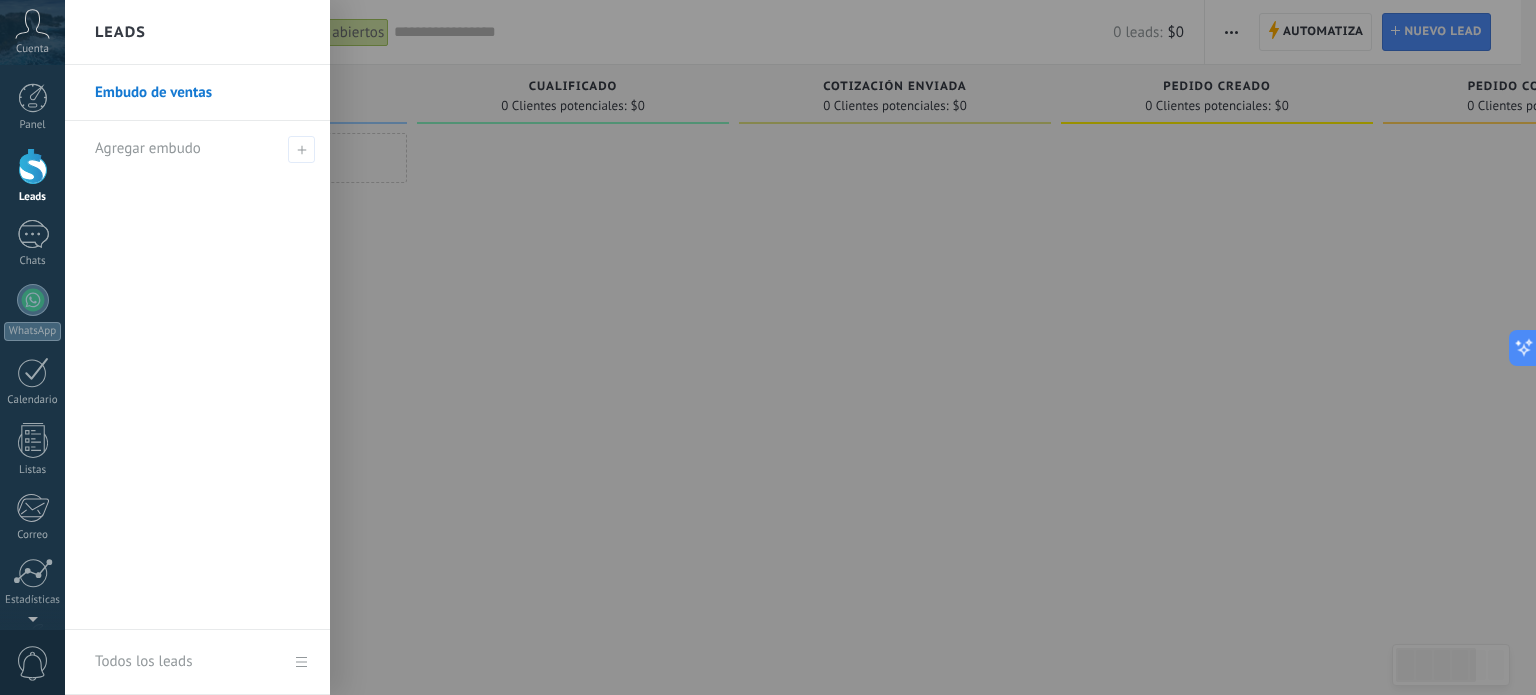 click at bounding box center (833, 347) 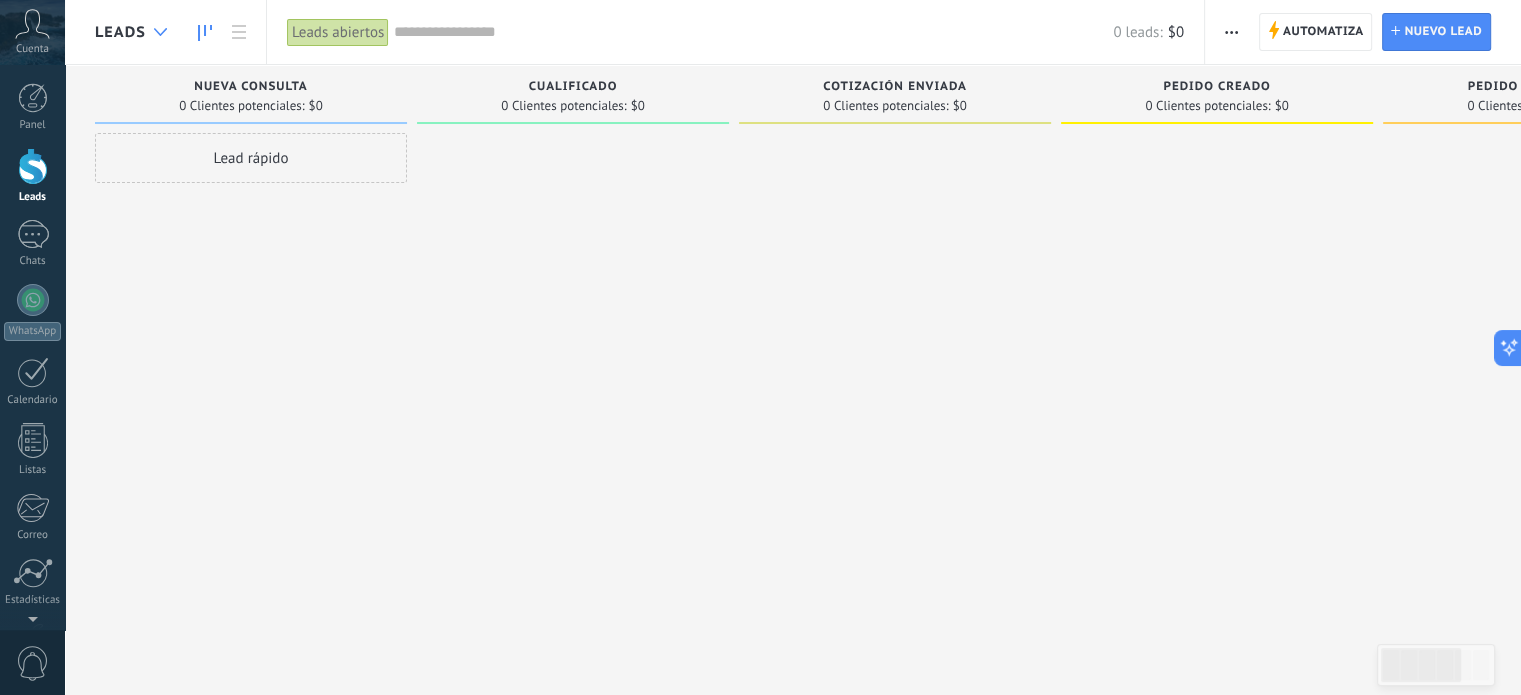 click 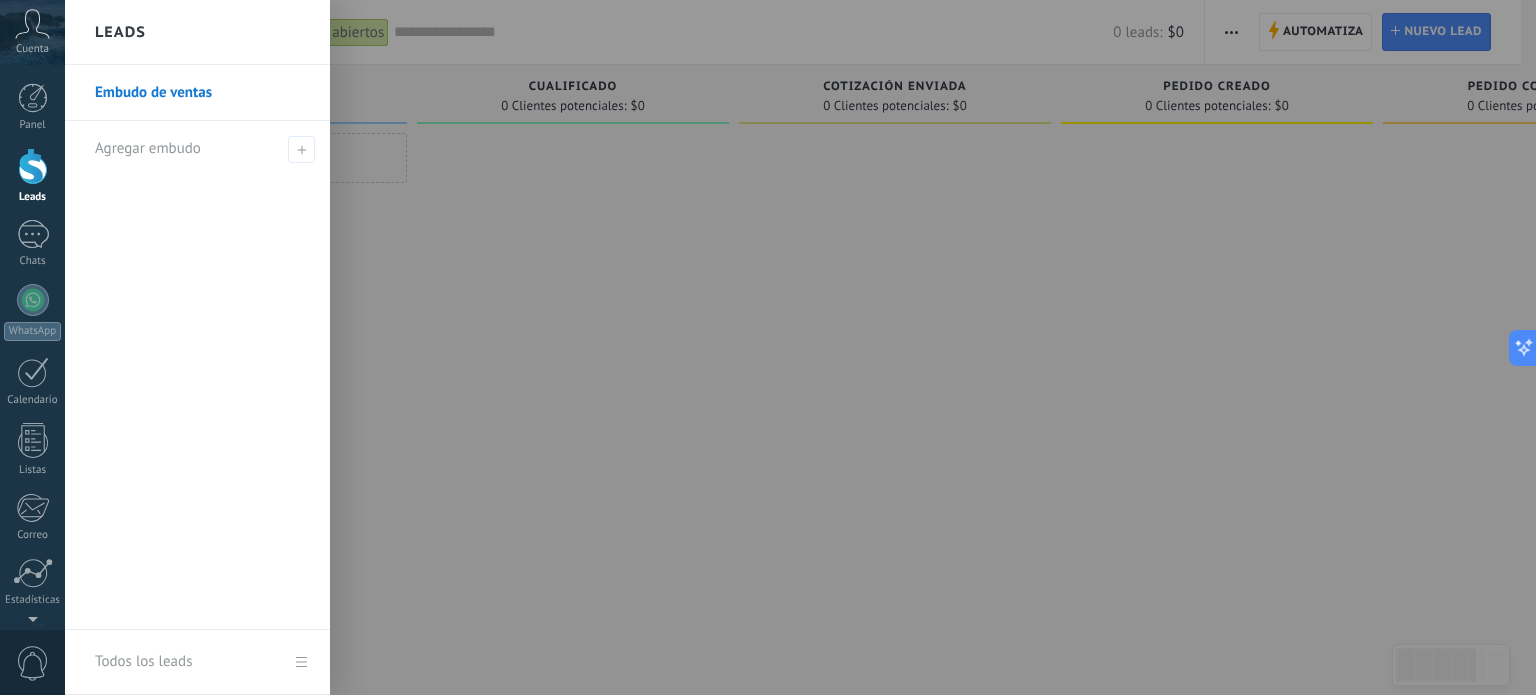 click on "Embudo de ventas" at bounding box center [202, 93] 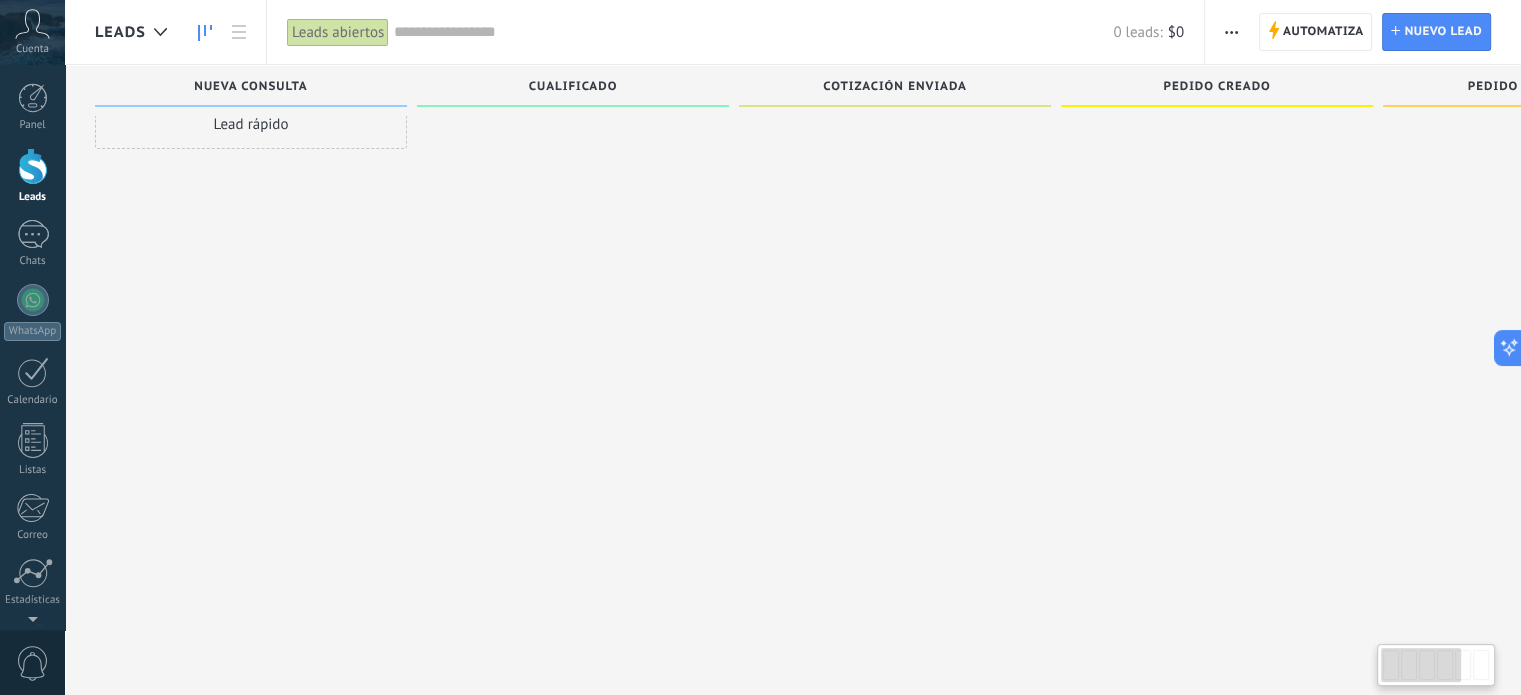 scroll, scrollTop: 0, scrollLeft: 0, axis: both 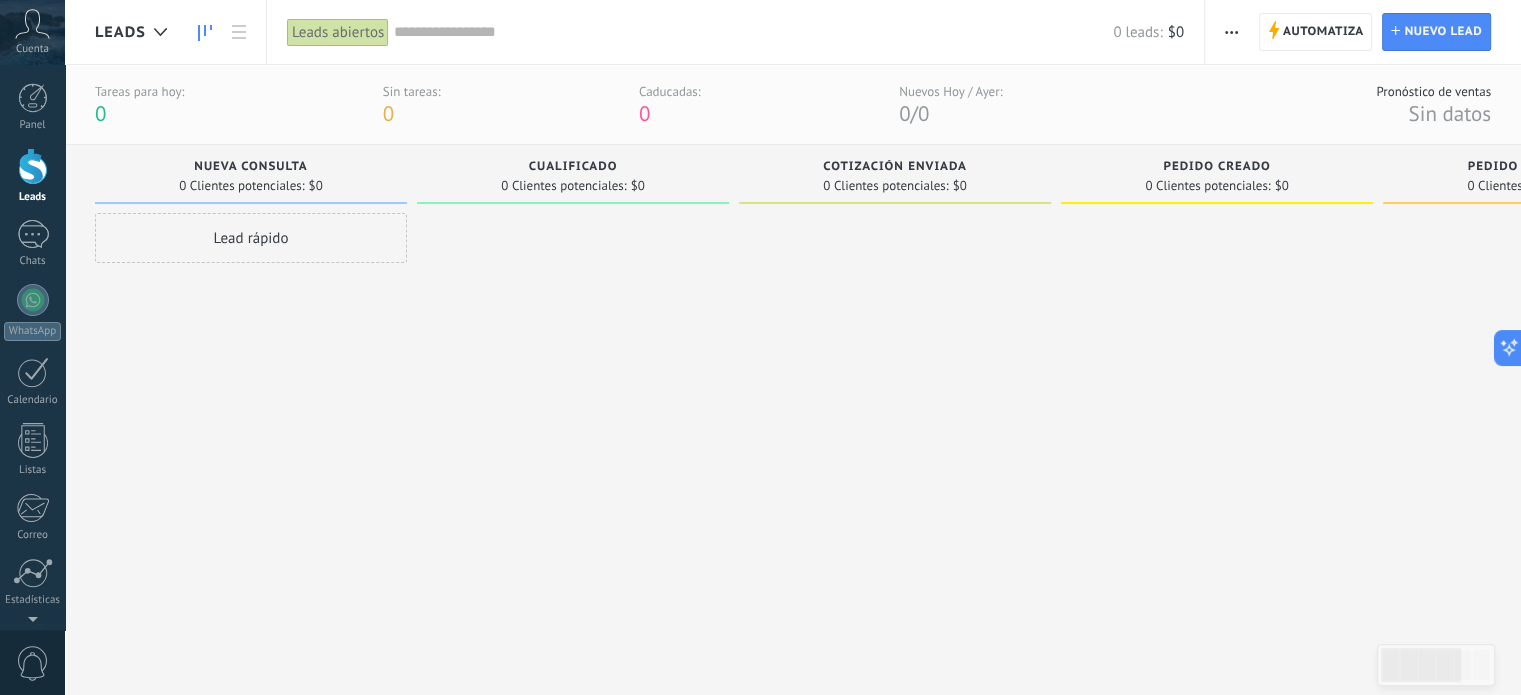 click on "Nueva consulta" at bounding box center (251, 168) 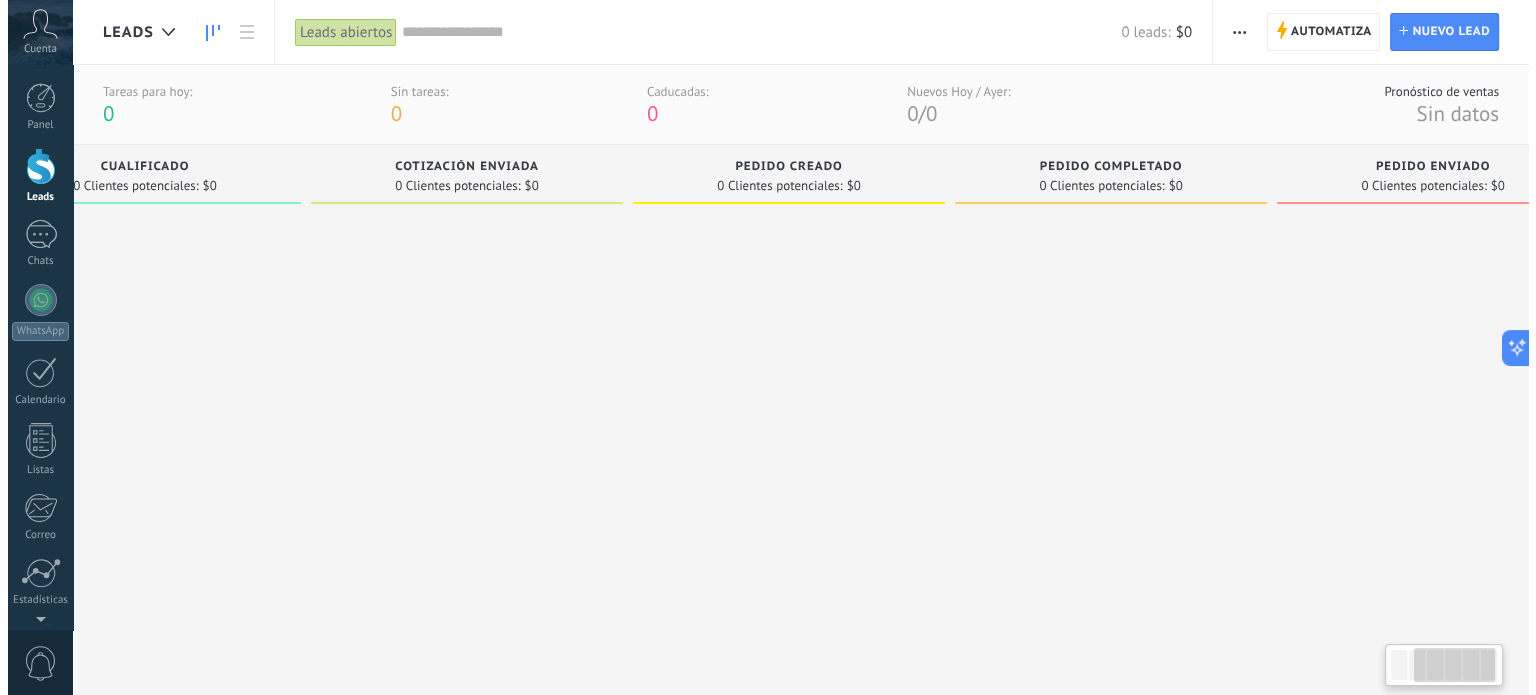 scroll, scrollTop: 0, scrollLeft: 464, axis: horizontal 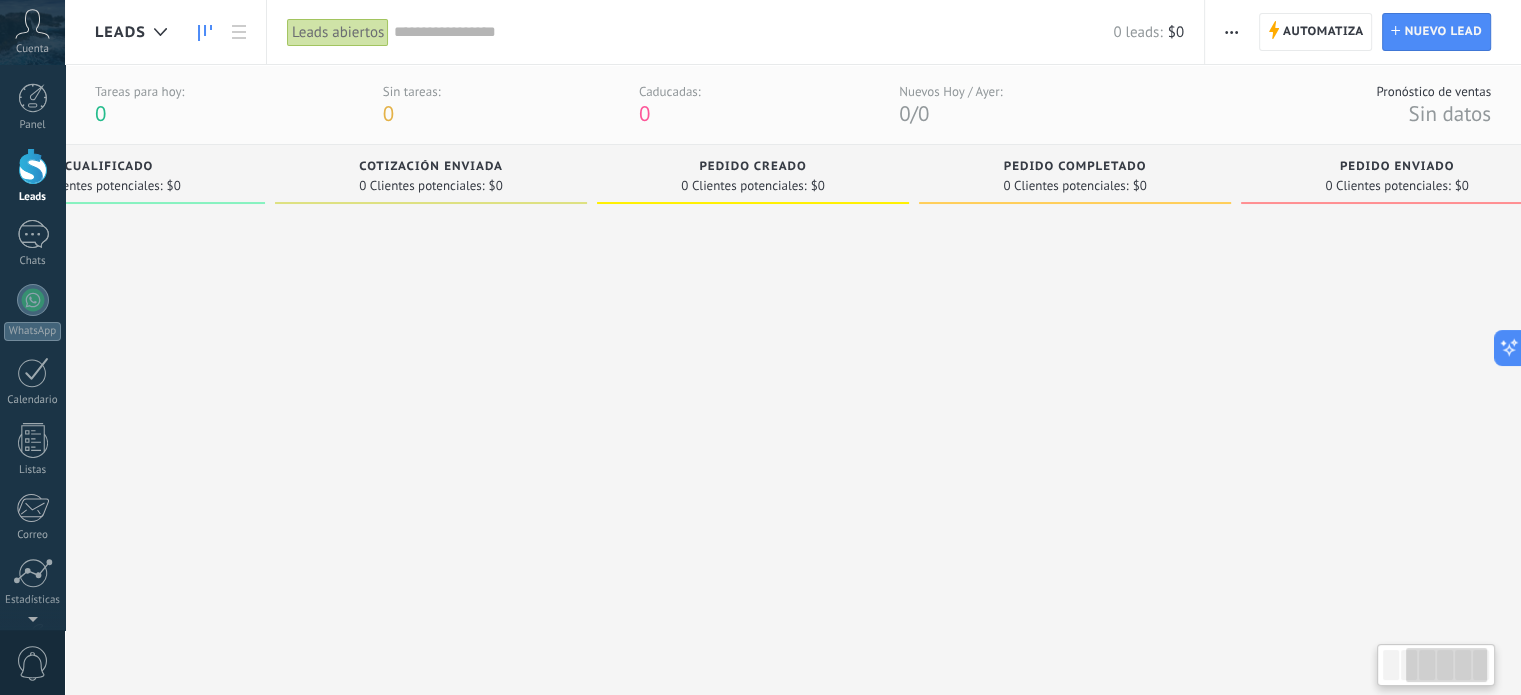 drag, startPoint x: 1293, startPoint y: 165, endPoint x: 852, endPoint y: 166, distance: 441.00113 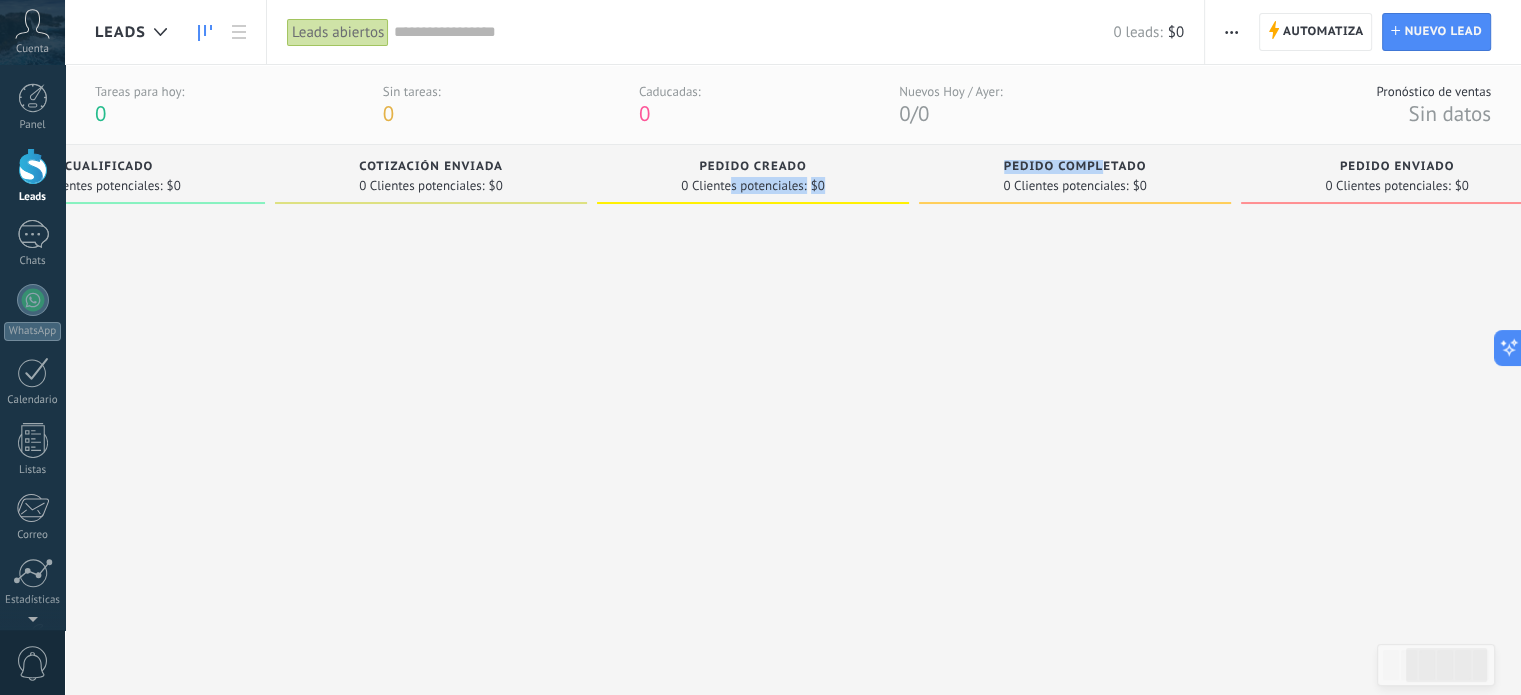 drag, startPoint x: 1077, startPoint y: 171, endPoint x: 788, endPoint y: 179, distance: 289.11072 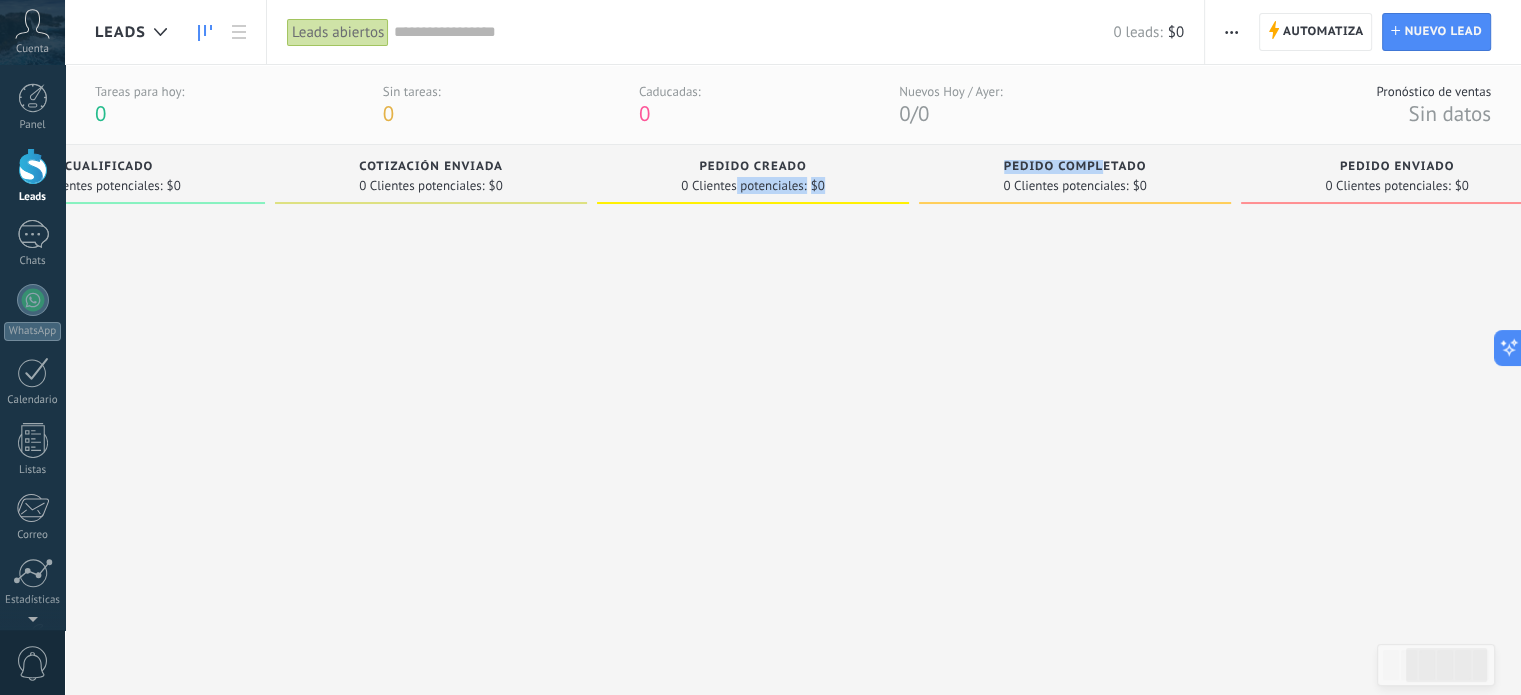 click on "Pedido enviado 0  Clientes potenciales:  $0" at bounding box center (1397, 174) 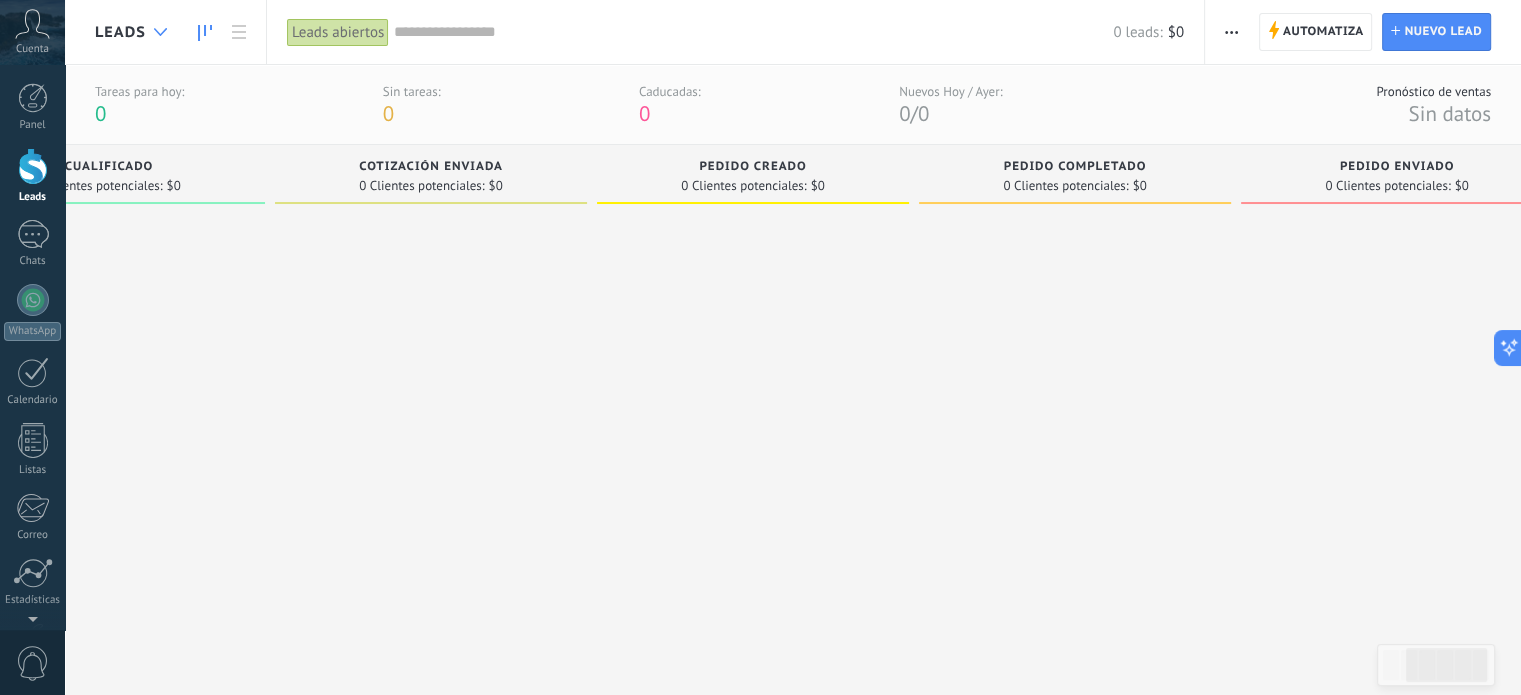 click at bounding box center [160, 32] 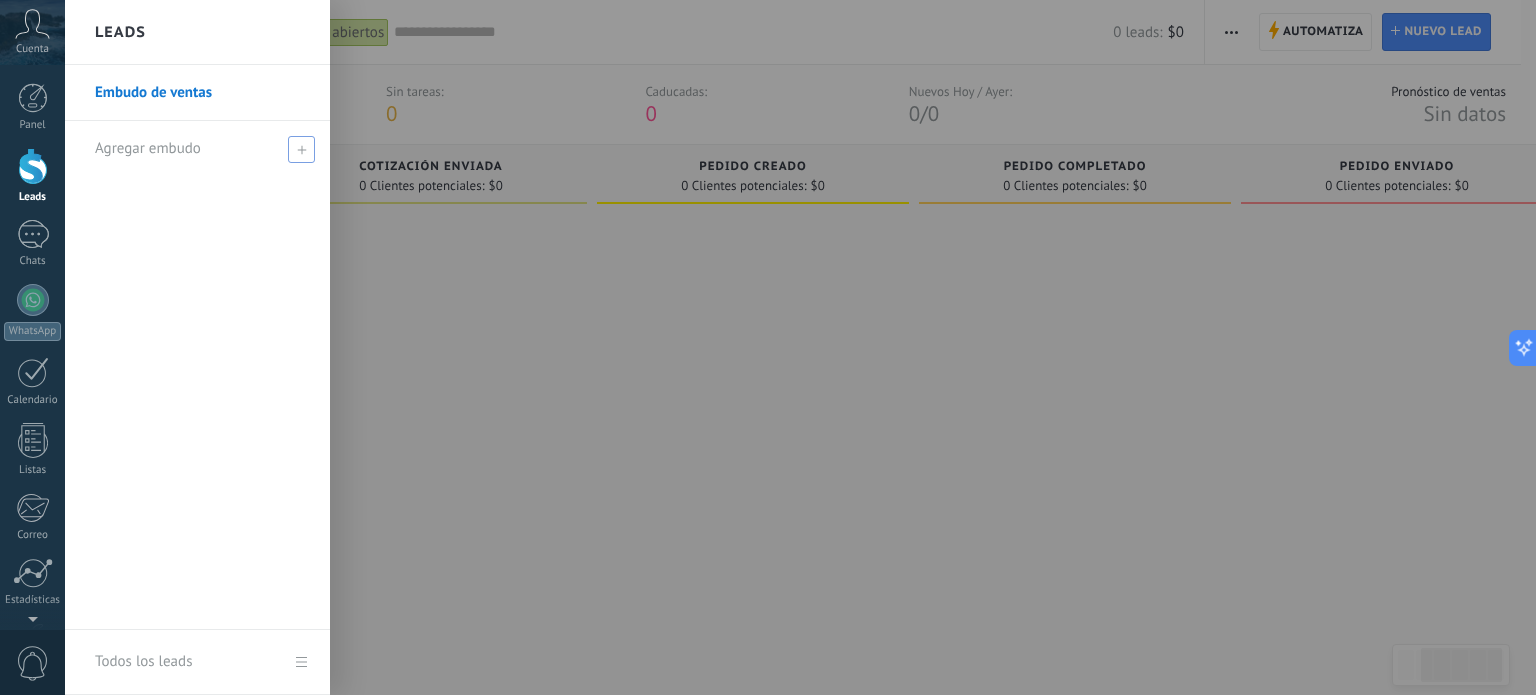 click at bounding box center [301, 149] 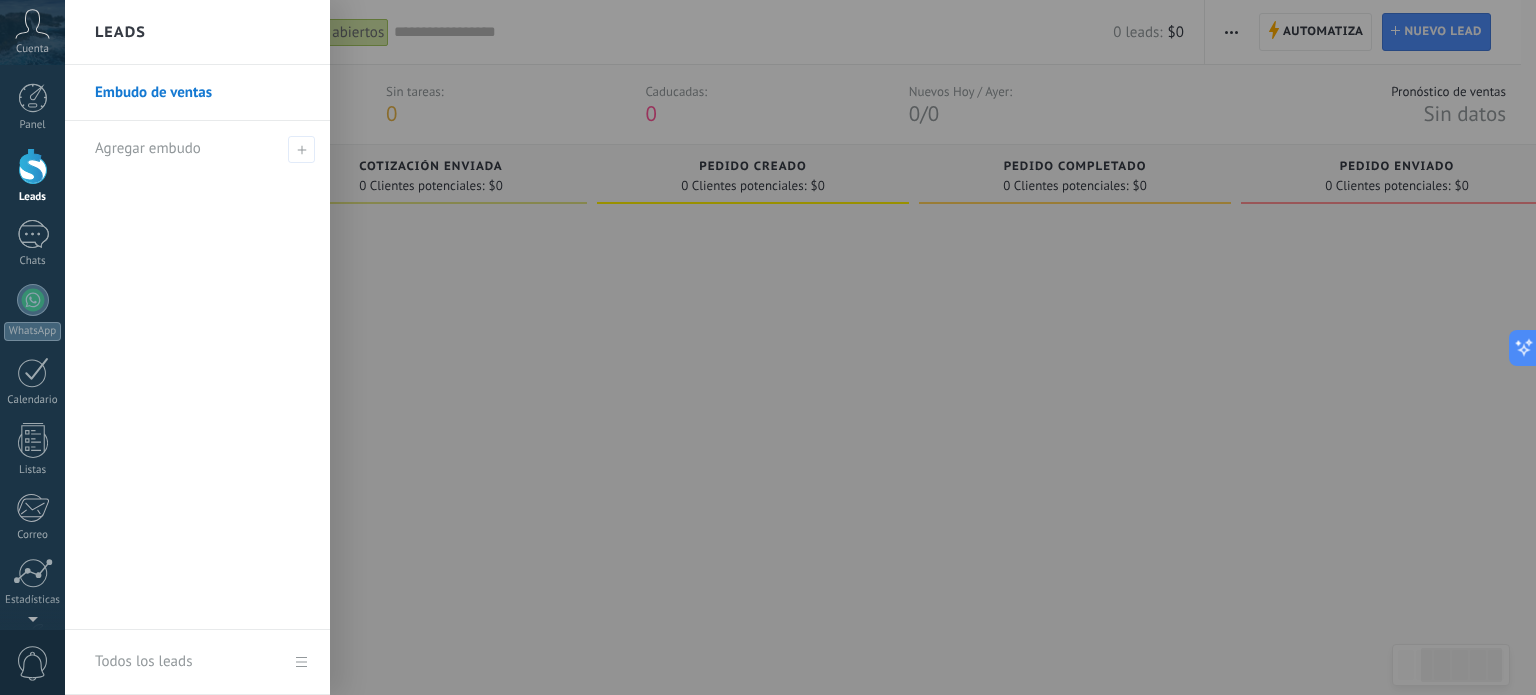 click at bounding box center [833, 347] 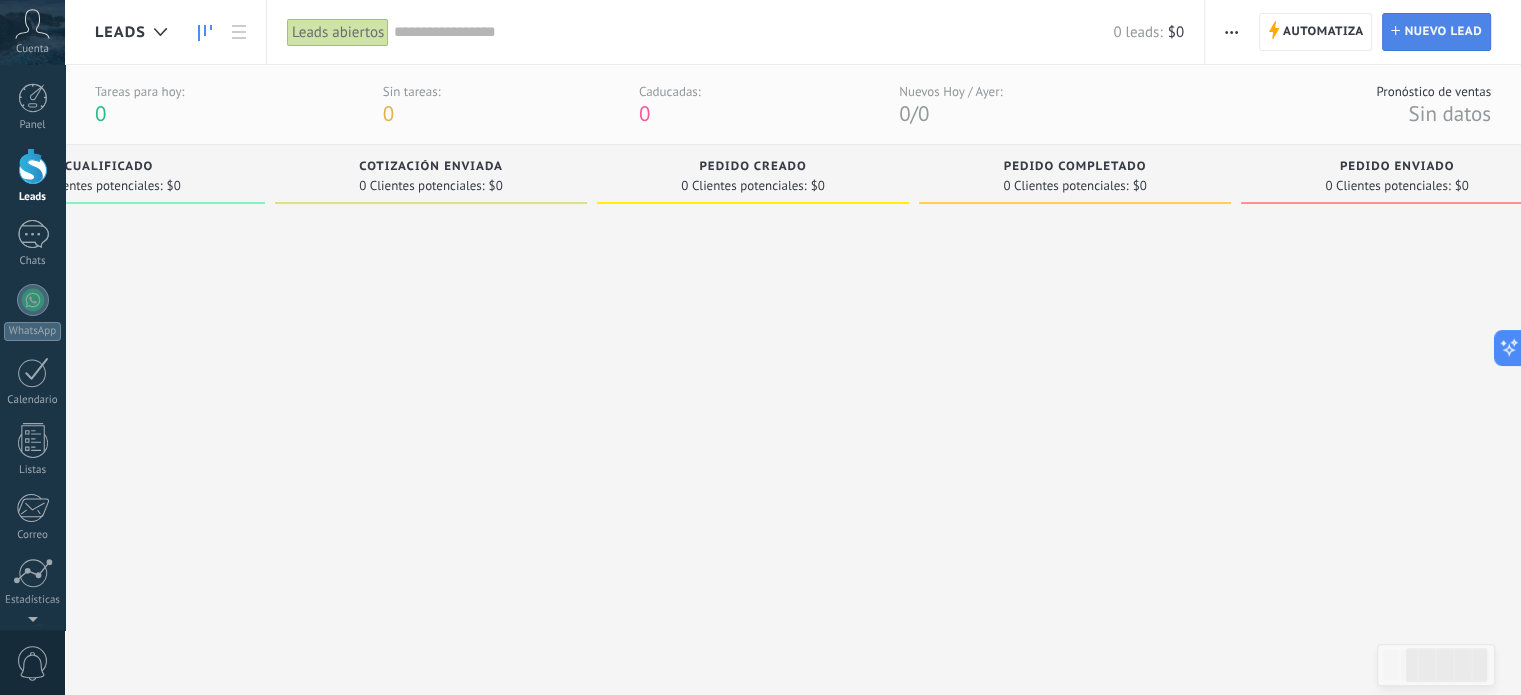 click on "Nuevo lead" at bounding box center (1443, 32) 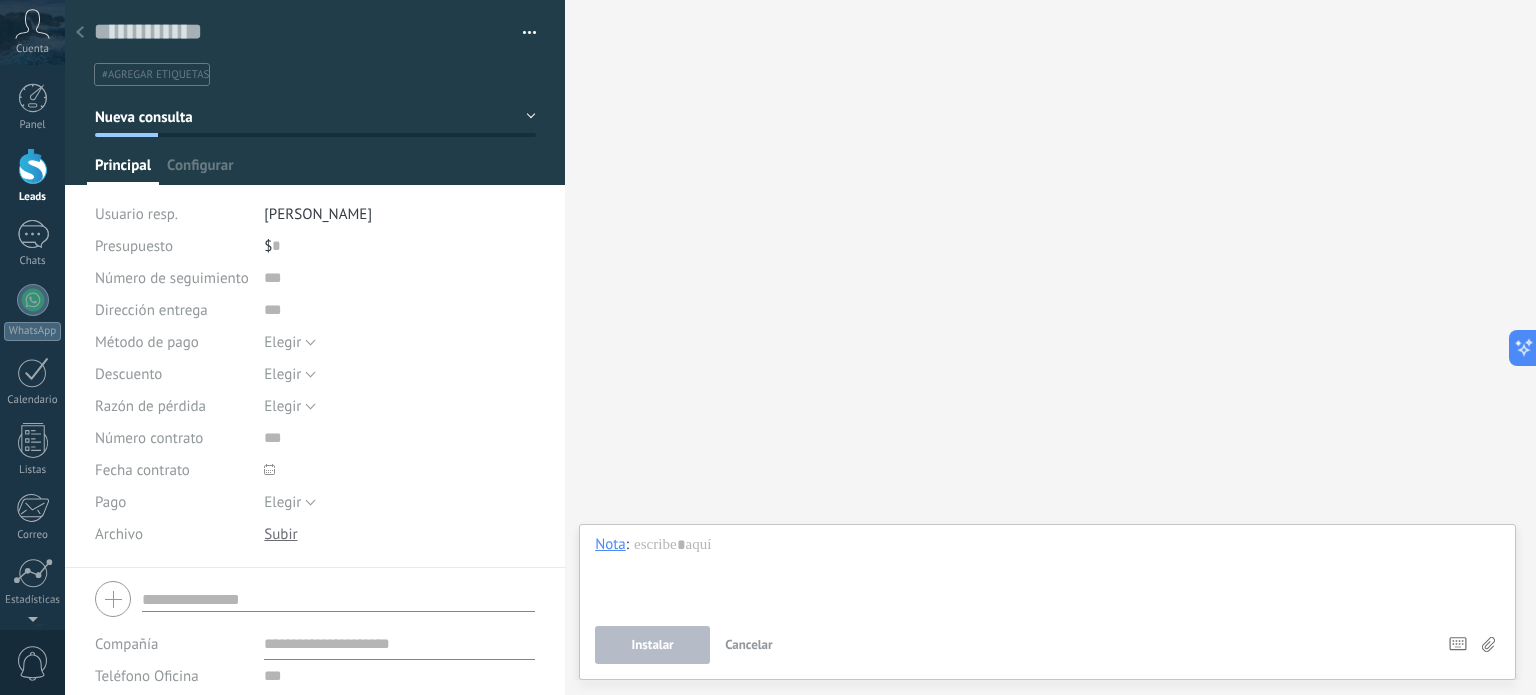 click at bounding box center (80, 33) 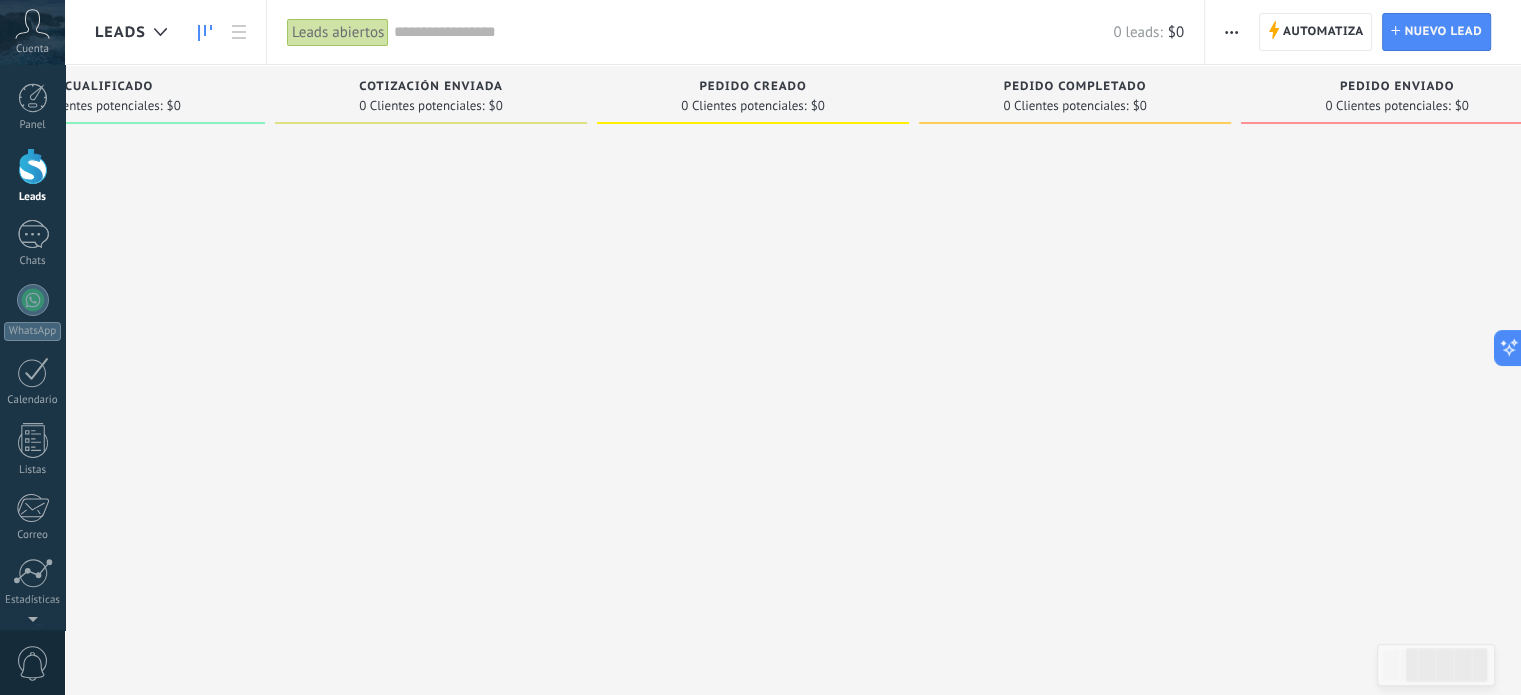 click 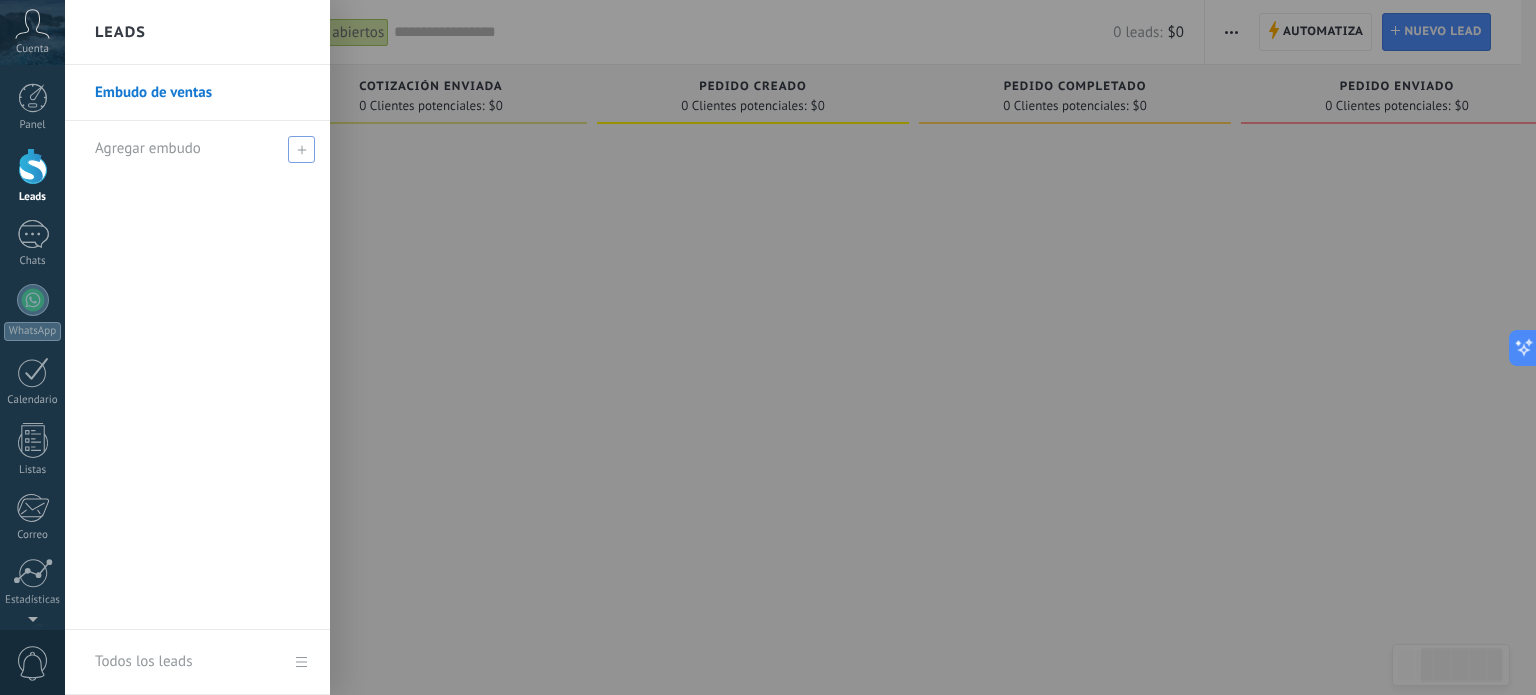 click on "Agregar embudo" at bounding box center (202, 148) 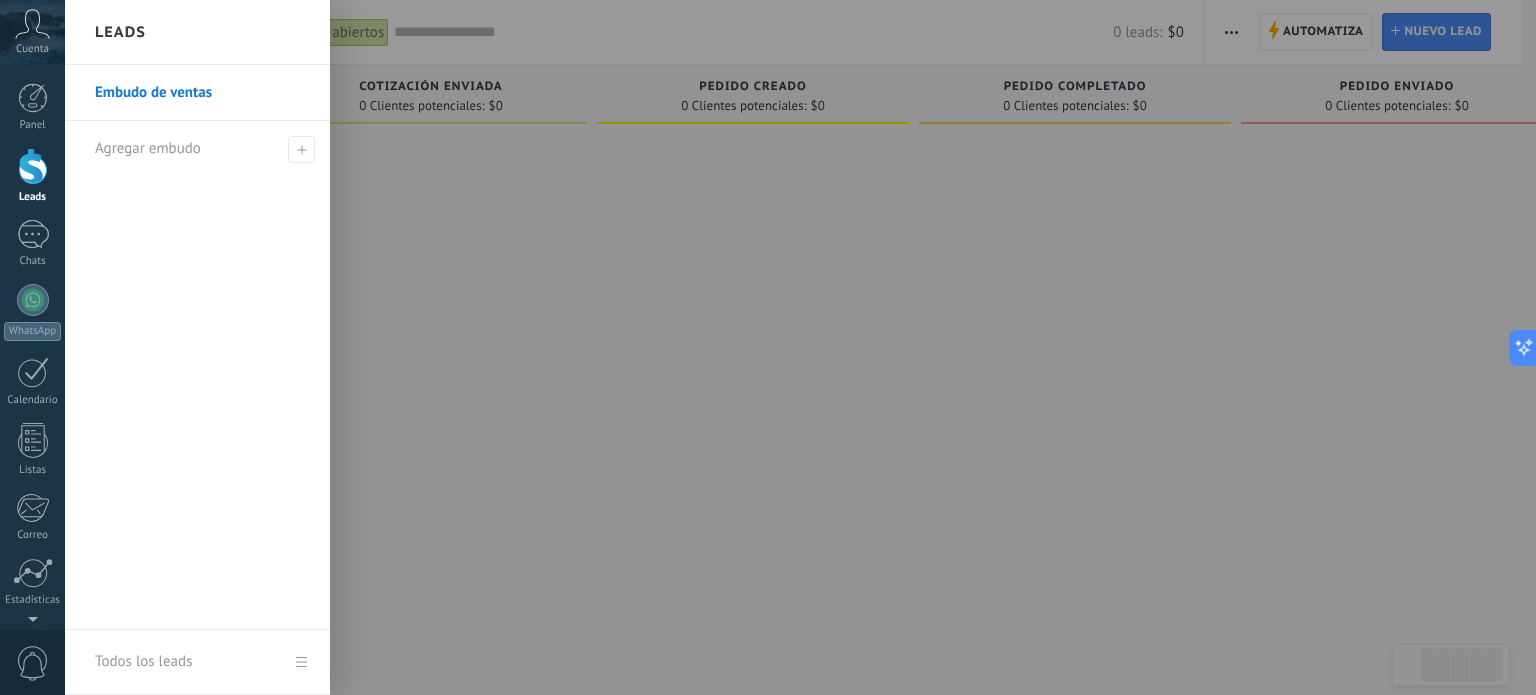 click on "Embudo de ventas" at bounding box center [202, 93] 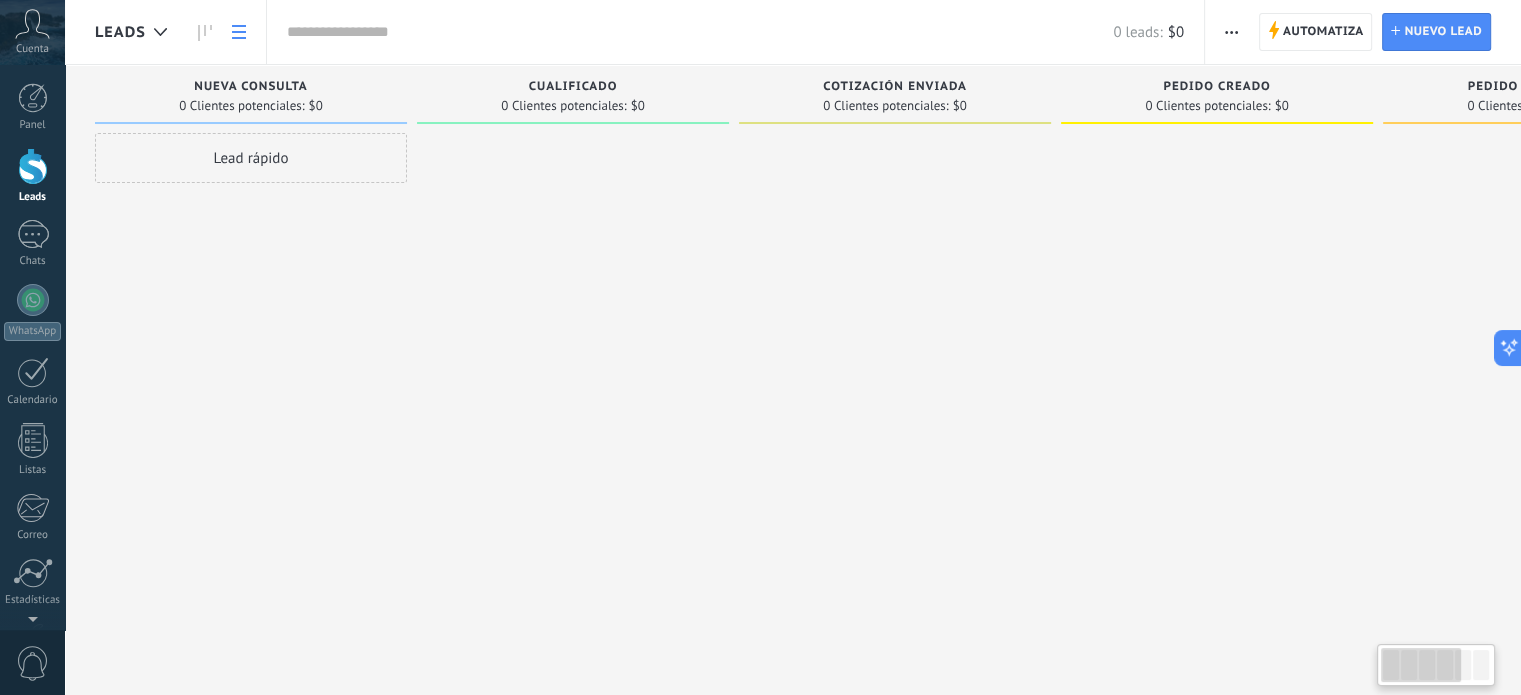 click at bounding box center (239, 32) 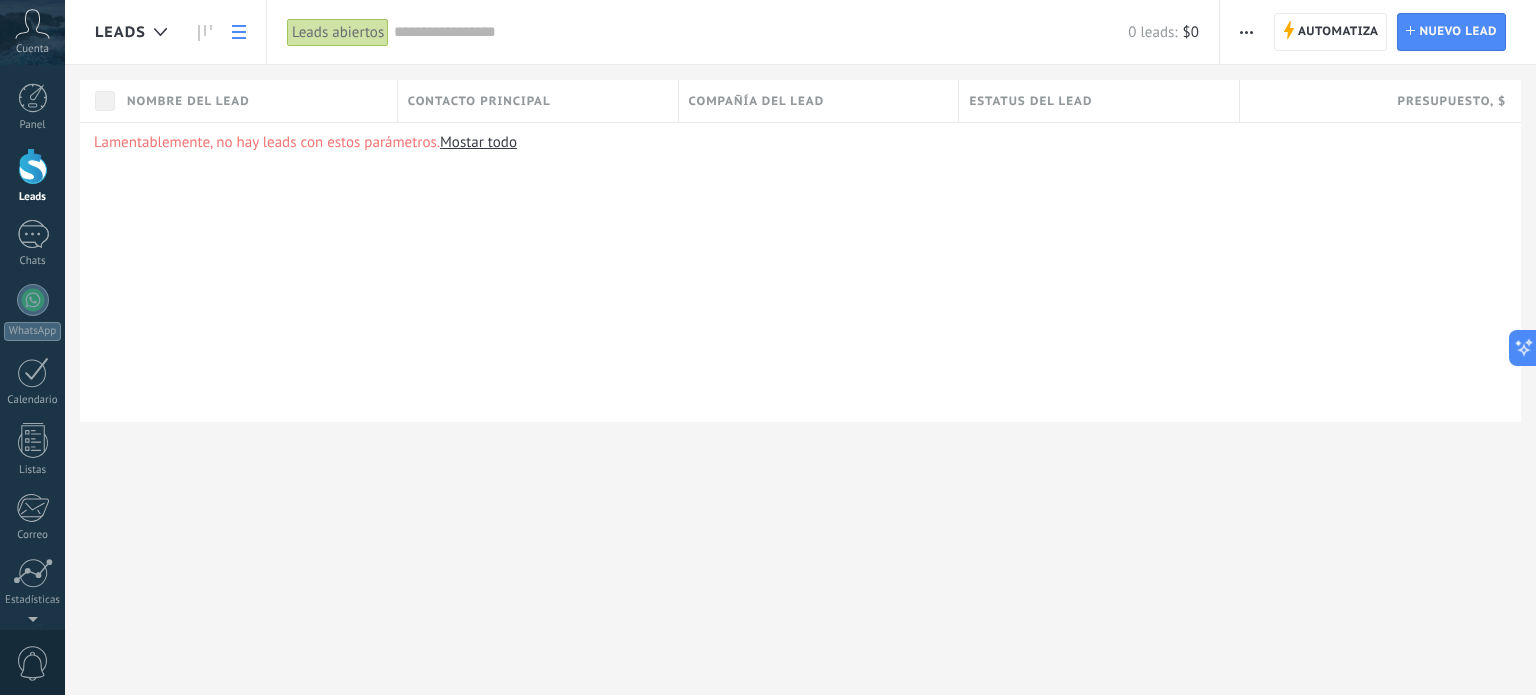 click on "Leads" at bounding box center (141, 32) 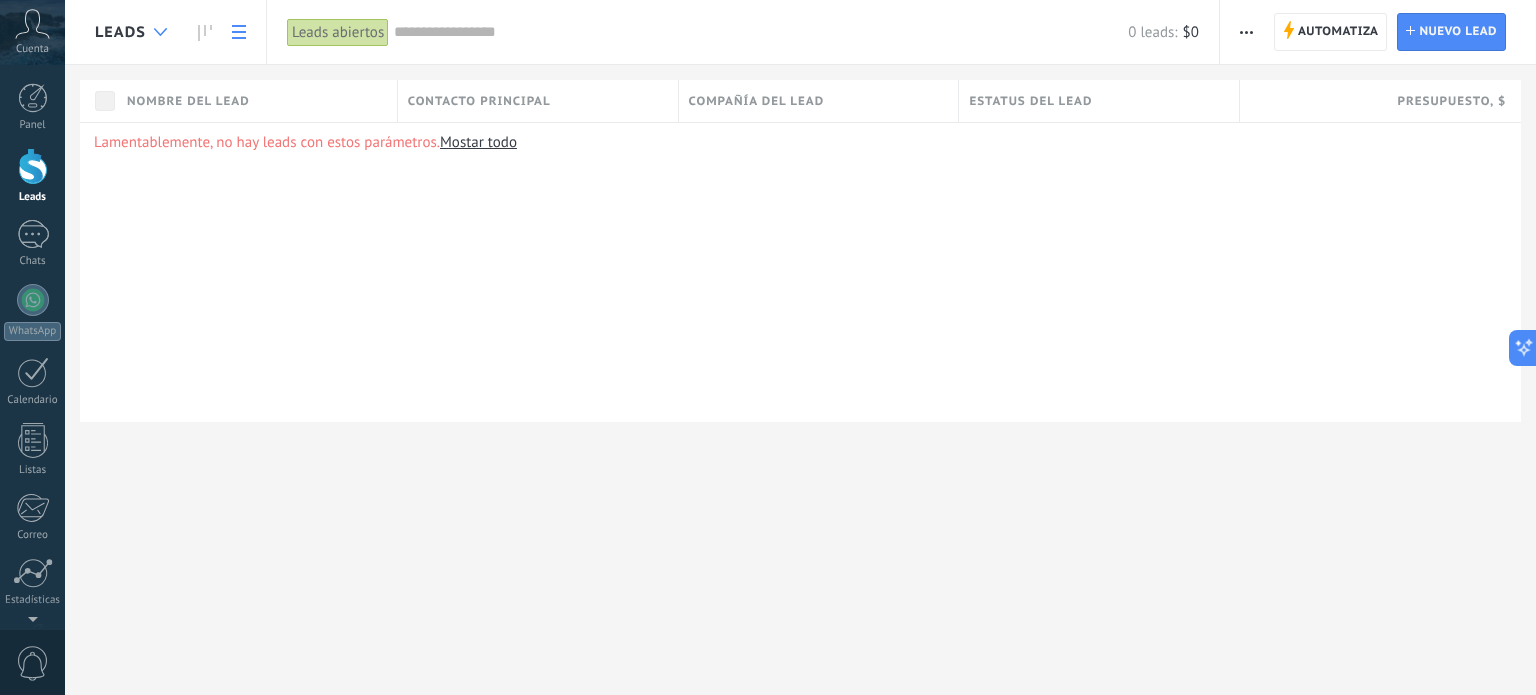 click at bounding box center [160, 32] 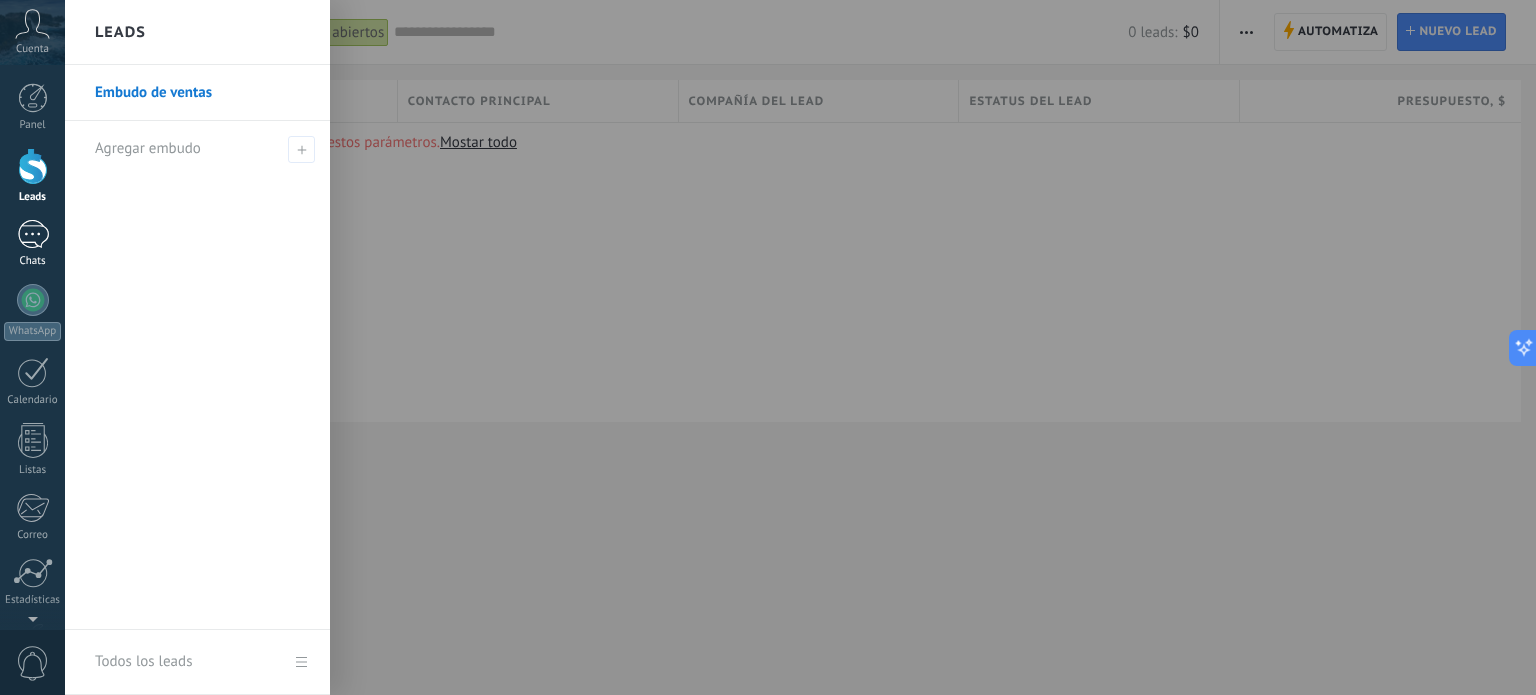 click on "Chats" at bounding box center (32, 244) 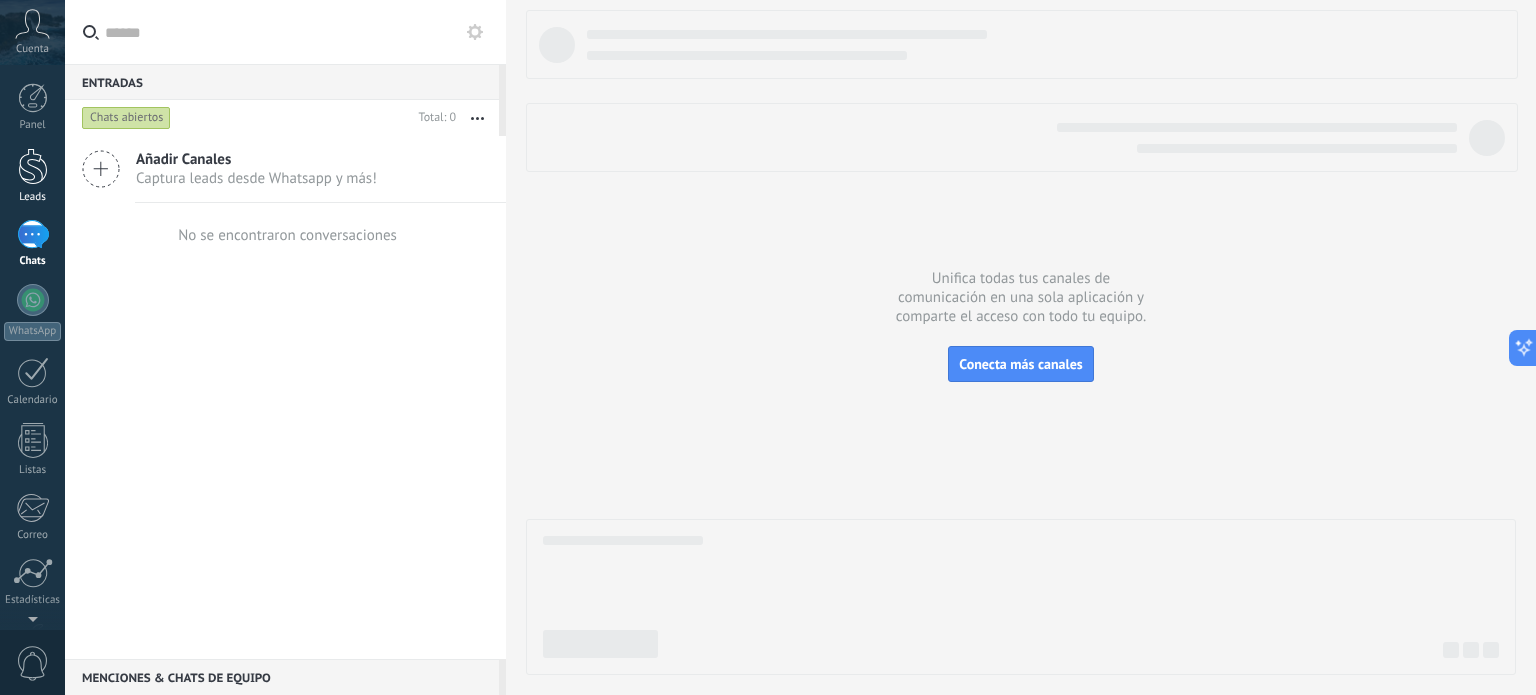 click at bounding box center [33, 166] 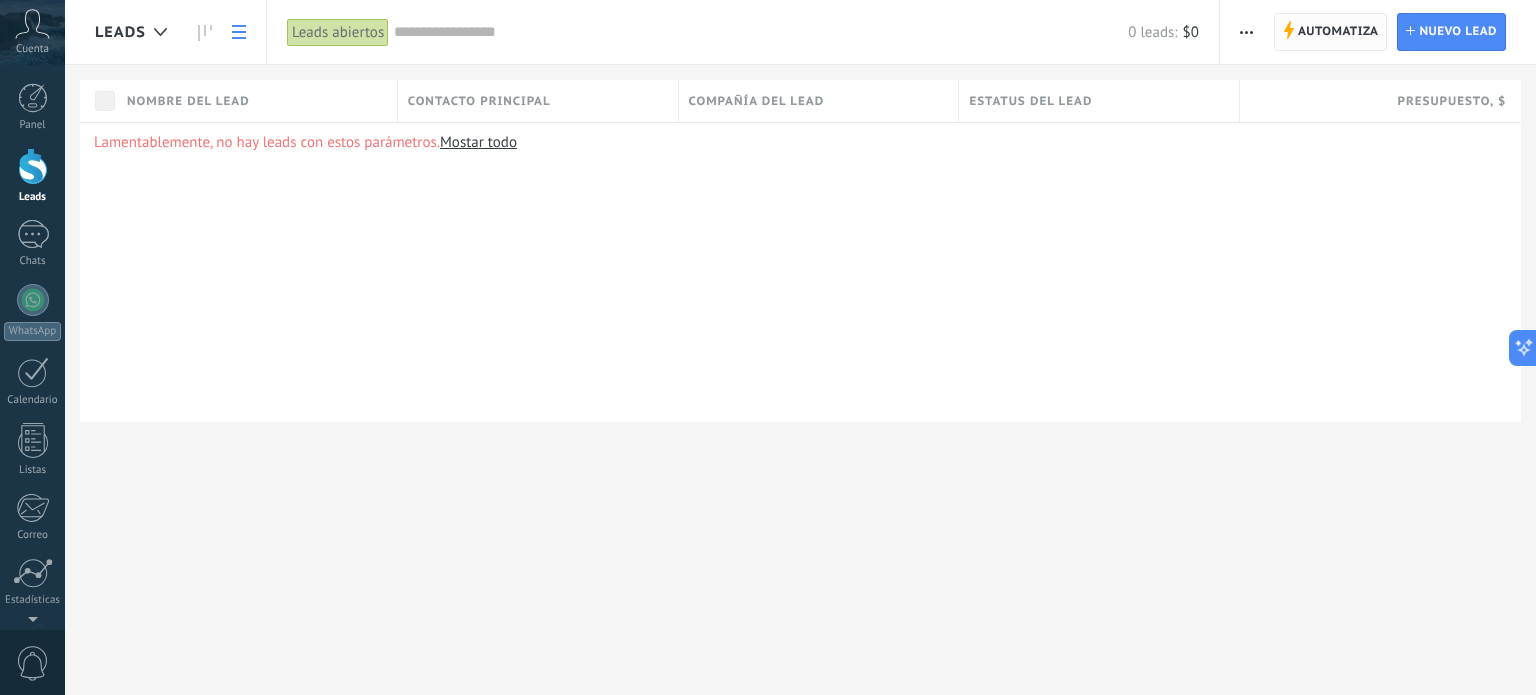 click on "Automatiza" at bounding box center [1338, 32] 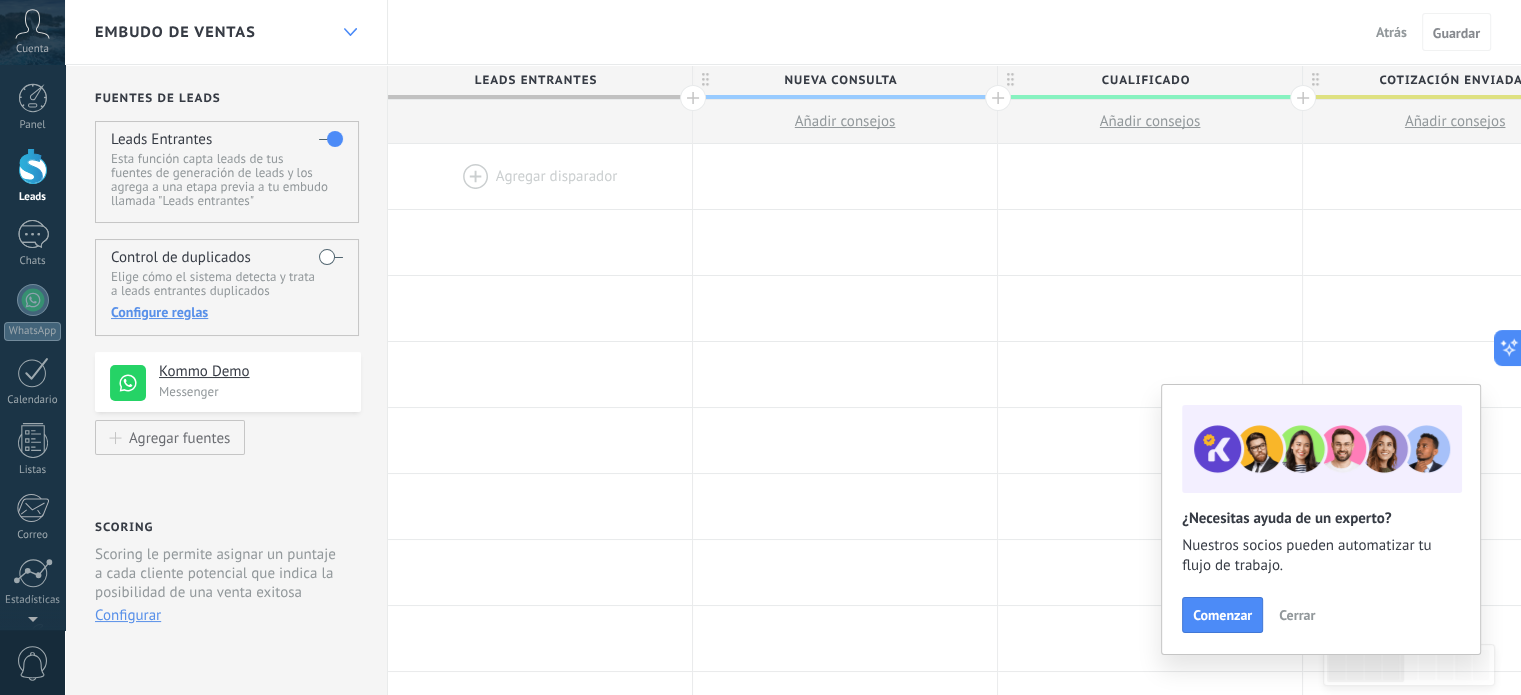 click 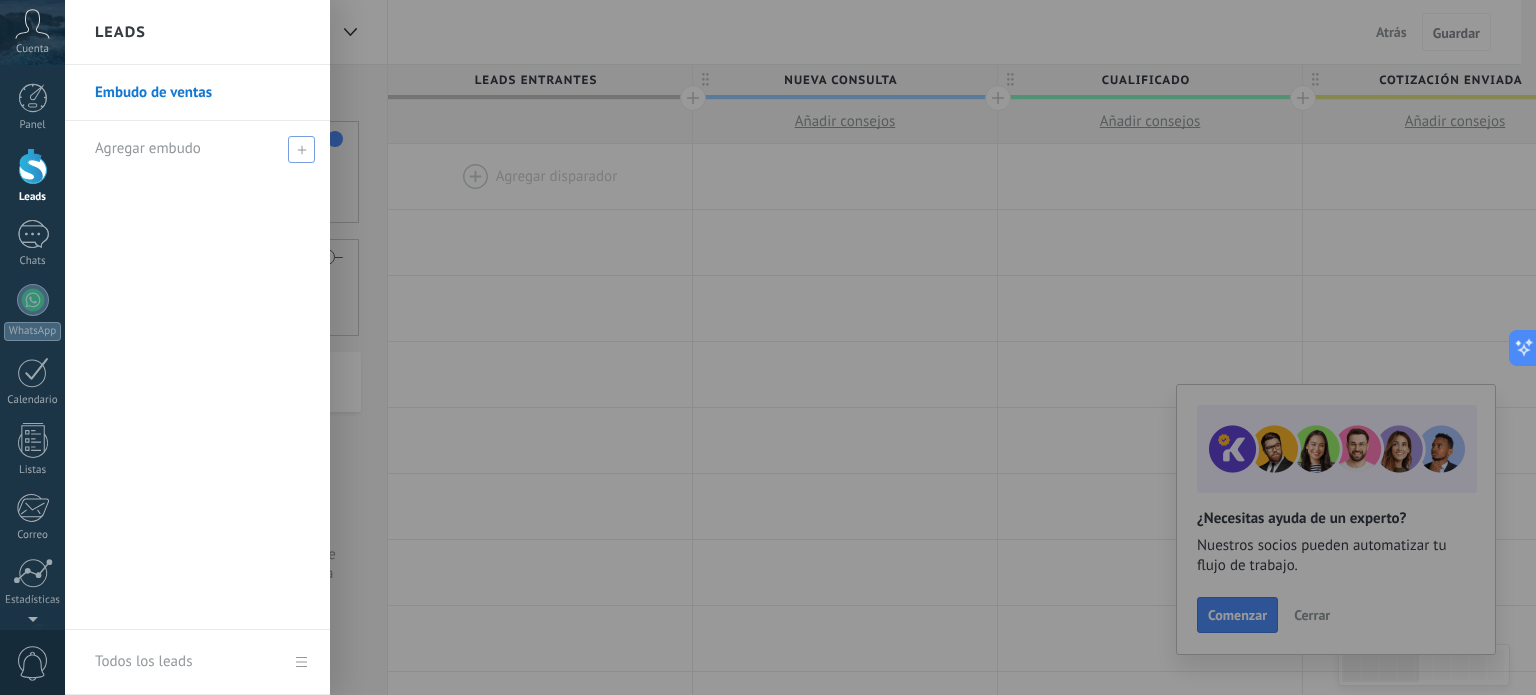 click at bounding box center (301, 149) 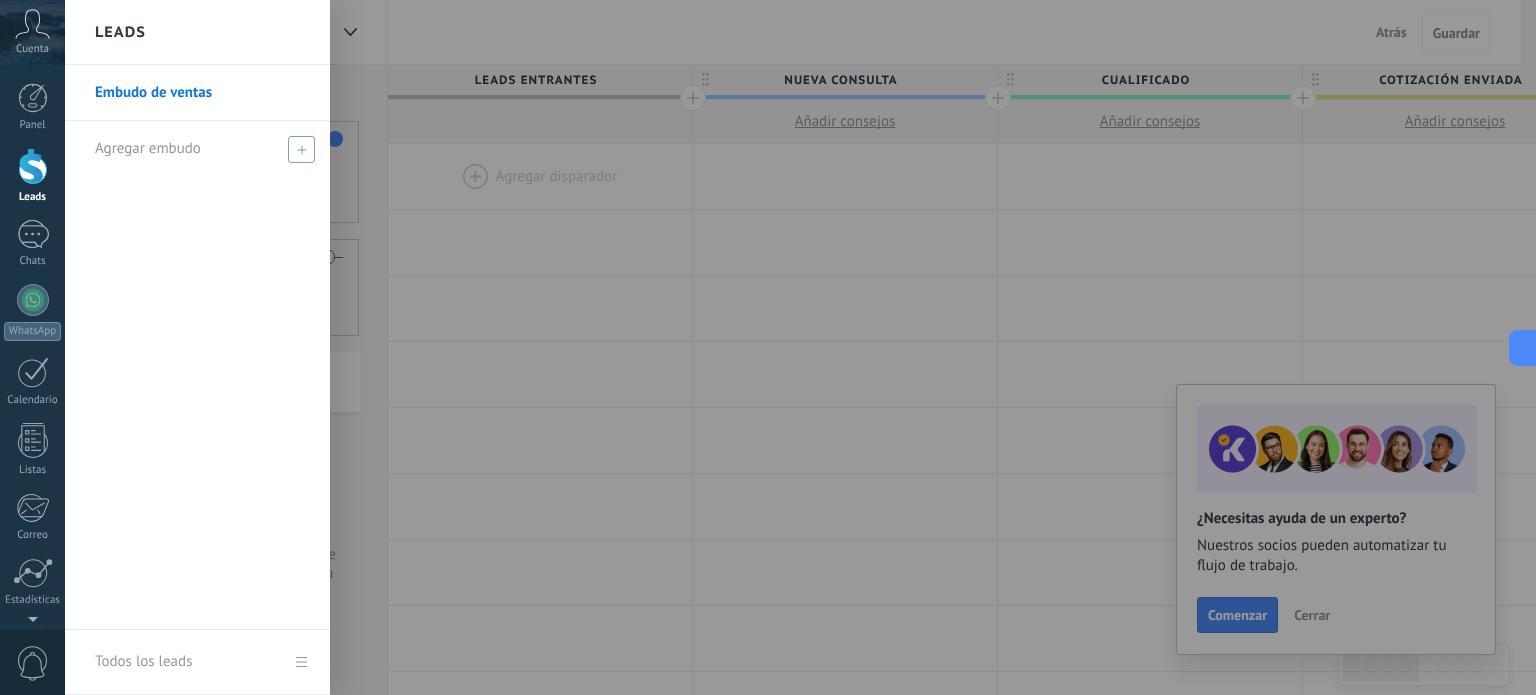 click at bounding box center [301, 149] 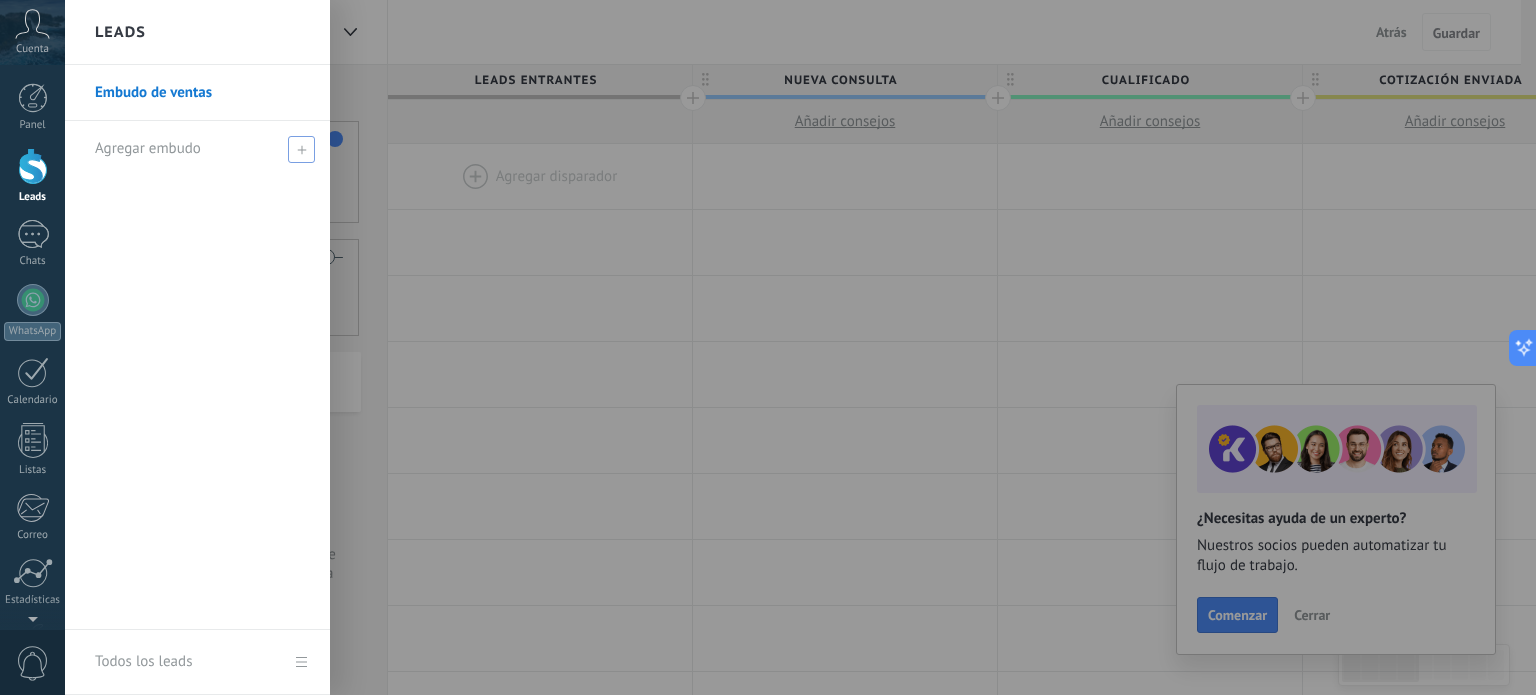 click on "Agregar embudo" at bounding box center (148, 148) 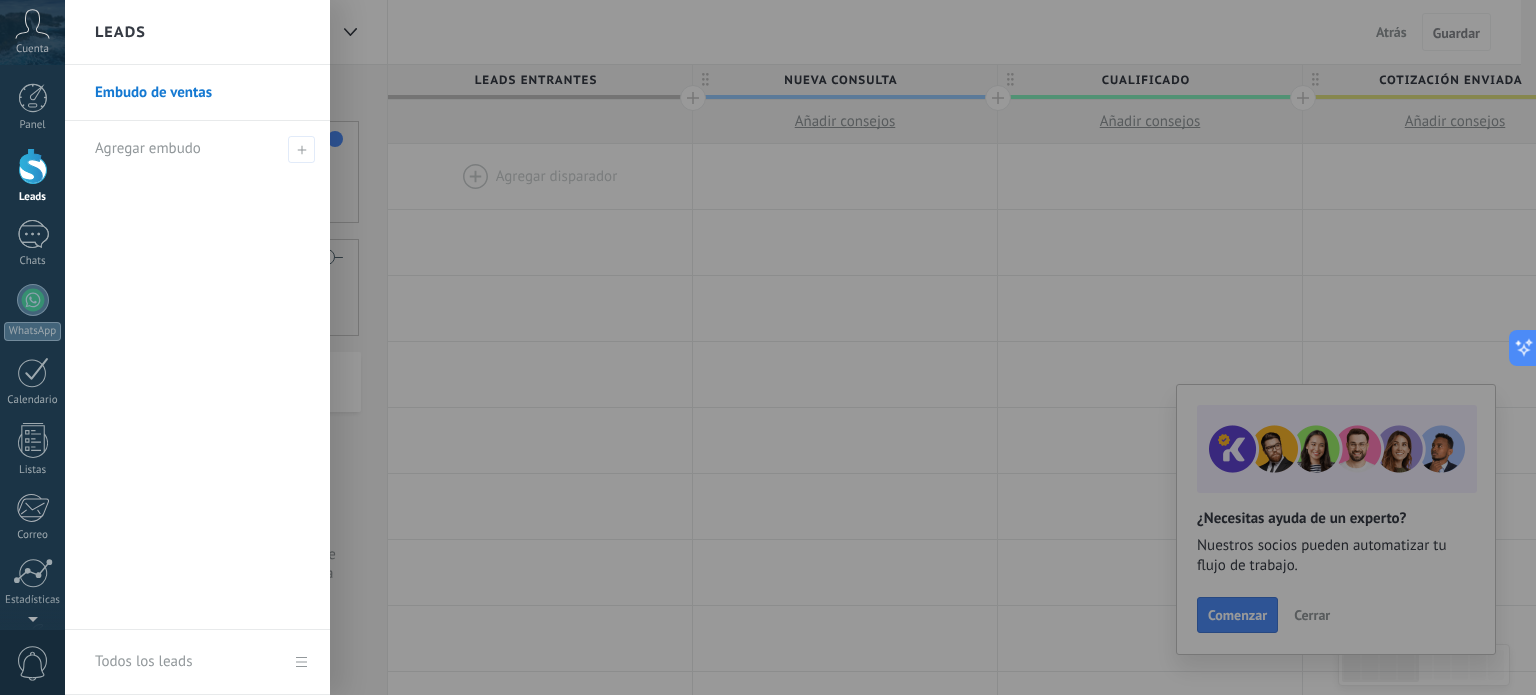 click at bounding box center (833, 347) 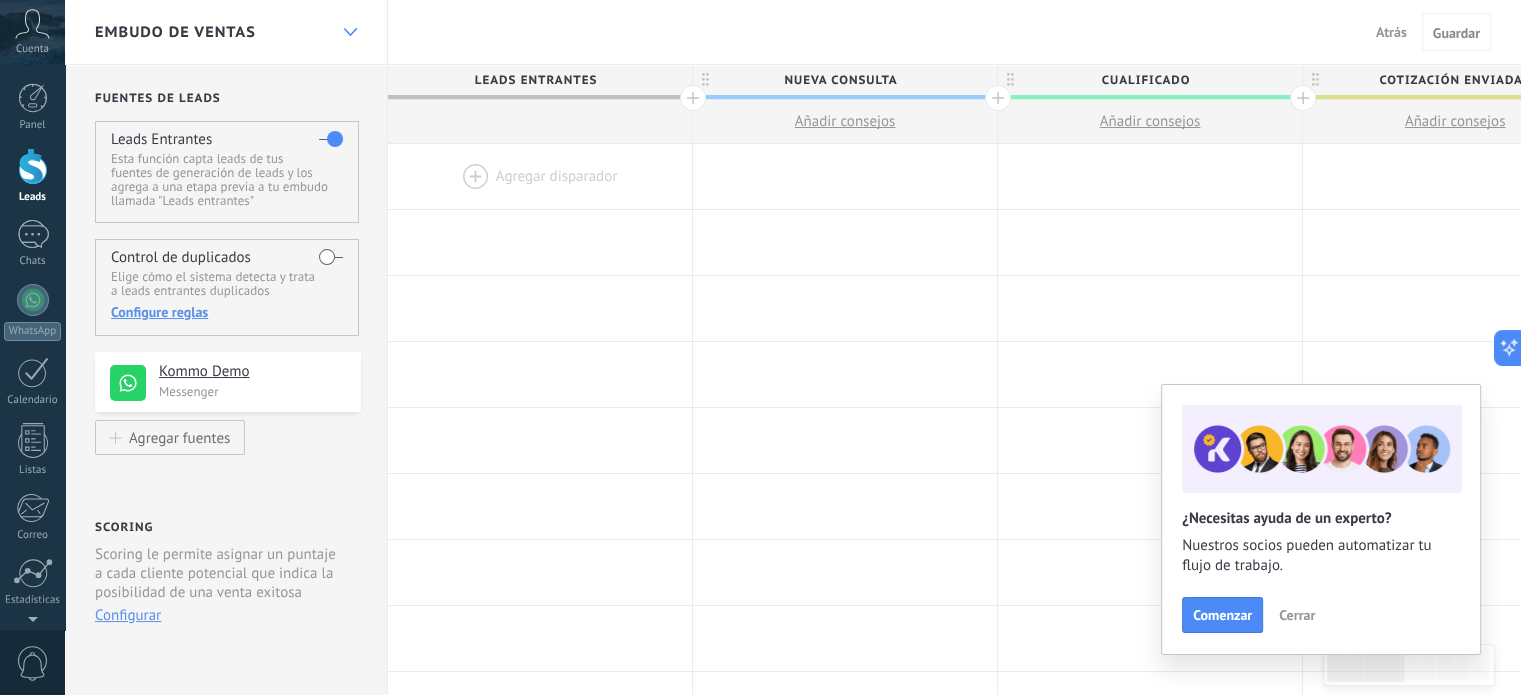 click at bounding box center [350, 32] 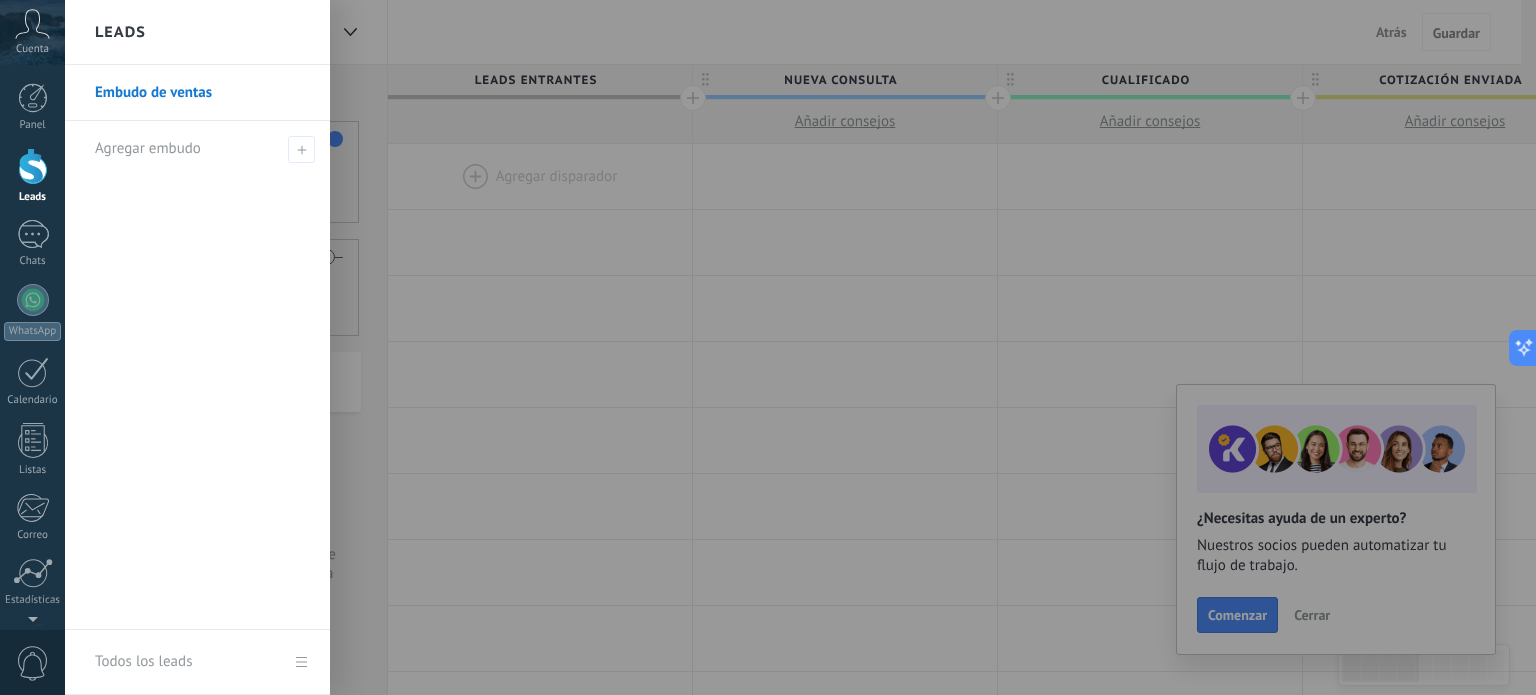 click on "Embudo de ventas" at bounding box center (202, 93) 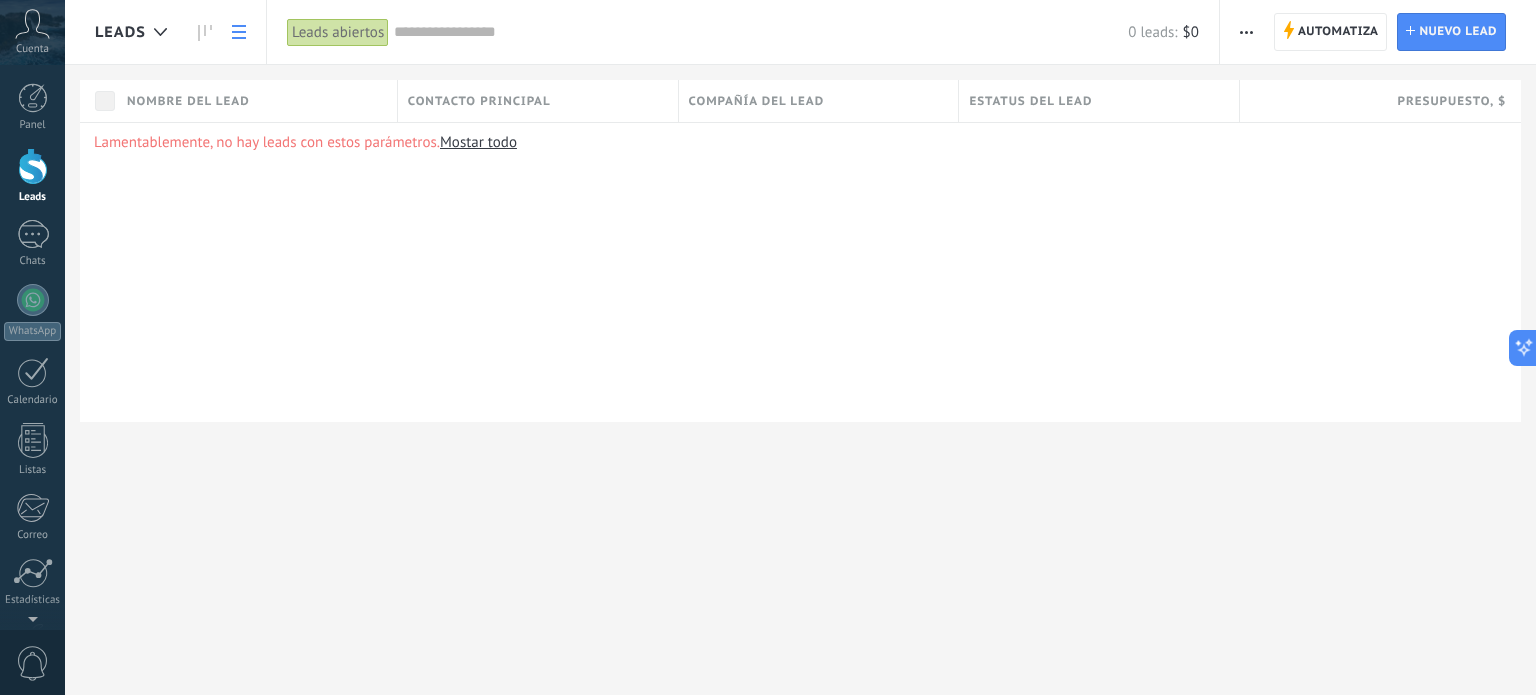 click 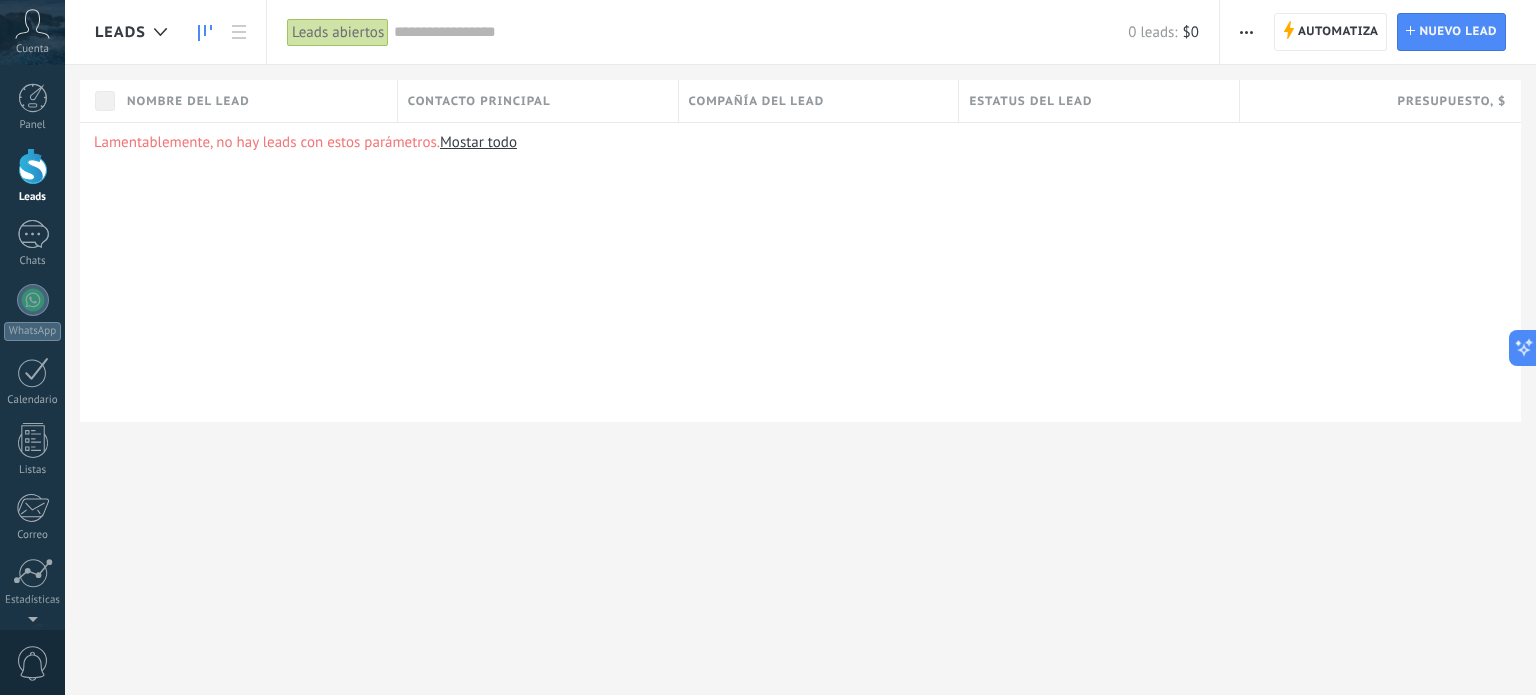 click 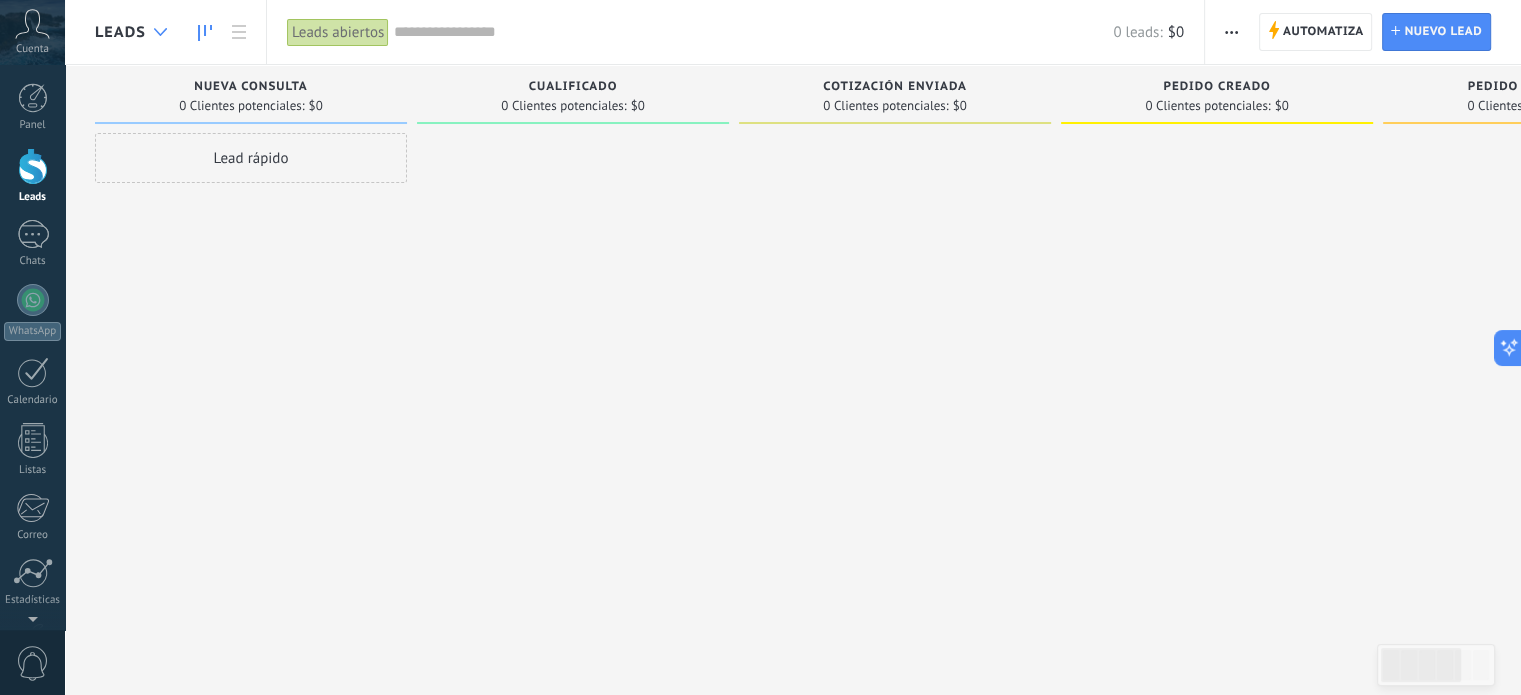 click at bounding box center [160, 32] 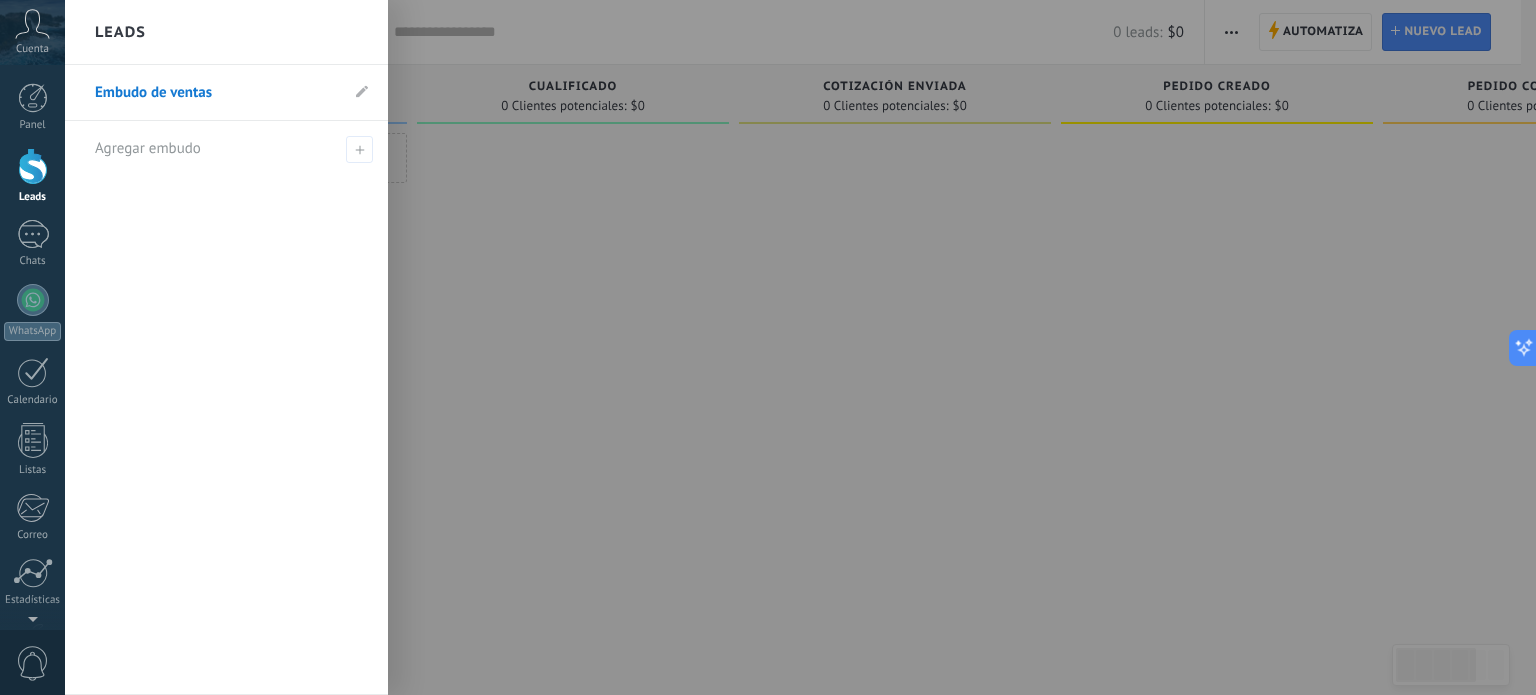 drag, startPoint x: 315, startPoint y: 86, endPoint x: 326, endPoint y: 91, distance: 12.083046 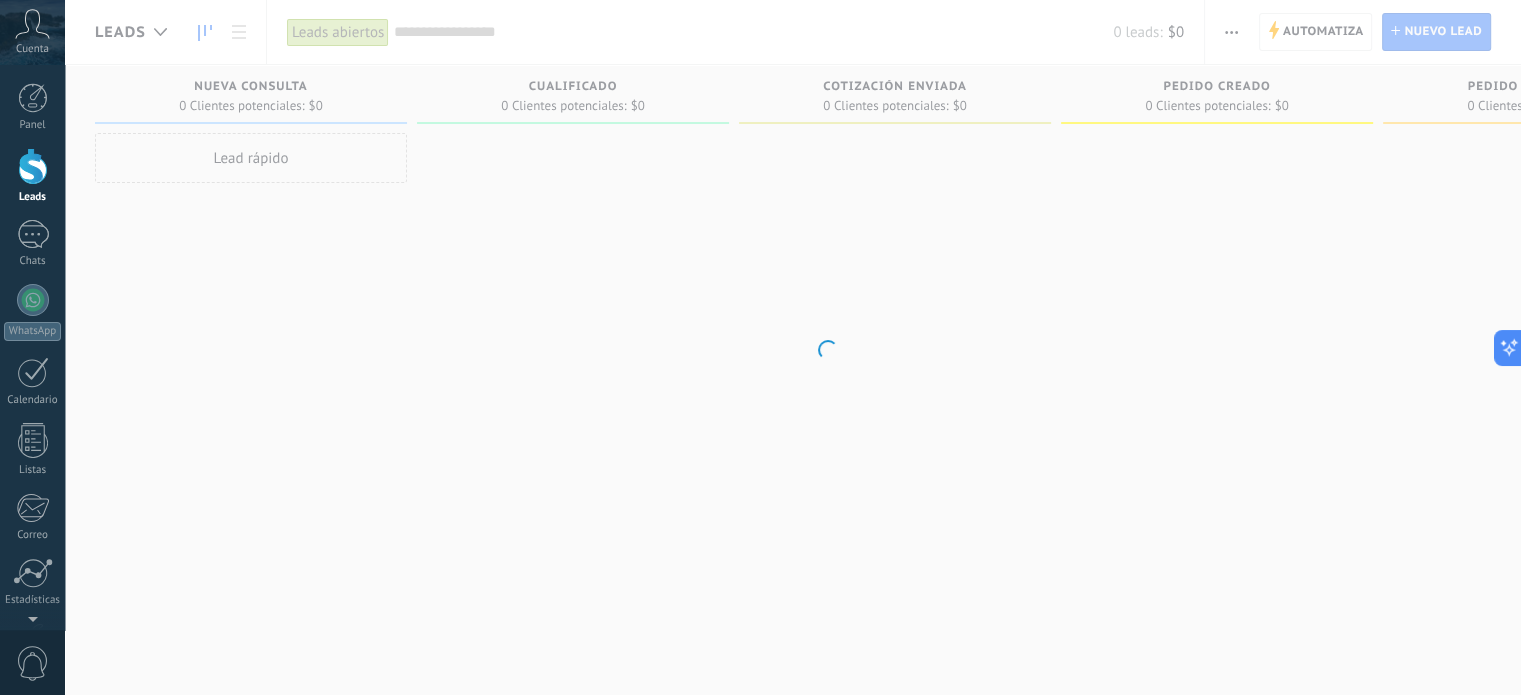 click on ".abccls-1,.abccls-2{fill-rule:evenodd}.abccls-2{fill:#fff} .abfcls-1{fill:none}.abfcls-2{fill:#fff} .abncls-1{isolation:isolate}.abncls-2{opacity:.06}.abncls-2,.abncls-3,.abncls-6{mix-blend-mode:multiply}.abncls-3{opacity:.15}.abncls-4,.abncls-8{fill:#fff}.abncls-5{fill:url(#abnlinear-gradient)}.abncls-6{opacity:.04}.abncls-7{fill:url(#abnlinear-gradient-2)}.abncls-8{fill-rule:evenodd} .abqst0{fill:#ffa200} .abwcls-1{fill:#252525} .cls-1{isolation:isolate} .acicls-1{fill:none} .aclcls-1{fill:#232323} .acnst0{display:none} .addcls-1,.addcls-2{fill:none;stroke-miterlimit:10}.addcls-1{stroke:#dfe0e5}.addcls-2{stroke:#a1a7ab} .adecls-1,.adecls-2{fill:none;stroke-miterlimit:10}.adecls-1{stroke:#dfe0e5}.adecls-2{stroke:#a1a7ab} .adqcls-1{fill:#8591a5;fill-rule:evenodd} .aeccls-1{fill:#5c9f37} .aeecls-1{fill:#f86161} .aejcls-1{fill:#8591a5;fill-rule:evenodd} .aekcls-1{fill-rule:evenodd} .aelcls-1{fill-rule:evenodd;fill:currentColor} .aemcls-1{fill-rule:evenodd;fill:currentColor} .aencls-2{fill:#f86161;opacity:.3}" at bounding box center [760, 347] 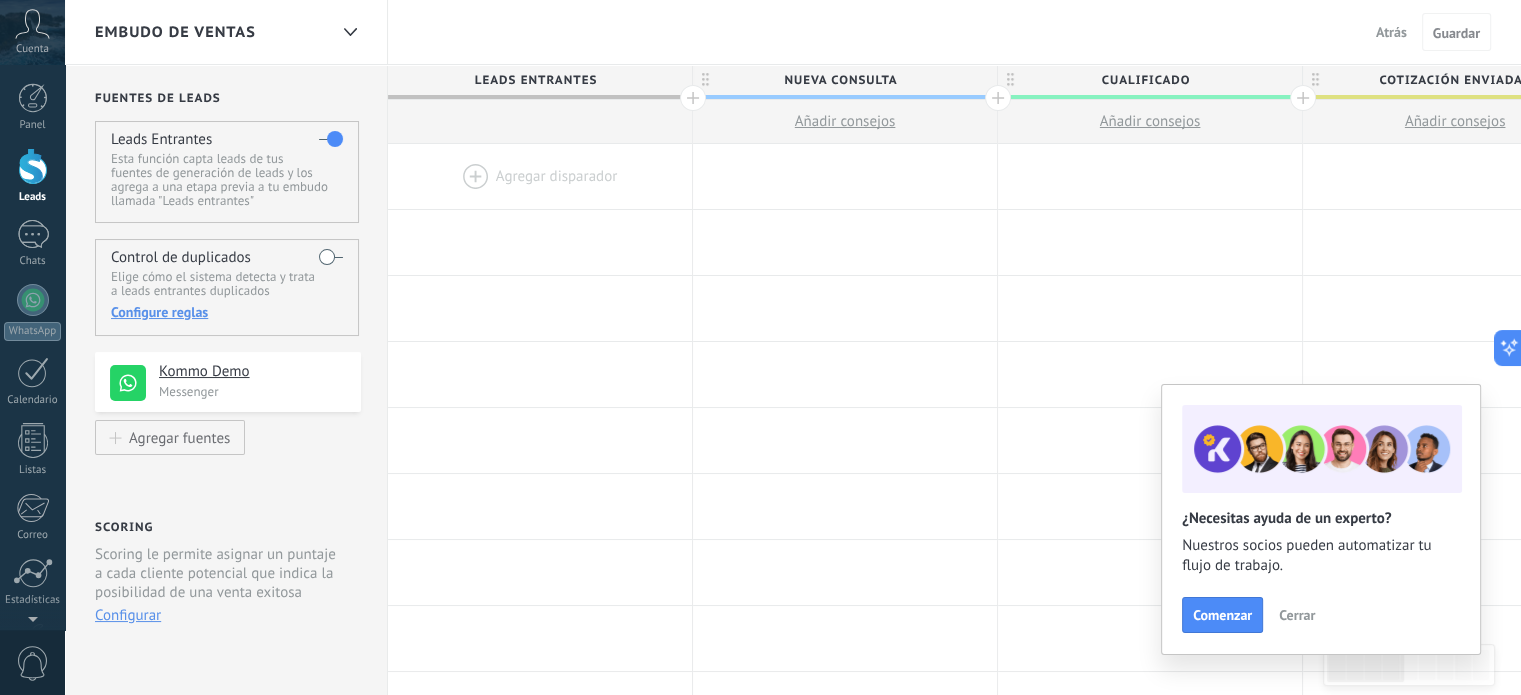 click on "Embudo de ventas" at bounding box center (226, 32) 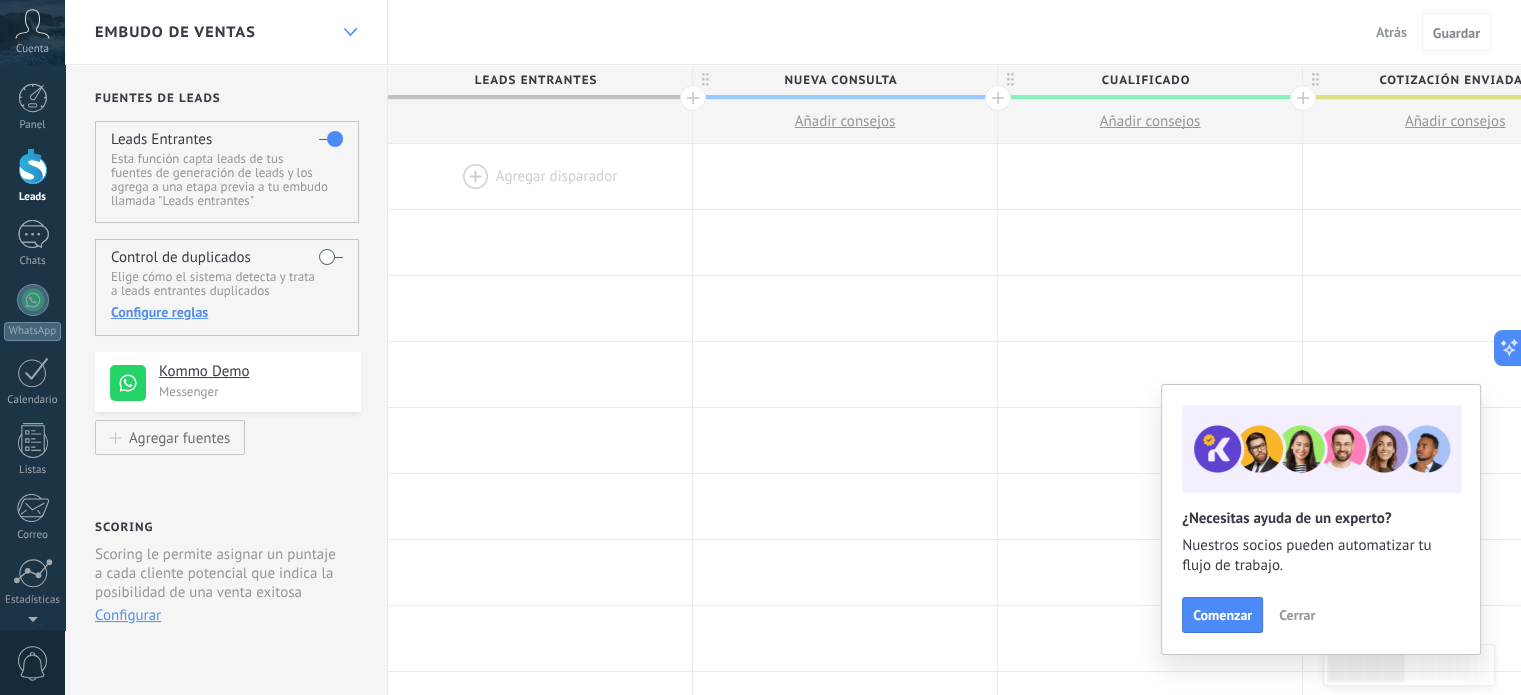 click 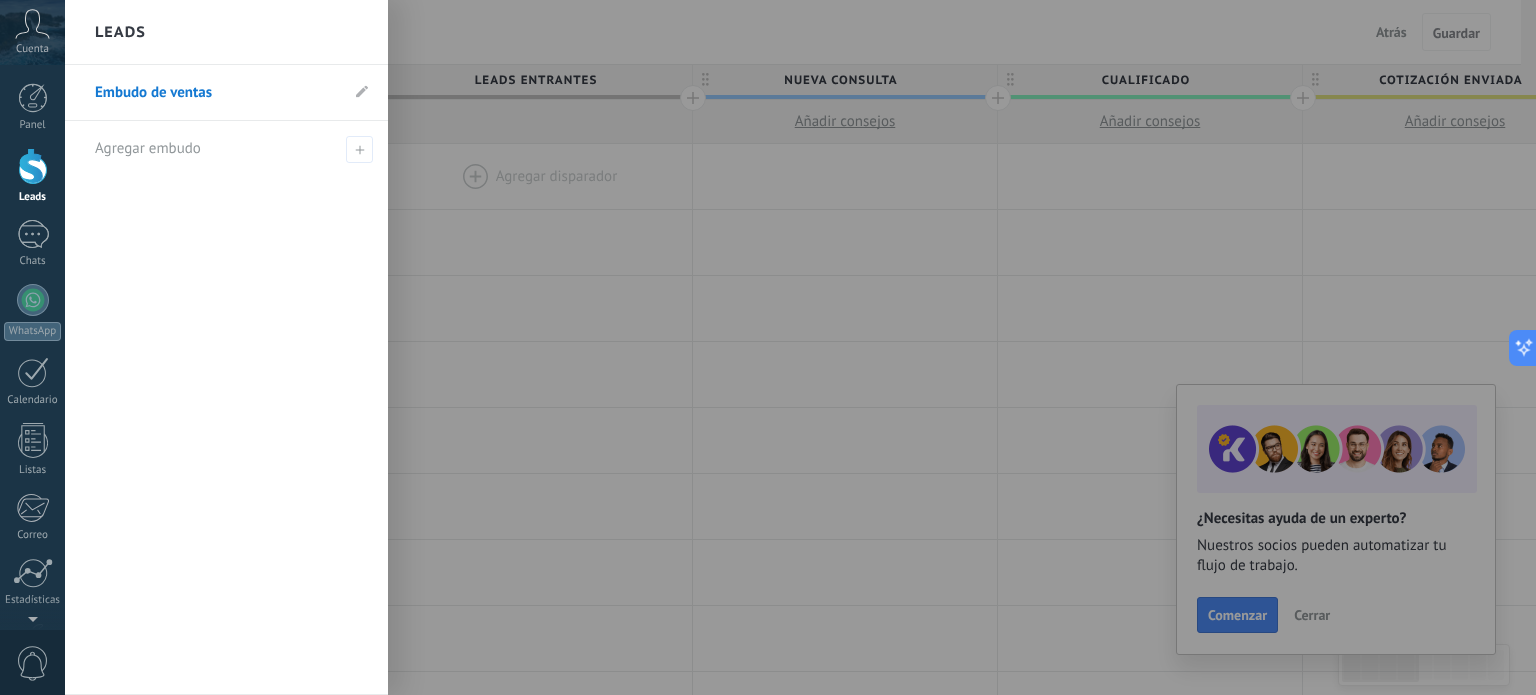 click at bounding box center [833, 347] 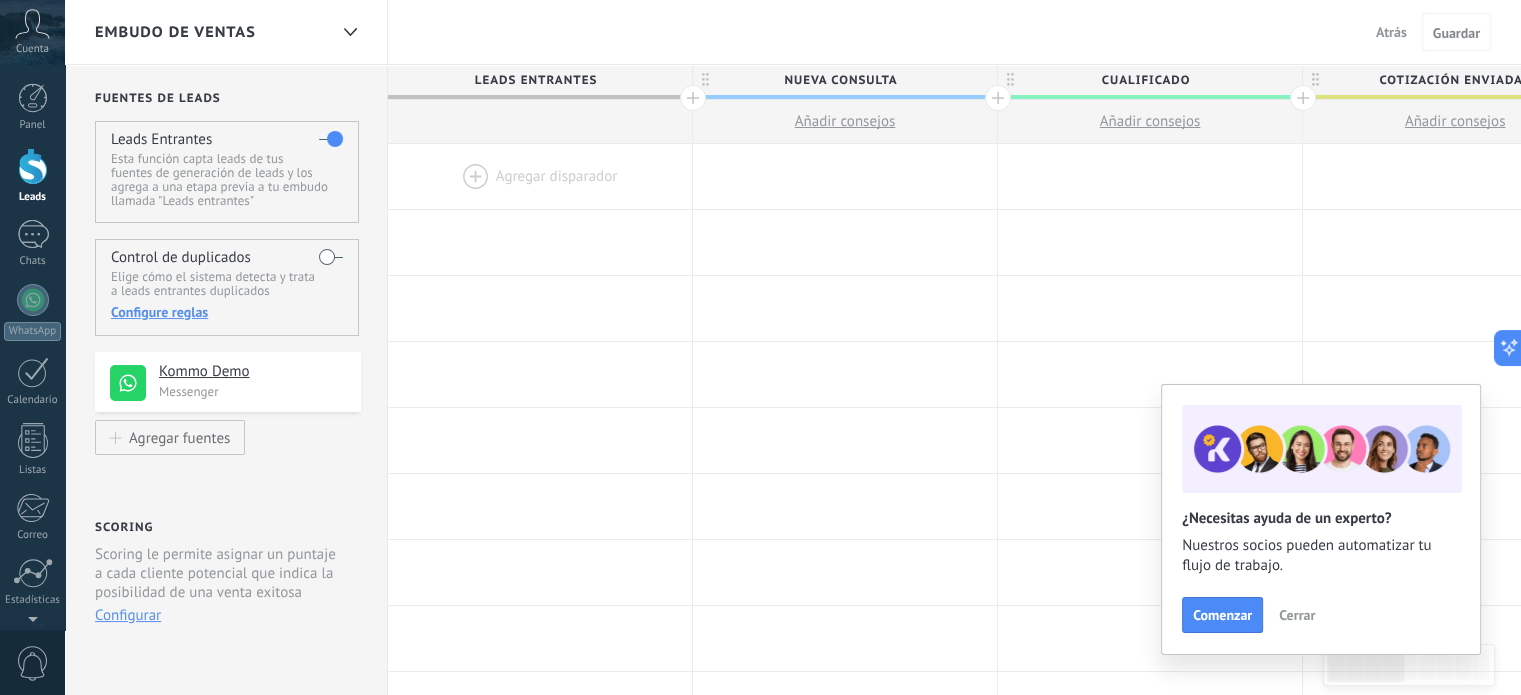 click at bounding box center (33, 166) 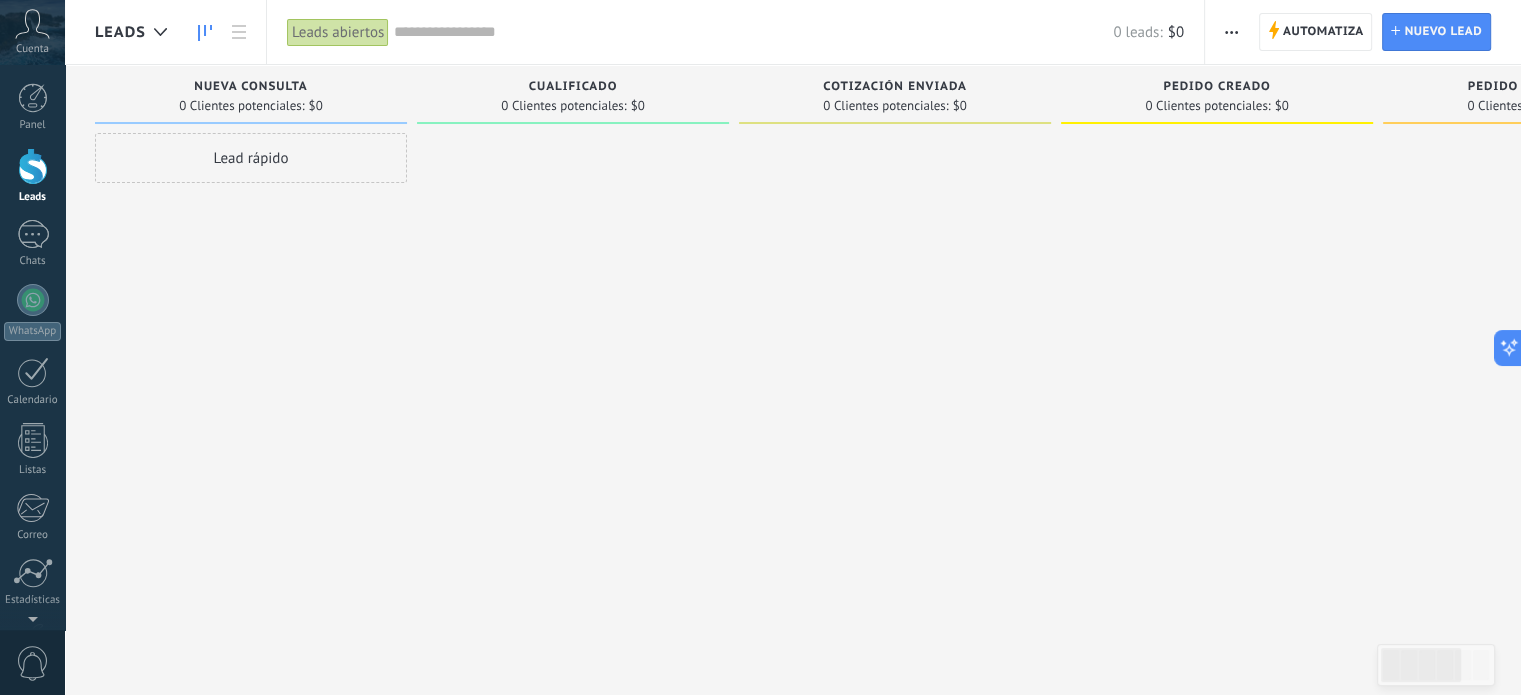 click at bounding box center (1231, 32) 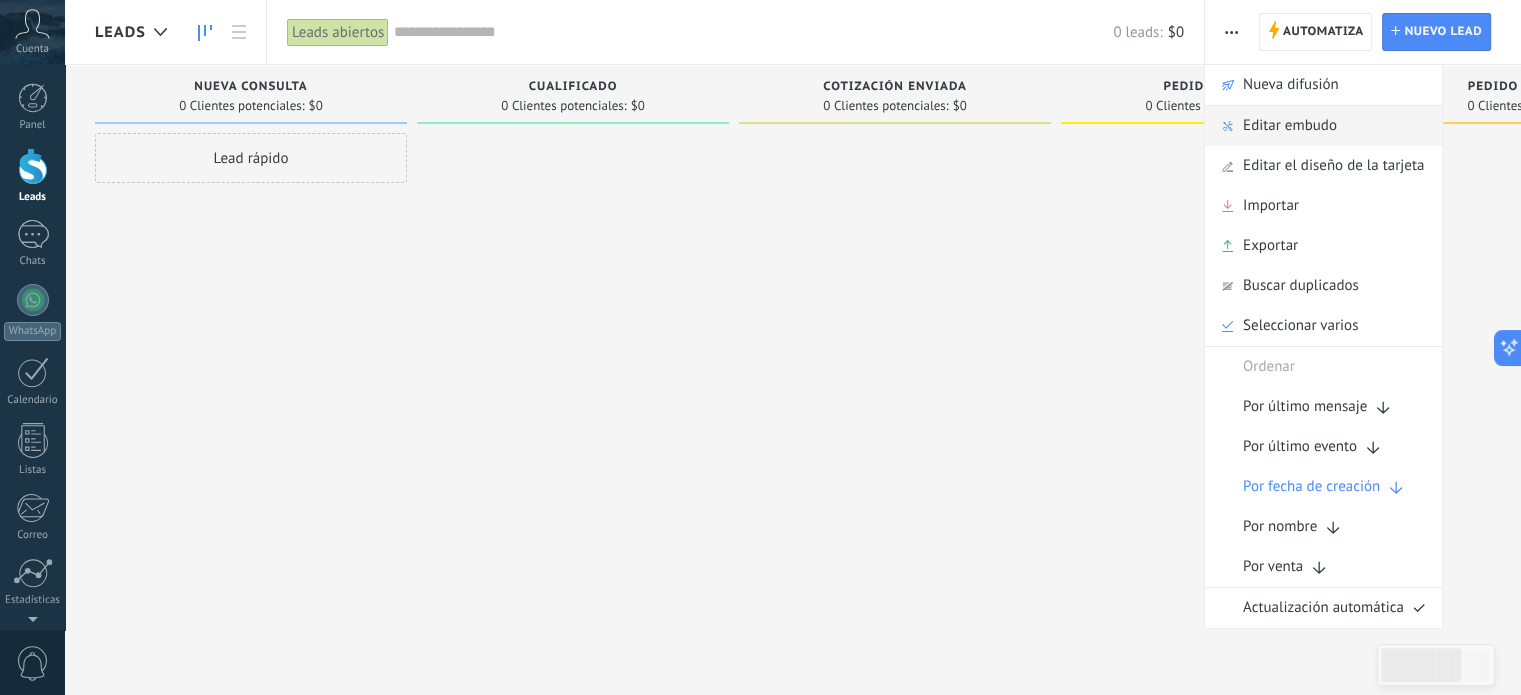 click on "Editar embudo" at bounding box center [1290, 126] 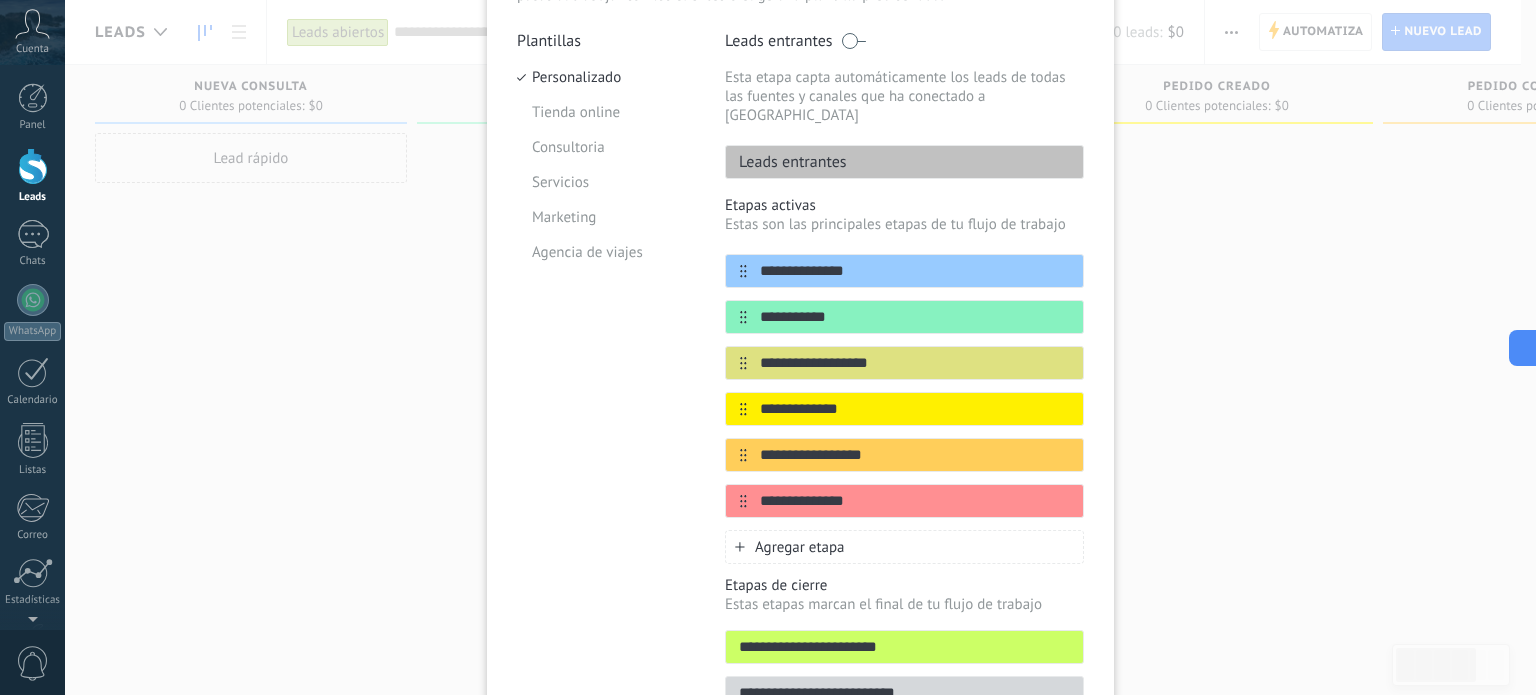 scroll, scrollTop: 278, scrollLeft: 0, axis: vertical 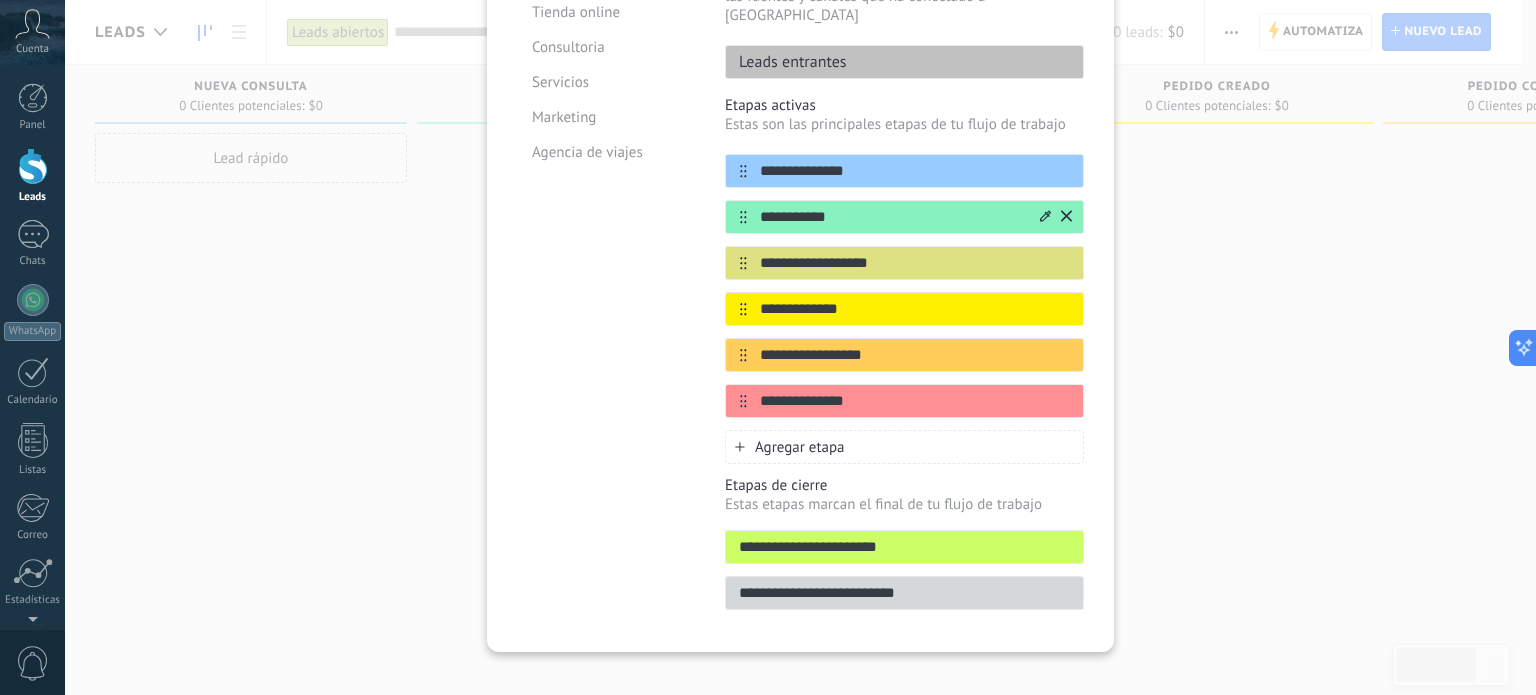 click on "**********" at bounding box center (892, 217) 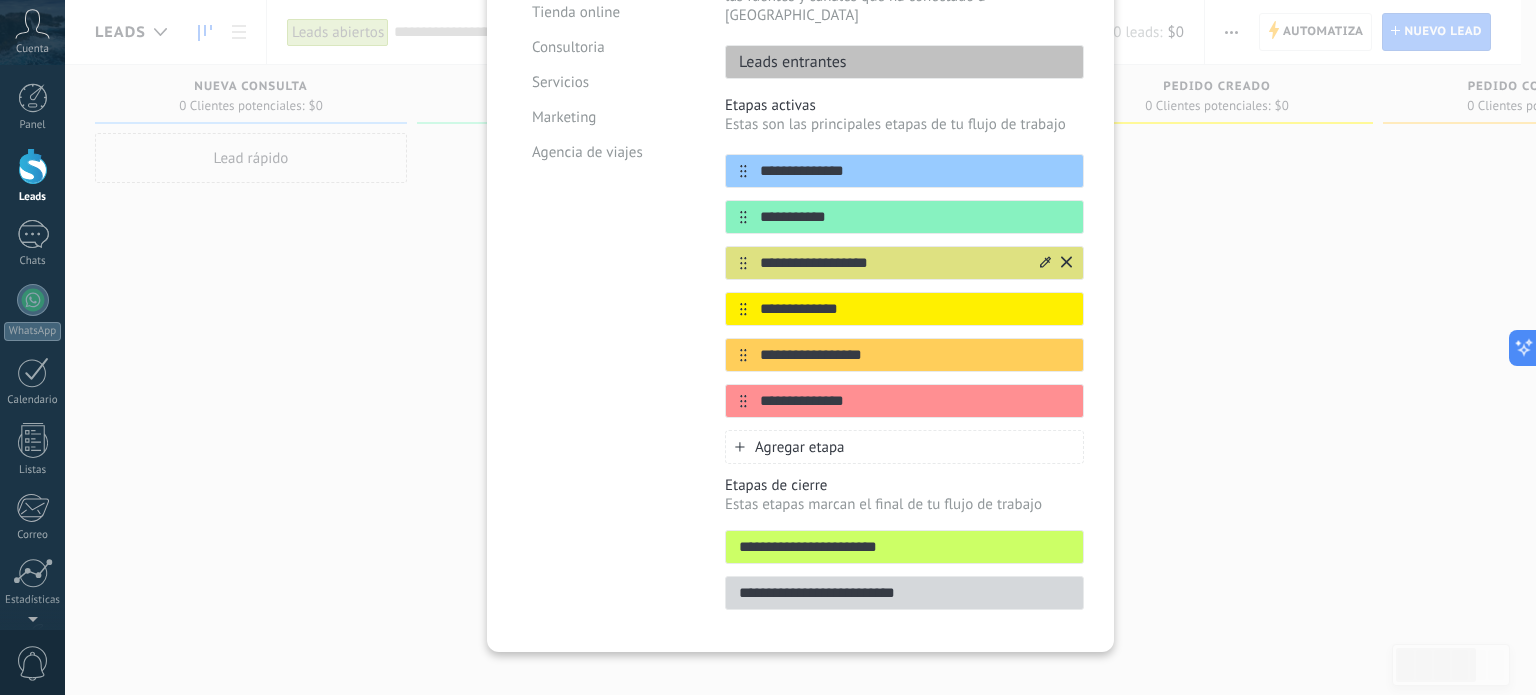 click on "**********" at bounding box center (892, 263) 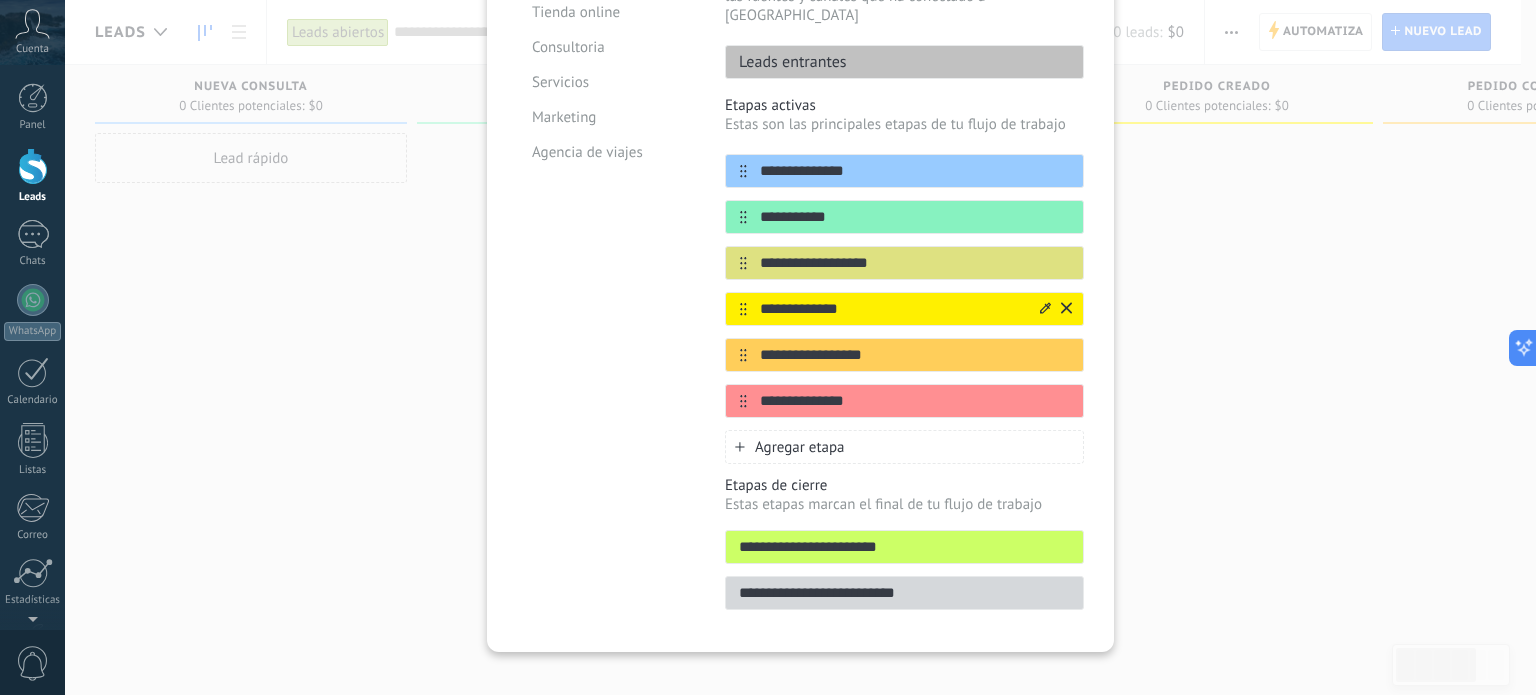 click on "**********" at bounding box center (892, 309) 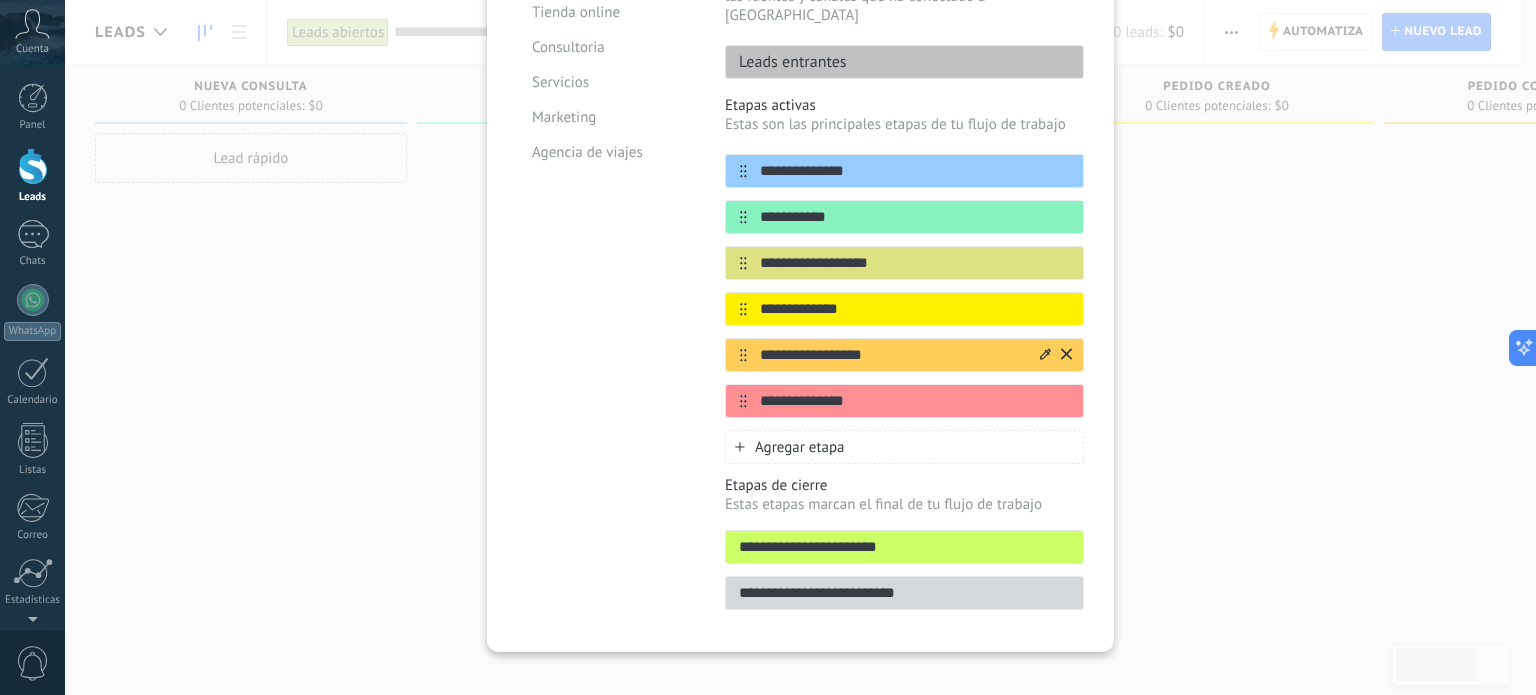 click on "**********" at bounding box center [892, 355] 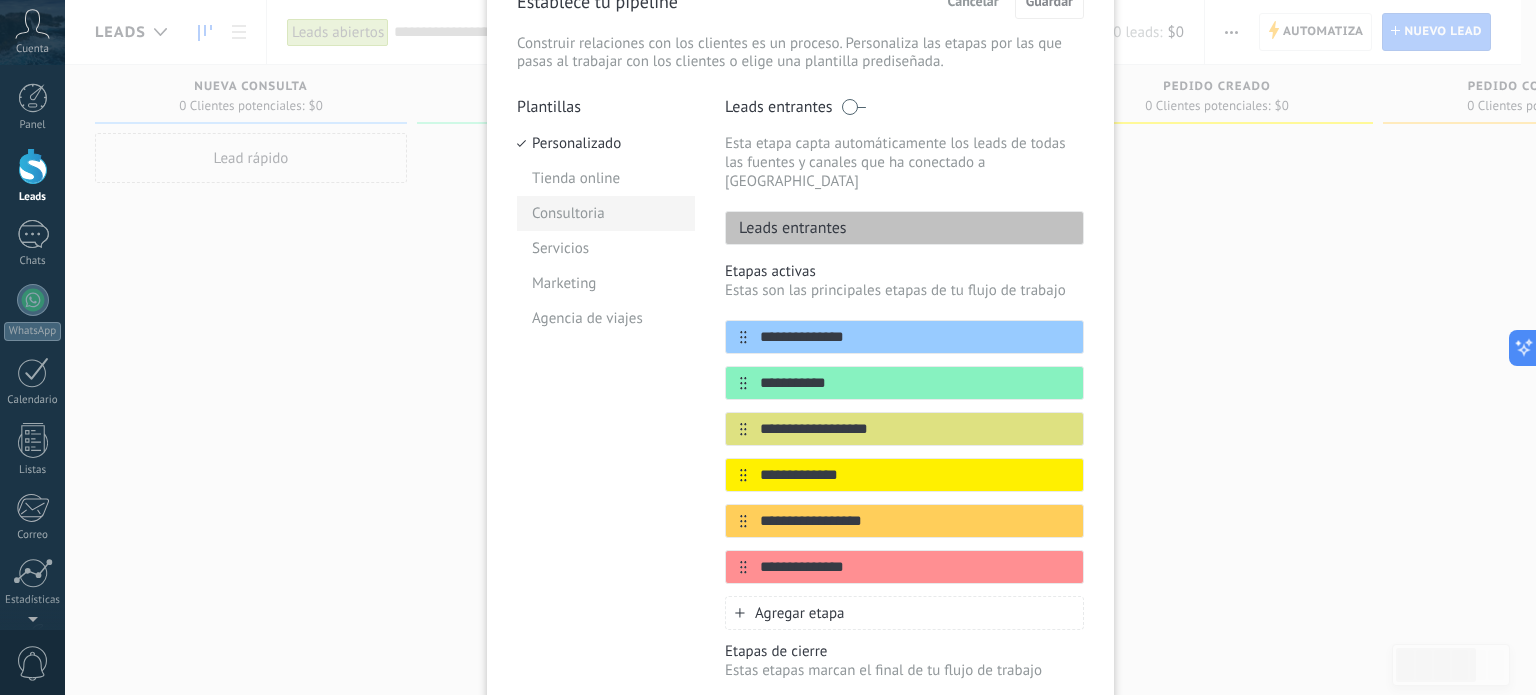 scroll, scrollTop: 78, scrollLeft: 0, axis: vertical 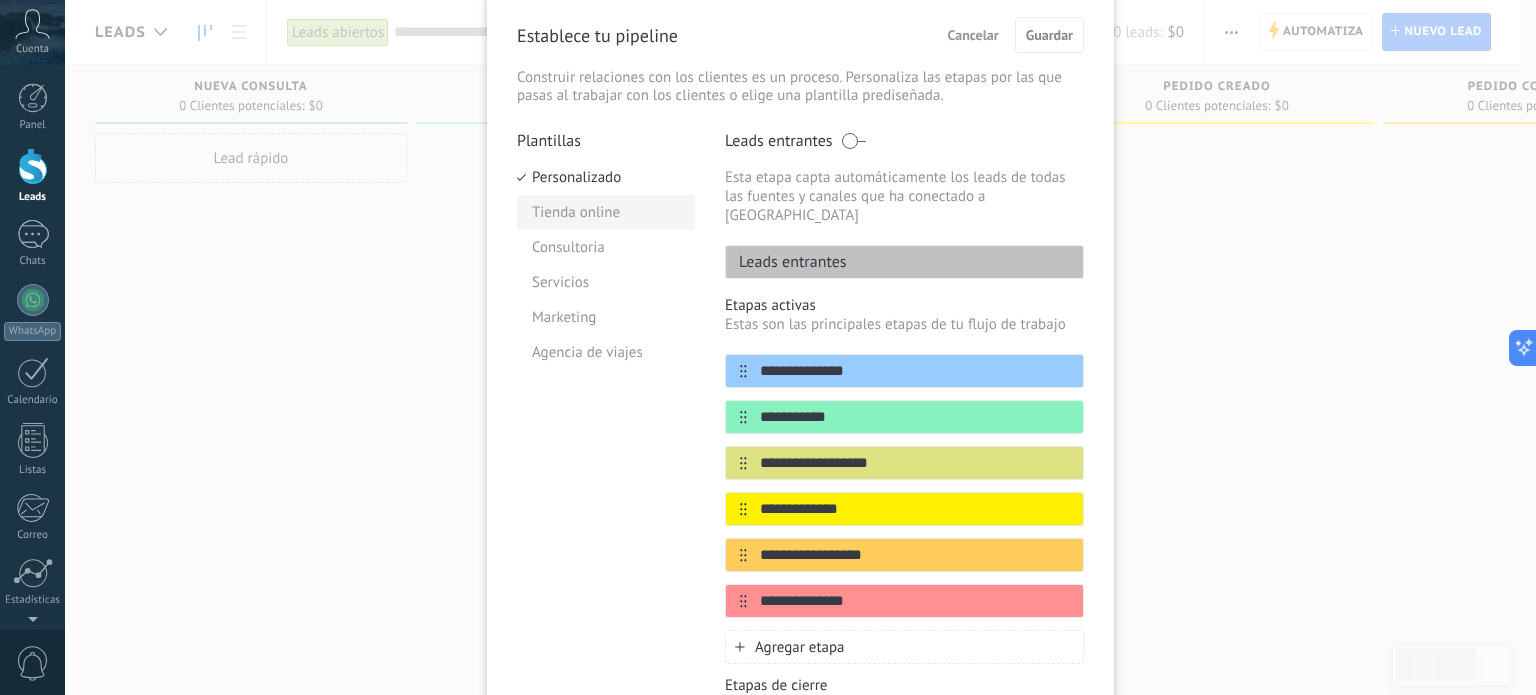 click on "Tienda online" at bounding box center [606, 212] 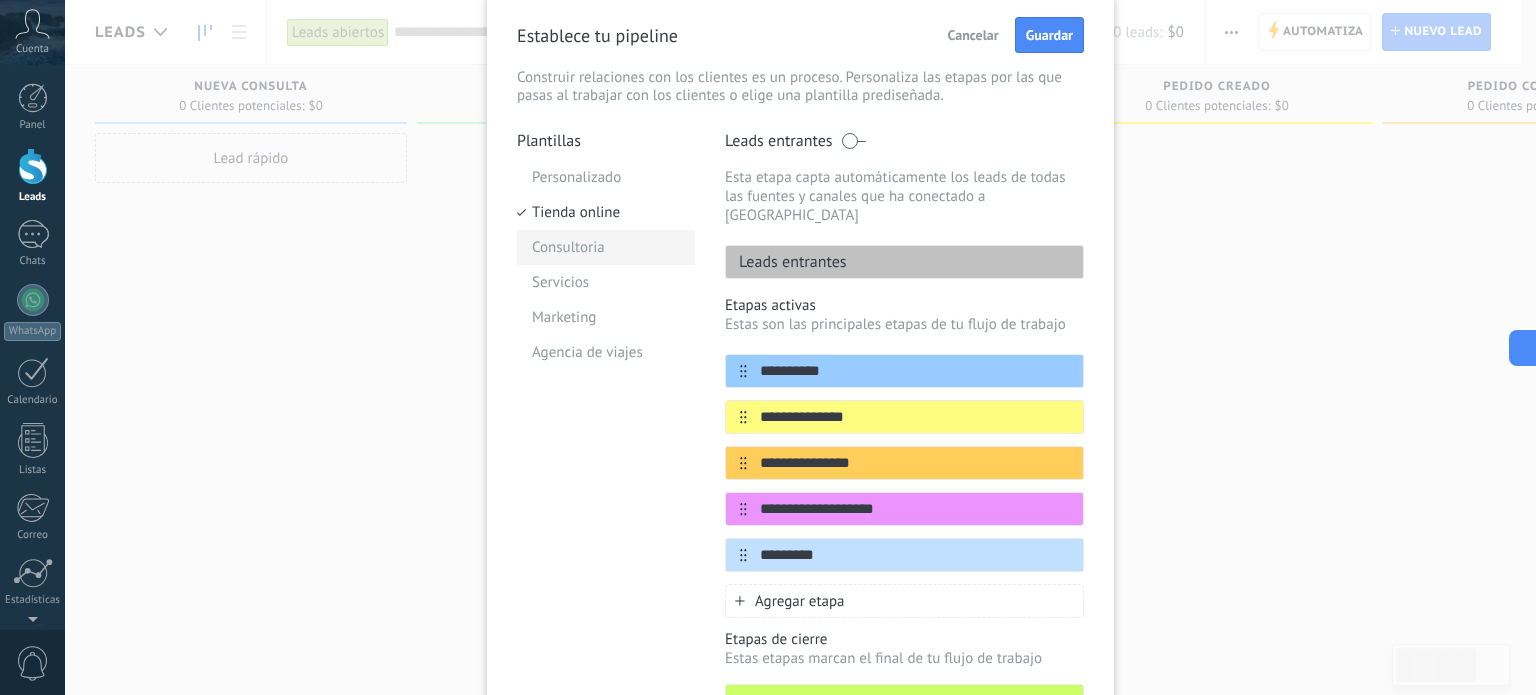 click on "Consultoria" at bounding box center (606, 247) 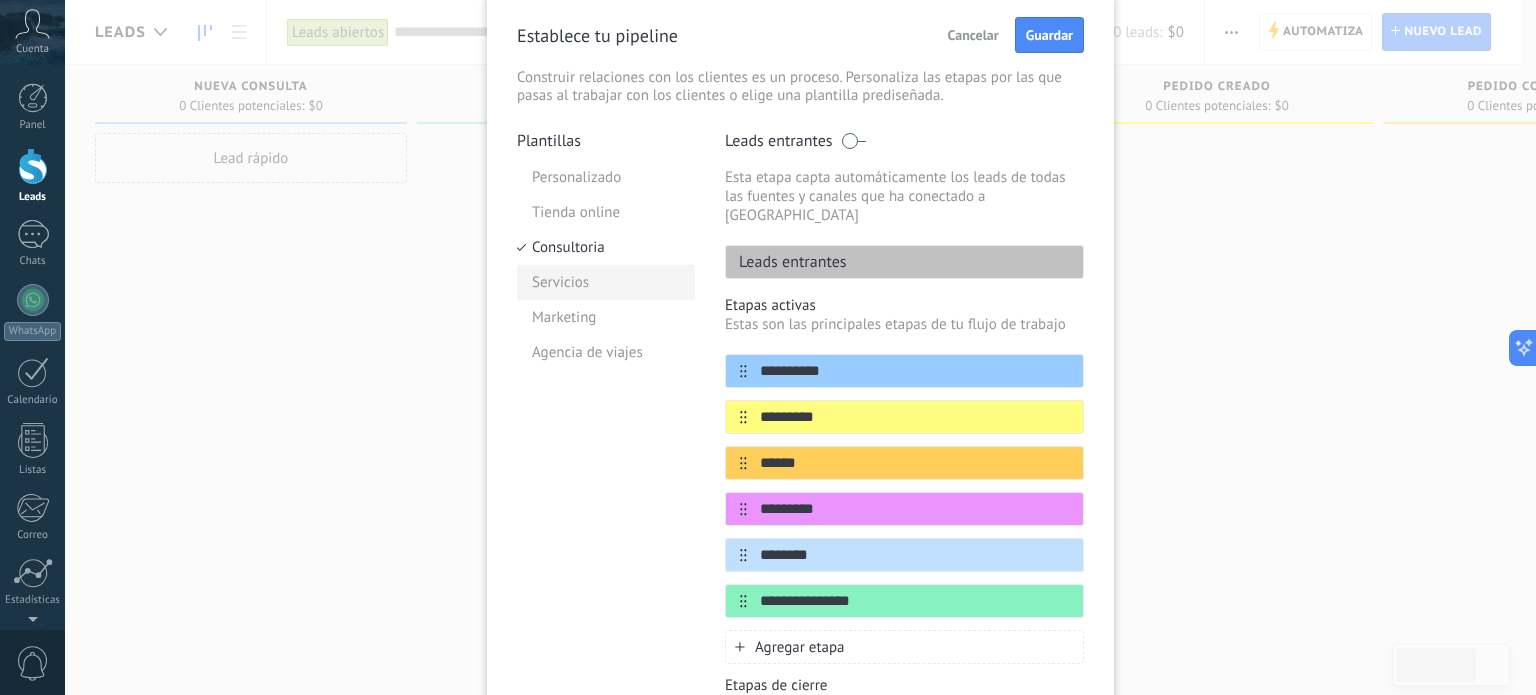 click on "Servicios" at bounding box center [606, 282] 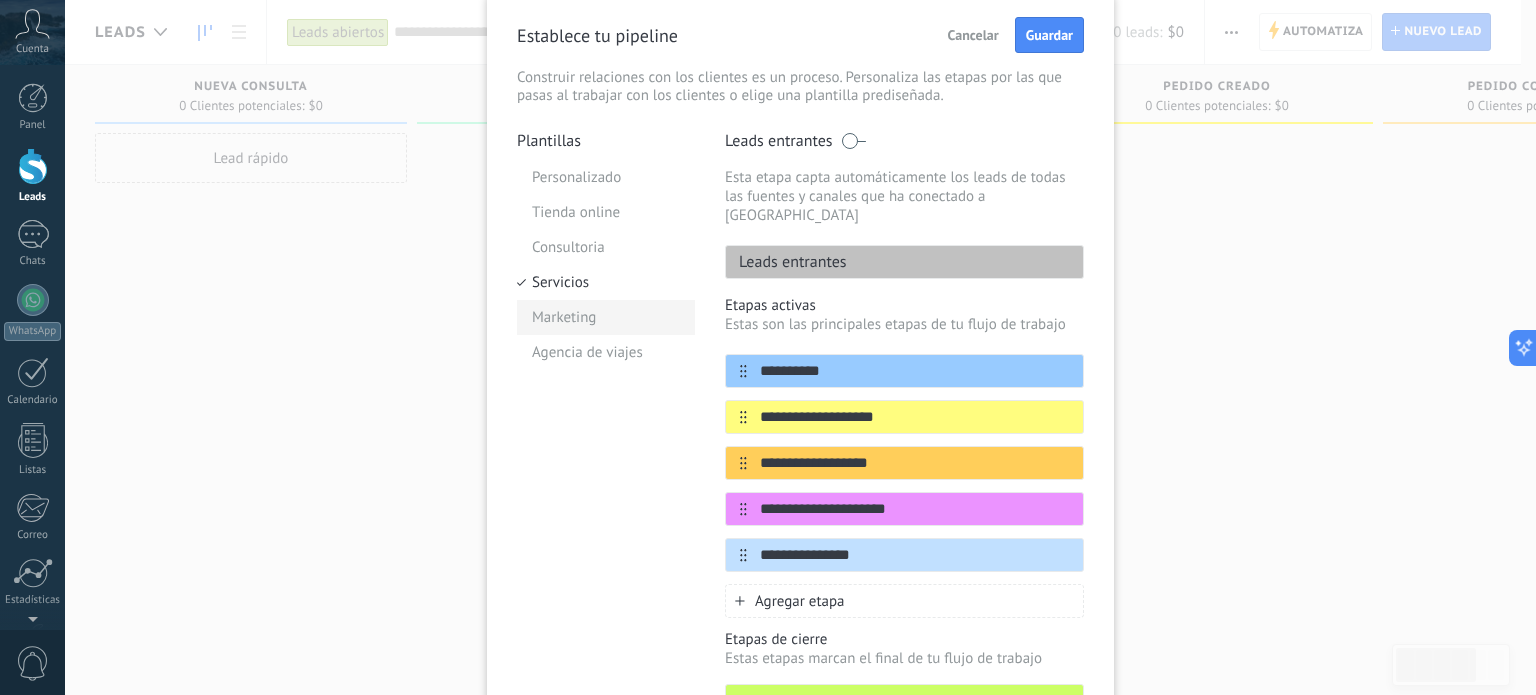 click on "Marketing" at bounding box center (606, 317) 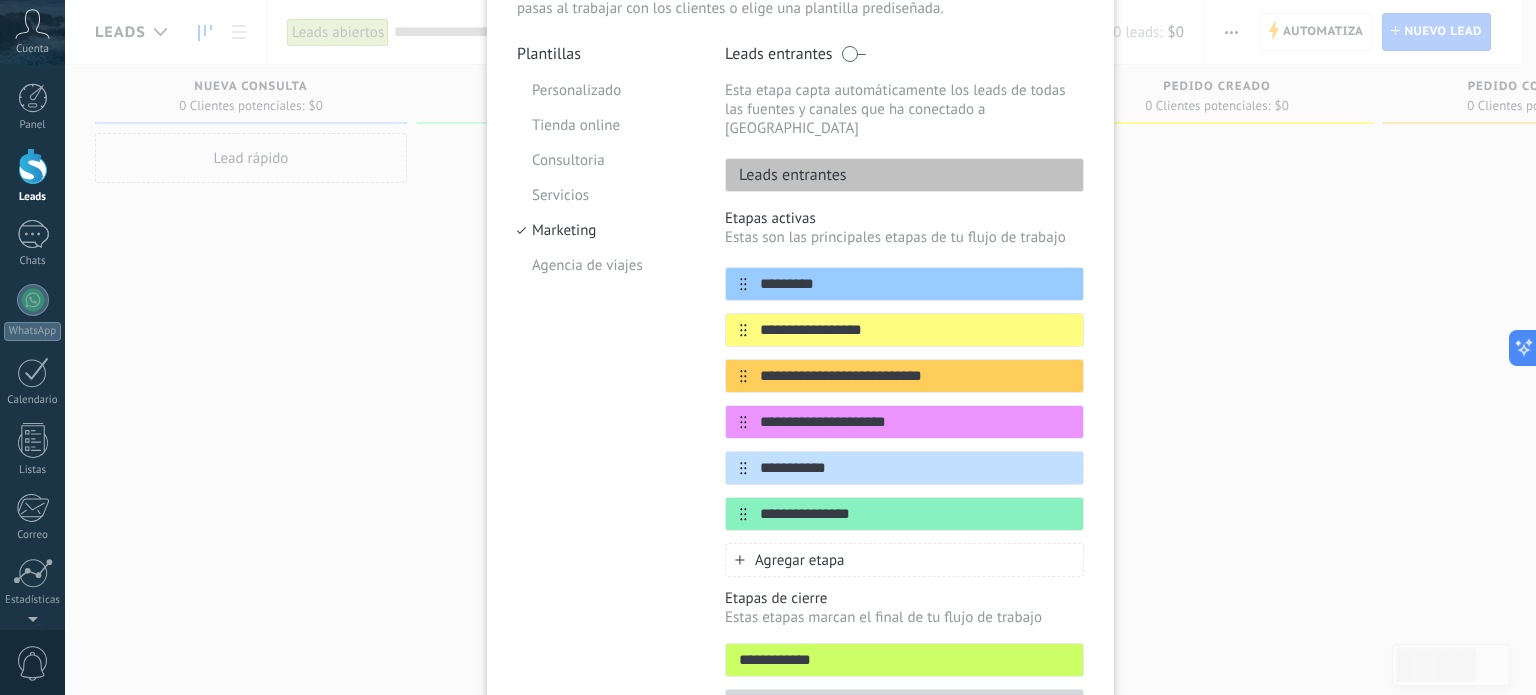 scroll, scrollTop: 178, scrollLeft: 0, axis: vertical 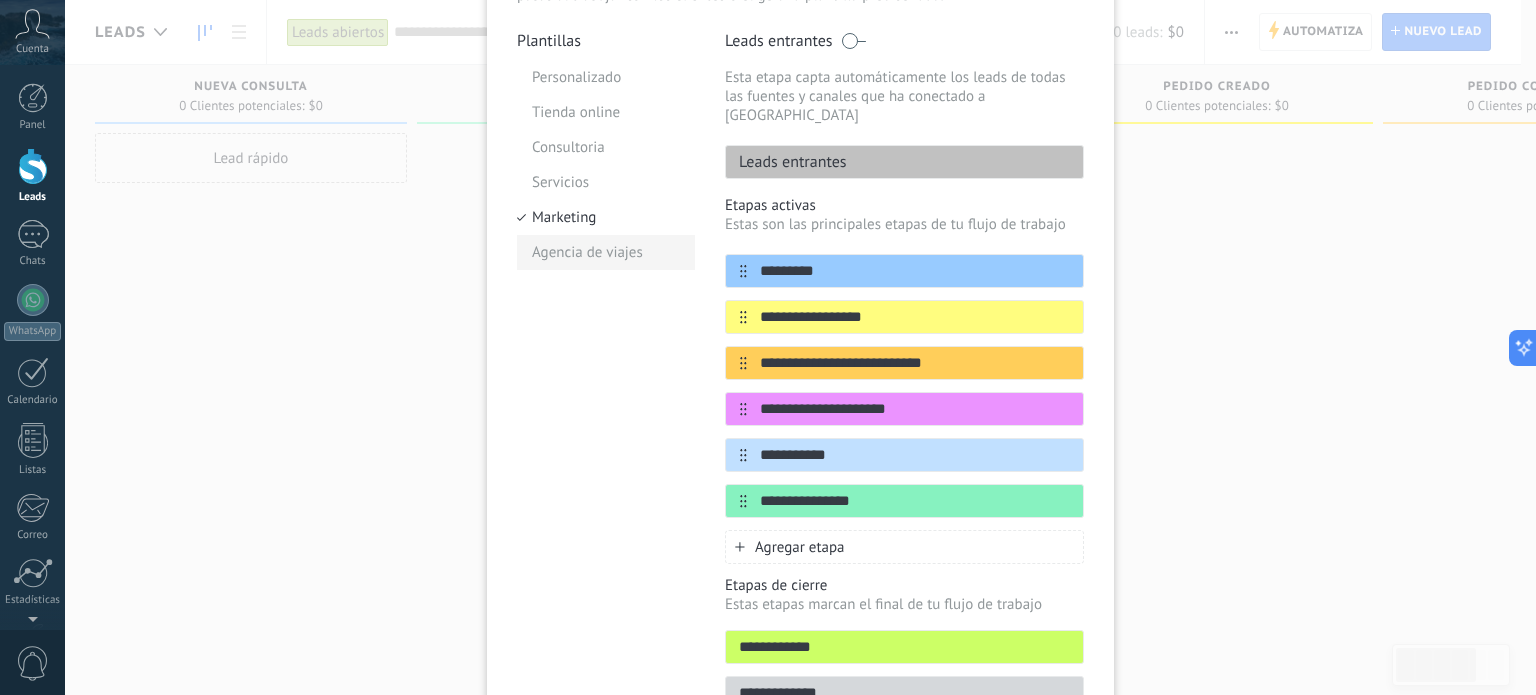 click on "Agencia de viajes" at bounding box center (606, 252) 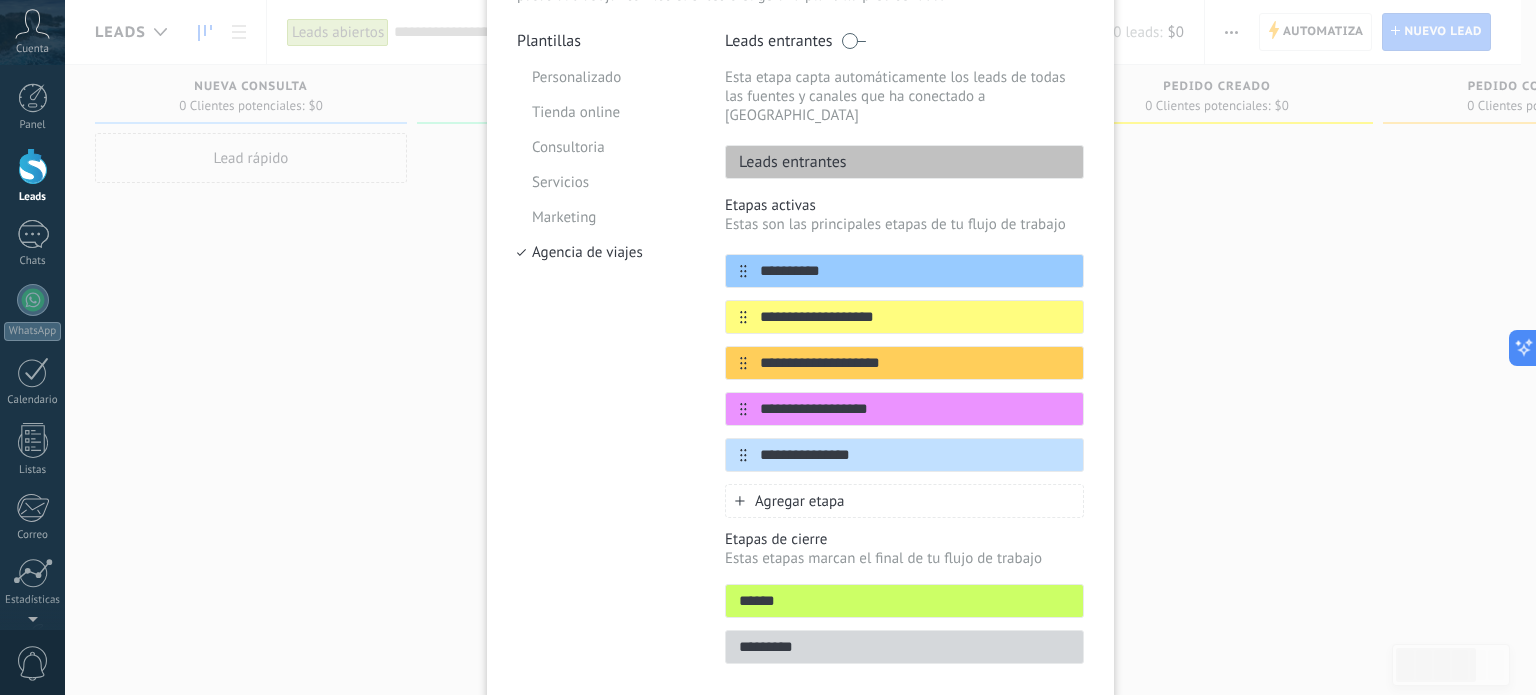 scroll, scrollTop: 78, scrollLeft: 0, axis: vertical 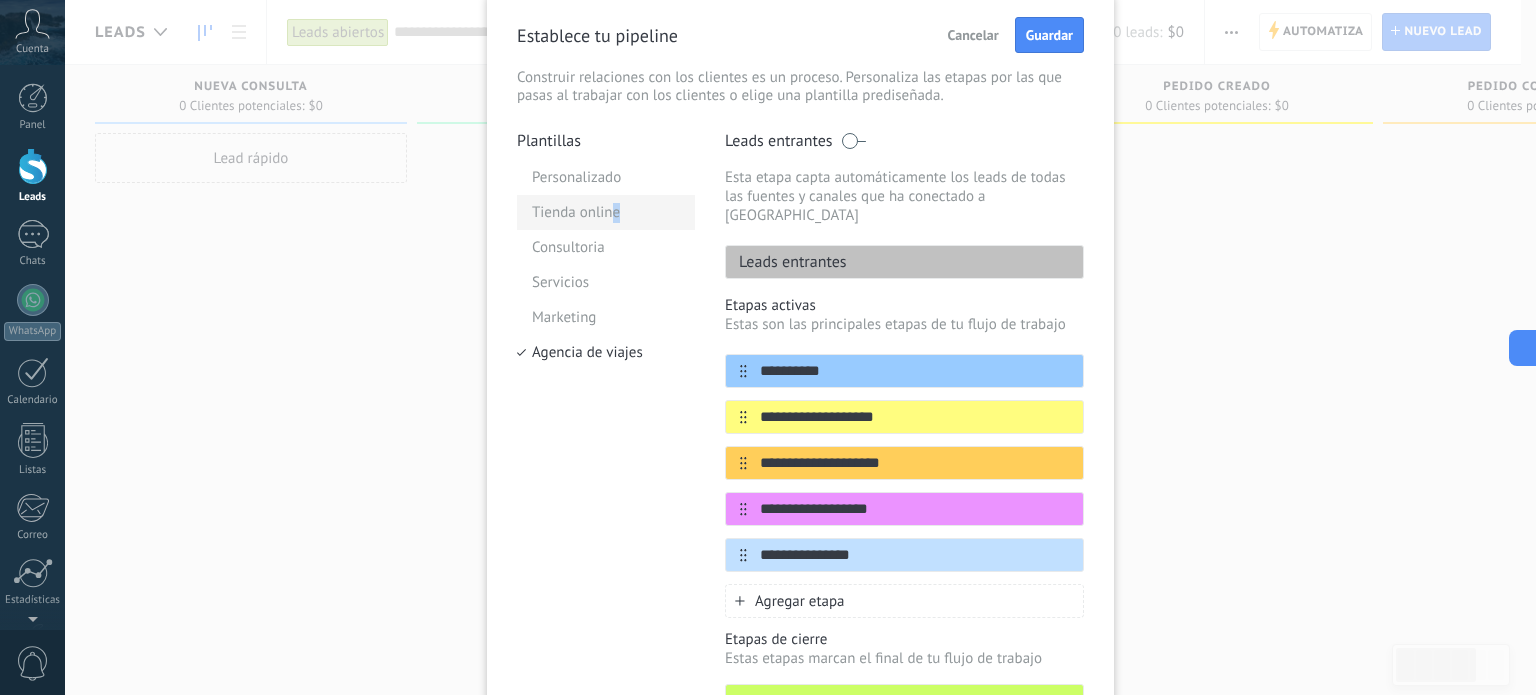 click on "Tienda online" at bounding box center (606, 212) 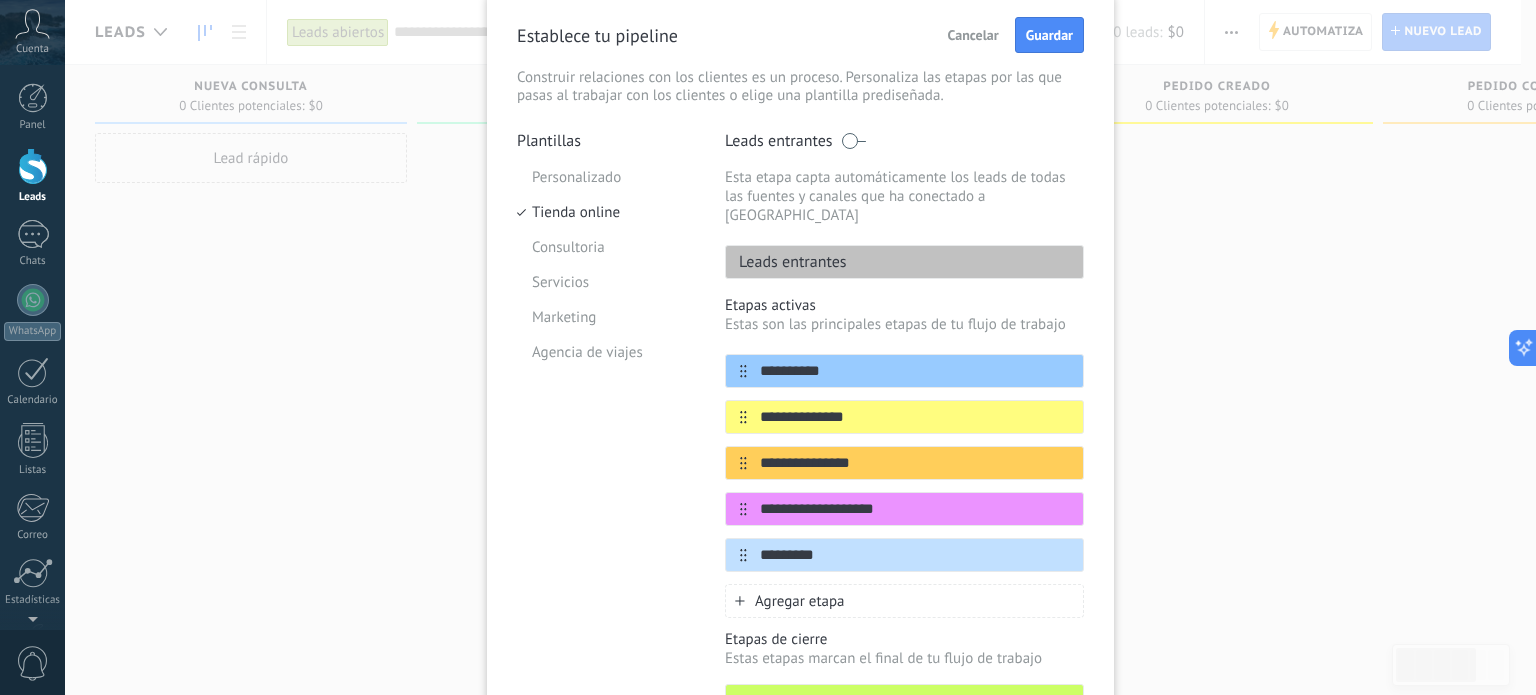 scroll, scrollTop: 178, scrollLeft: 0, axis: vertical 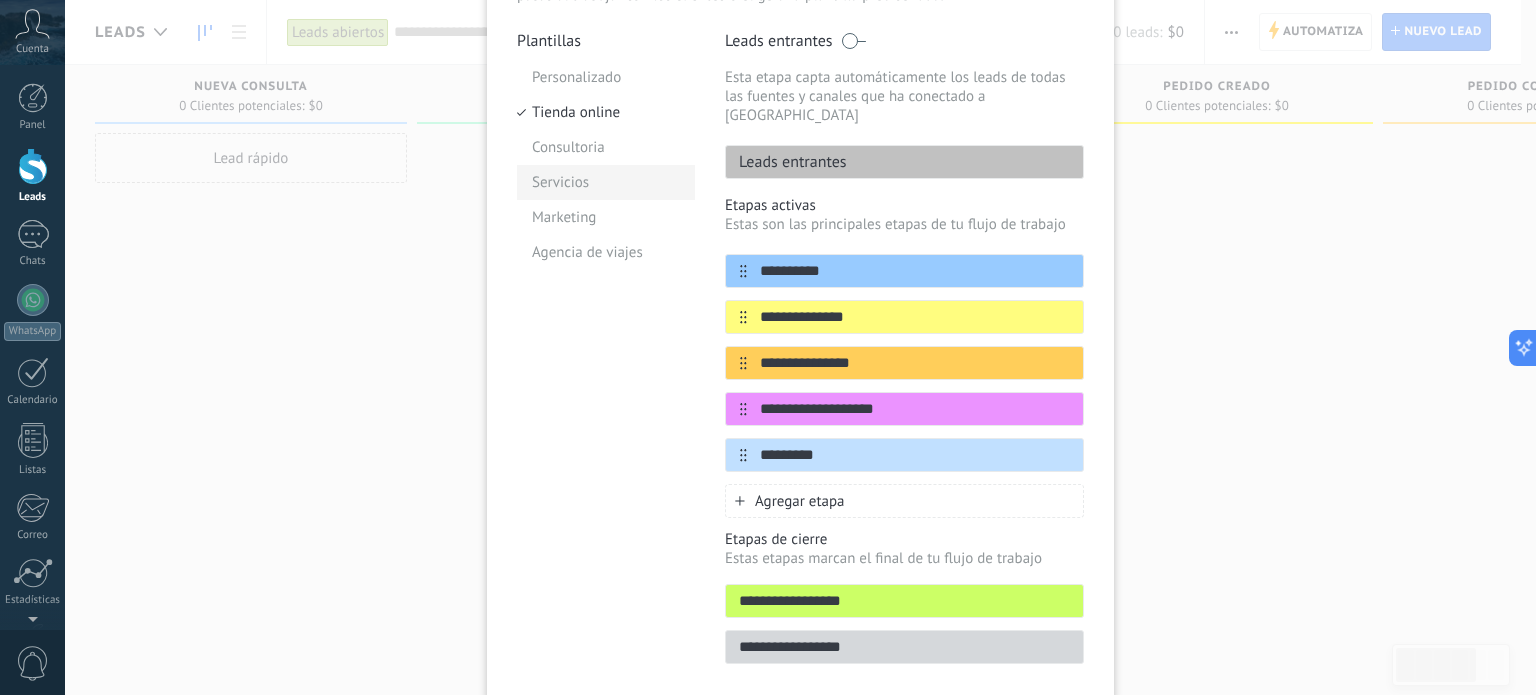 click on "Servicios" at bounding box center (606, 182) 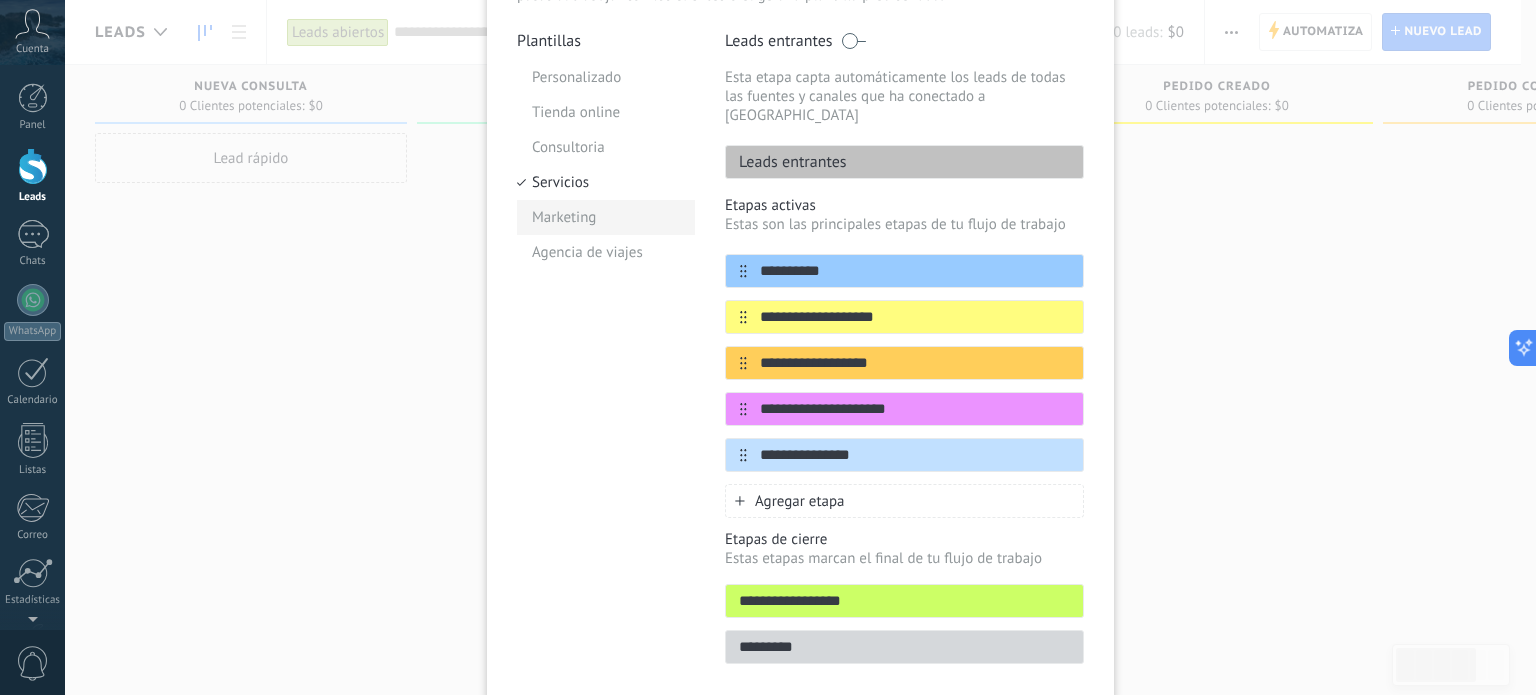 click on "Marketing" at bounding box center [606, 217] 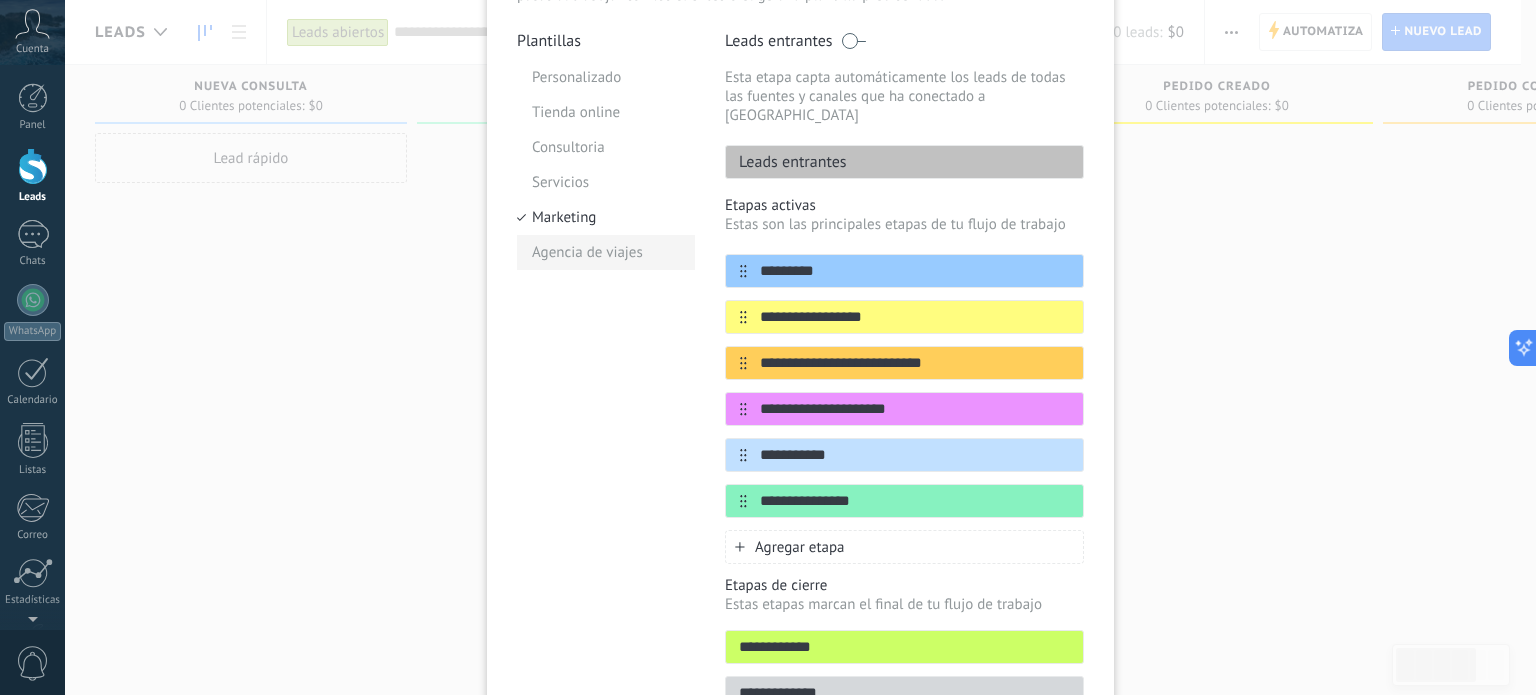 click on "Agencia de viajes" at bounding box center [606, 252] 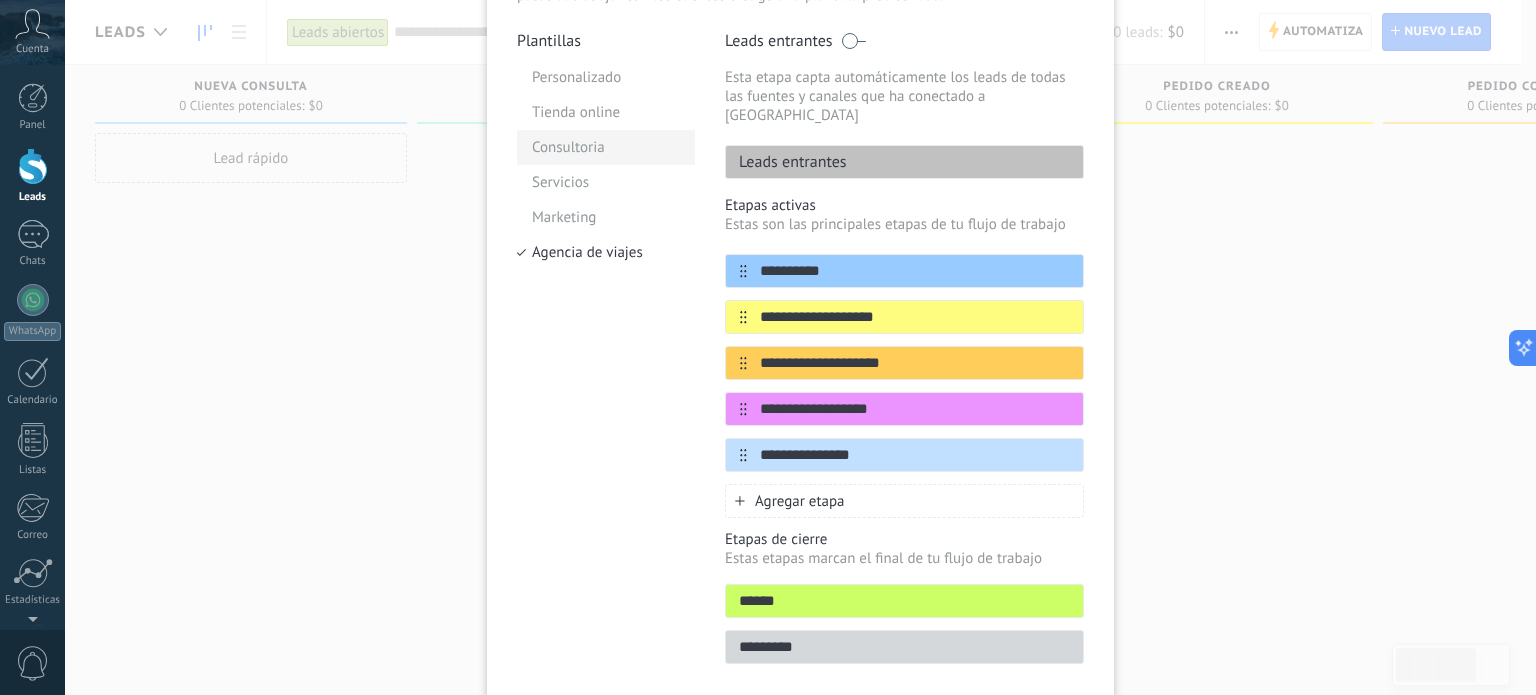 click on "Consultoria" at bounding box center (606, 147) 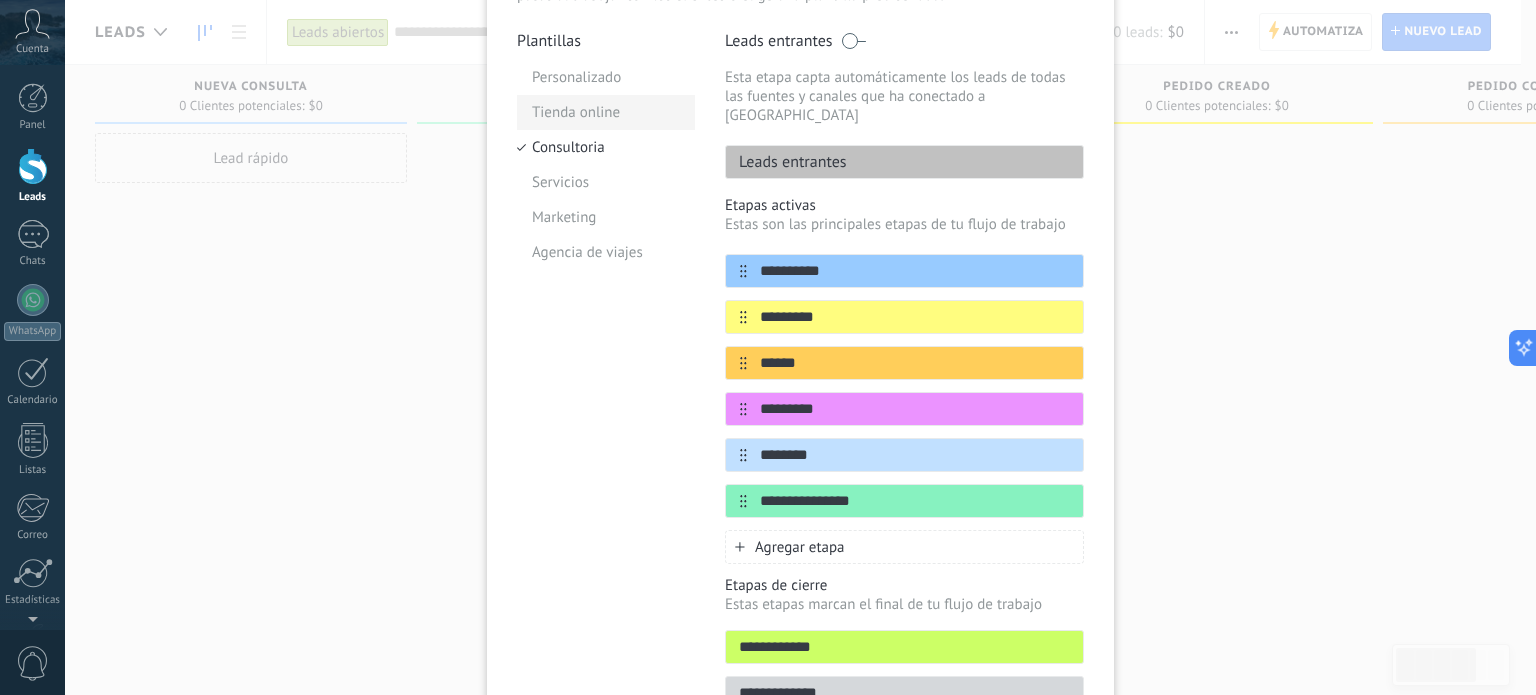 click on "Tienda online" at bounding box center (606, 112) 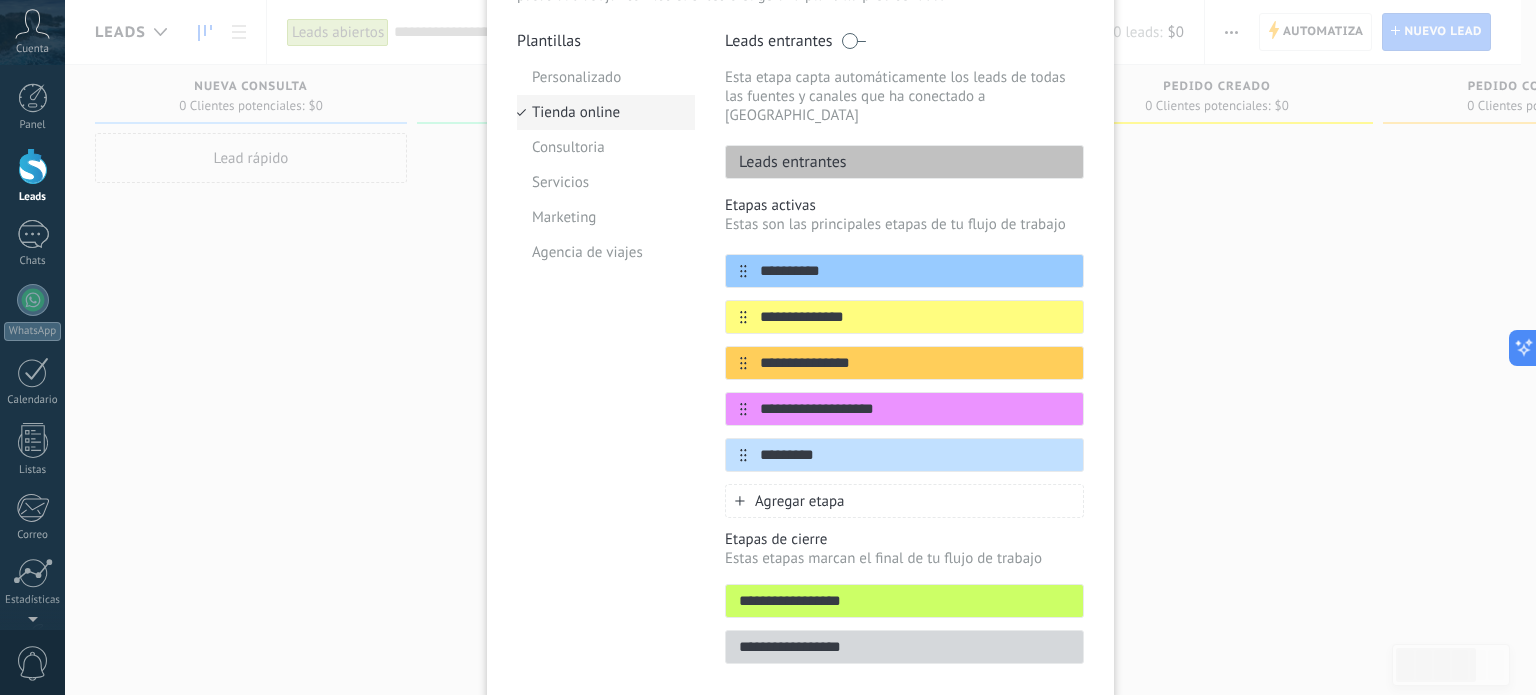 click on "Tienda online" at bounding box center [606, 112] 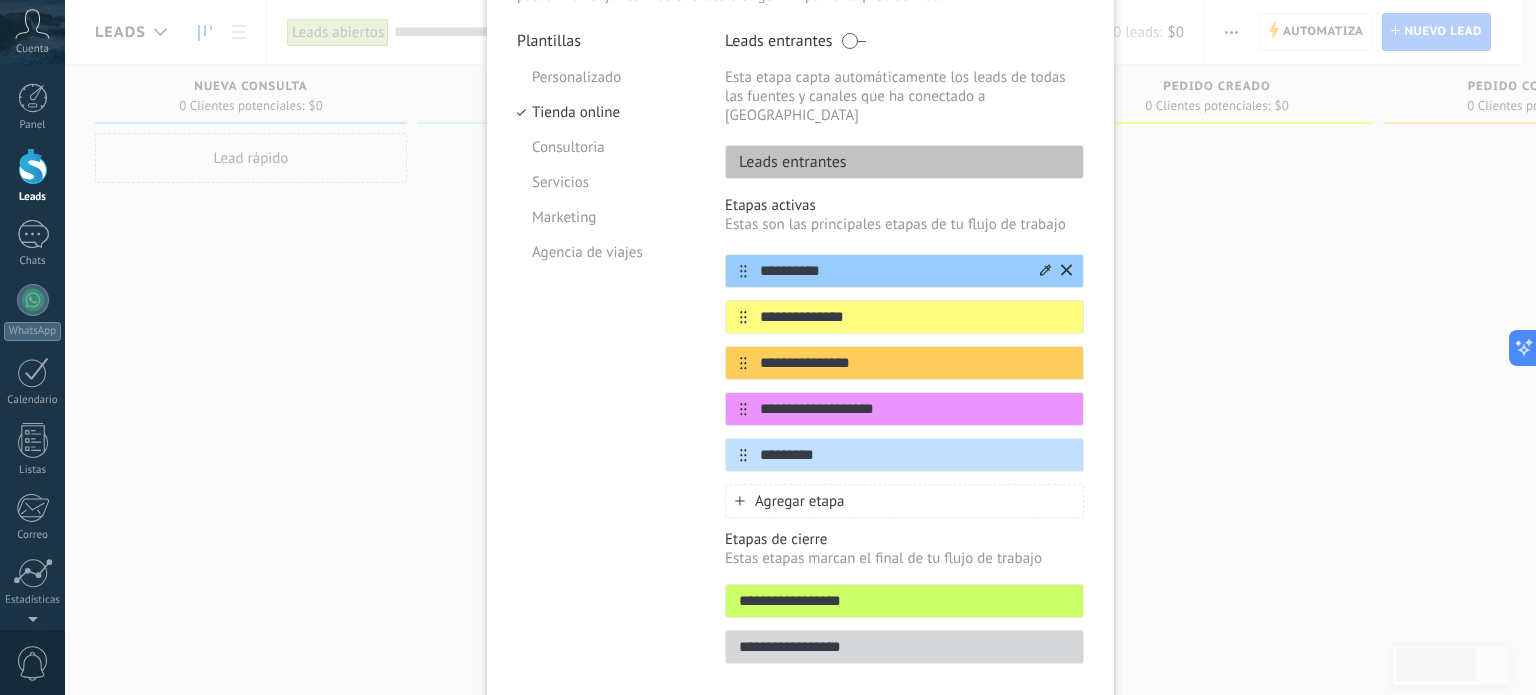 click on "**********" at bounding box center [892, 271] 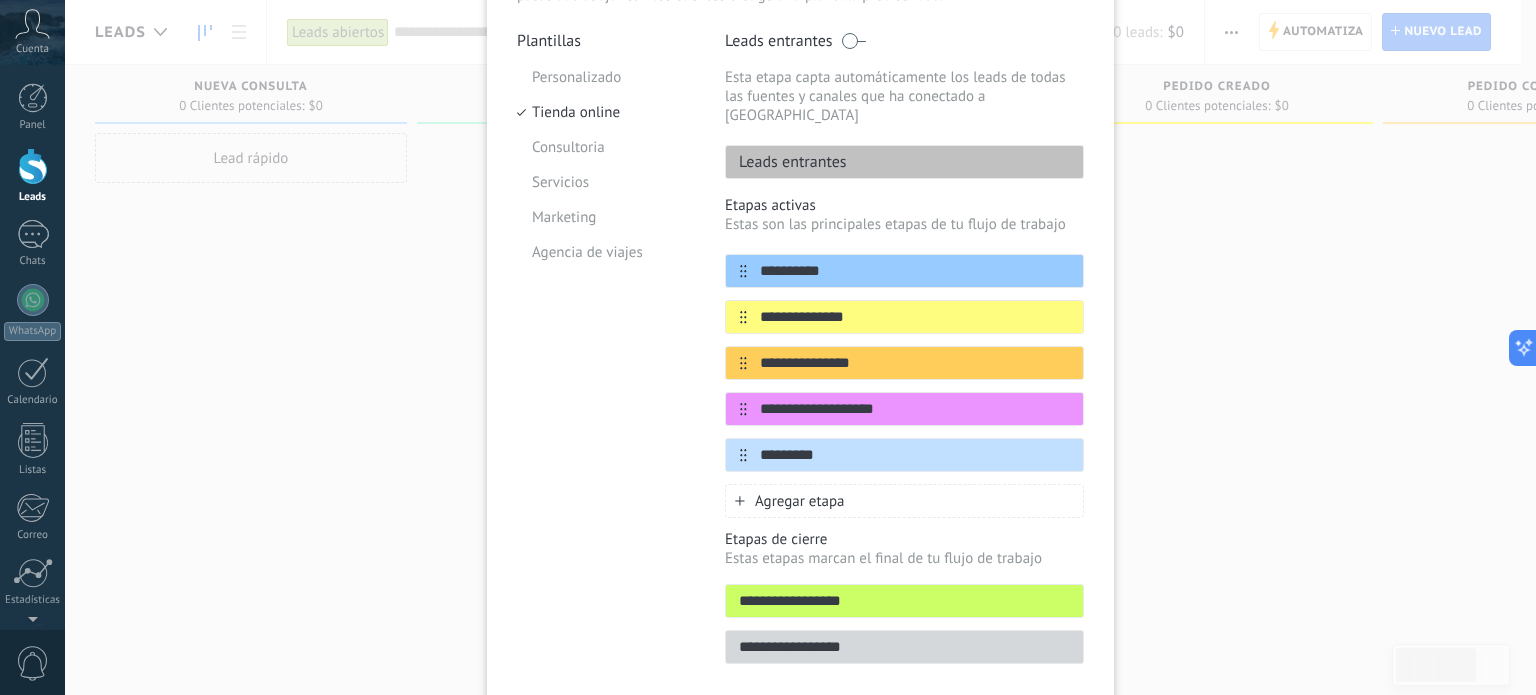 click on "Leads entrantes" at bounding box center (904, 162) 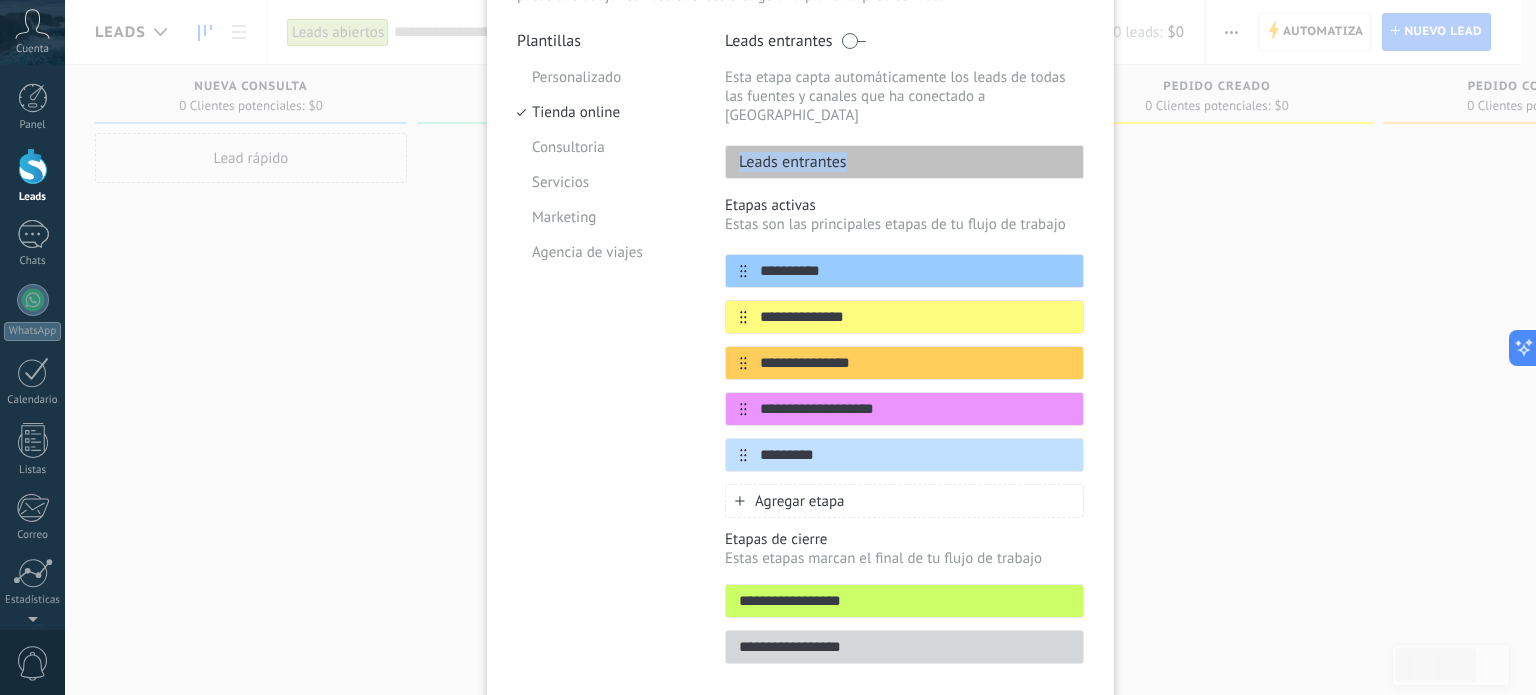 drag, startPoint x: 732, startPoint y: 132, endPoint x: 852, endPoint y: 157, distance: 122.57651 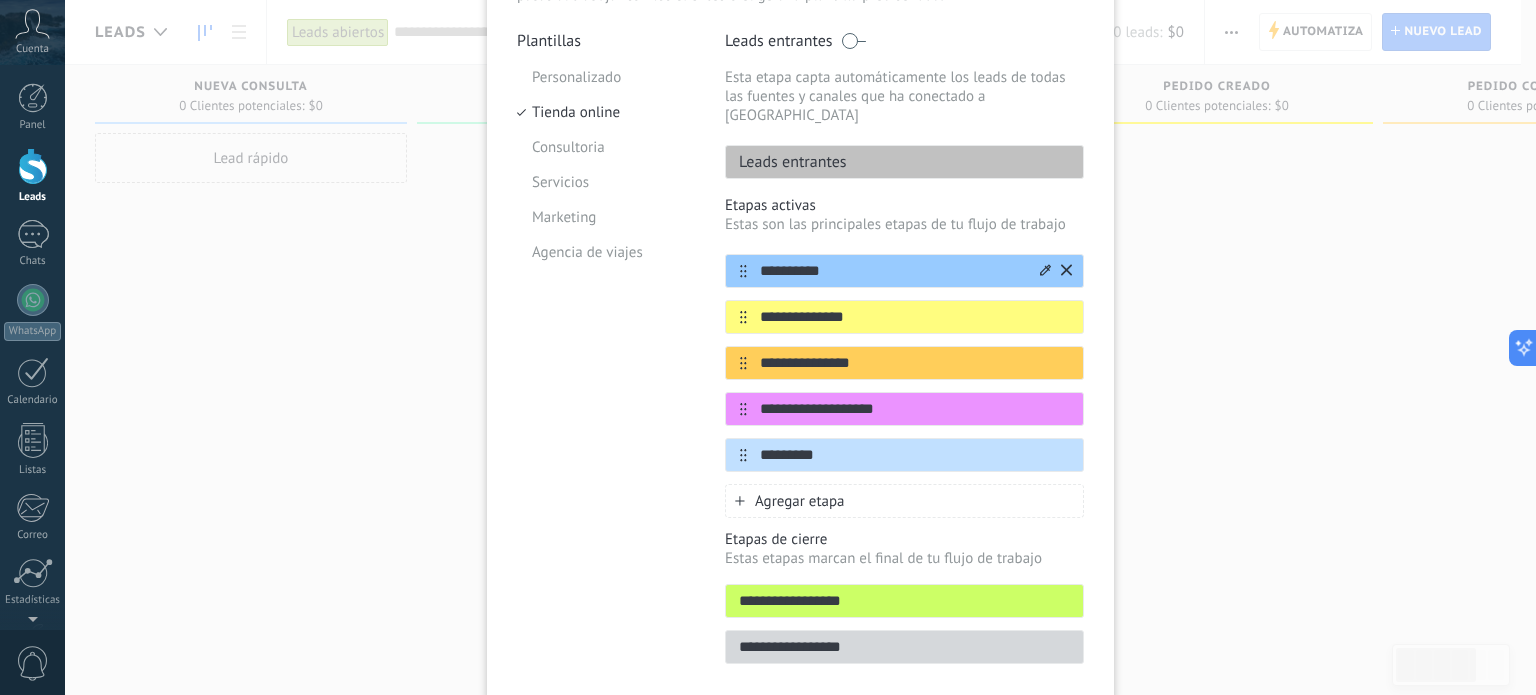 click on "**********" at bounding box center [892, 271] 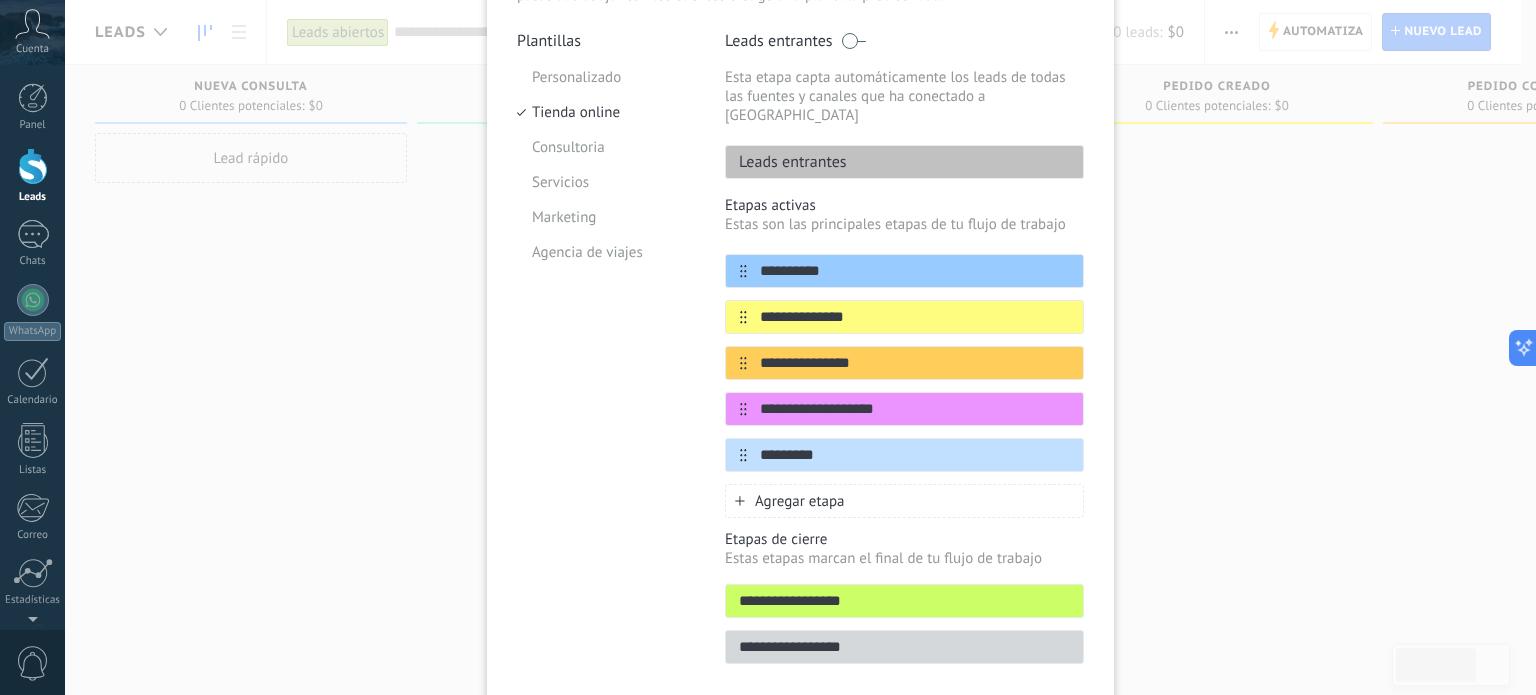 click on "Leads entrantes" at bounding box center [904, 162] 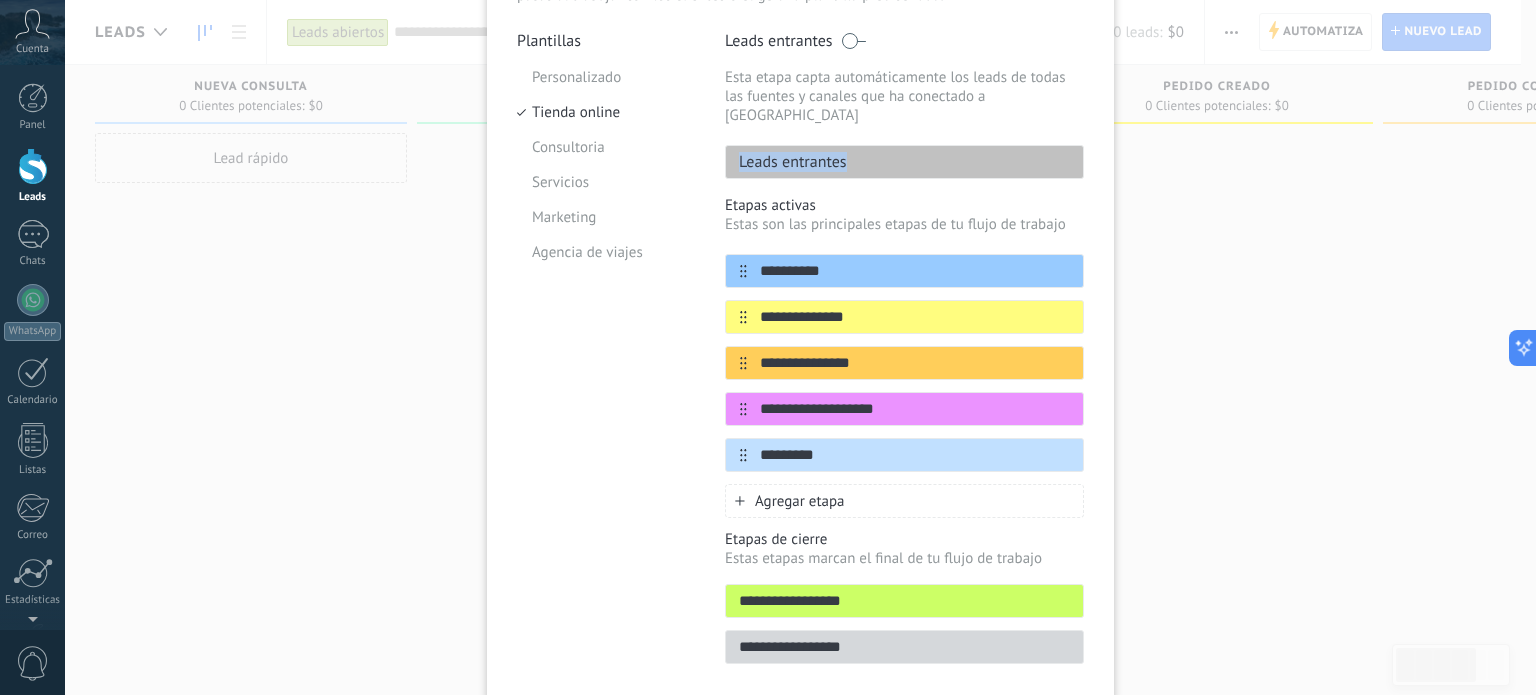 drag, startPoint x: 844, startPoint y: 136, endPoint x: 724, endPoint y: 142, distance: 120.14991 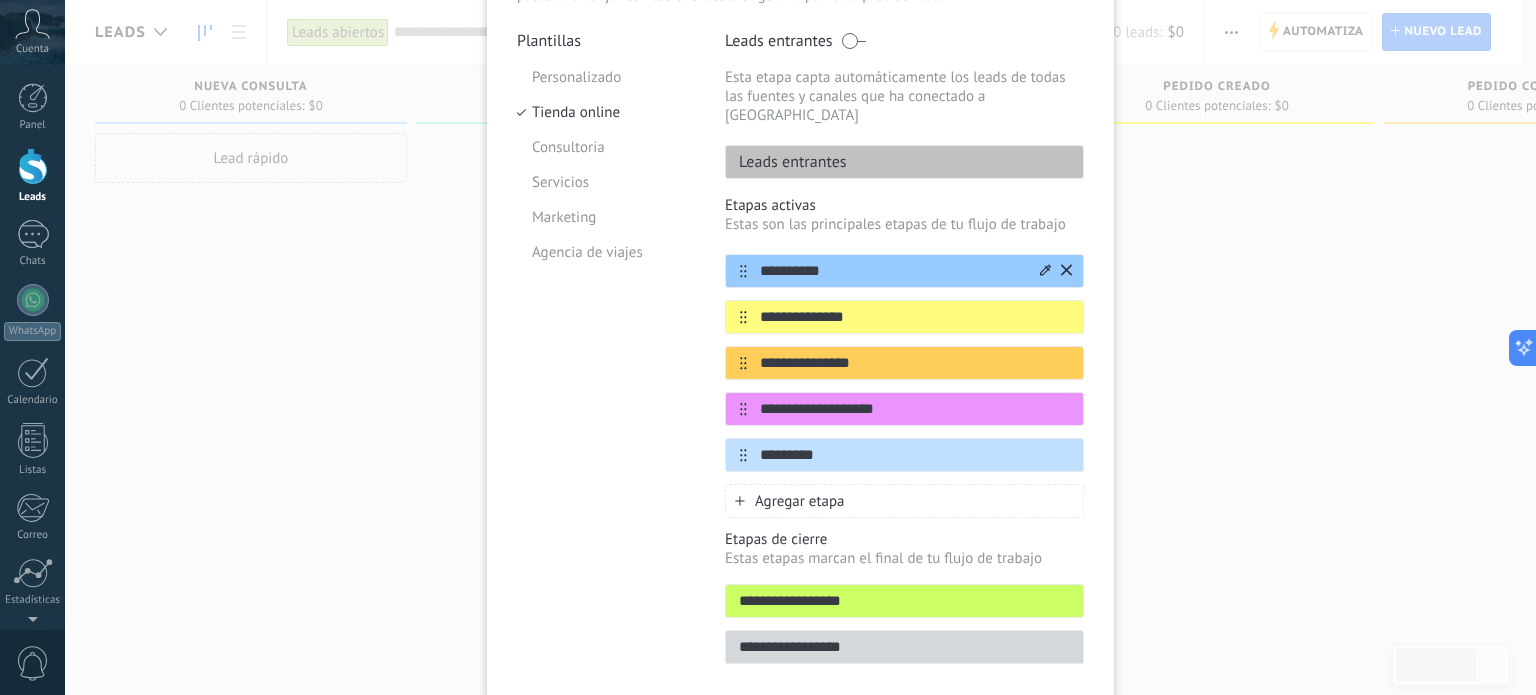 click on "**********" at bounding box center [892, 271] 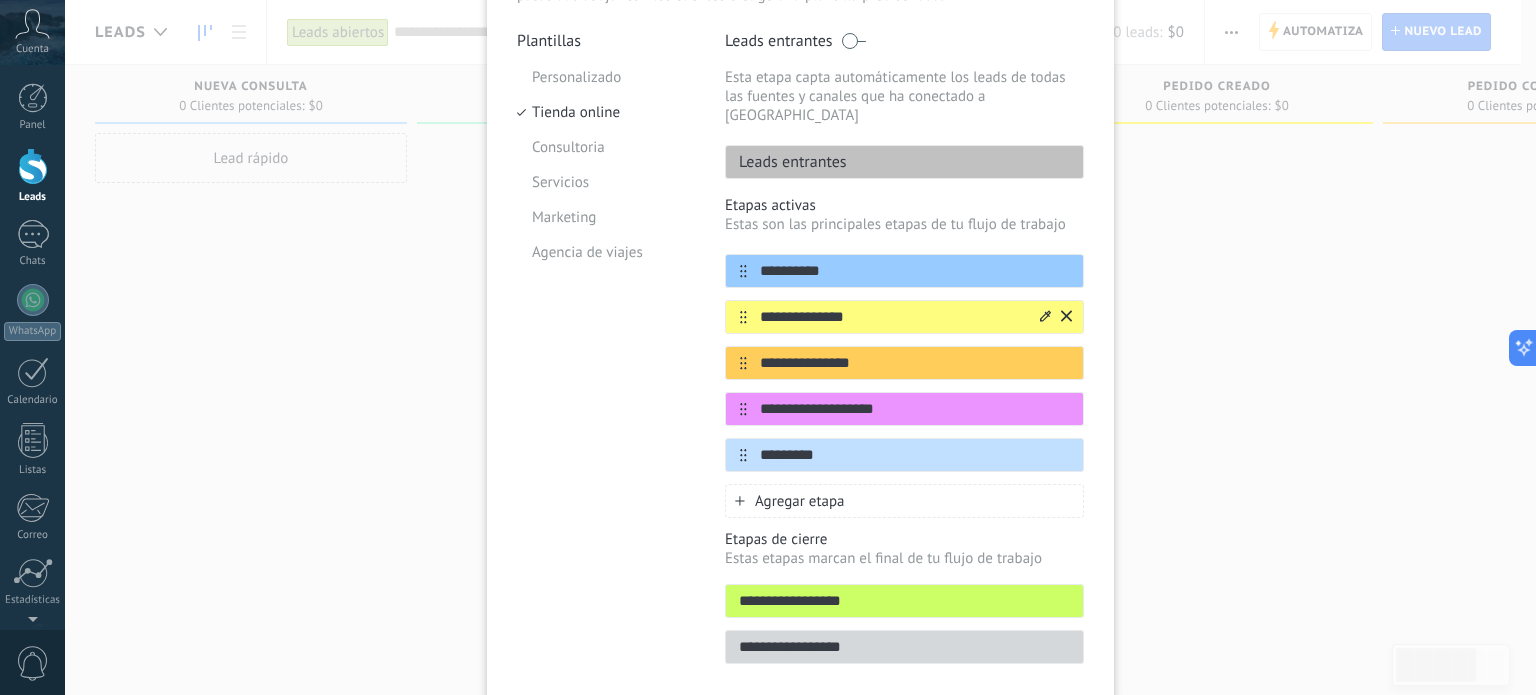 click on "**********" at bounding box center (892, 317) 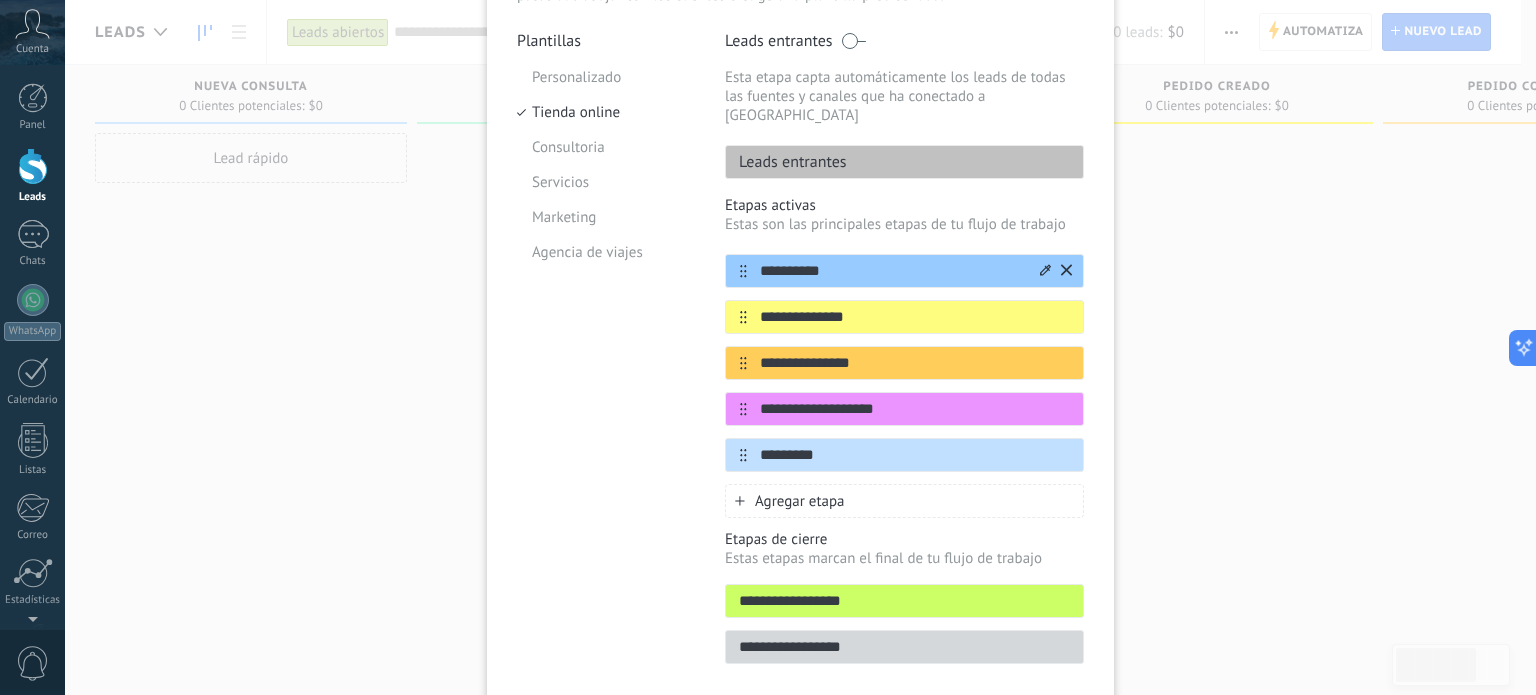click on "**********" at bounding box center (892, 271) 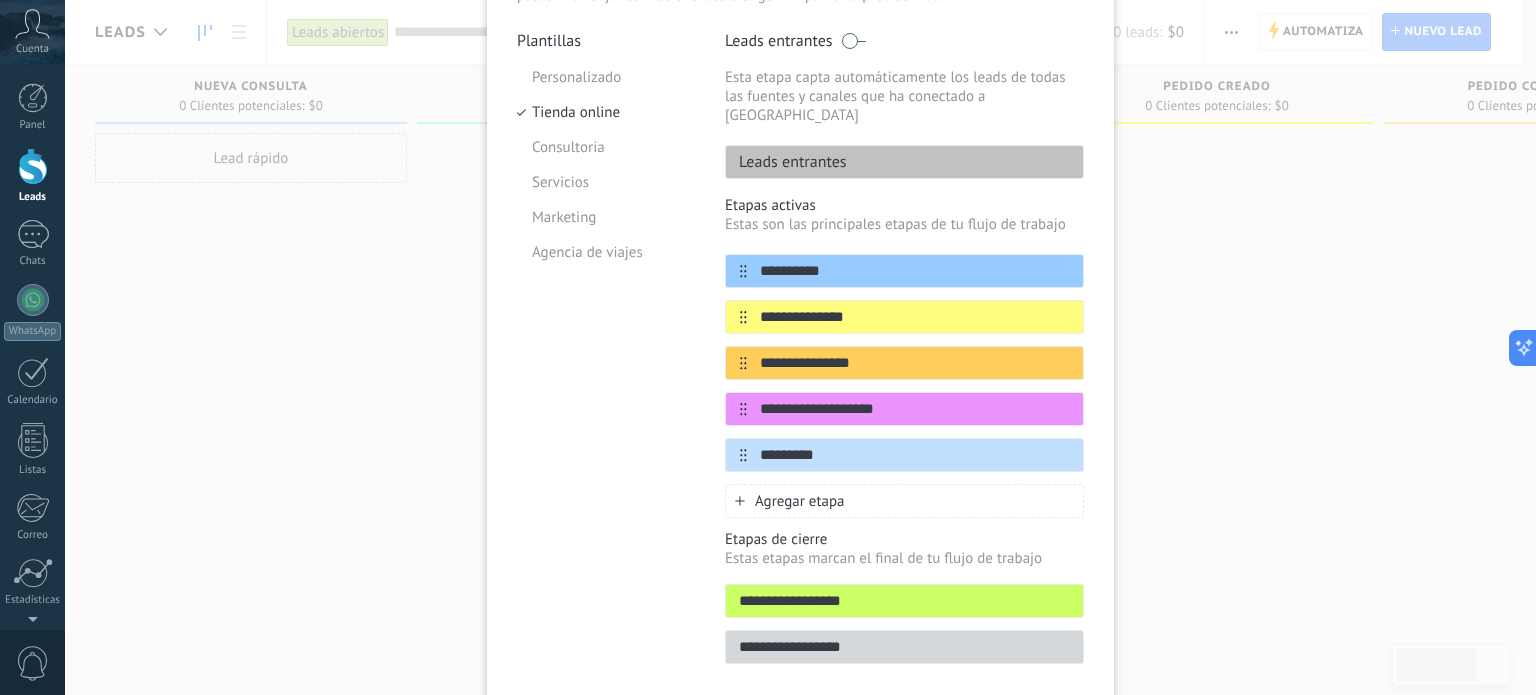 drag, startPoint x: 846, startPoint y: 247, endPoint x: 708, endPoint y: 245, distance: 138.0145 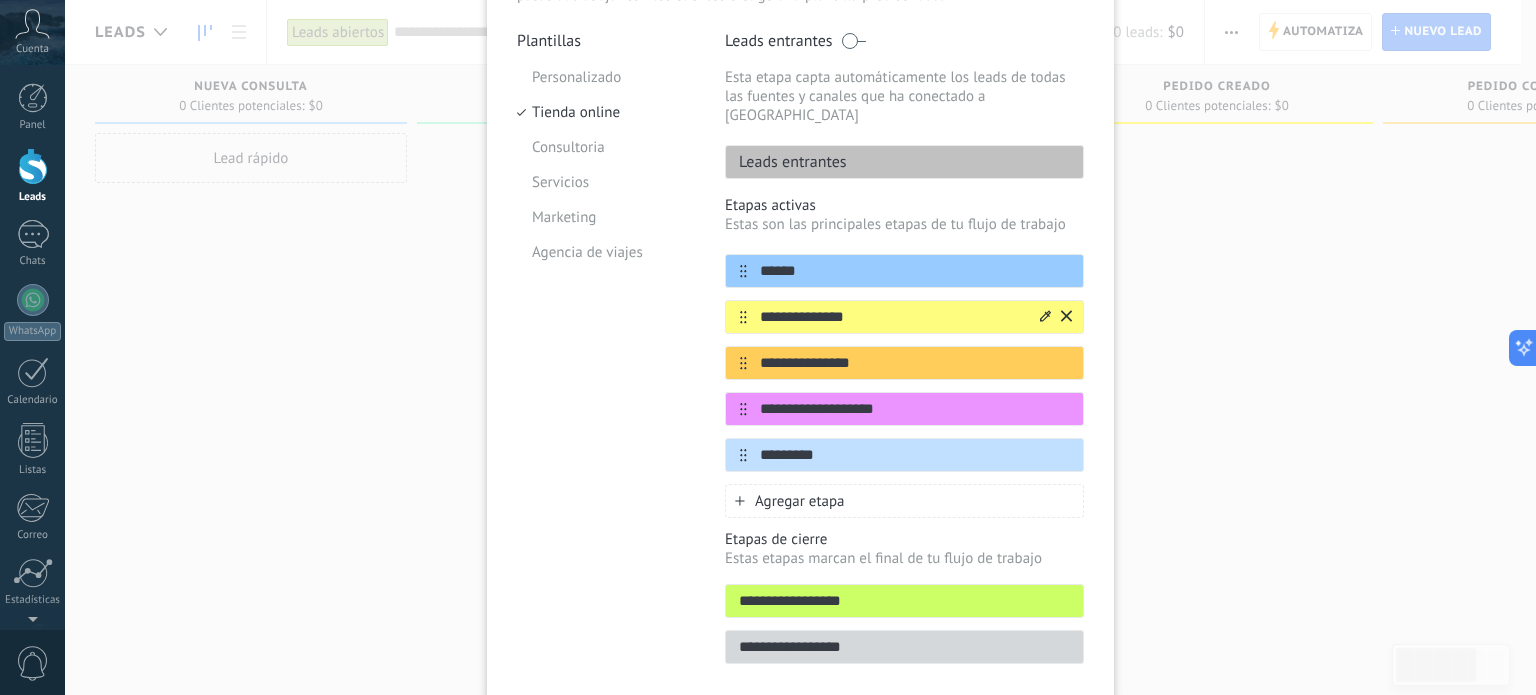 type on "******" 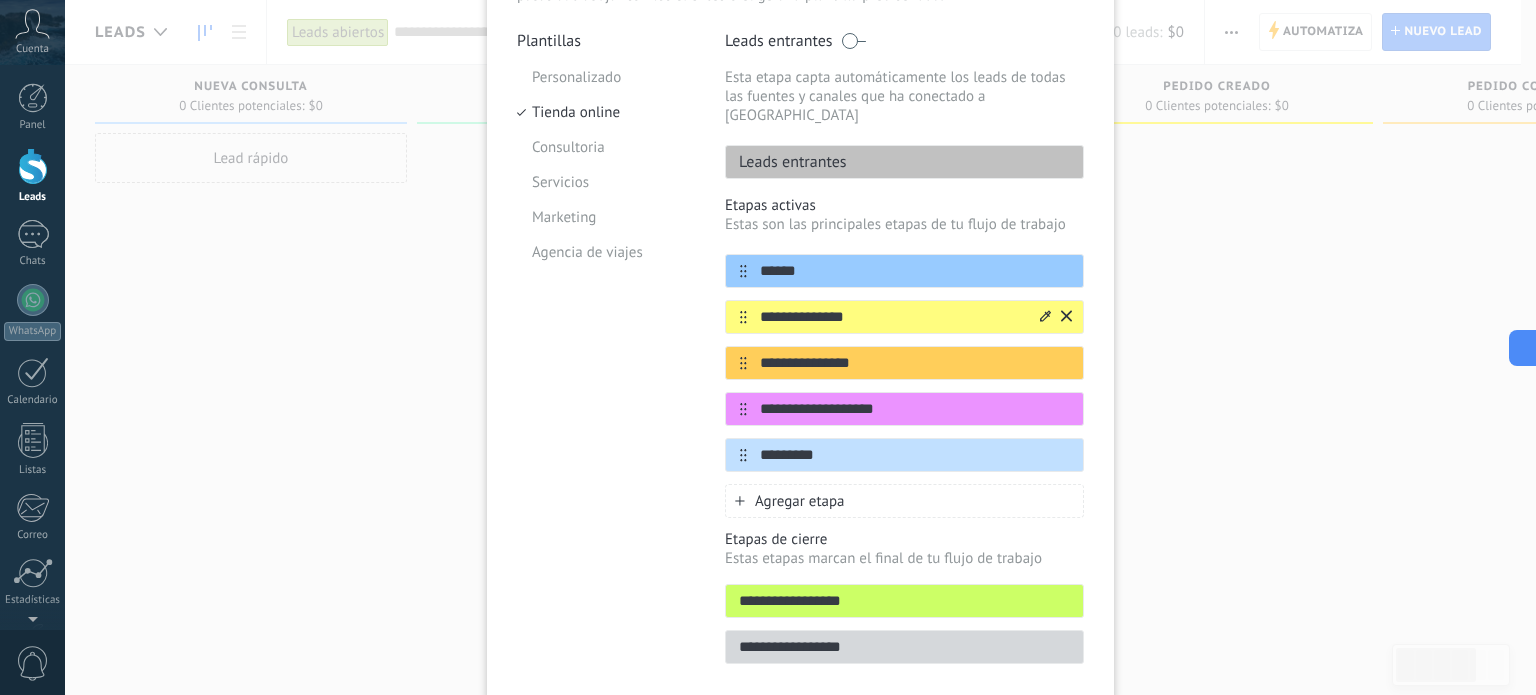 drag, startPoint x: 889, startPoint y: 294, endPoint x: 723, endPoint y: 295, distance: 166.003 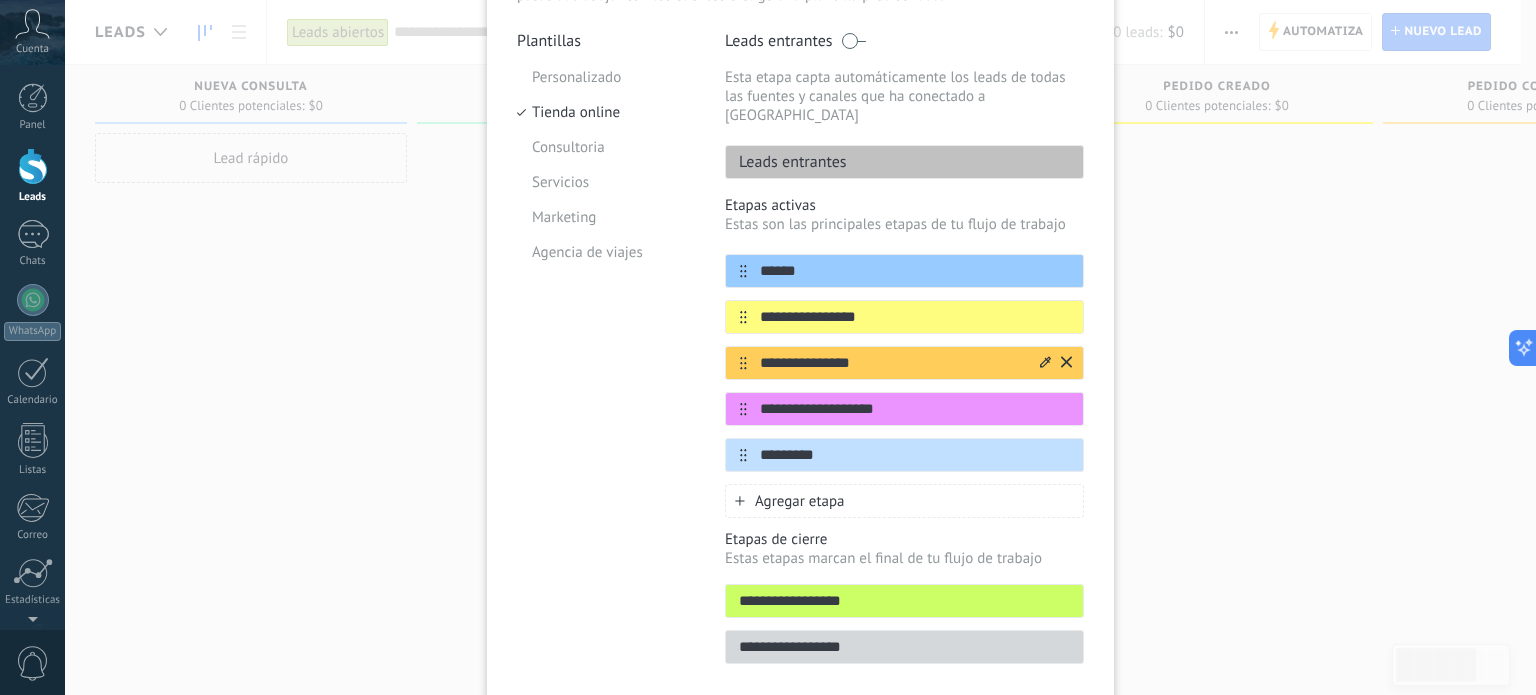 type on "**********" 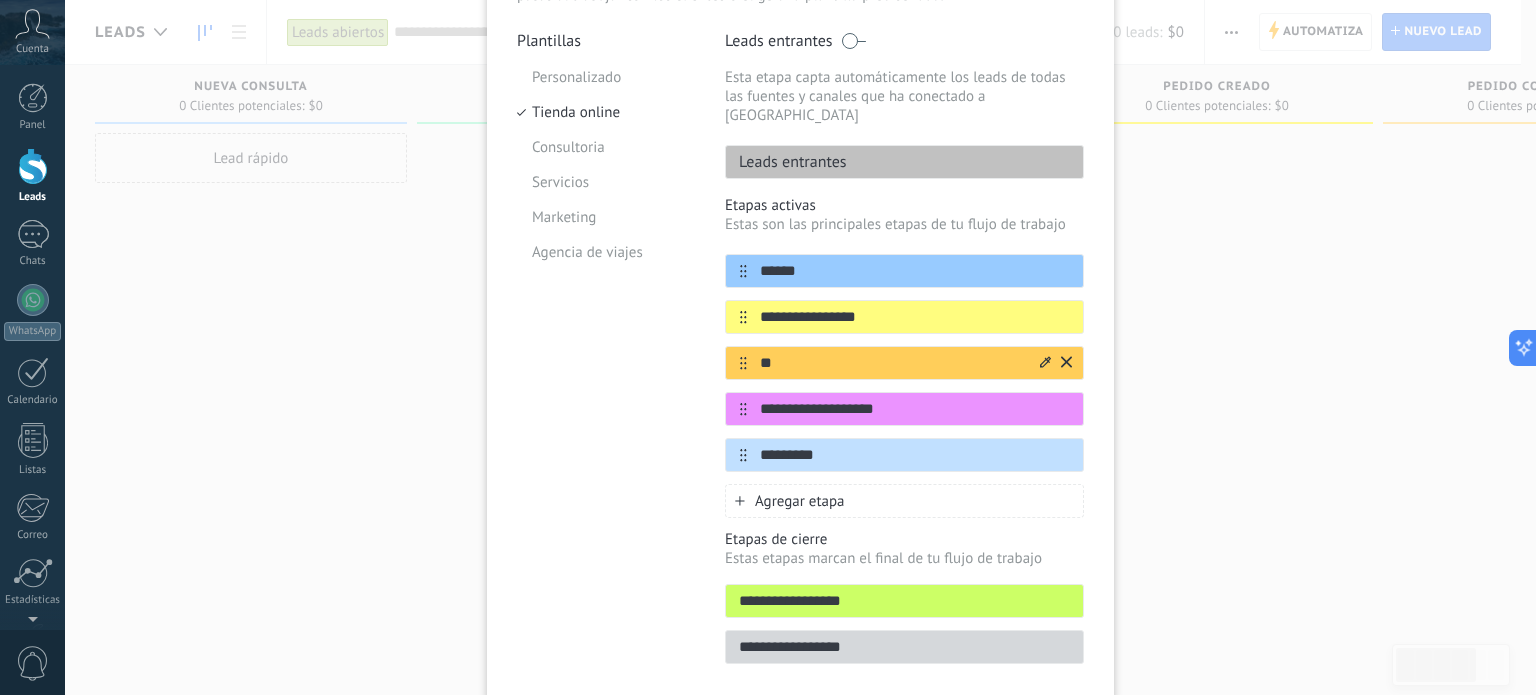 type on "*" 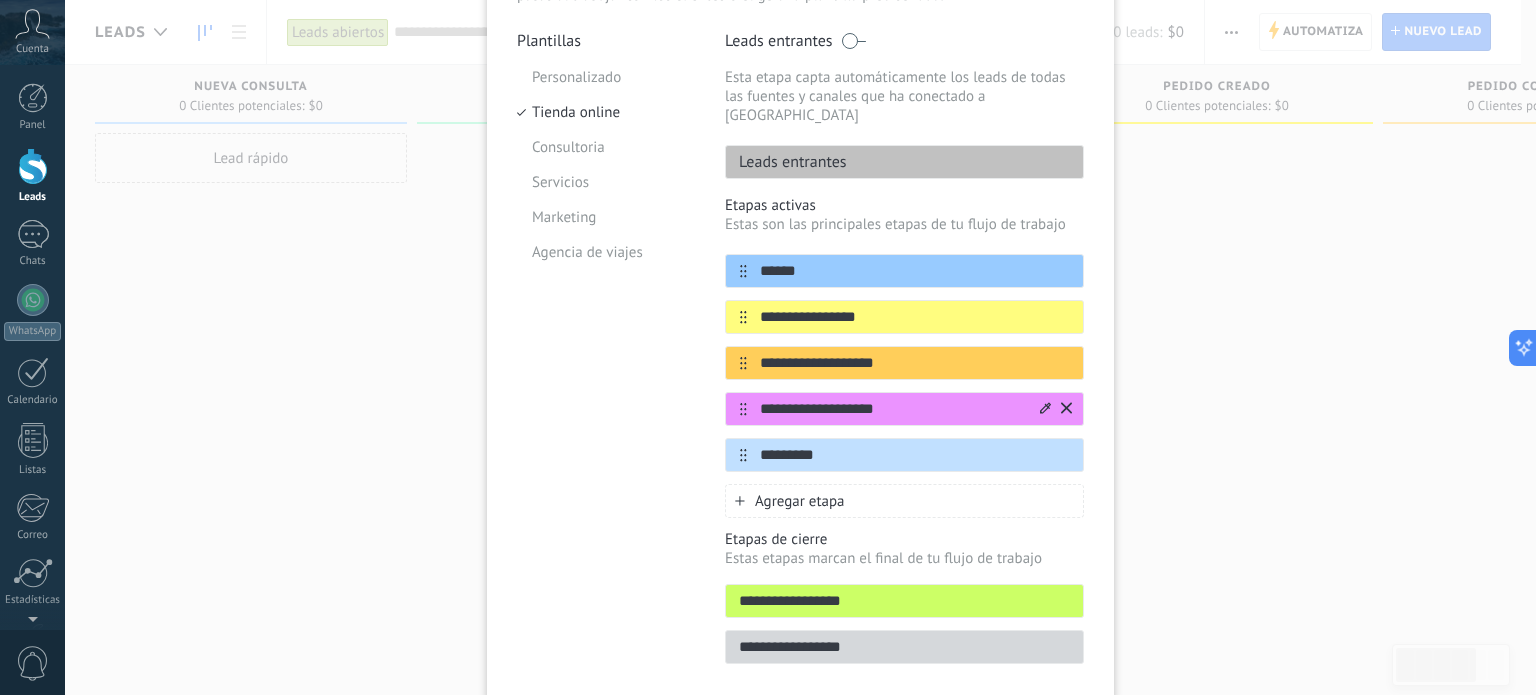 type on "**********" 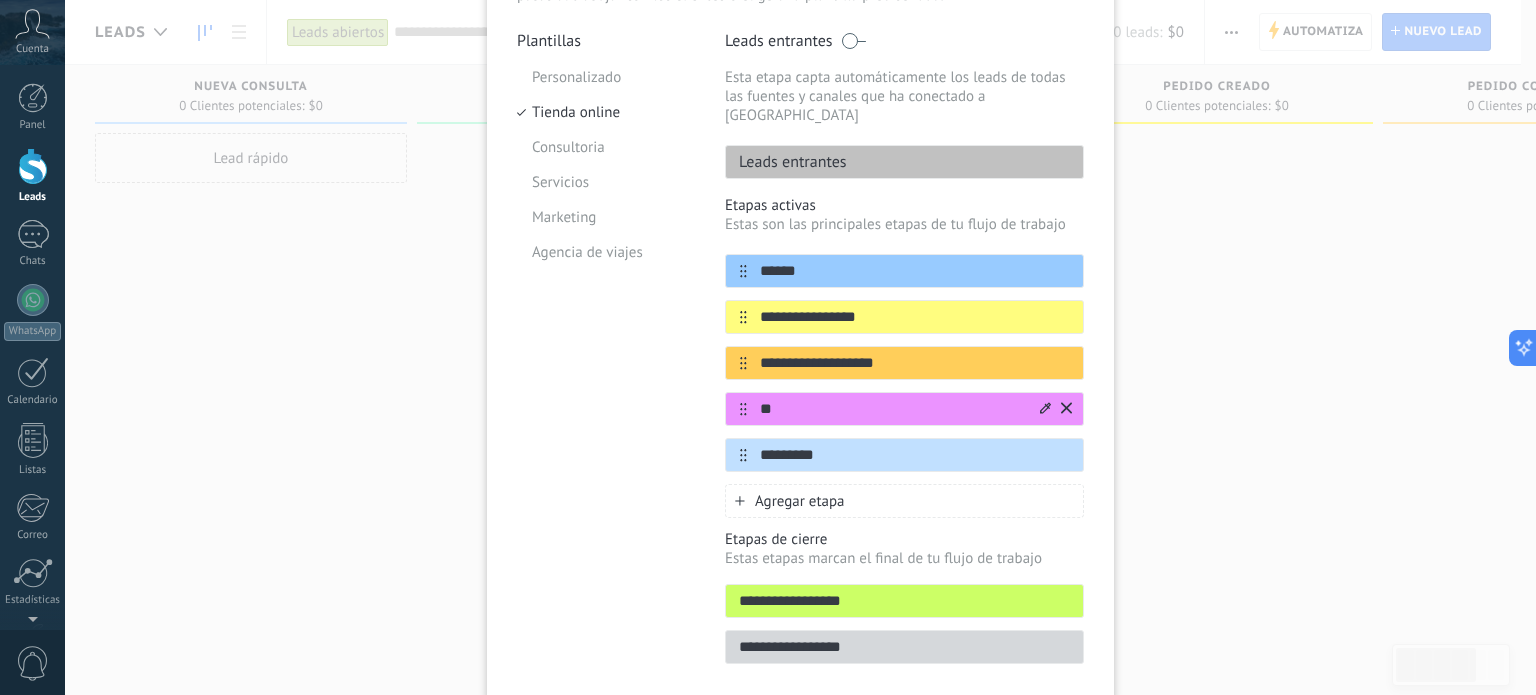 type on "*" 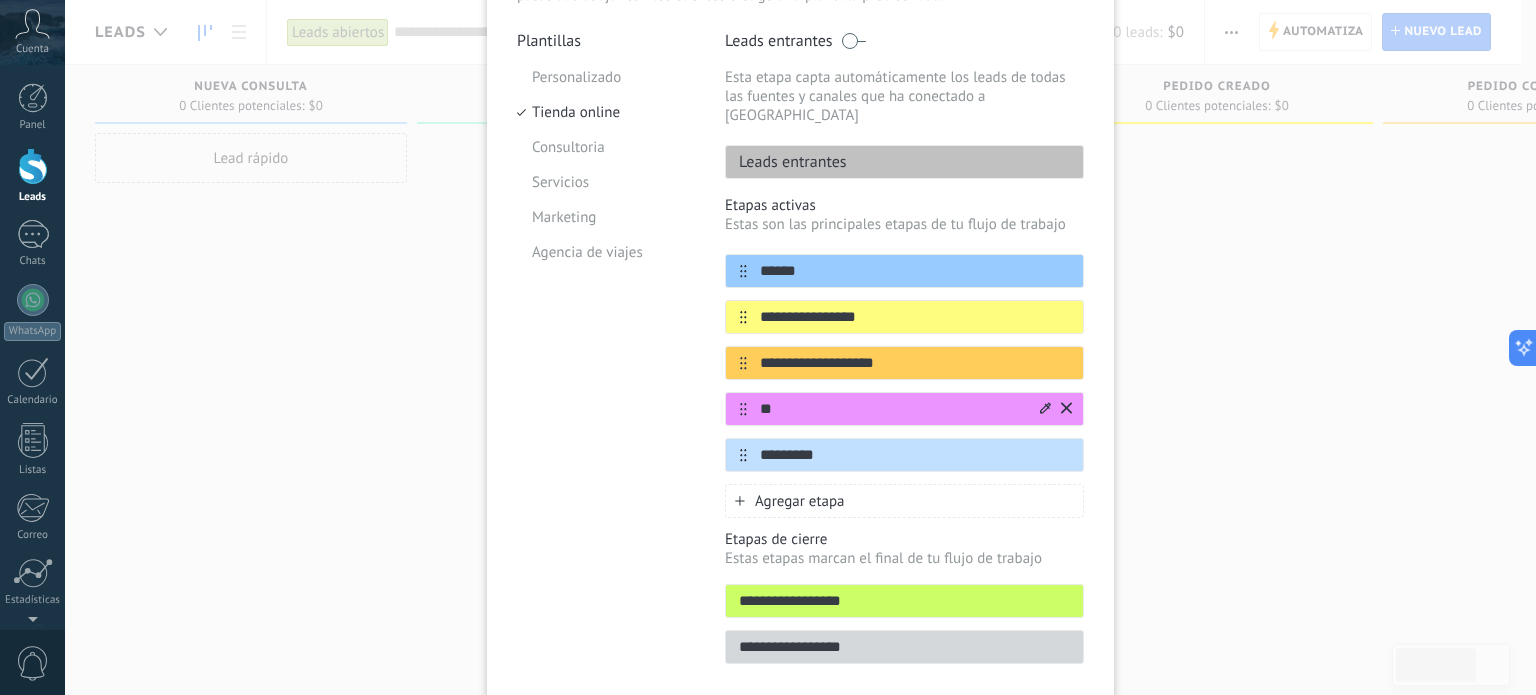 type on "*" 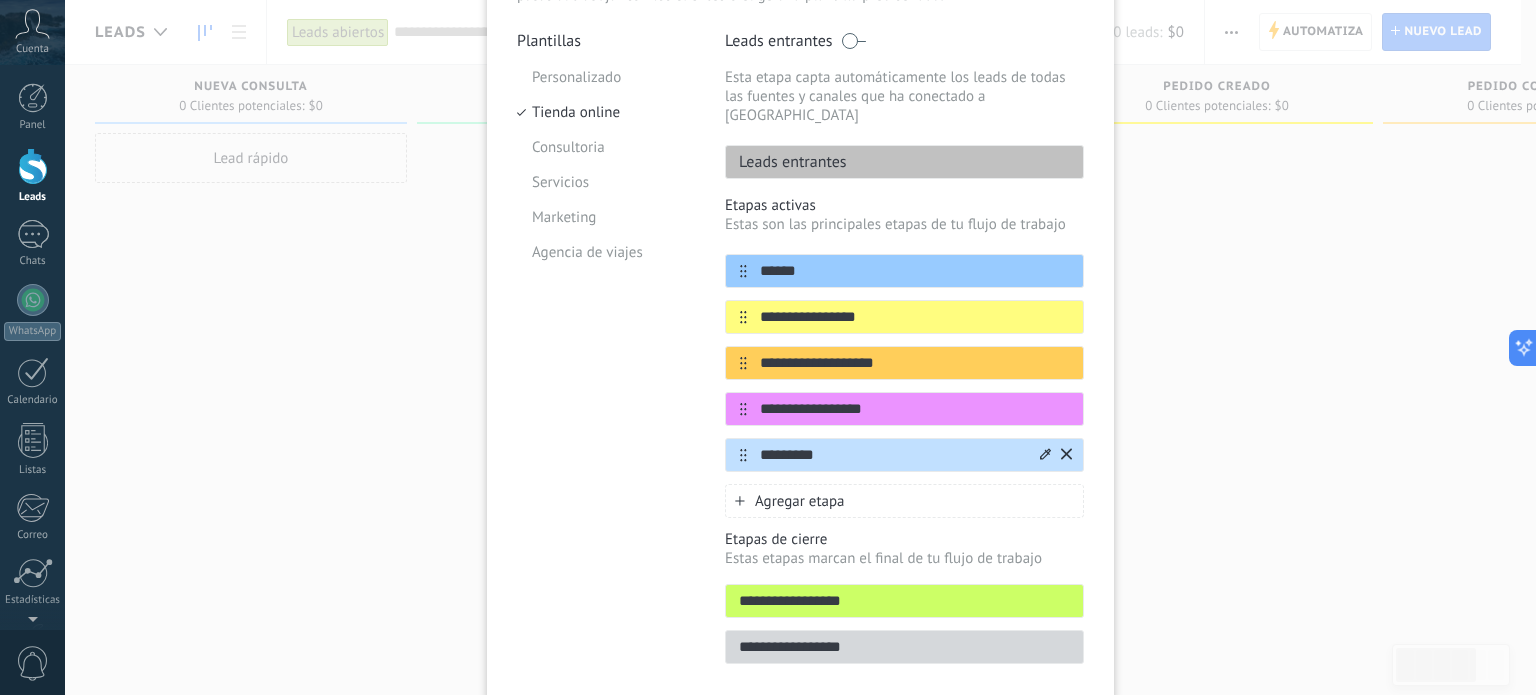 type on "**********" 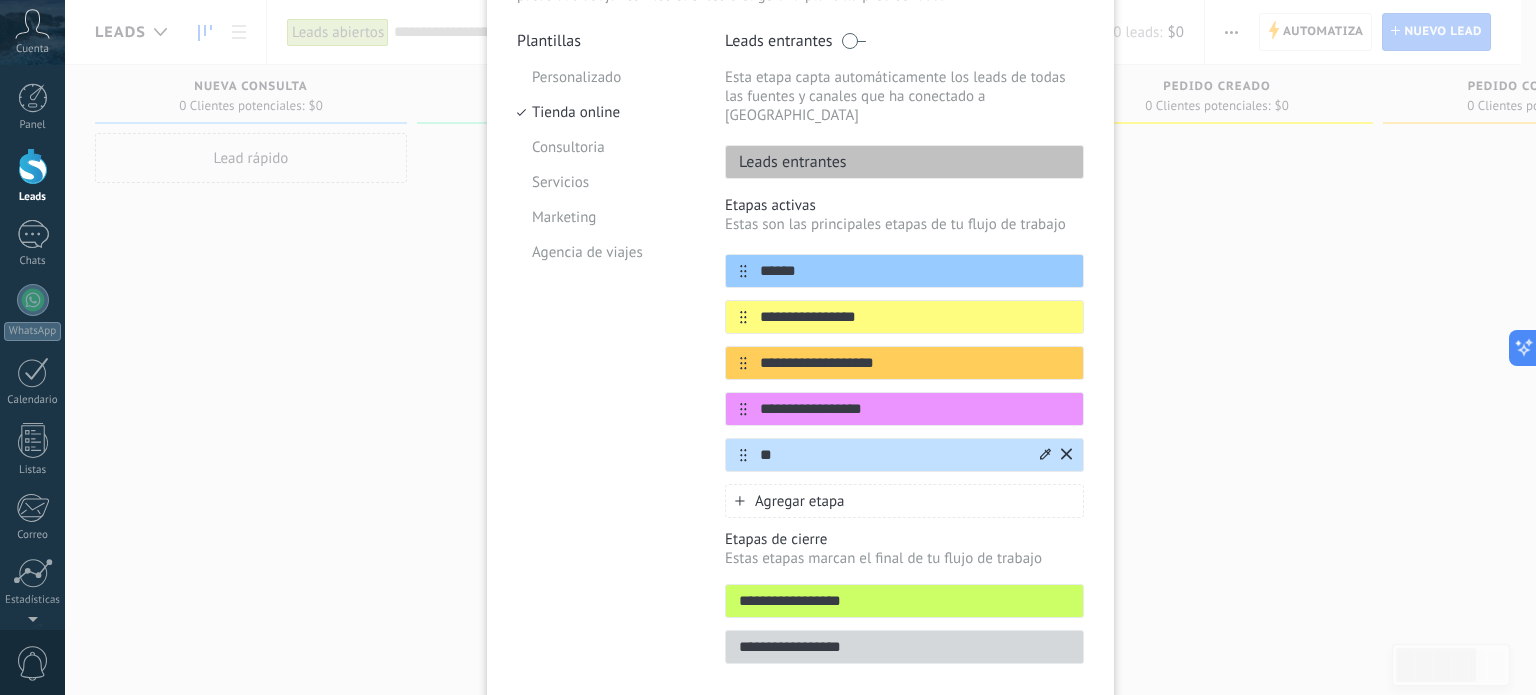 type on "*" 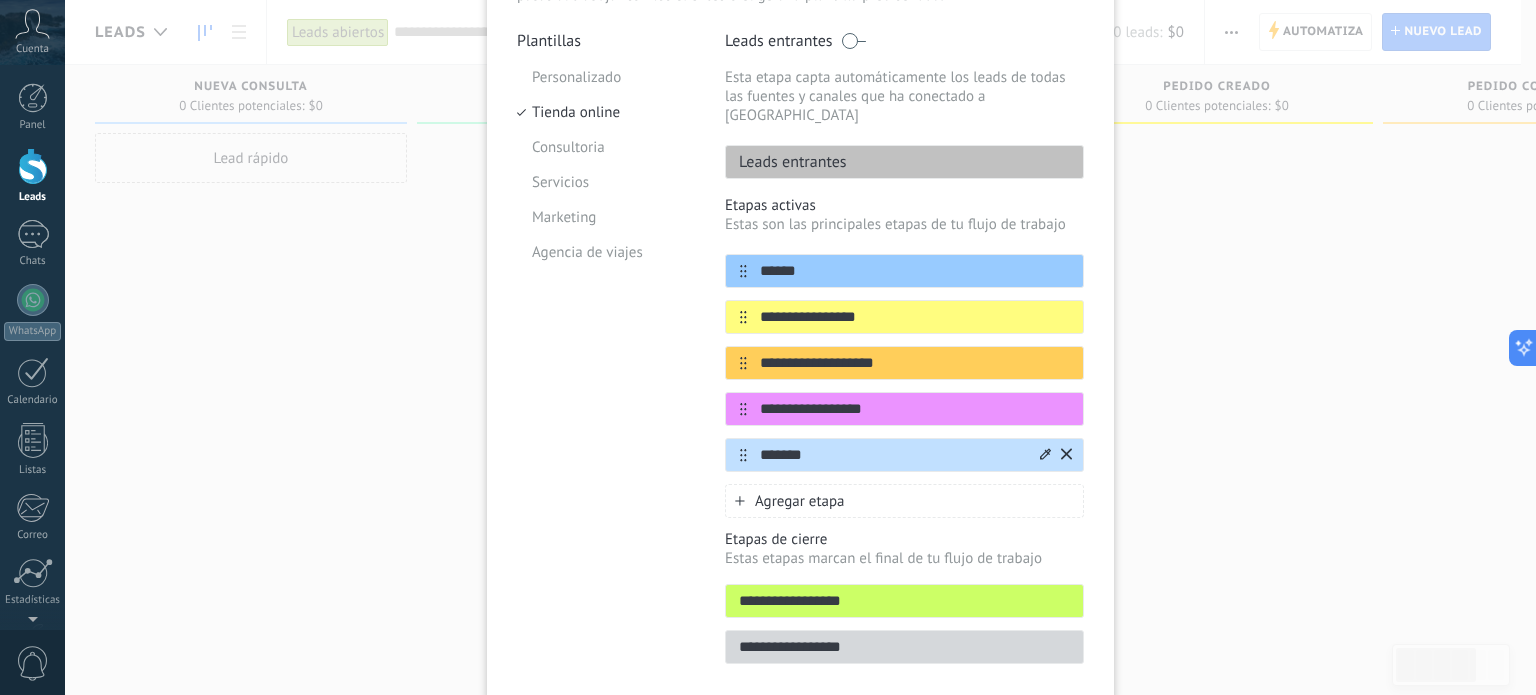 type on "*******" 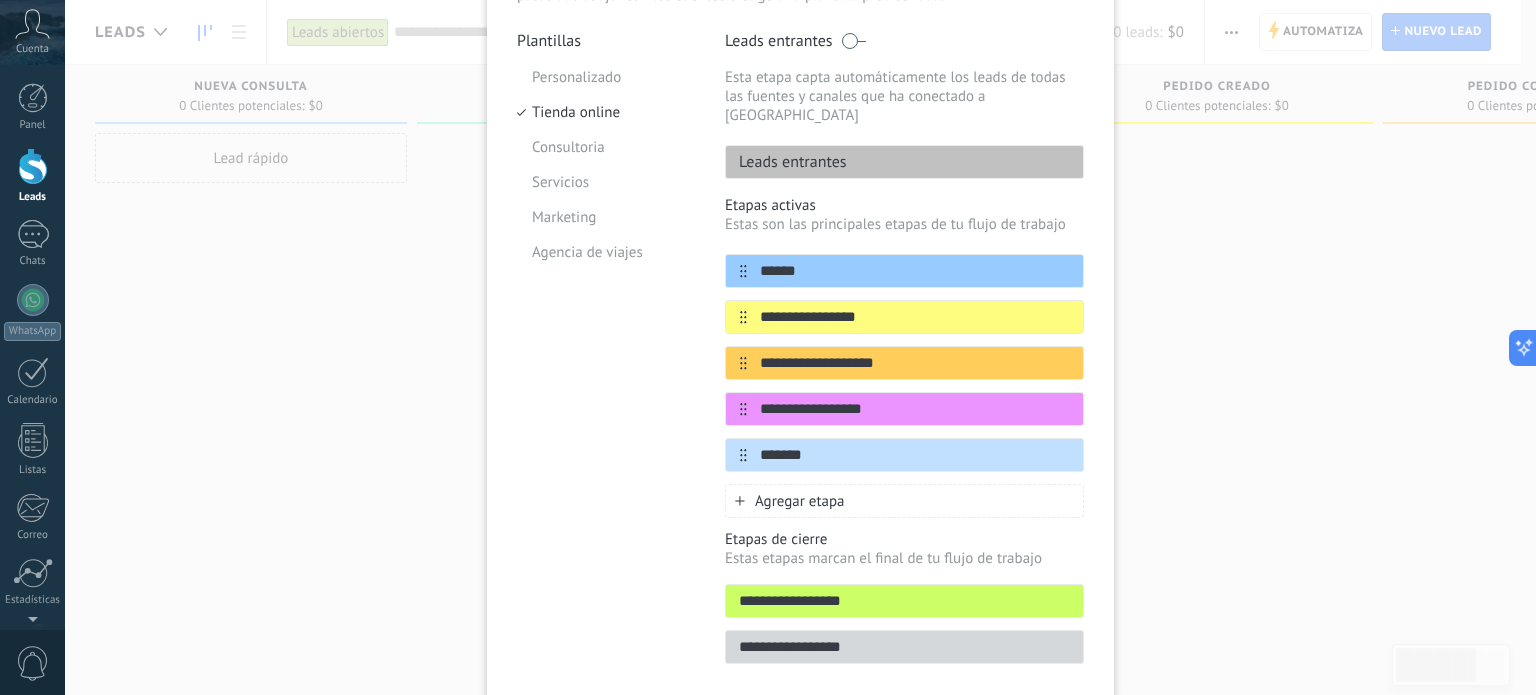 click on "Agregar etapa" at bounding box center (904, 501) 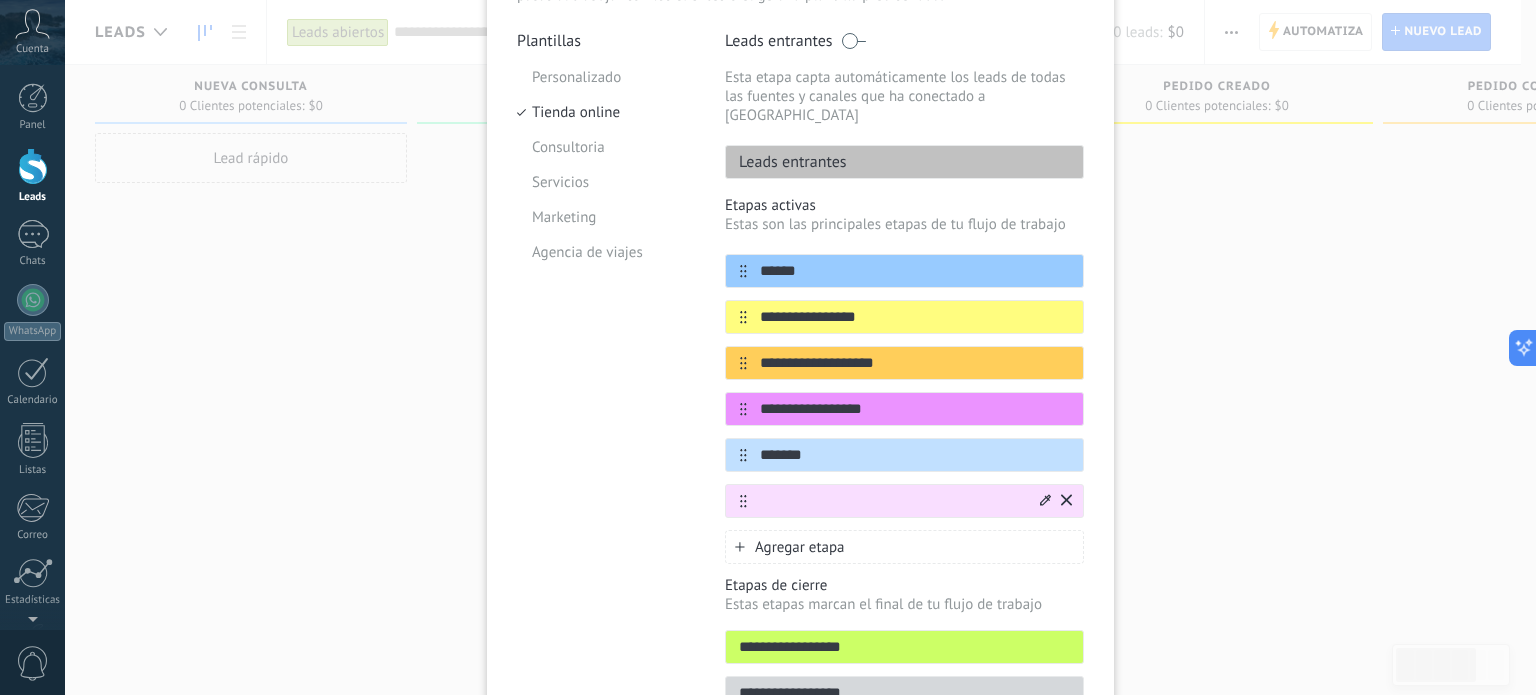 click at bounding box center (892, 501) 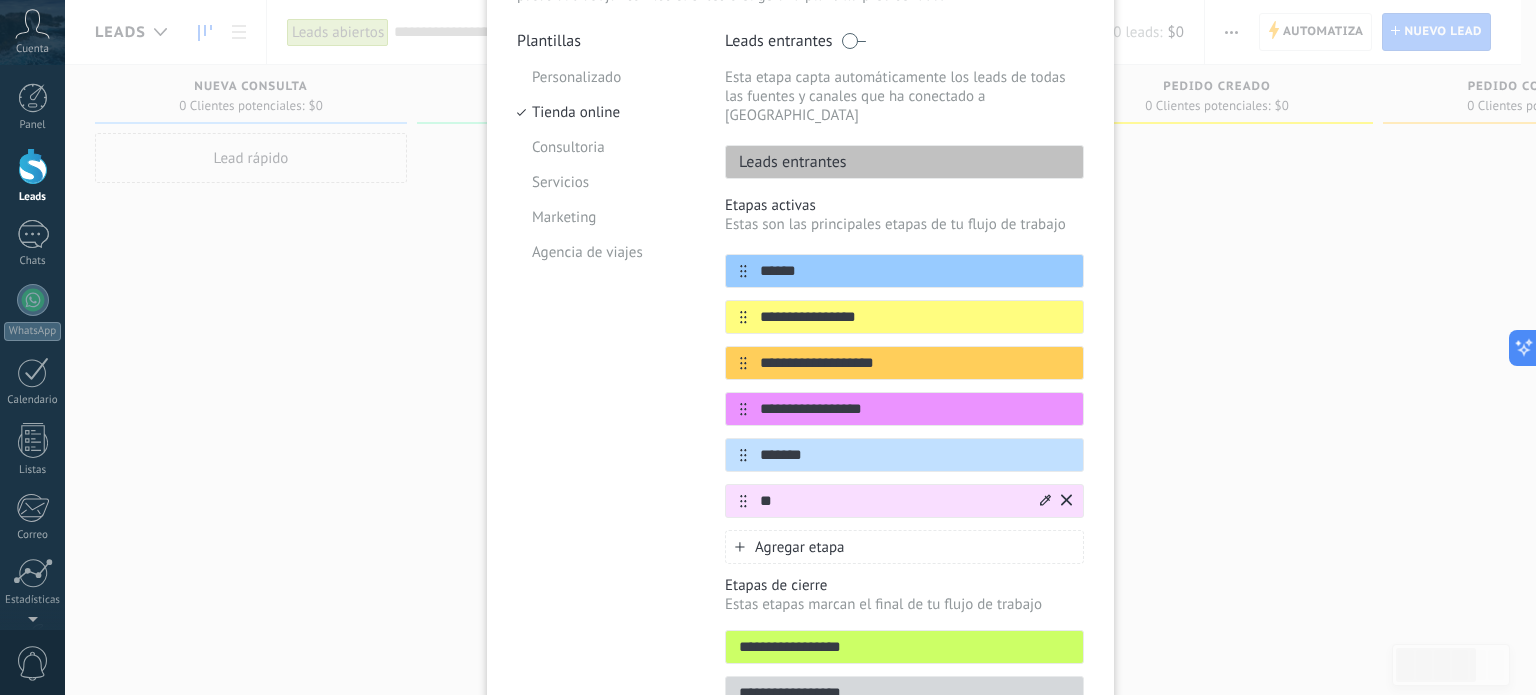 type on "*" 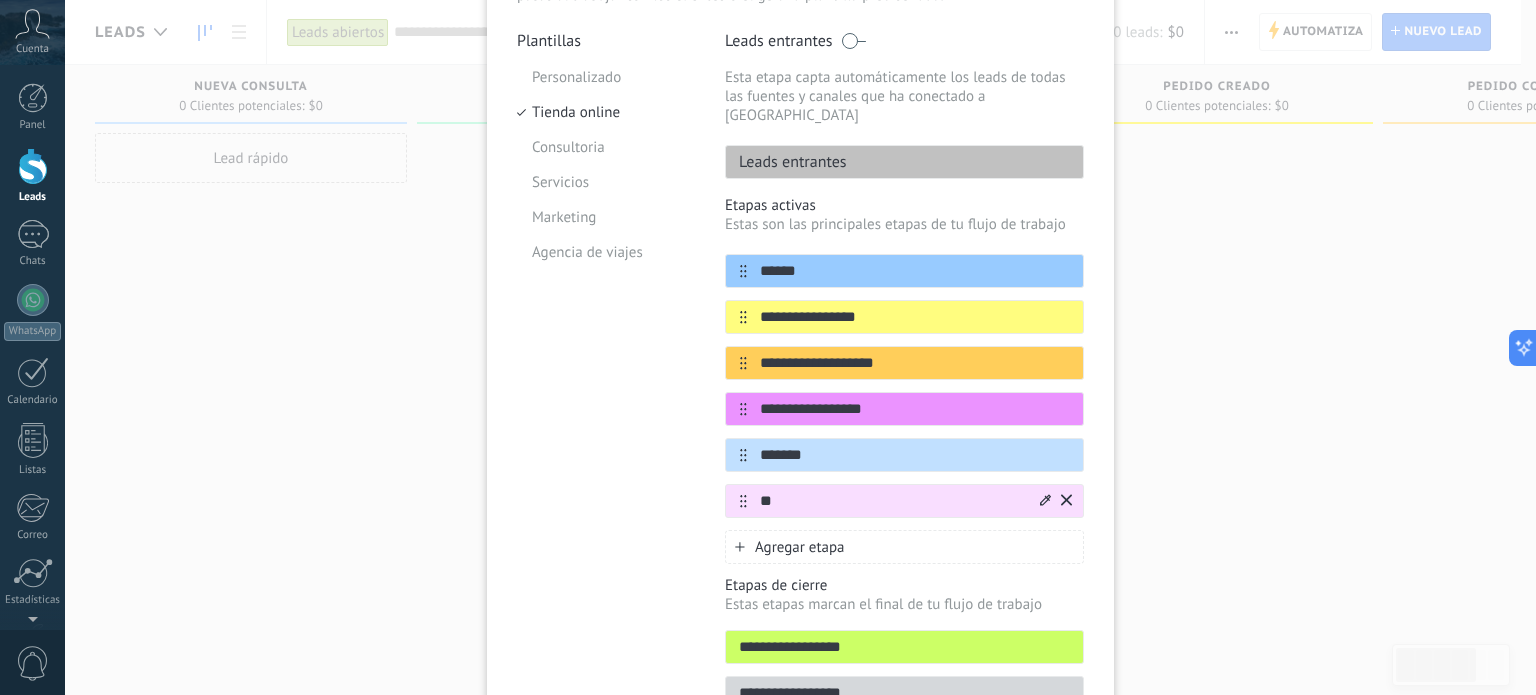 type on "*" 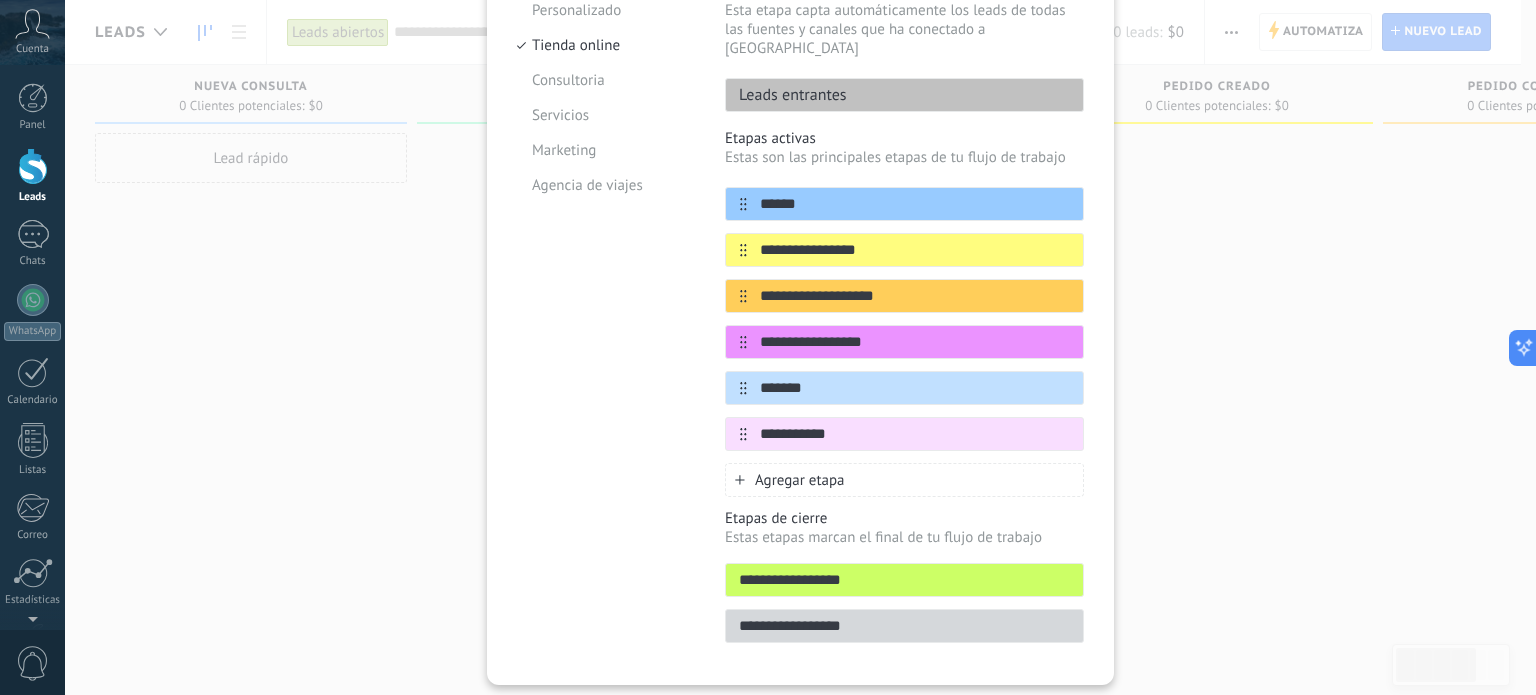 scroll, scrollTop: 278, scrollLeft: 0, axis: vertical 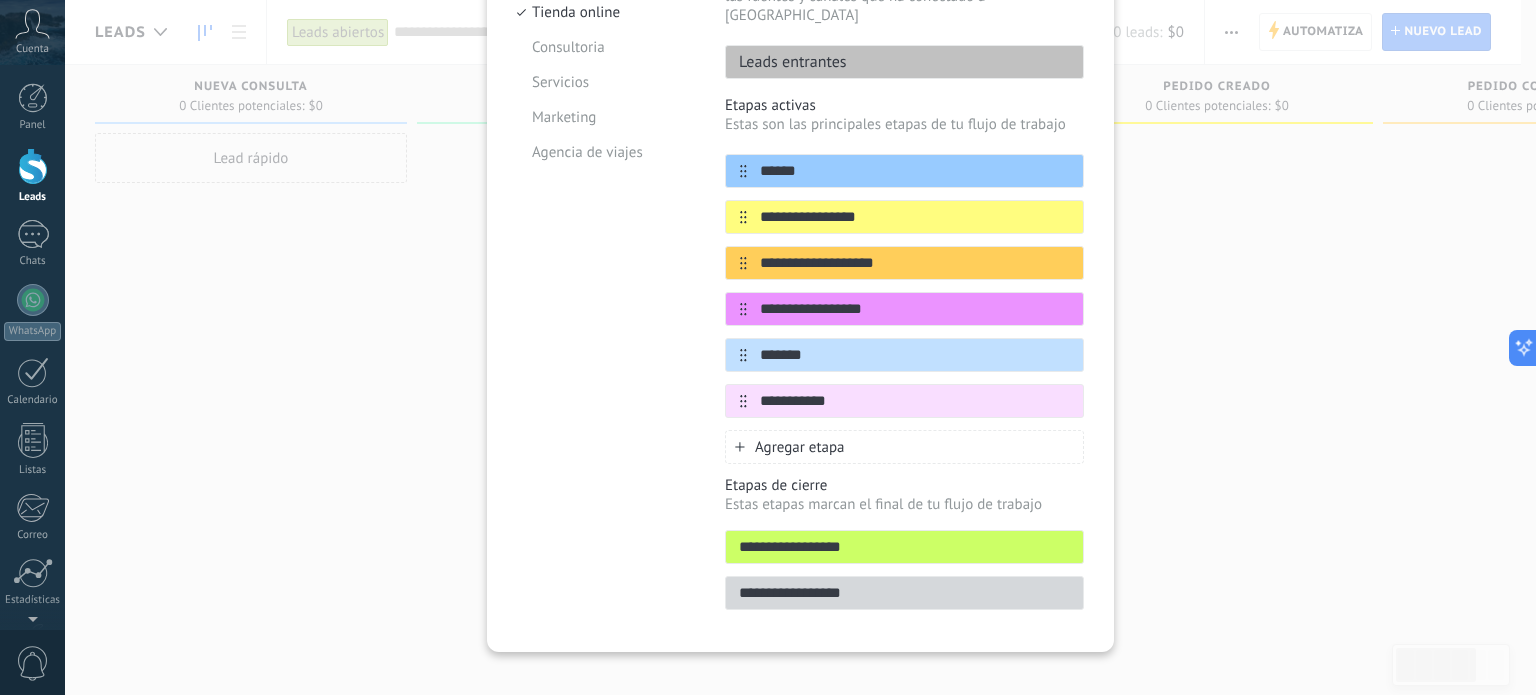 type on "**********" 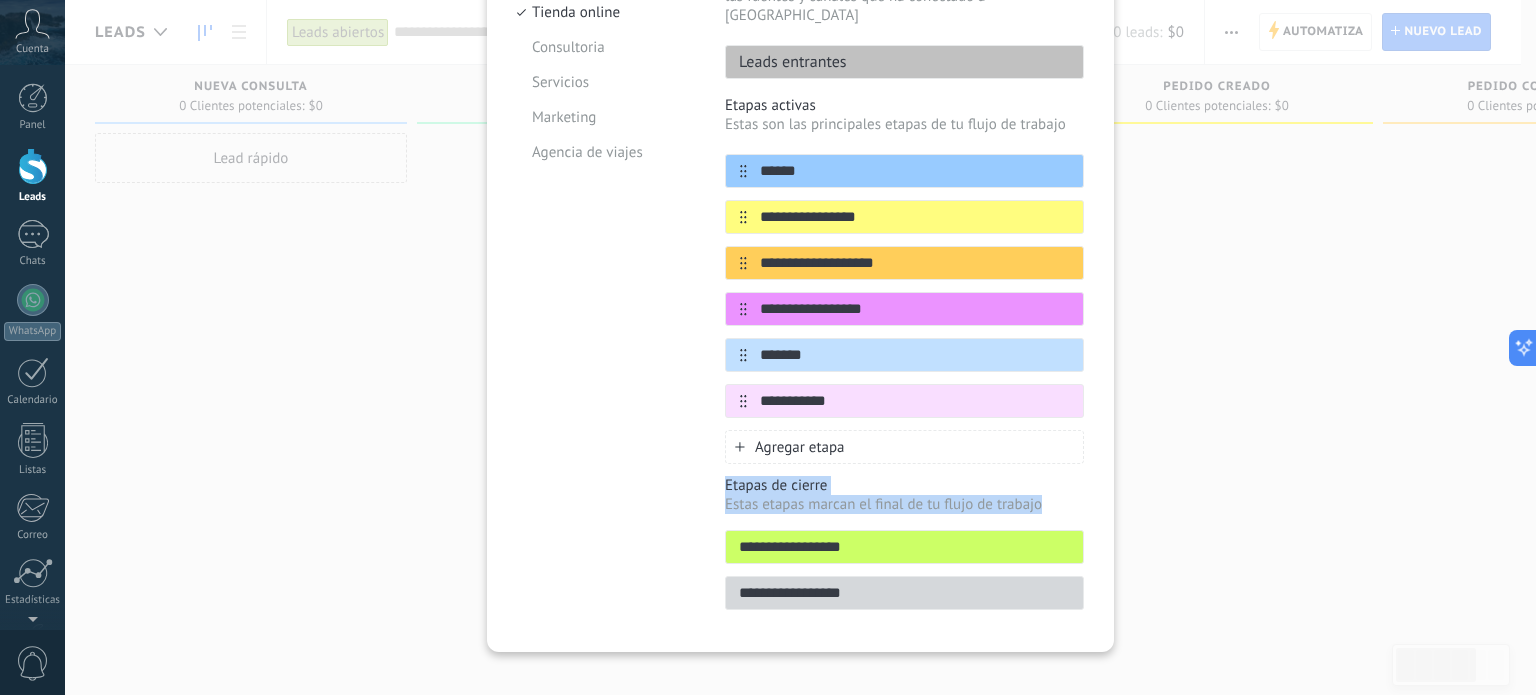 drag, startPoint x: 720, startPoint y: 466, endPoint x: 851, endPoint y: 502, distance: 135.85654 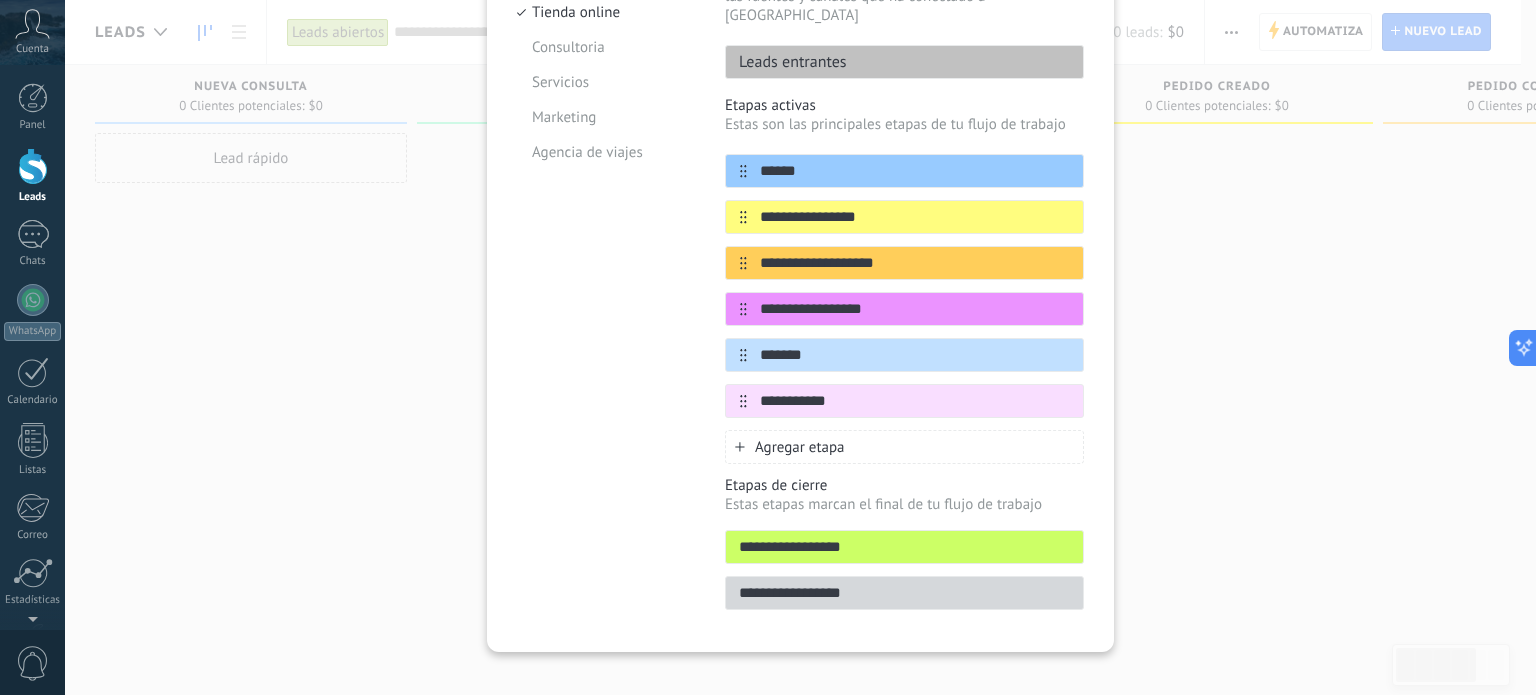 click on "**********" at bounding box center (904, 547) 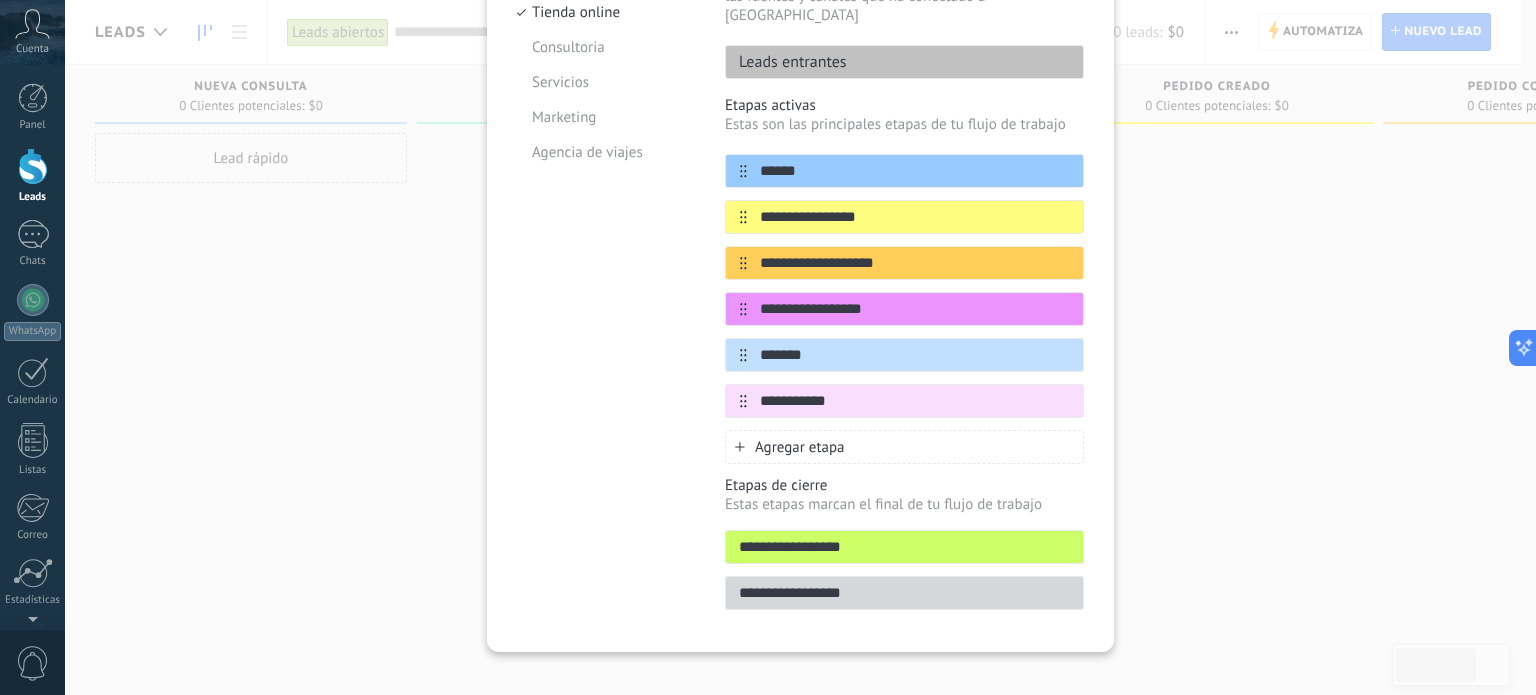 drag, startPoint x: 904, startPoint y: 526, endPoint x: 720, endPoint y: 527, distance: 184.00272 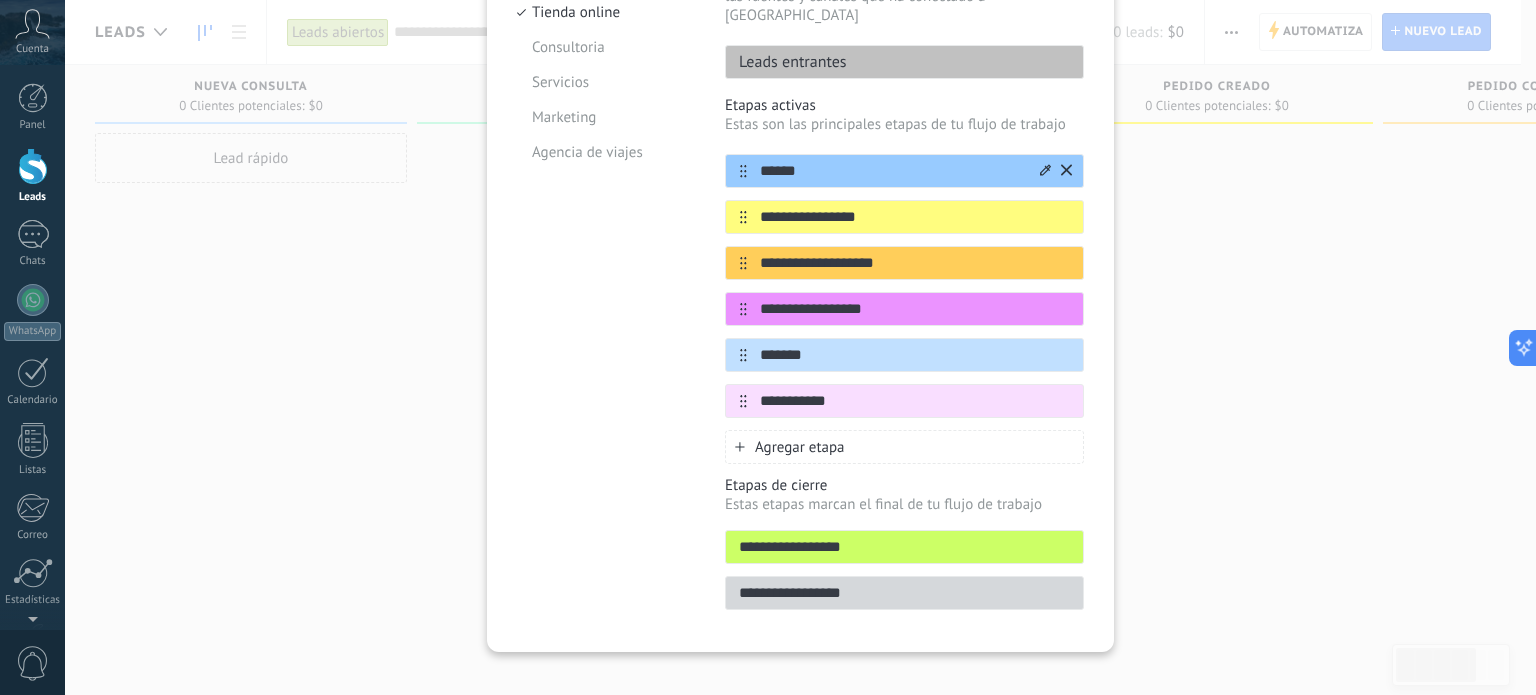 scroll, scrollTop: 178, scrollLeft: 0, axis: vertical 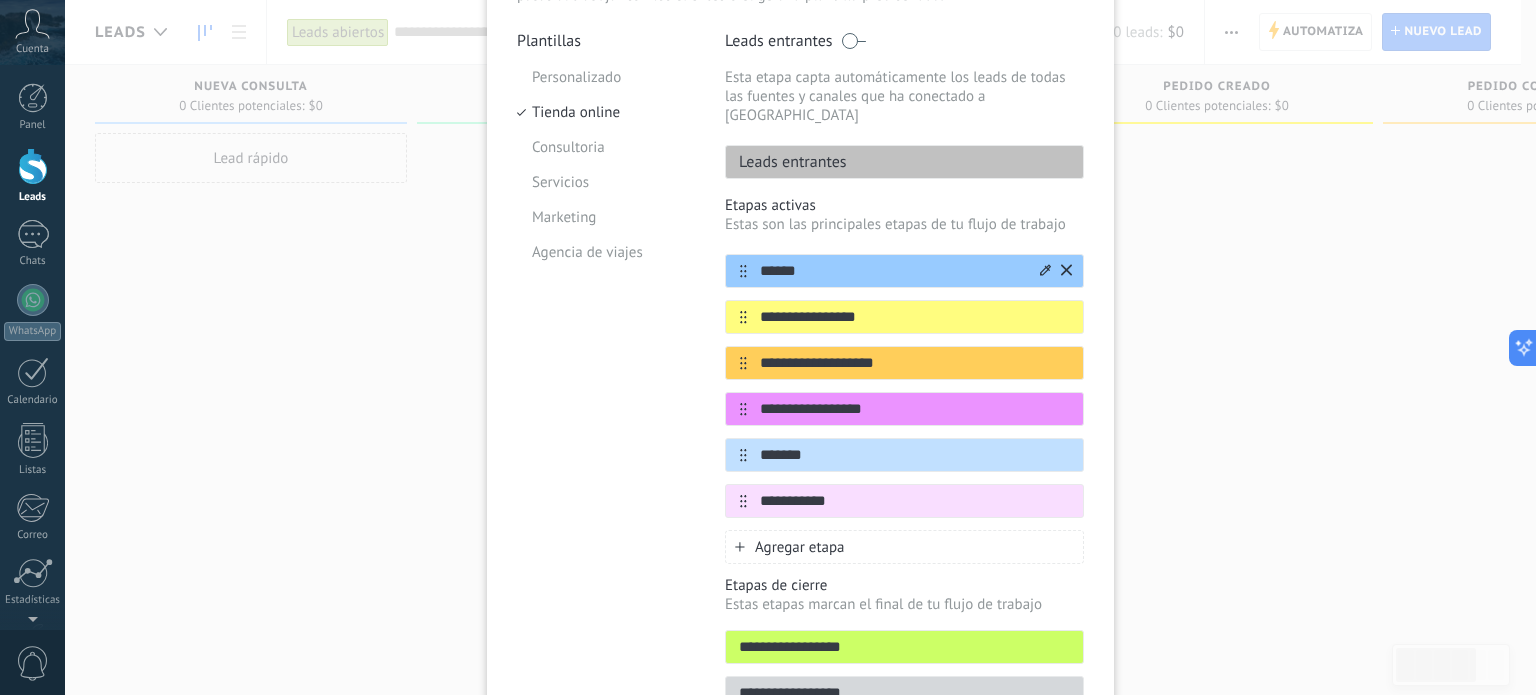 drag, startPoint x: 756, startPoint y: 252, endPoint x: 828, endPoint y: 252, distance: 72 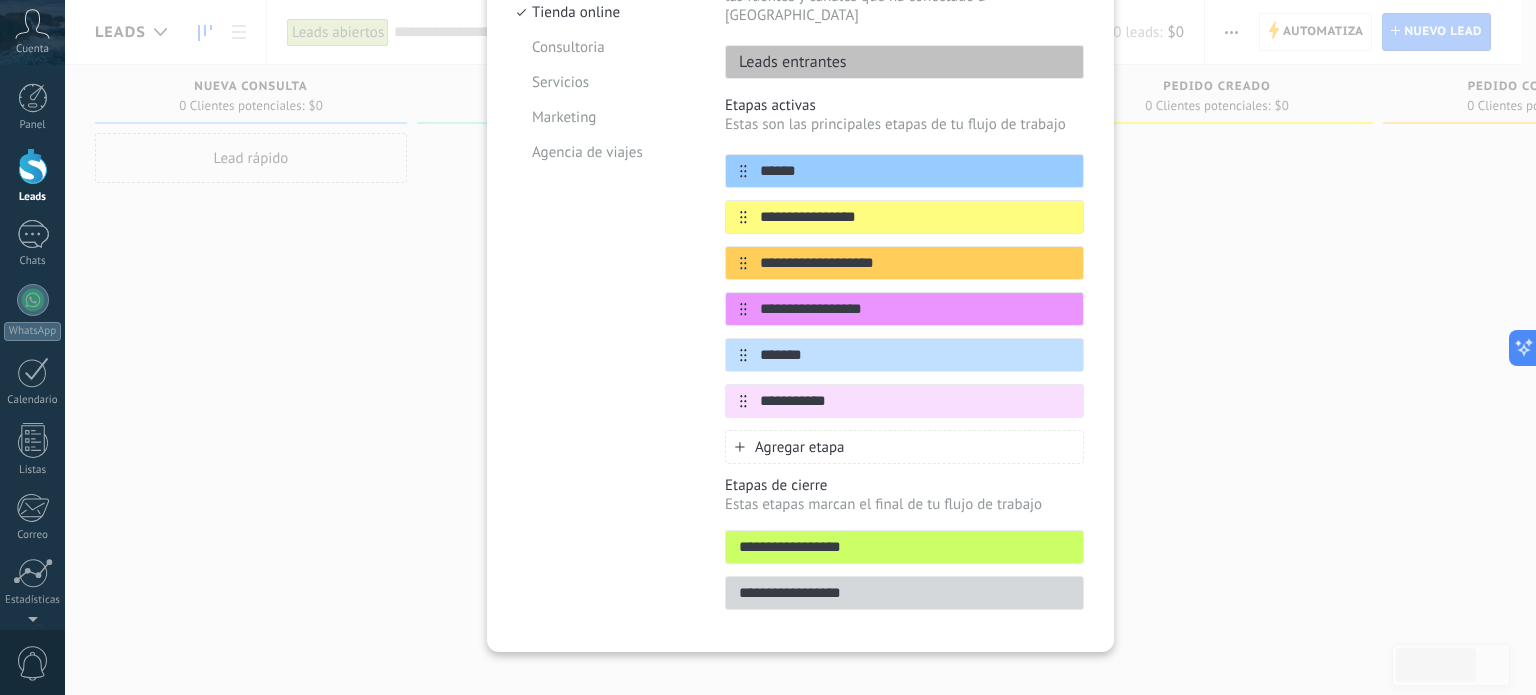drag, startPoint x: 732, startPoint y: 568, endPoint x: 880, endPoint y: 571, distance: 148.0304 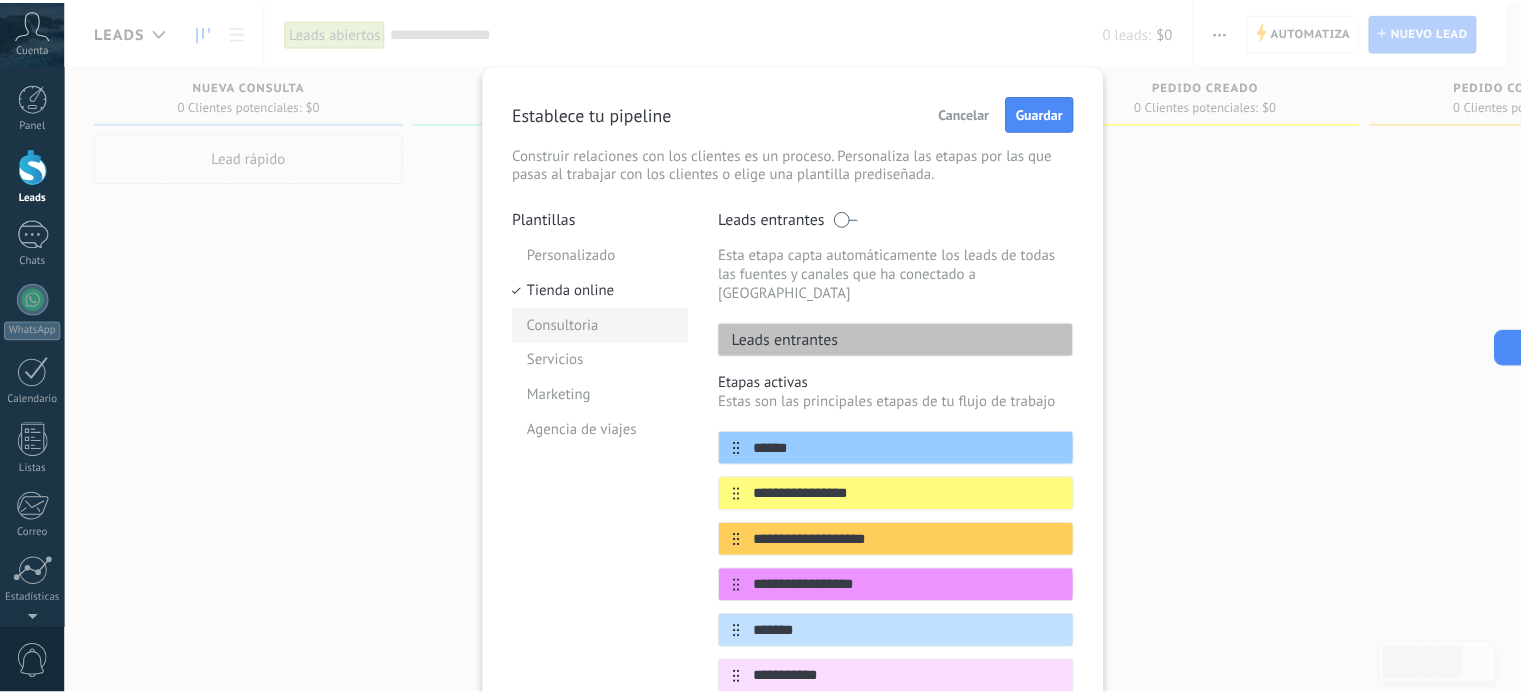 scroll, scrollTop: 0, scrollLeft: 0, axis: both 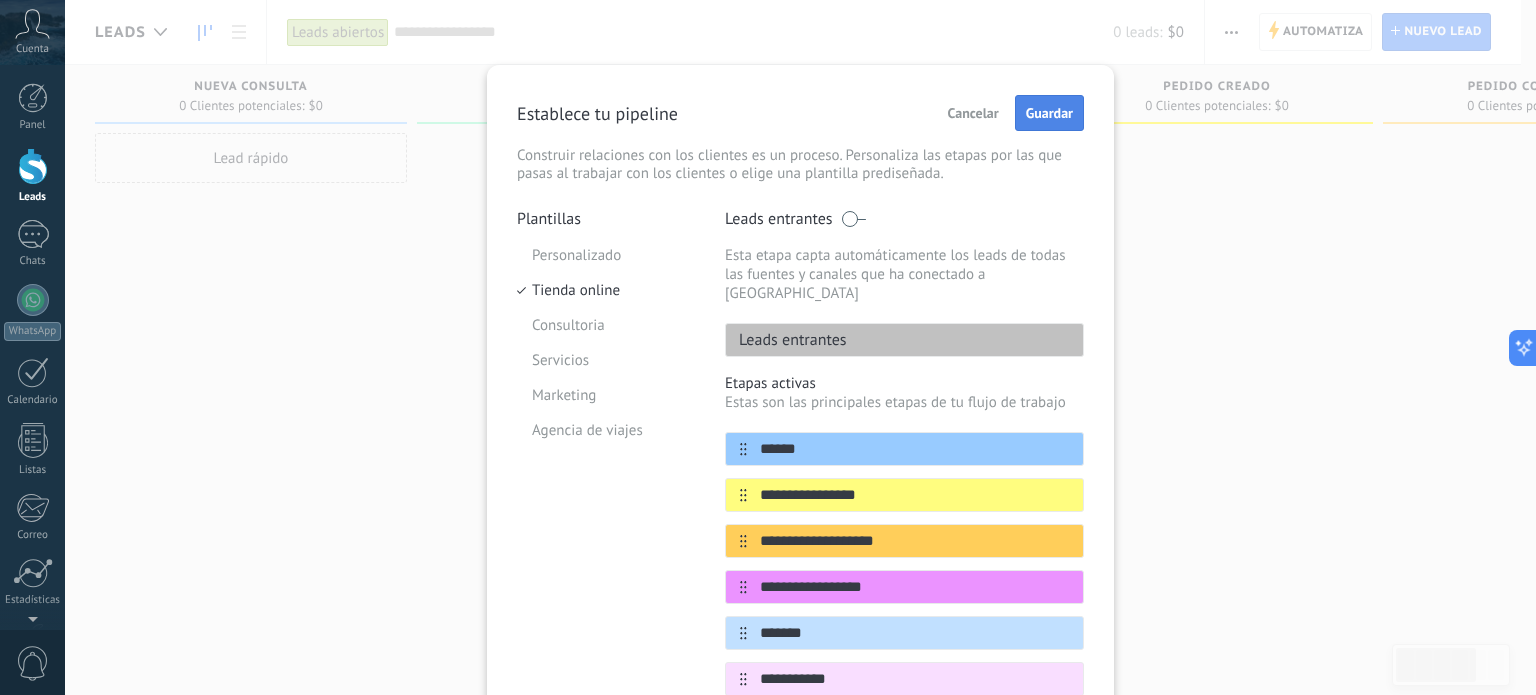 click on "Guardar" at bounding box center (1049, 113) 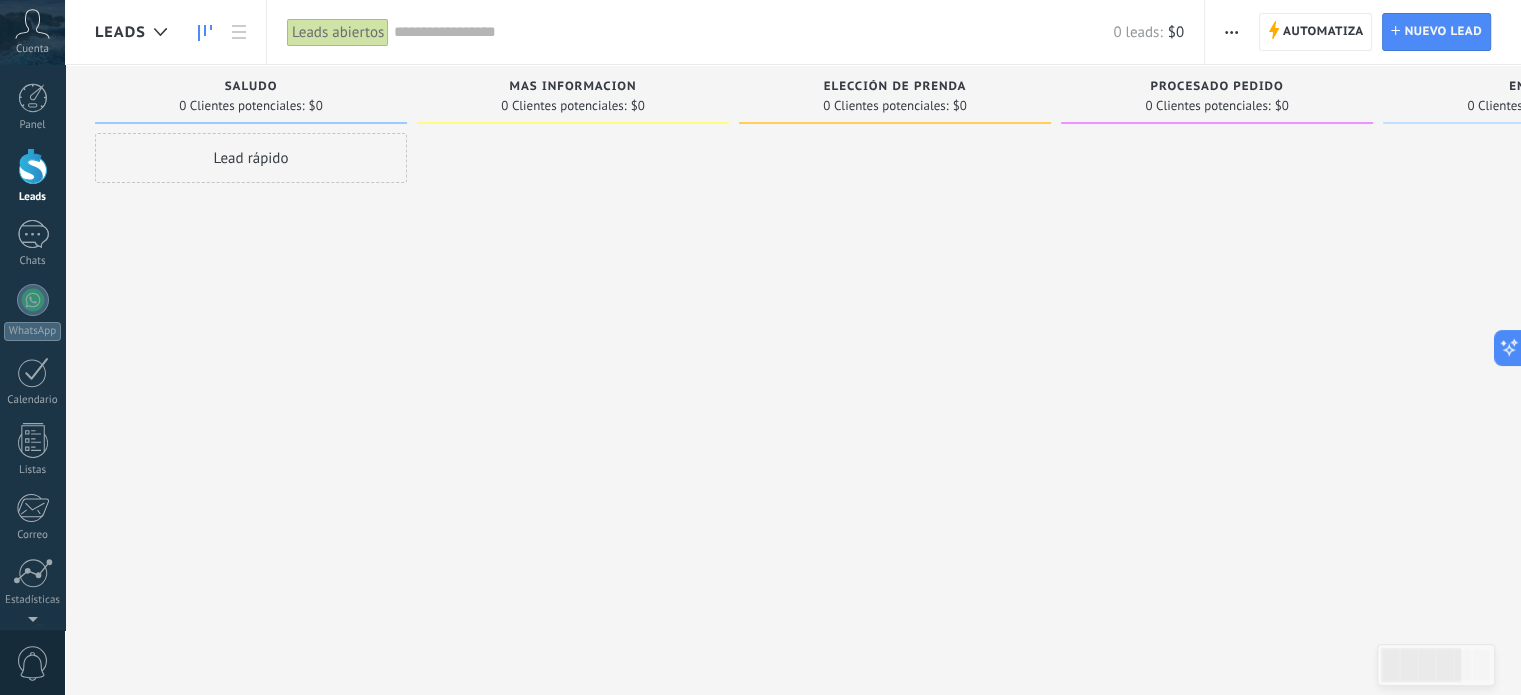 click on "Lead rápido" at bounding box center [251, 158] 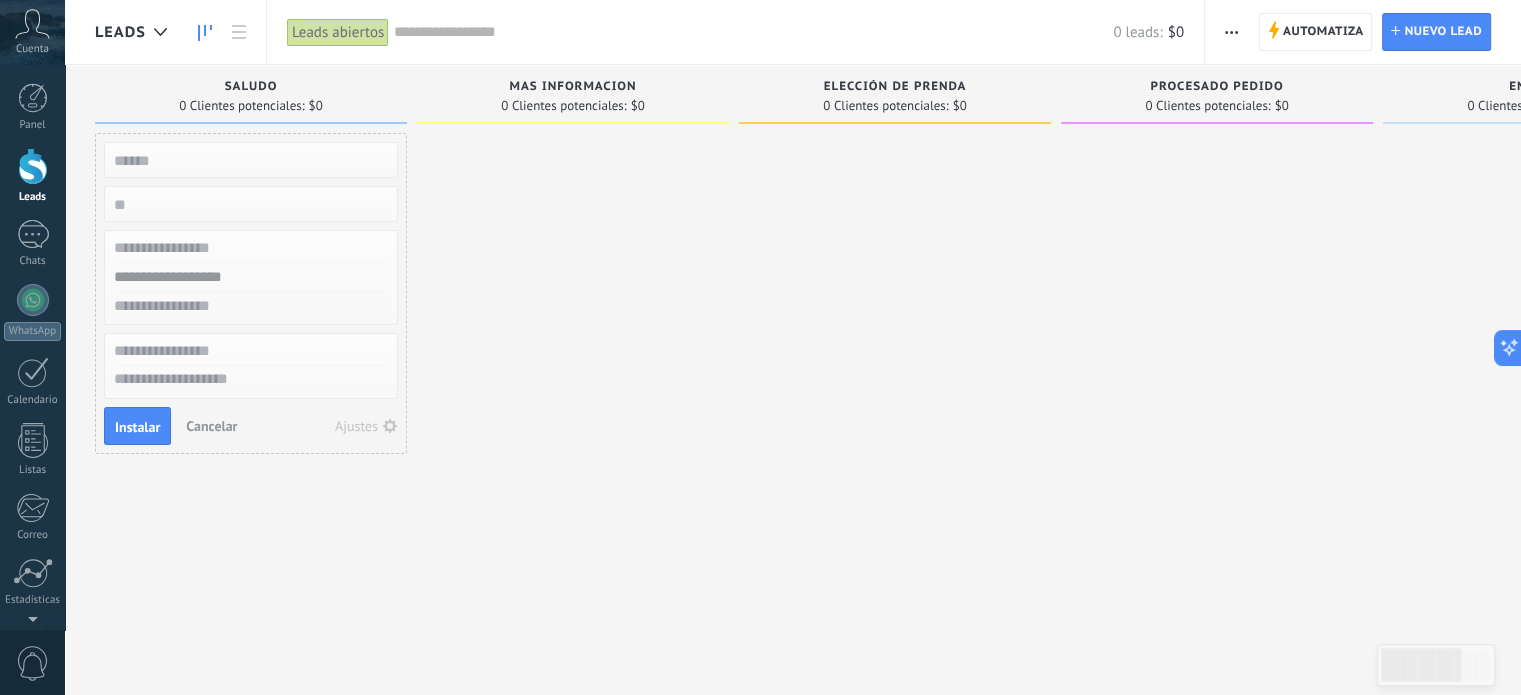 click at bounding box center (895, 350) 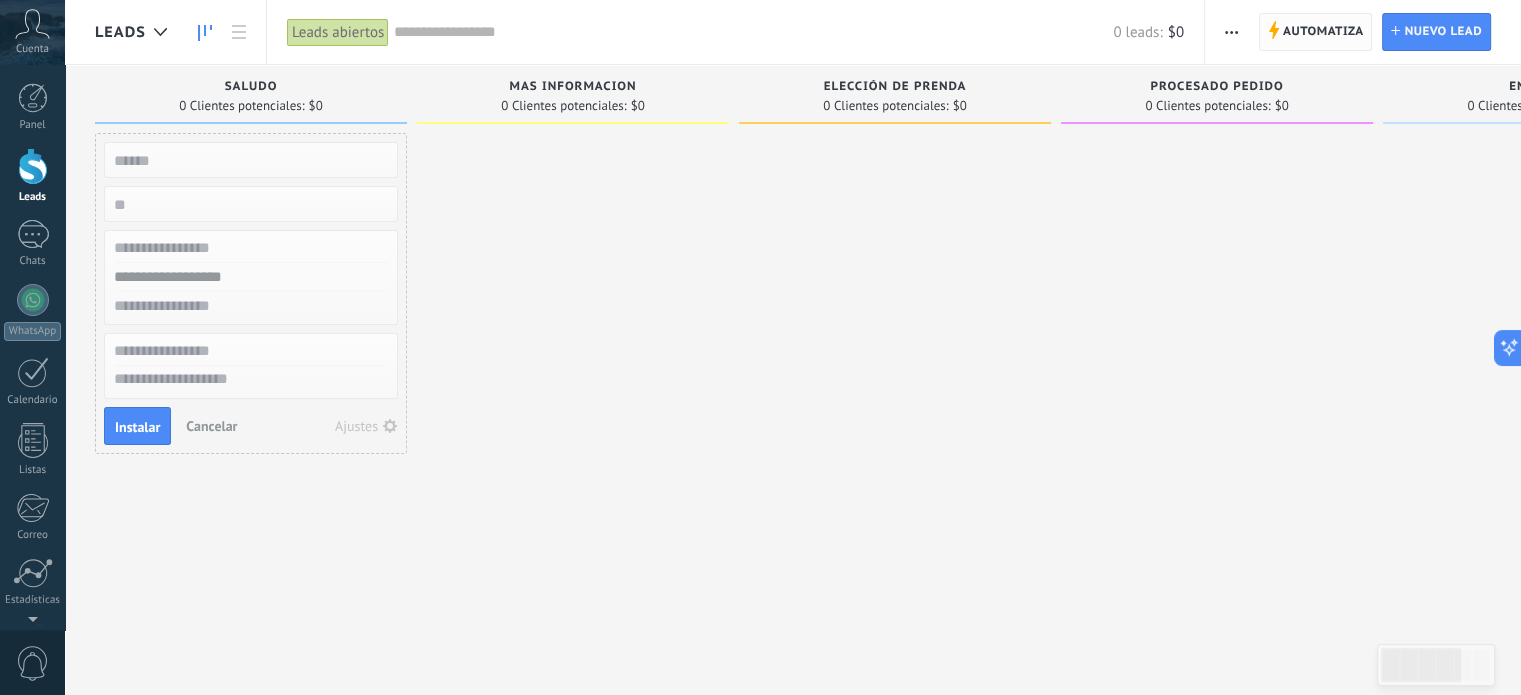 click on "Automatiza" at bounding box center [1323, 32] 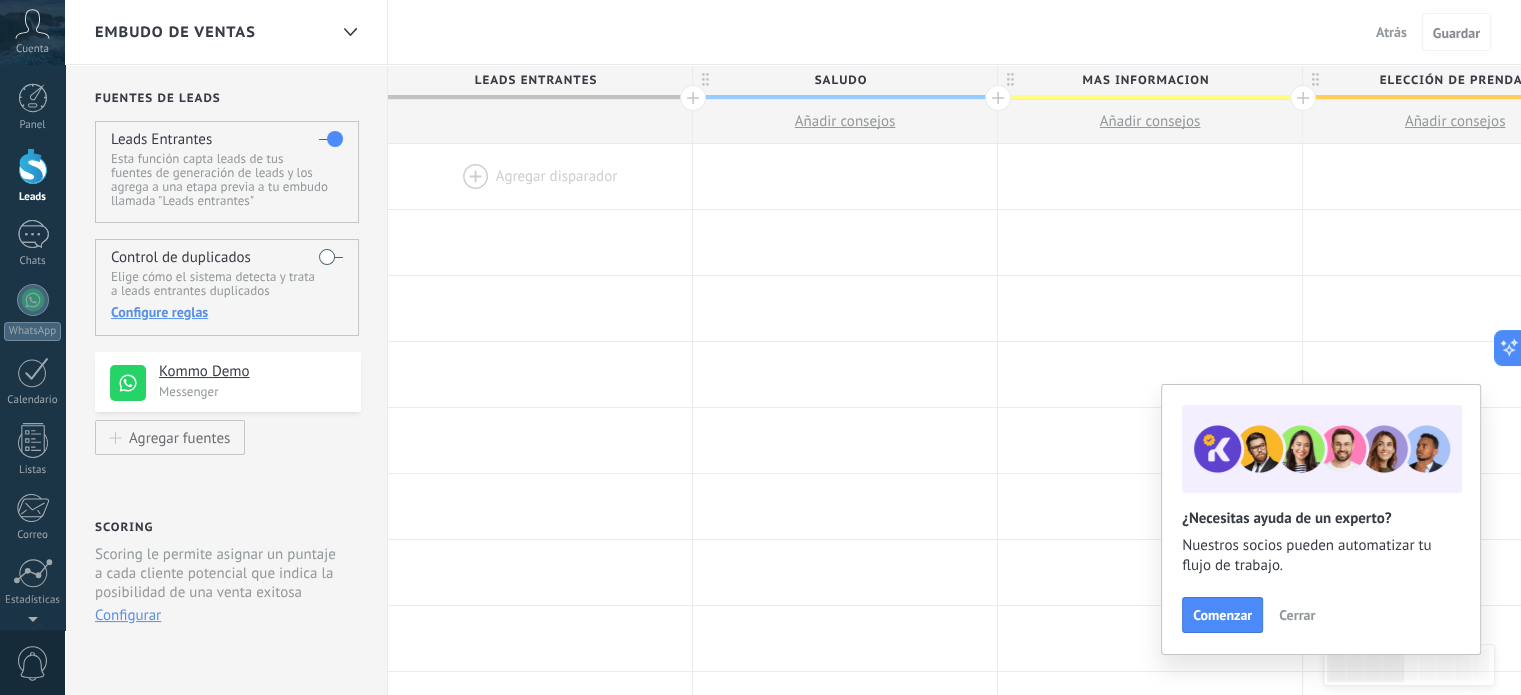 click at bounding box center [540, 176] 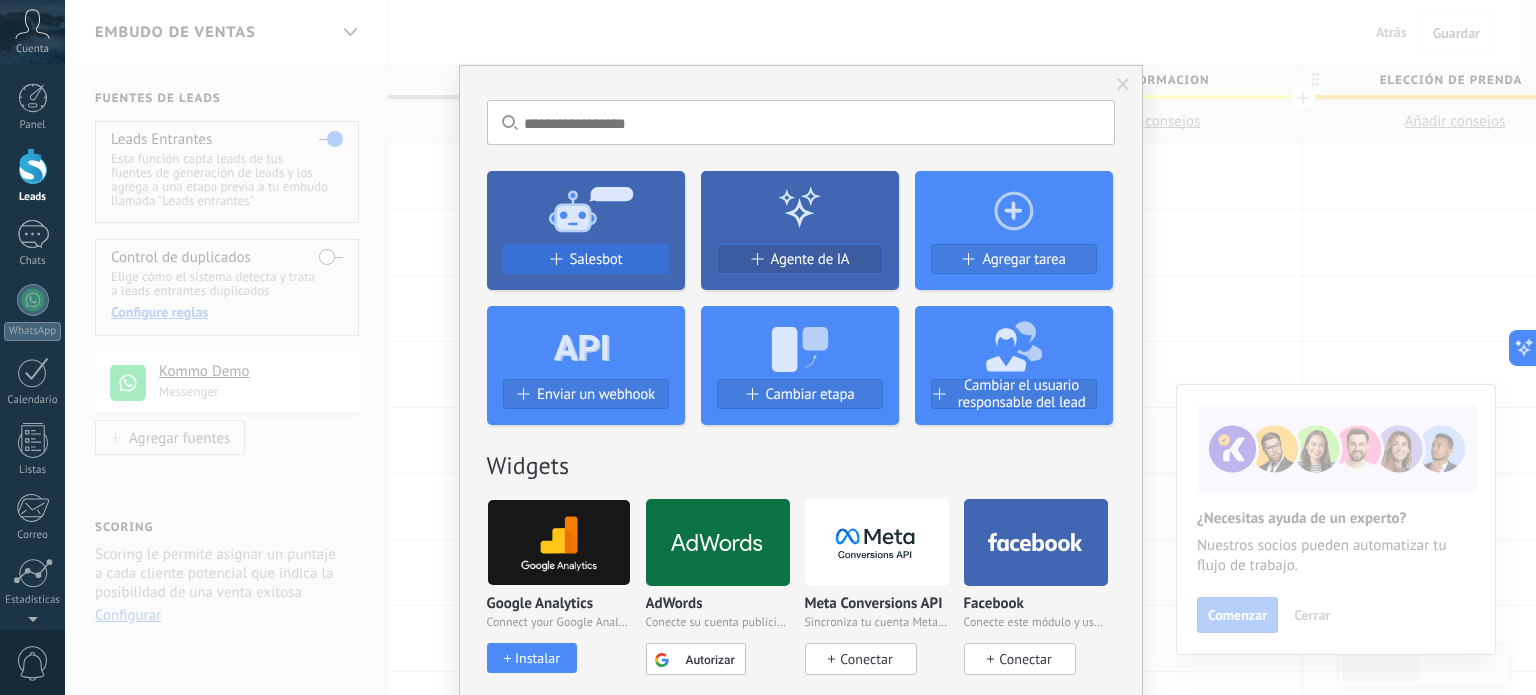 click on "Salesbot" at bounding box center (596, 259) 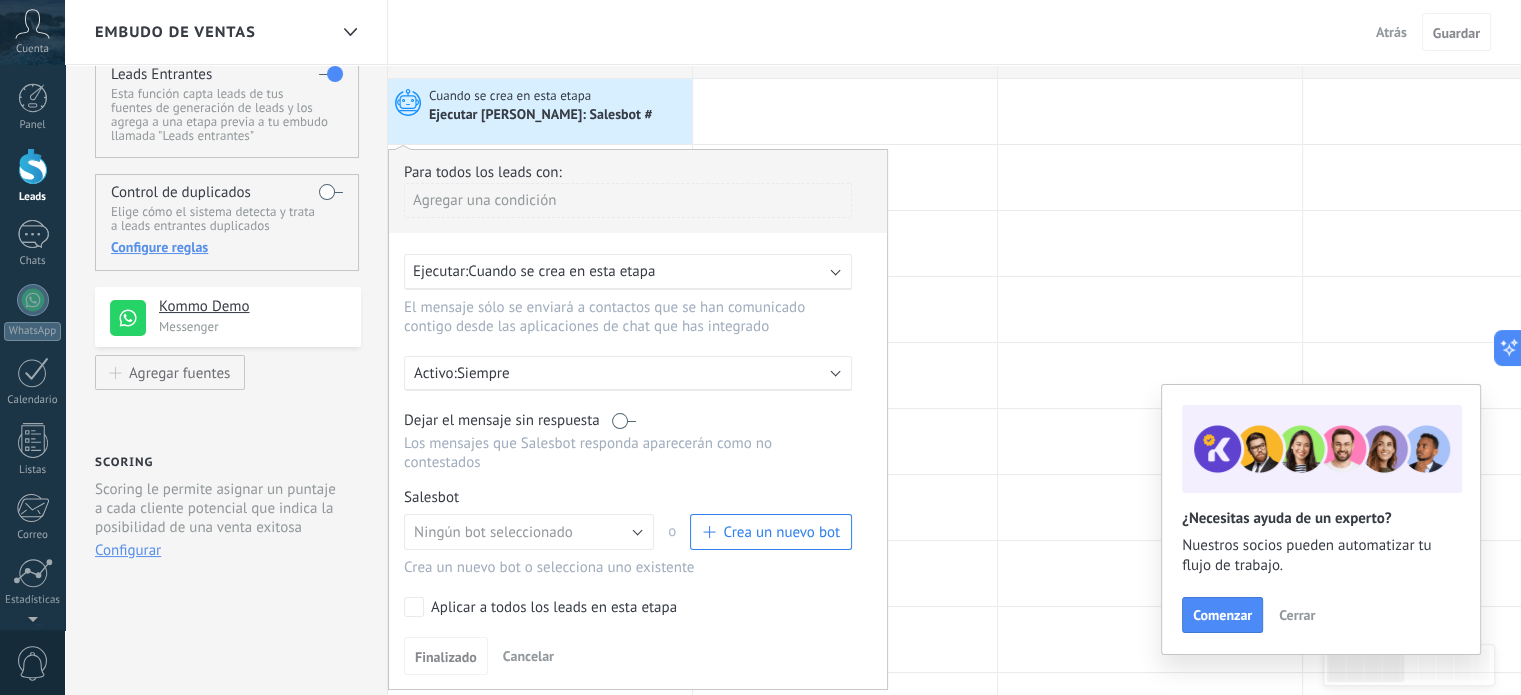 scroll, scrollTop: 100, scrollLeft: 0, axis: vertical 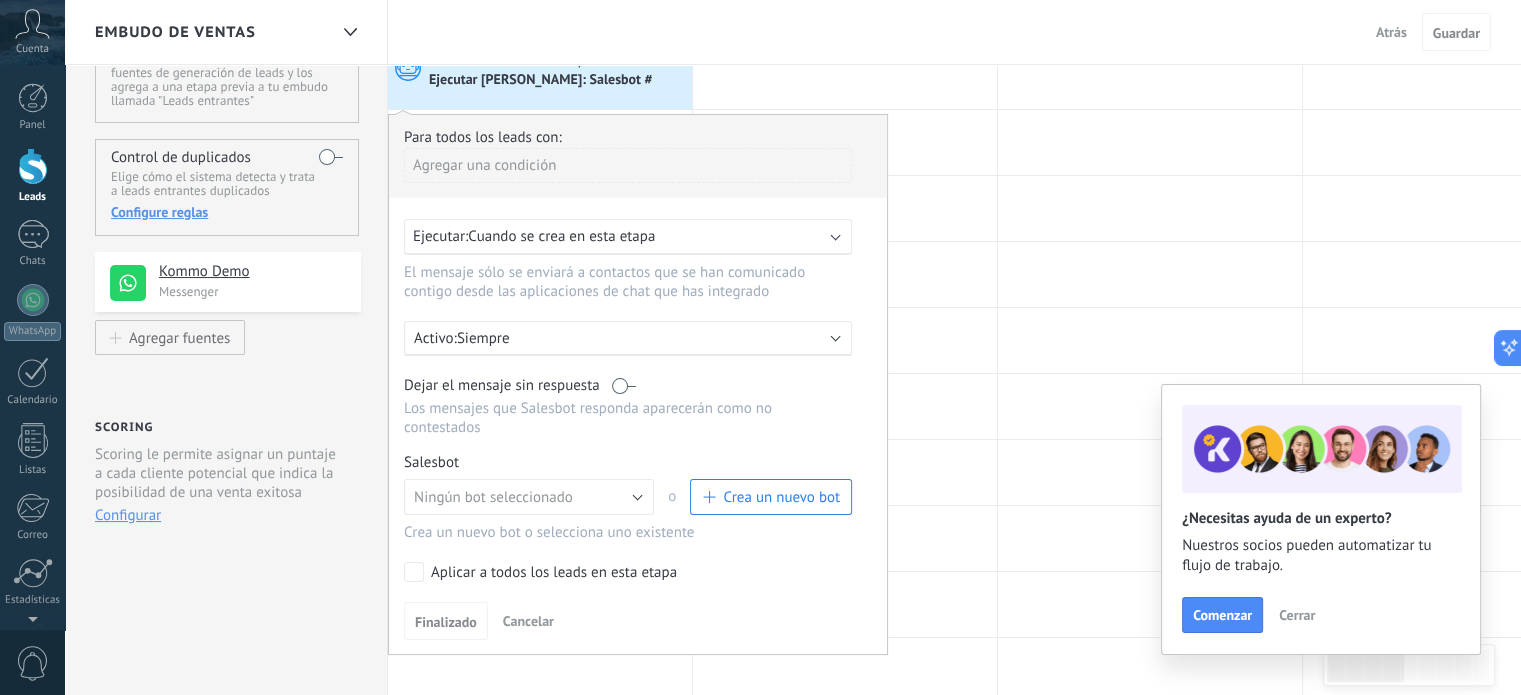 click on "Siempre" at bounding box center (632, 338) 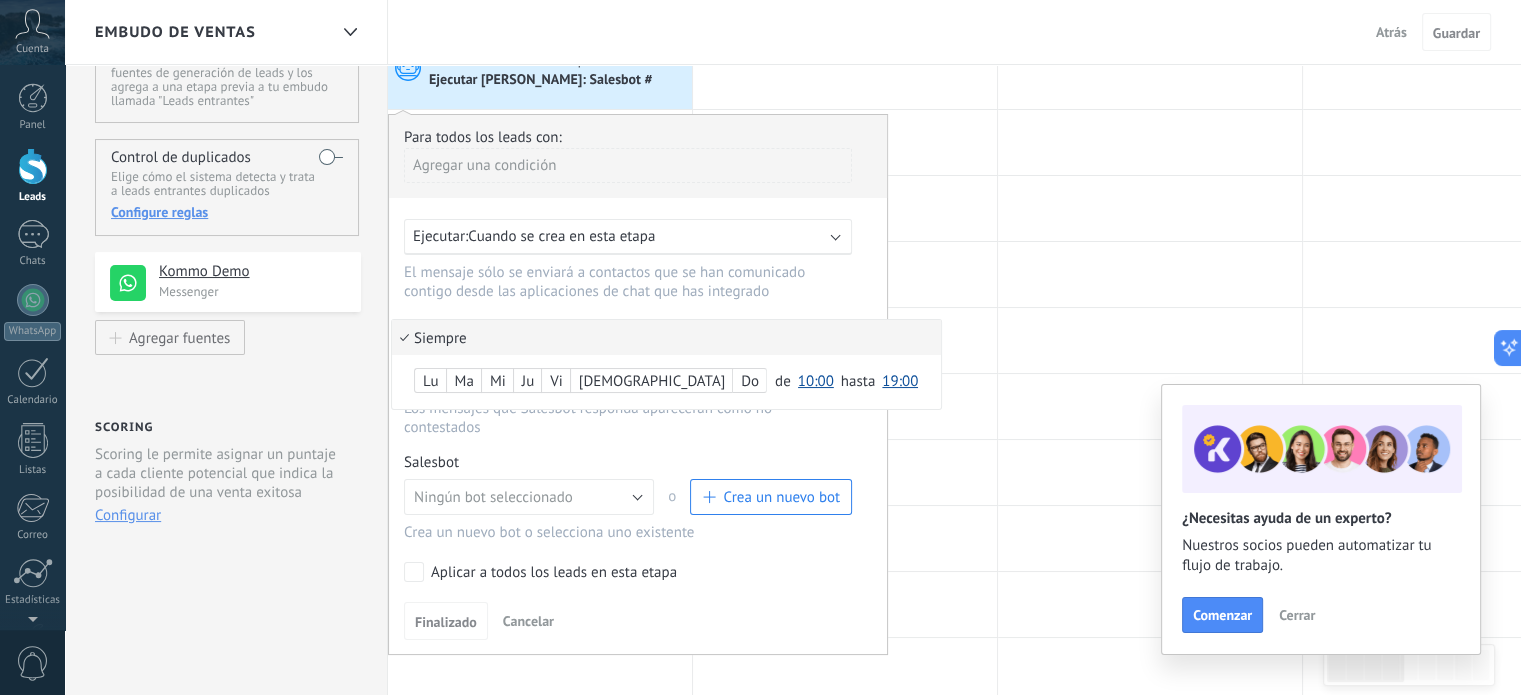 click at bounding box center (638, 384) 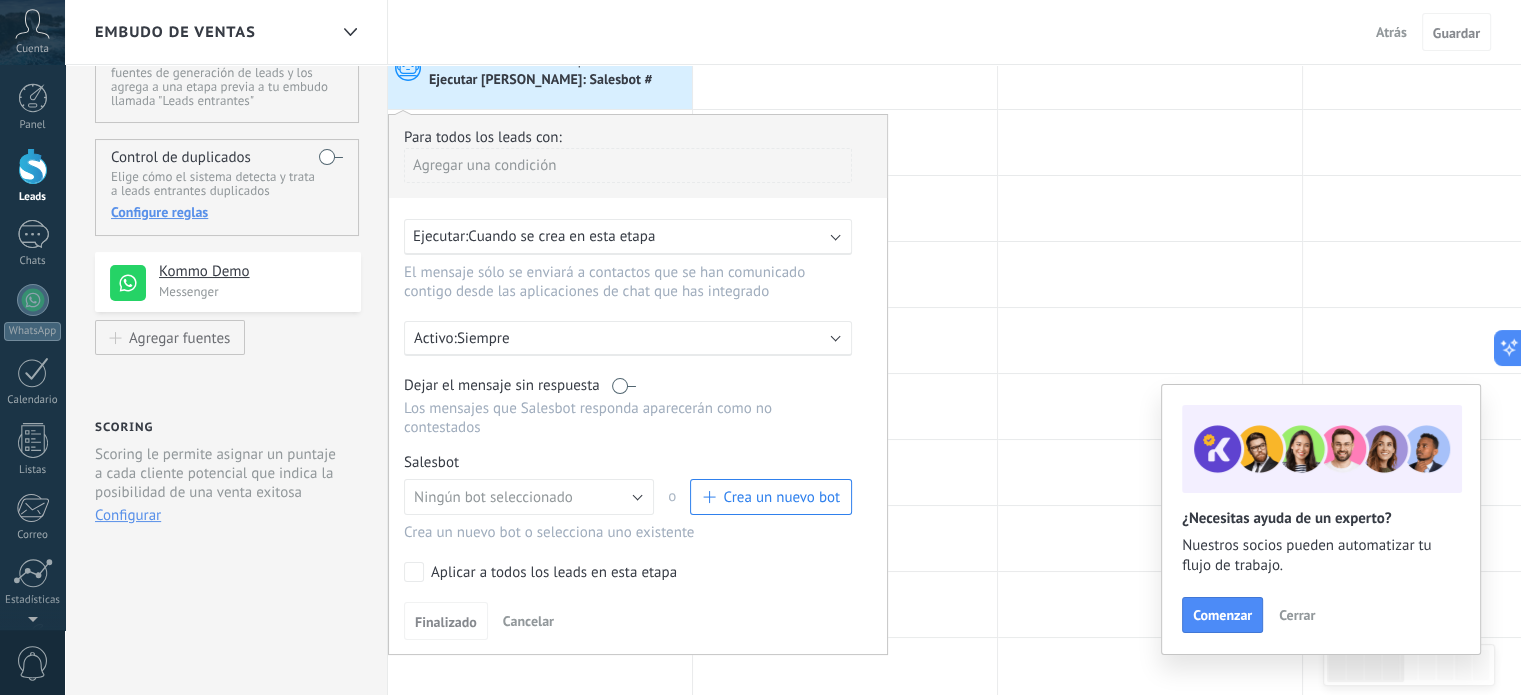 click on "Siempre" at bounding box center [632, 338] 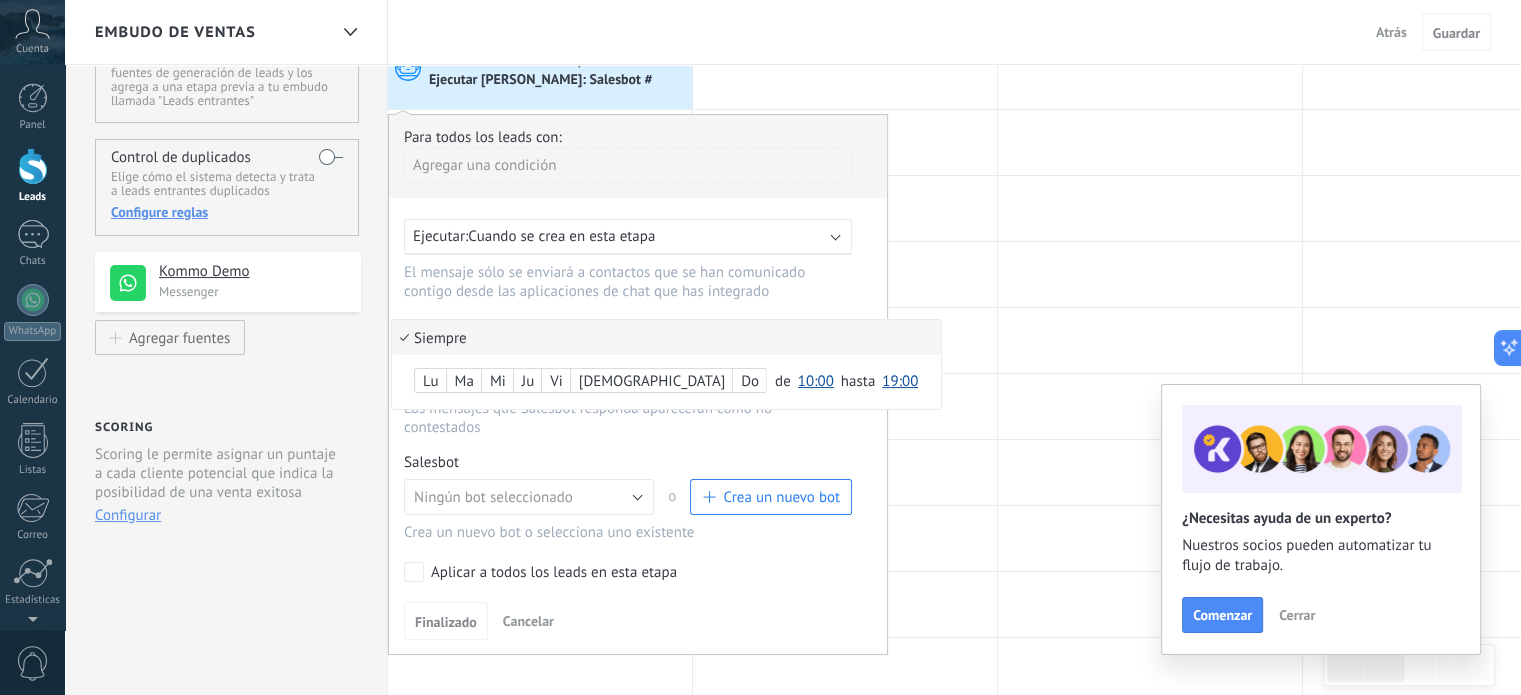 click on "Siempre" at bounding box center (666, 337) 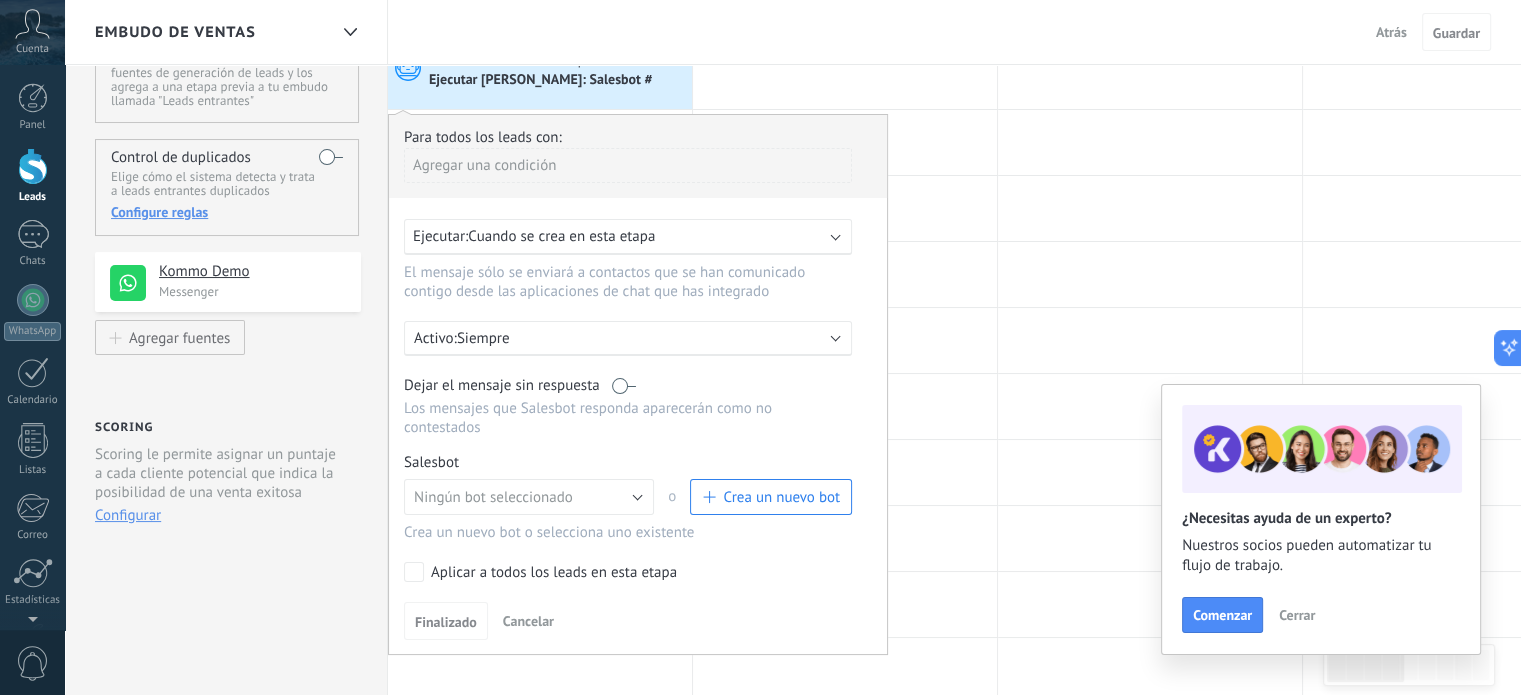 click on "Siempre" at bounding box center [632, 338] 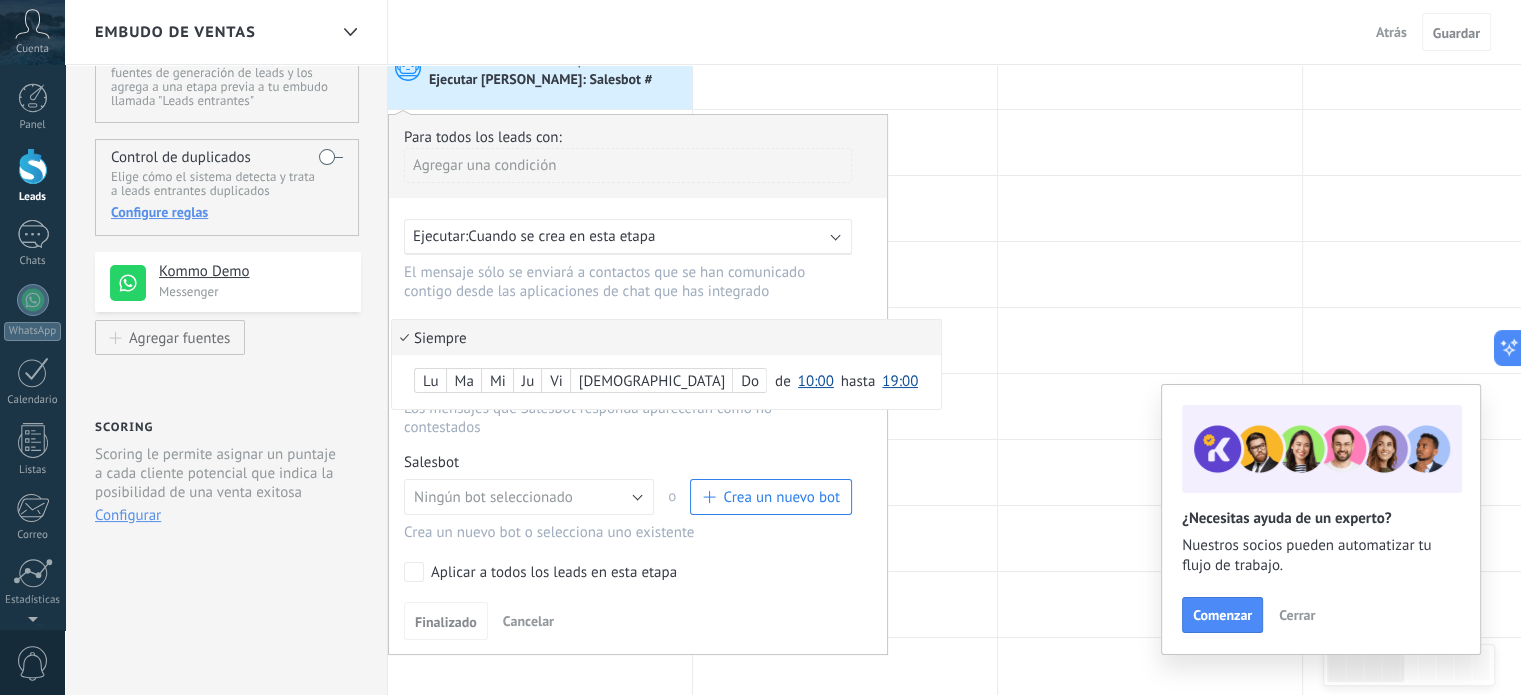 click on "Siempre" at bounding box center [666, 337] 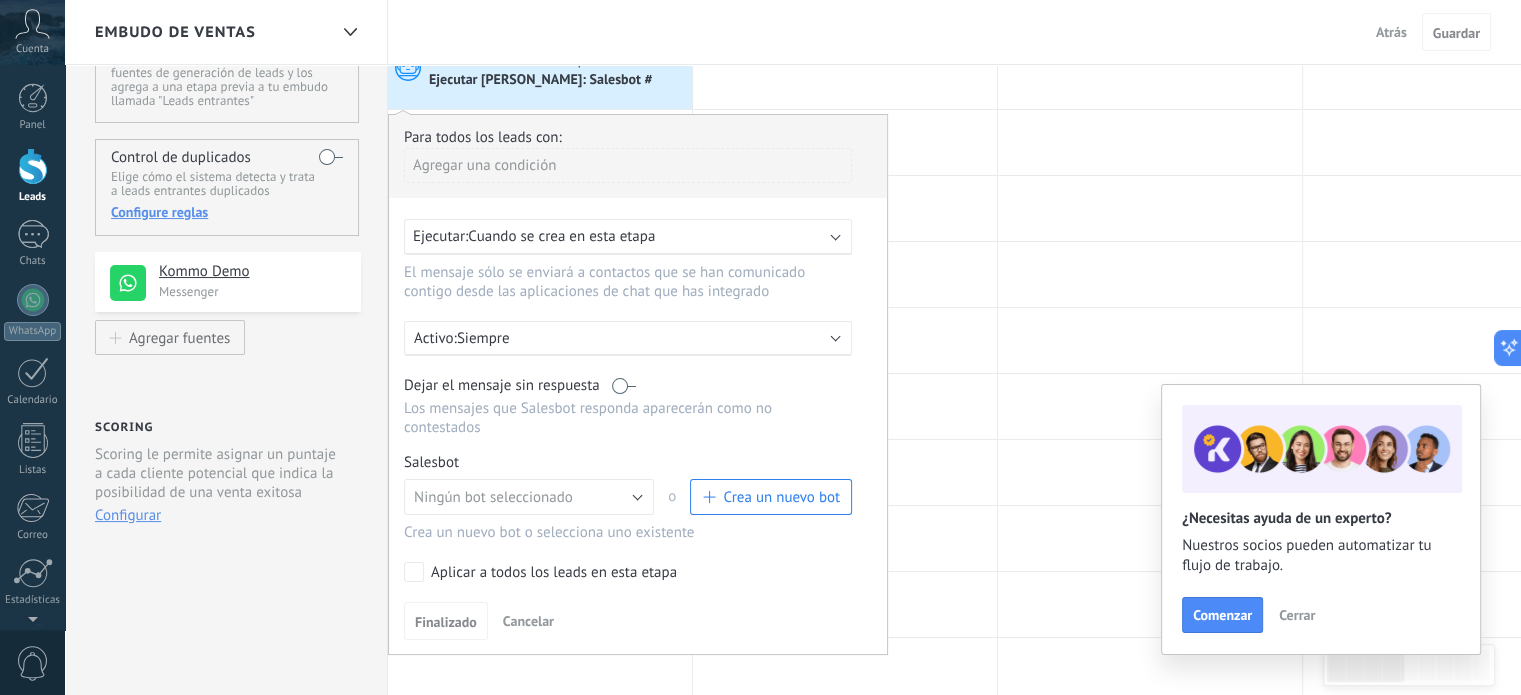 click on "Siempre" at bounding box center (632, 338) 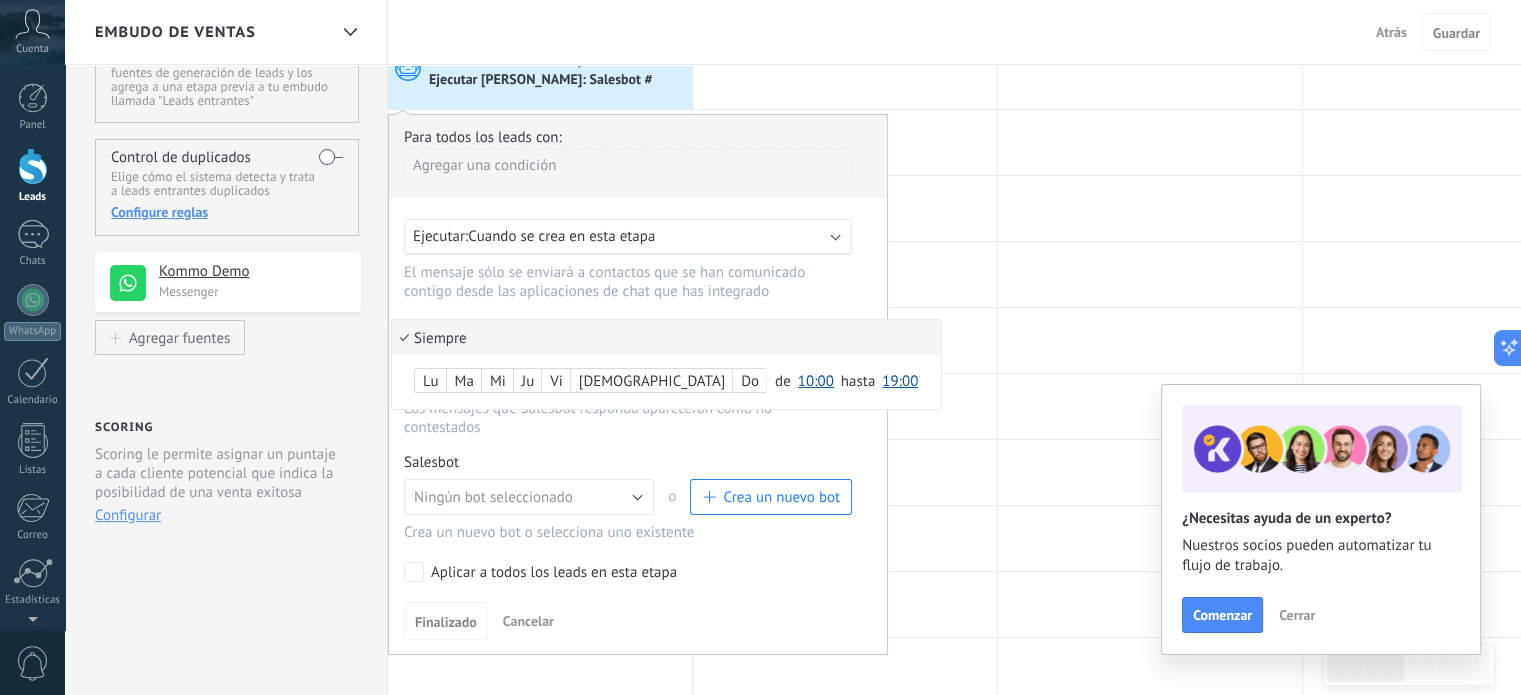 click on "Siempre" at bounding box center [666, 337] 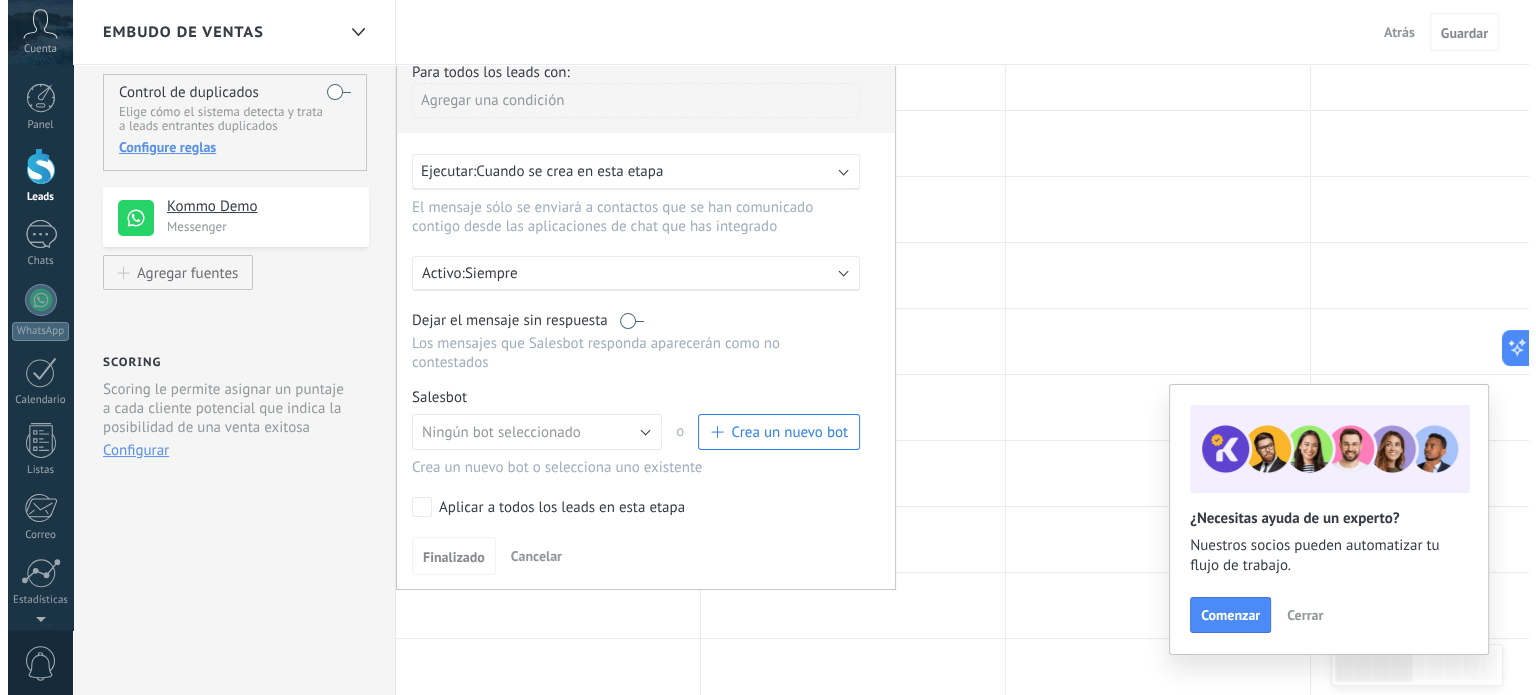 scroll, scrollTop: 200, scrollLeft: 0, axis: vertical 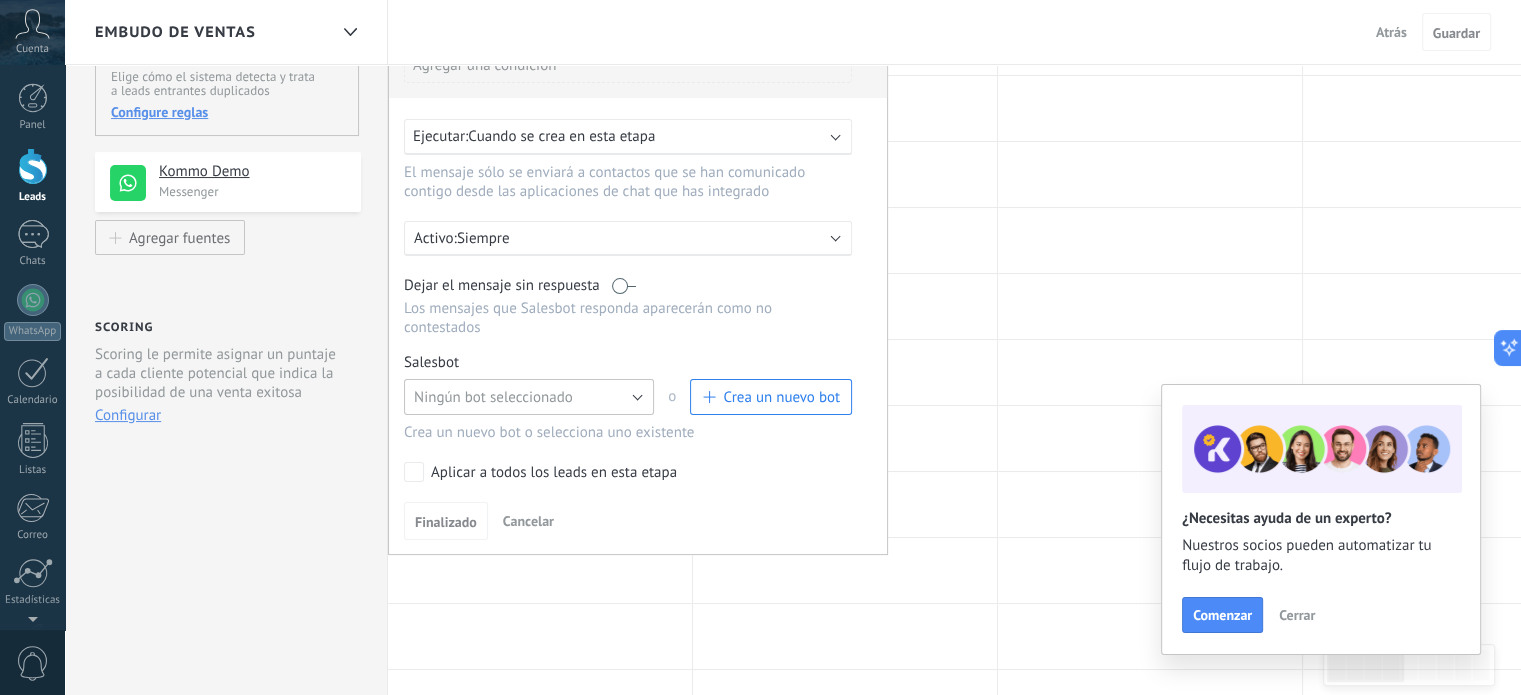 click on "Ningún bot seleccionado" at bounding box center [529, 397] 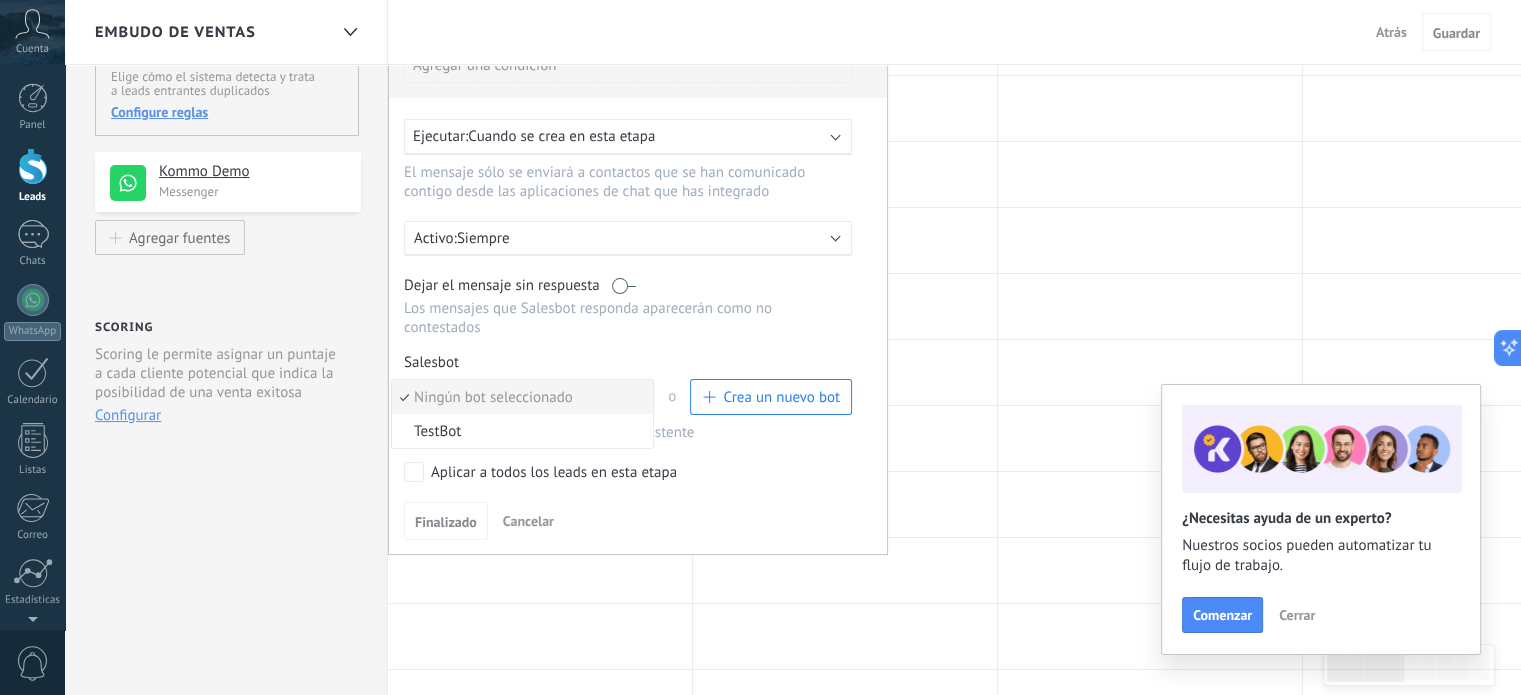 click on "Ningún bot seleccionado" at bounding box center [522, 397] 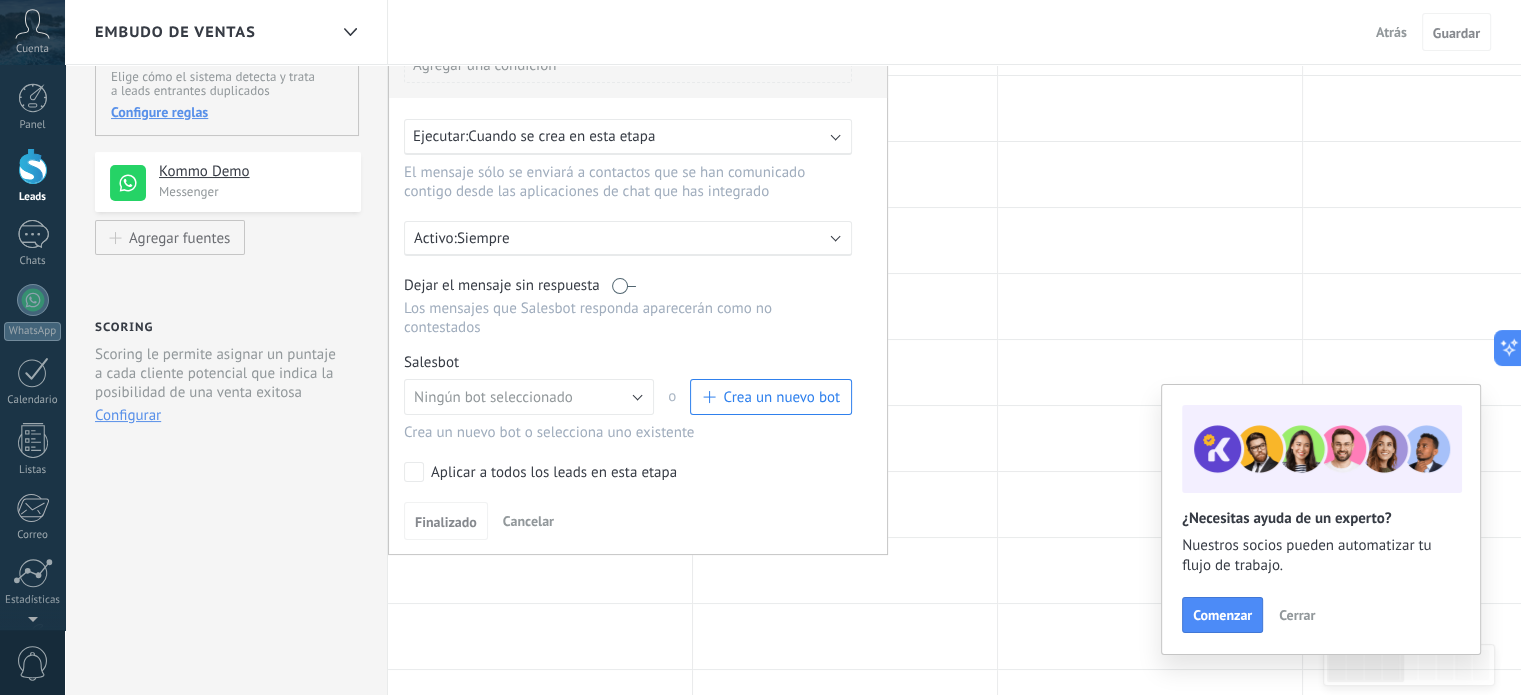 click on "Salesbot Gestionar" at bounding box center (628, 362) 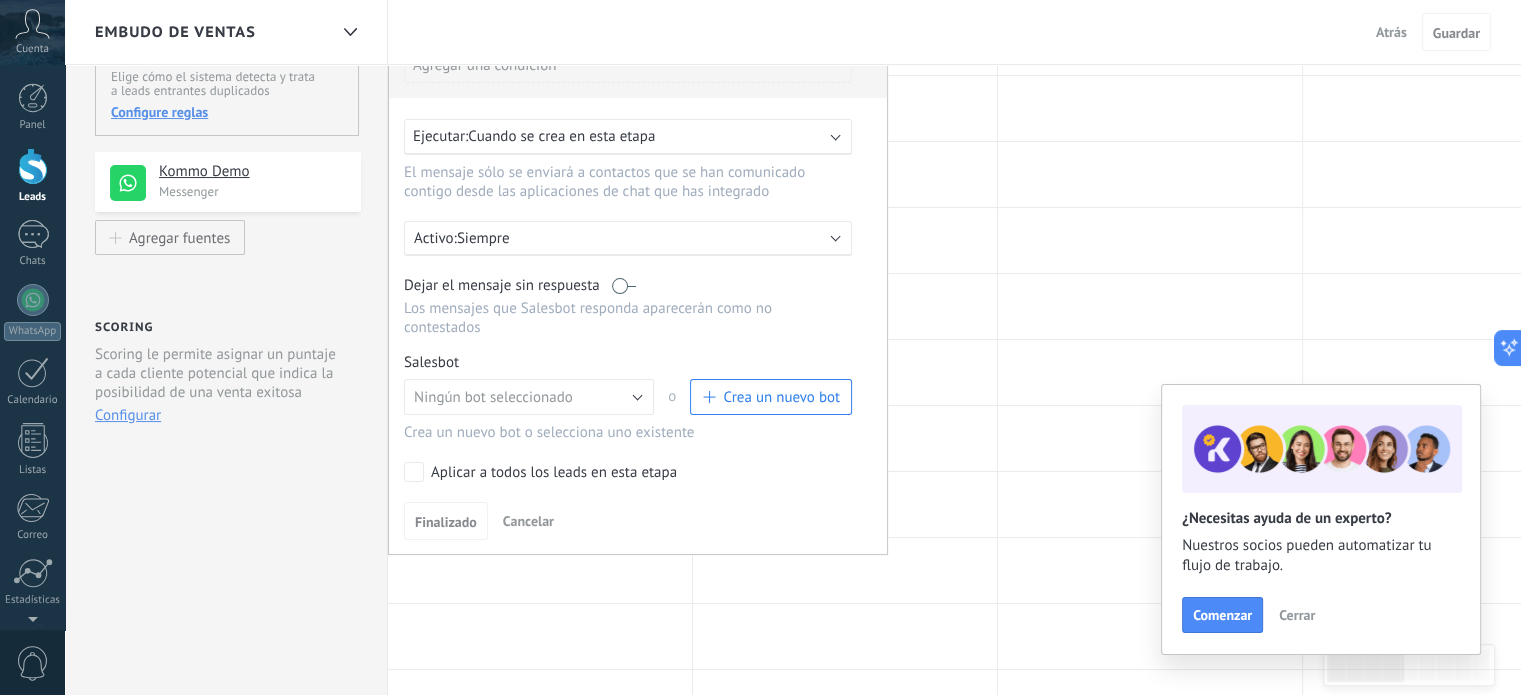 click on "Crea un nuevo bot" at bounding box center [781, 397] 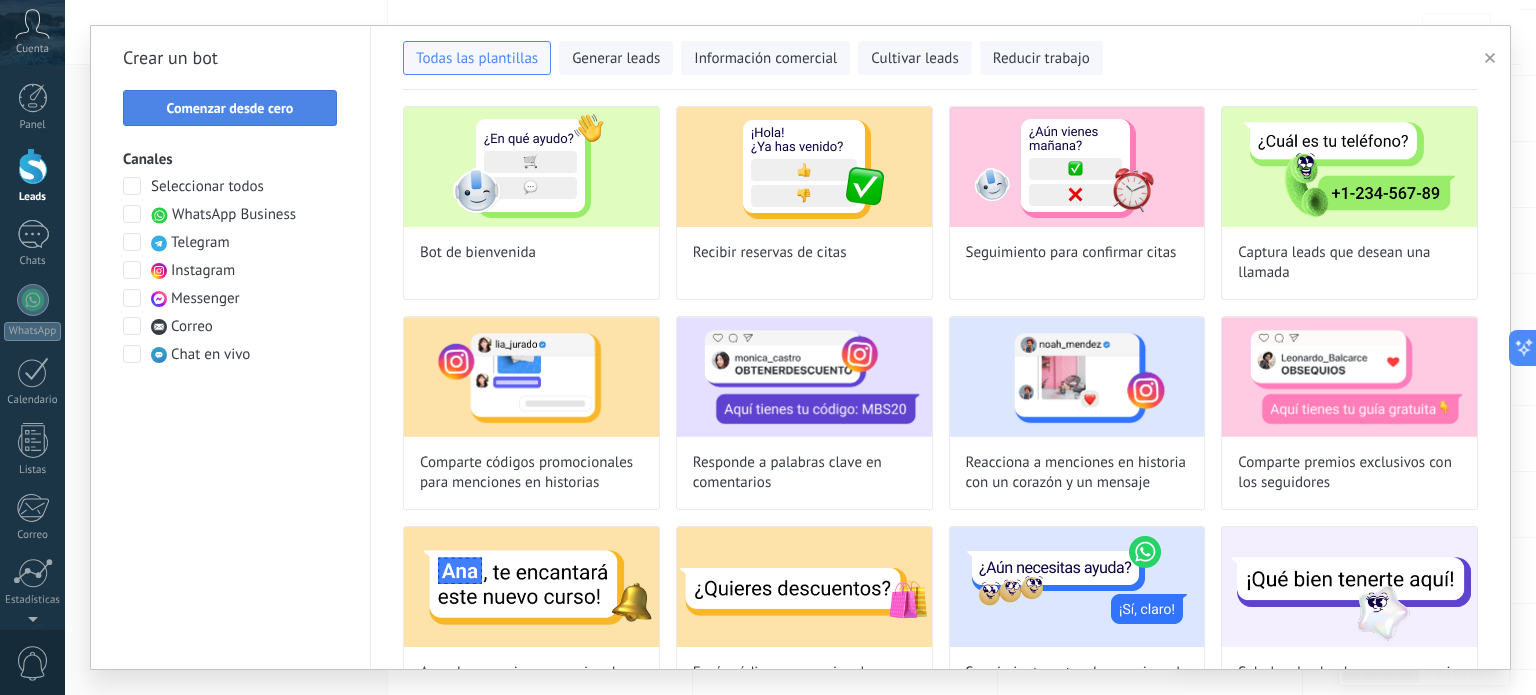 click on "Comenzar desde cero" at bounding box center (230, 108) 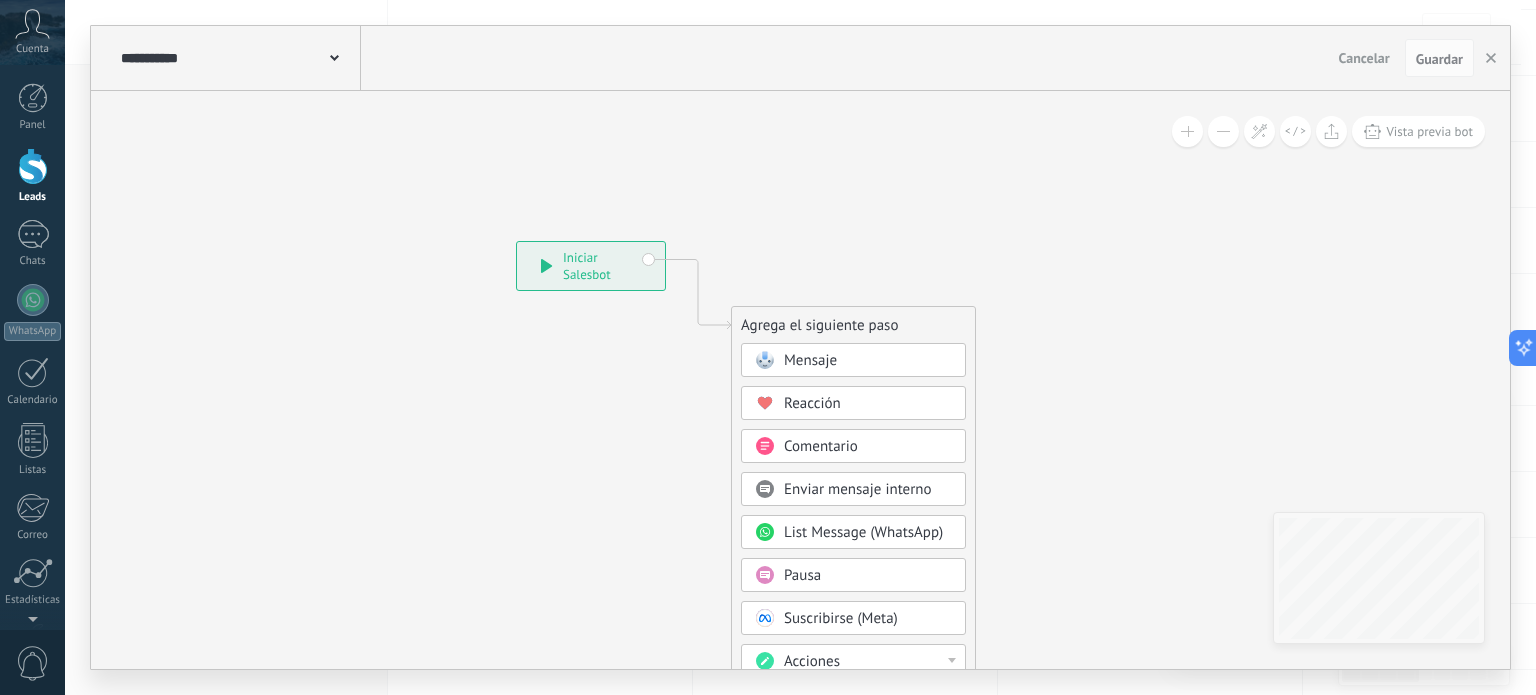 click on "Mensaje" at bounding box center [868, 361] 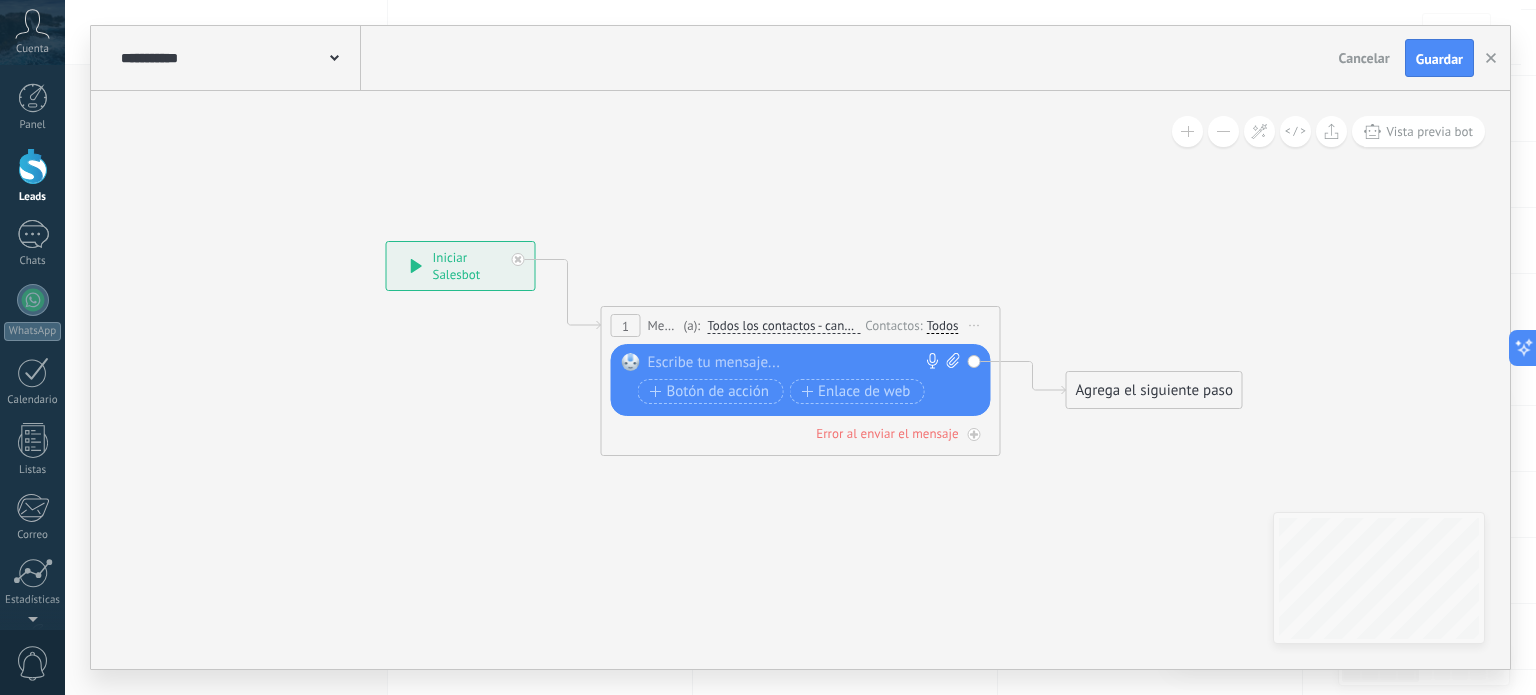 click at bounding box center (796, 363) 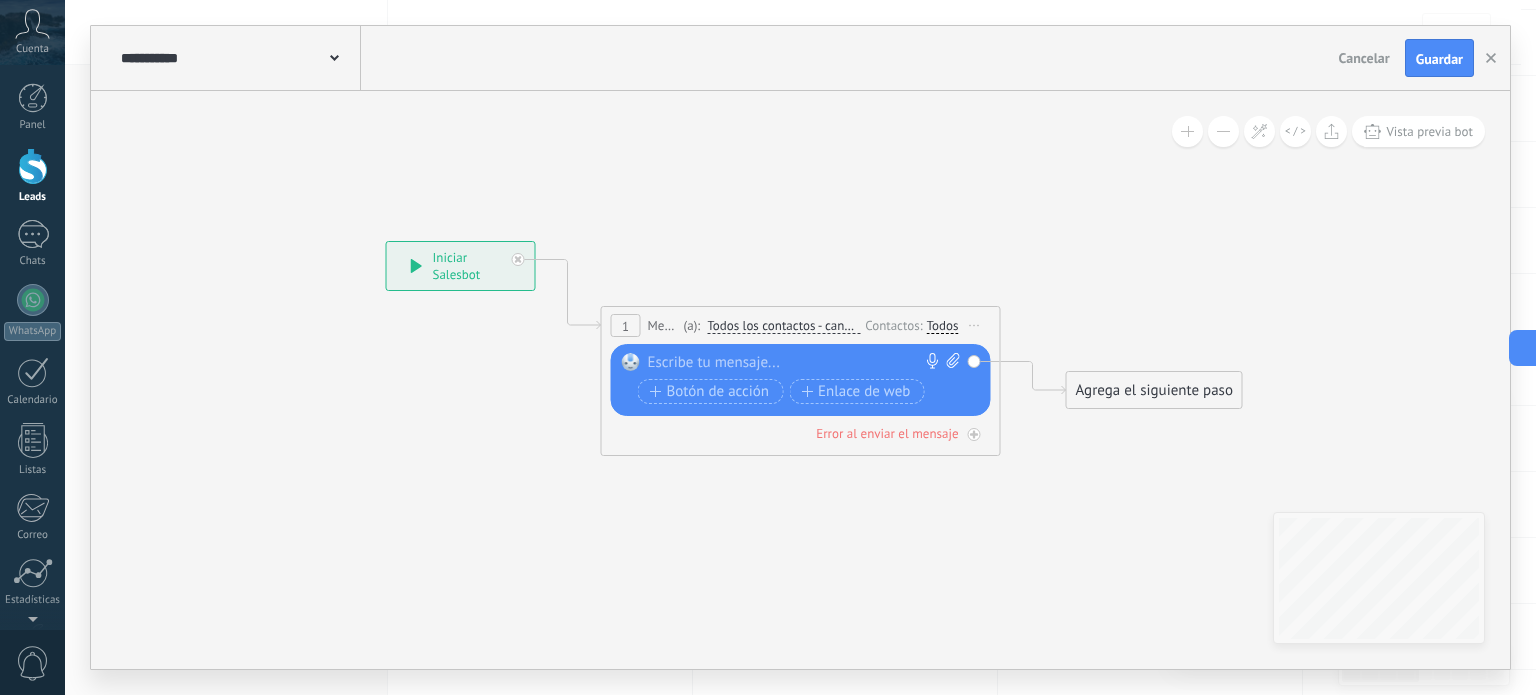 paste 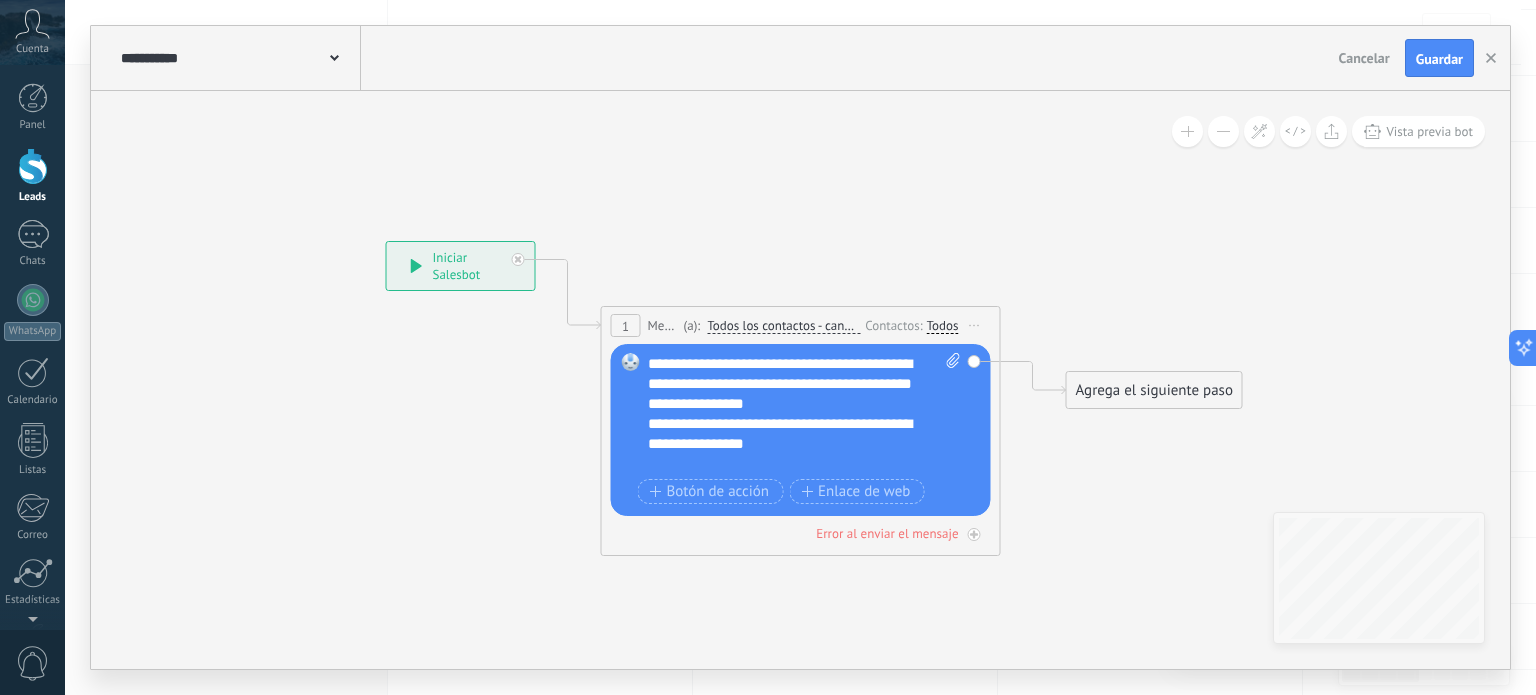 scroll, scrollTop: 79, scrollLeft: 0, axis: vertical 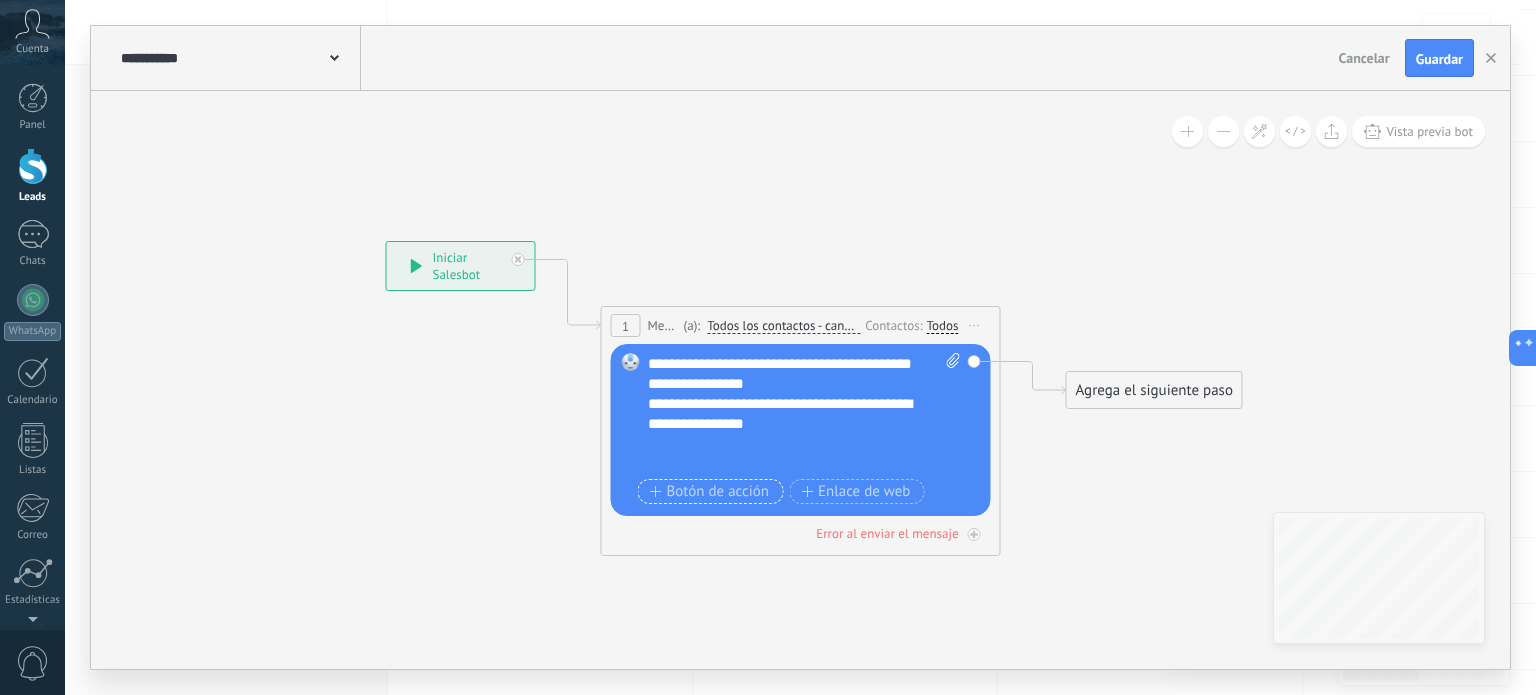 click on "Botón de acción" at bounding box center (710, 492) 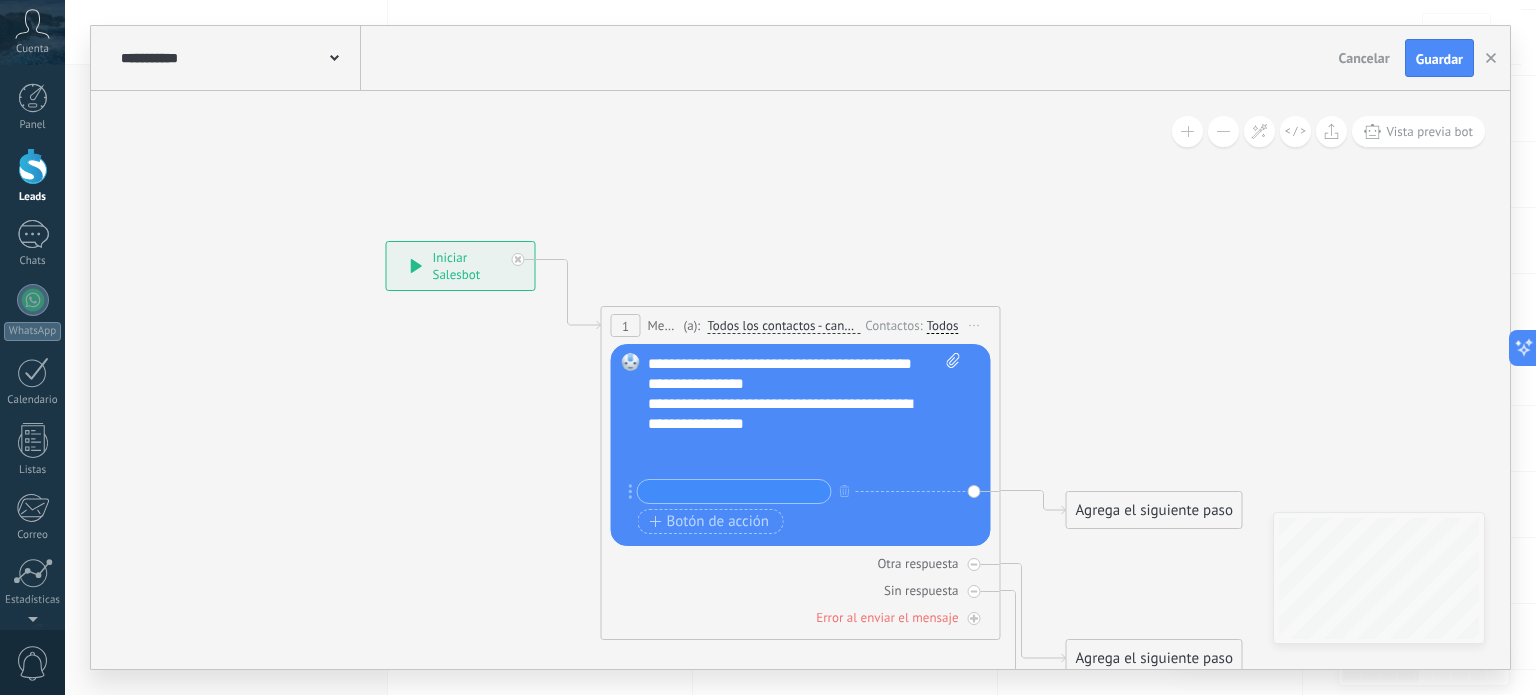 click at bounding box center [734, 491] 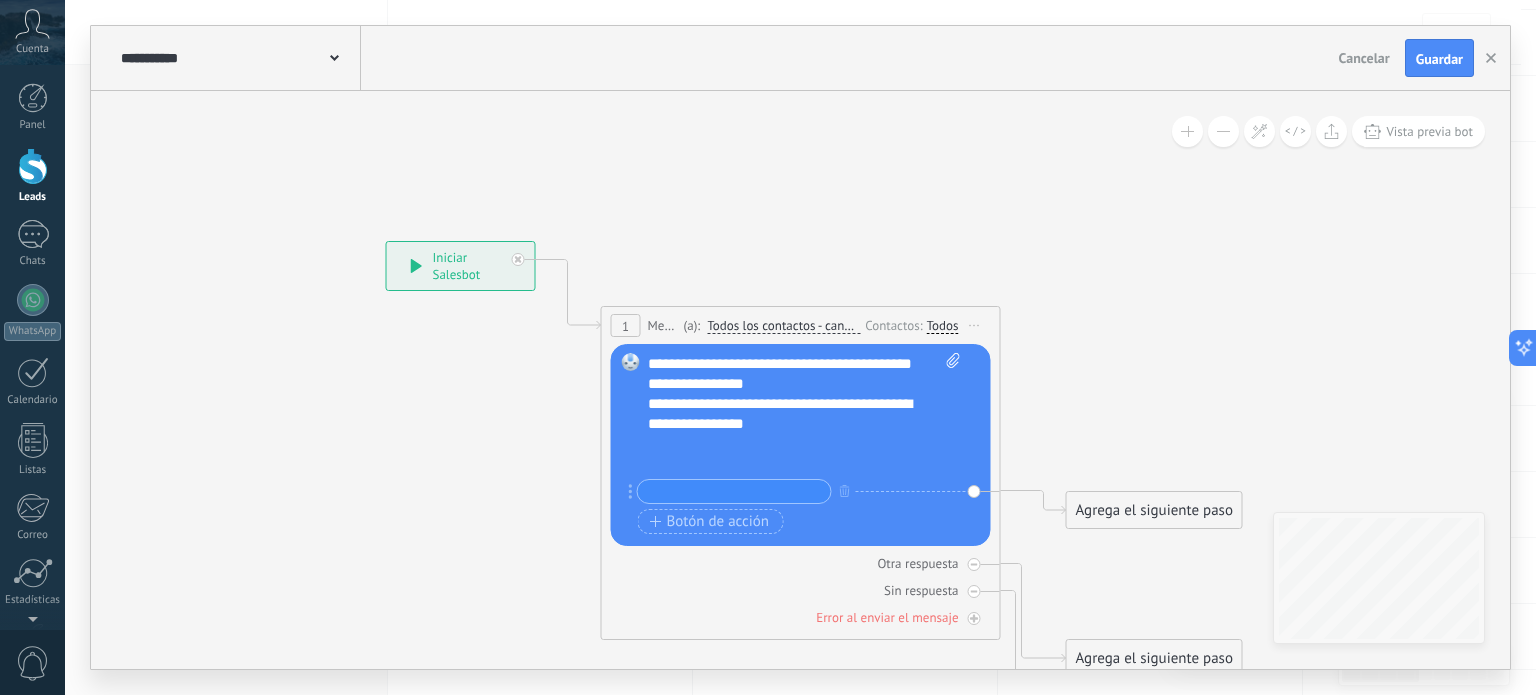 type on "*" 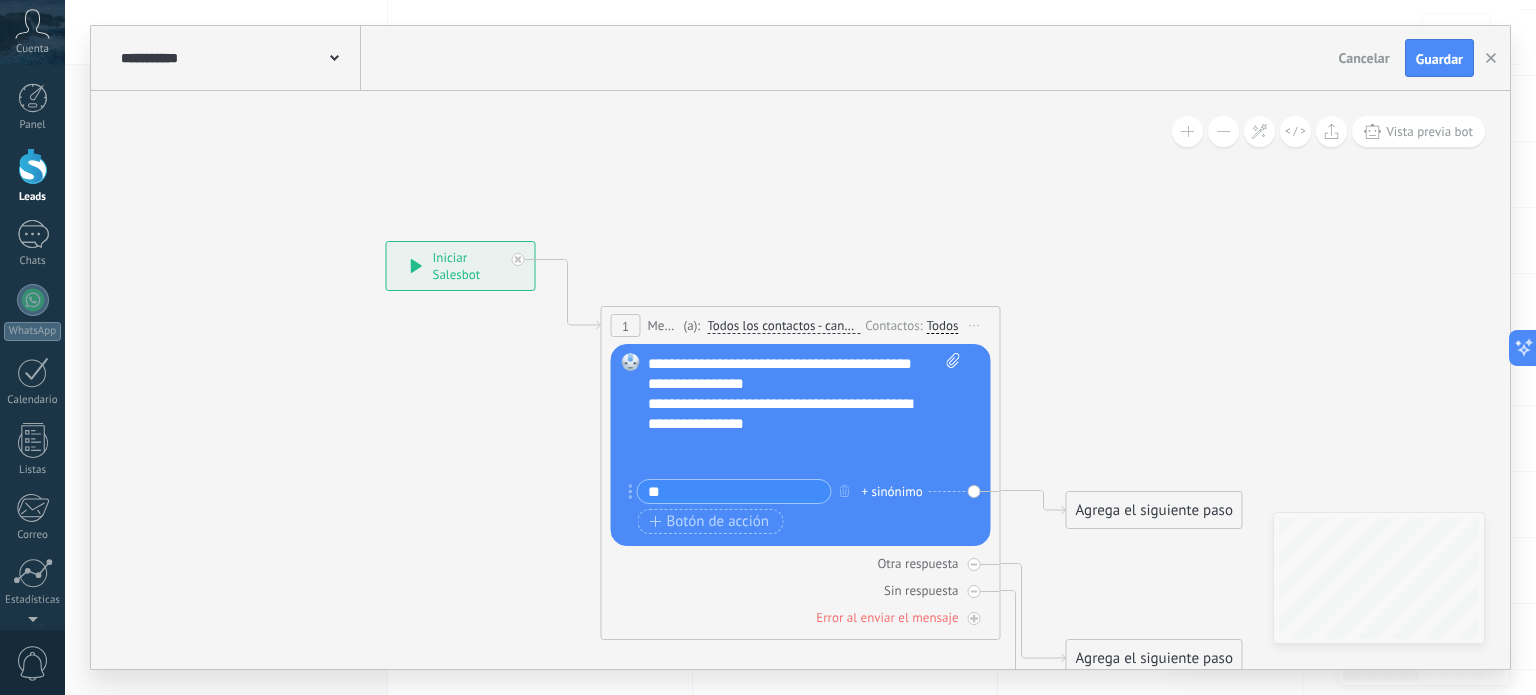 type on "*" 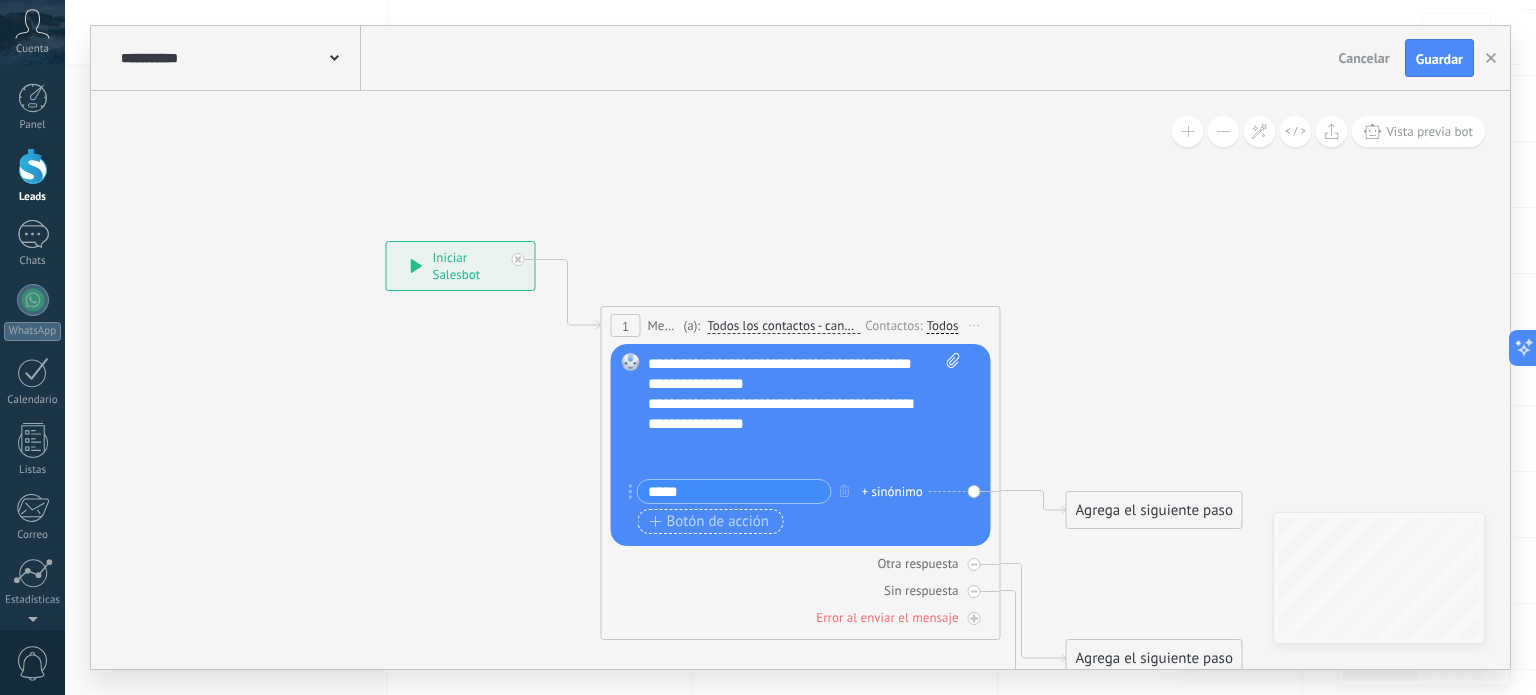 type on "****" 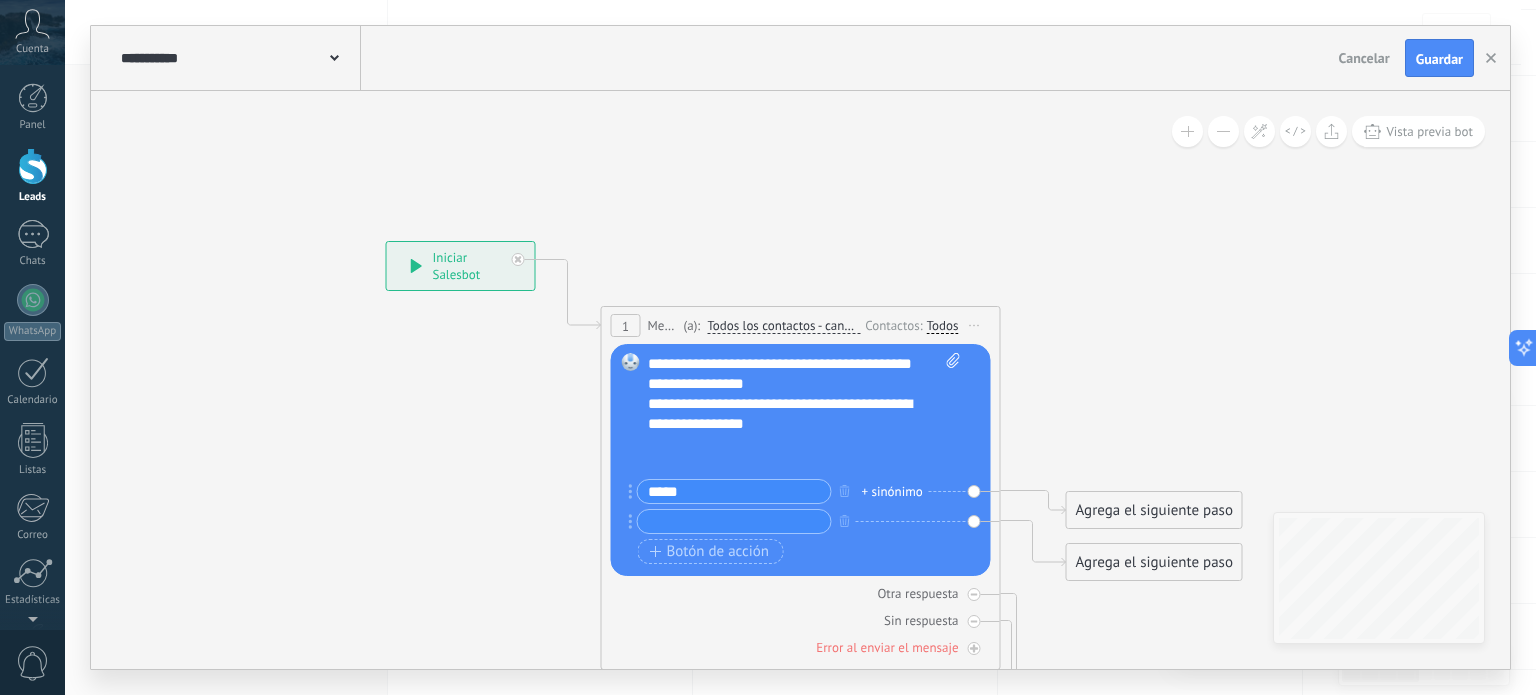 click on "****" at bounding box center (734, 491) 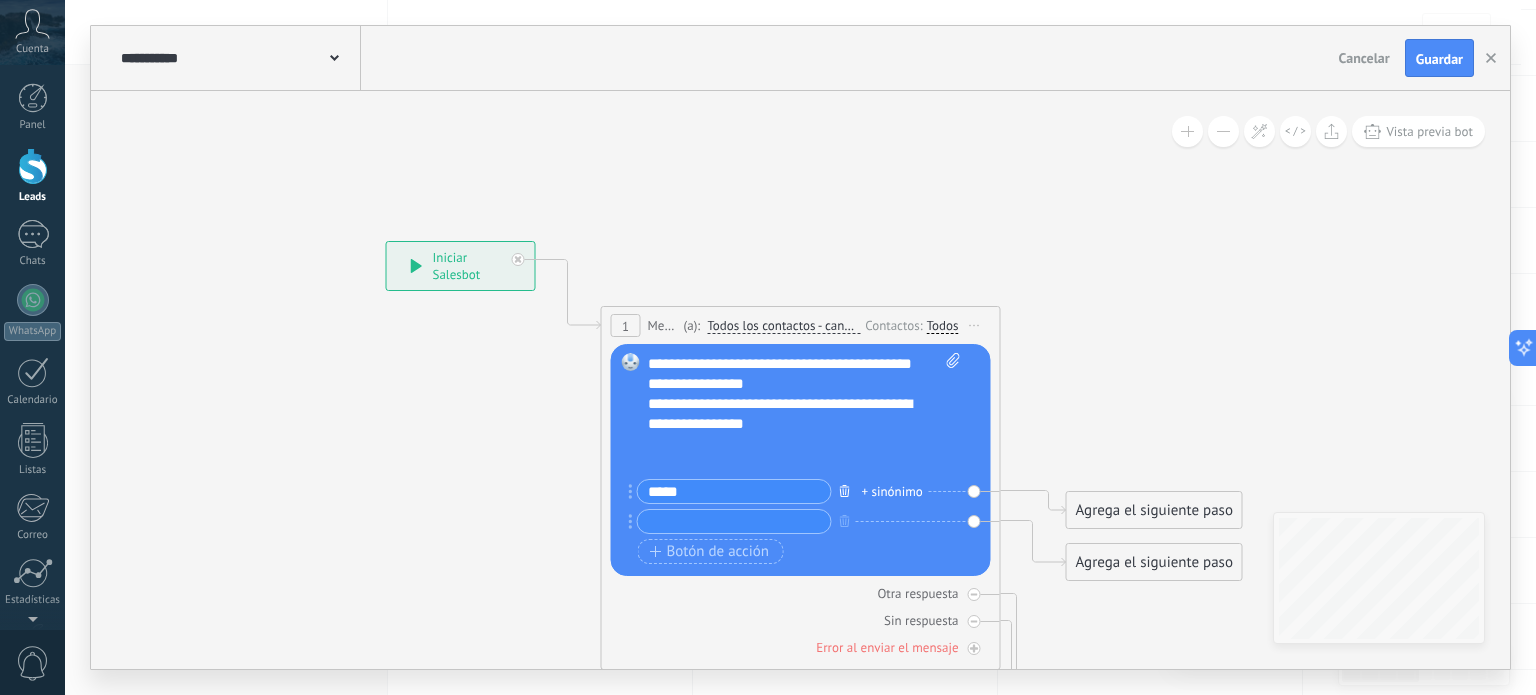 click 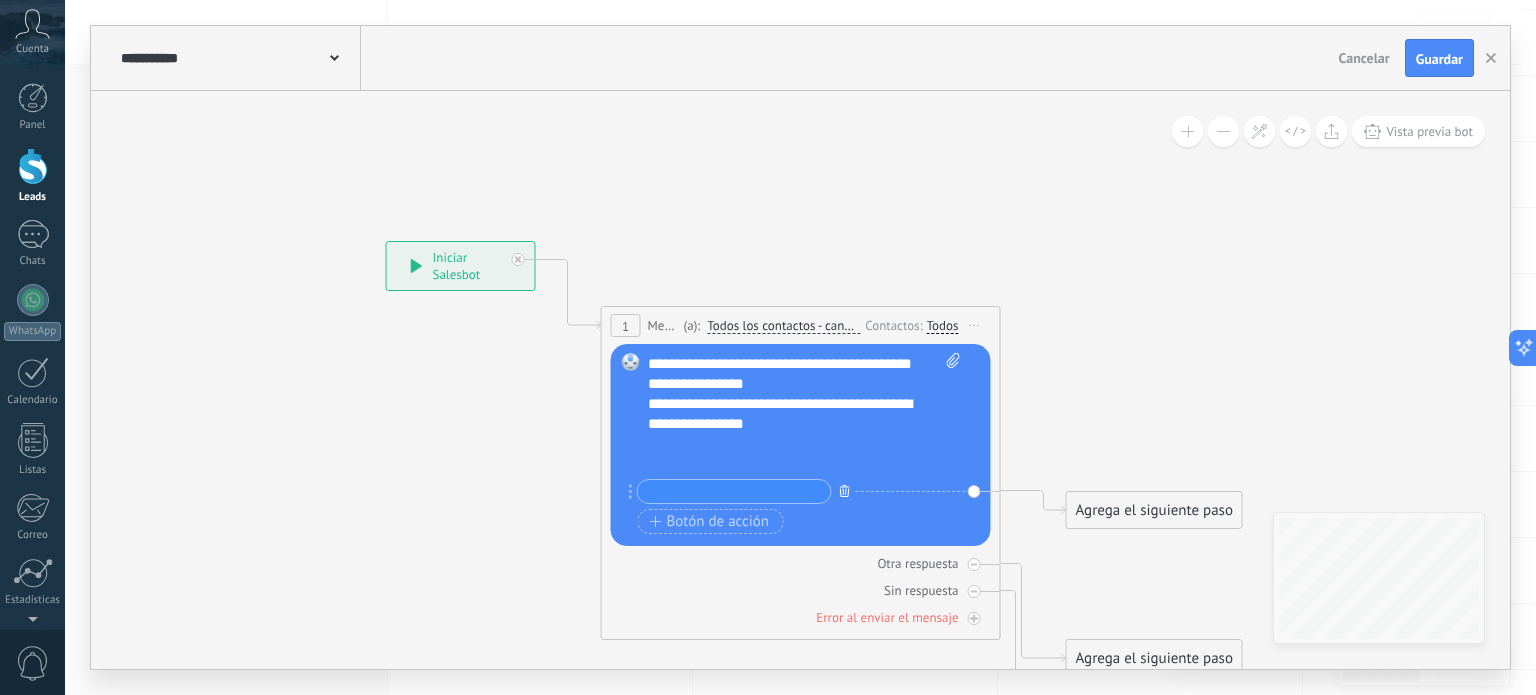 click at bounding box center (845, 490) 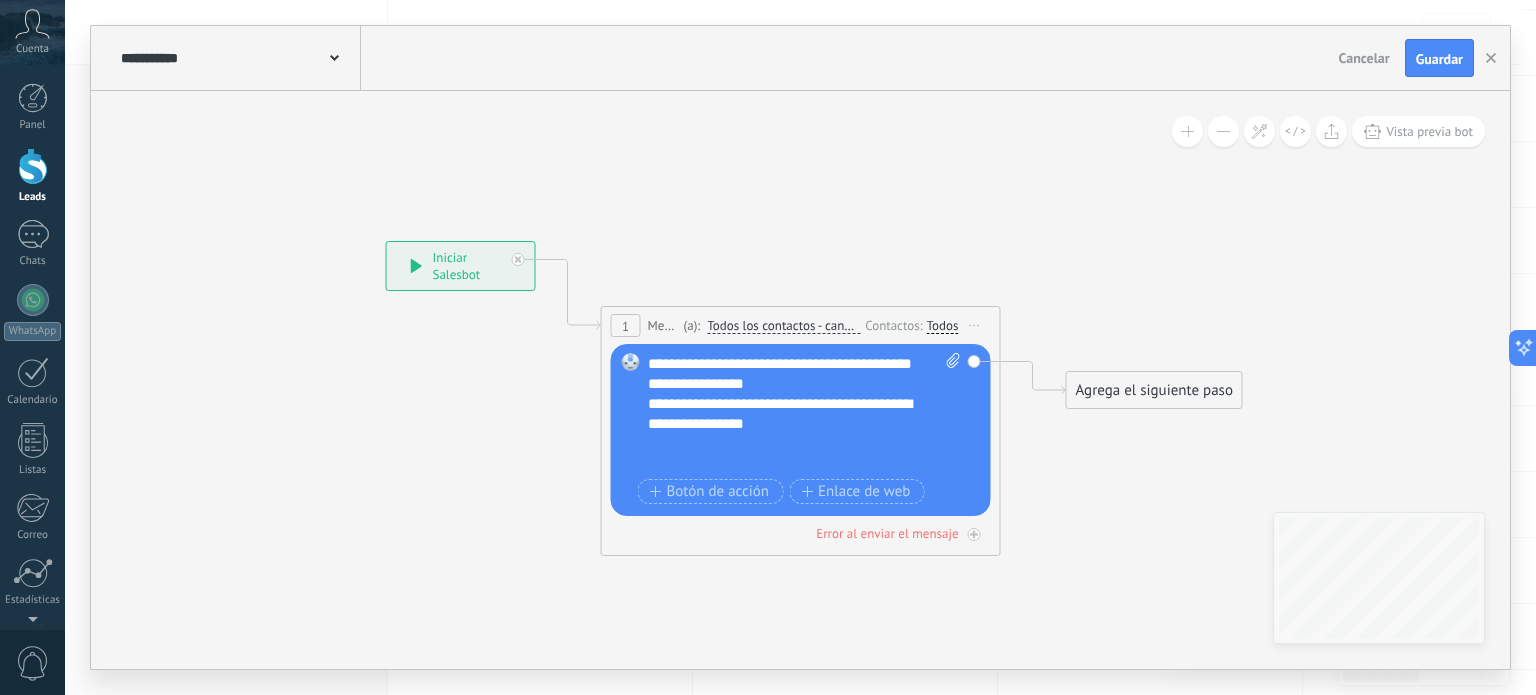 click on "**********" at bounding box center [787, 434] 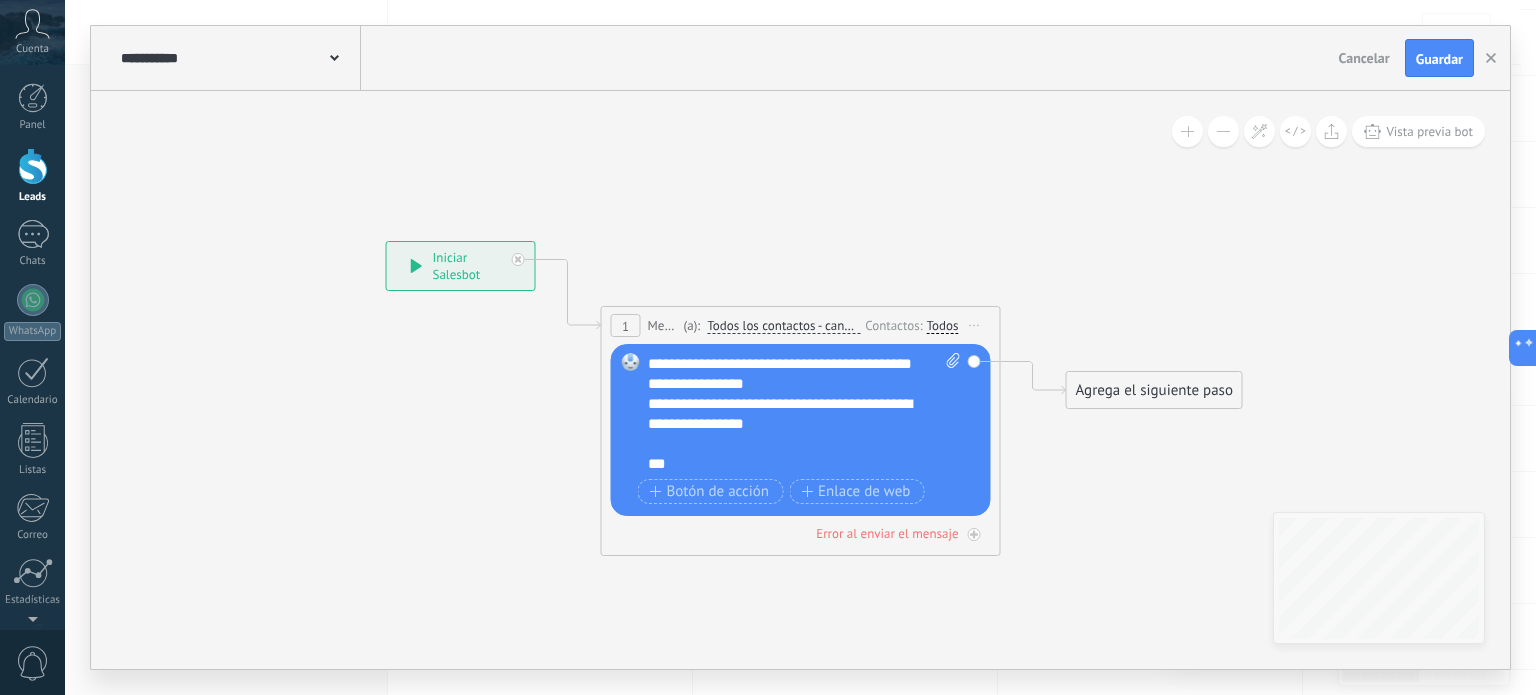 scroll, scrollTop: 99, scrollLeft: 0, axis: vertical 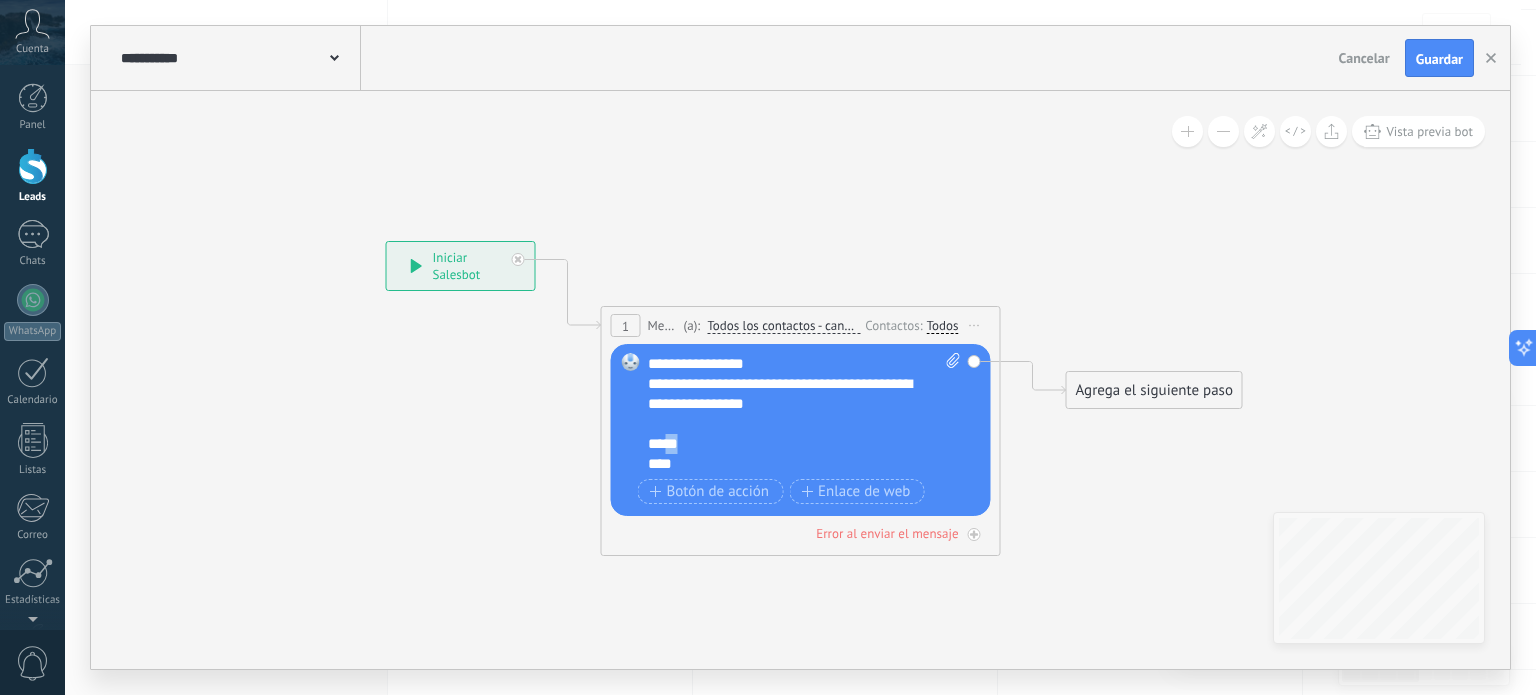 drag, startPoint x: 689, startPoint y: 451, endPoint x: 668, endPoint y: 451, distance: 21 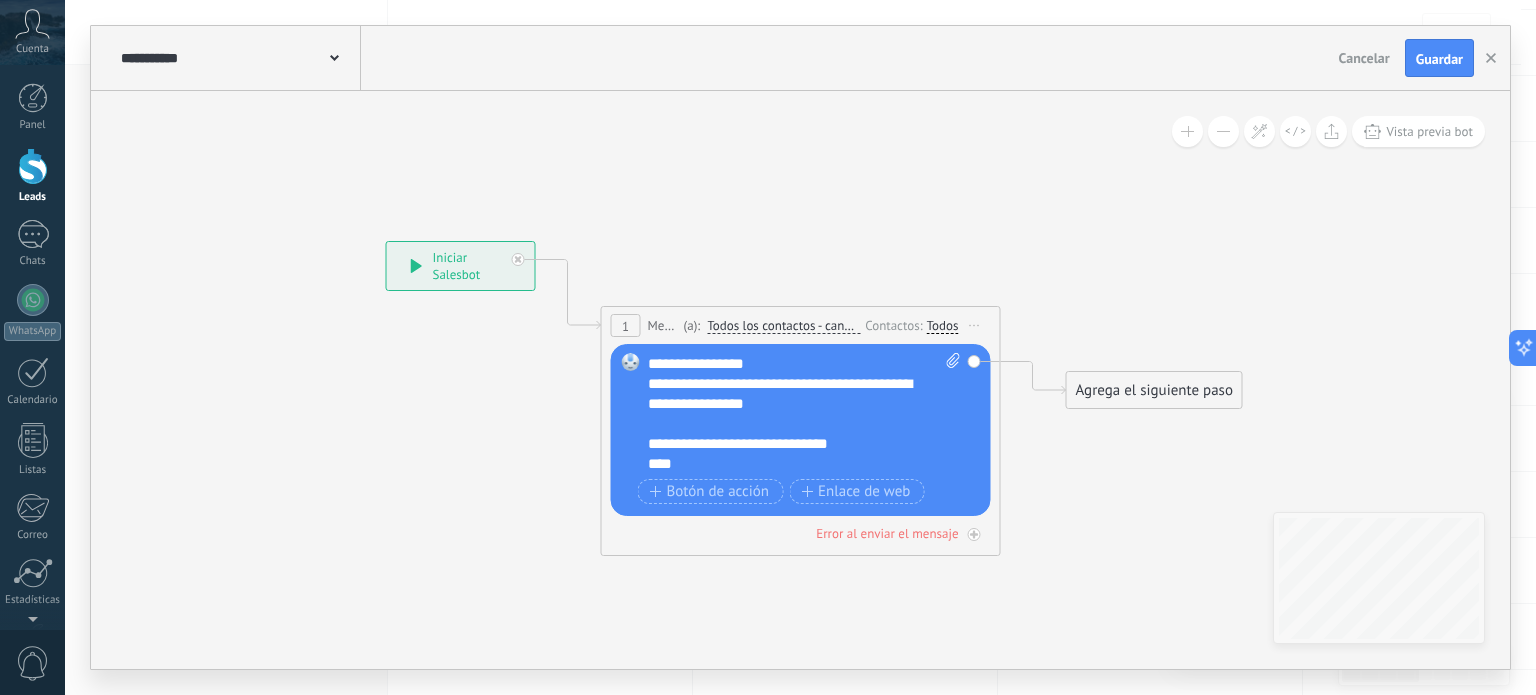 click on "**********" at bounding box center (787, 444) 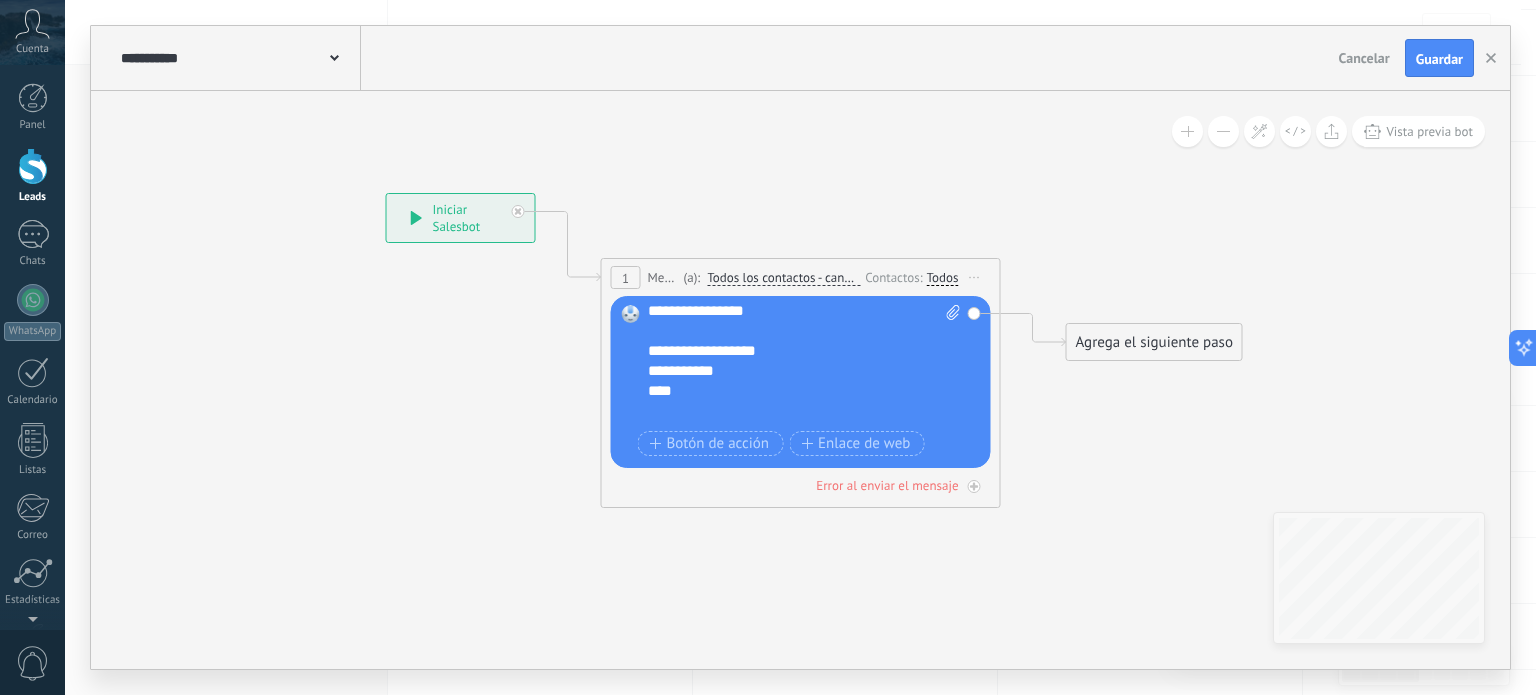 scroll, scrollTop: 160, scrollLeft: 0, axis: vertical 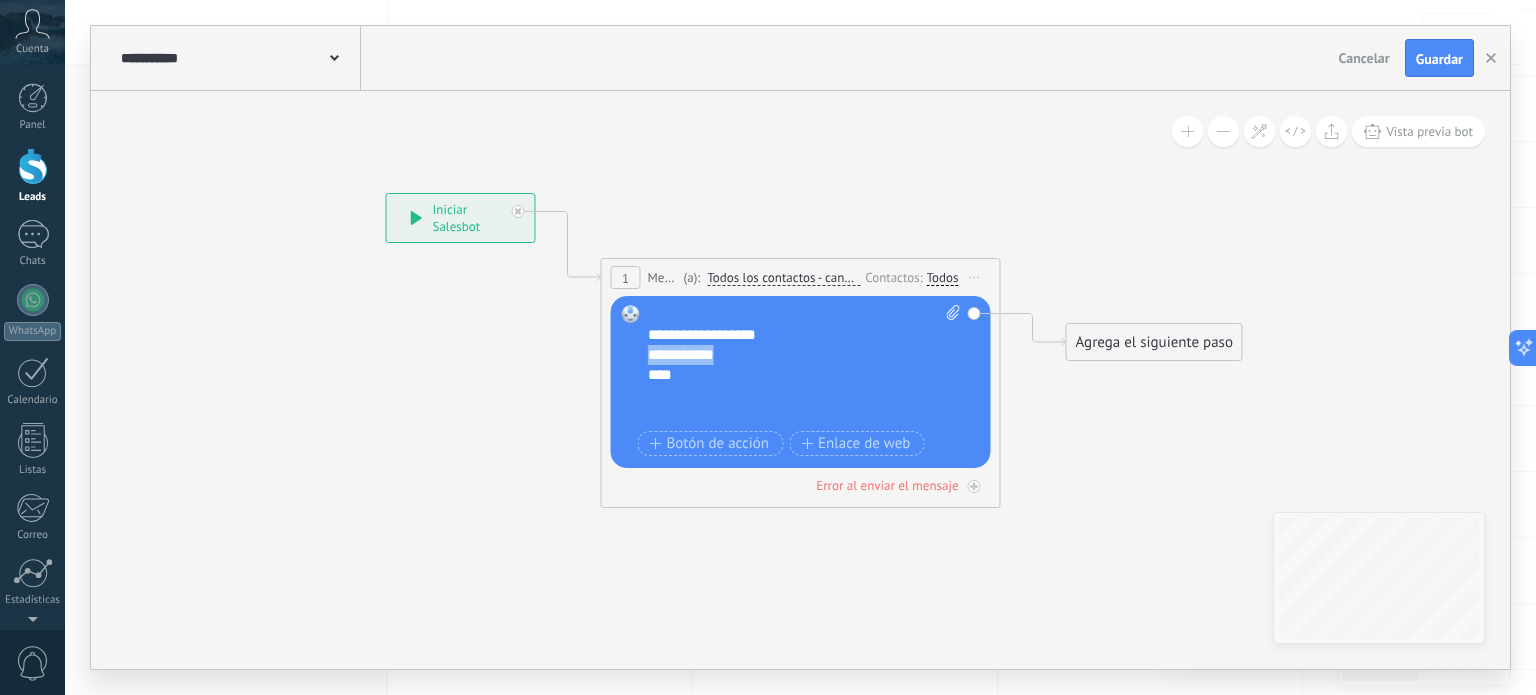drag, startPoint x: 651, startPoint y: 359, endPoint x: 720, endPoint y: 359, distance: 69 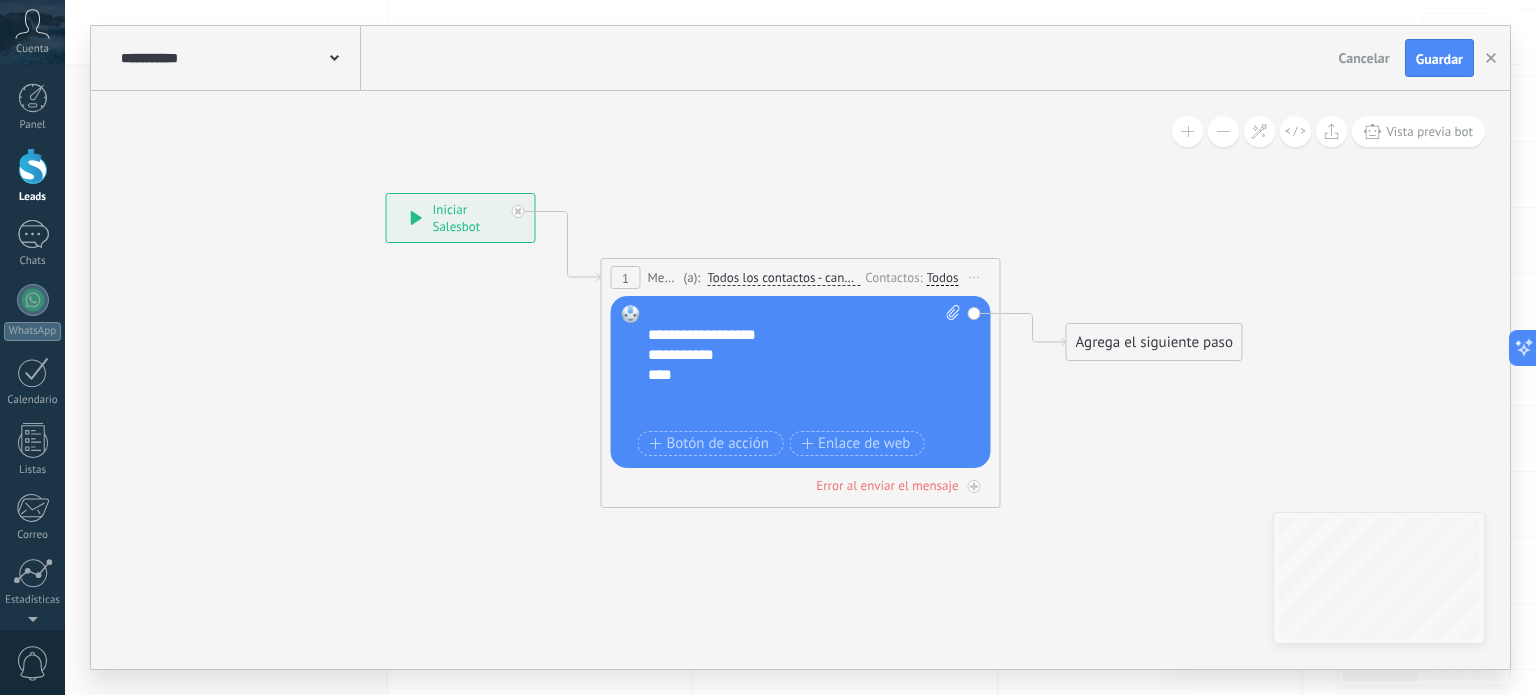 click on "**********" at bounding box center [787, 345] 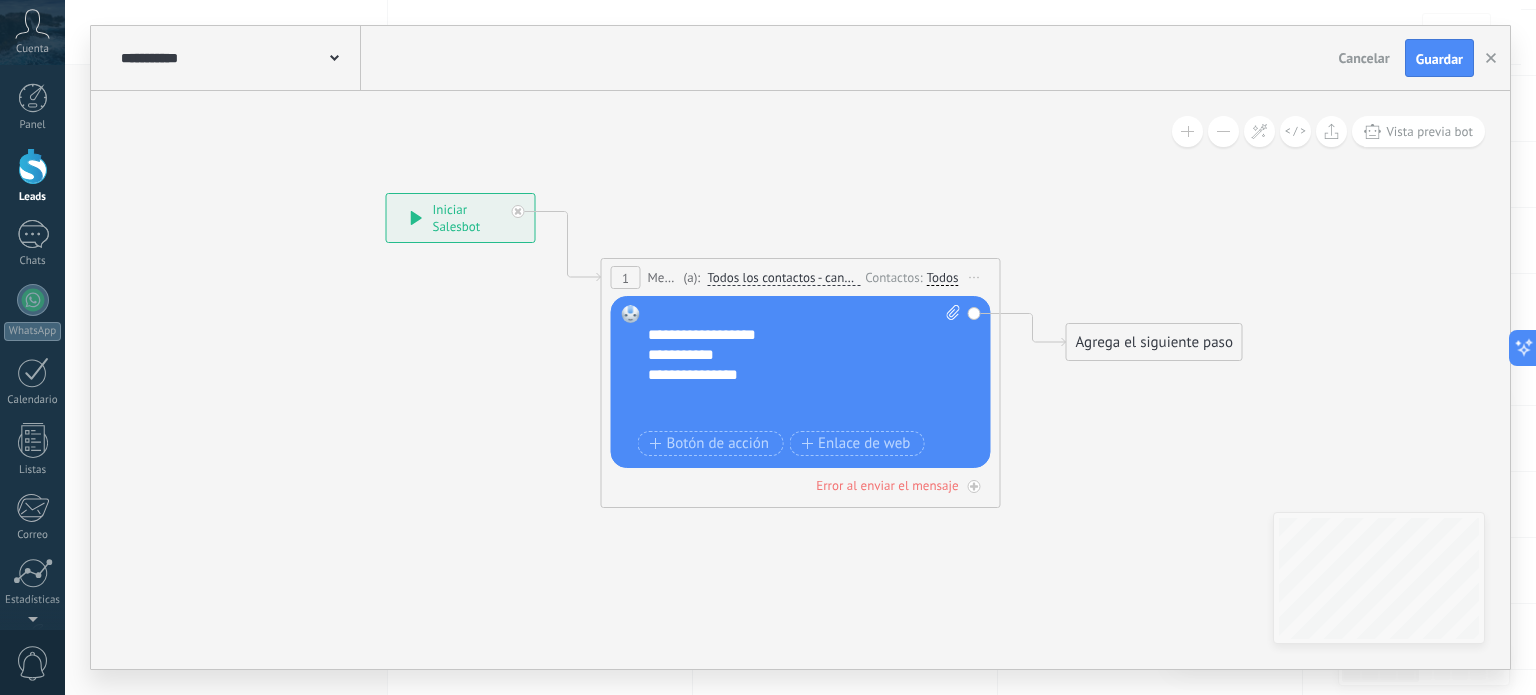 click on "**********" at bounding box center [787, 345] 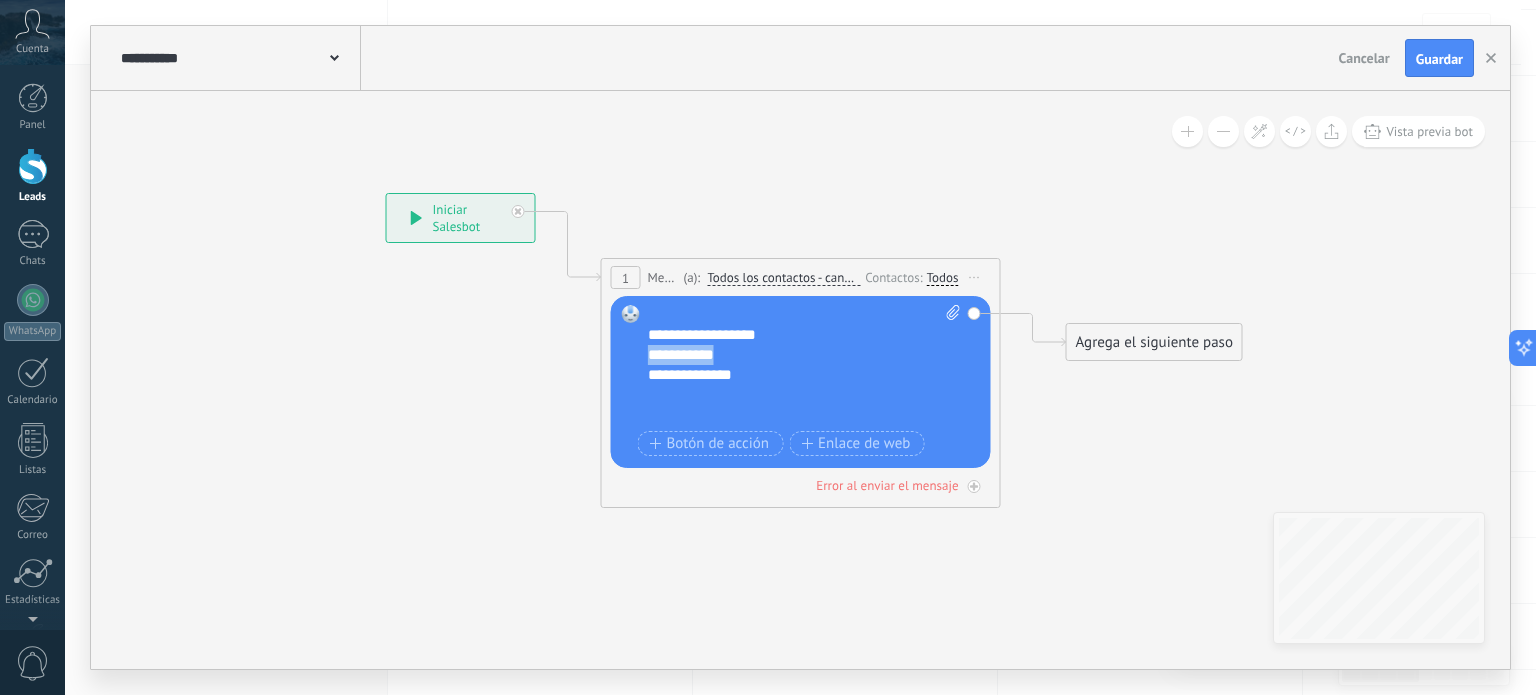 drag, startPoint x: 734, startPoint y: 350, endPoint x: 640, endPoint y: 355, distance: 94.13288 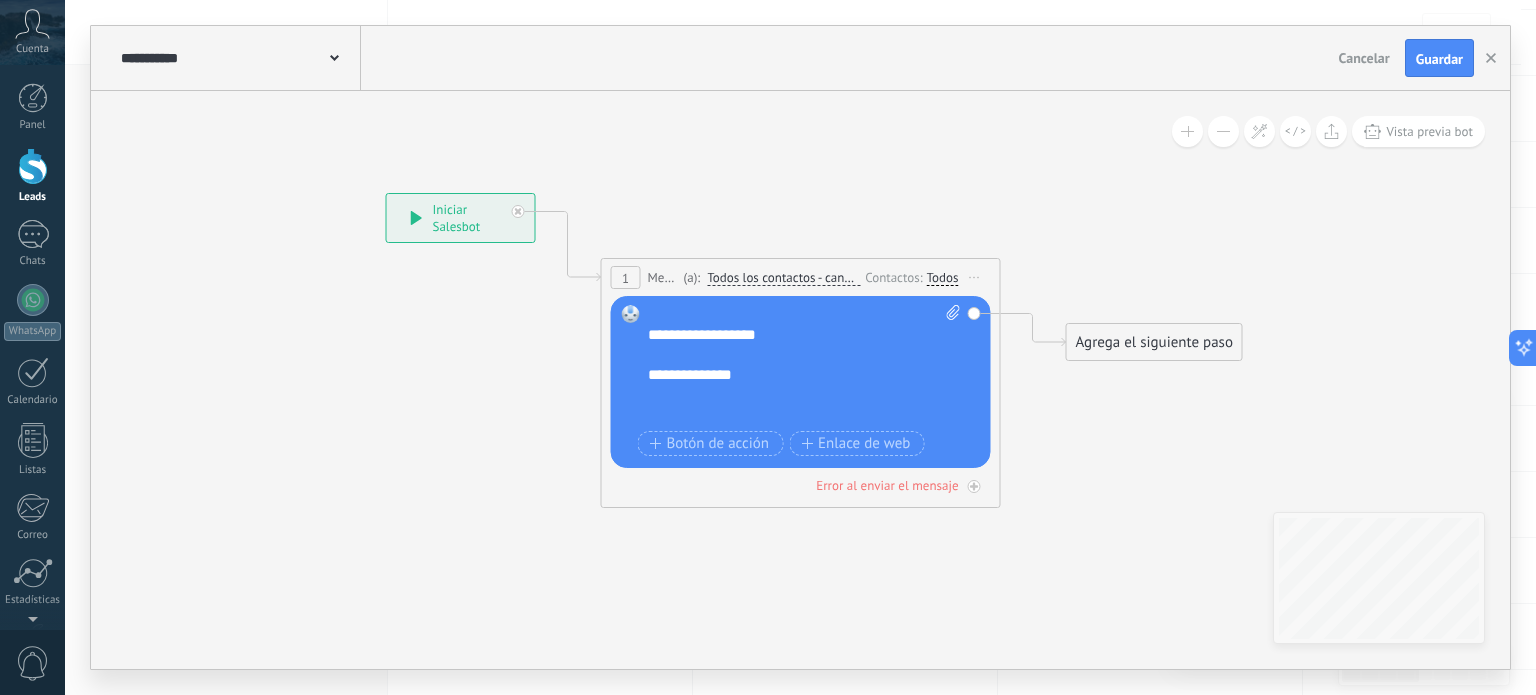 click on "**********" at bounding box center [787, 345] 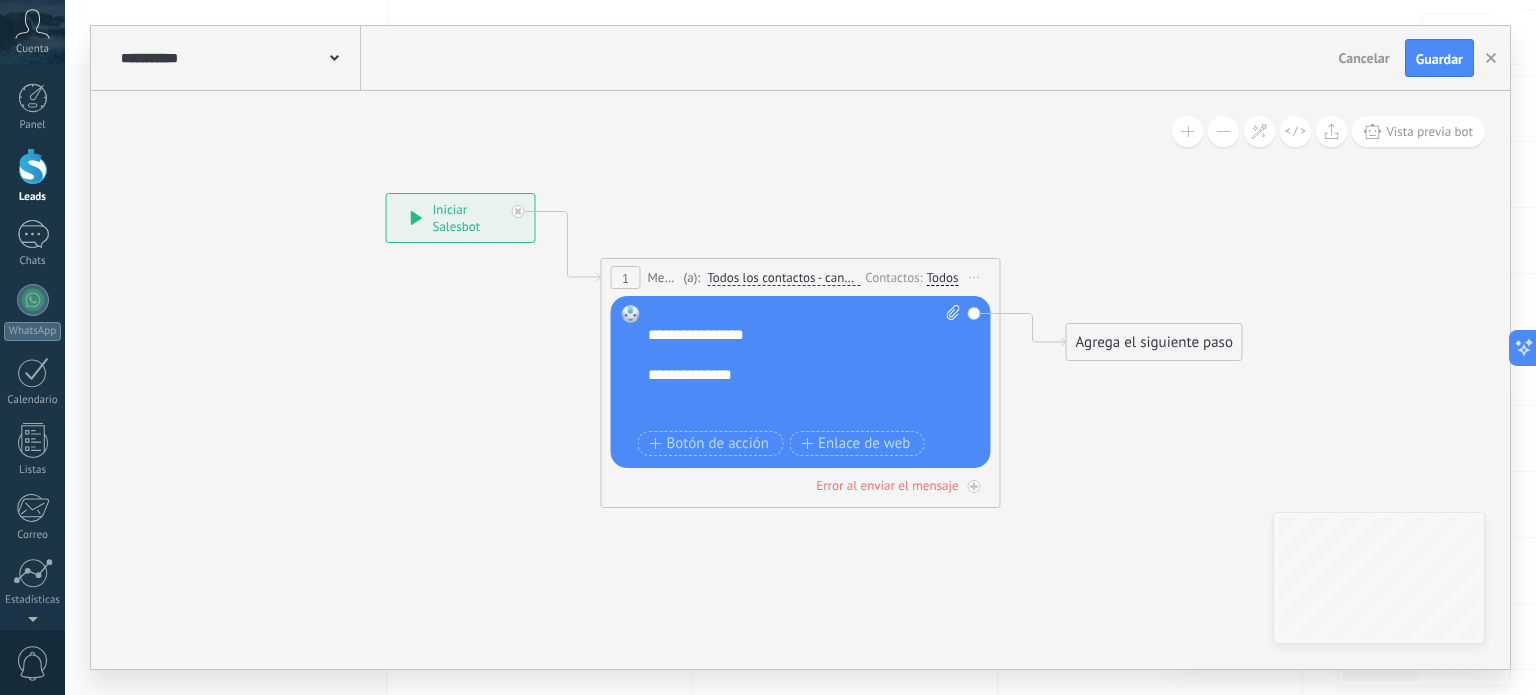 click 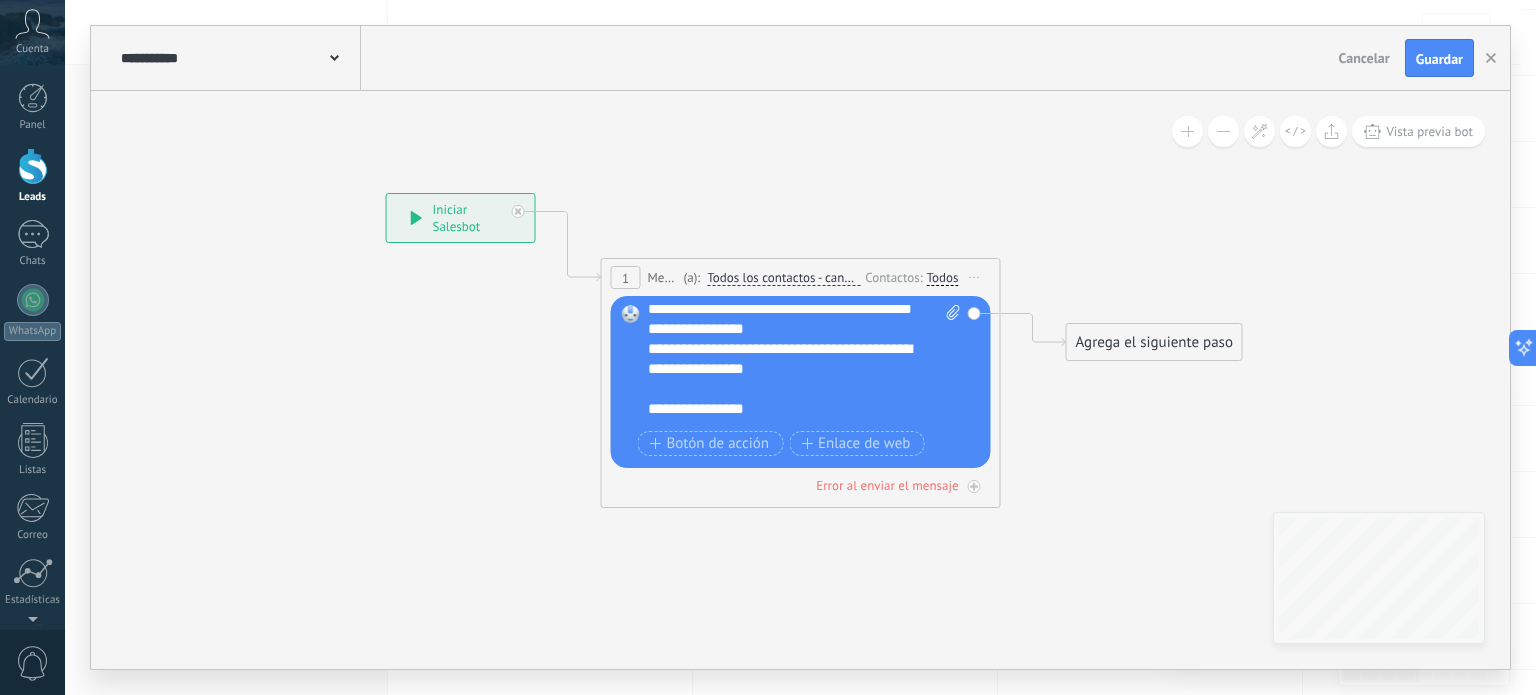 scroll, scrollTop: 0, scrollLeft: 0, axis: both 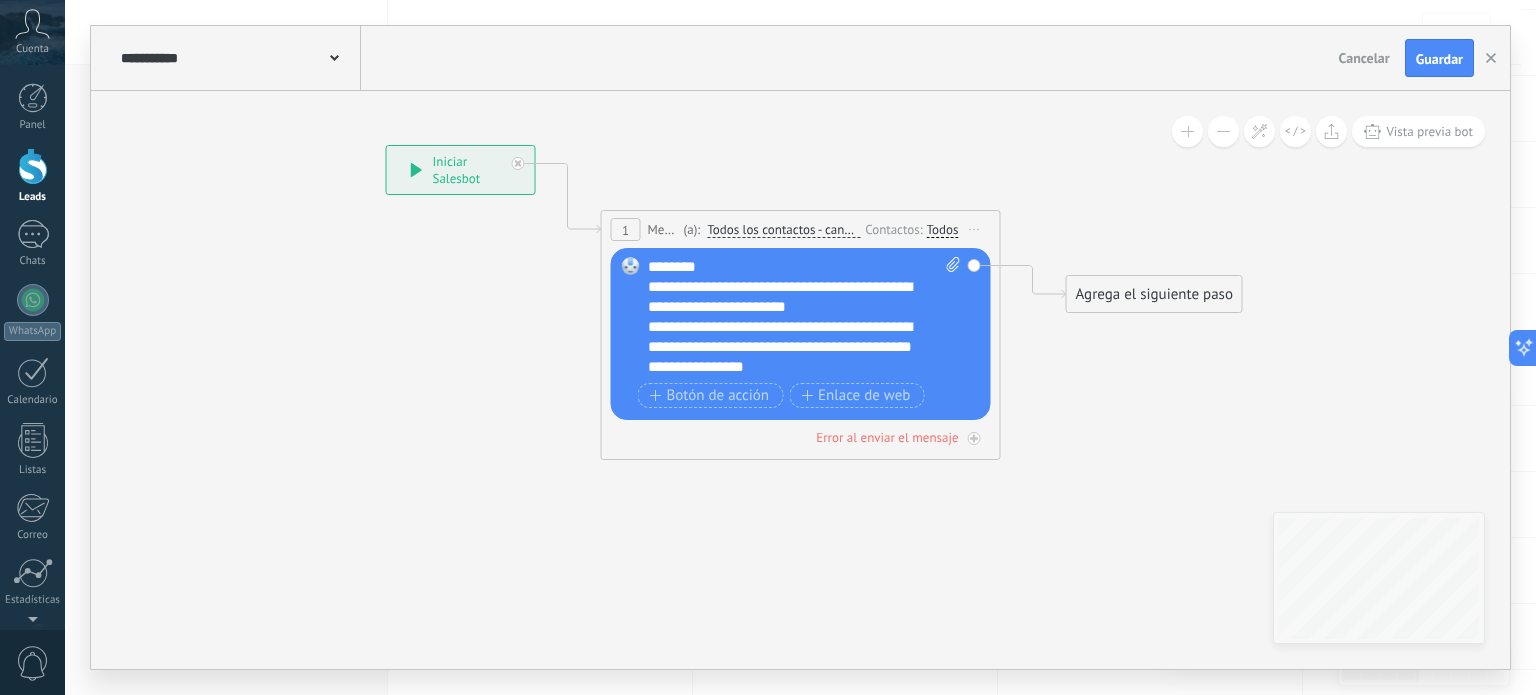 click on "Agrega el siguiente paso" at bounding box center [1154, 294] 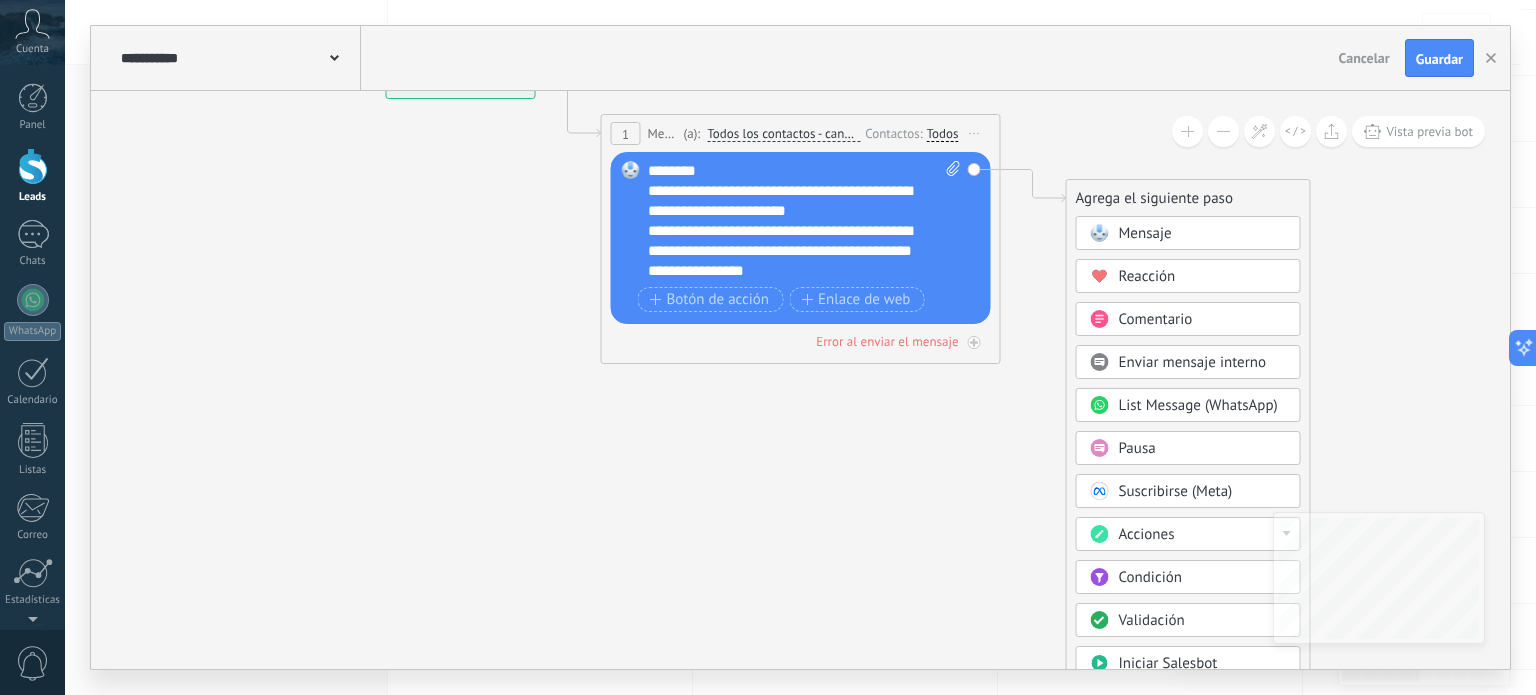 click on "Acciones" at bounding box center [1147, 534] 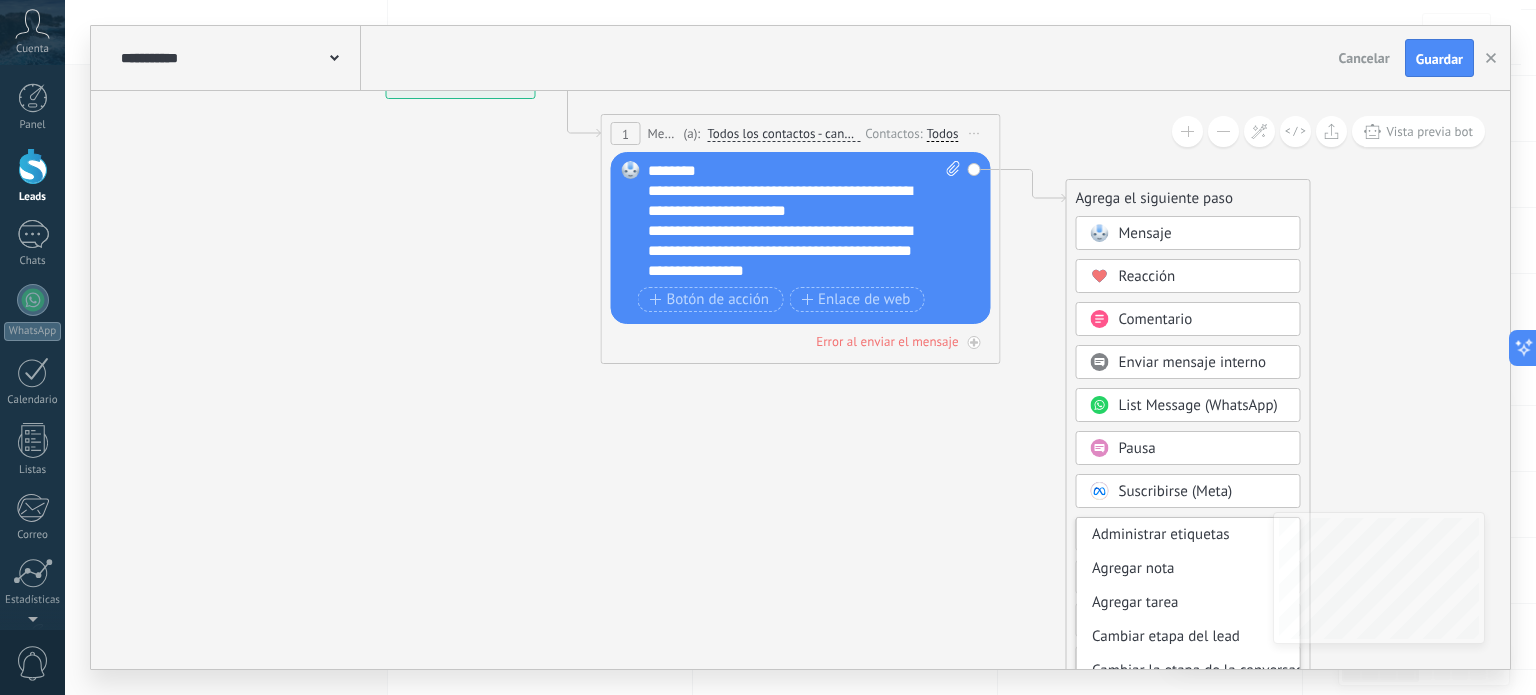 scroll, scrollTop: 100, scrollLeft: 0, axis: vertical 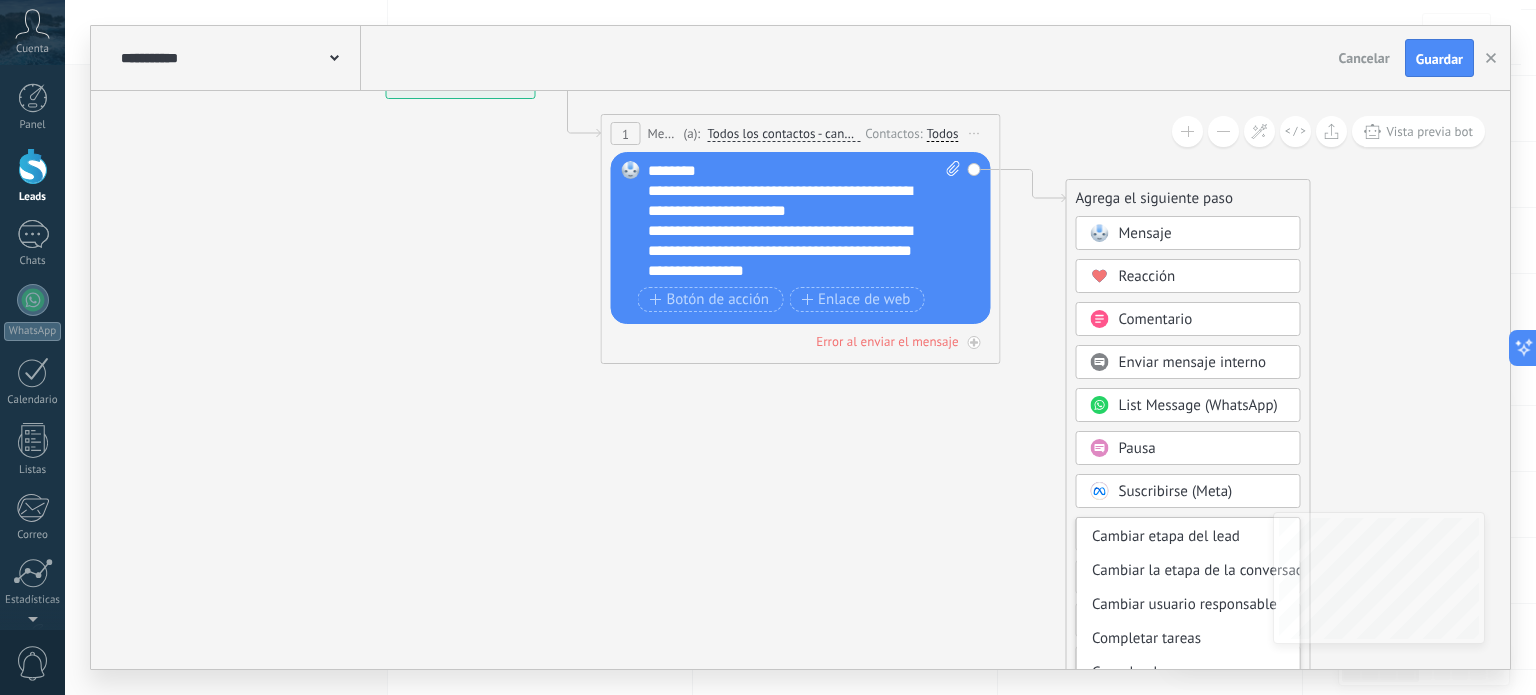 click 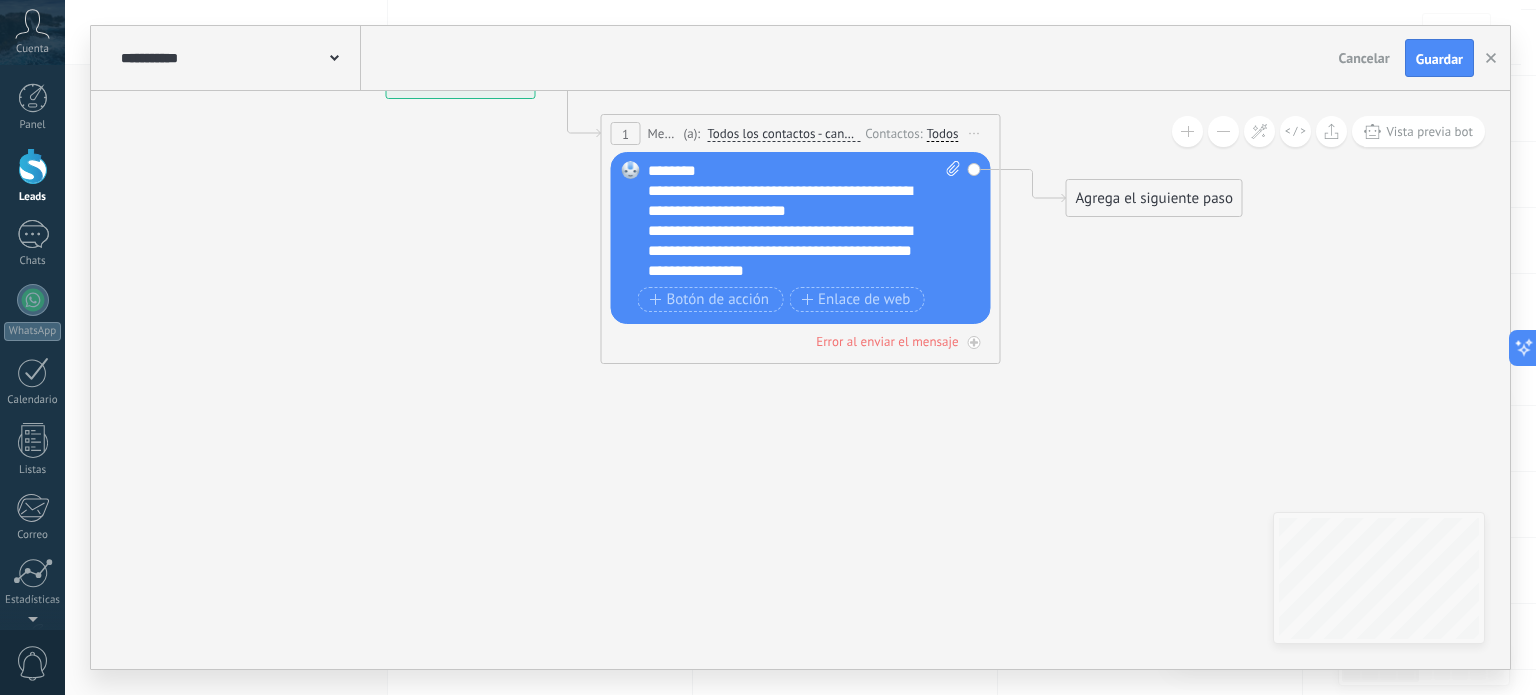 click 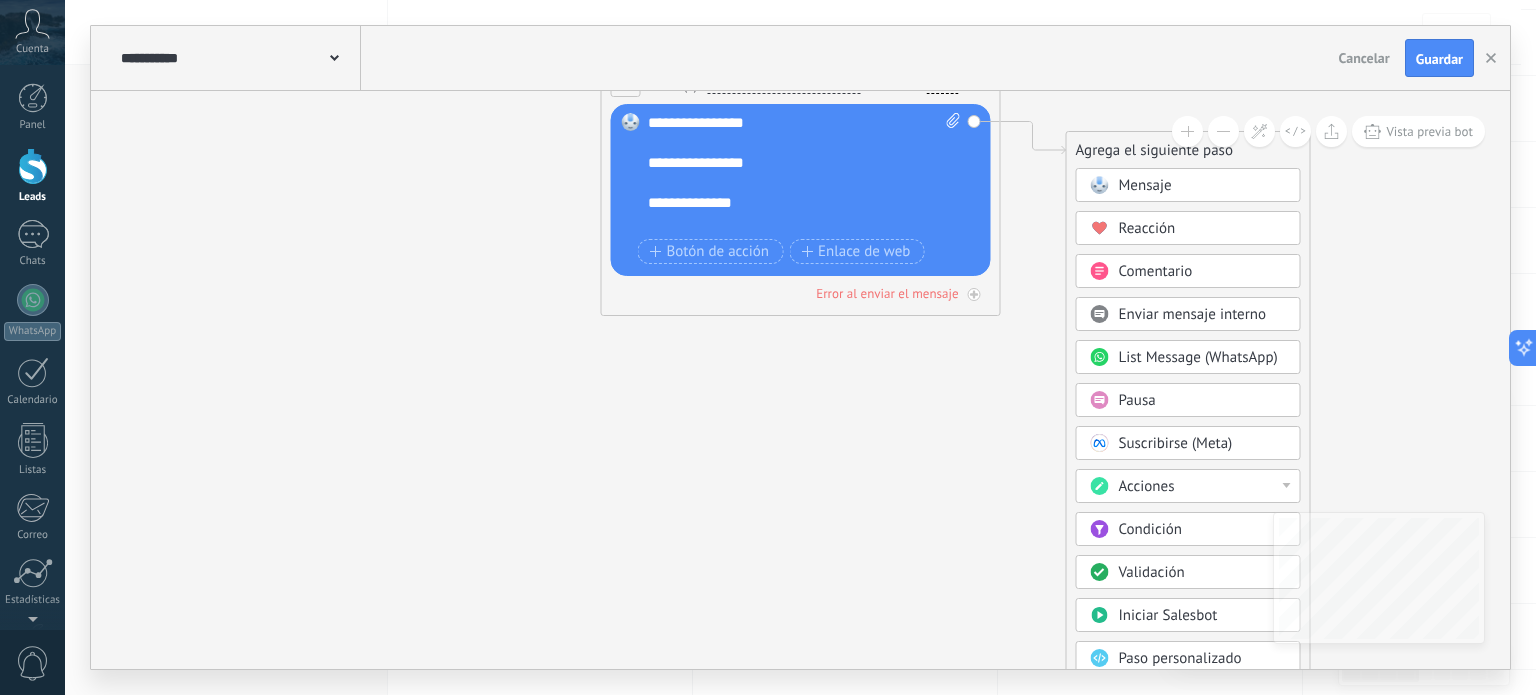 scroll, scrollTop: 160, scrollLeft: 0, axis: vertical 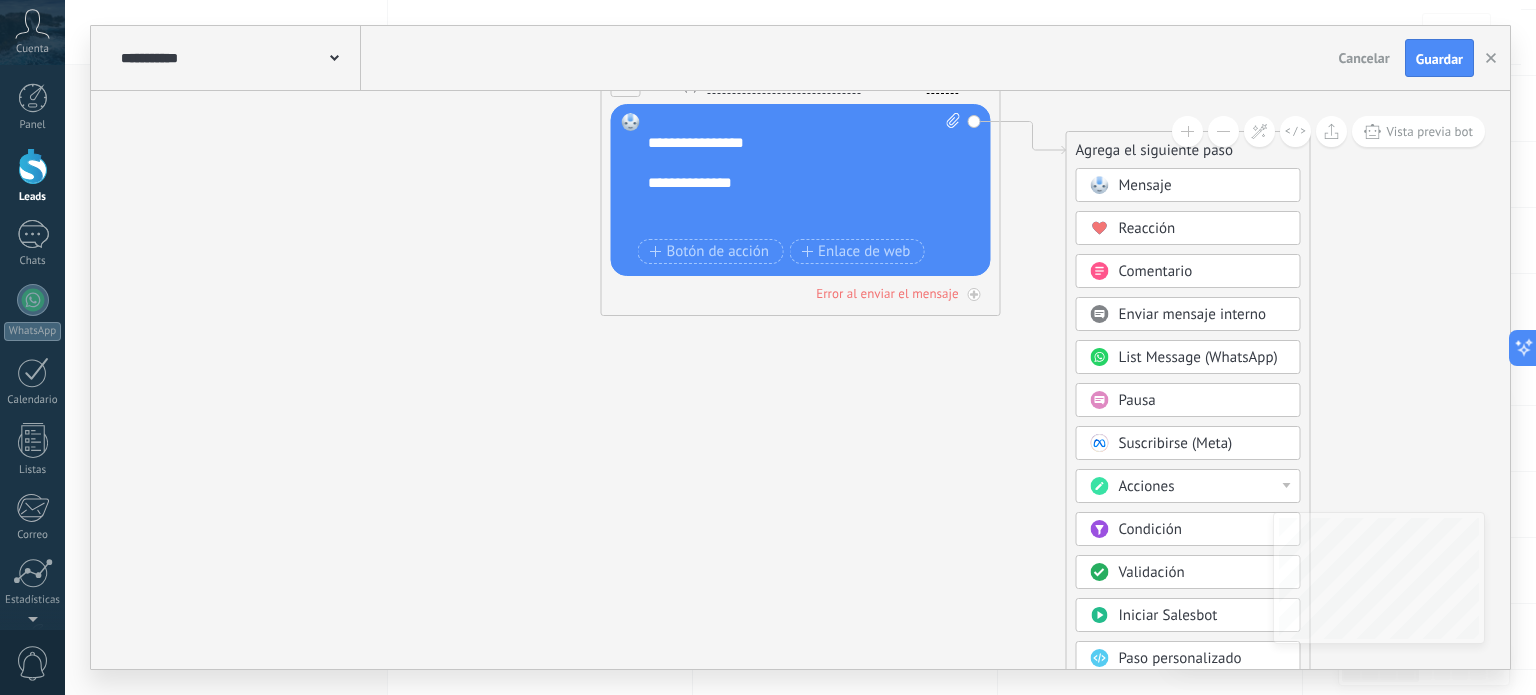 click on "Acciones" at bounding box center [1203, 487] 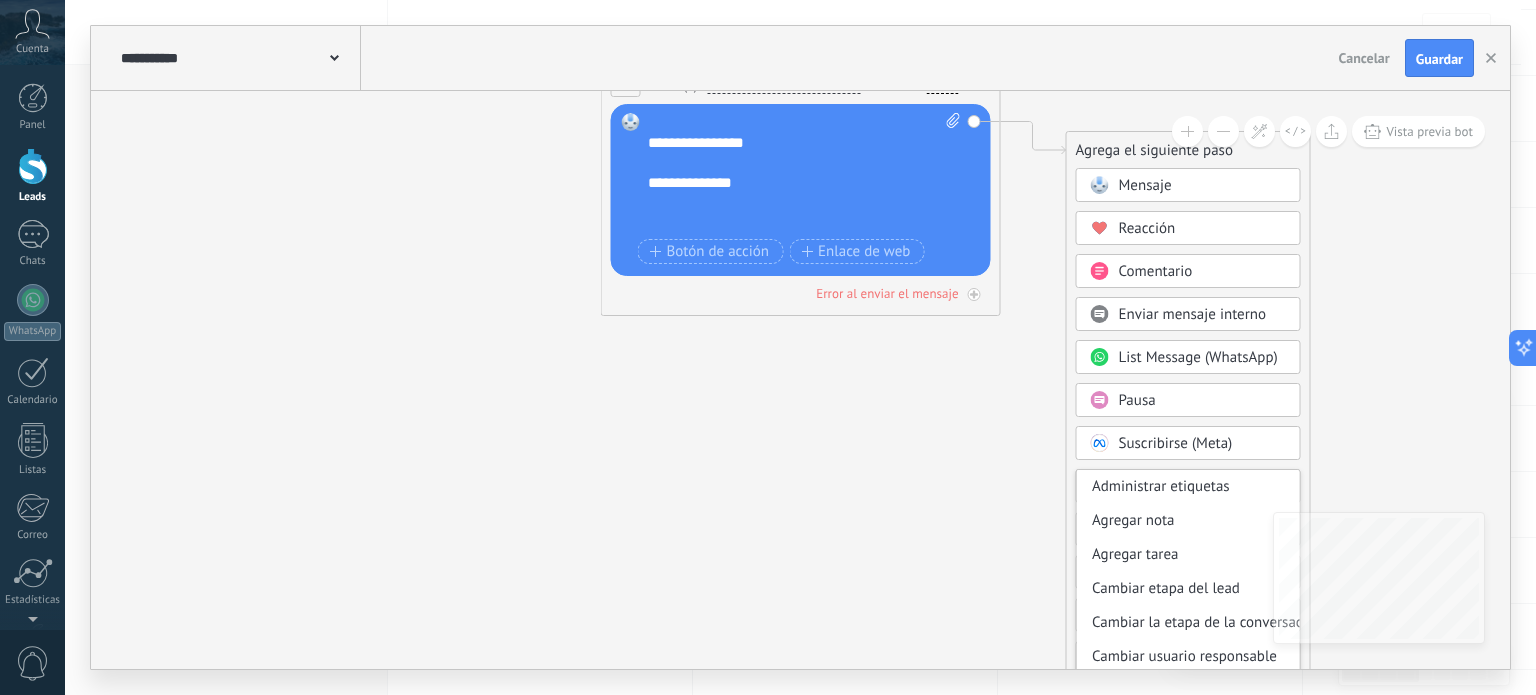 click 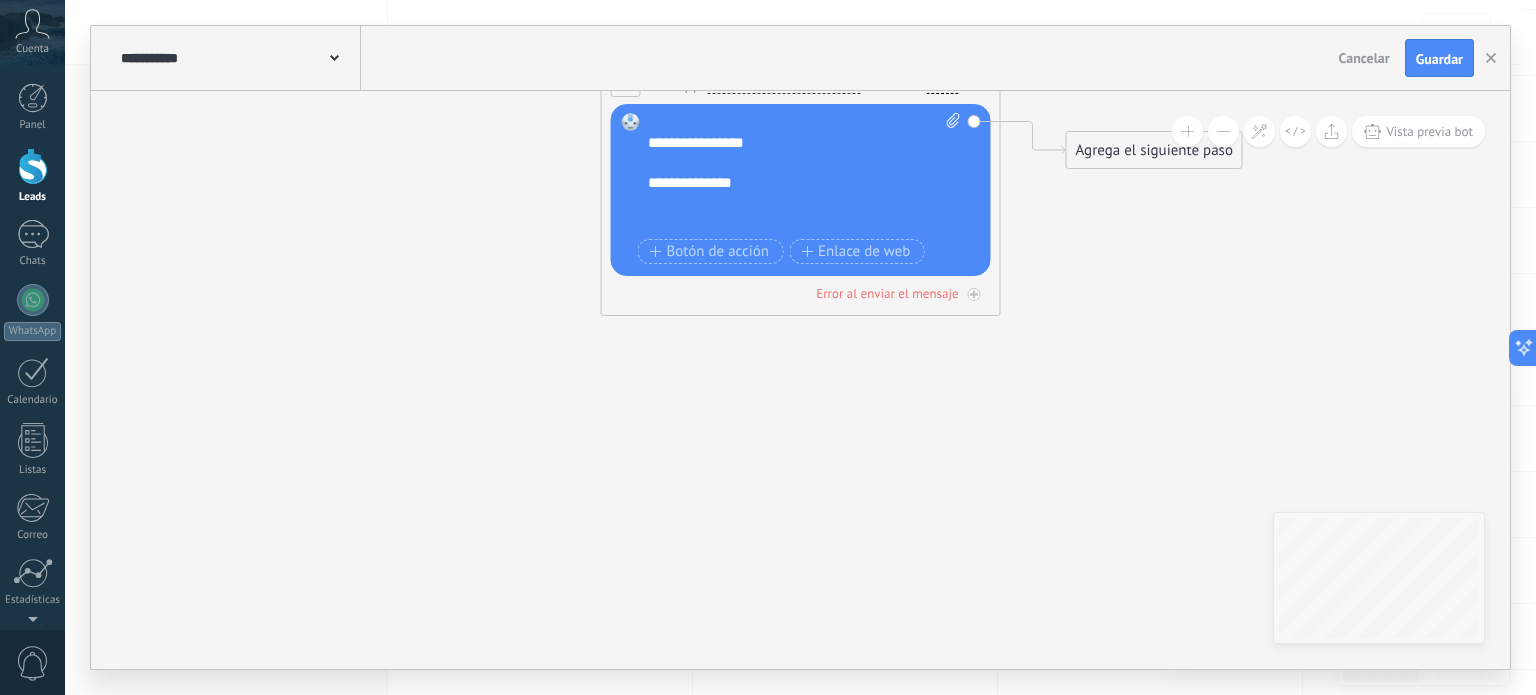 click on "Agrega el siguiente paso" at bounding box center [1154, 150] 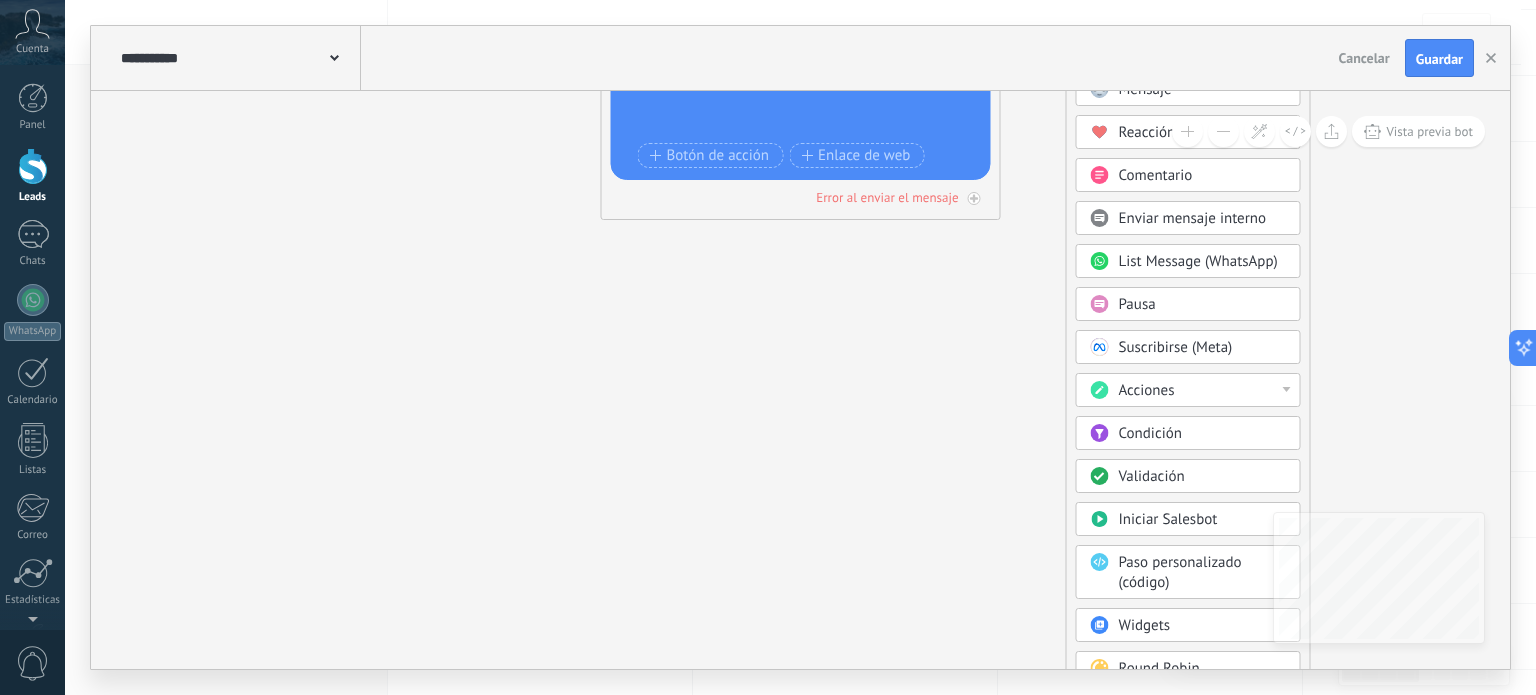 click on "Condición" at bounding box center (1203, 434) 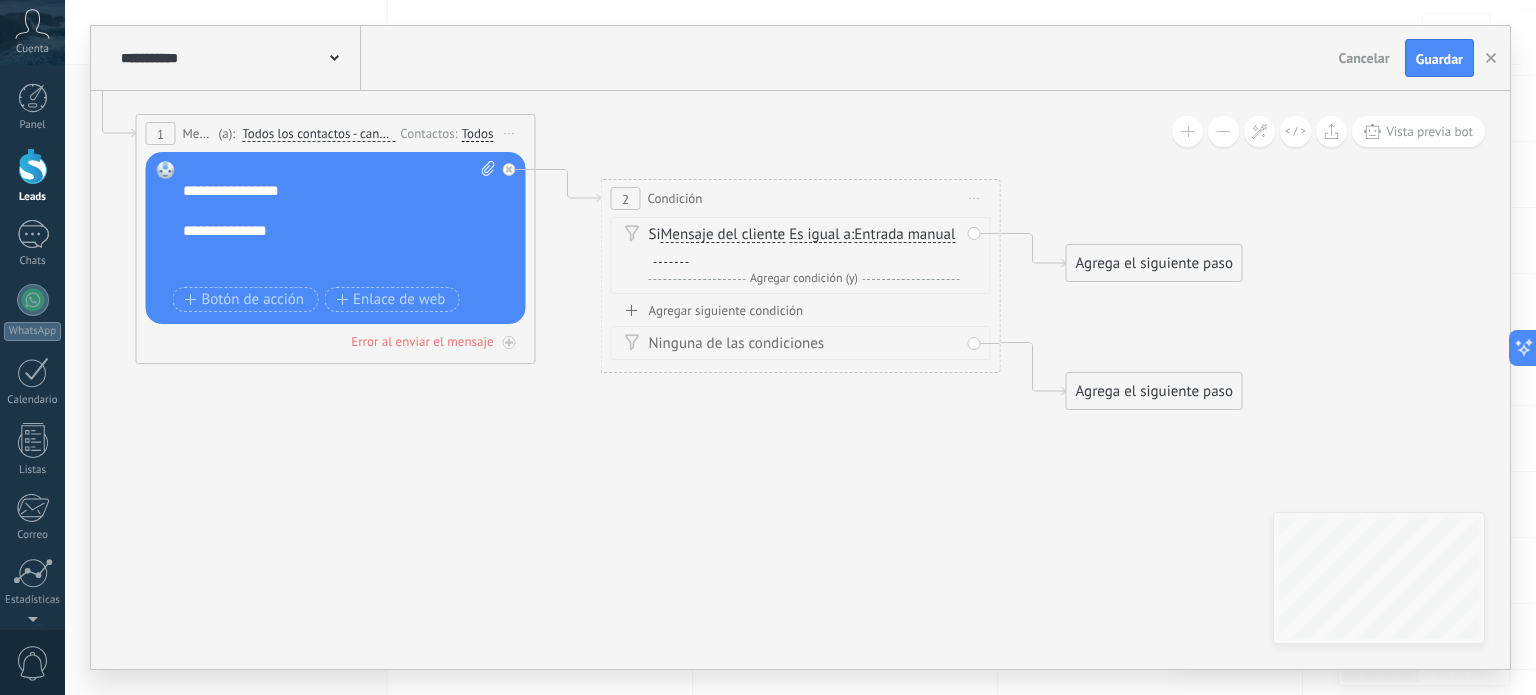 click at bounding box center [671, 255] 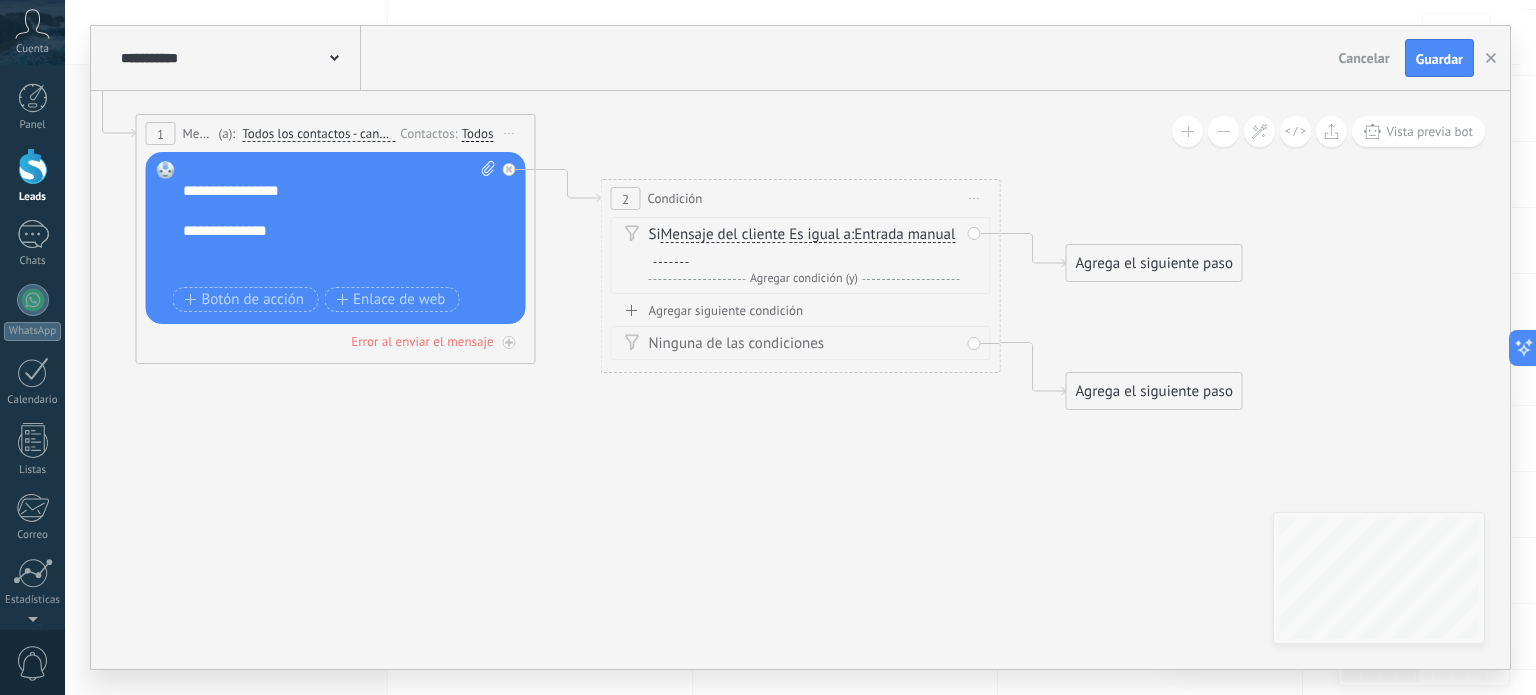 type 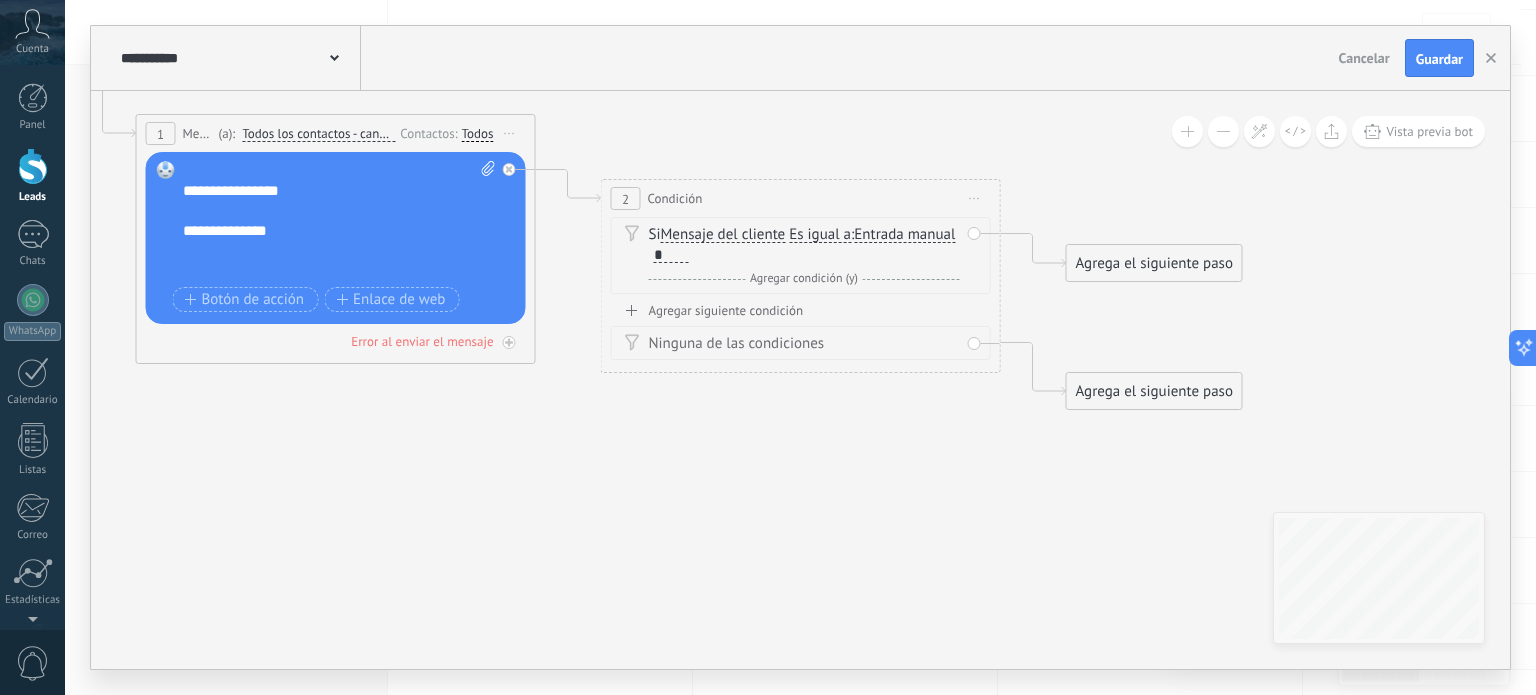 click on "Agregar condición (y)" at bounding box center [804, 278] 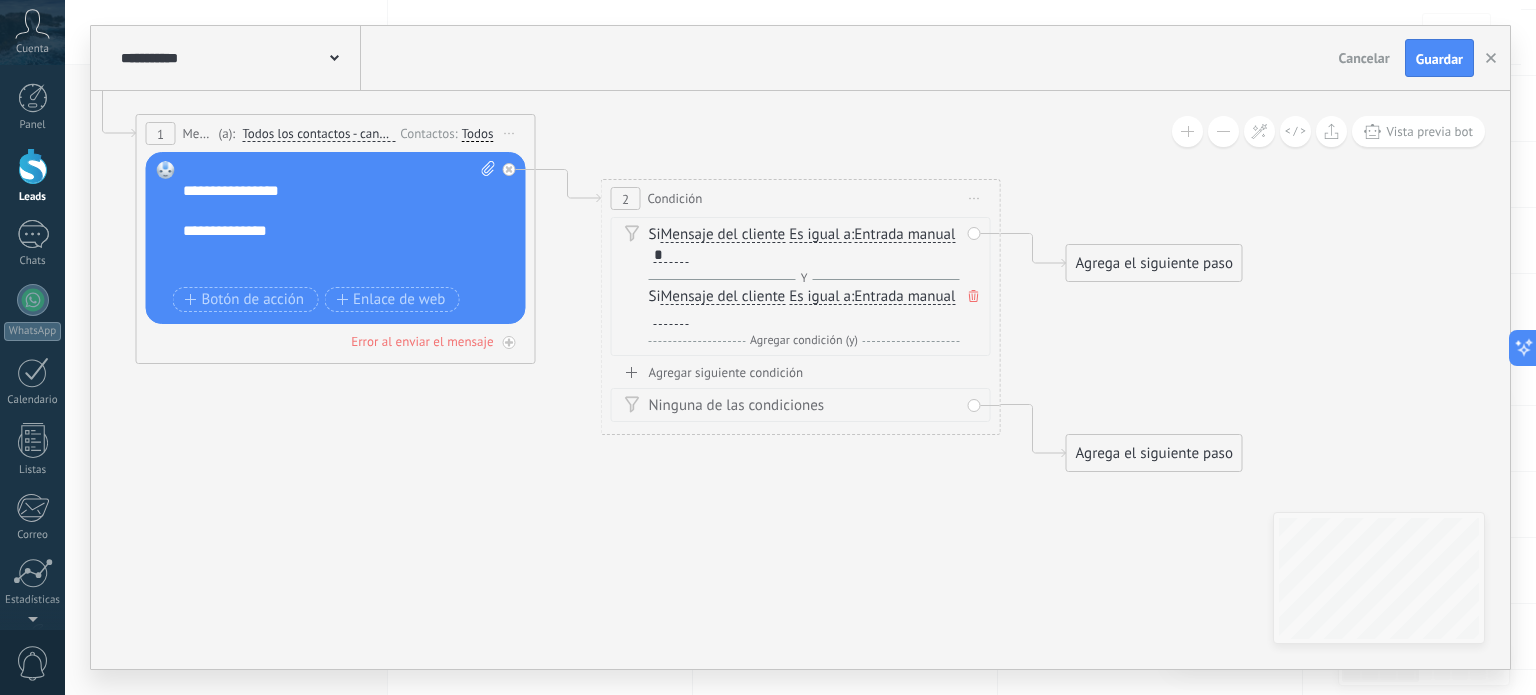 click at bounding box center [671, 317] 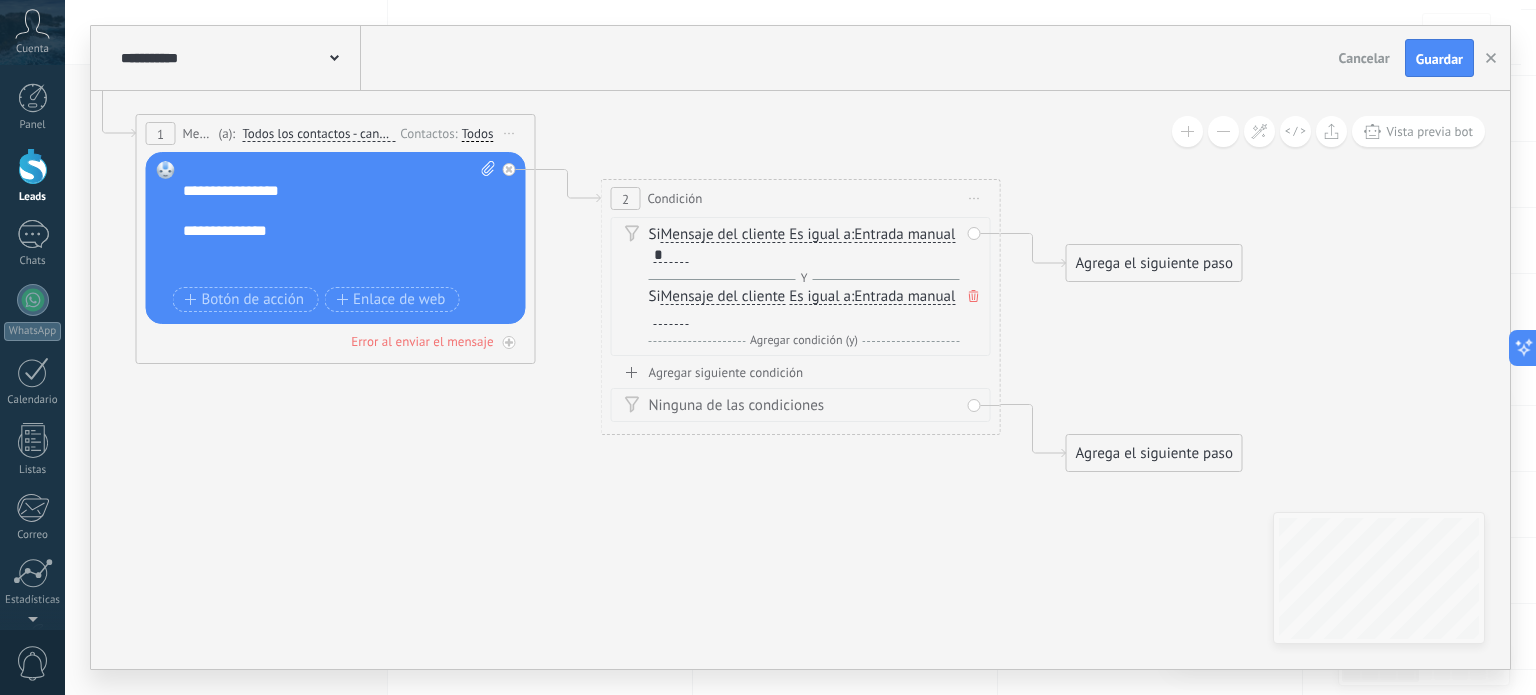 type 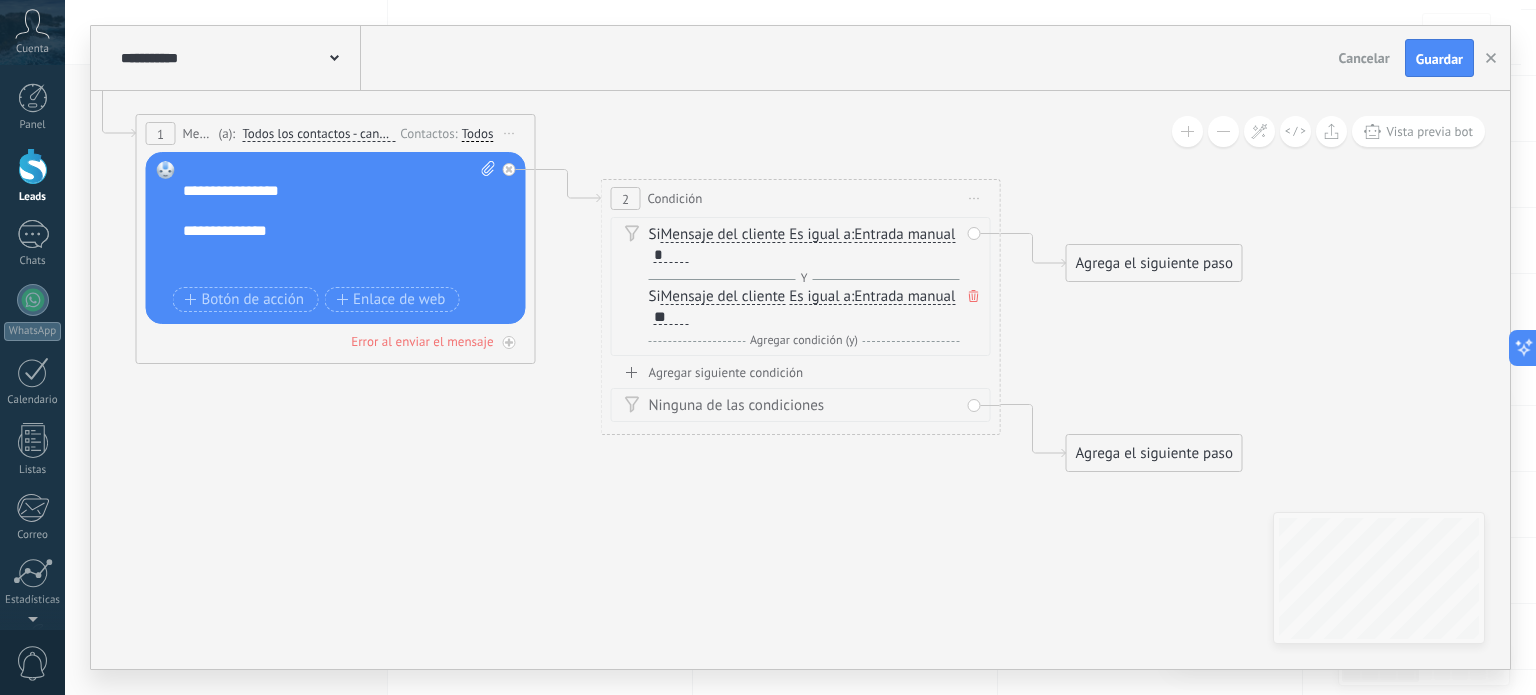click on "Si
Mensaje del cliente
Mensaje del cliente
Emoción de la conversación
Comentario del cliente
El cliente
Código de chat activo
Mensajero de chat activo
Fuente de cliente potencial
Estado de la conversación
* Y" at bounding box center (801, 286) 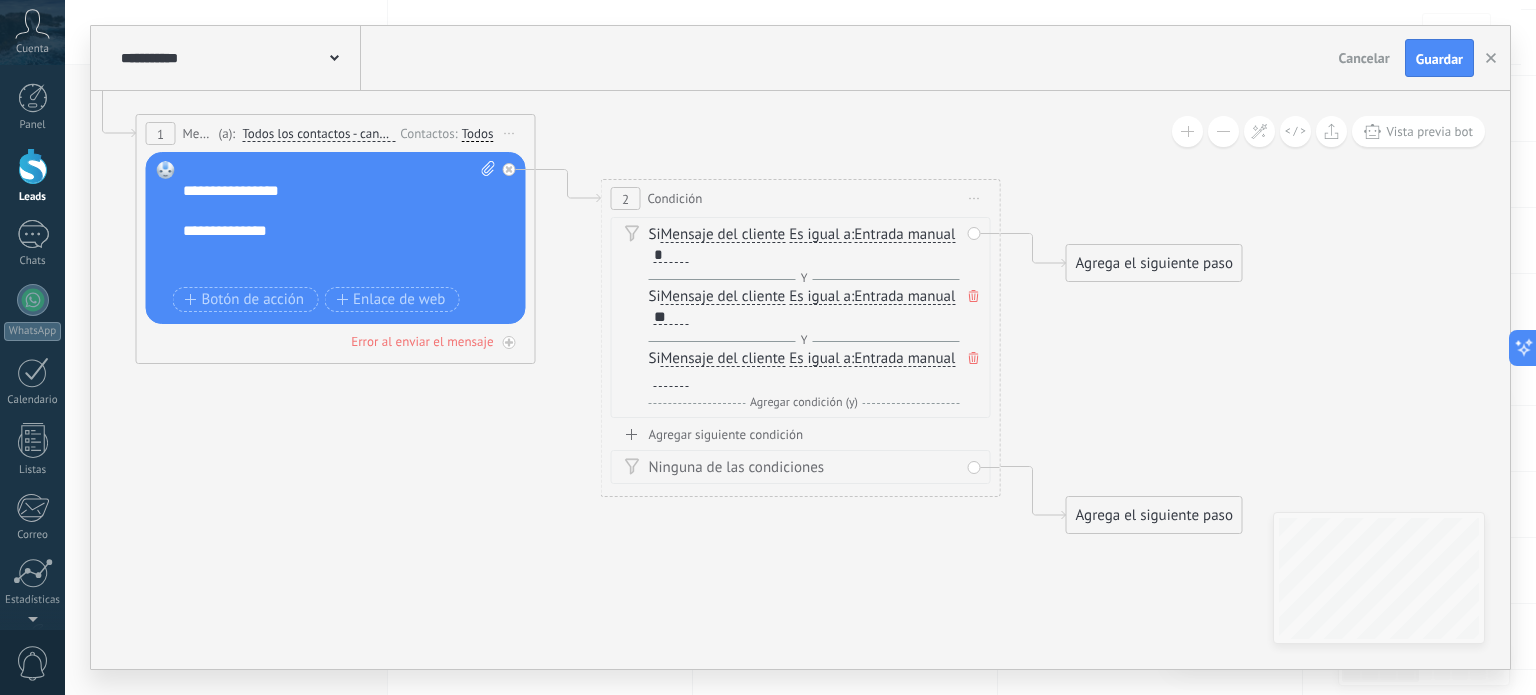 click at bounding box center [671, 379] 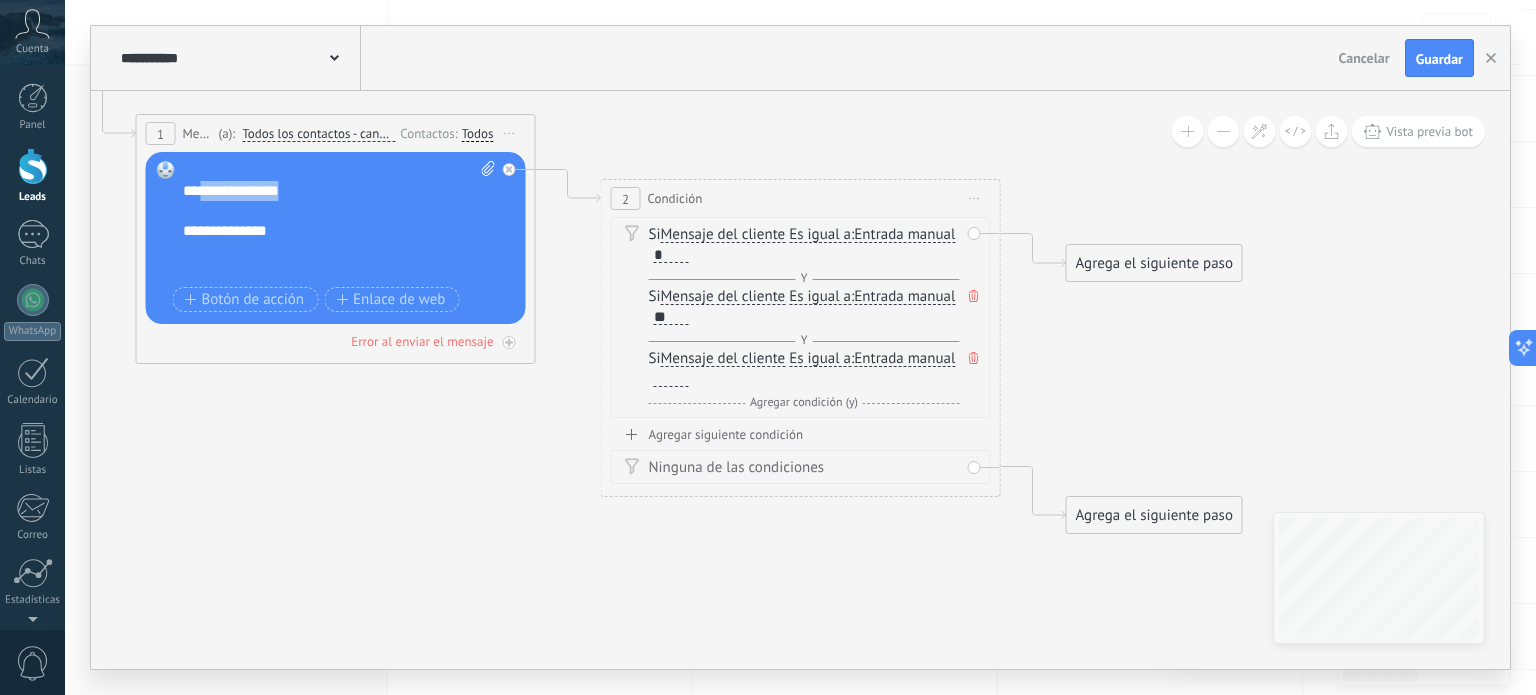 drag, startPoint x: 313, startPoint y: 191, endPoint x: 199, endPoint y: 198, distance: 114.21471 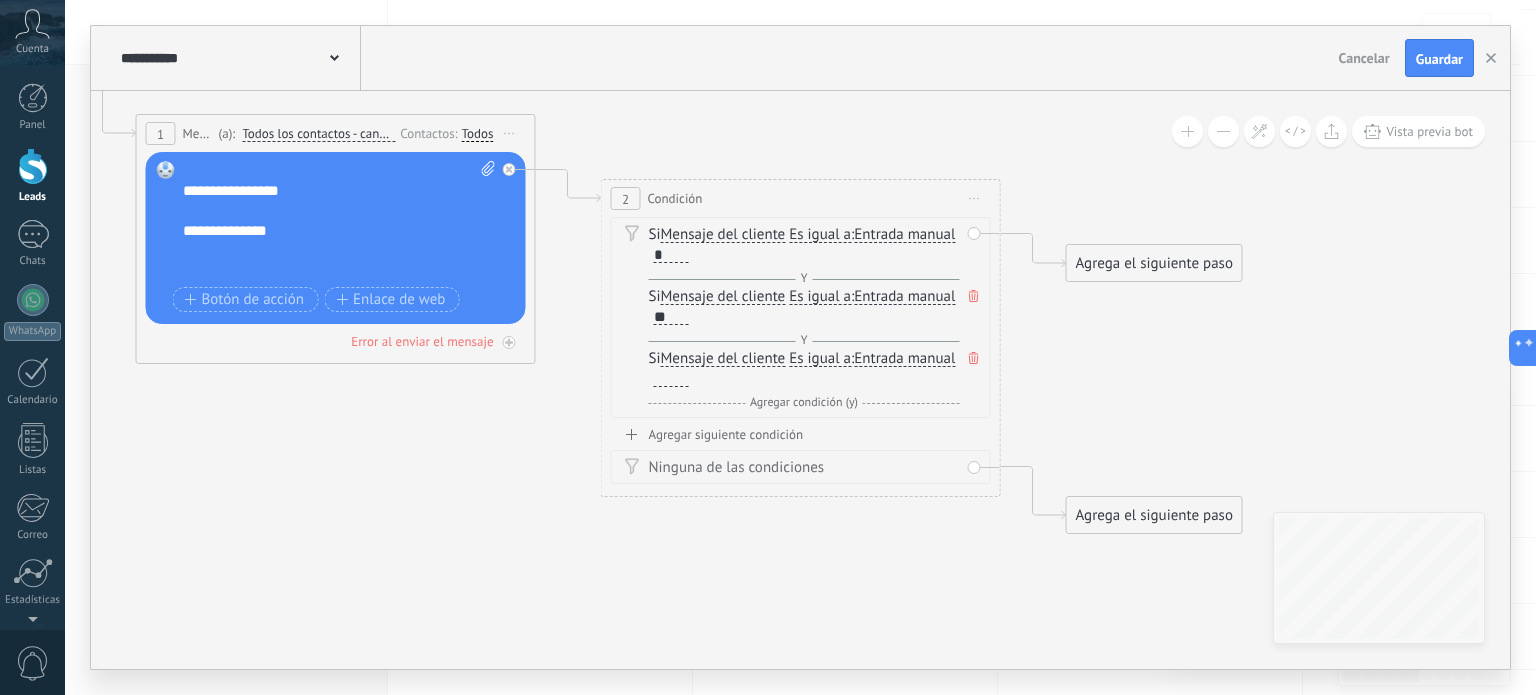 click at bounding box center (671, 379) 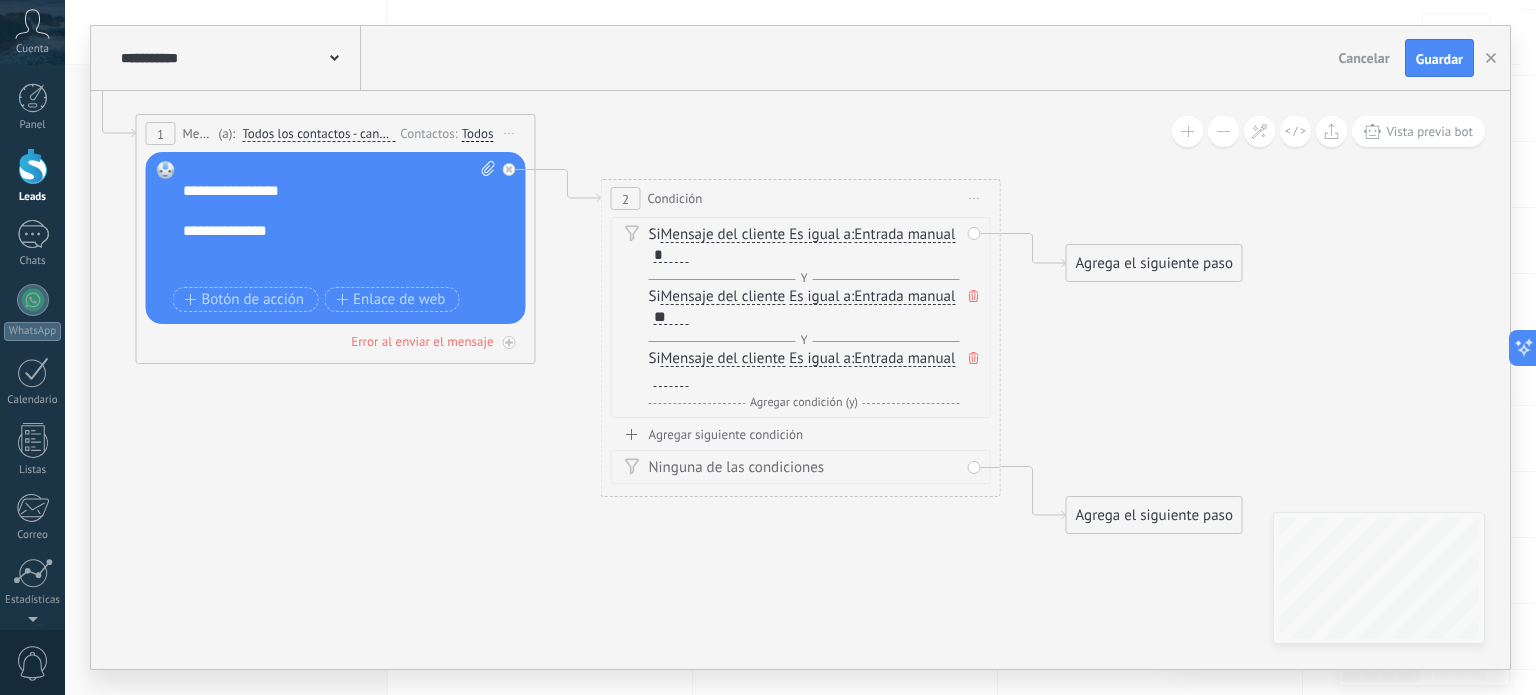 paste 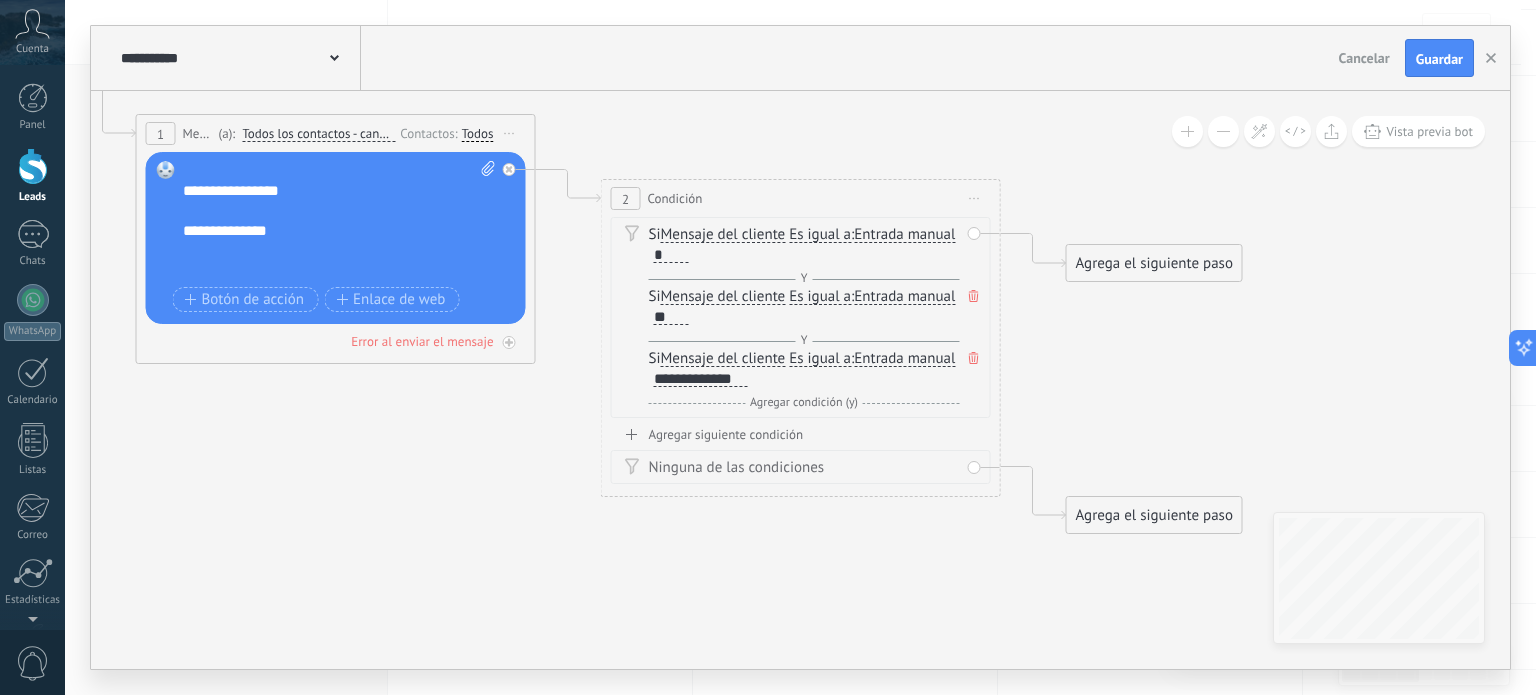 click on "*" at bounding box center [671, 255] 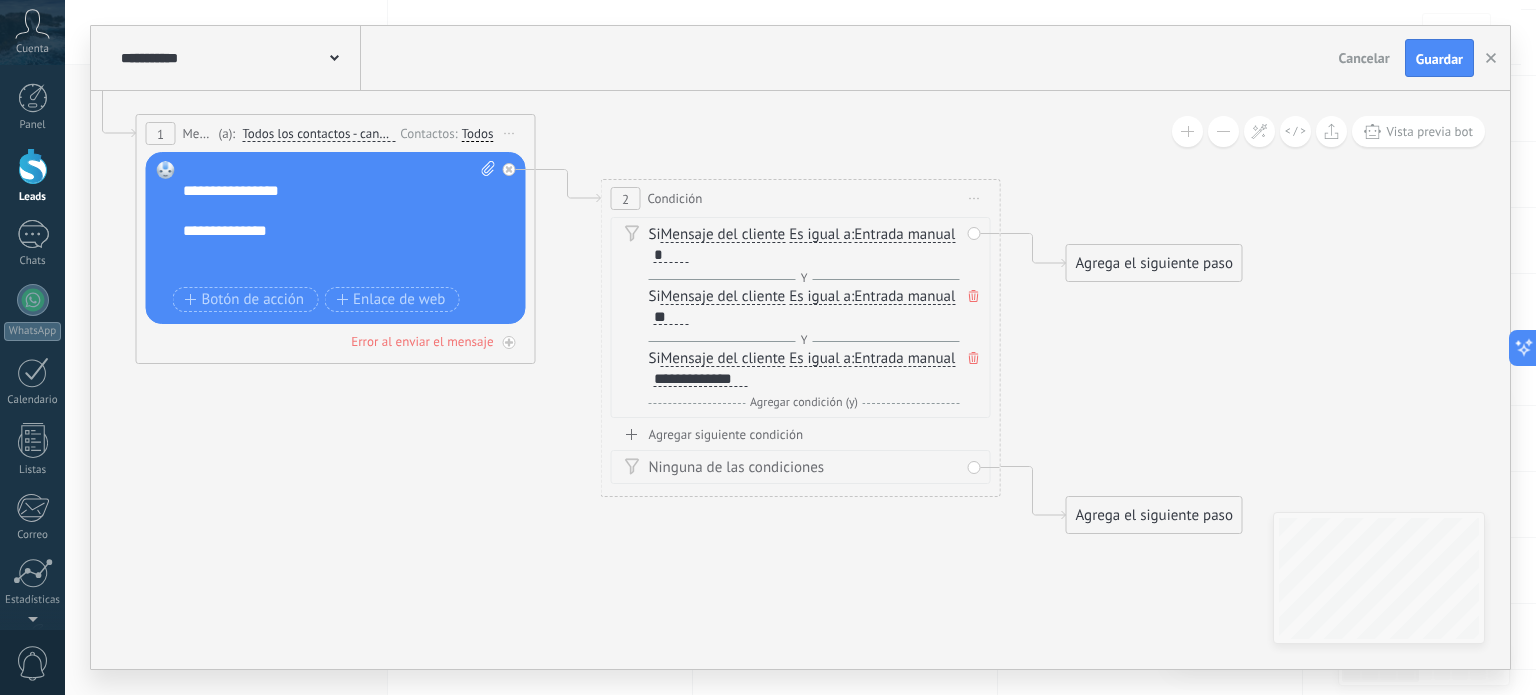 click on "Agrega el siguiente paso" at bounding box center [1154, 263] 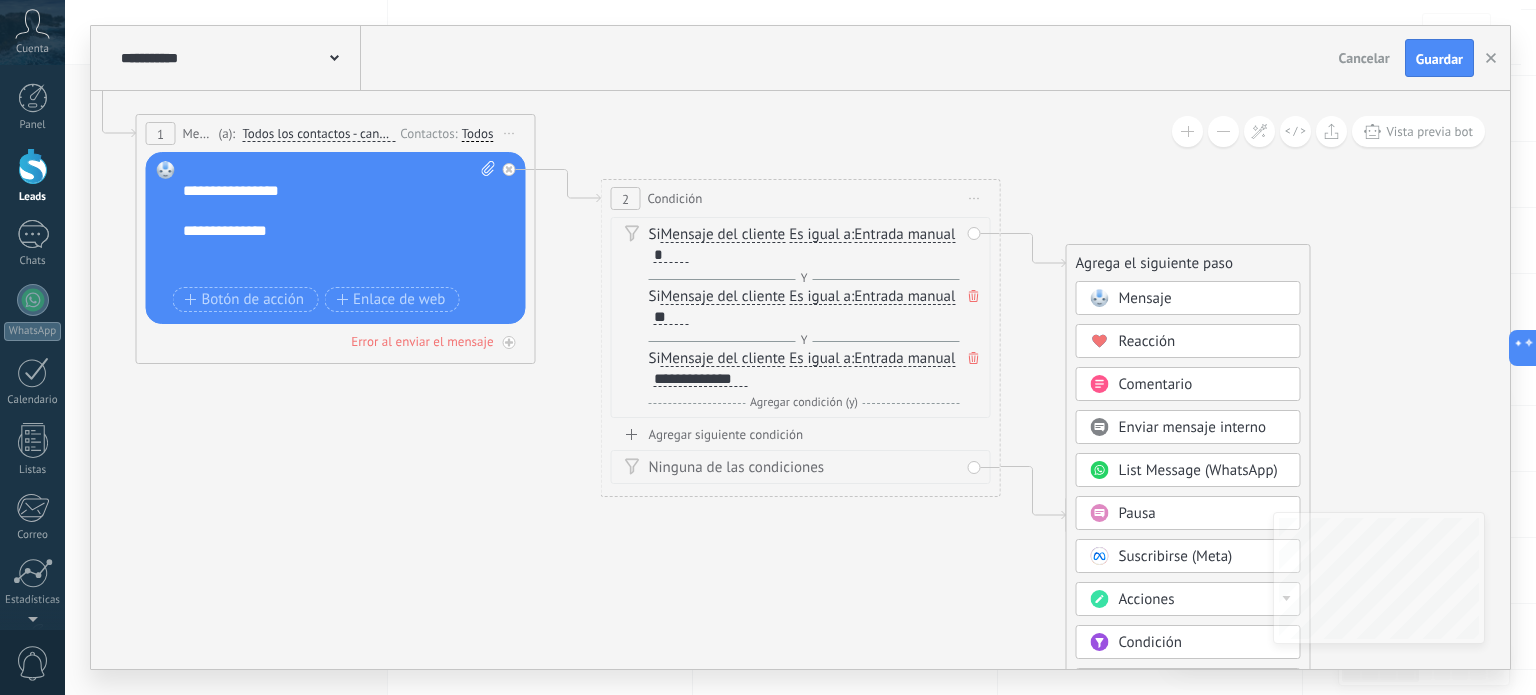 click on "Mensaje" at bounding box center (1145, 298) 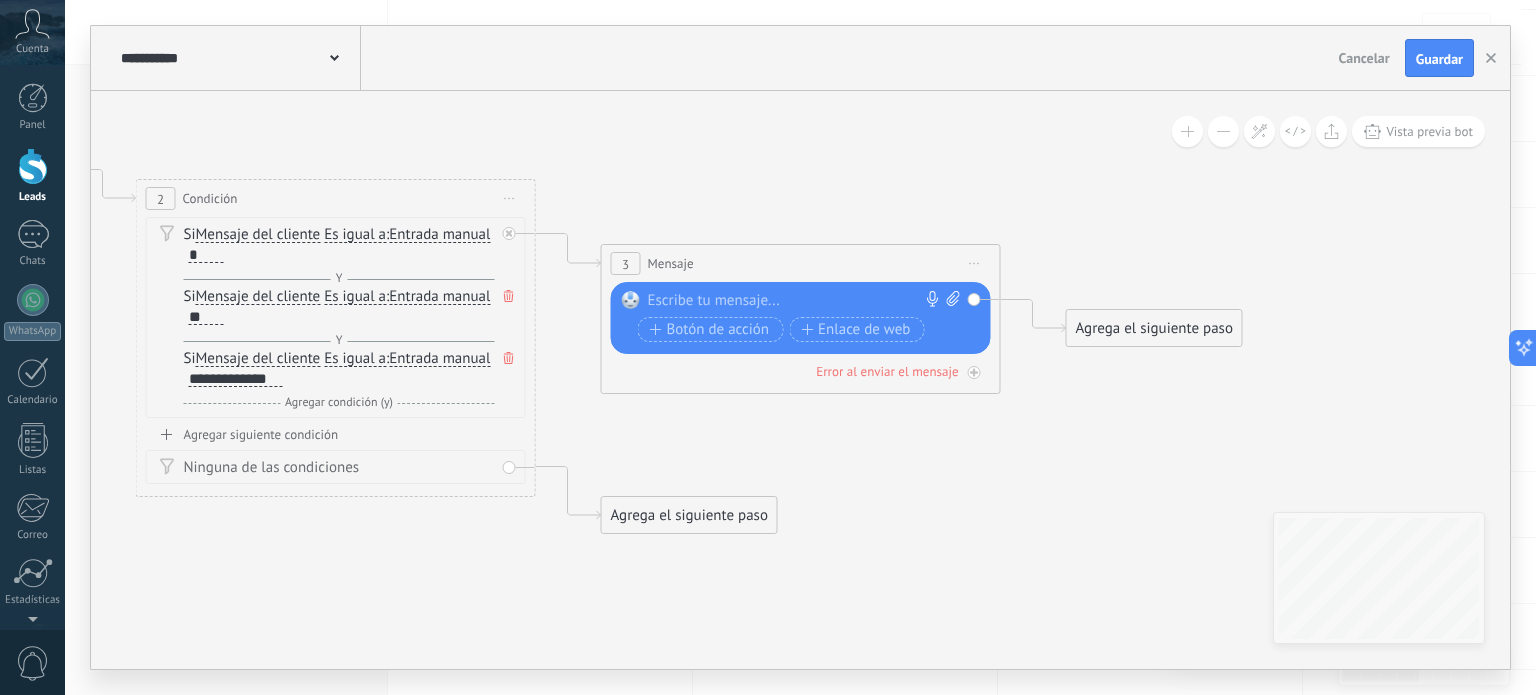 click at bounding box center [796, 301] 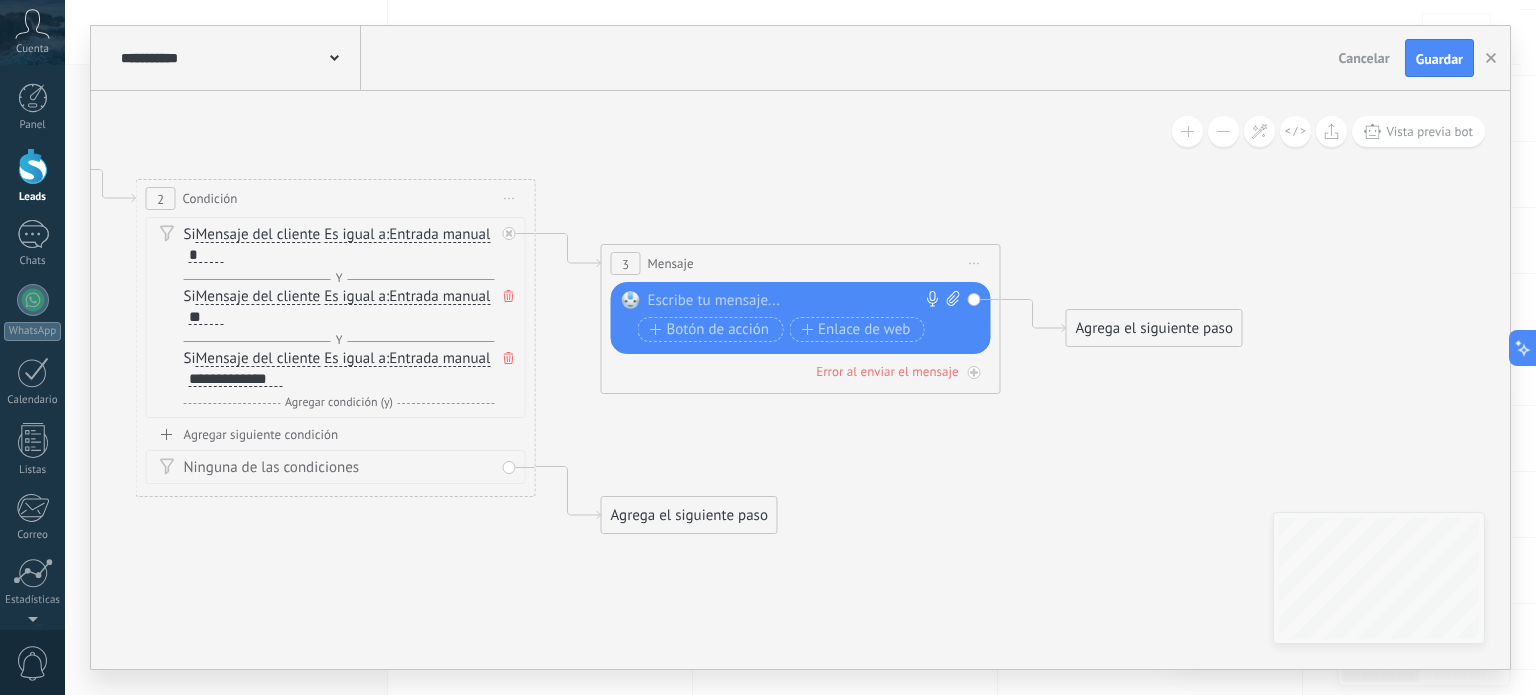 click on "Reemplazar
Quitar
Convertir a mensaje de voz
Arrastre la imagen aquí para adjuntarla.
Añadir imagen
Subir
Arrastrar y soltar
Archivo no encontrado
Escribe tu mensaje..." at bounding box center [801, 318] 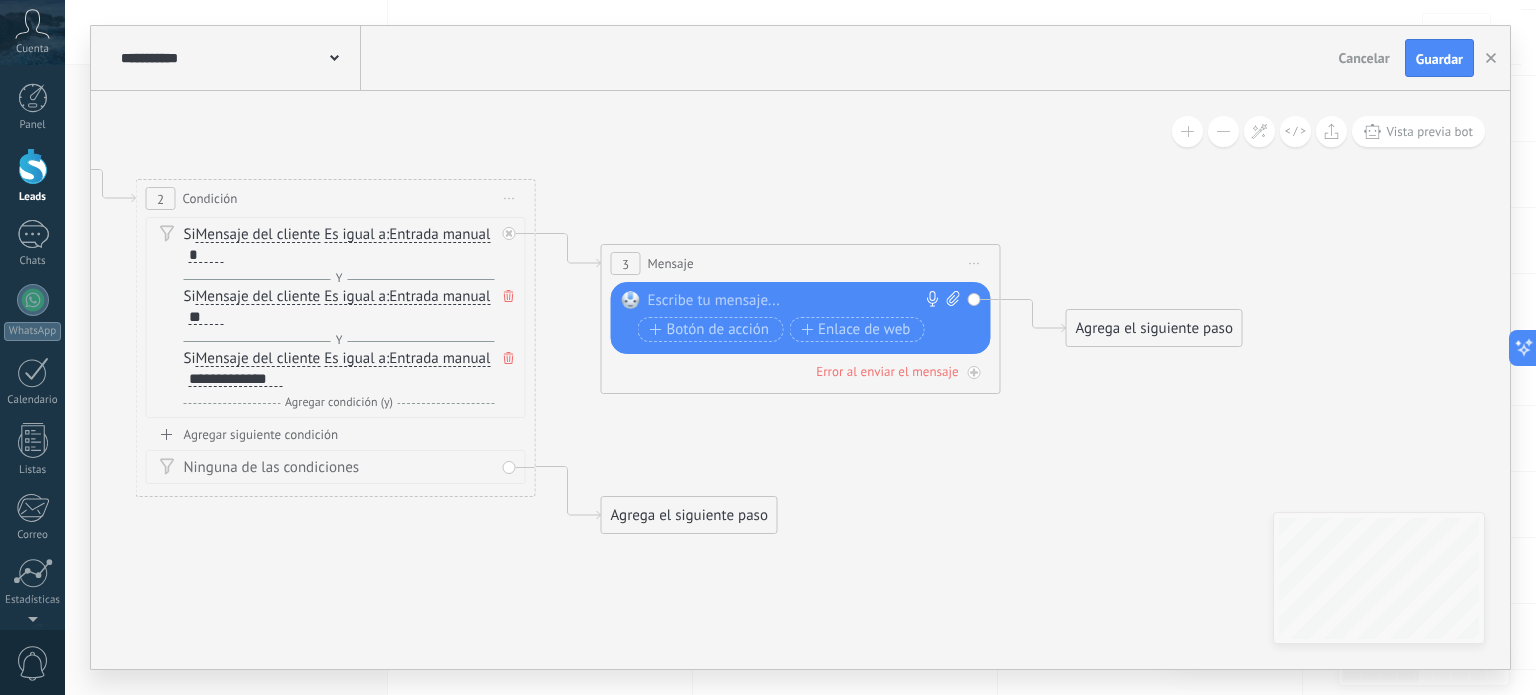 click at bounding box center [796, 301] 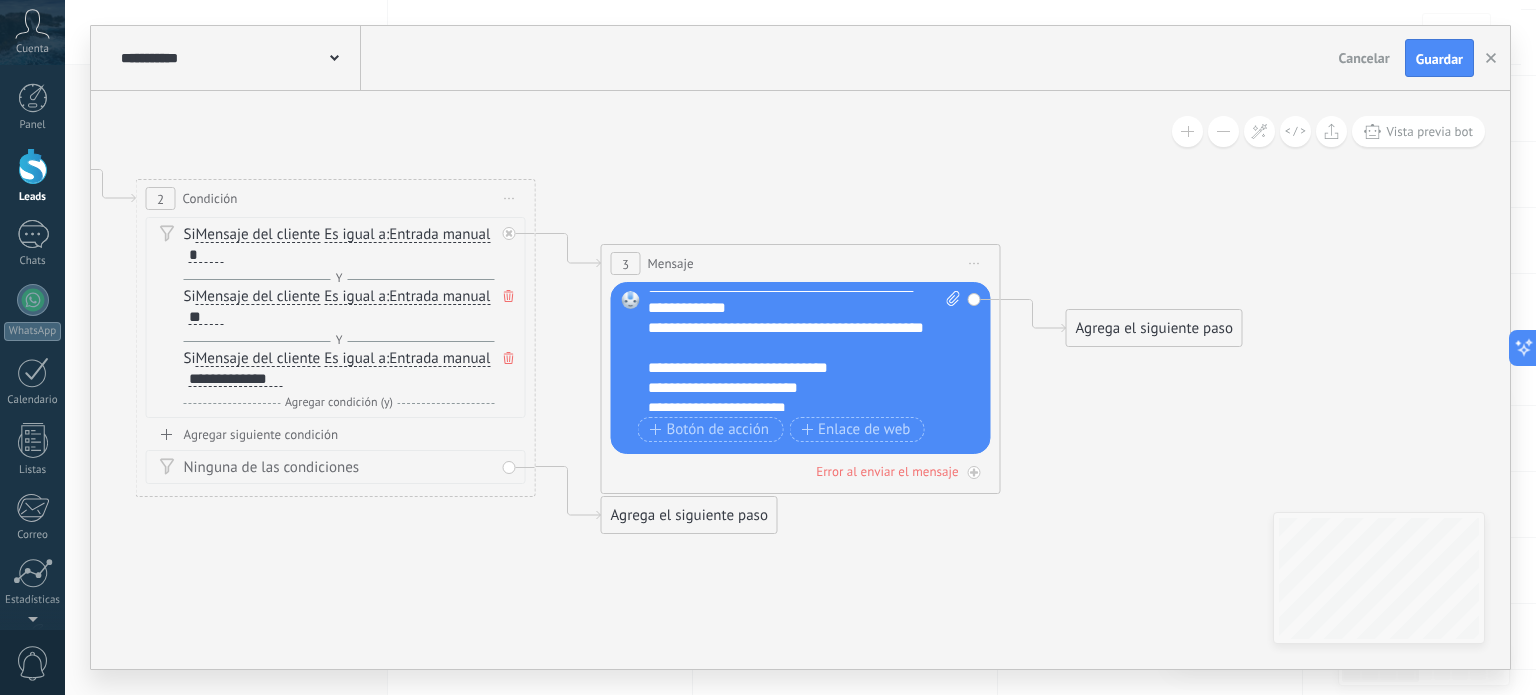 scroll, scrollTop: 0, scrollLeft: 0, axis: both 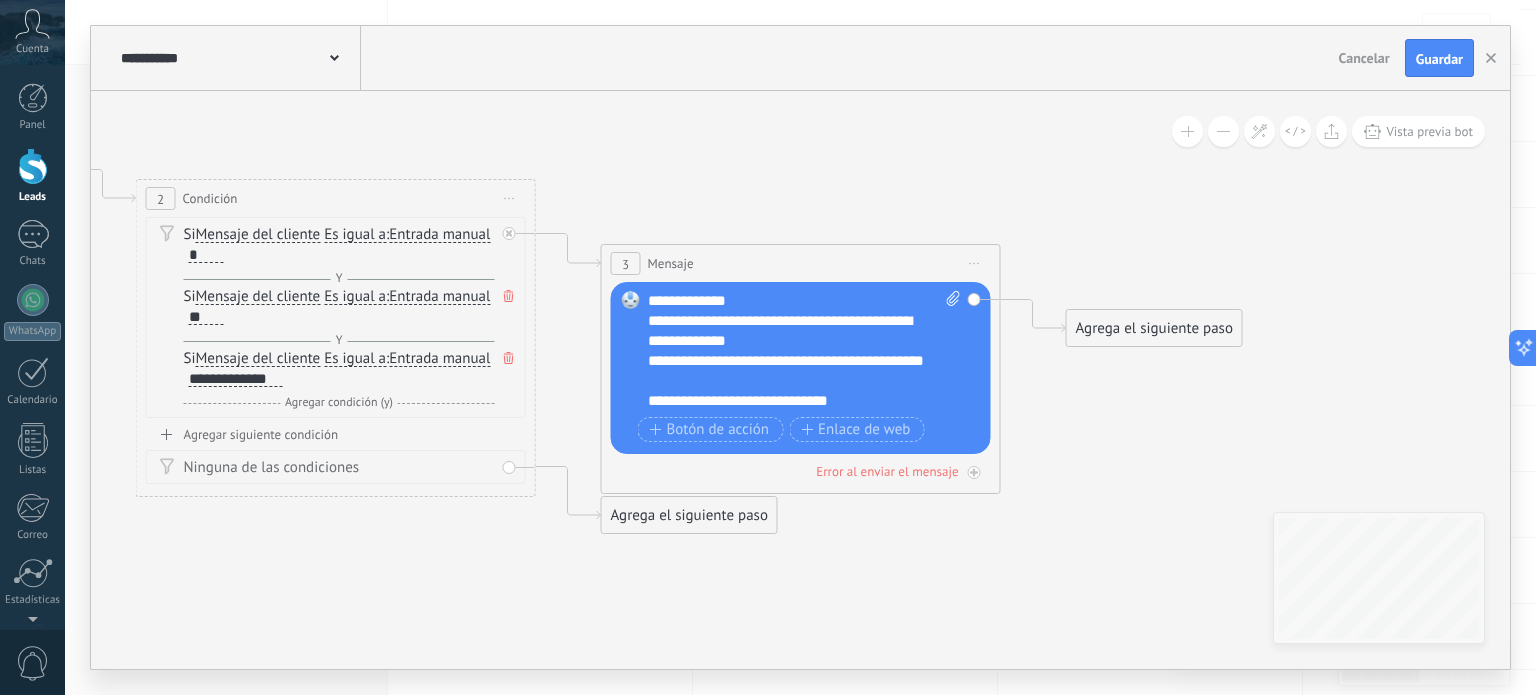click 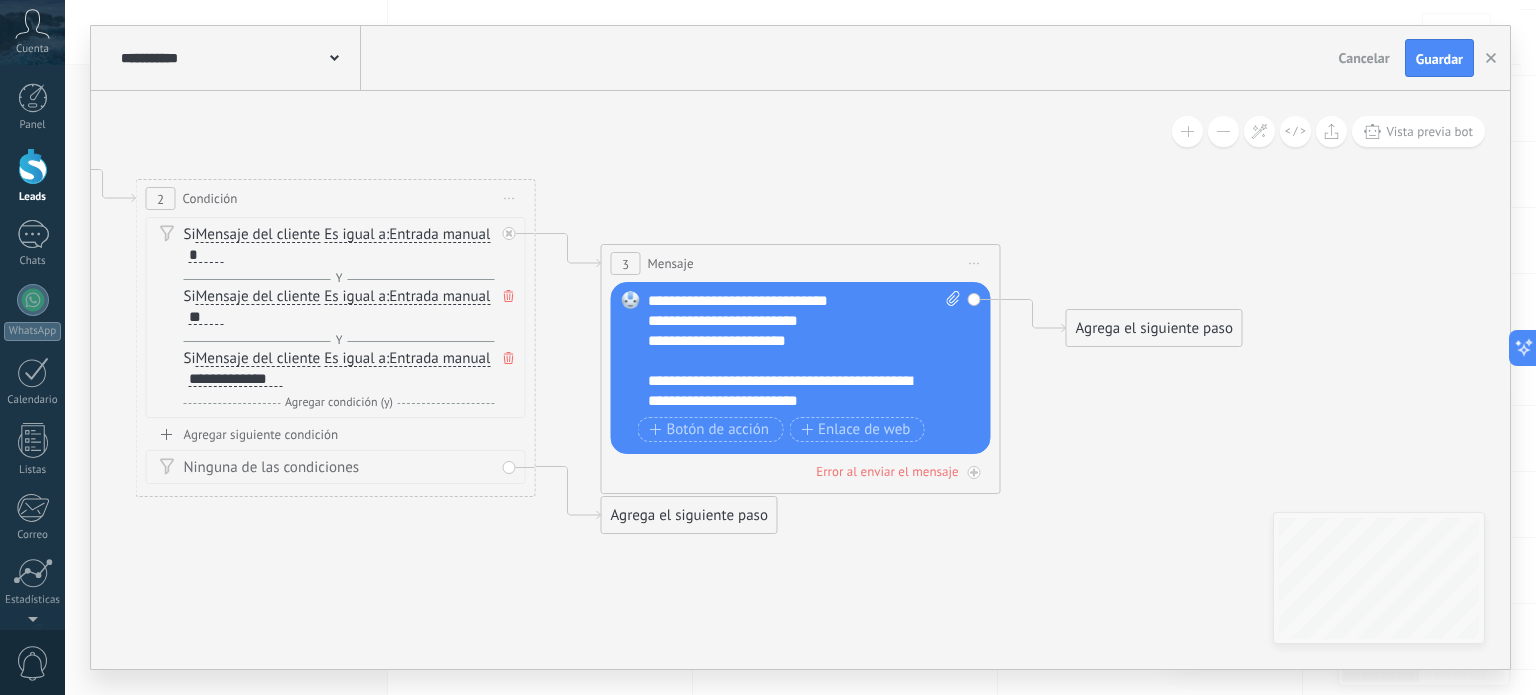 scroll, scrollTop: 0, scrollLeft: 0, axis: both 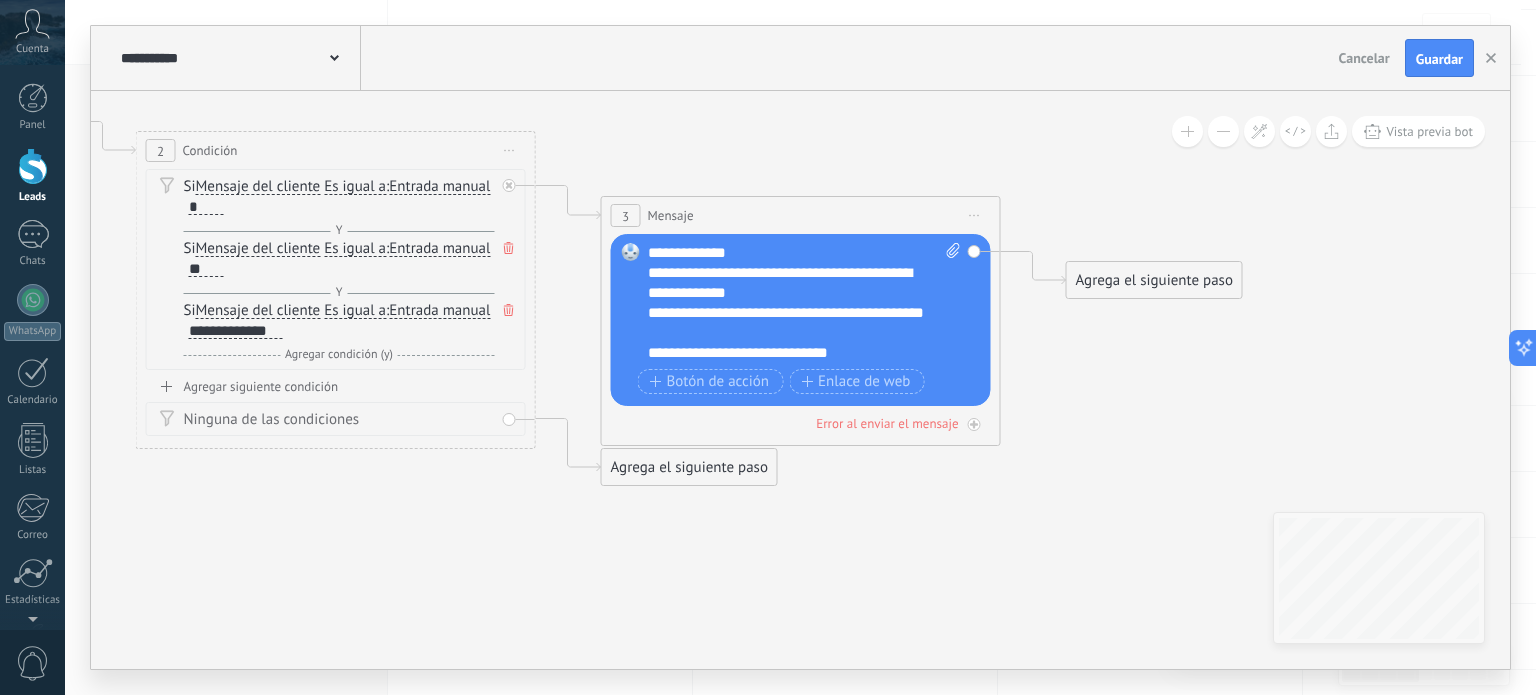 click on "Ninguna de las condiciones" at bounding box center (339, 420) 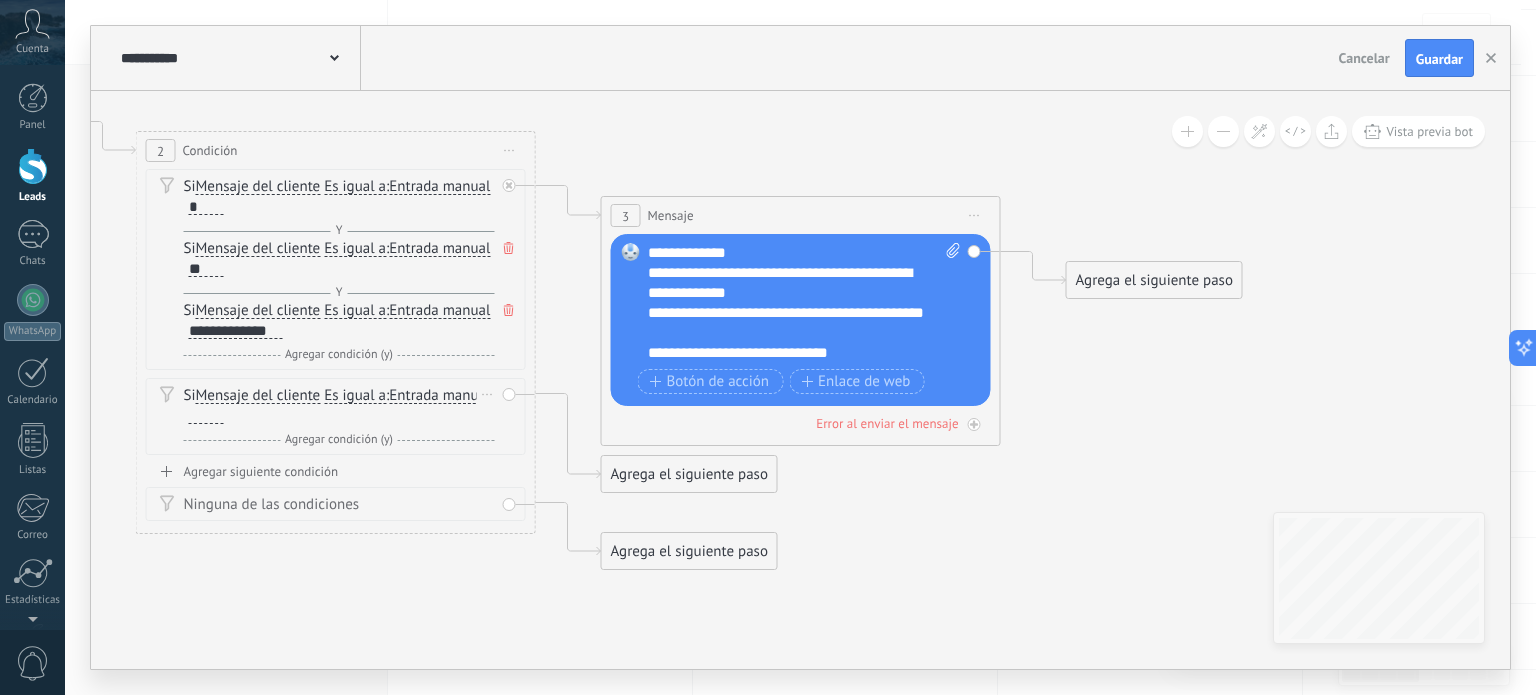 click on "Borrar" at bounding box center [488, 394] 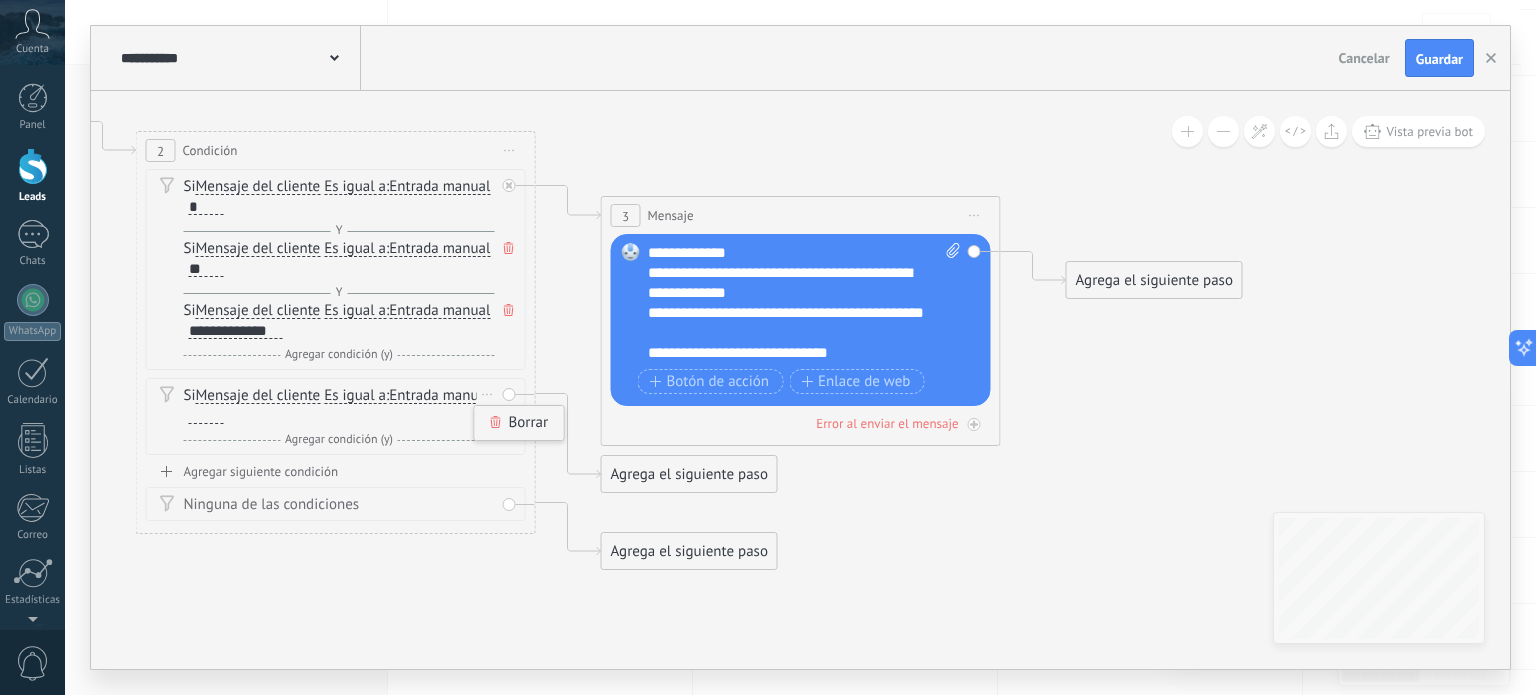 click 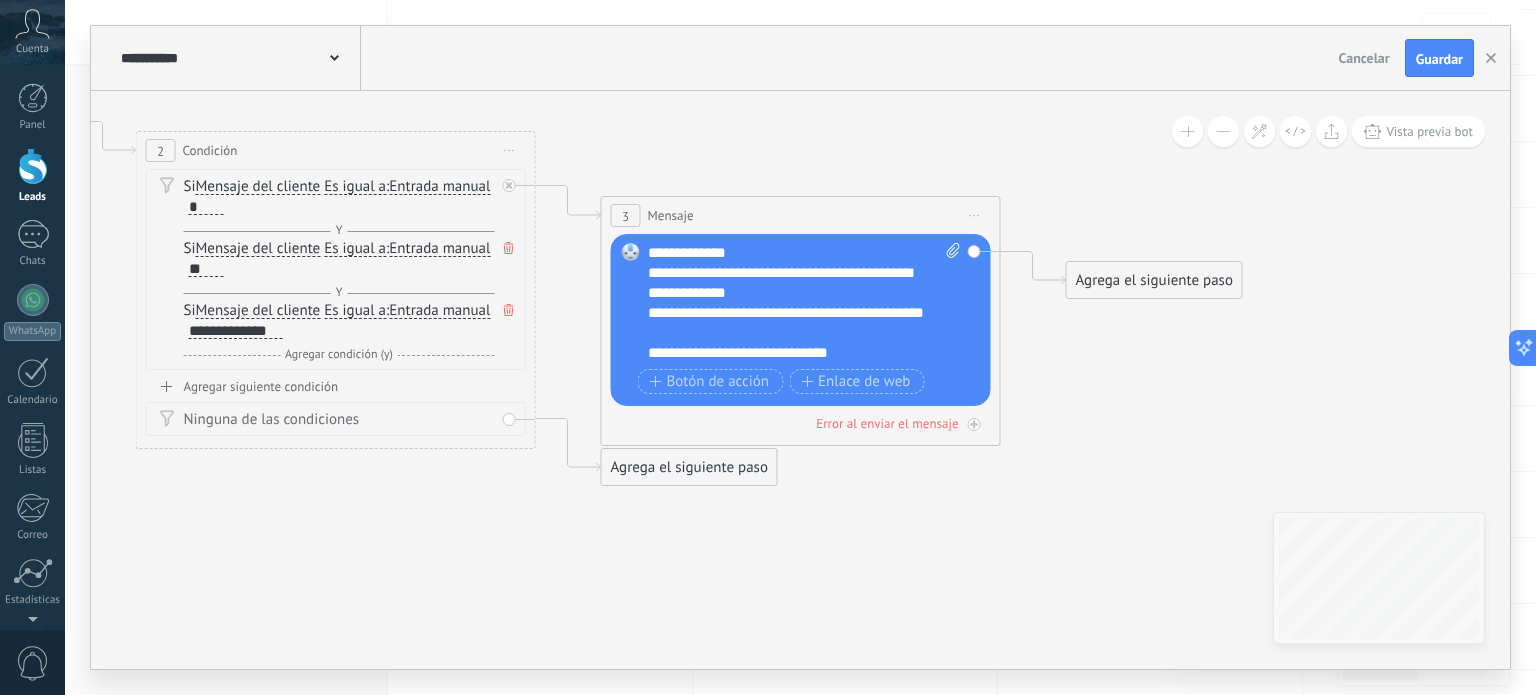 click on "Ninguna de las condiciones" at bounding box center (339, 420) 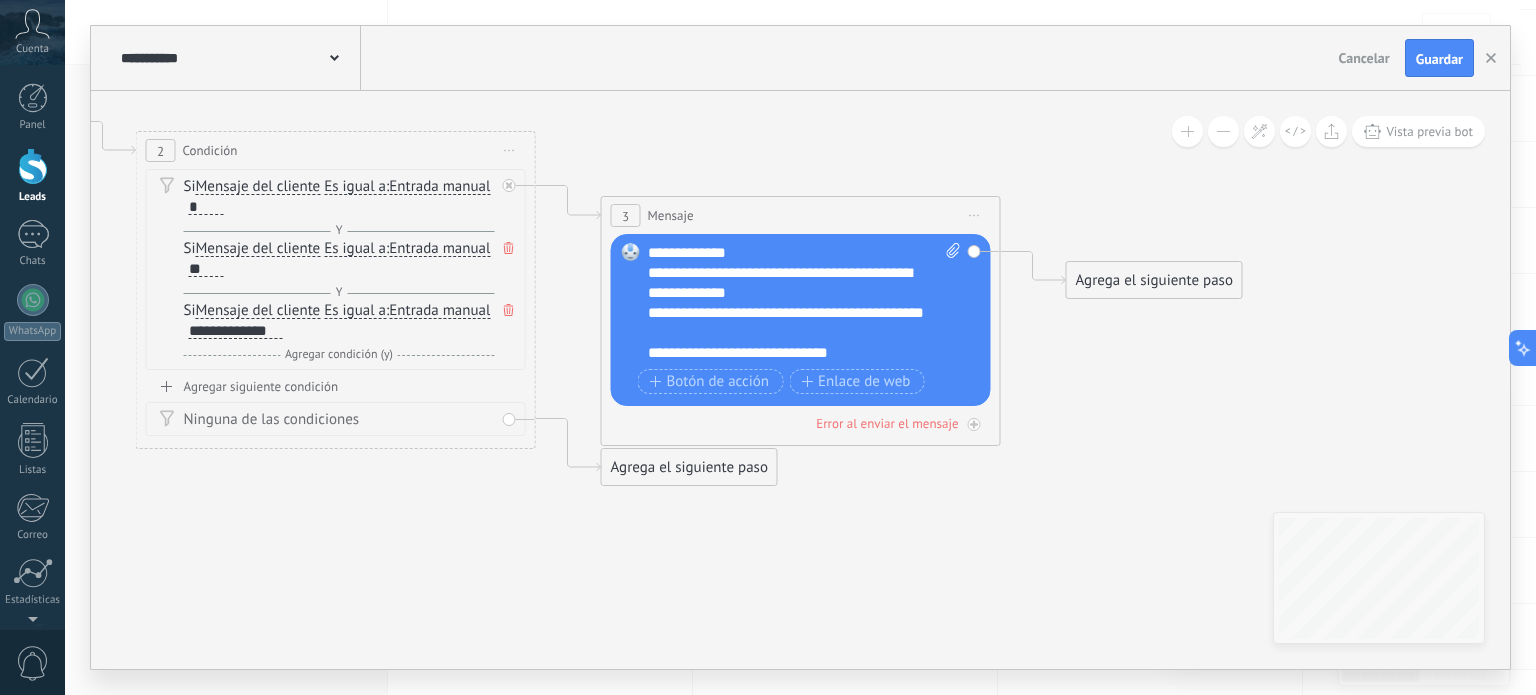 click on "Ninguna de las condiciones" at bounding box center [339, 420] 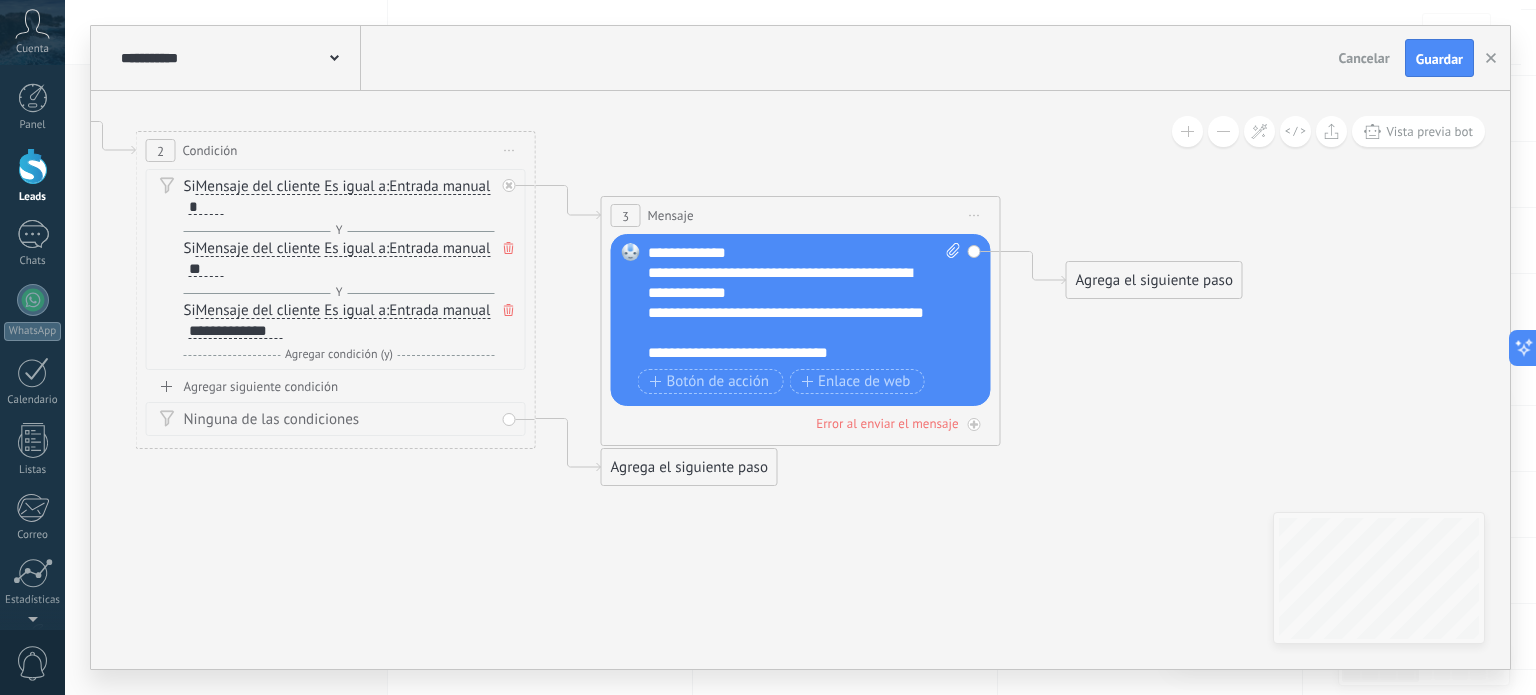 click on "Agregar siguiente condición" at bounding box center (336, 386) 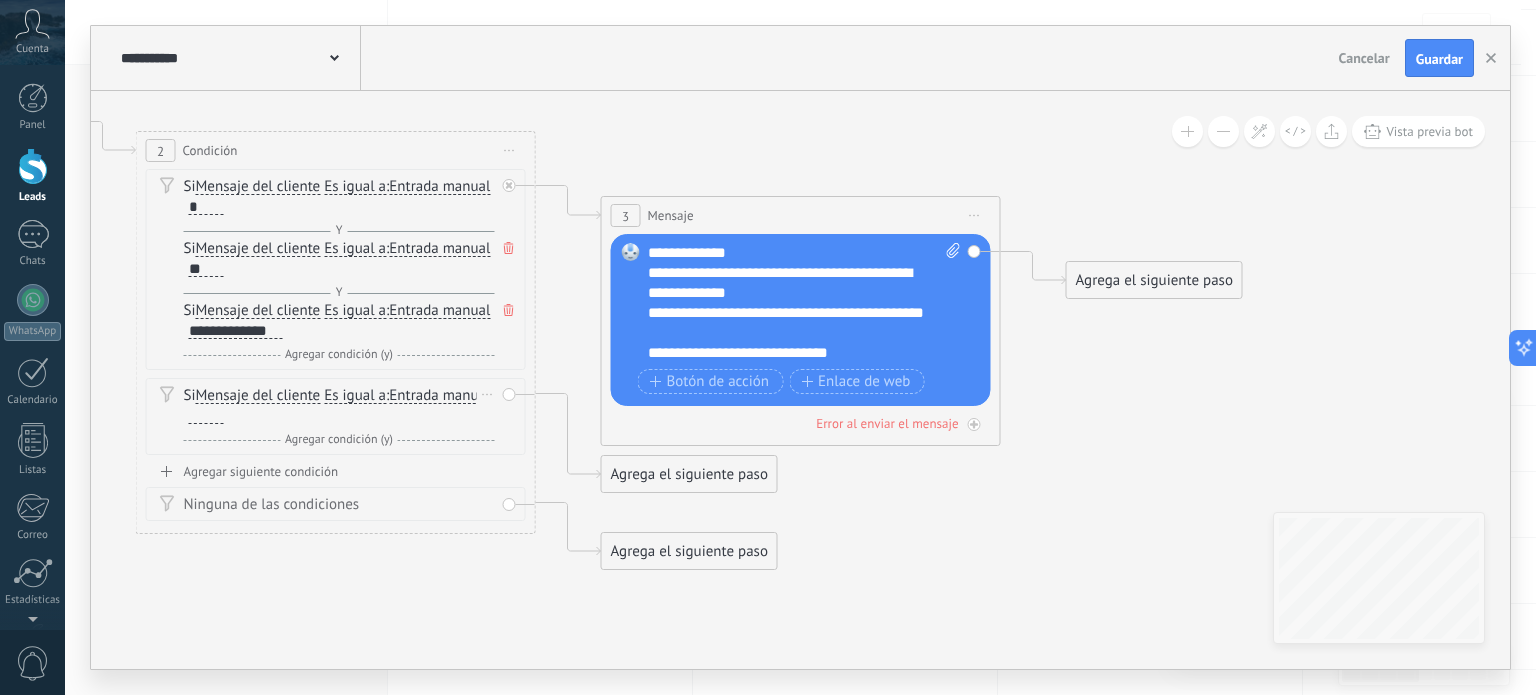 click at bounding box center [206, 416] 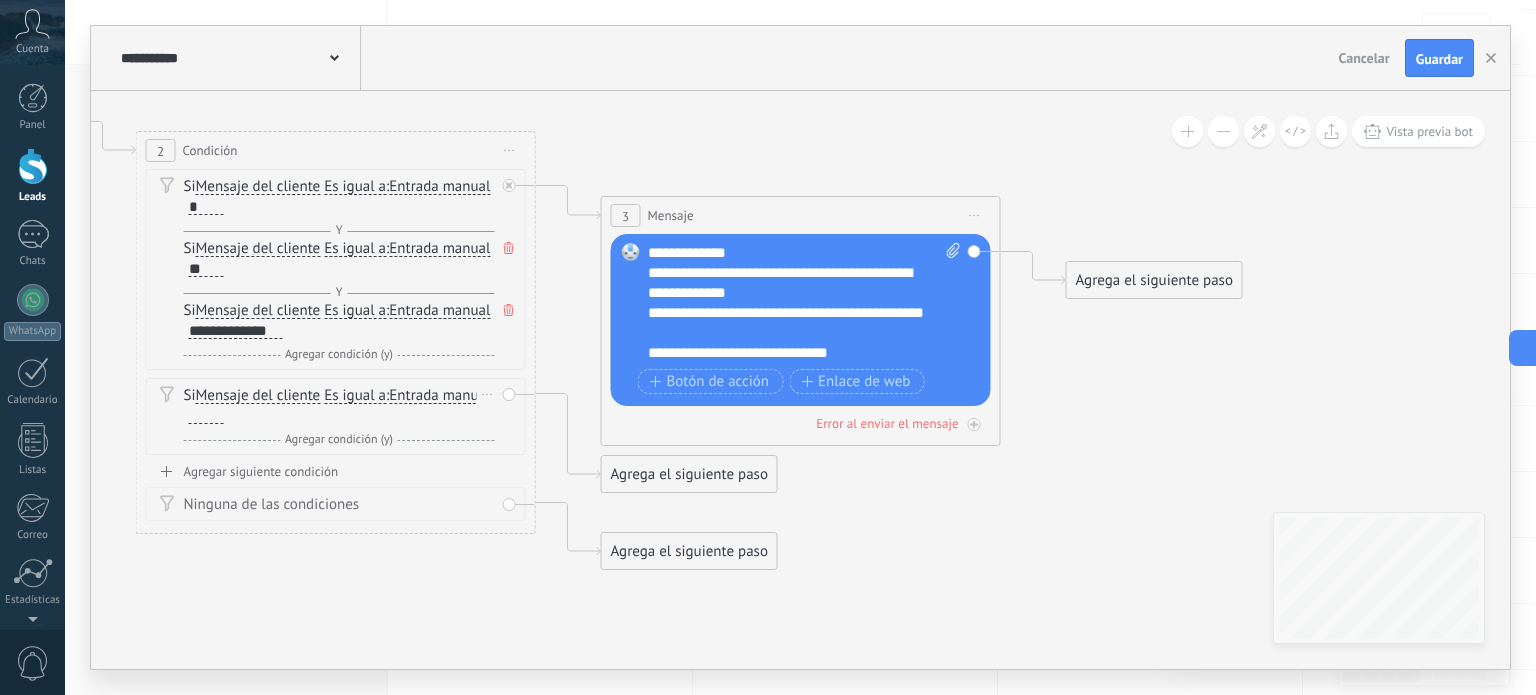 type 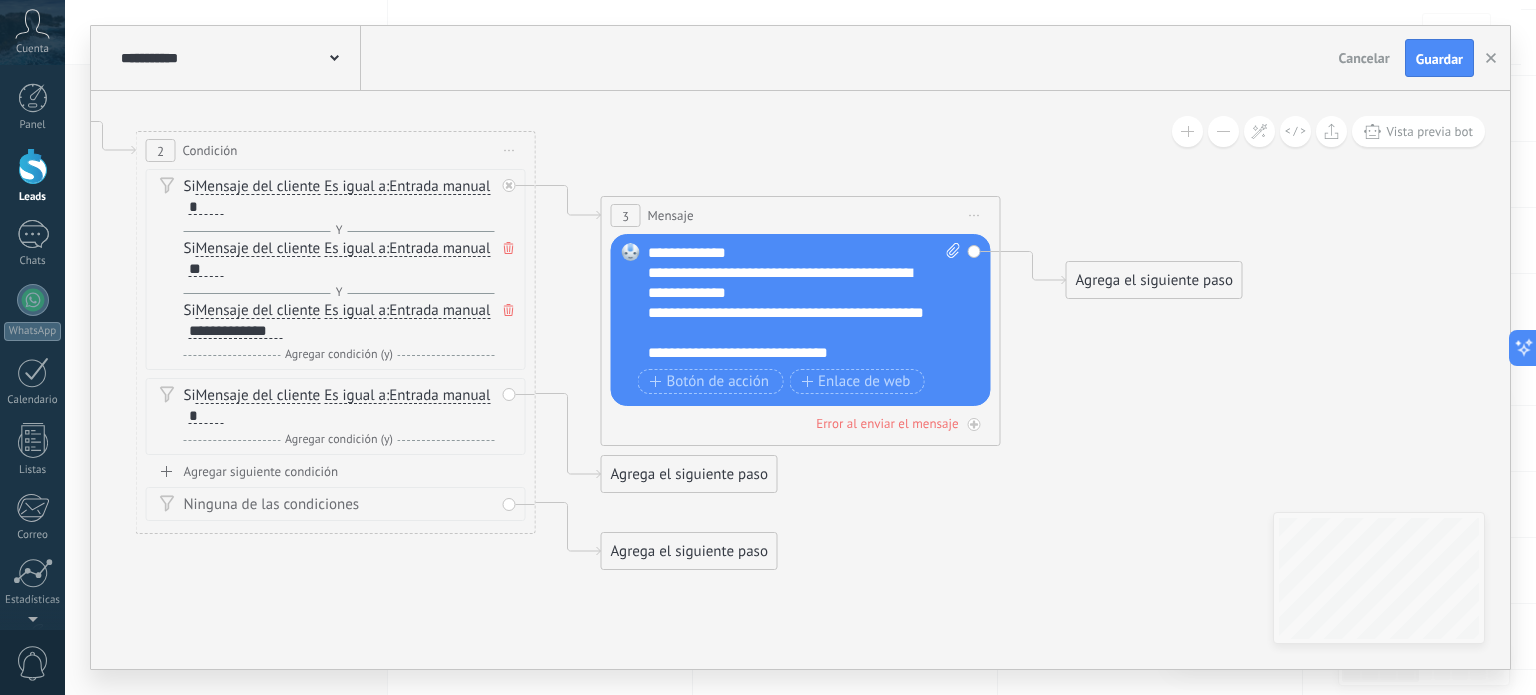 click on "Agregar siguiente condición" at bounding box center [336, 471] 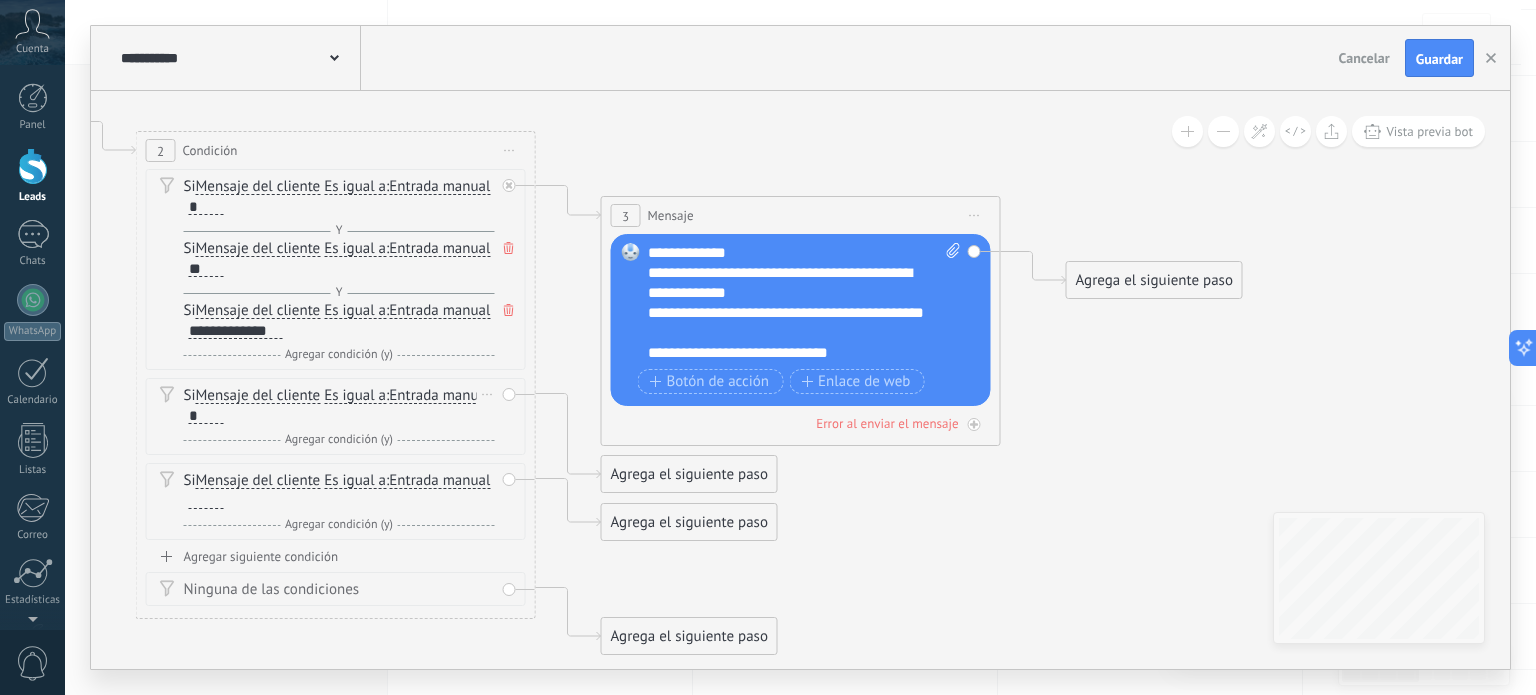 click on "Y
Agregar condición (y)" at bounding box center (339, 440) 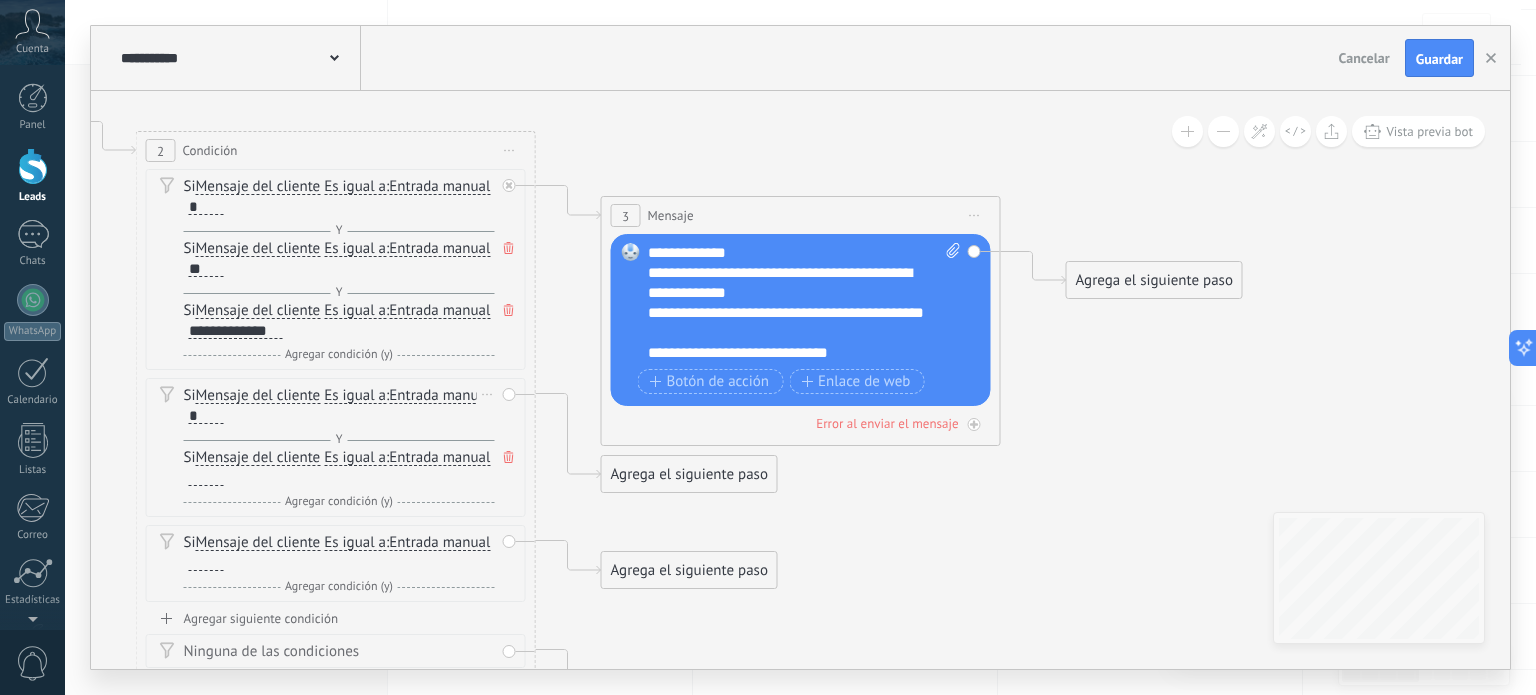 click on "Y
Agregar condición (y)" at bounding box center [339, 440] 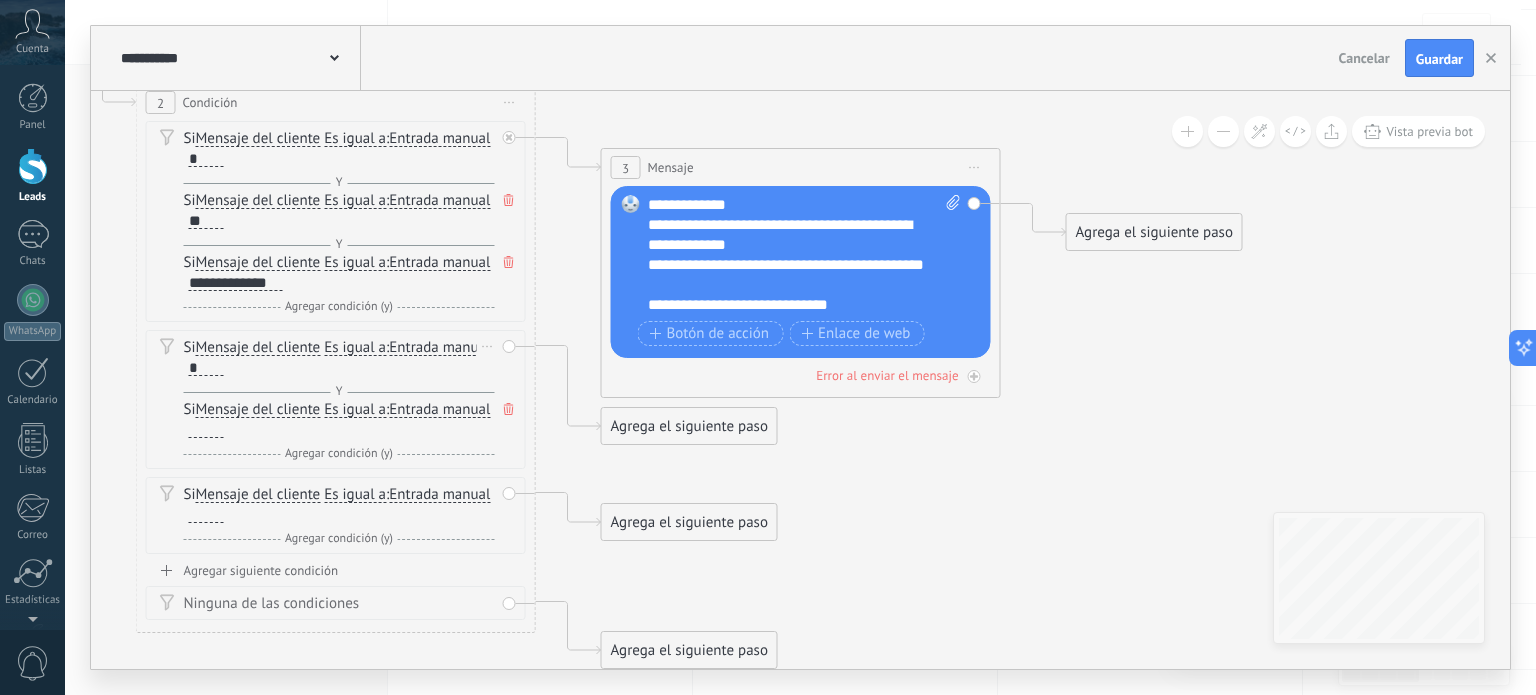 click at bounding box center (206, 430) 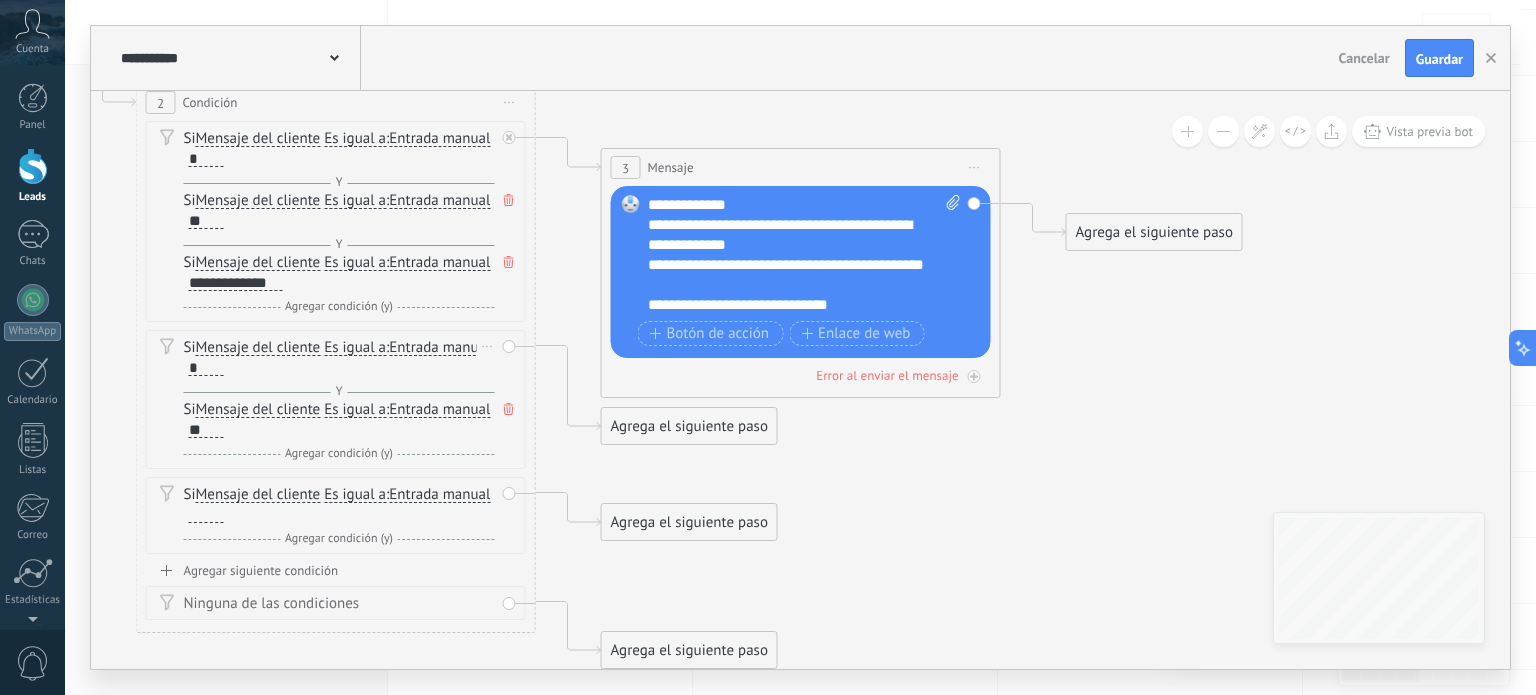 click on "Agregar condición (y)" at bounding box center [339, 453] 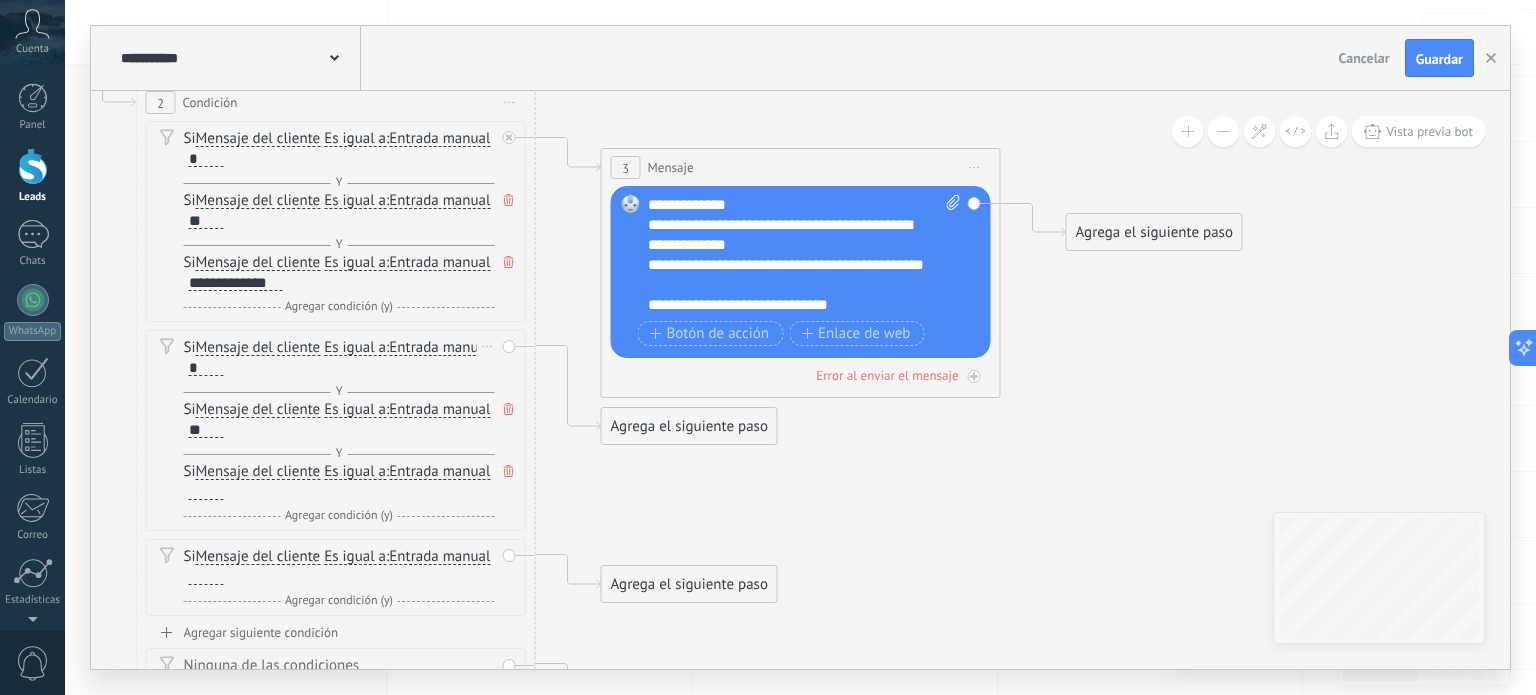 click at bounding box center [206, 492] 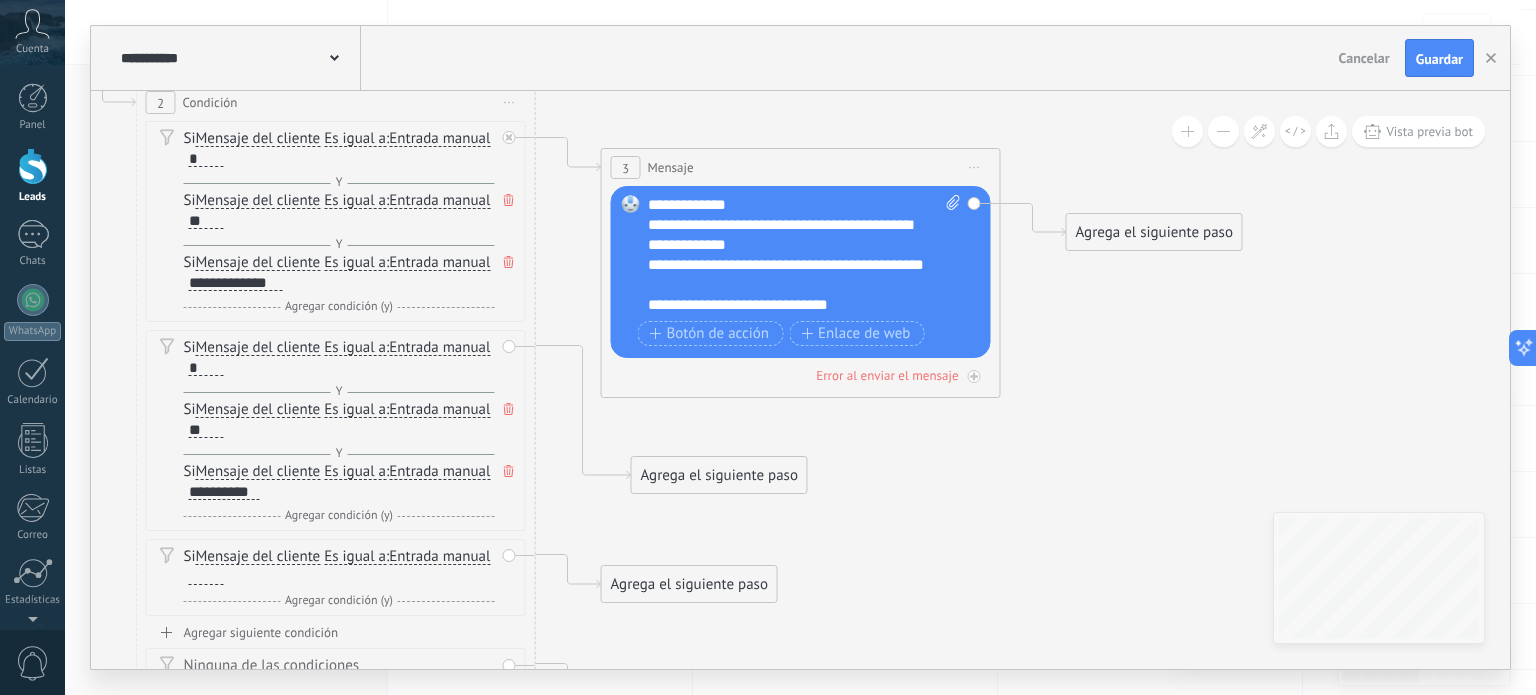 drag, startPoint x: 668, startPoint y: 424, endPoint x: 698, endPoint y: 474, distance: 58.30952 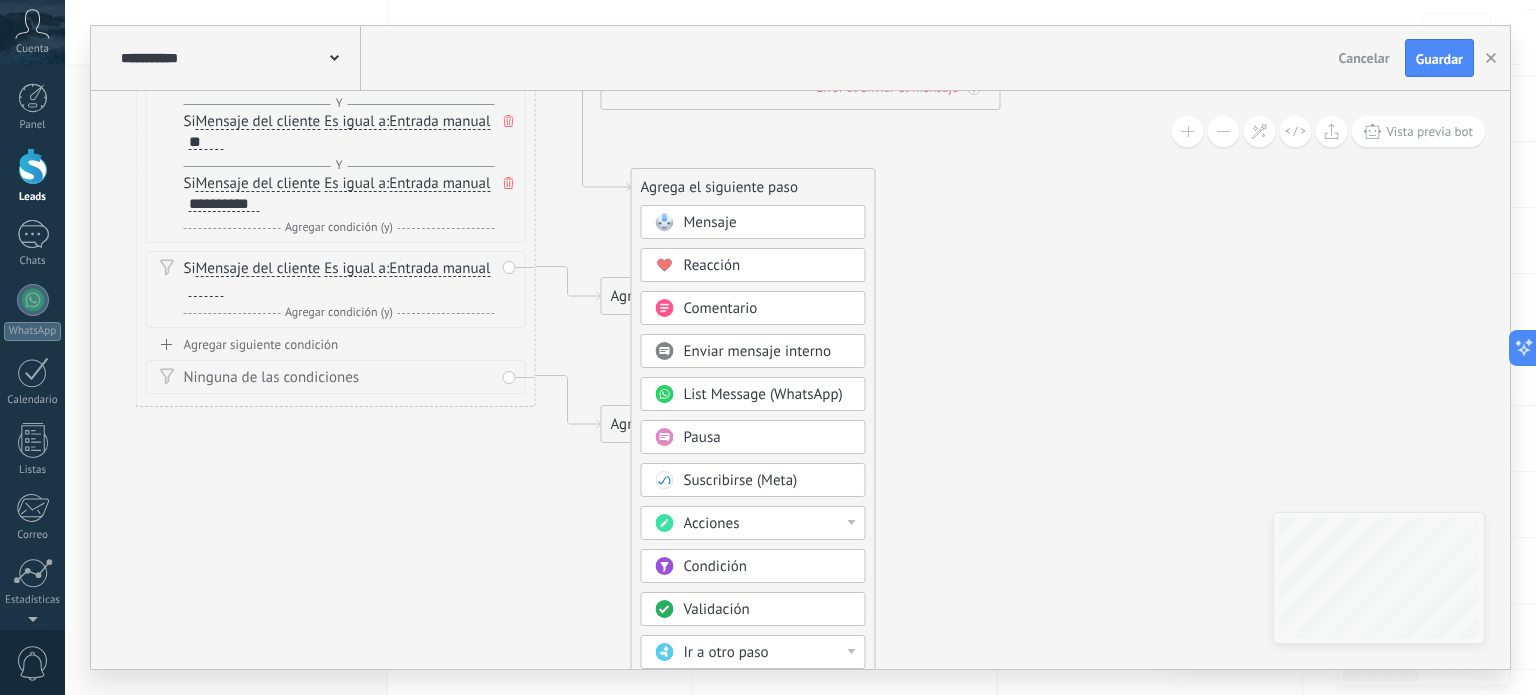 click on "Acciones" at bounding box center [768, 524] 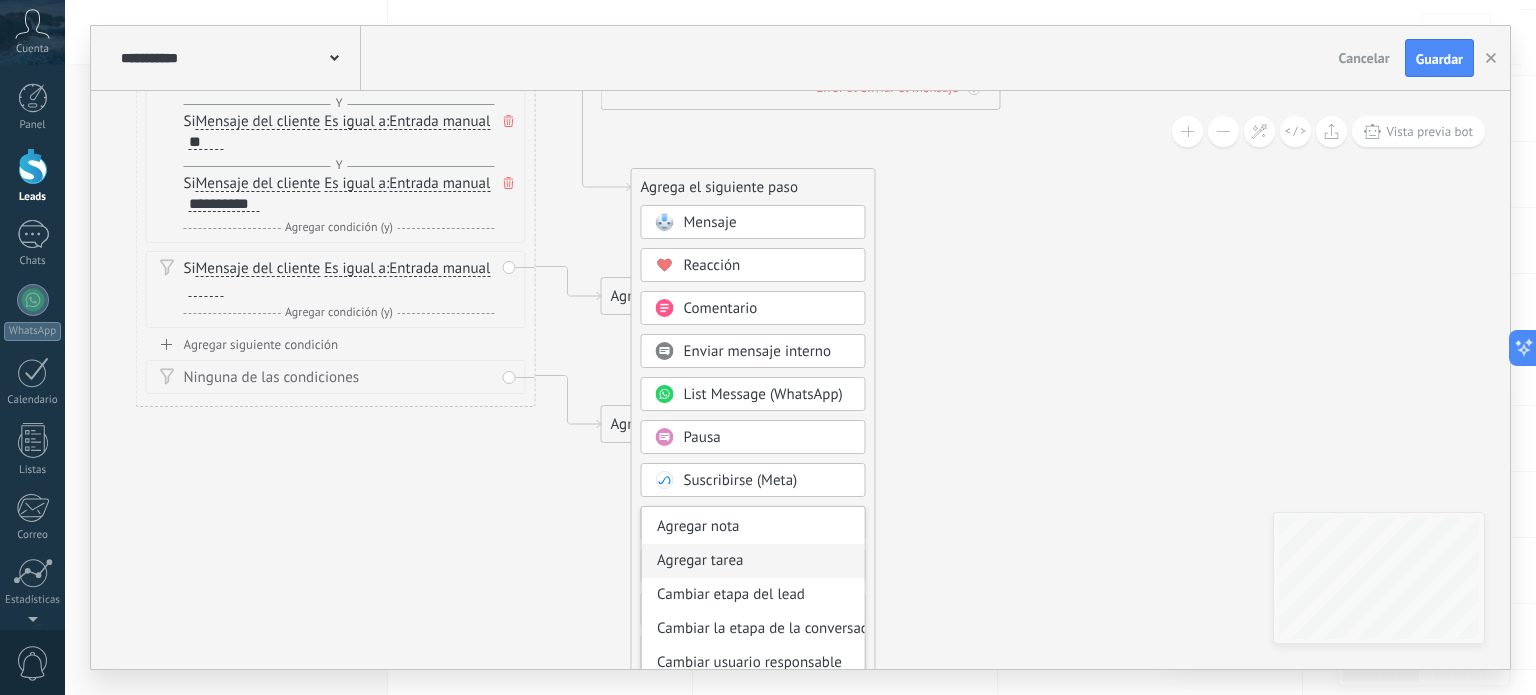 scroll, scrollTop: 100, scrollLeft: 0, axis: vertical 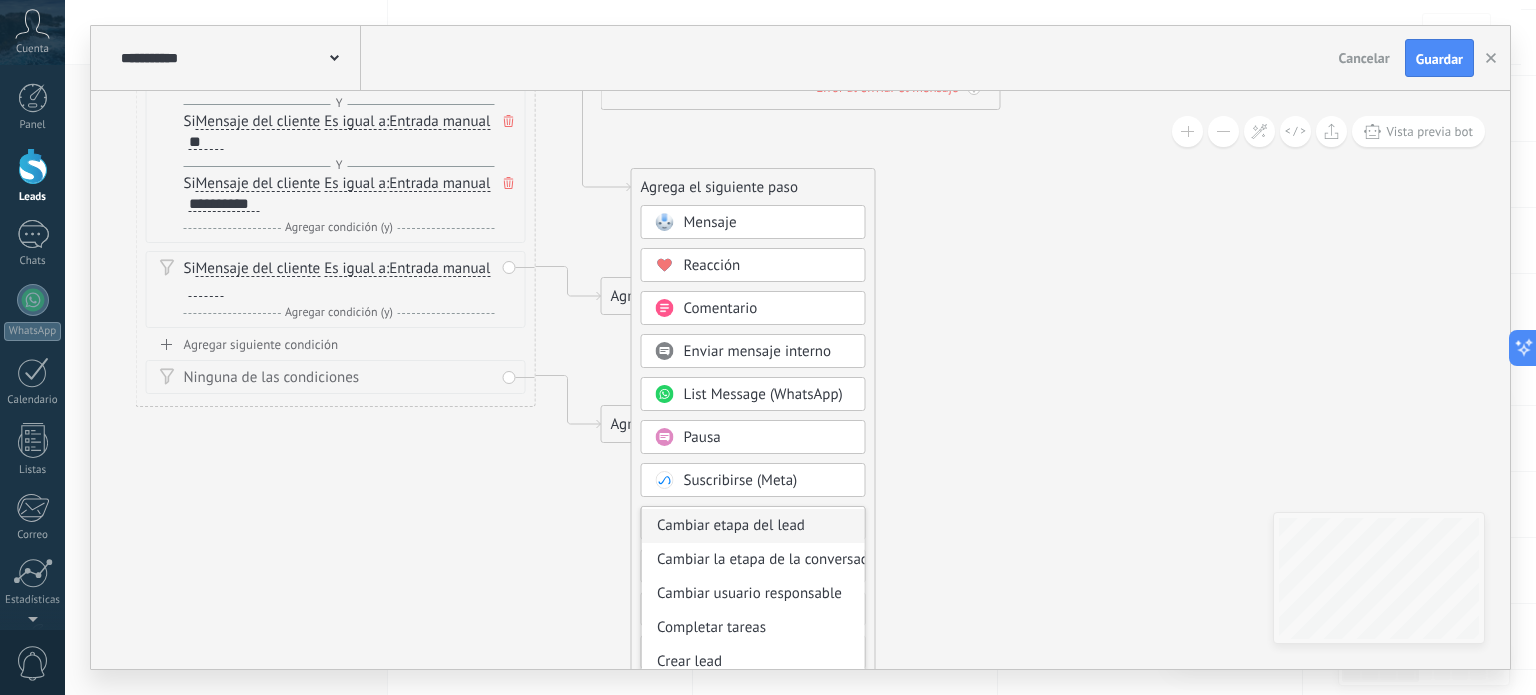 click on "Cambiar etapa del lead" at bounding box center [753, 526] 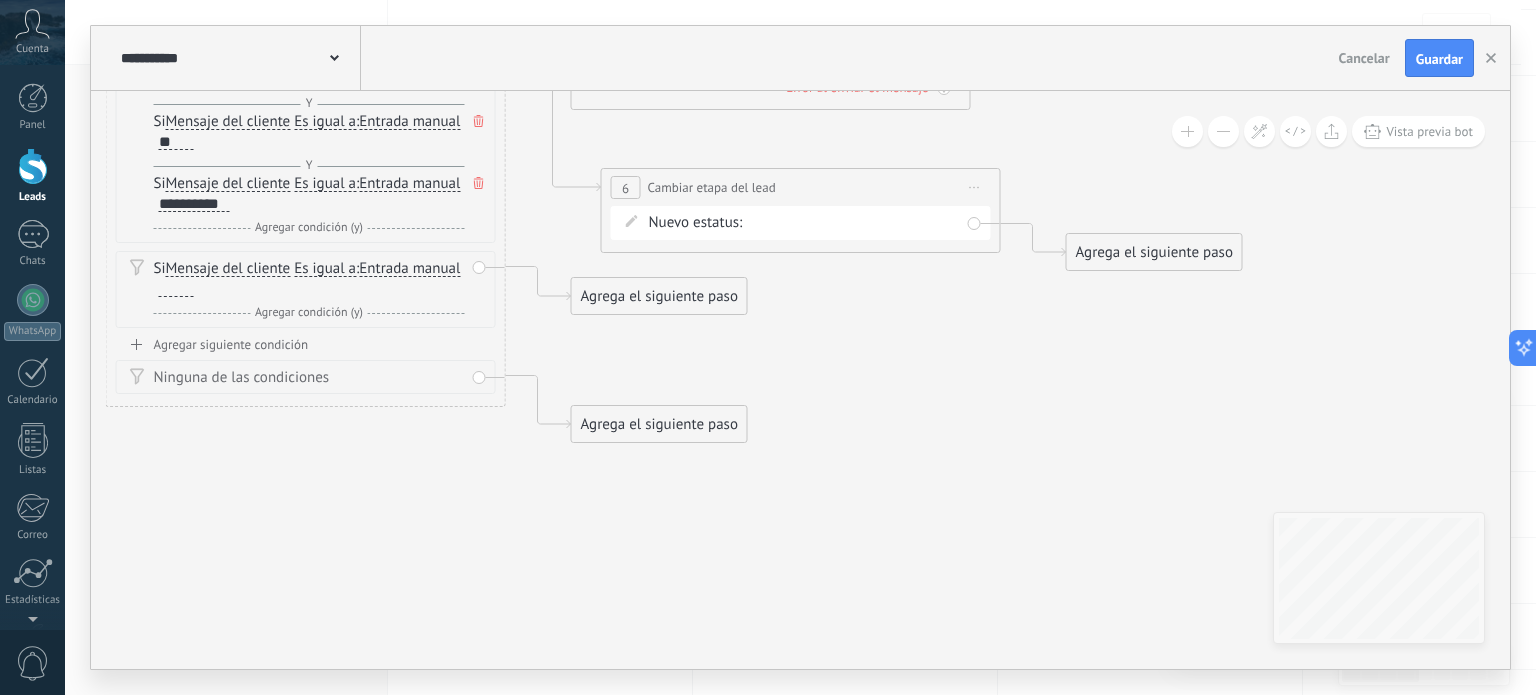 click on "Saludo Mas informacion  Elección de prenda  Procesado pedido  Enviado Concretado  Pedido completado Pedido abandonado" at bounding box center (0, 0) 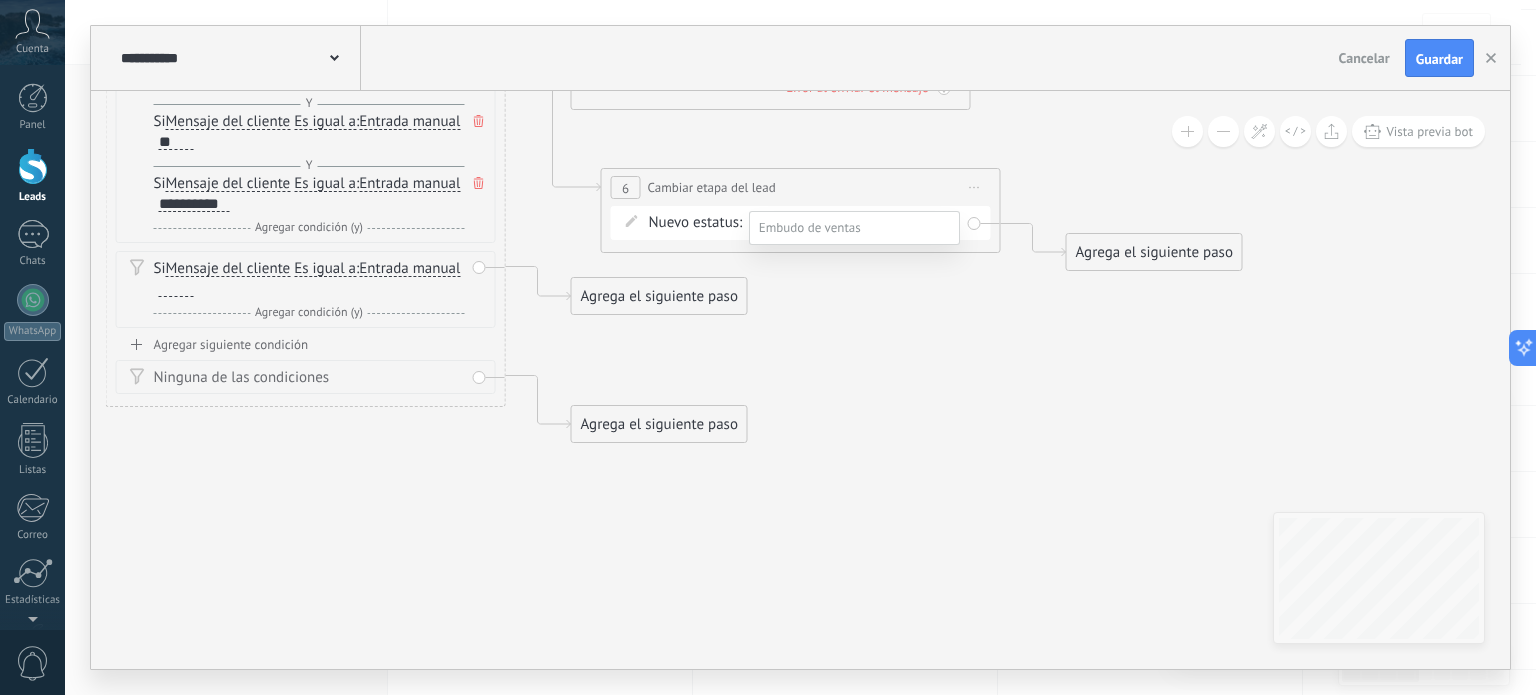 click on "Pedido abandonado" at bounding box center [0, 0] 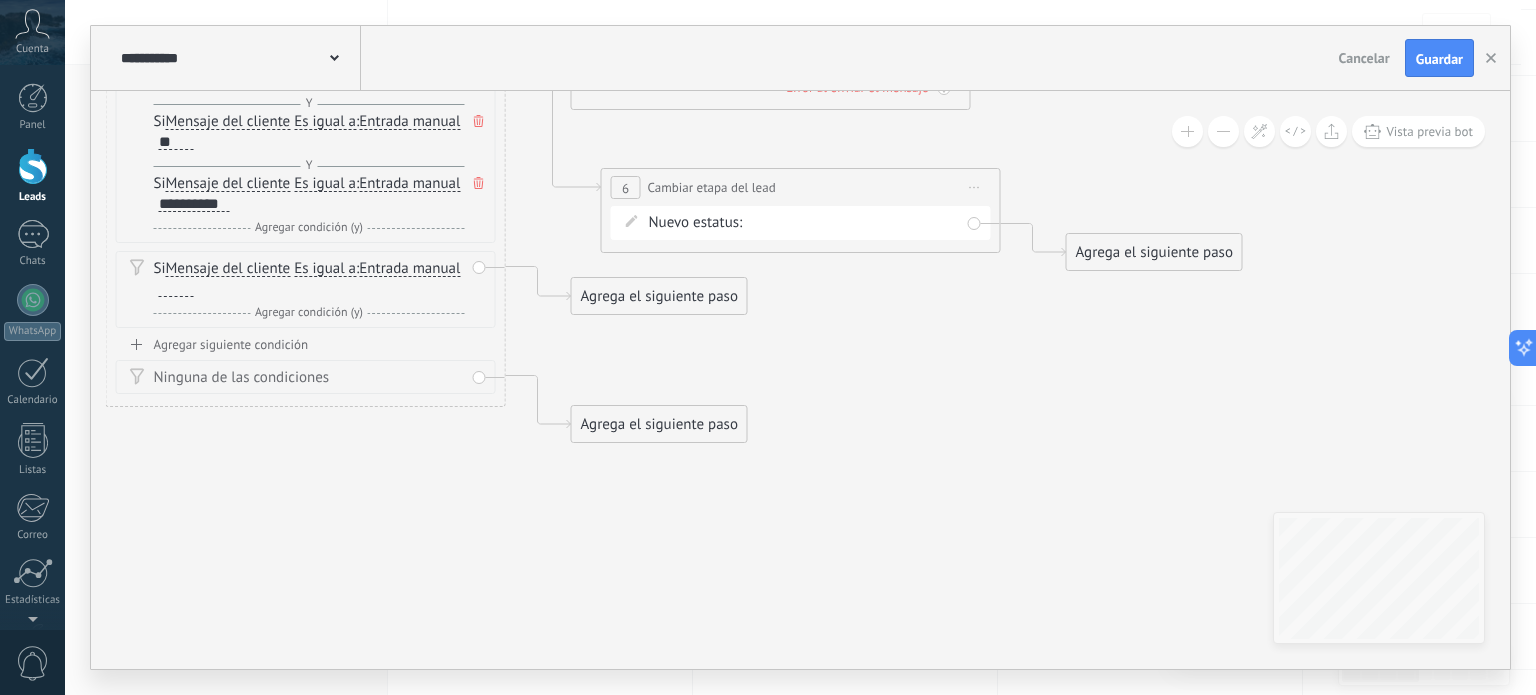 click 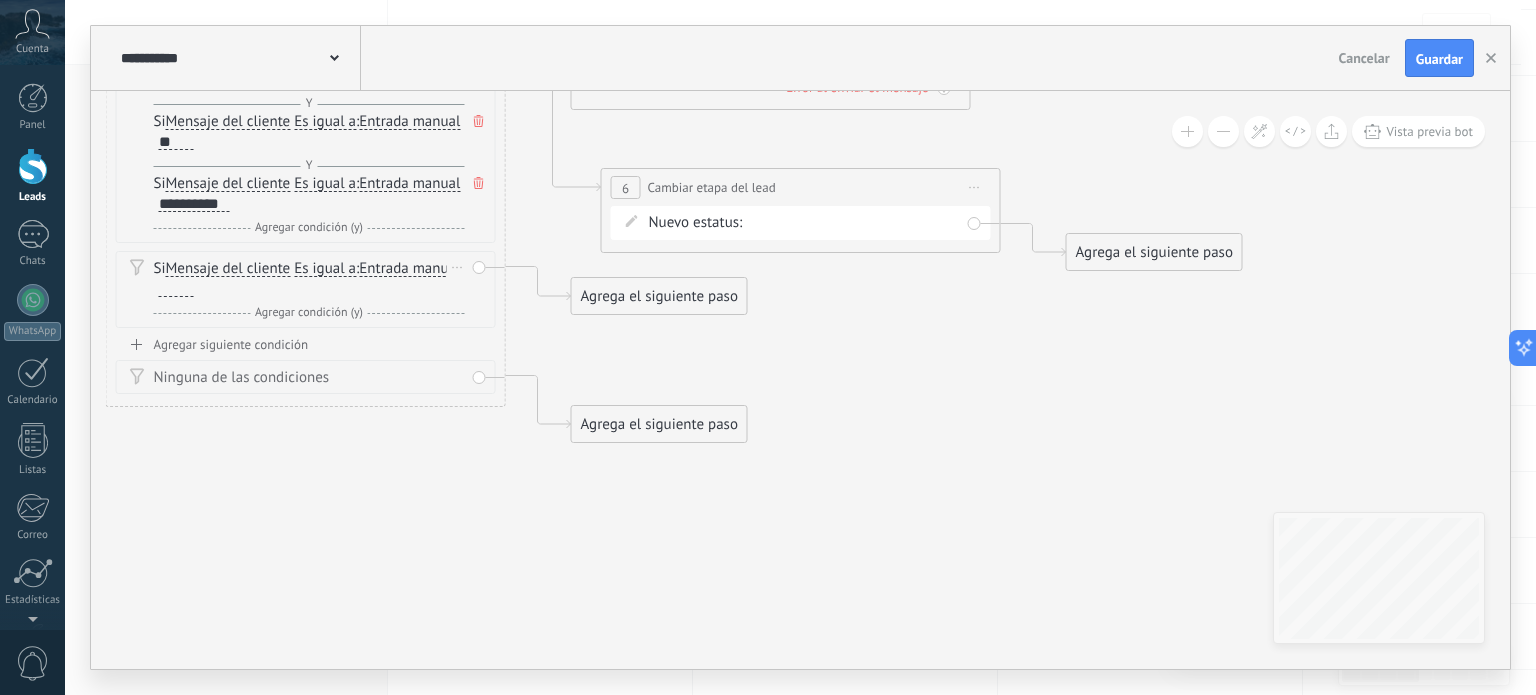 click on "Borrar" at bounding box center [458, 267] 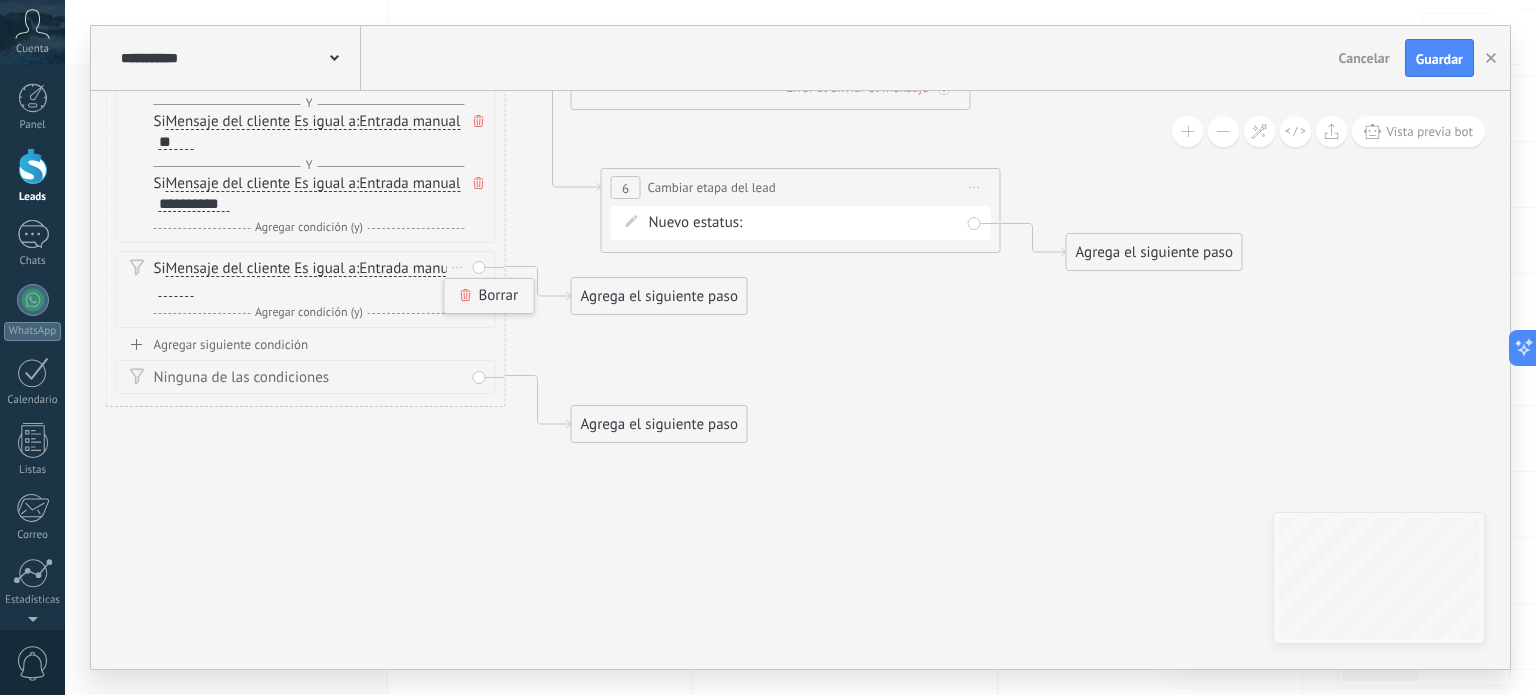 click on "Borrar" at bounding box center (489, 296) 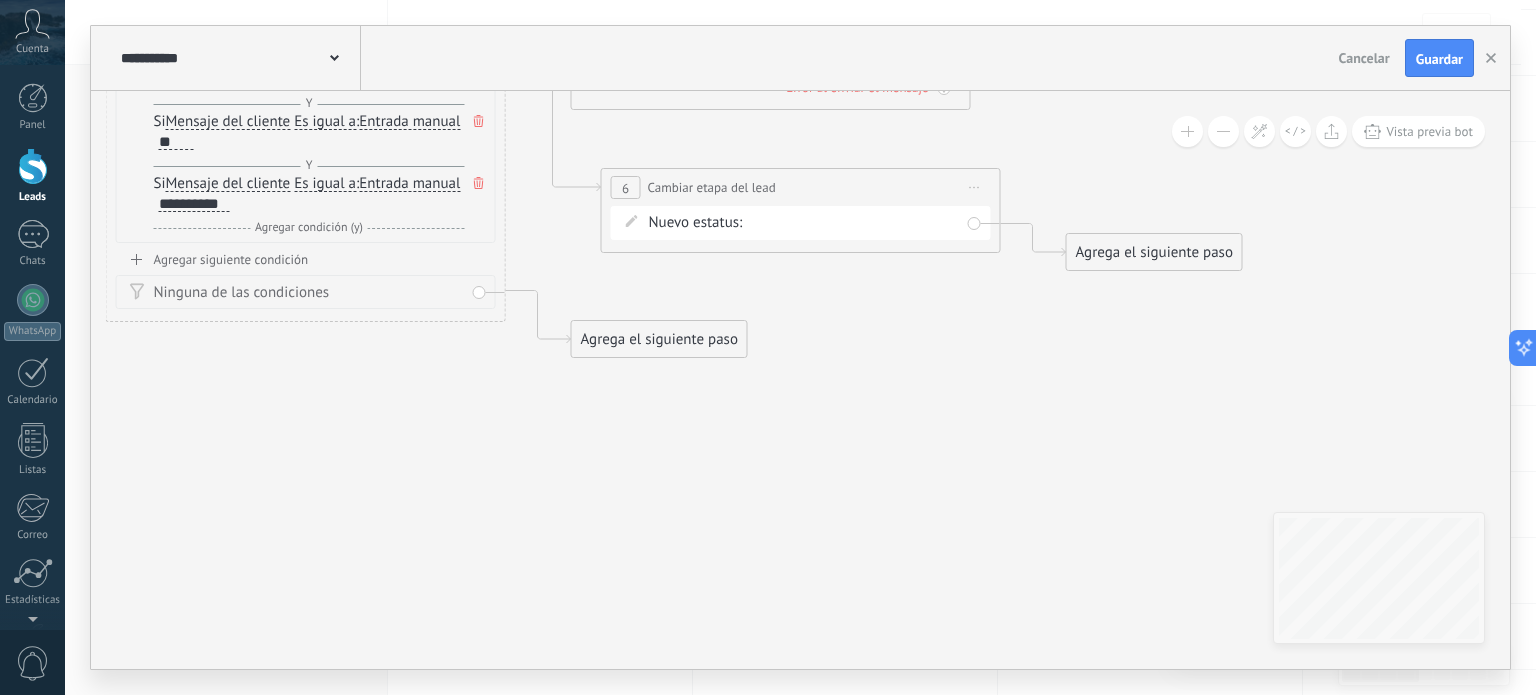 click 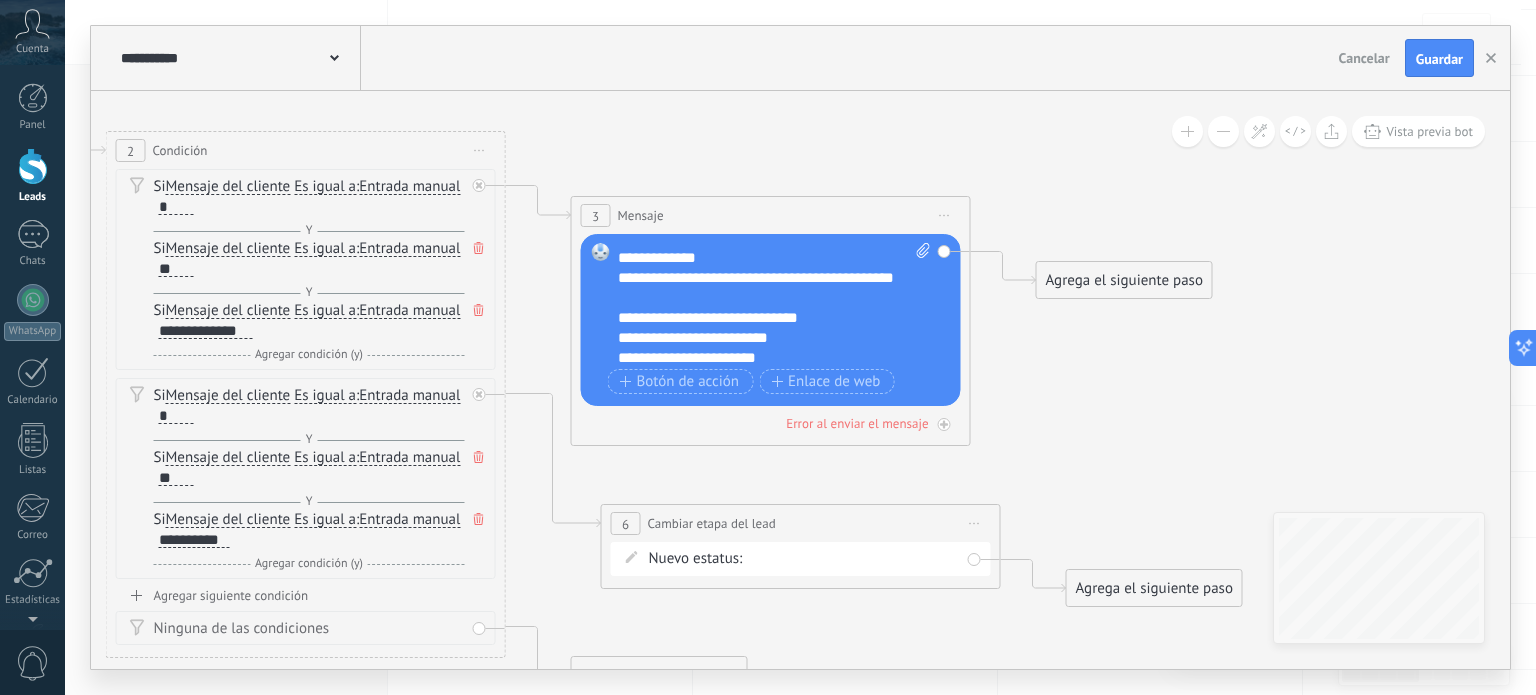 scroll, scrollTop: 0, scrollLeft: 0, axis: both 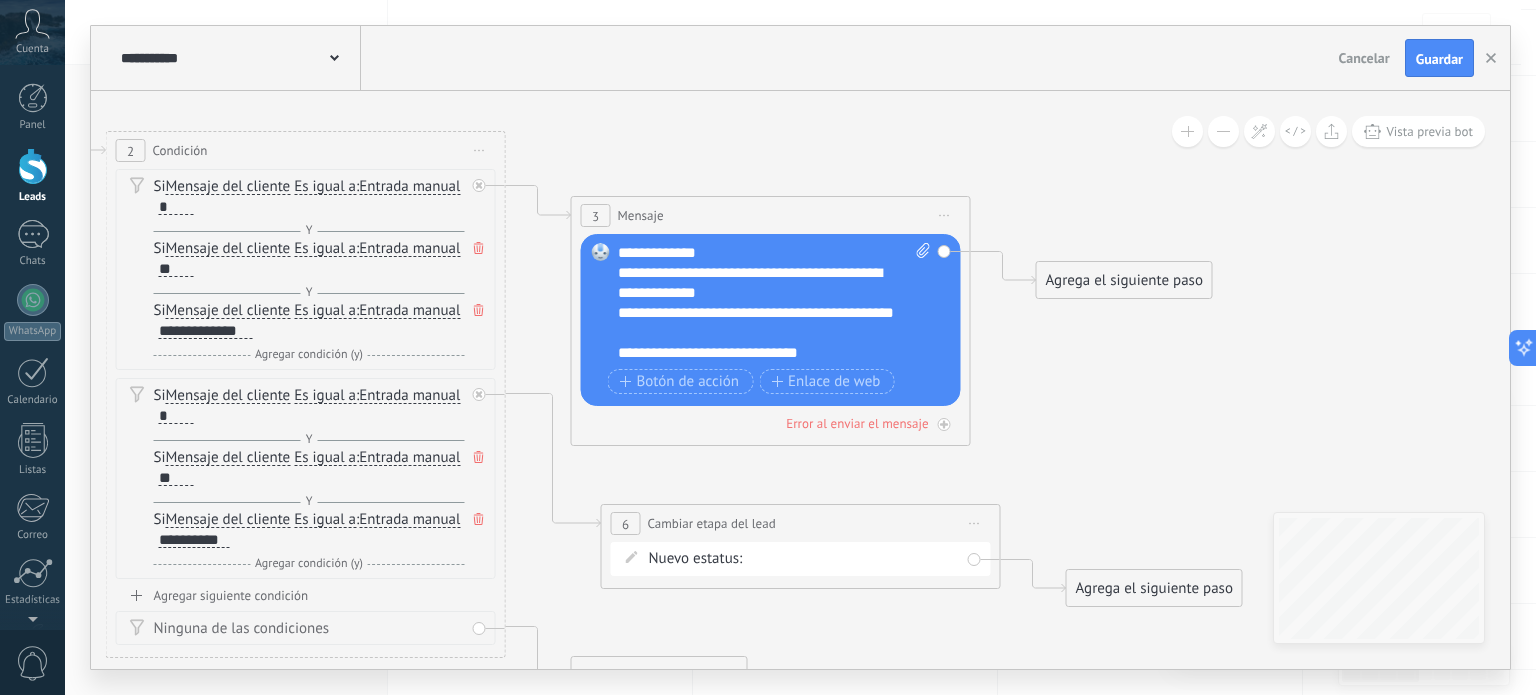 click on "Reemplazar
Quitar
Convertir a mensaje de voz
Arrastre la imagen aquí para adjuntarla.
Añadir imagen
Subir
Arrastrar y soltar
Archivo no encontrado
Escribe tu mensaje..." at bounding box center [771, 320] 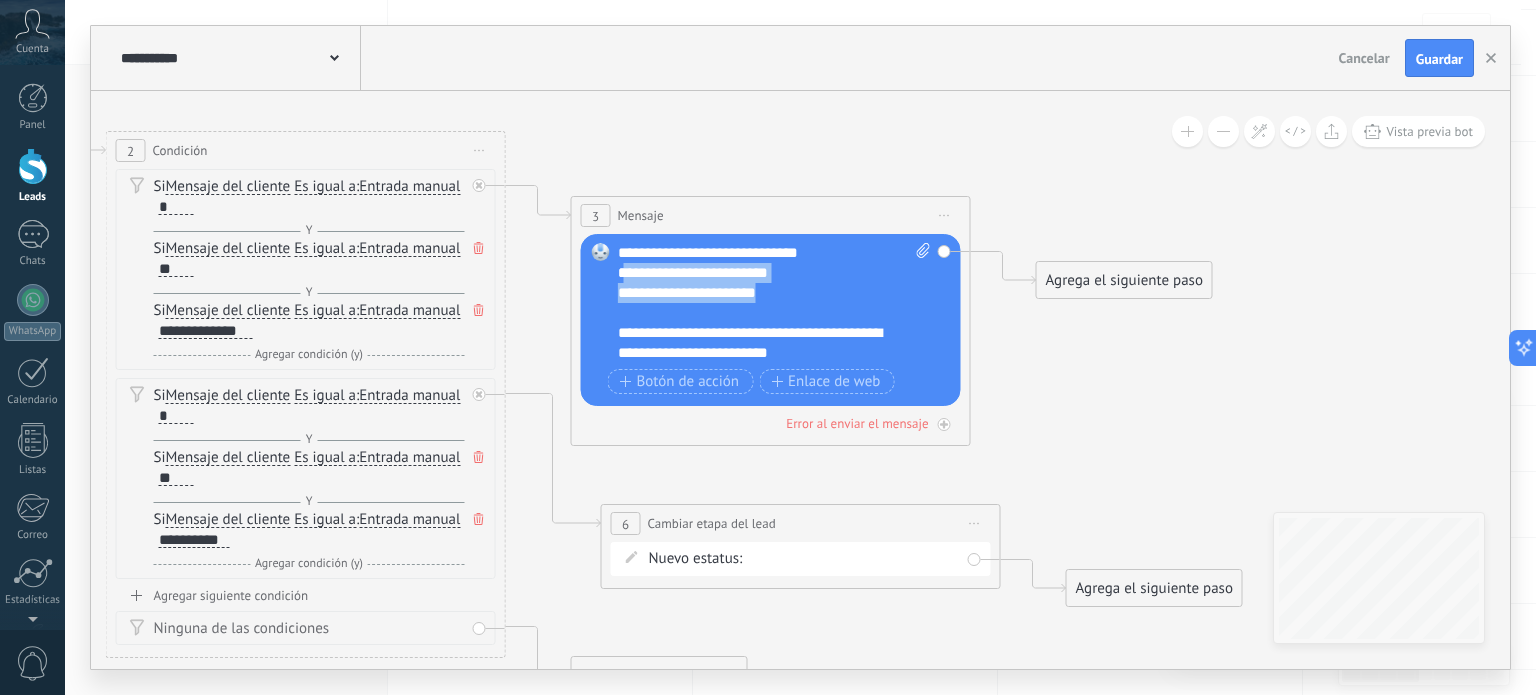 scroll, scrollTop: 0, scrollLeft: 0, axis: both 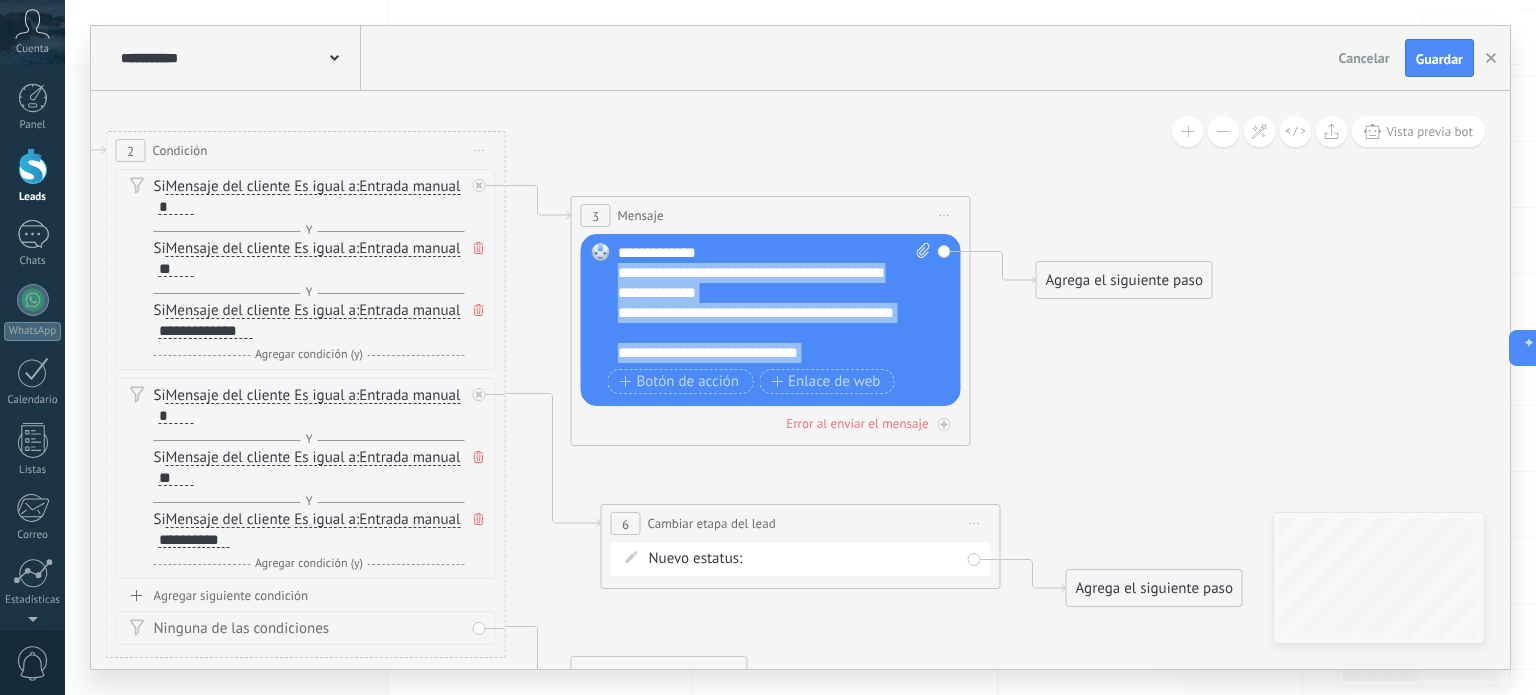 drag, startPoint x: 818, startPoint y: 298, endPoint x: 613, endPoint y: 283, distance: 205.54805 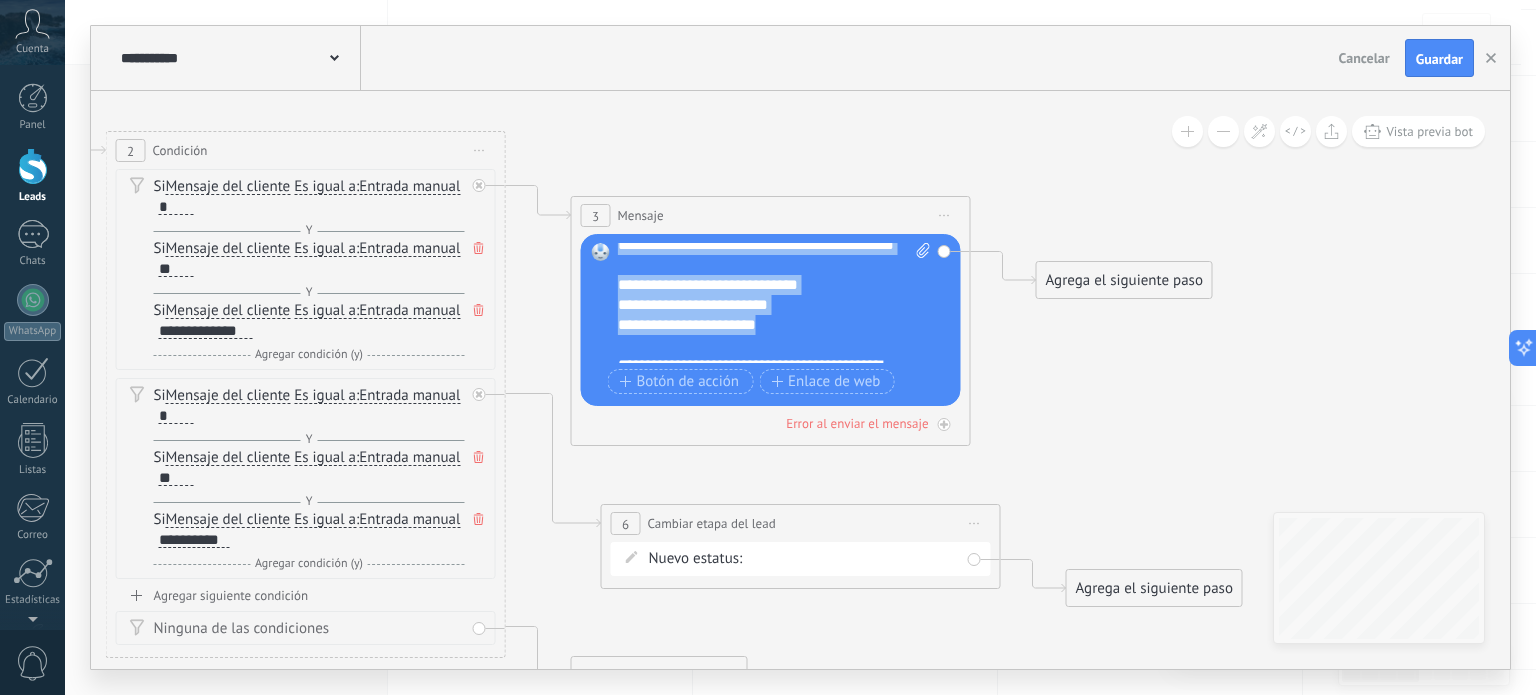 scroll, scrollTop: 100, scrollLeft: 0, axis: vertical 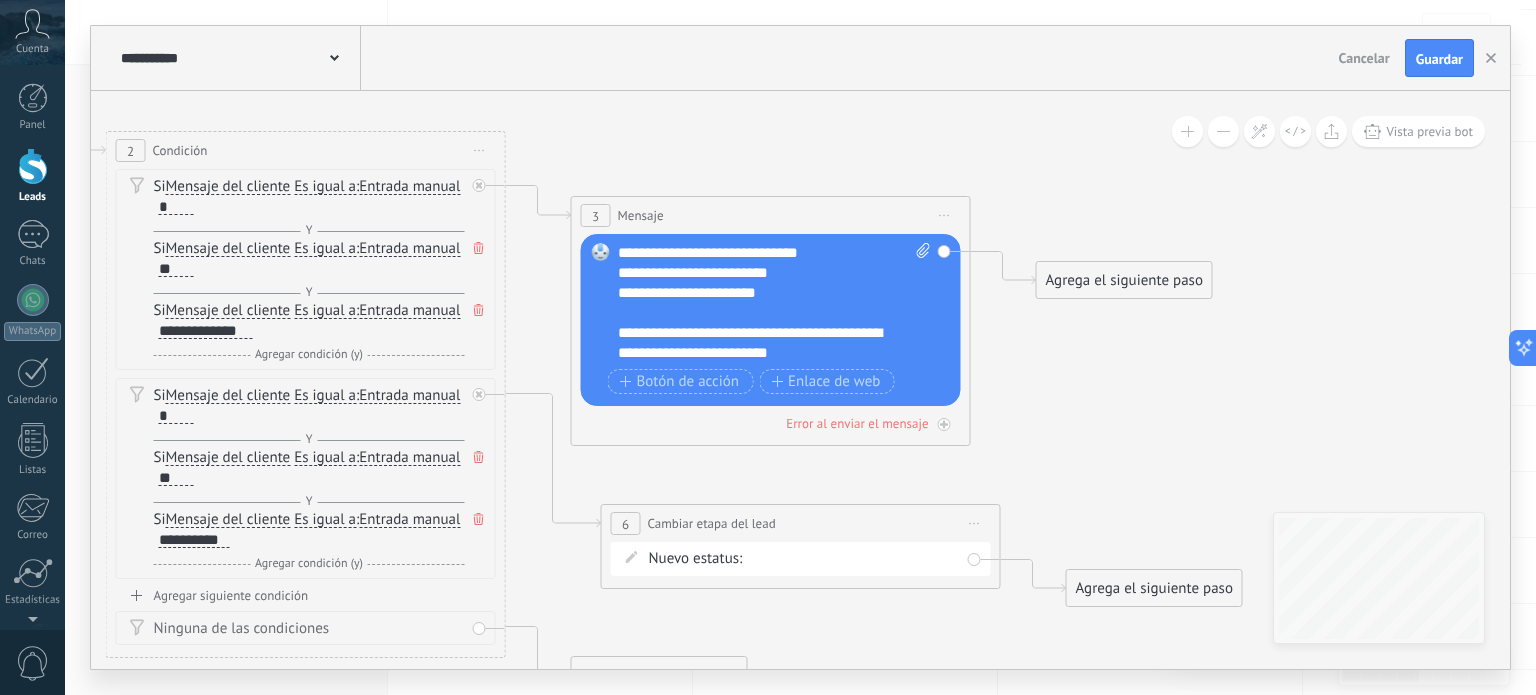 click at bounding box center (765, 313) 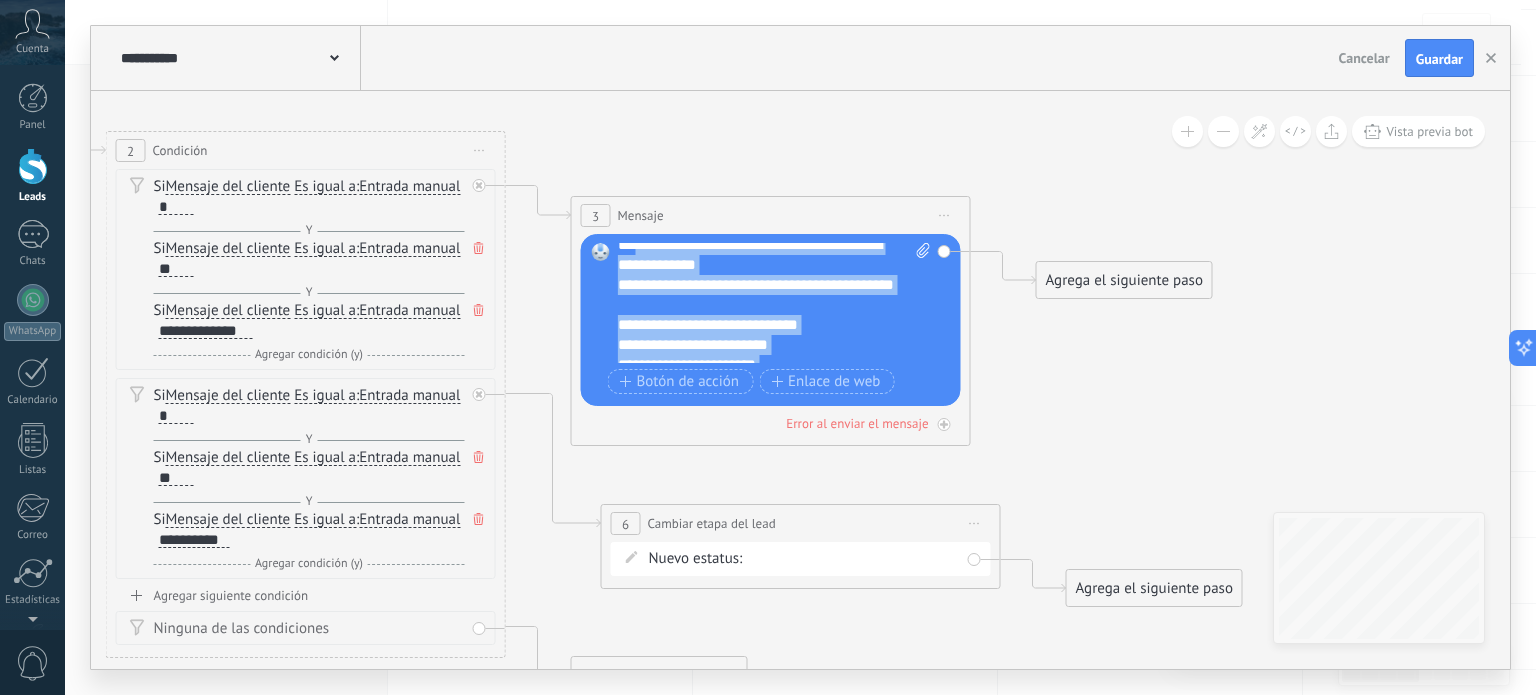 scroll, scrollTop: 0, scrollLeft: 0, axis: both 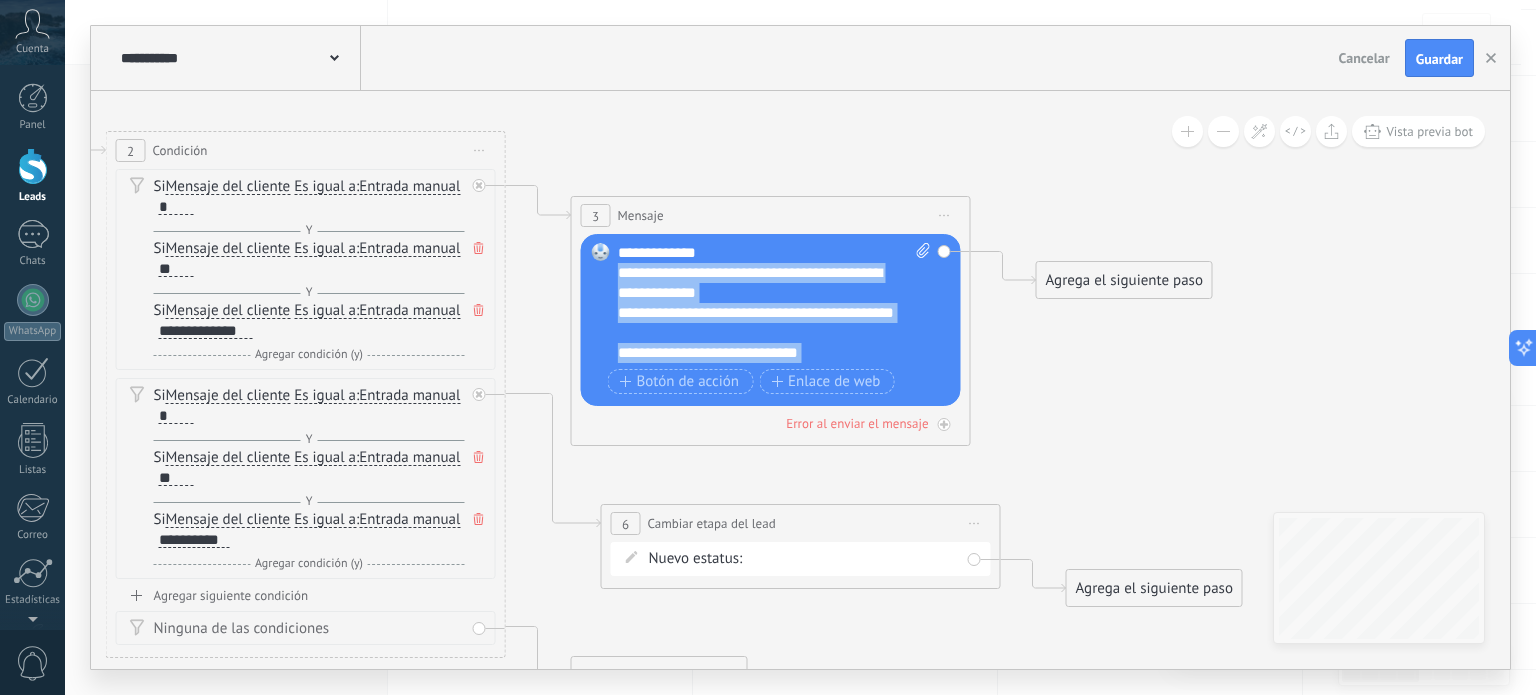 drag, startPoint x: 825, startPoint y: 351, endPoint x: 616, endPoint y: 272, distance: 223.43231 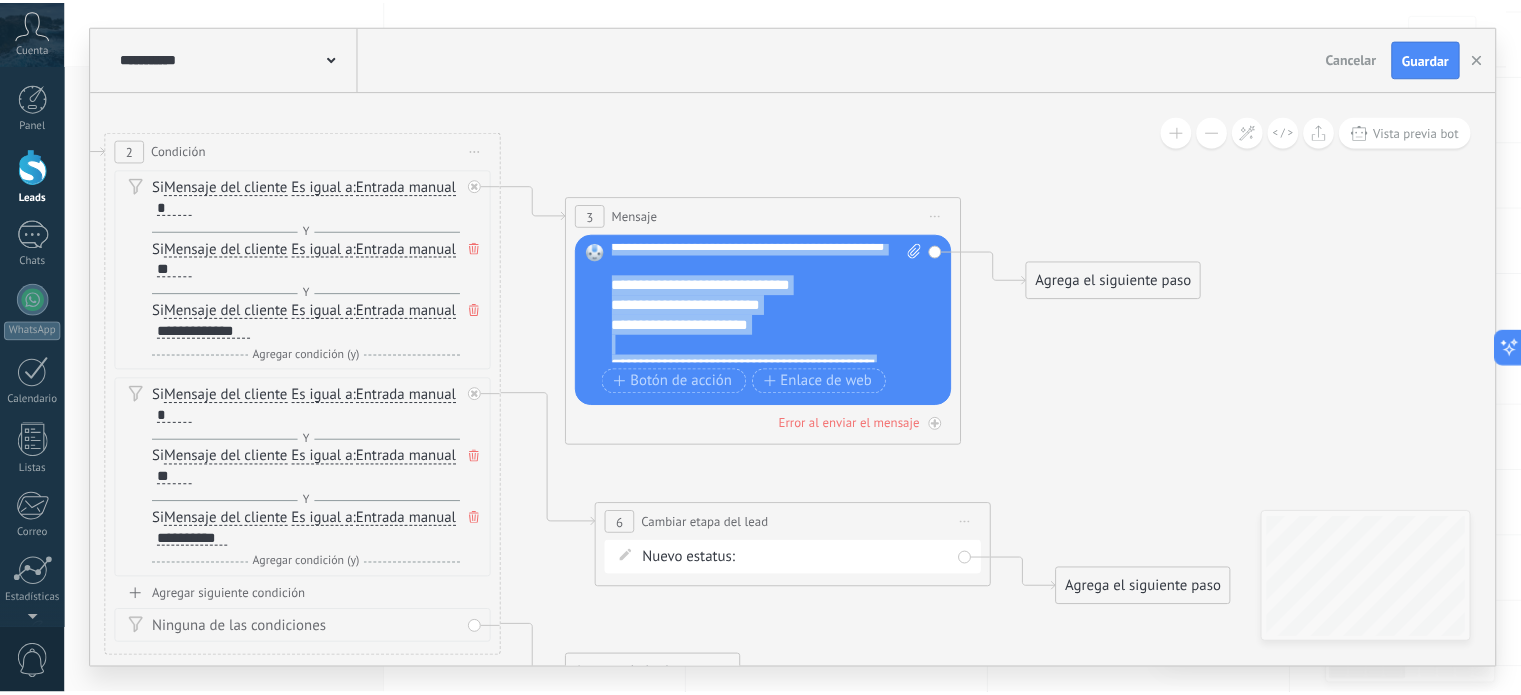 scroll, scrollTop: 100, scrollLeft: 0, axis: vertical 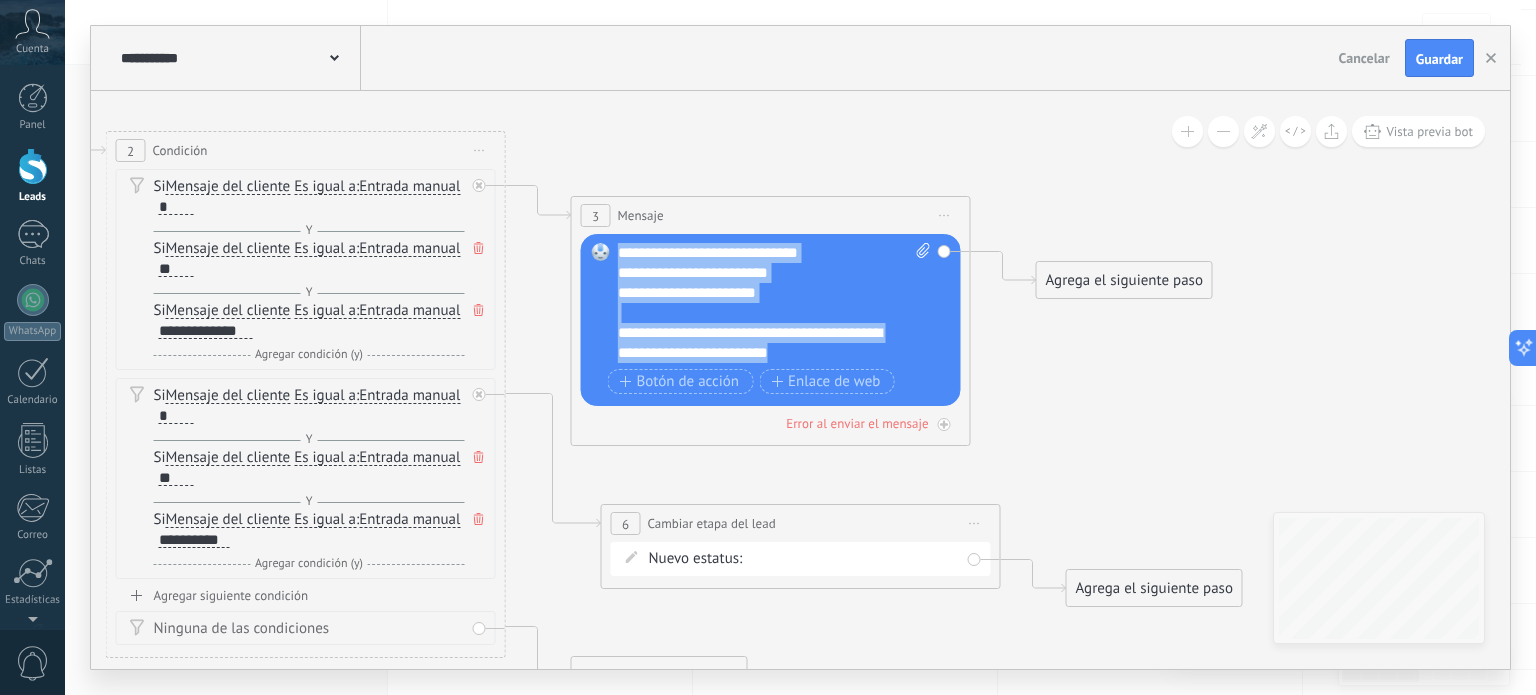 click 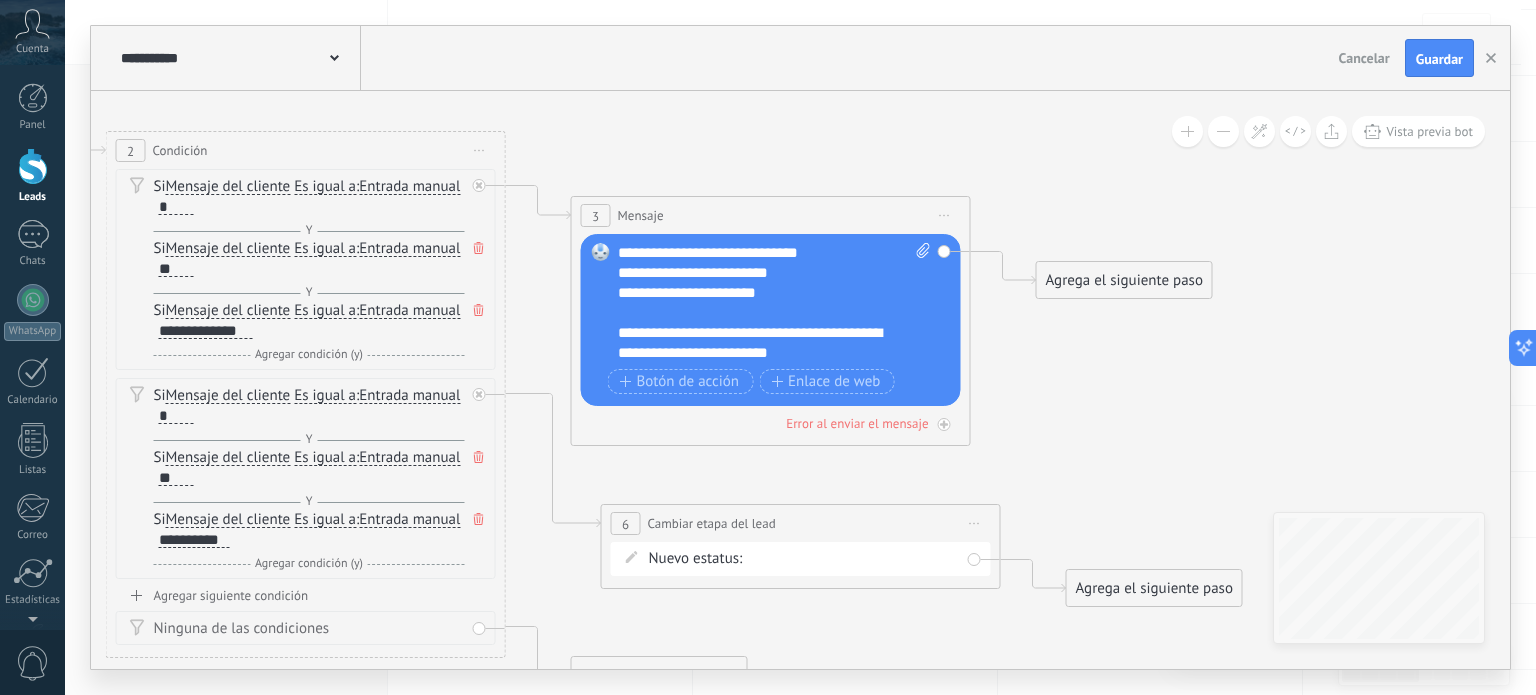 click 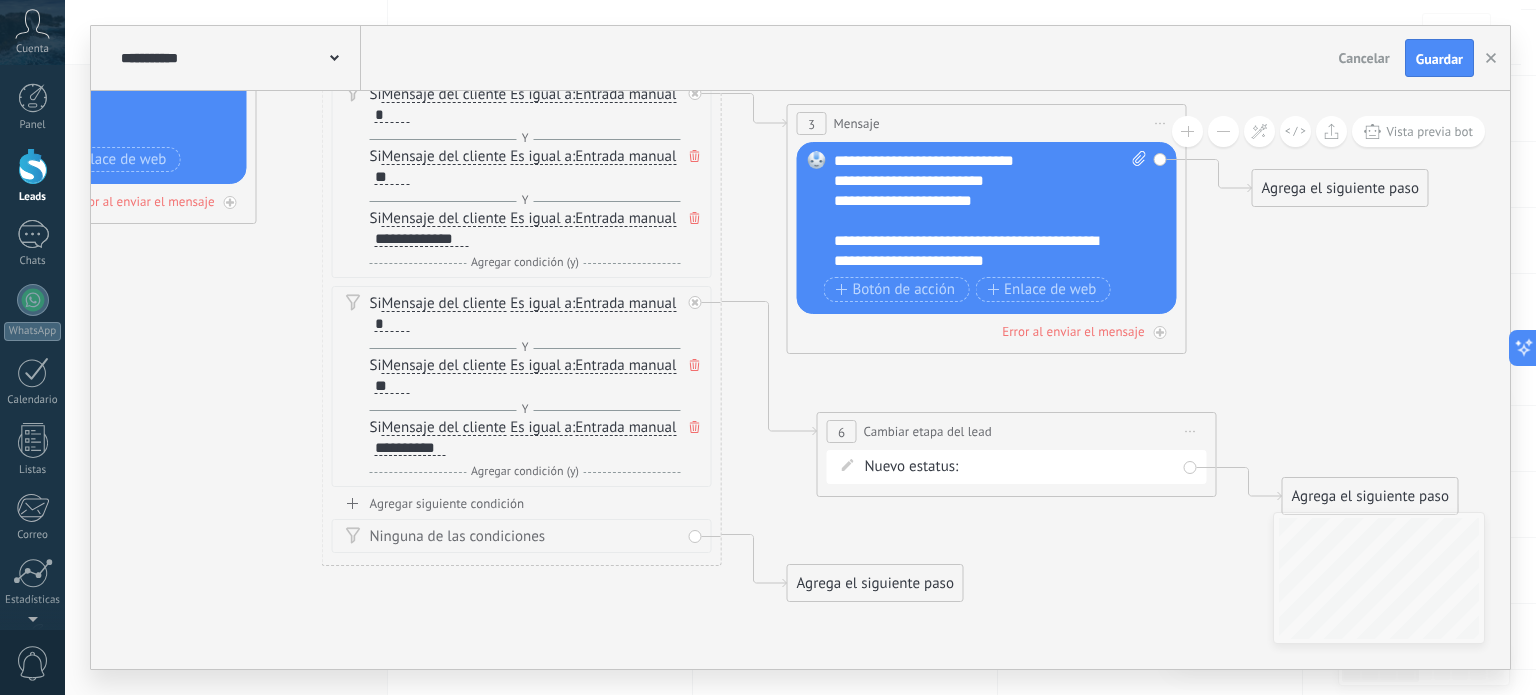 drag, startPoint x: 855, startPoint y: 523, endPoint x: 1095, endPoint y: 593, distance: 250 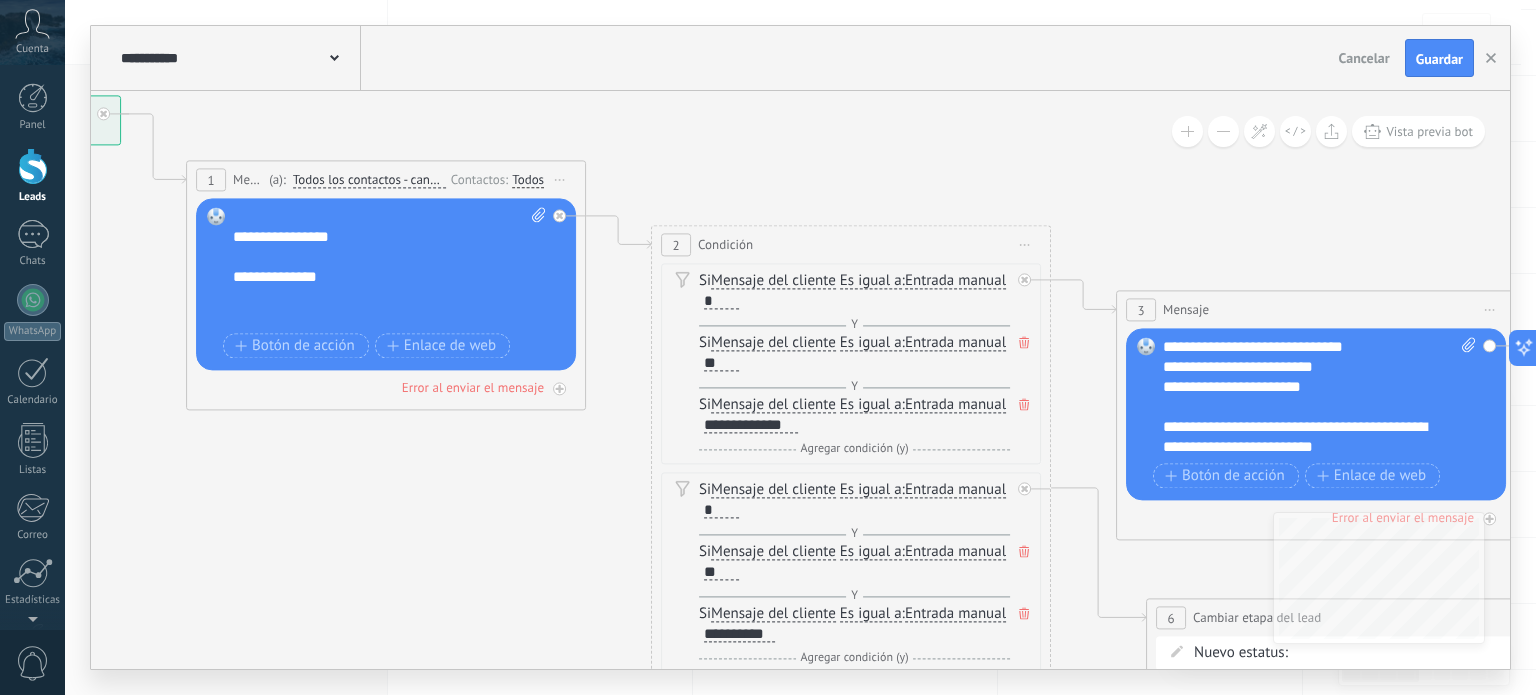 drag, startPoint x: 284, startPoint y: 368, endPoint x: 587, endPoint y: 535, distance: 345.974 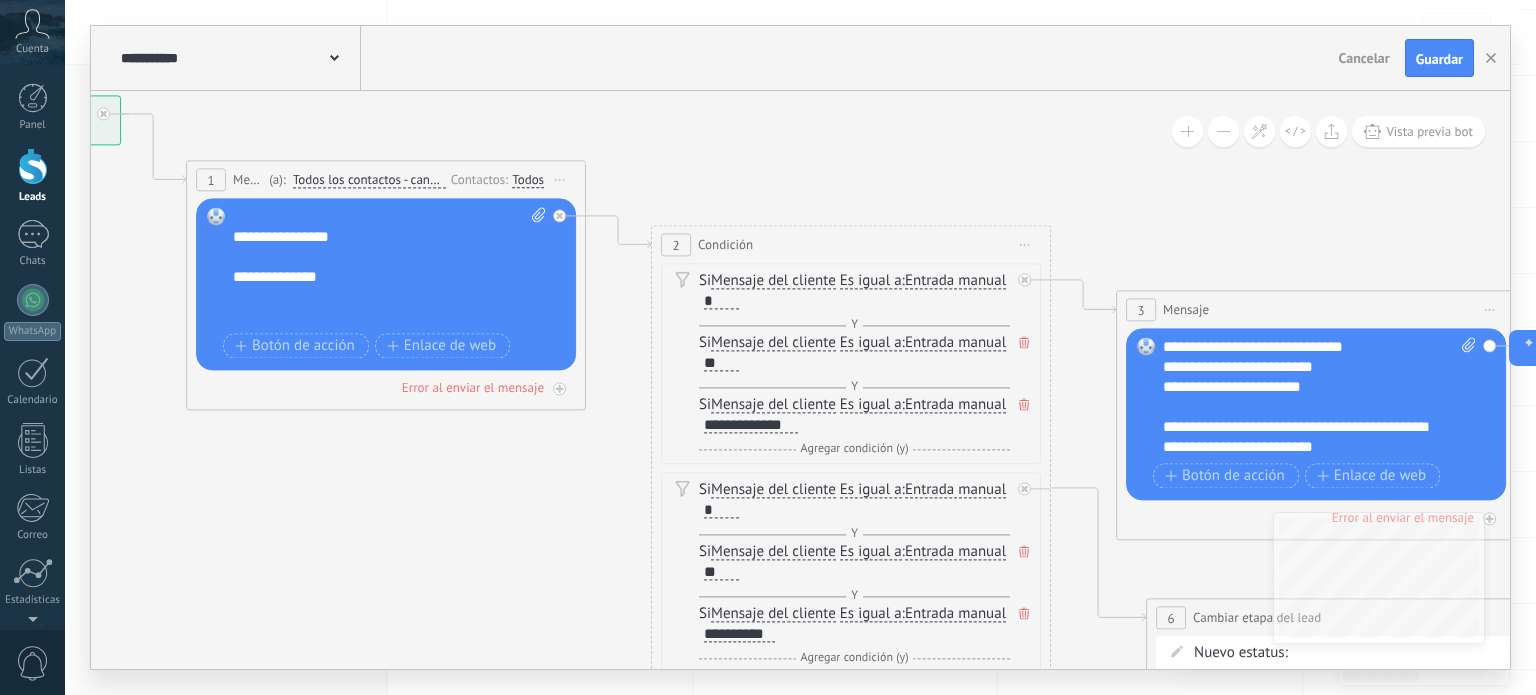 click 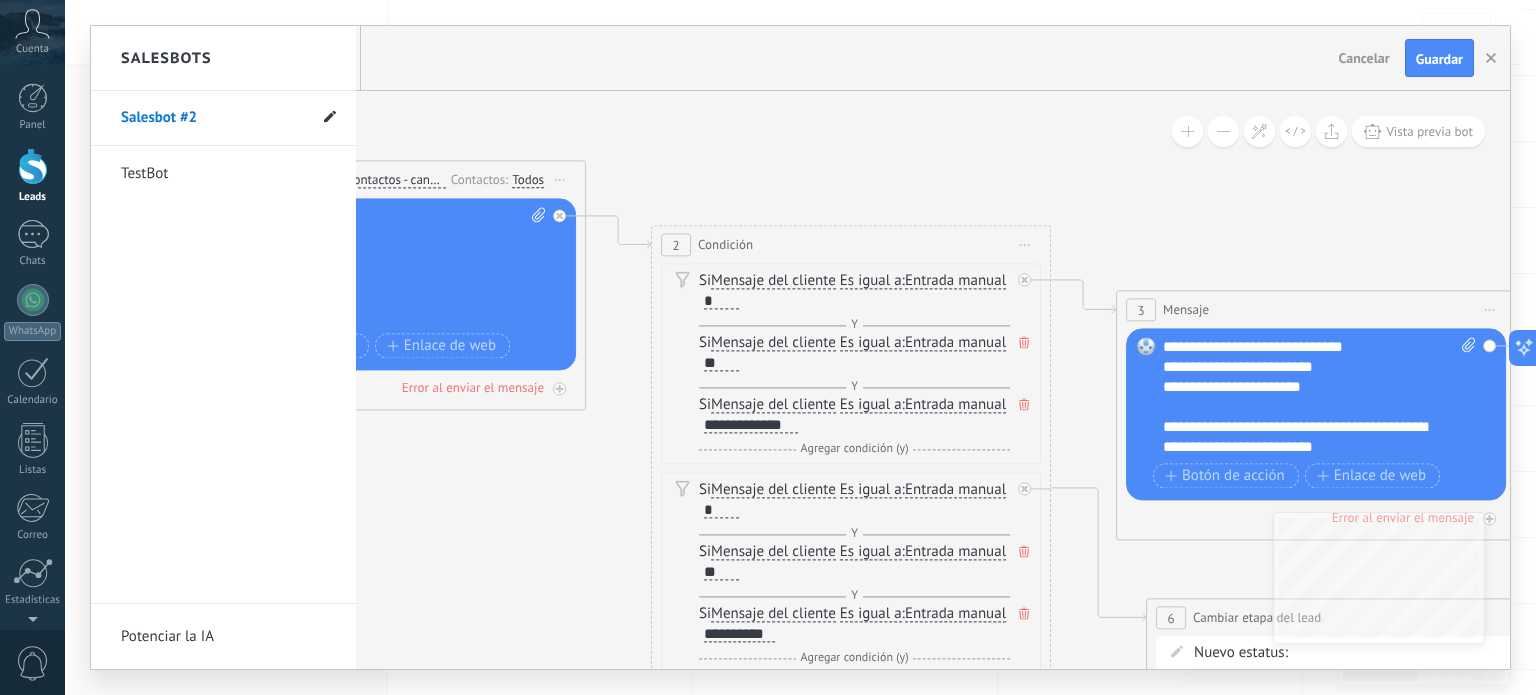 click 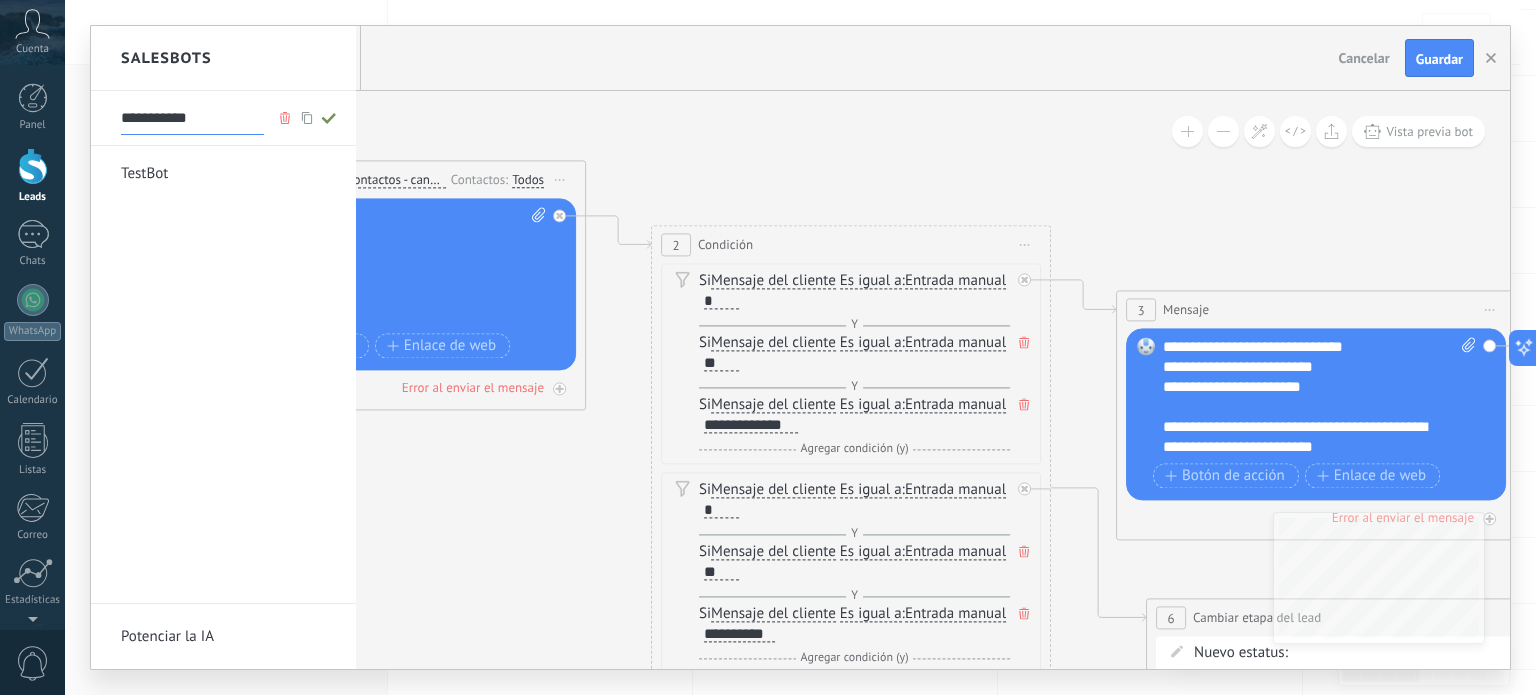 click on "**********" at bounding box center [192, 119] 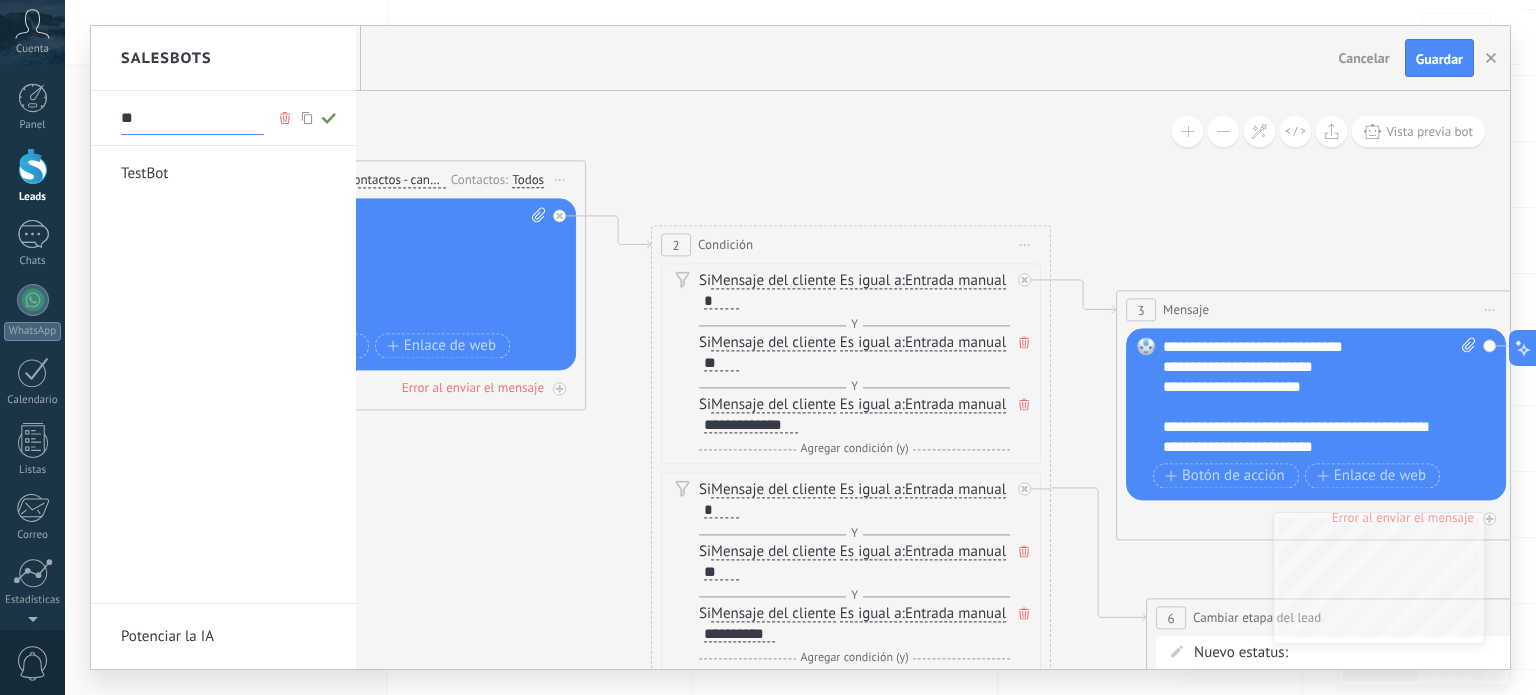 type on "*" 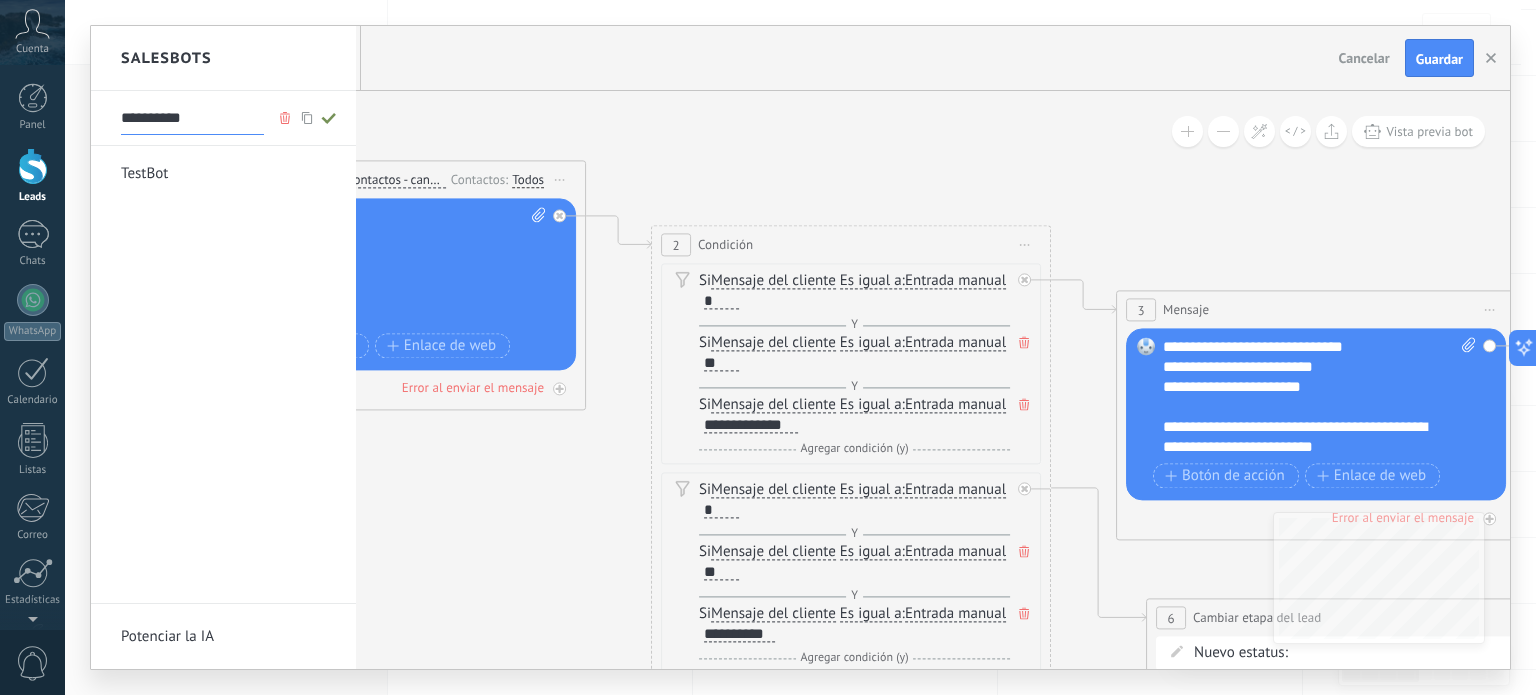 type on "**********" 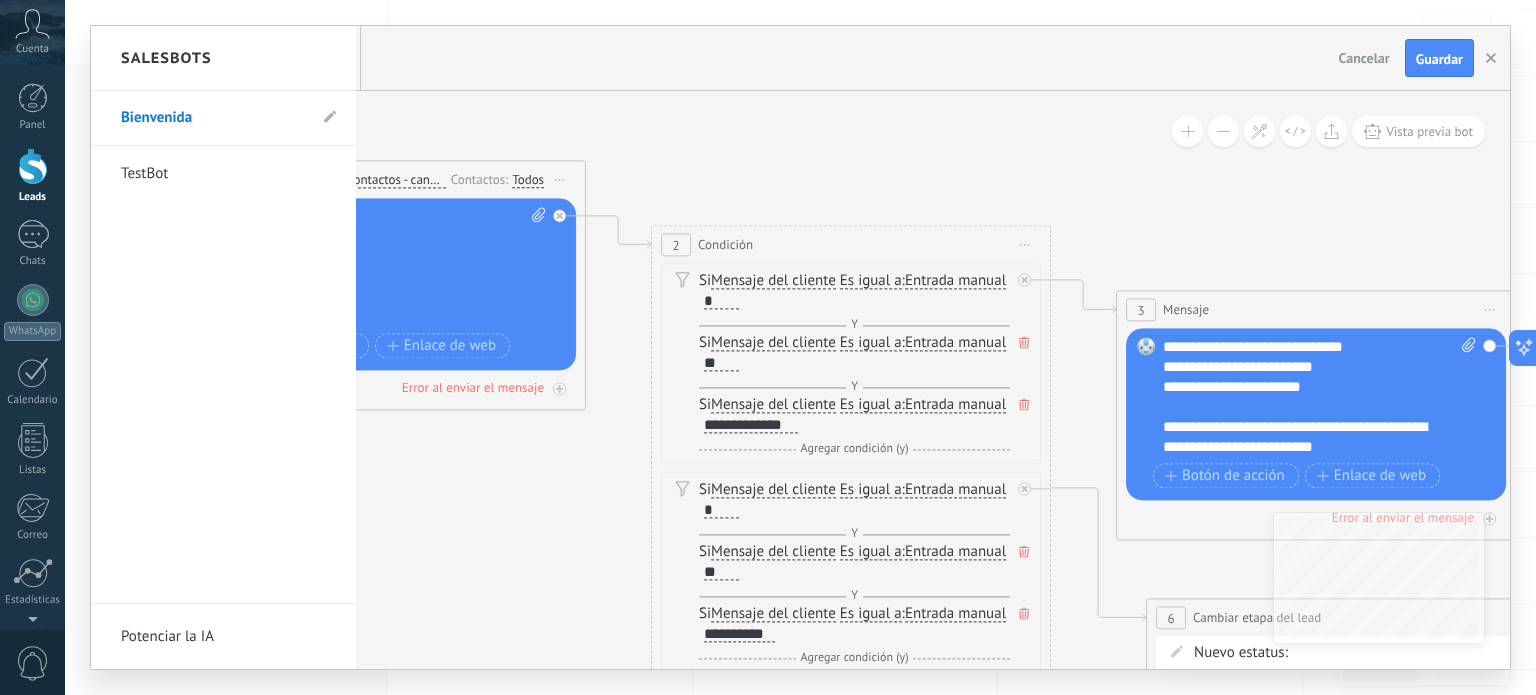 click at bounding box center (800, 347) 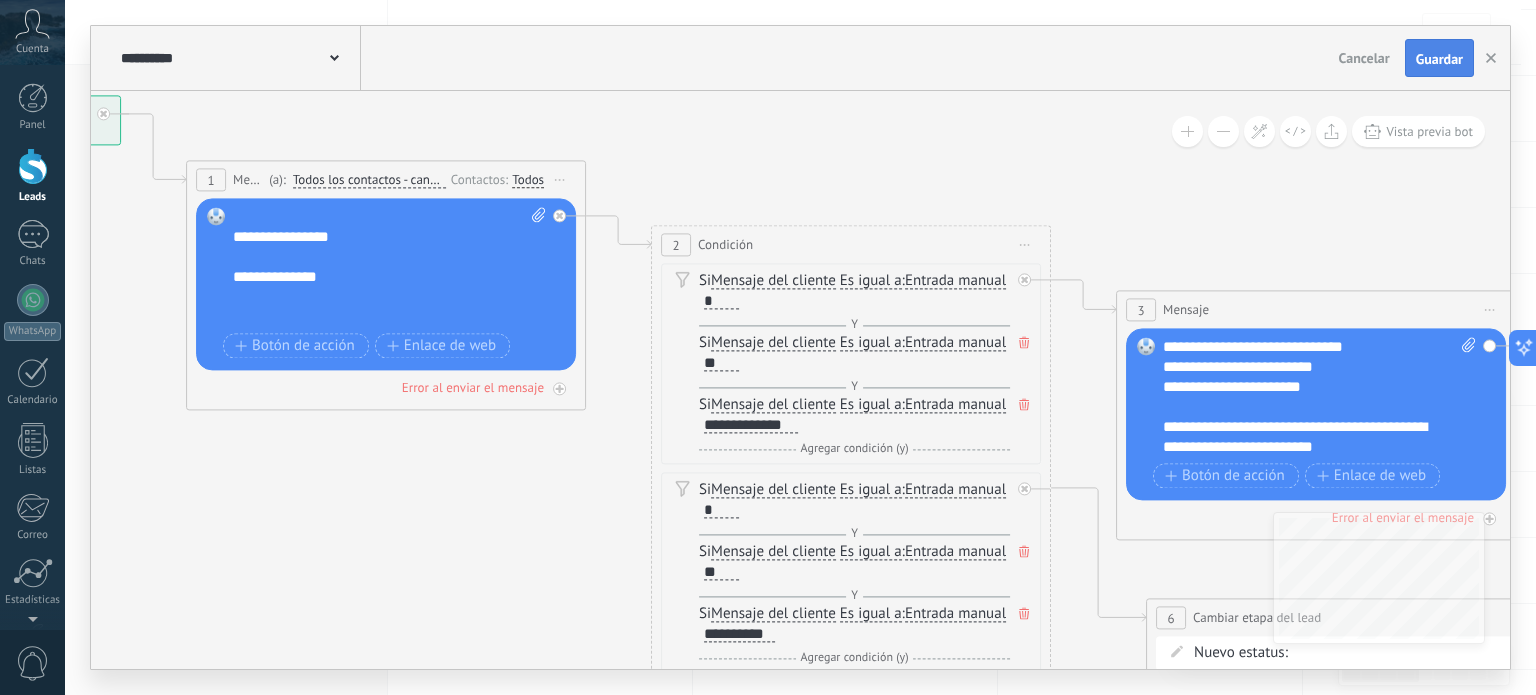 click on "Guardar" at bounding box center [1439, 58] 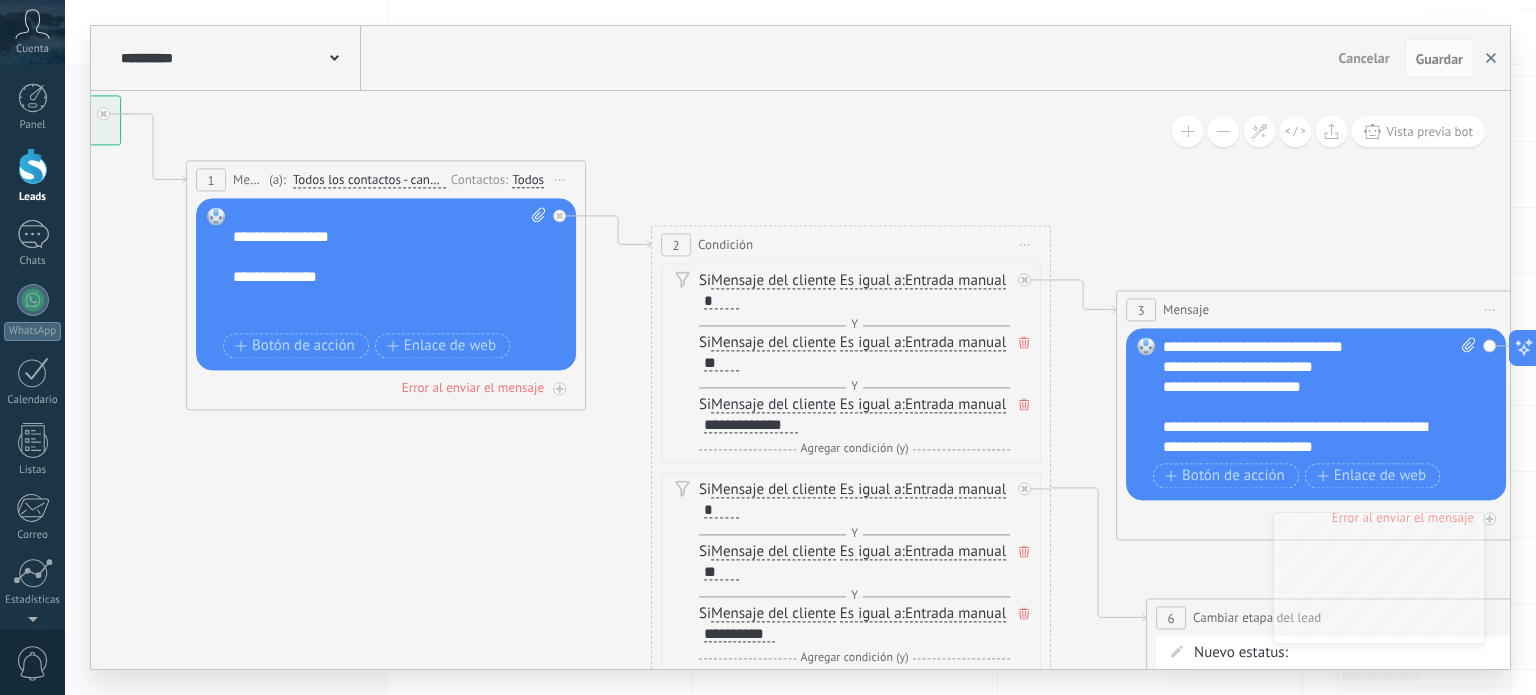 click at bounding box center (1491, 58) 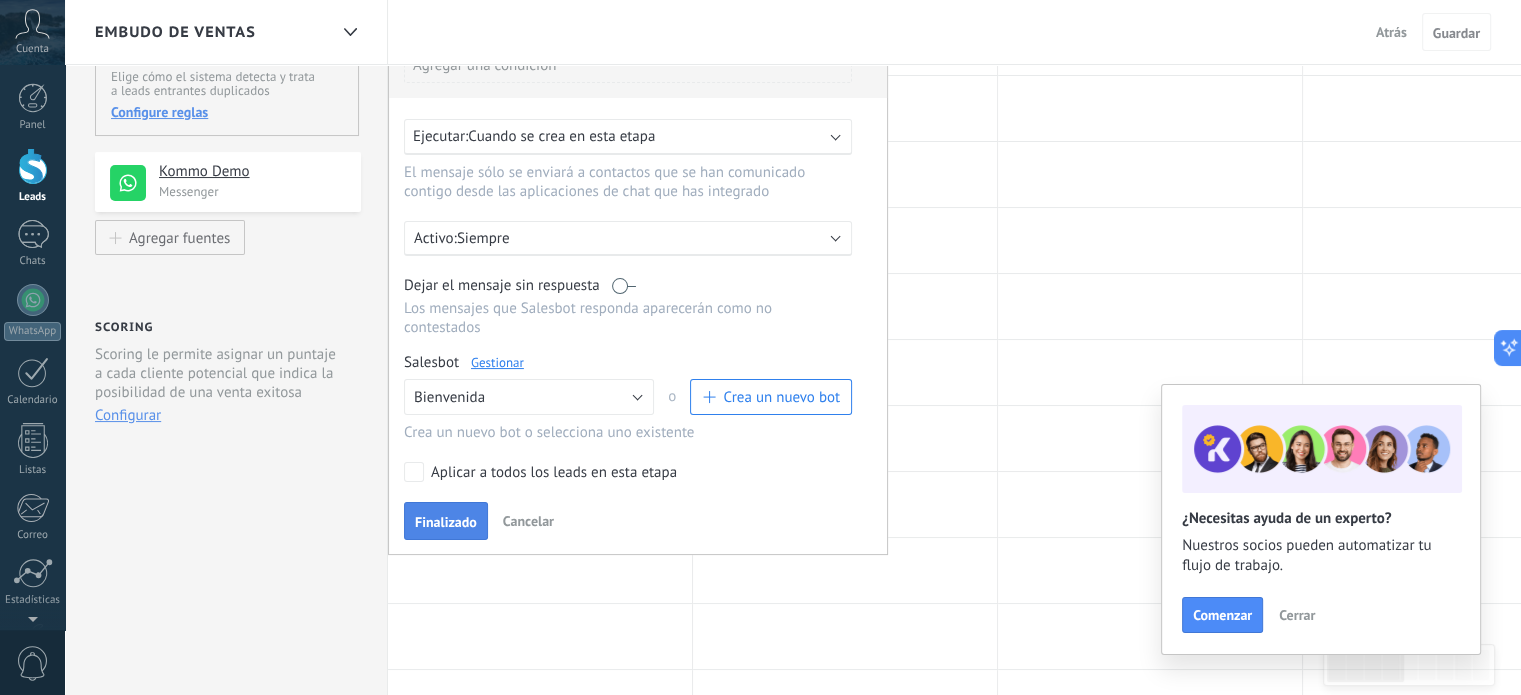 click on "Finalizado" at bounding box center (446, 522) 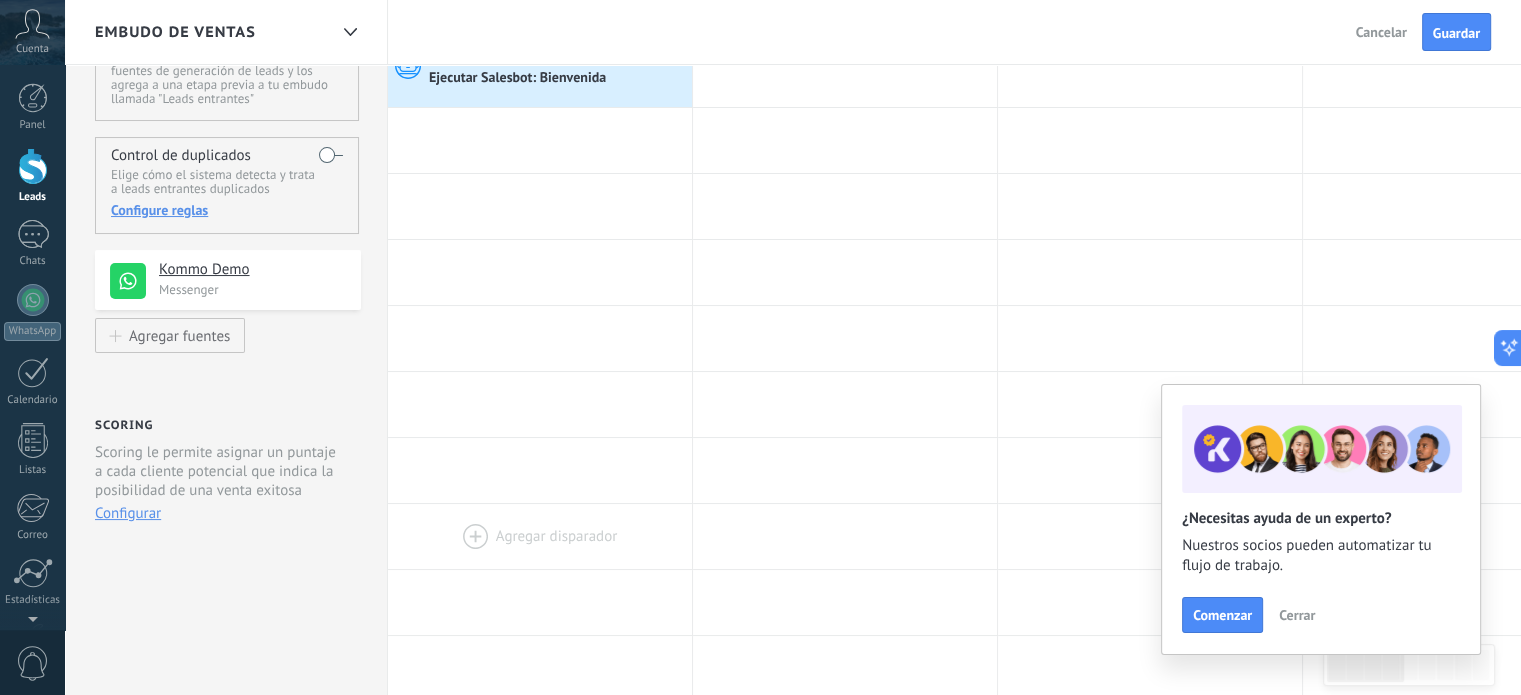 scroll, scrollTop: 0, scrollLeft: 0, axis: both 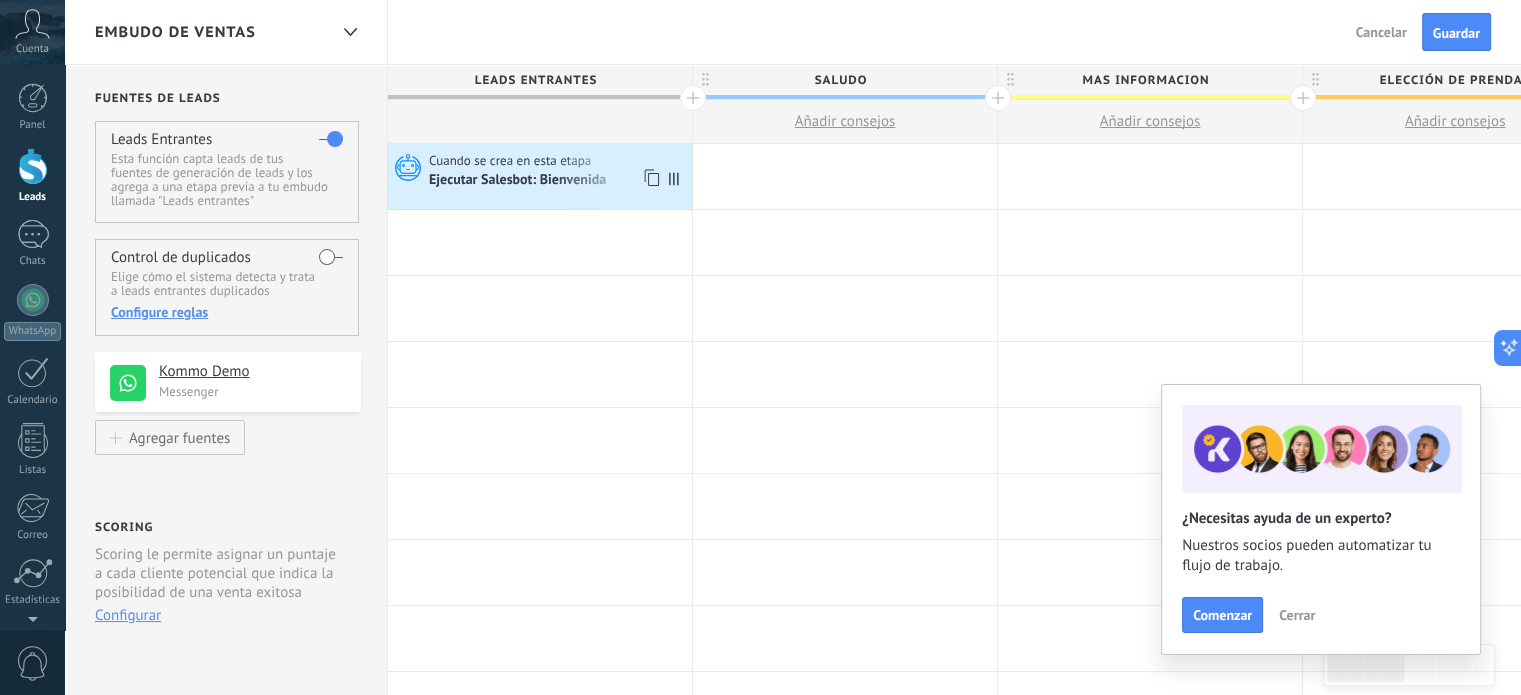 click on "Ejecutar Salesbot: Bienvenida" at bounding box center [519, 181] 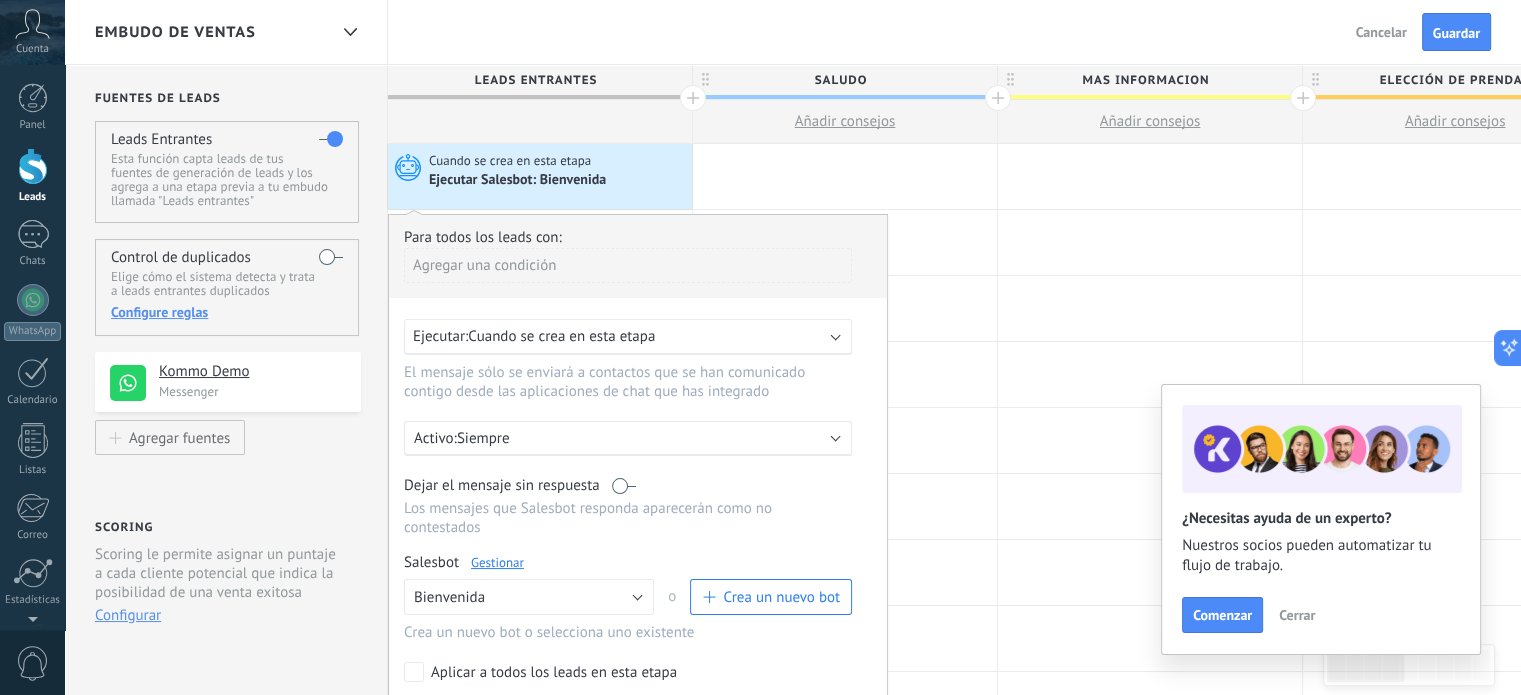 click on "Ejecutar Salesbot: Bienvenida" at bounding box center [519, 181] 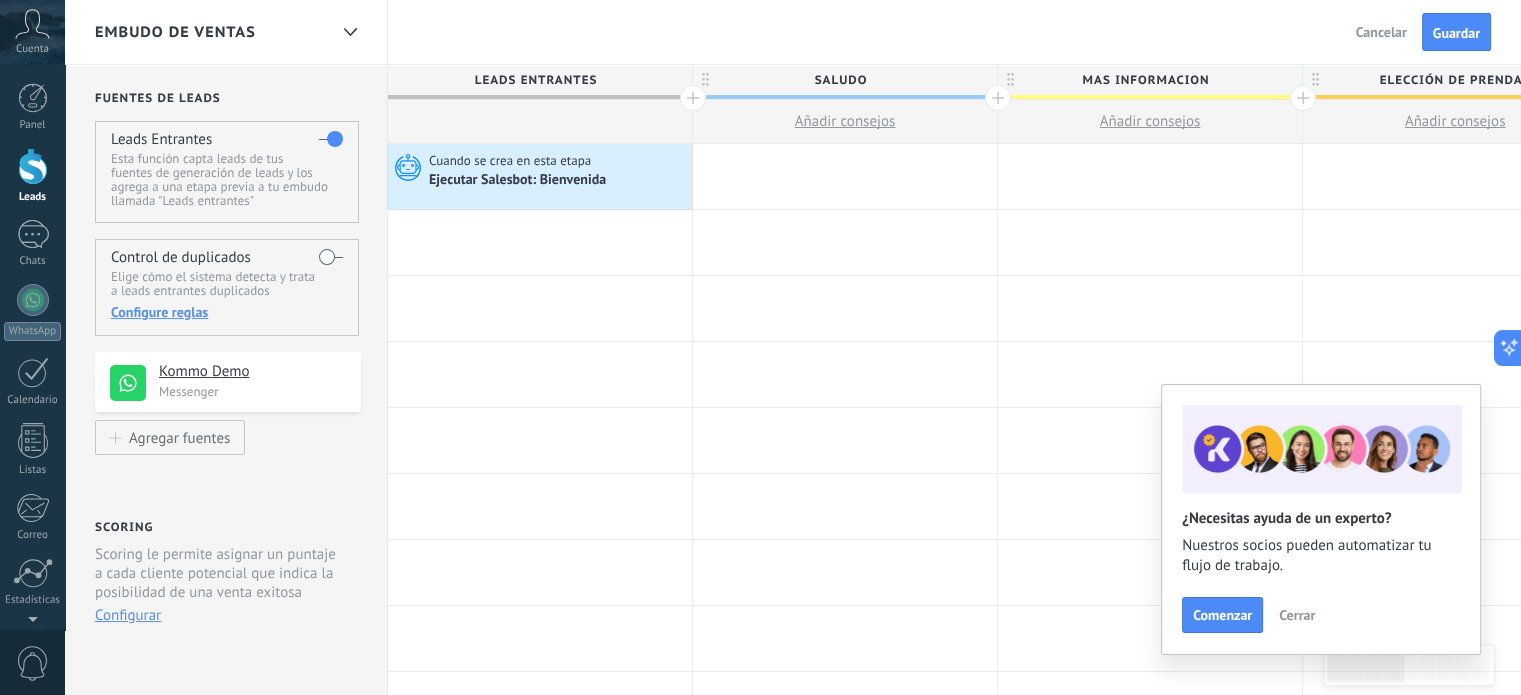 click on "Ejecutar Salesbot: Bienvenida" at bounding box center [519, 181] 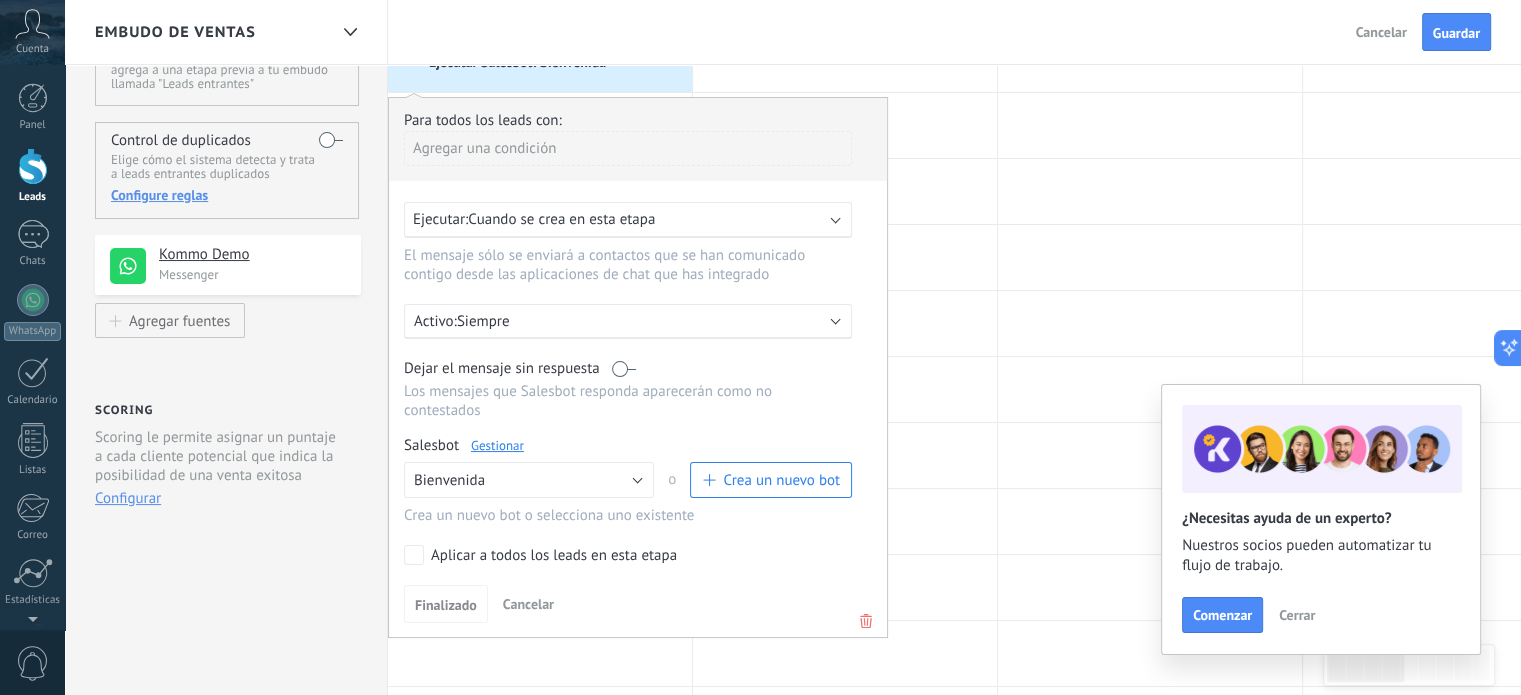 scroll, scrollTop: 0, scrollLeft: 0, axis: both 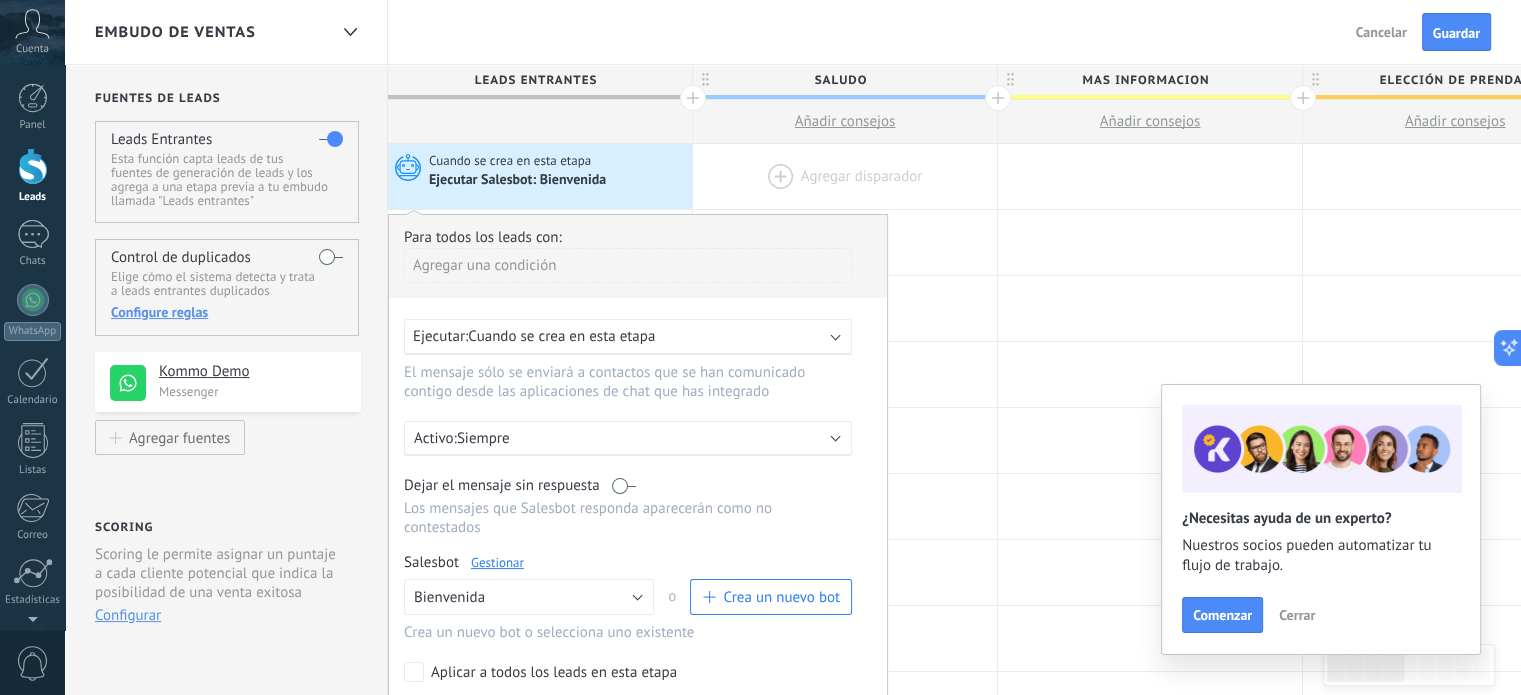 click at bounding box center (845, 176) 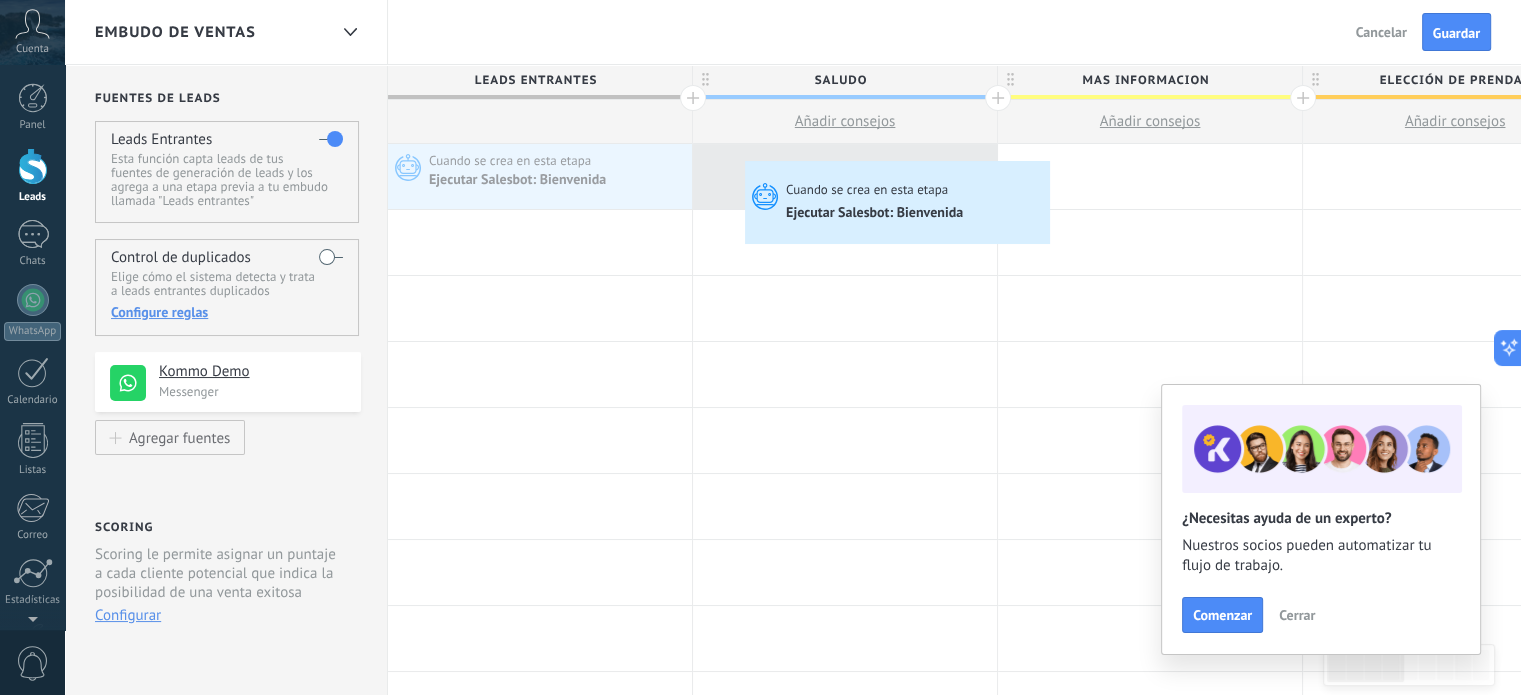 drag, startPoint x: 562, startPoint y: 178, endPoint x: 750, endPoint y: 166, distance: 188.38258 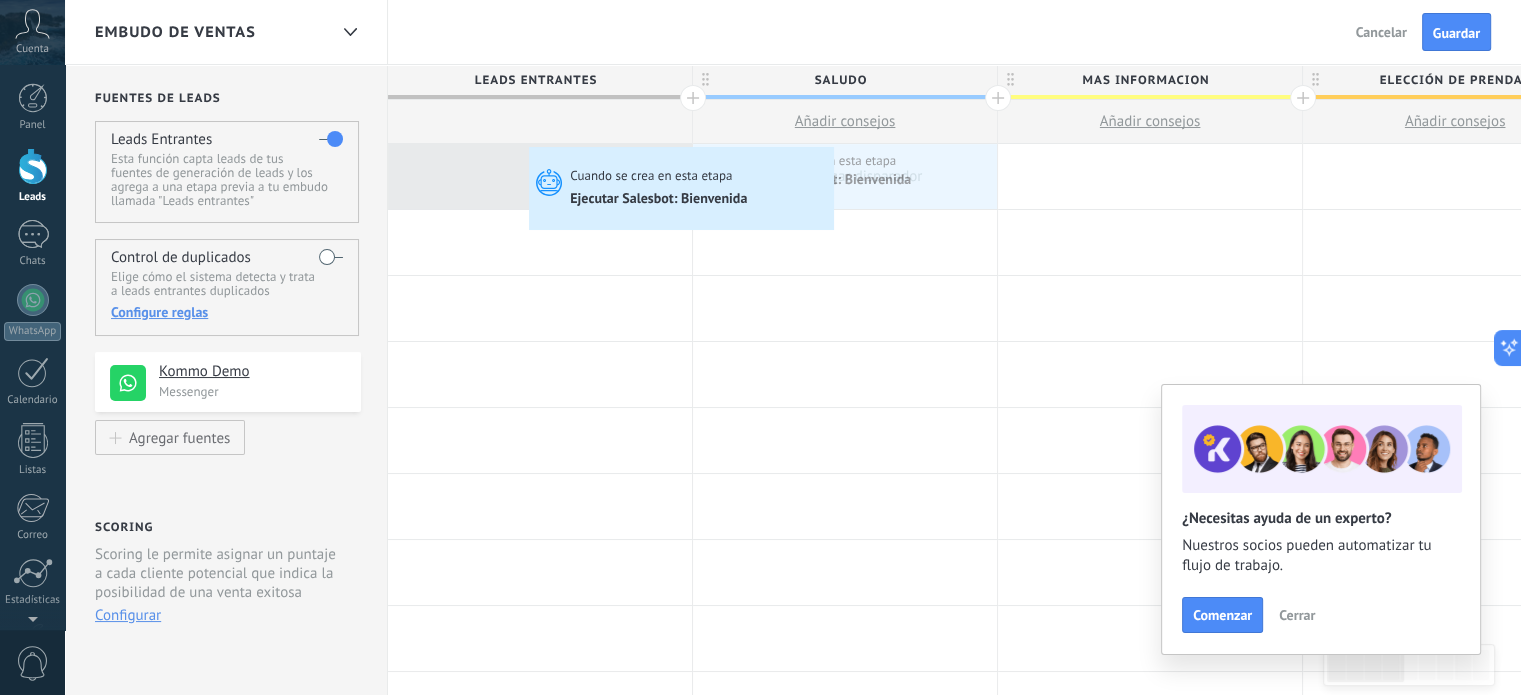 drag, startPoint x: 748, startPoint y: 171, endPoint x: 534, endPoint y: 152, distance: 214.8418 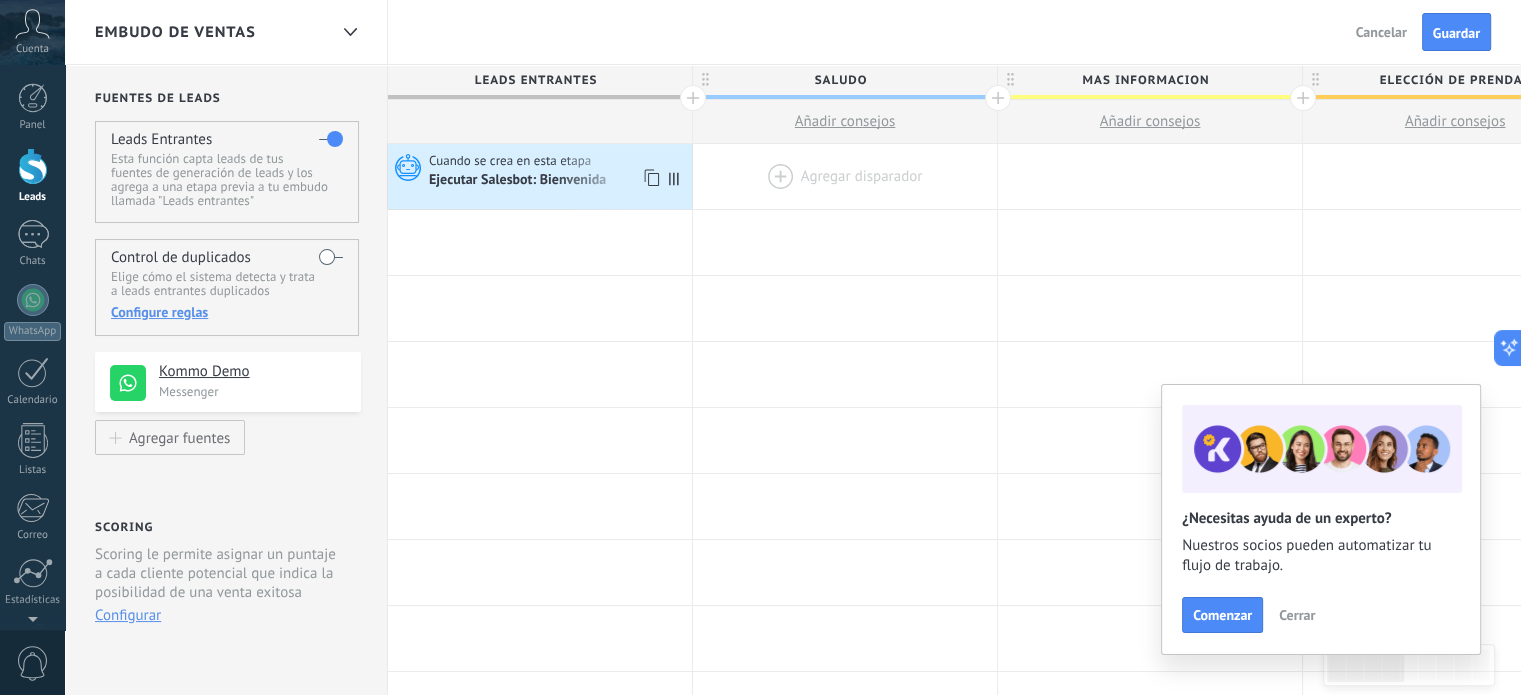 click on "Cuando se crea en esta etapa Ejecutar [PERSON_NAME]: [GEOGRAPHIC_DATA]" at bounding box center [540, 176] 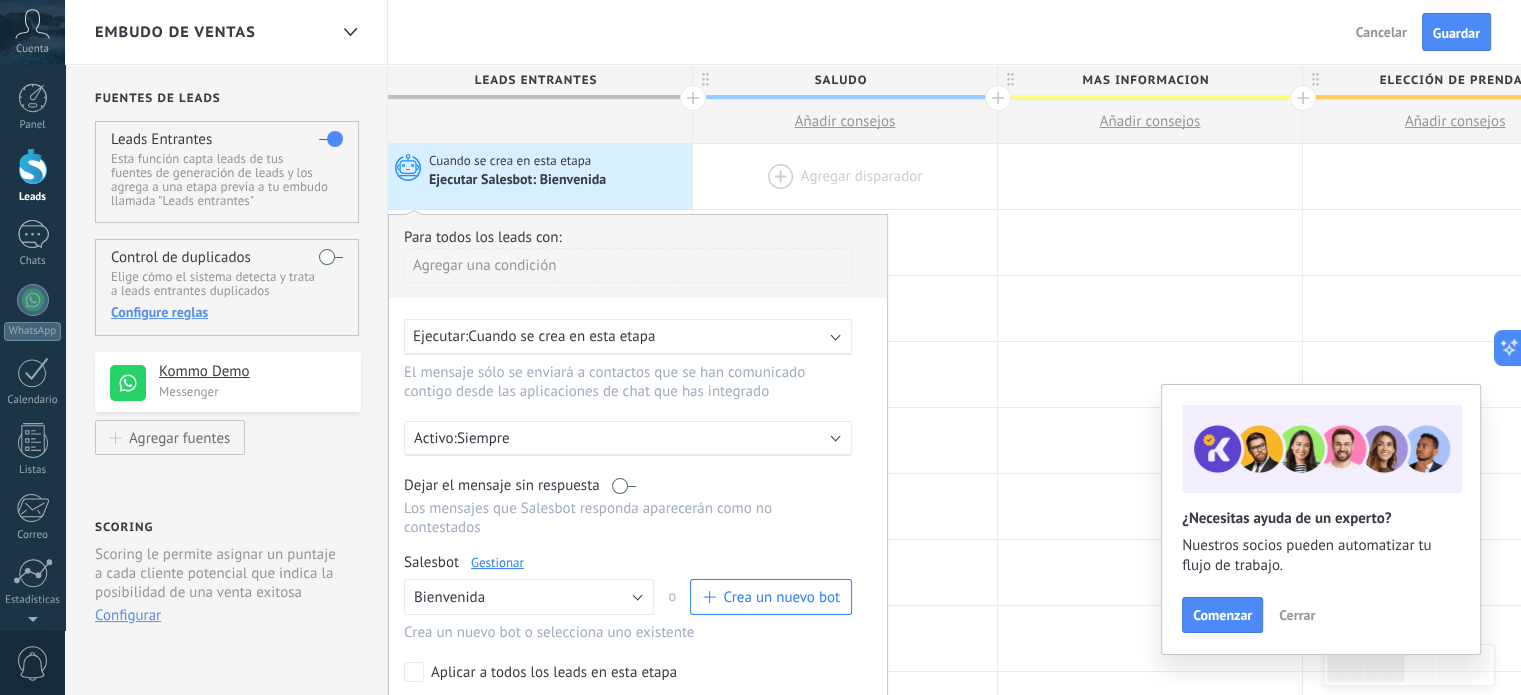 click at bounding box center [845, 176] 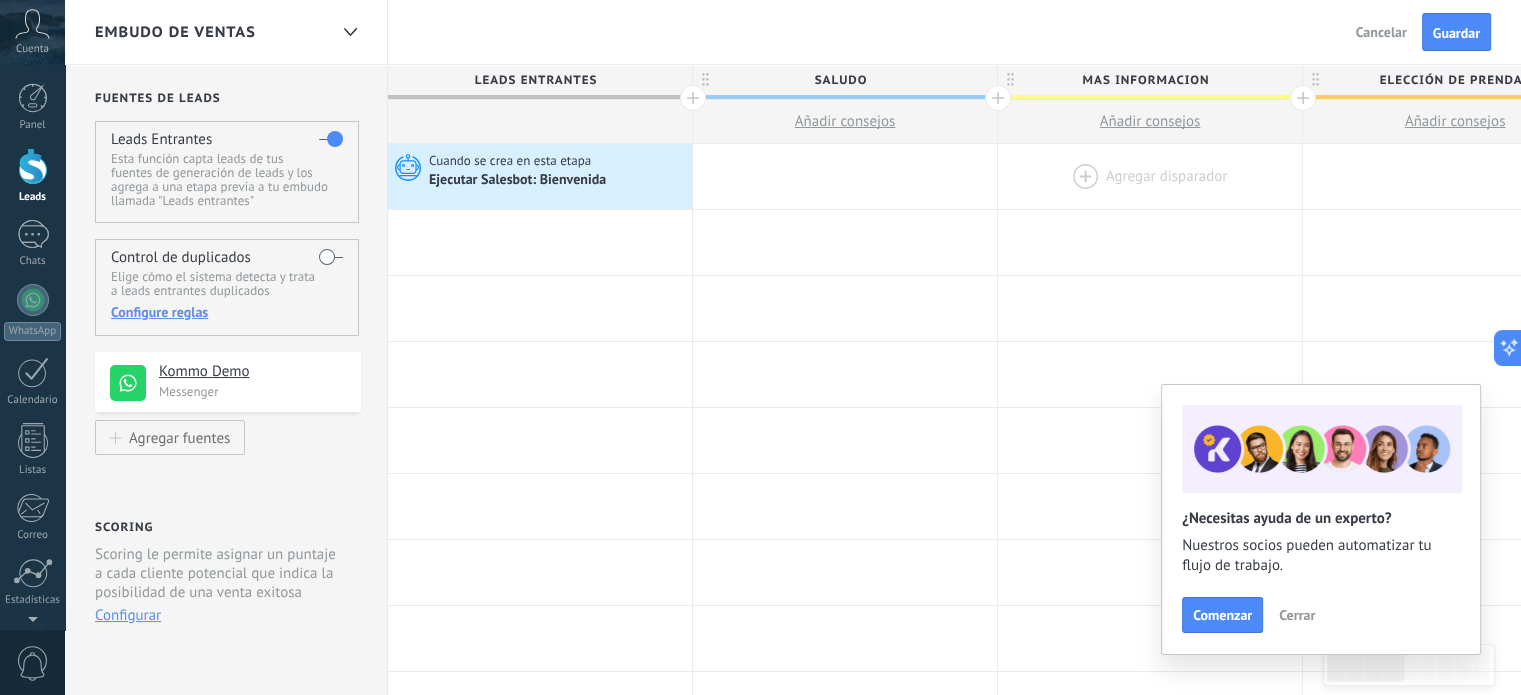 click at bounding box center (1150, 176) 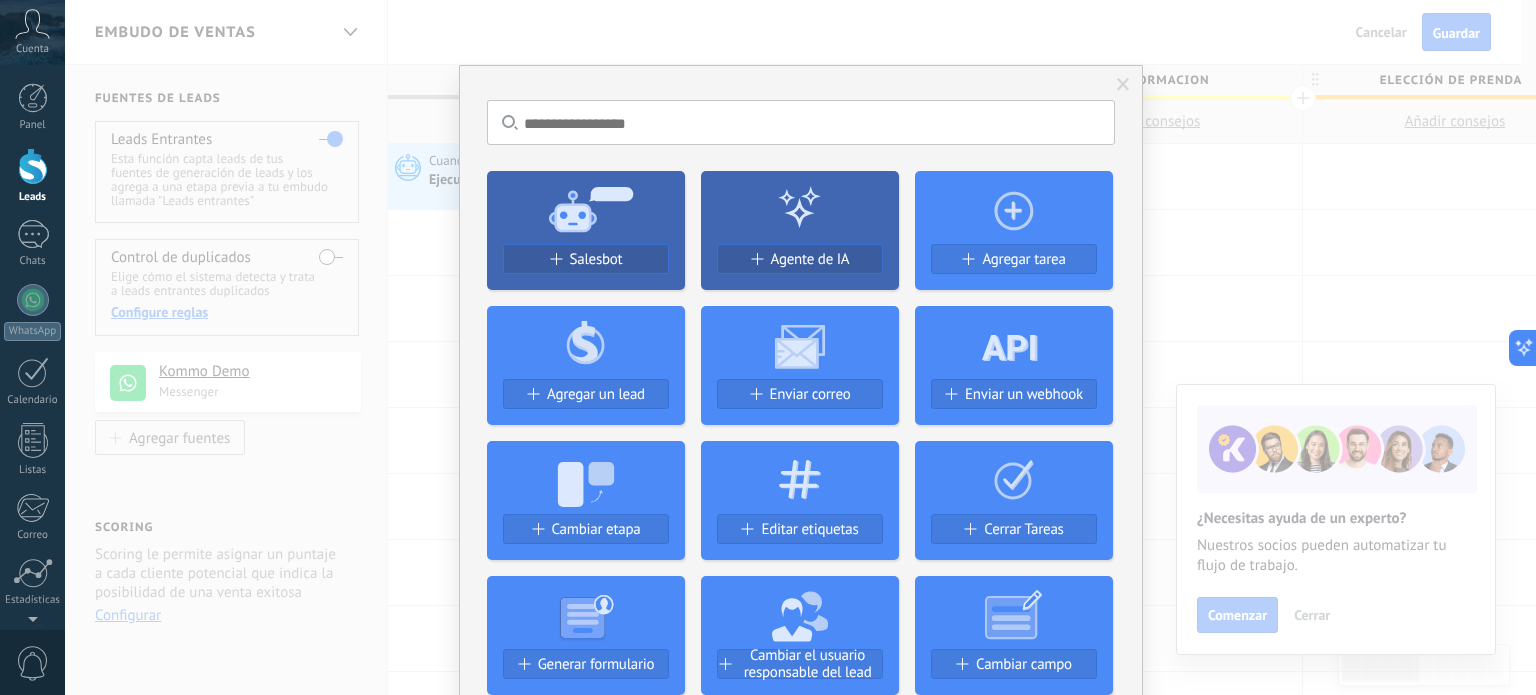 click on "No hay resultados Salesbot Agente de IA Agregar tarea Agregar un lead Enviar correo Enviar un webhook Cambiar etapa Editar etiquetas Cerrar Tareas Generar formulario Cambiar el usuario responsable del lead Cambiar campo Borrar archivos Widgets Google Analytics Connect your Google Analytics account and create custom Google Analytics Instalar AdWords Conecte su cuenta publicitaria y configure la publicidad en Google Autorizar Meta Conversions API Sincroniza tu cuenta Meta para mejorar tus anuncios Conectar Facebook Conecte este módulo y use la publicidad en Facebook Conectar Creditor por CatCode Control de pagos parciales en un lead Instalar Chatter - WA+ChatGPT via Komanda F5 Integración de WhatsApp, Telegram, Avito & VK Instalar Documentos de Google por AMOGURU Documentos de Google por AMOGURU Instalar Distribución Inteligente por AMOGURU Distribución inteligente de leads de amoGURU Instalar Bloque de cambio de estado de AMOGURU Mover leads solo a etapas configuradas. Instalar Whatsapp de YouMessages Zoom" at bounding box center (800, 347) 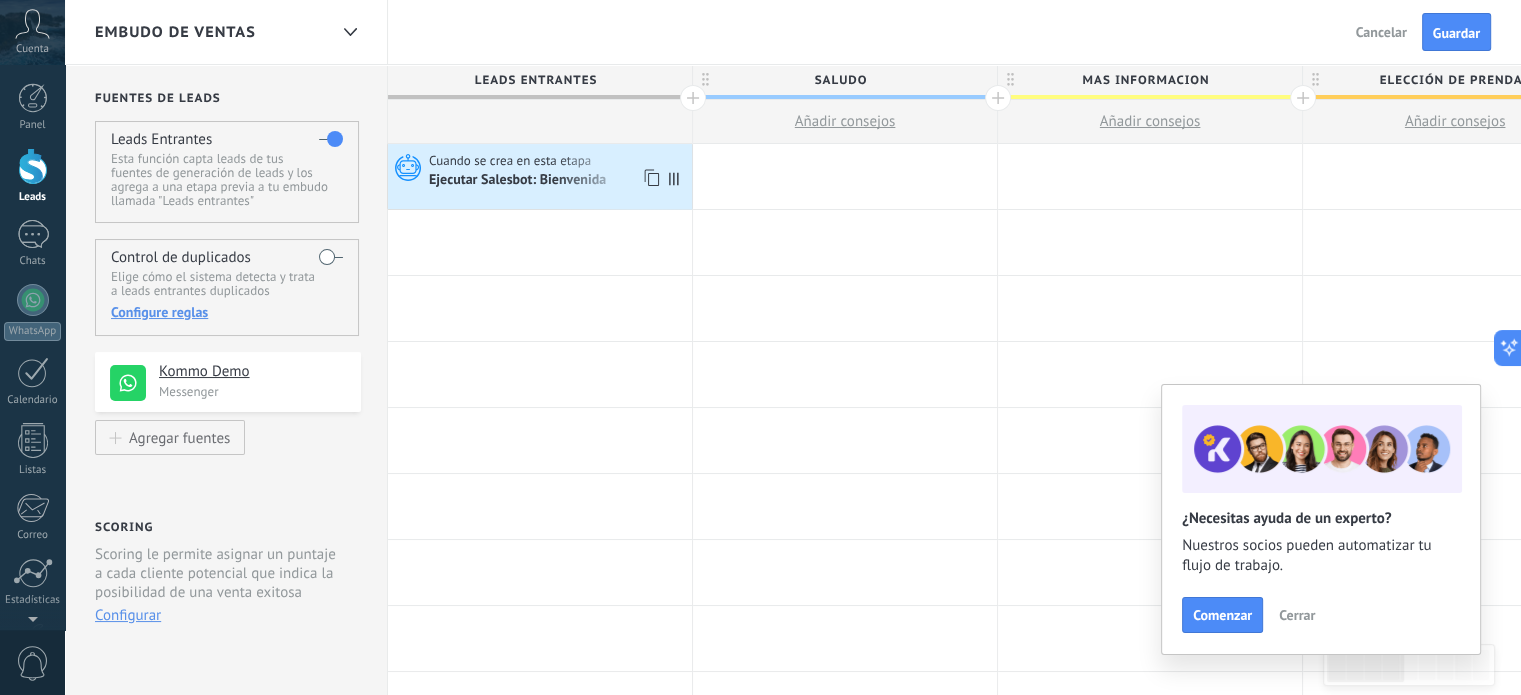 click on "Ejecutar Salesbot: Bienvenida" at bounding box center (519, 181) 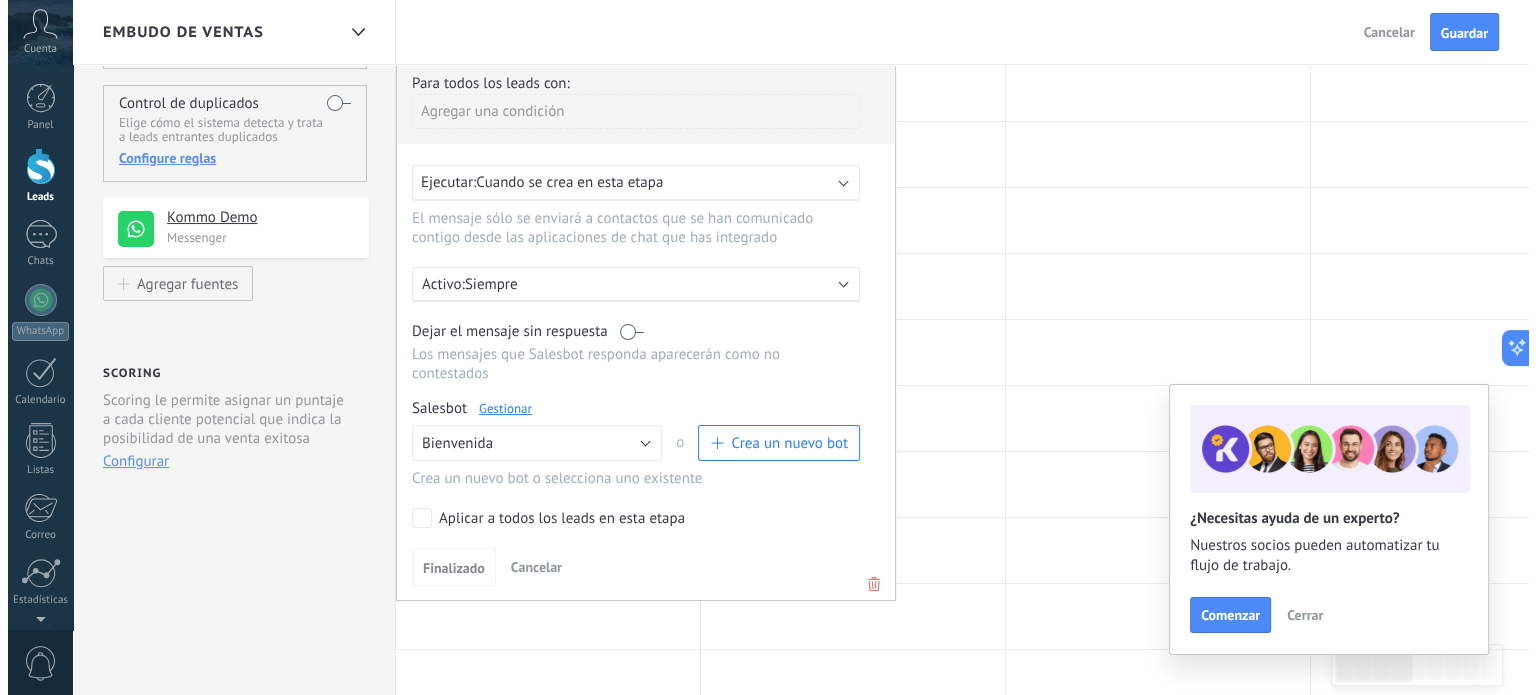 scroll, scrollTop: 200, scrollLeft: 0, axis: vertical 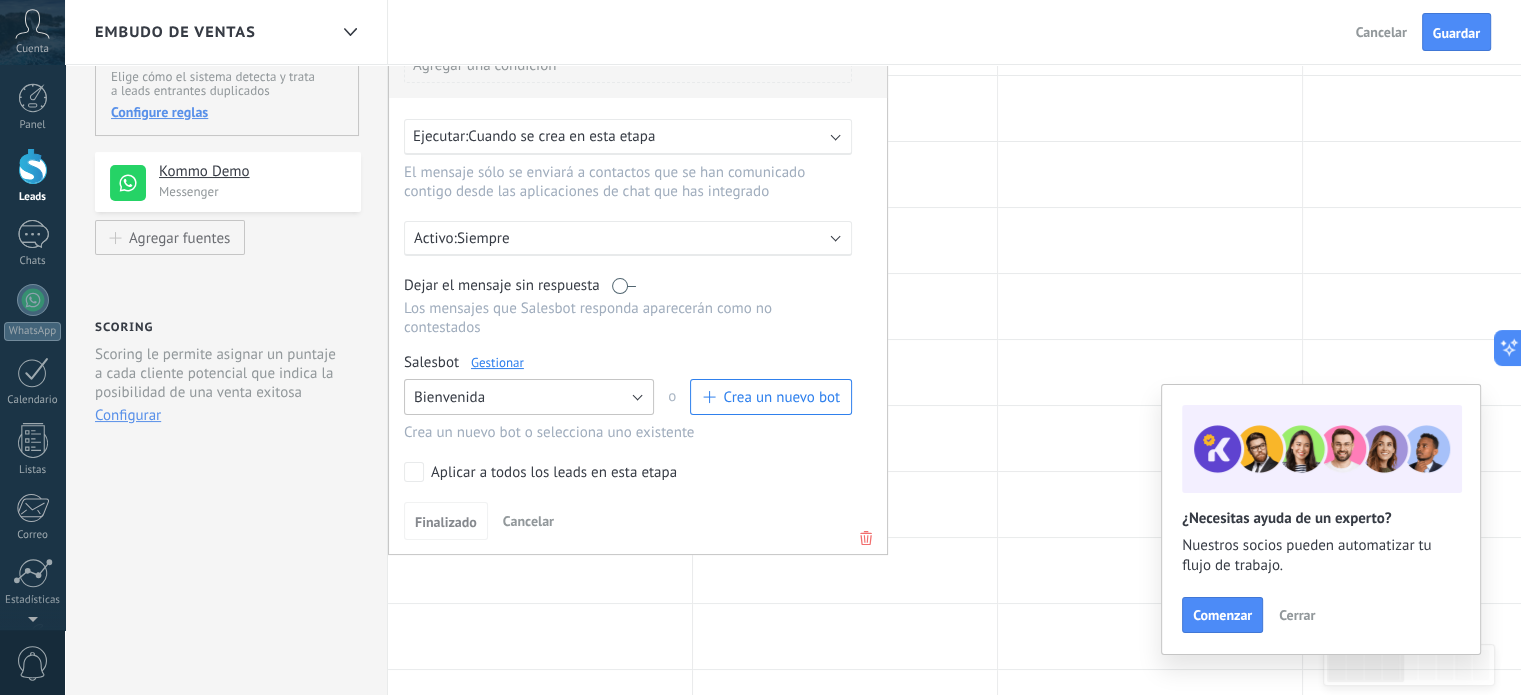 click on "Bienvenida" at bounding box center (529, 397) 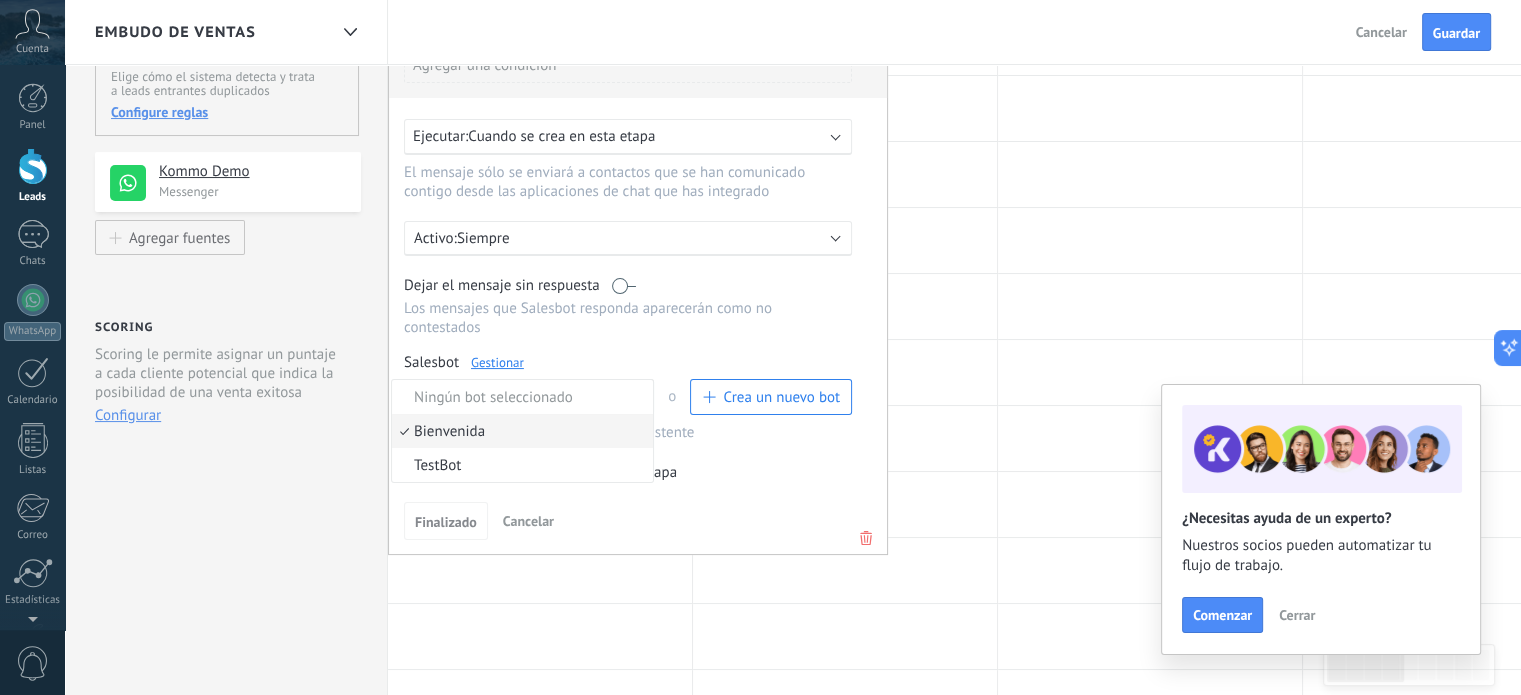 click on "Bienvenida" at bounding box center (519, 431) 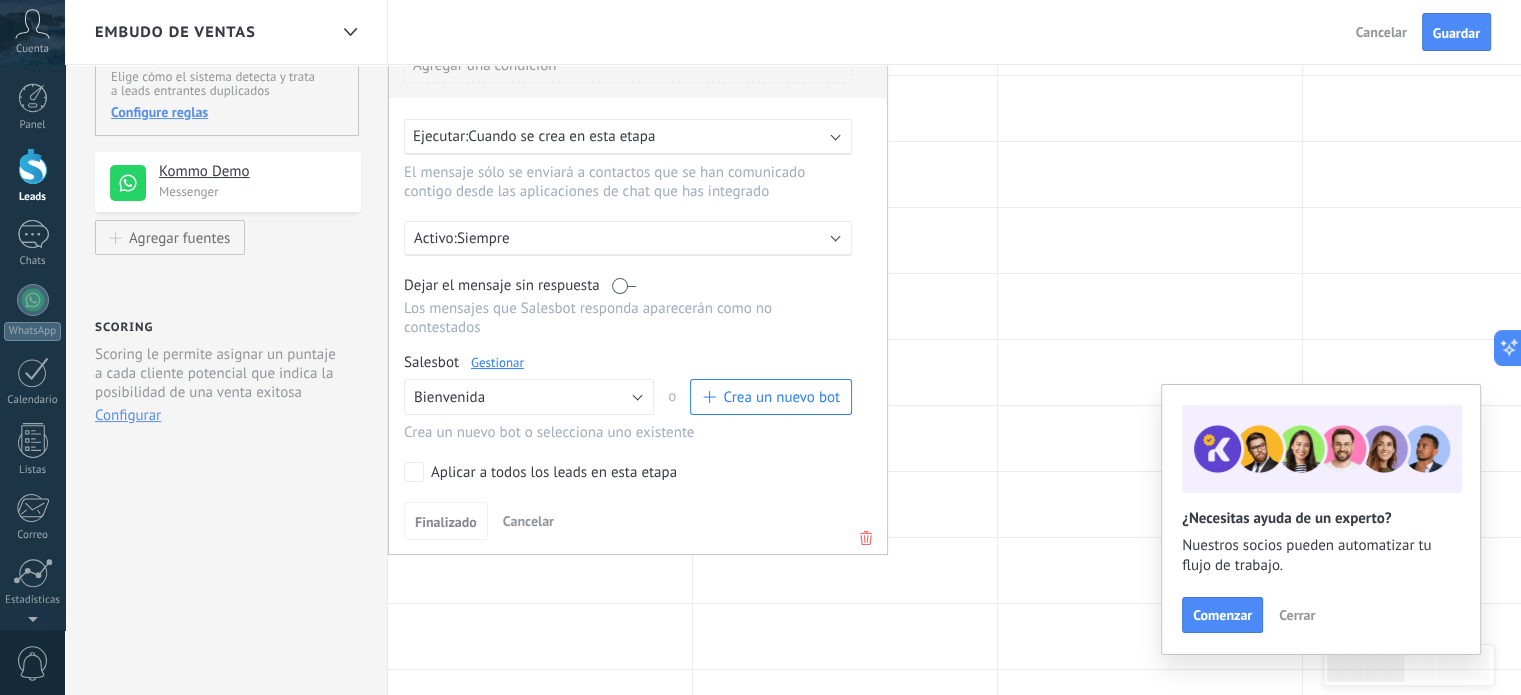 click on "Gestionar" at bounding box center [497, 362] 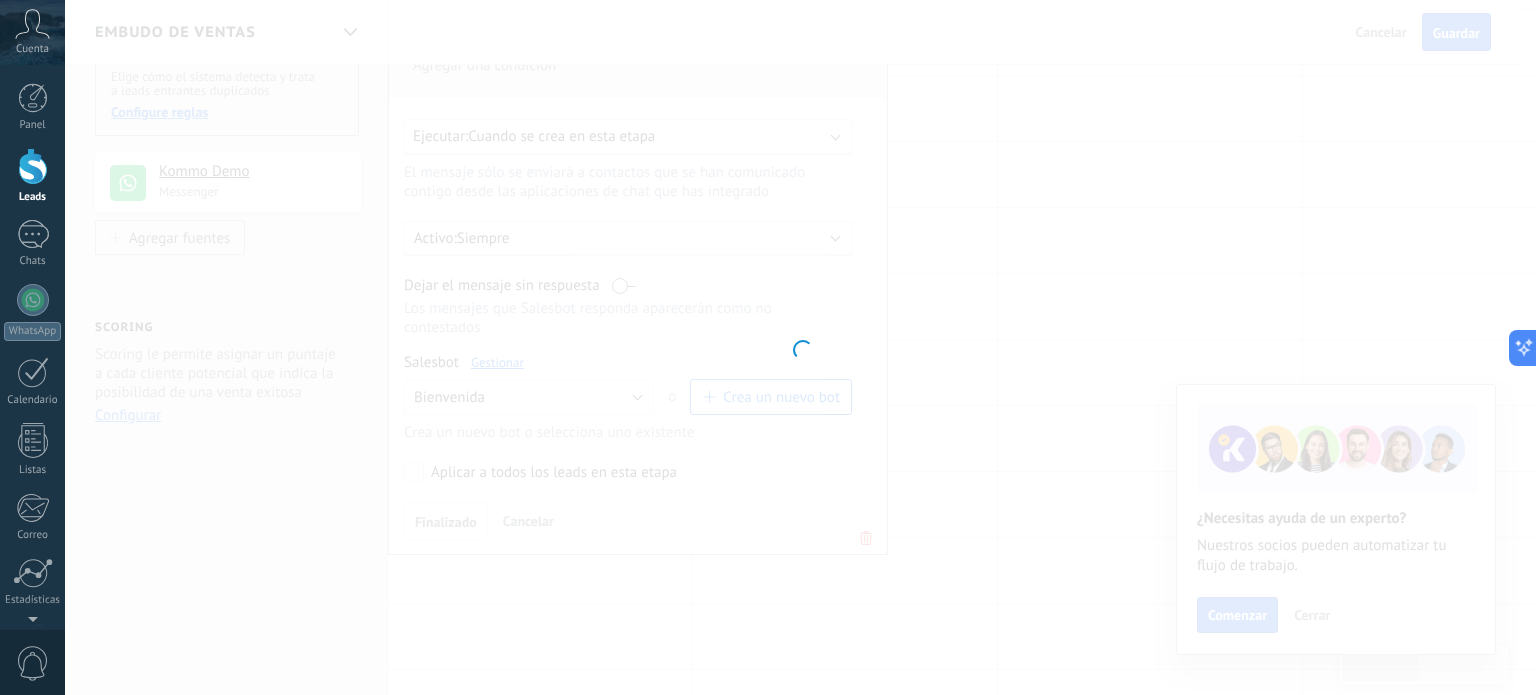 type on "**********" 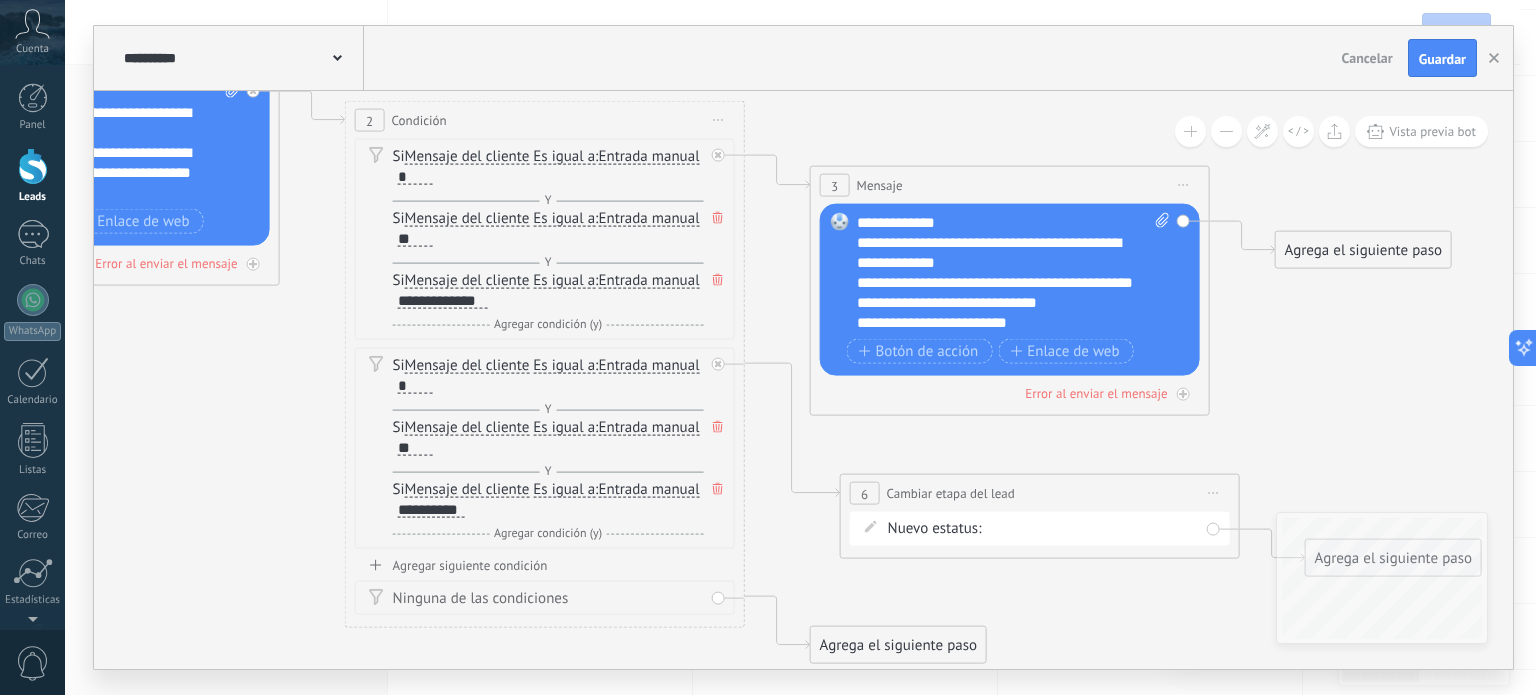 drag, startPoint x: 1124, startPoint y: 510, endPoint x: 269, endPoint y: 335, distance: 872.7256 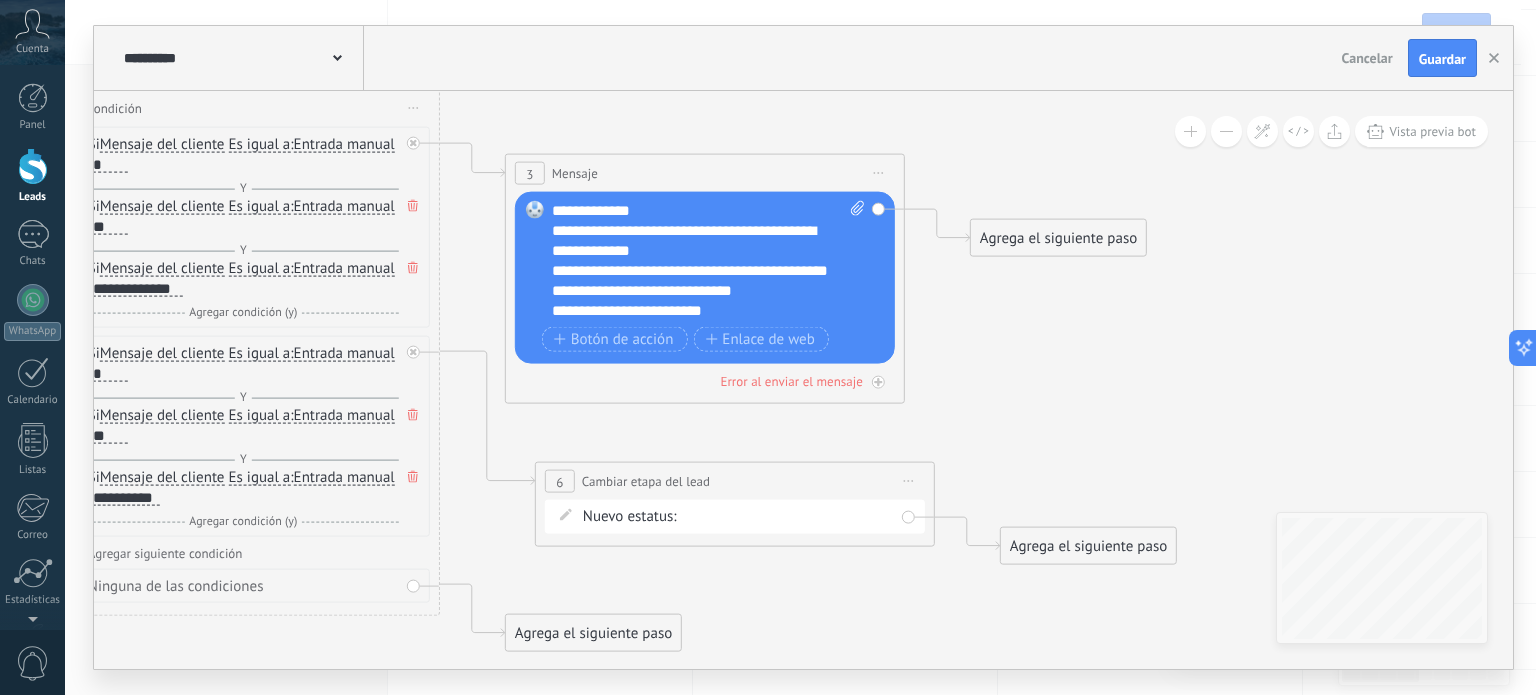 drag, startPoint x: 1298, startPoint y: 344, endPoint x: 993, endPoint y: 332, distance: 305.23596 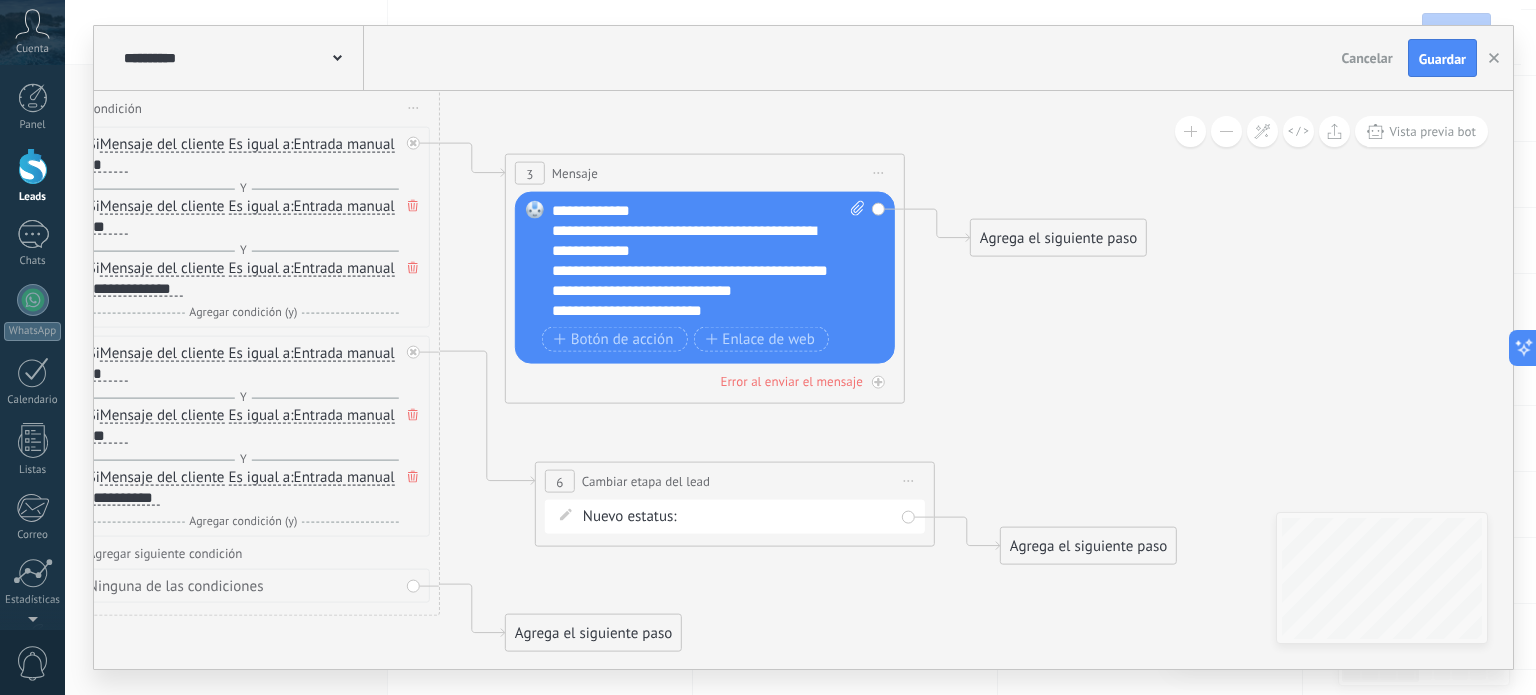 click on "**********" at bounding box center [709, 261] 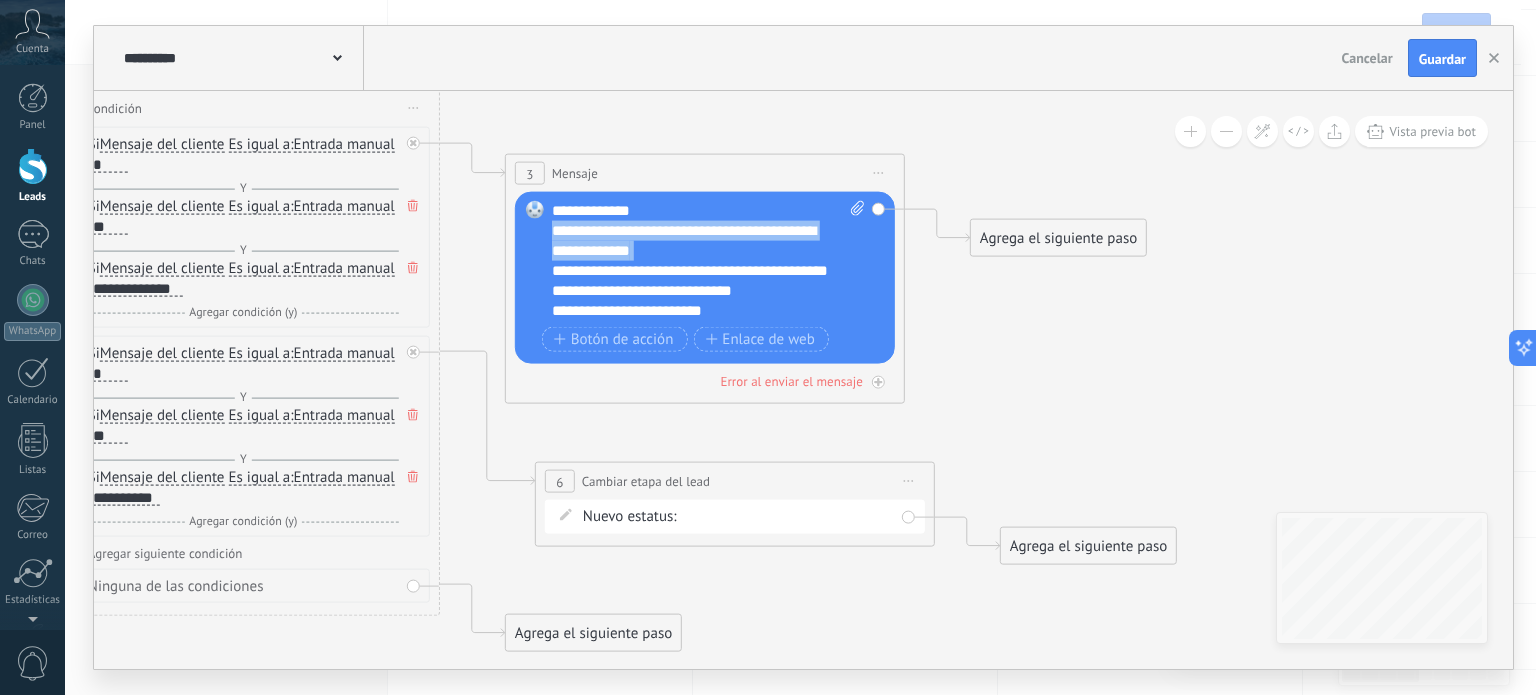 click on "**********" at bounding box center [709, 261] 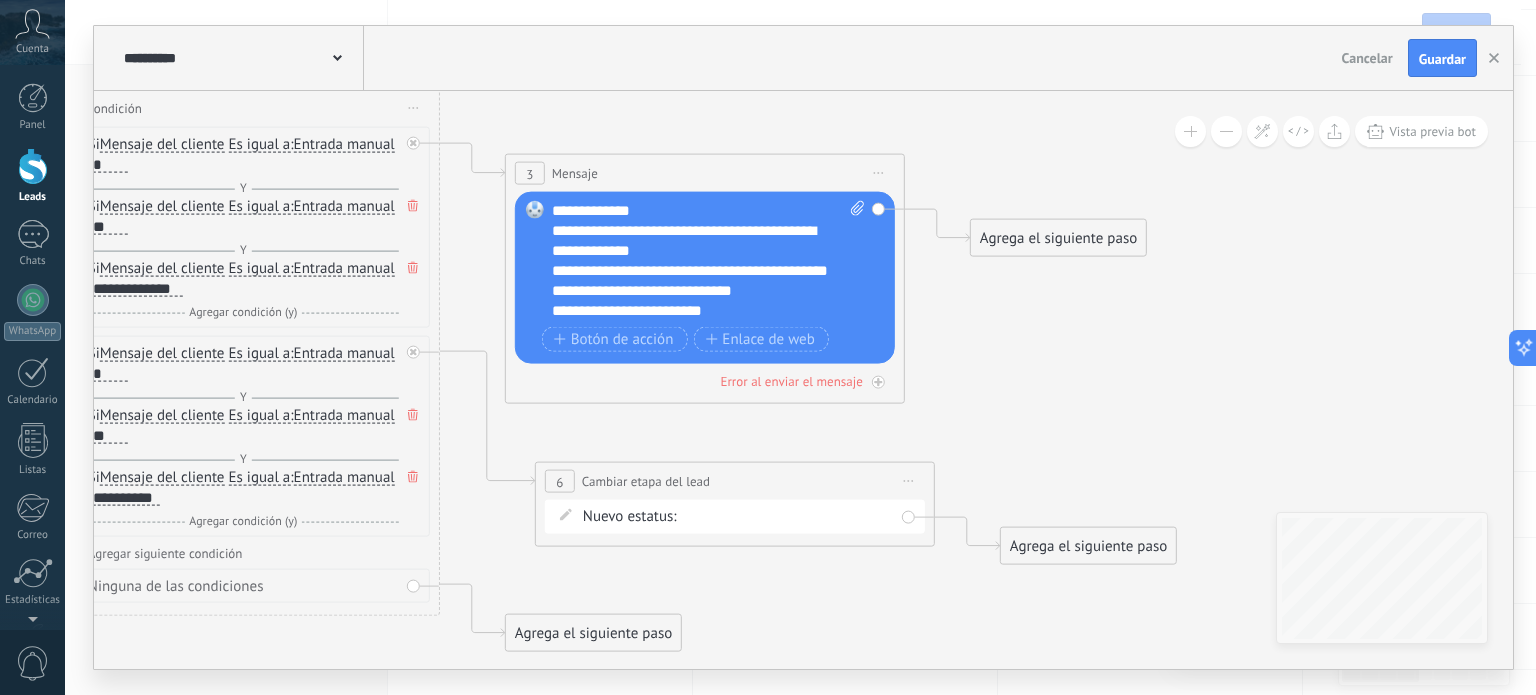 click on "**********" at bounding box center (709, 261) 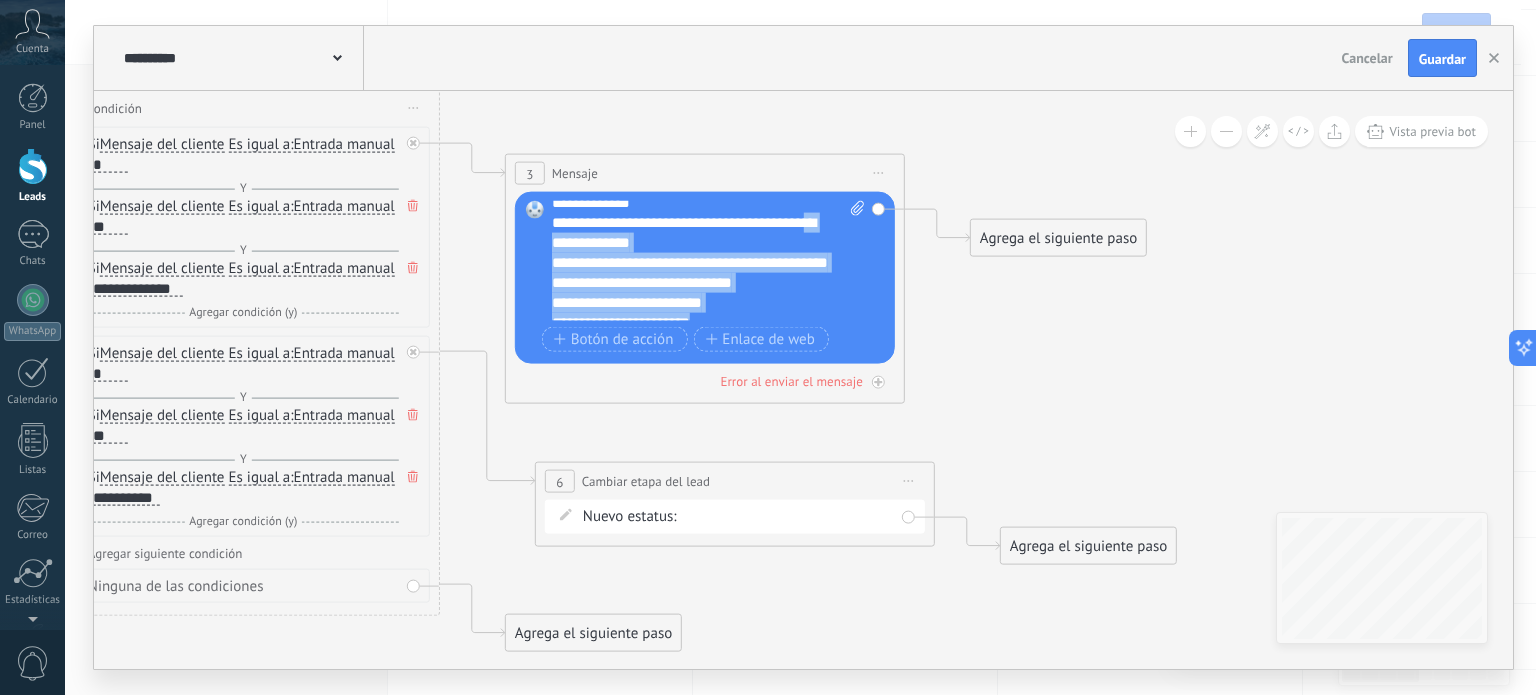 scroll, scrollTop: 0, scrollLeft: 0, axis: both 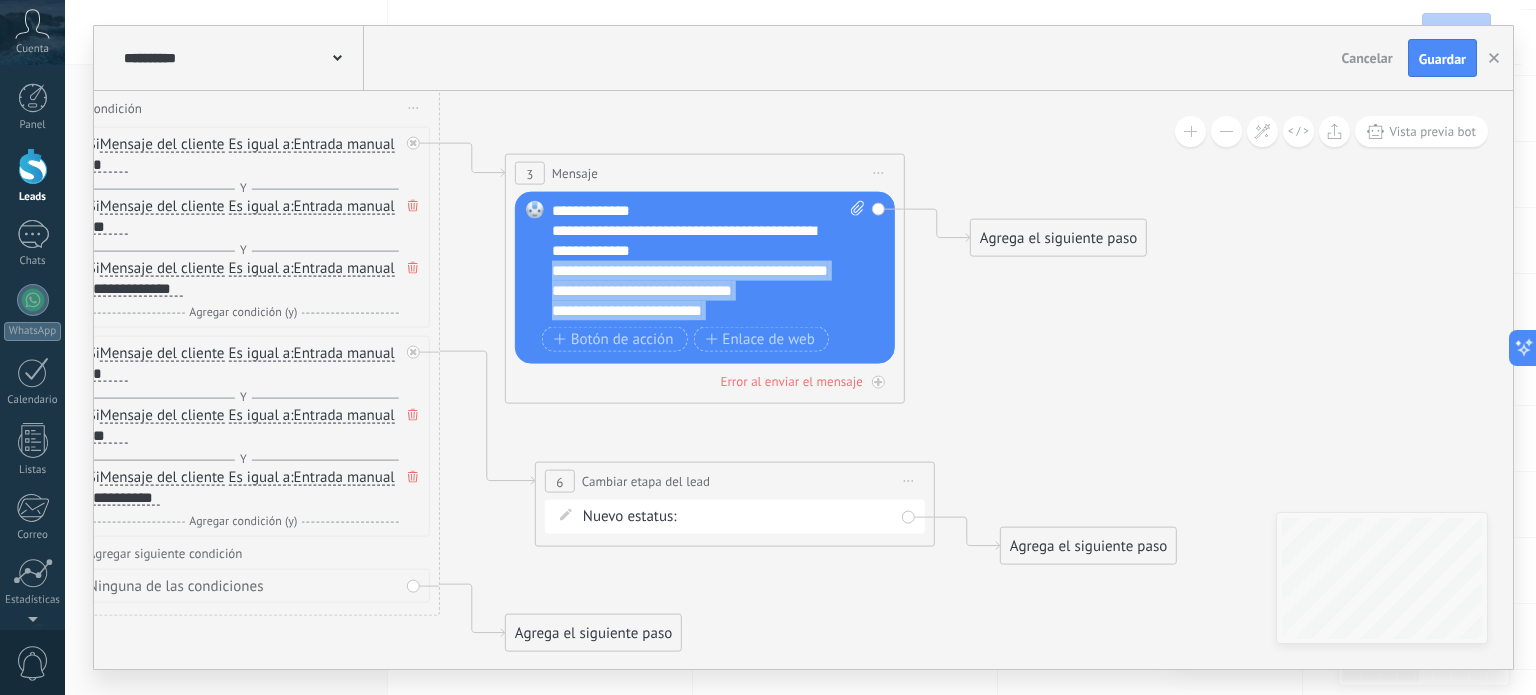 drag, startPoint x: 727, startPoint y: 243, endPoint x: 552, endPoint y: 267, distance: 176.63805 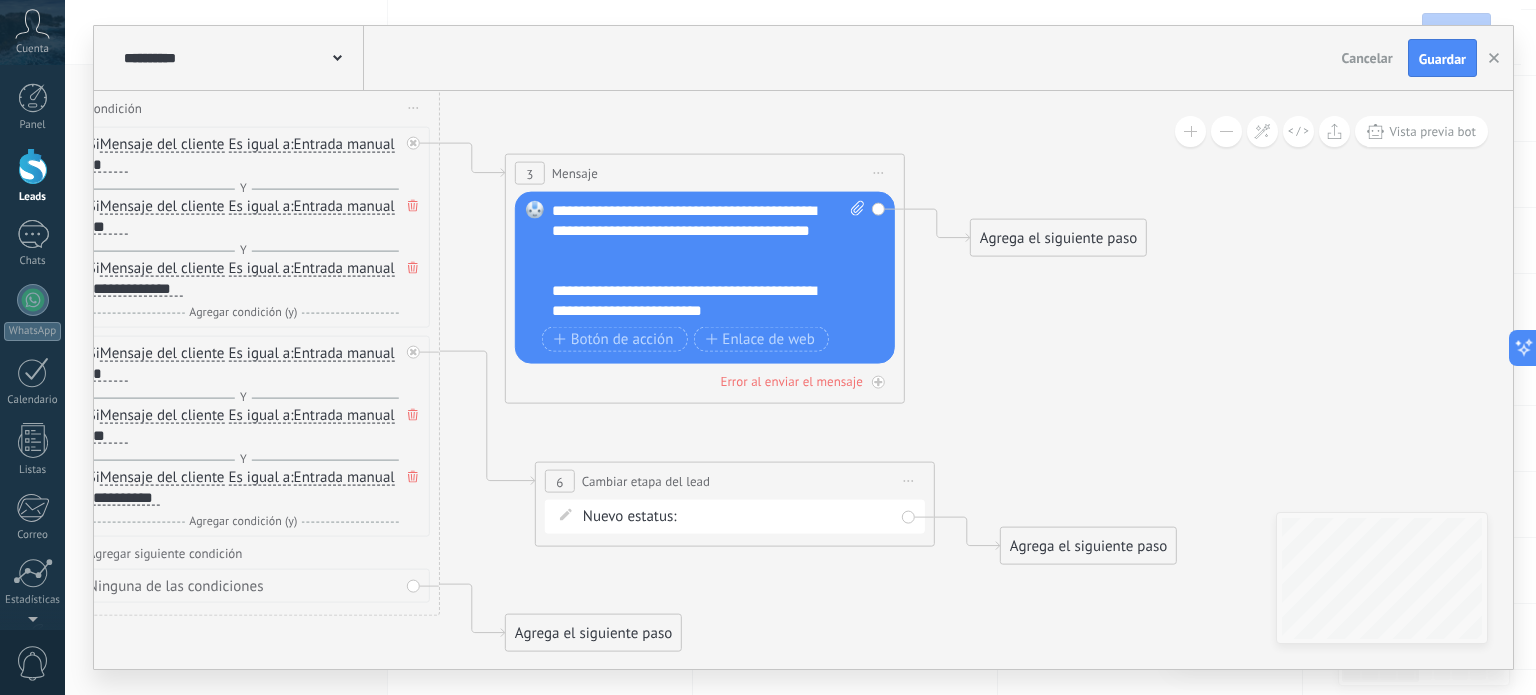 scroll, scrollTop: 80, scrollLeft: 0, axis: vertical 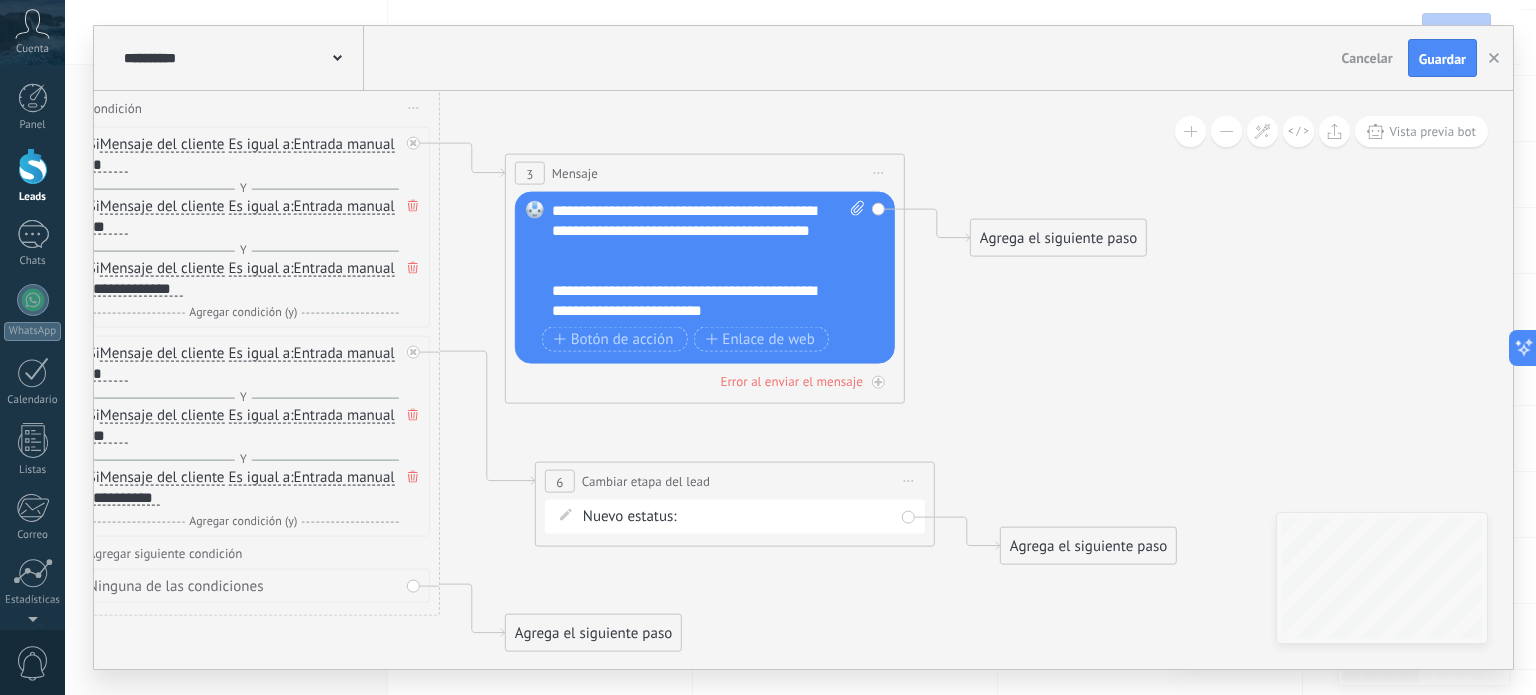 drag, startPoint x: 549, startPoint y: 287, endPoint x: 748, endPoint y: 307, distance: 200.0025 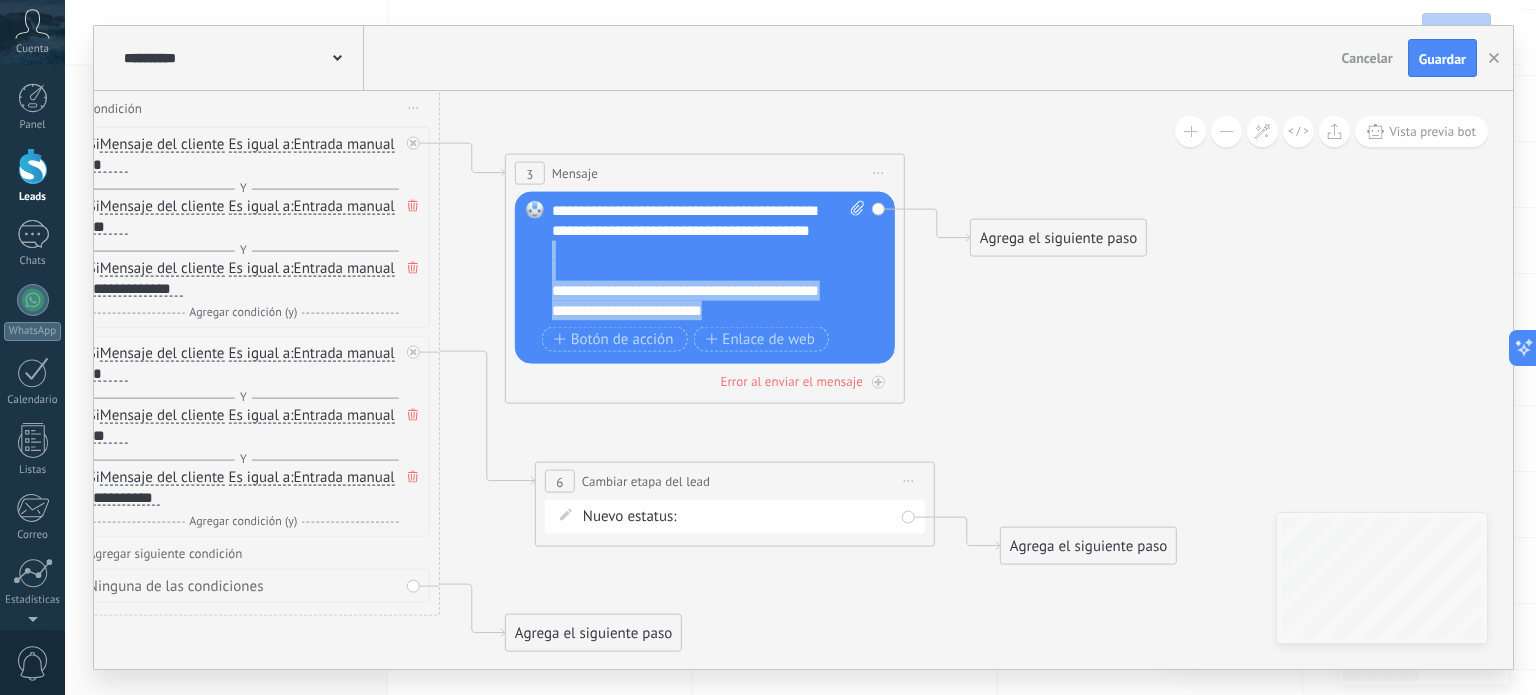 drag, startPoint x: 773, startPoint y: 313, endPoint x: 452, endPoint y: 278, distance: 322.90247 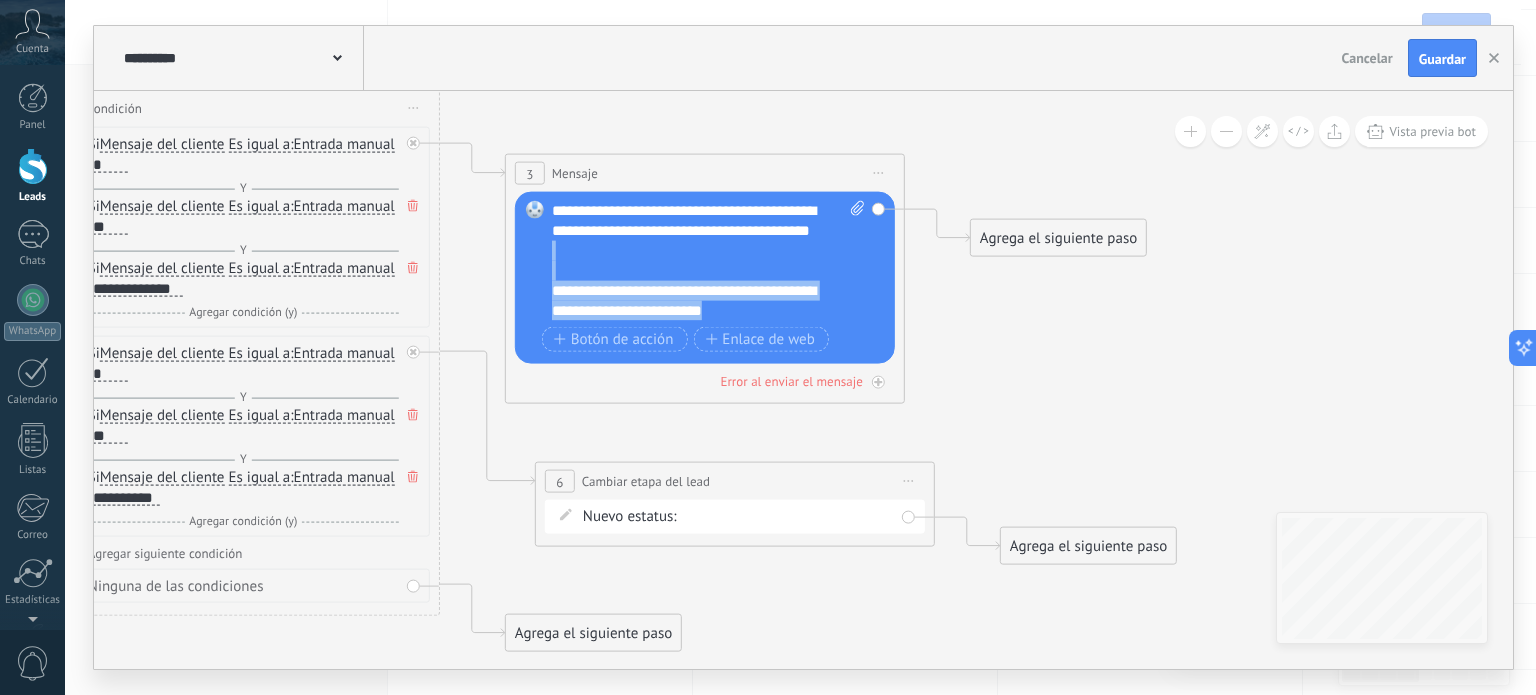 click on "**********" at bounding box center (-640, -41) 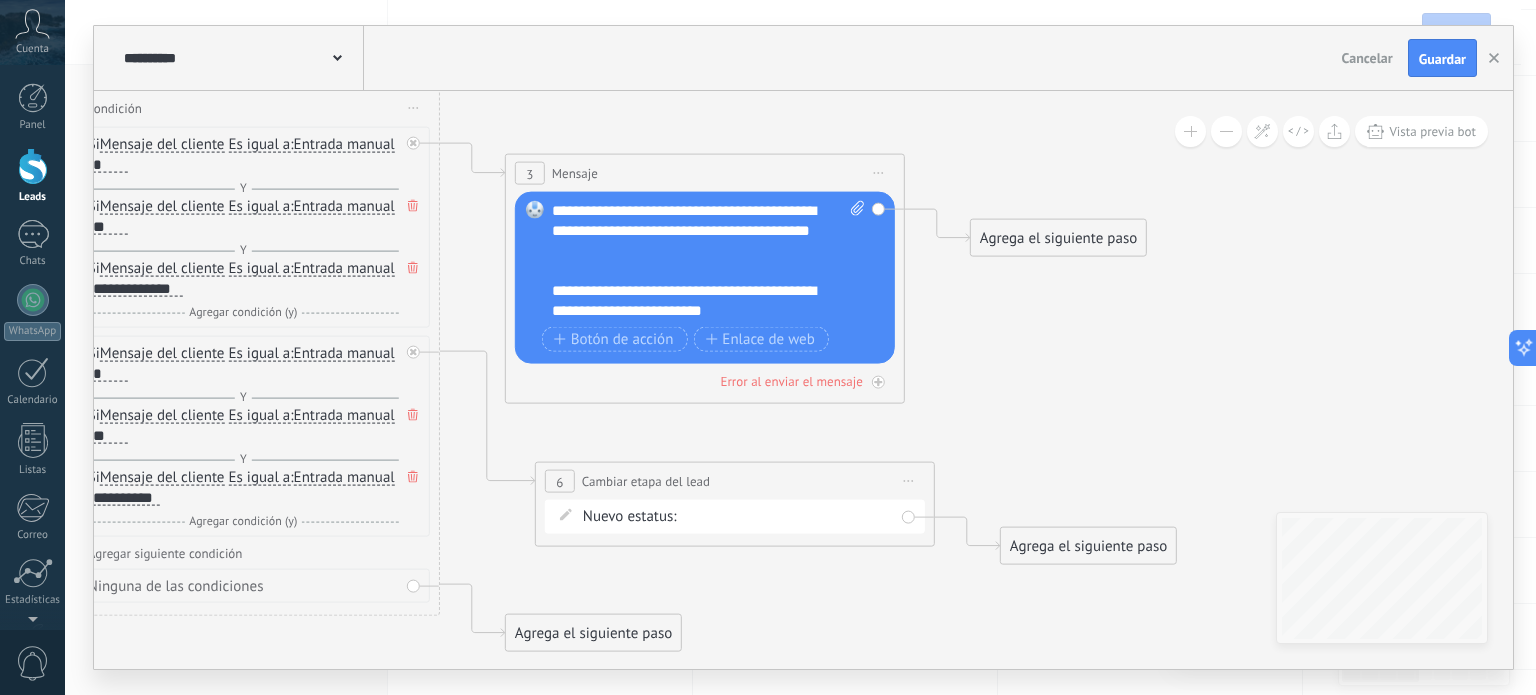 scroll, scrollTop: 40, scrollLeft: 0, axis: vertical 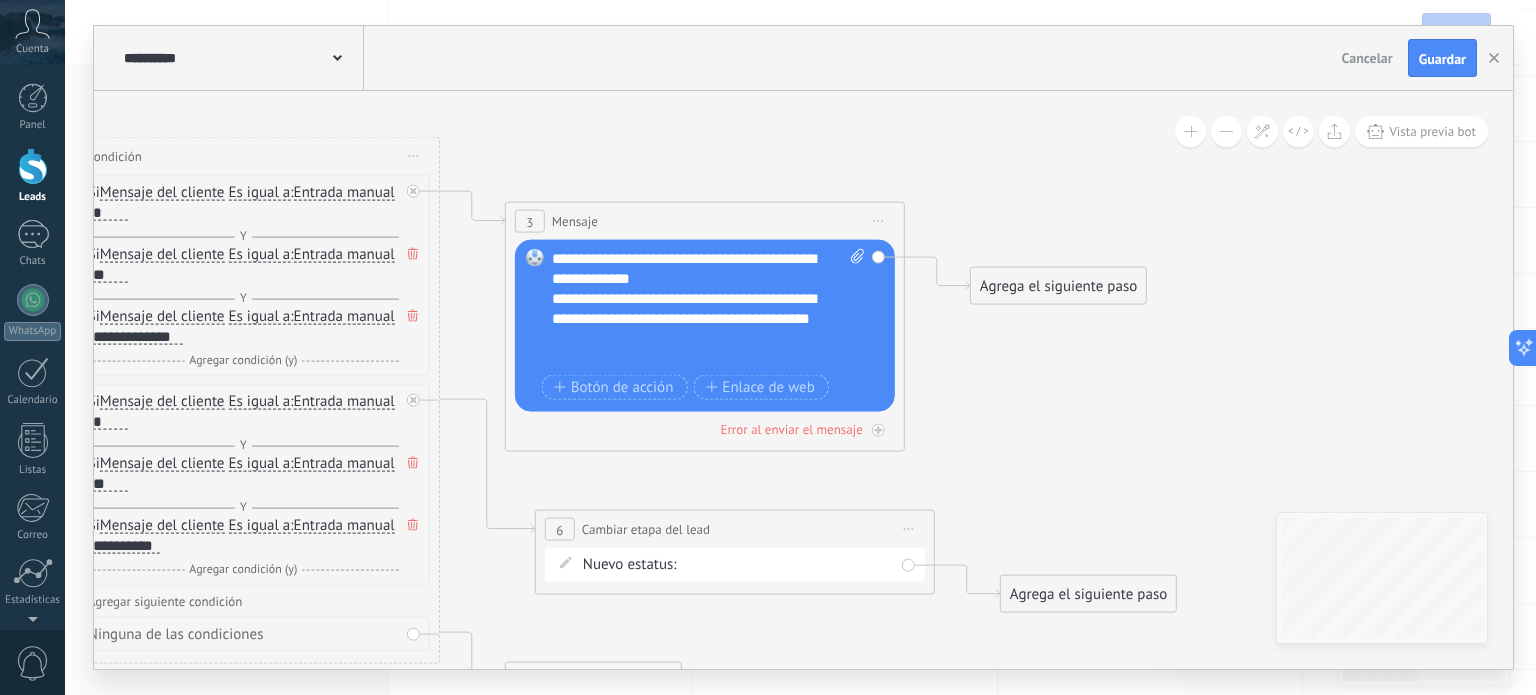 click on "Agrega el siguiente paso" at bounding box center (1058, 286) 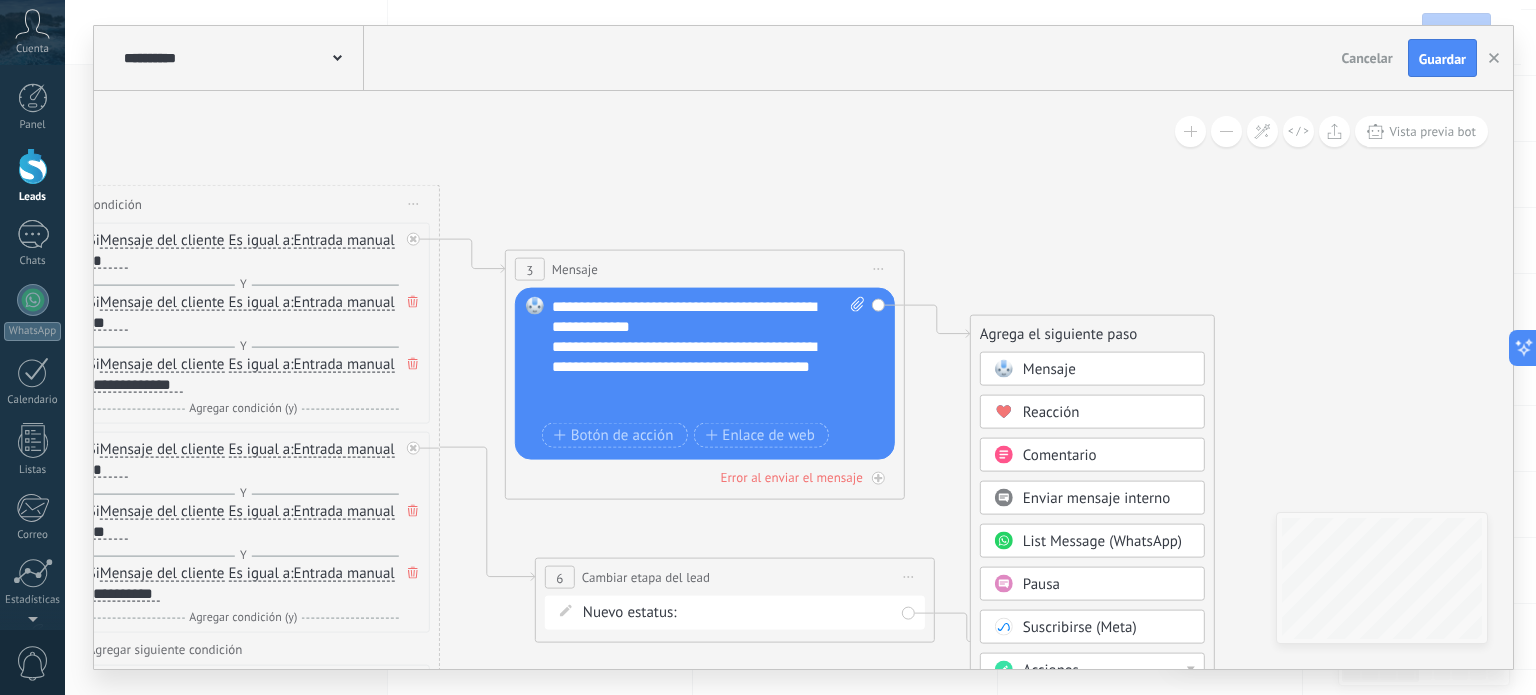 click on "**********" at bounding box center [709, 357] 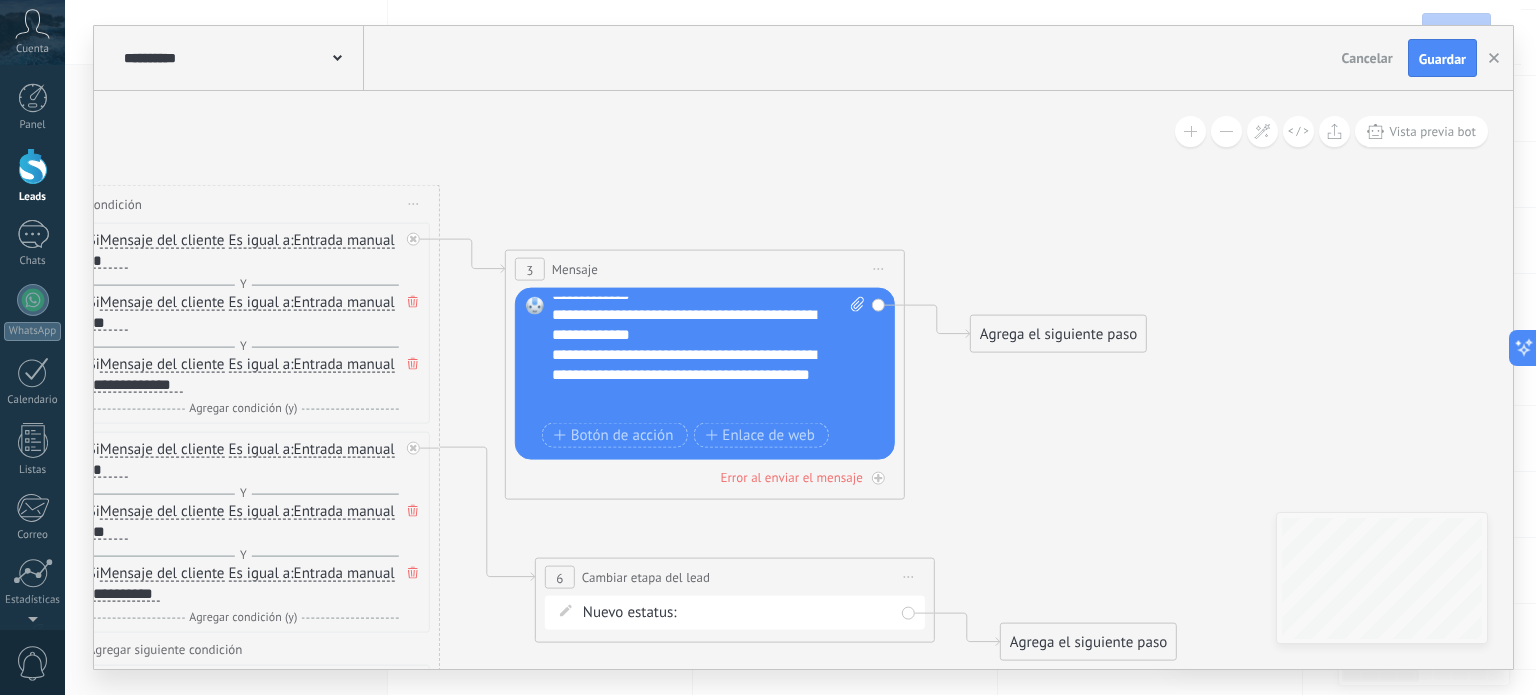 scroll, scrollTop: 0, scrollLeft: 0, axis: both 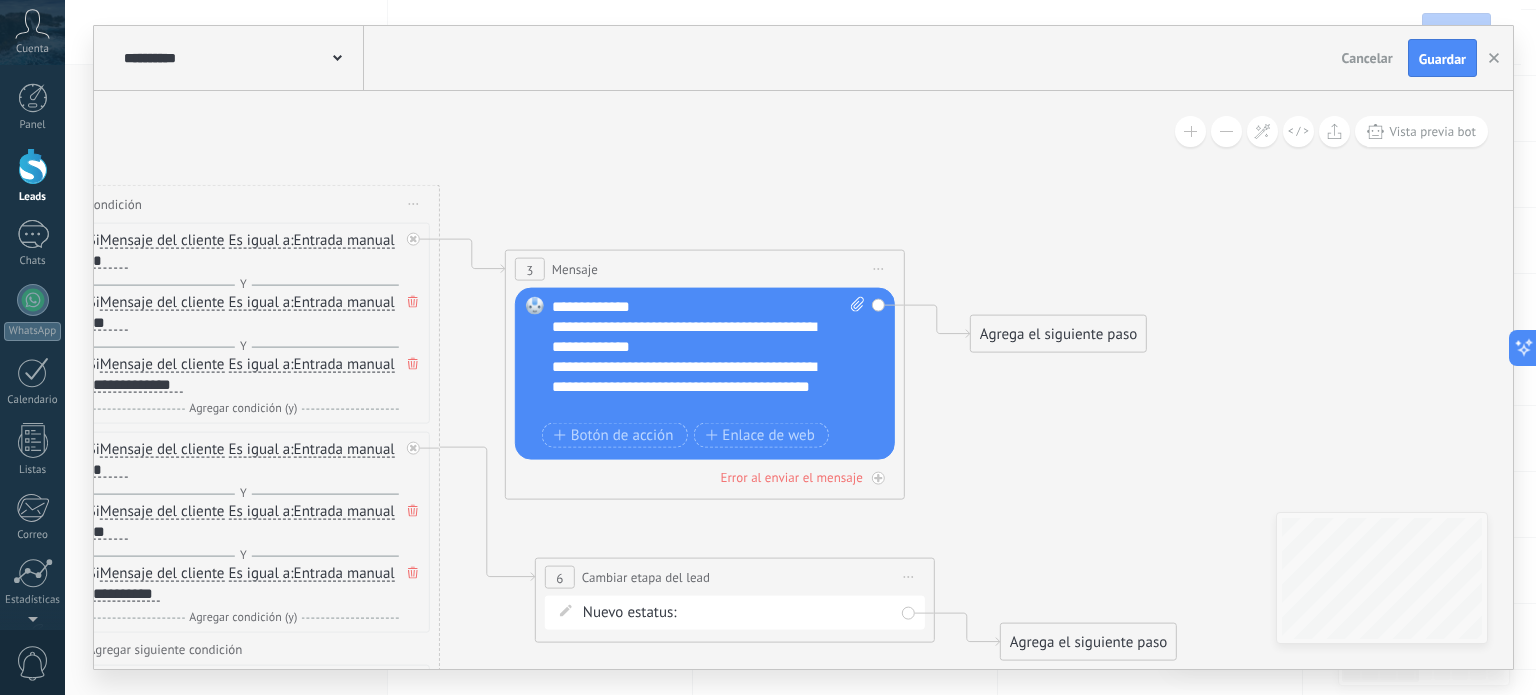 click on "Agrega el siguiente paso" at bounding box center (1058, 334) 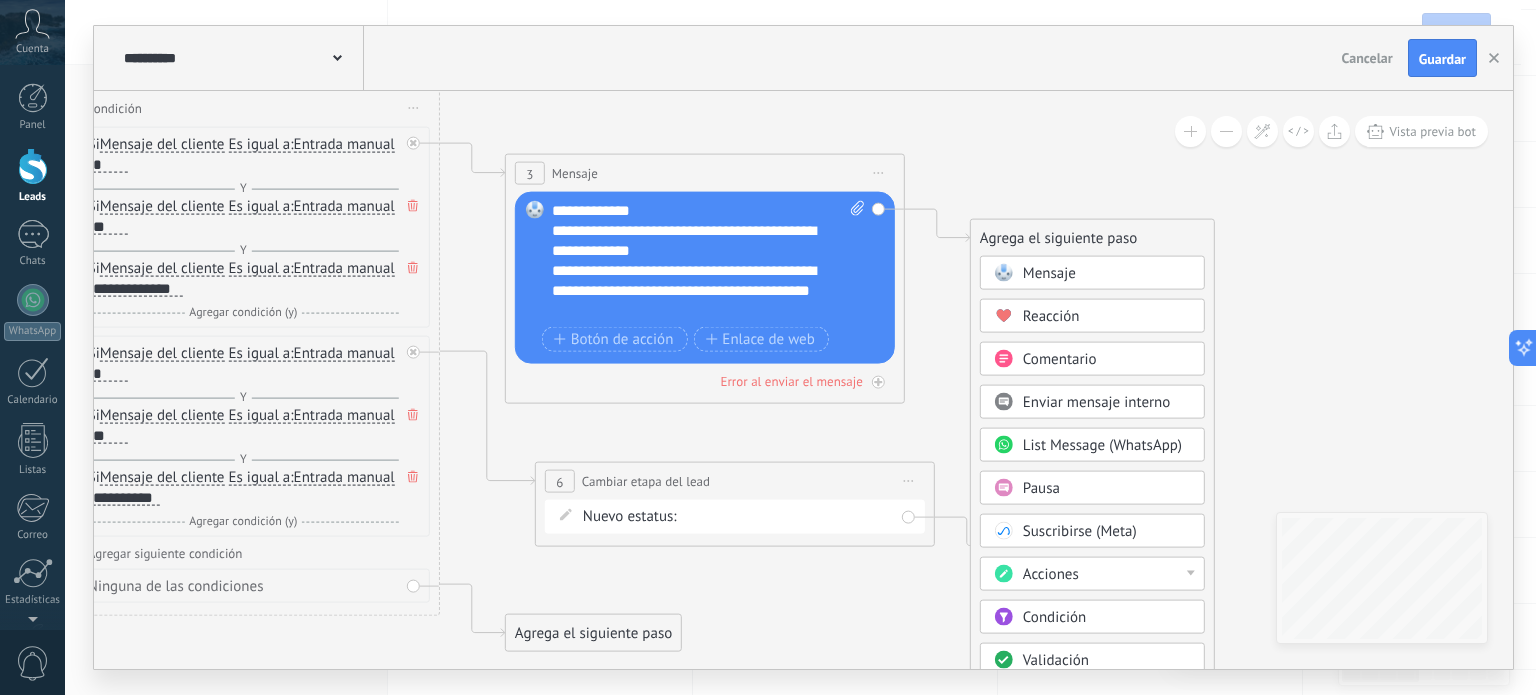 click on "Acciones" at bounding box center [1051, 574] 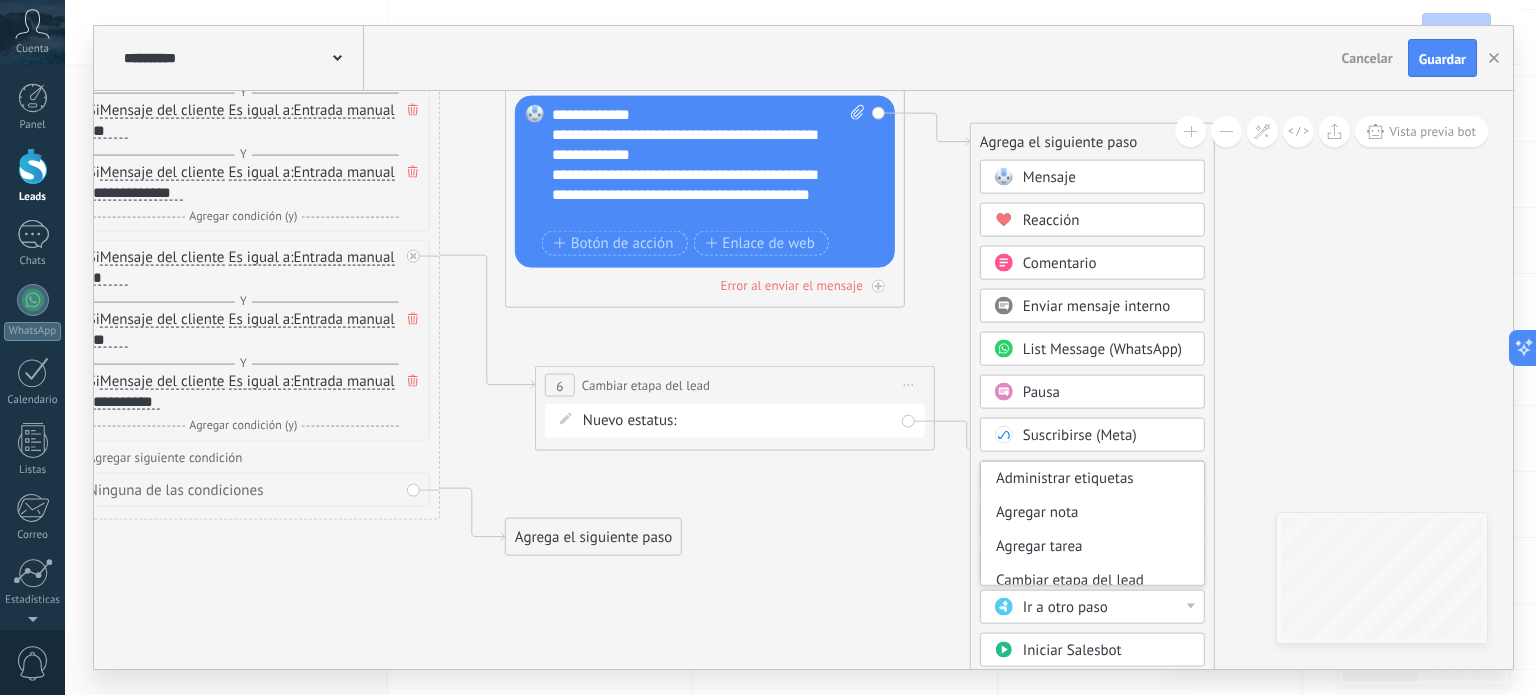 click on "Agrega el siguiente paso
Mensaje
Mensaje
Mensaje
Reacción
Comentario
Enviar mensaje interno" at bounding box center (1092, 490) 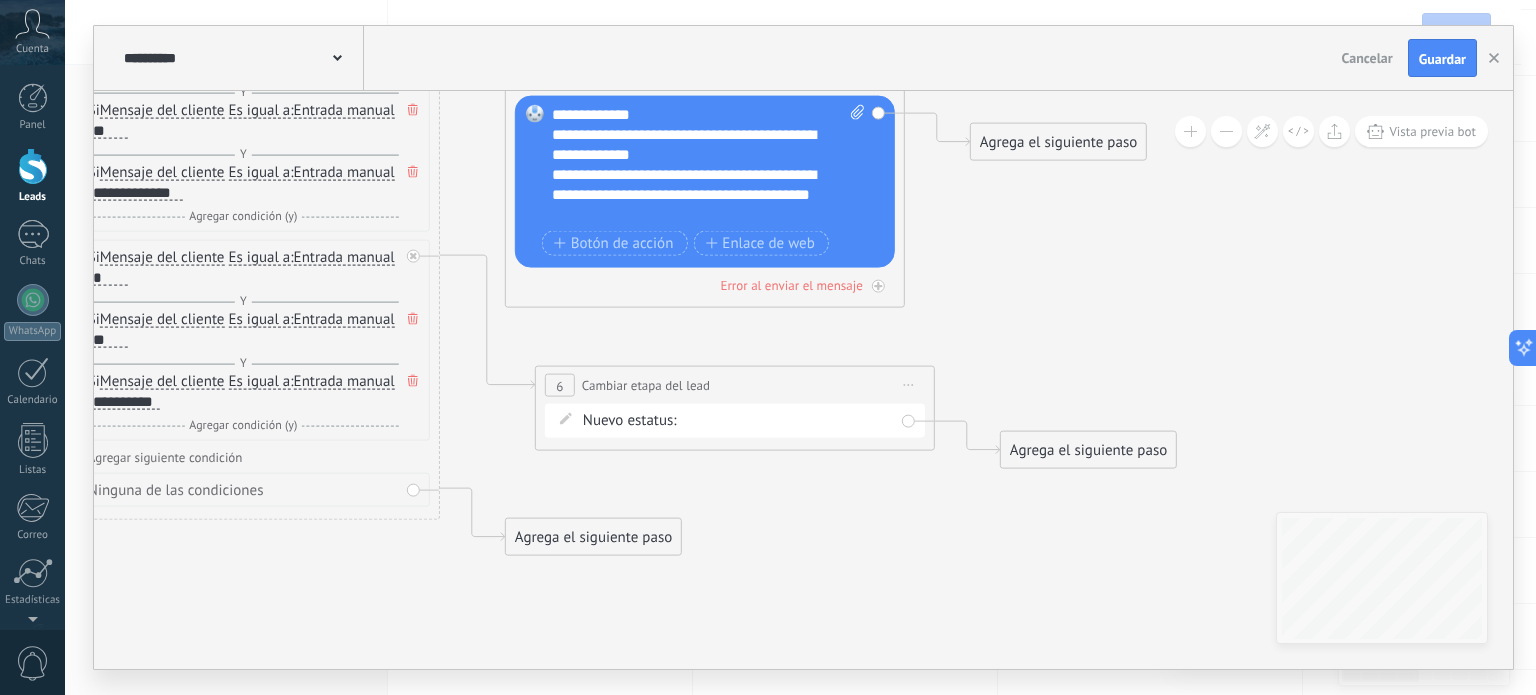 click 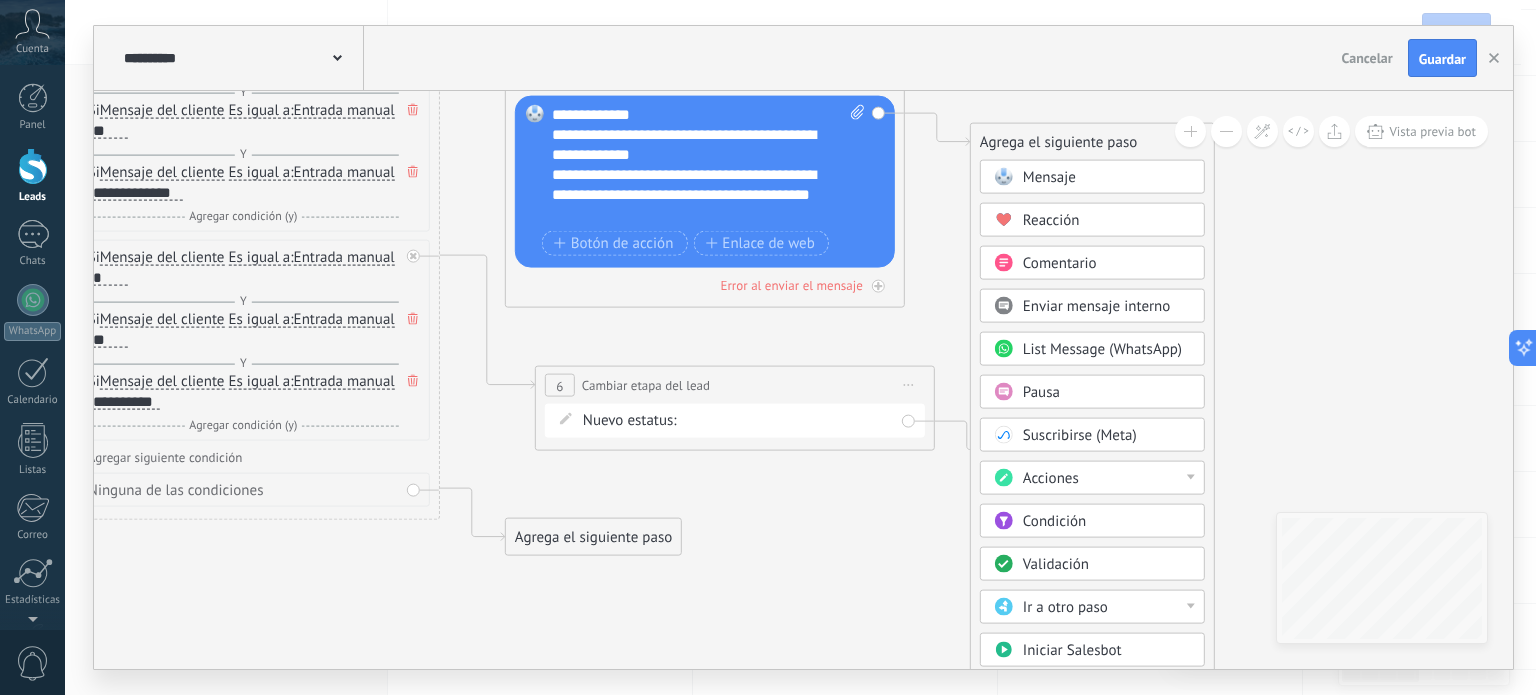 click on "Acciones" at bounding box center [1107, 479] 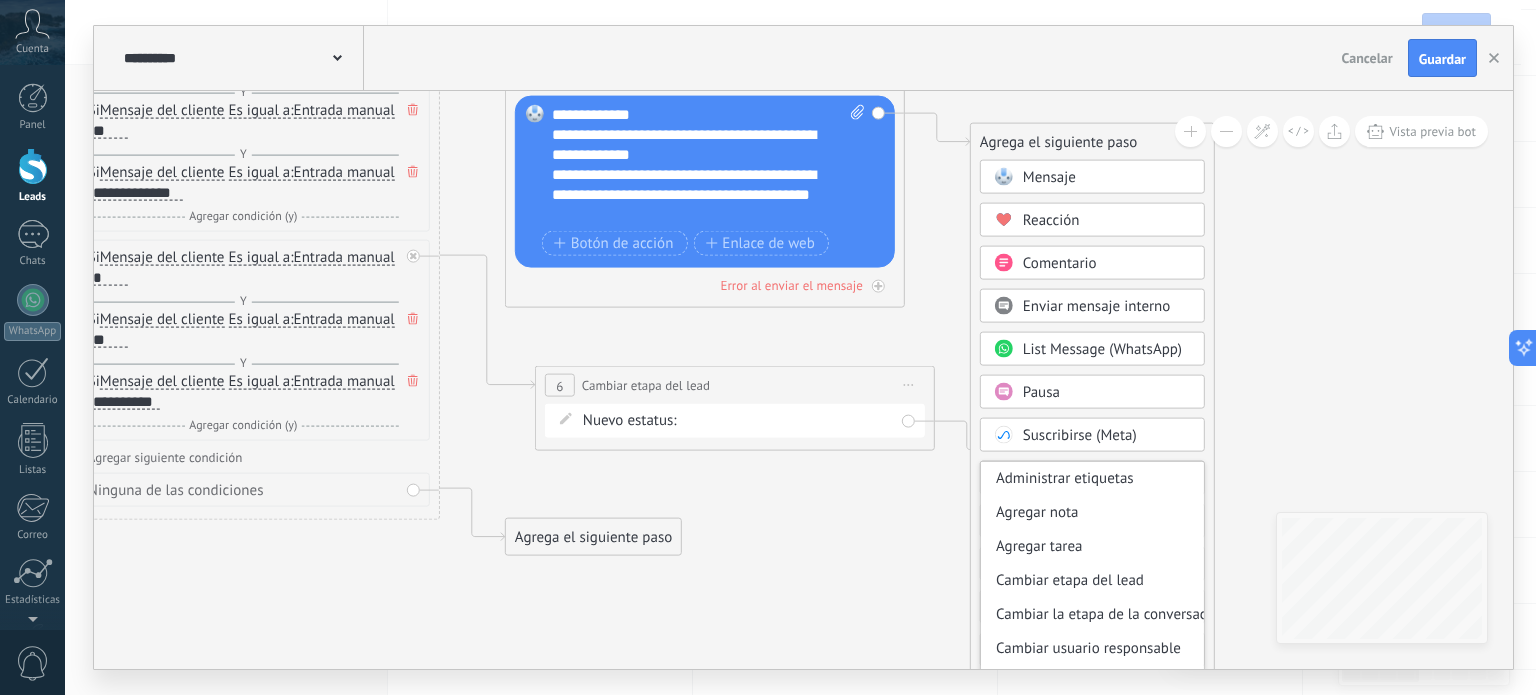 scroll, scrollTop: 100, scrollLeft: 0, axis: vertical 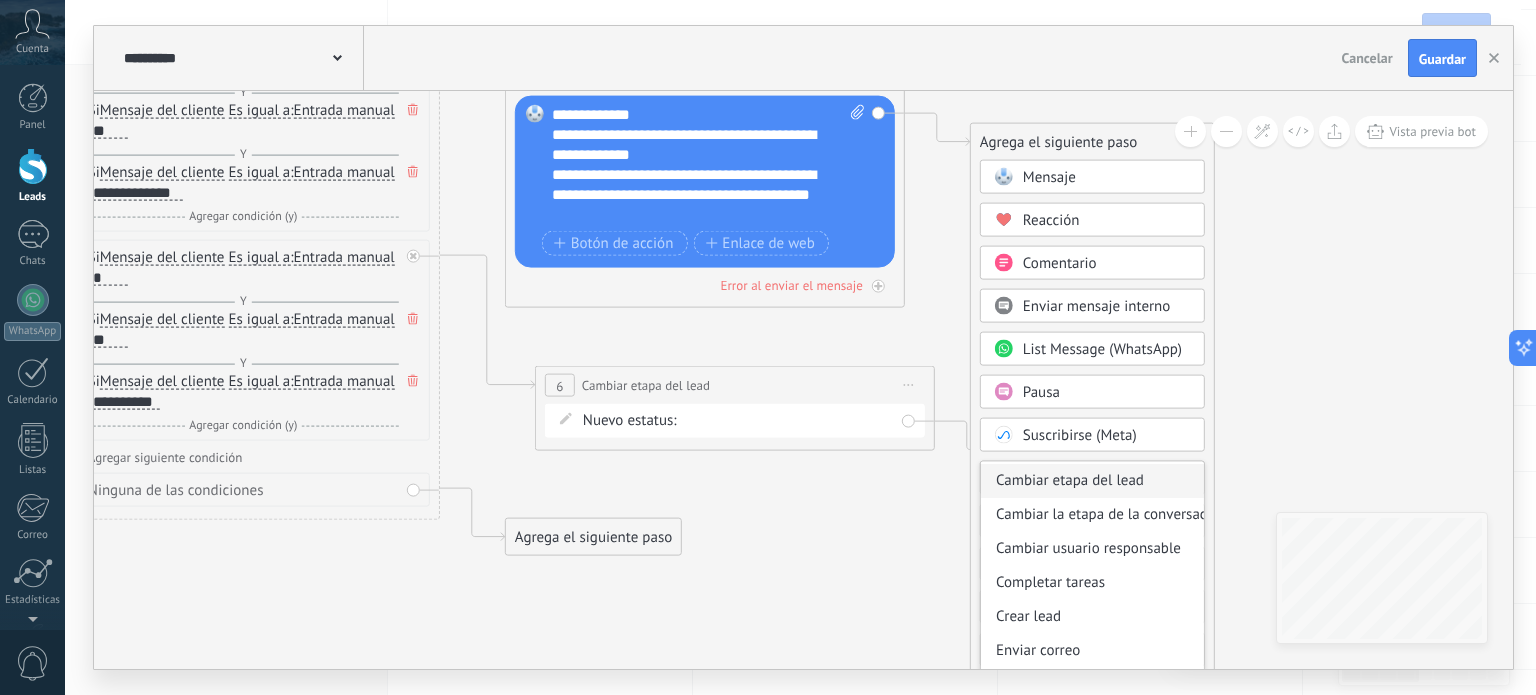 click on "Cambiar etapa del lead" at bounding box center (1092, 481) 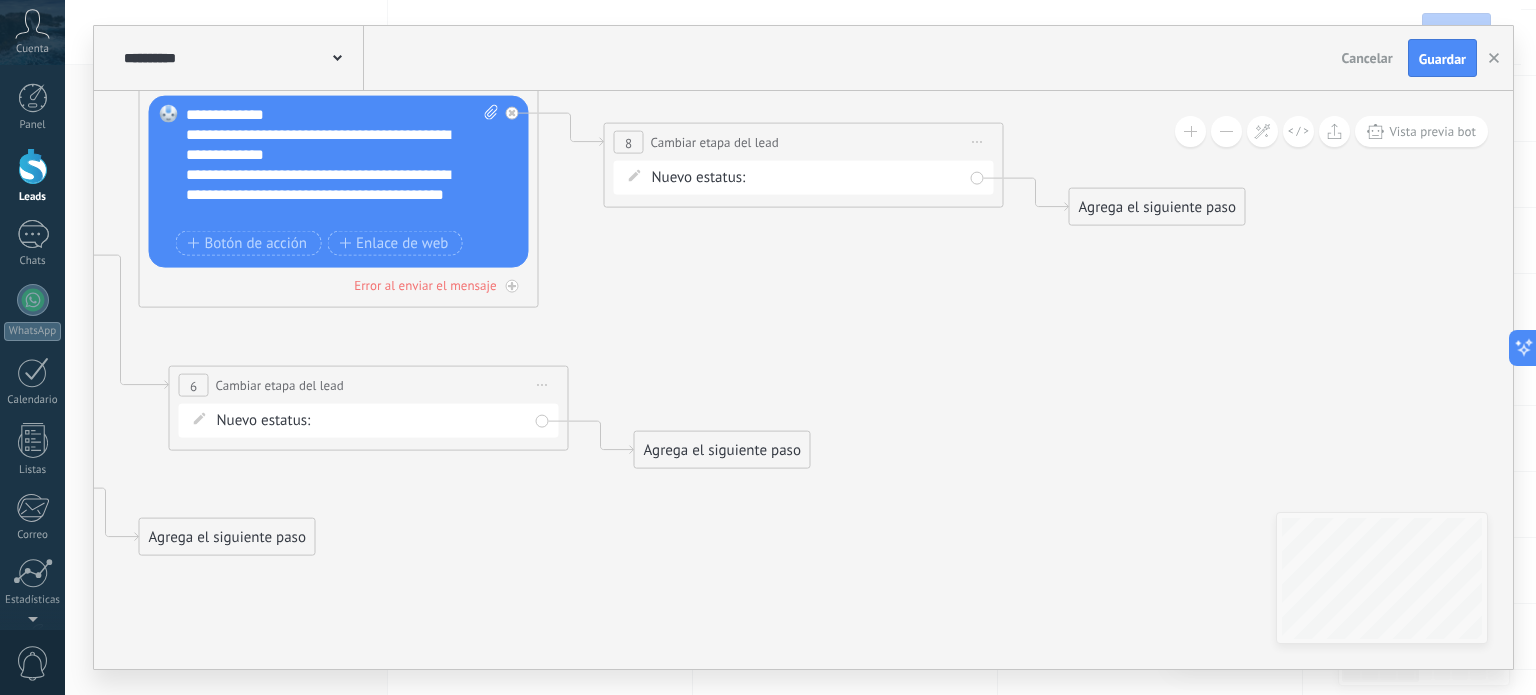 click on "Saludo Mas informacion  Elección de prenda  Procesado pedido  Enviado Concretado  Pedido completado Pedido abandonado" at bounding box center [0, 0] 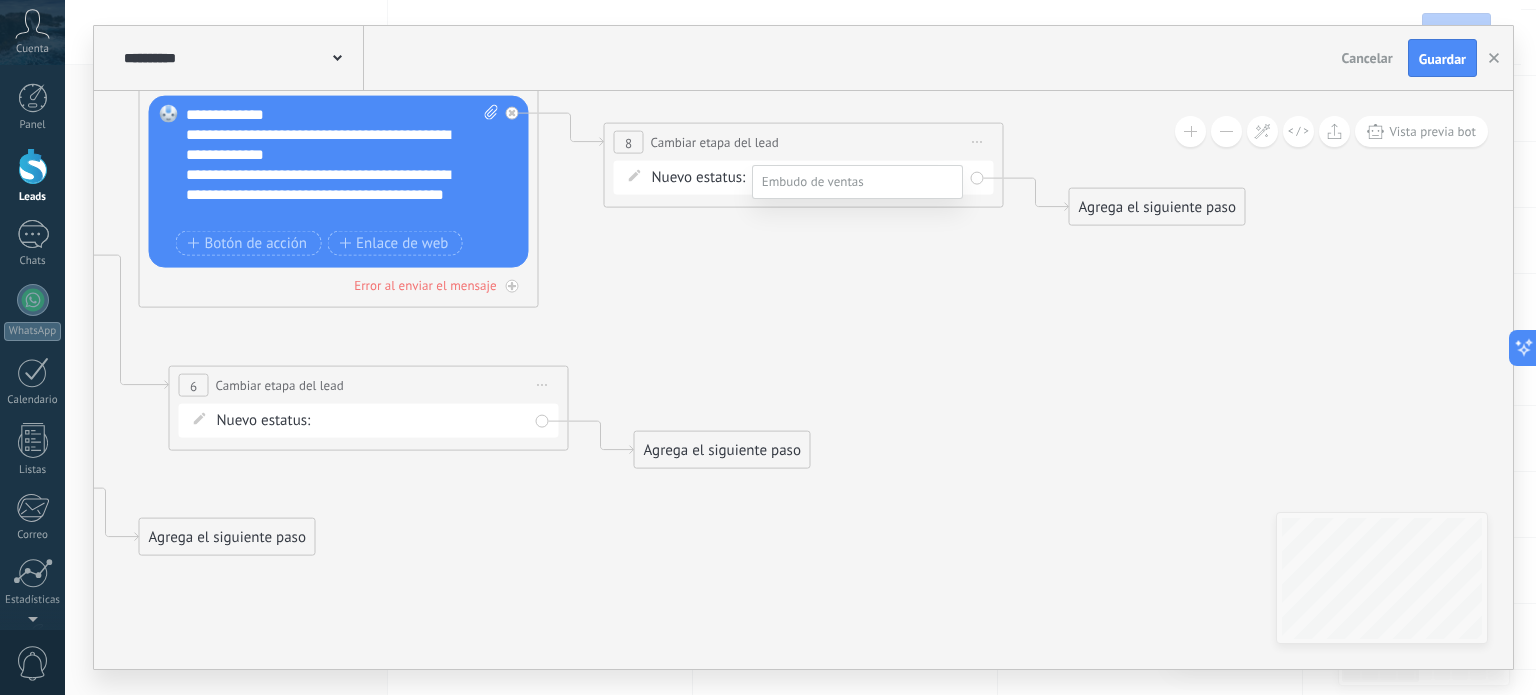 click on "Mas informacion" at bounding box center (0, 0) 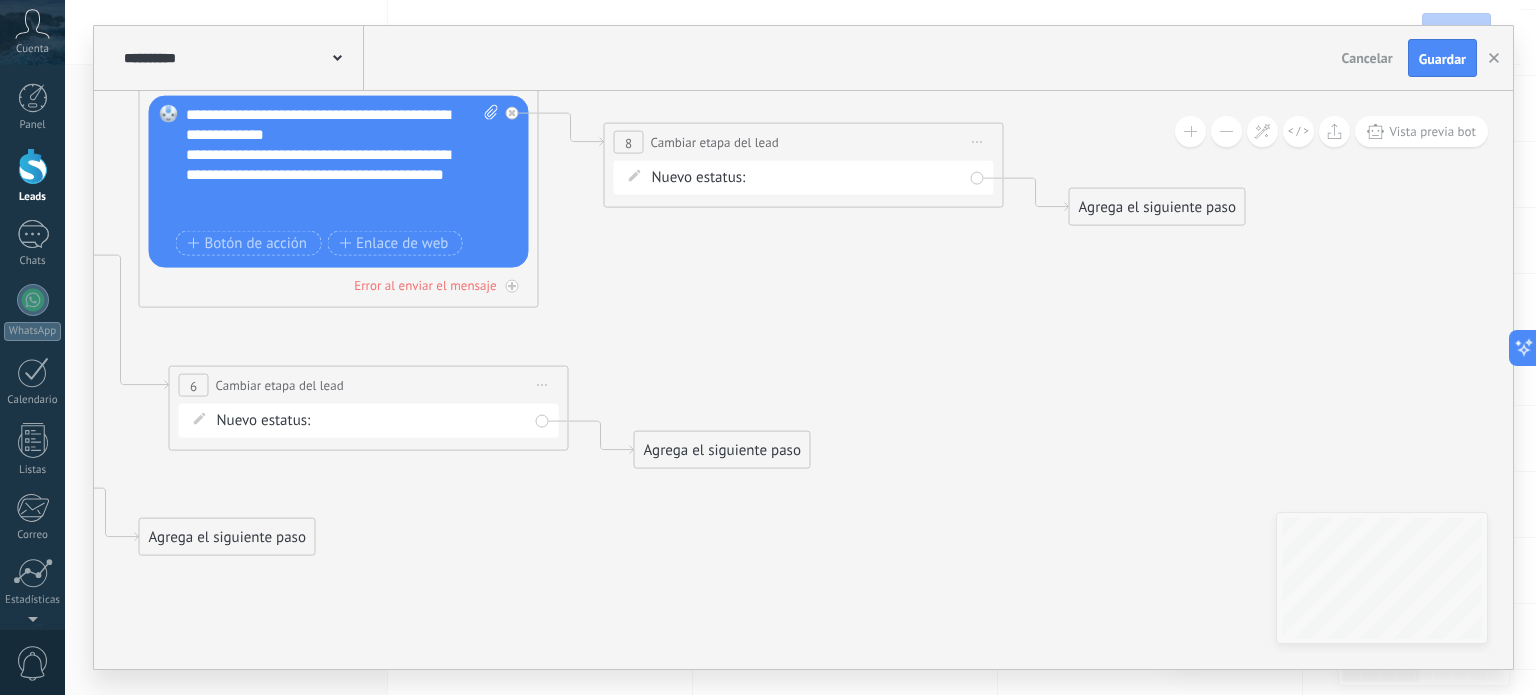 scroll, scrollTop: 40, scrollLeft: 0, axis: vertical 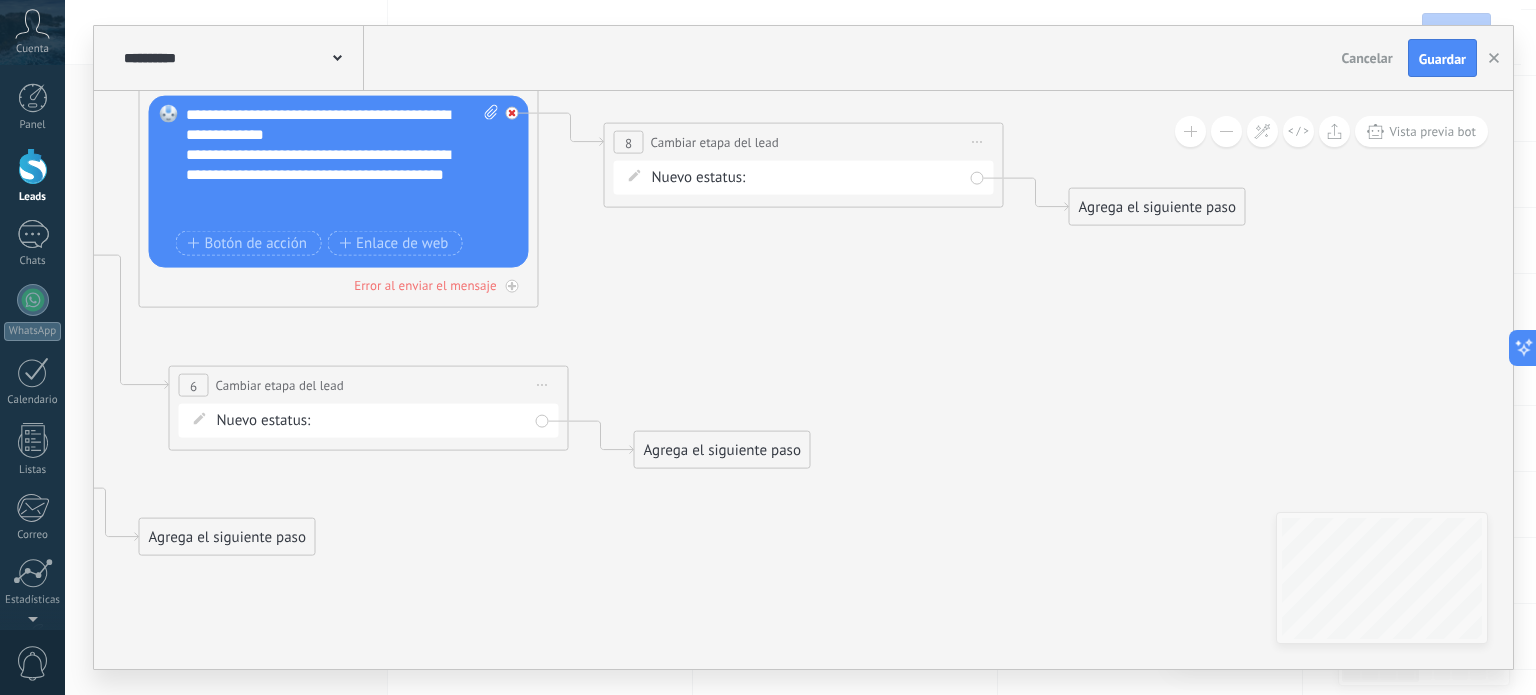 click 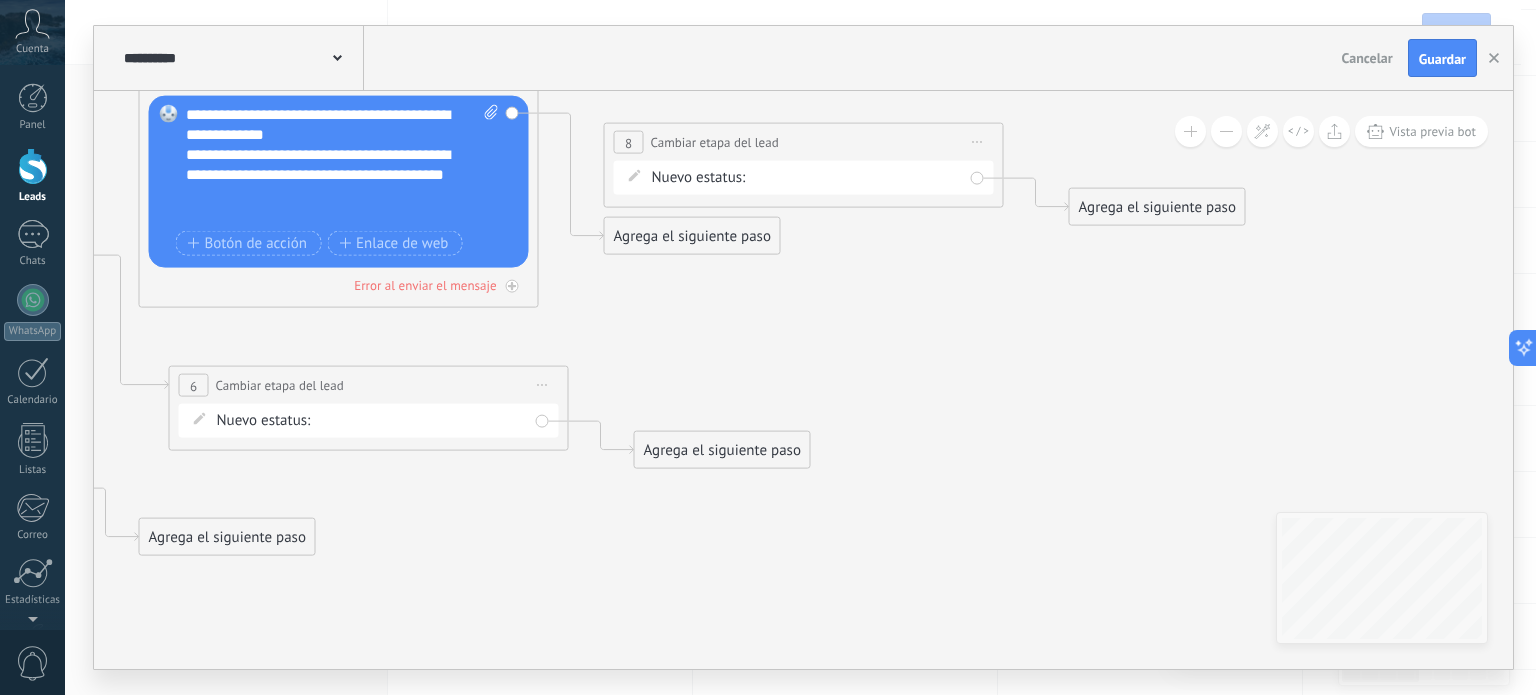 click on "**********" at bounding box center (804, 142) 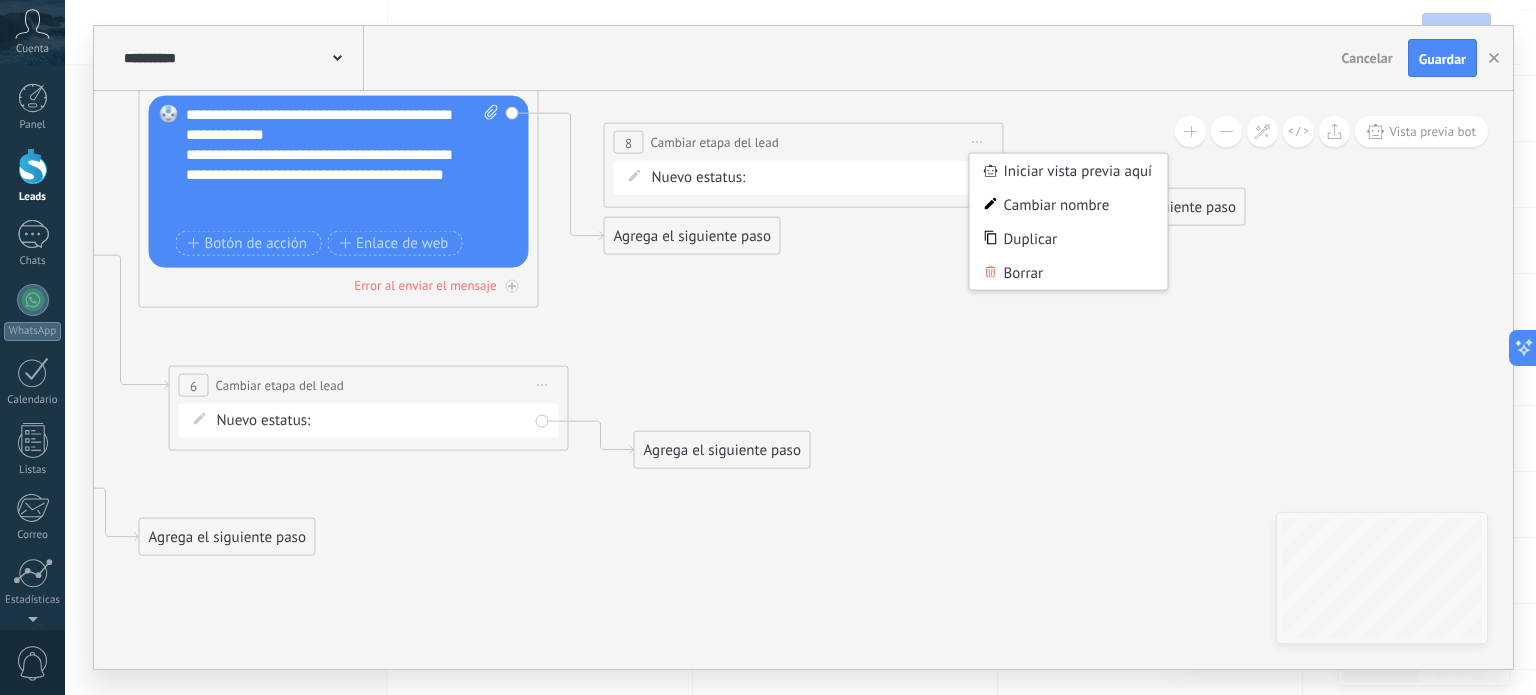 click on "Borrar" at bounding box center [1069, 273] 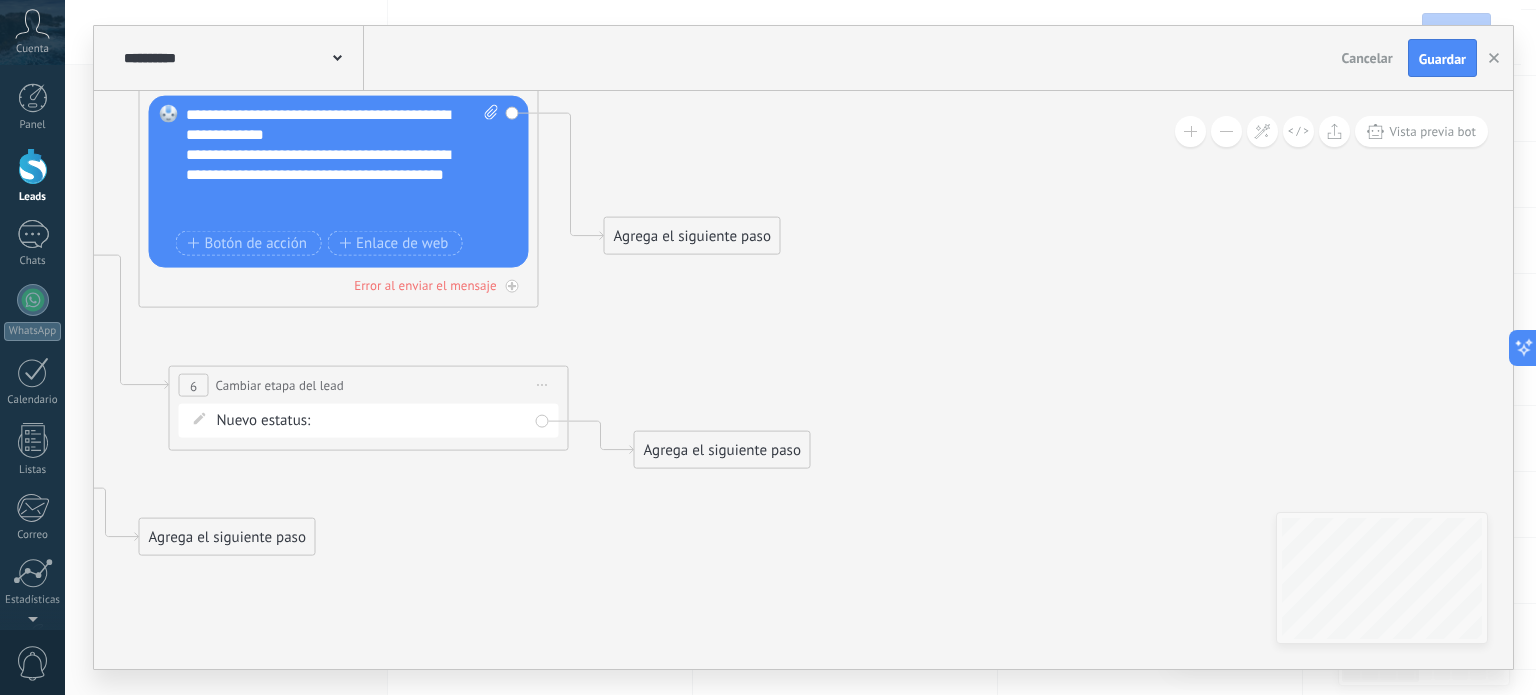 scroll, scrollTop: 0, scrollLeft: 0, axis: both 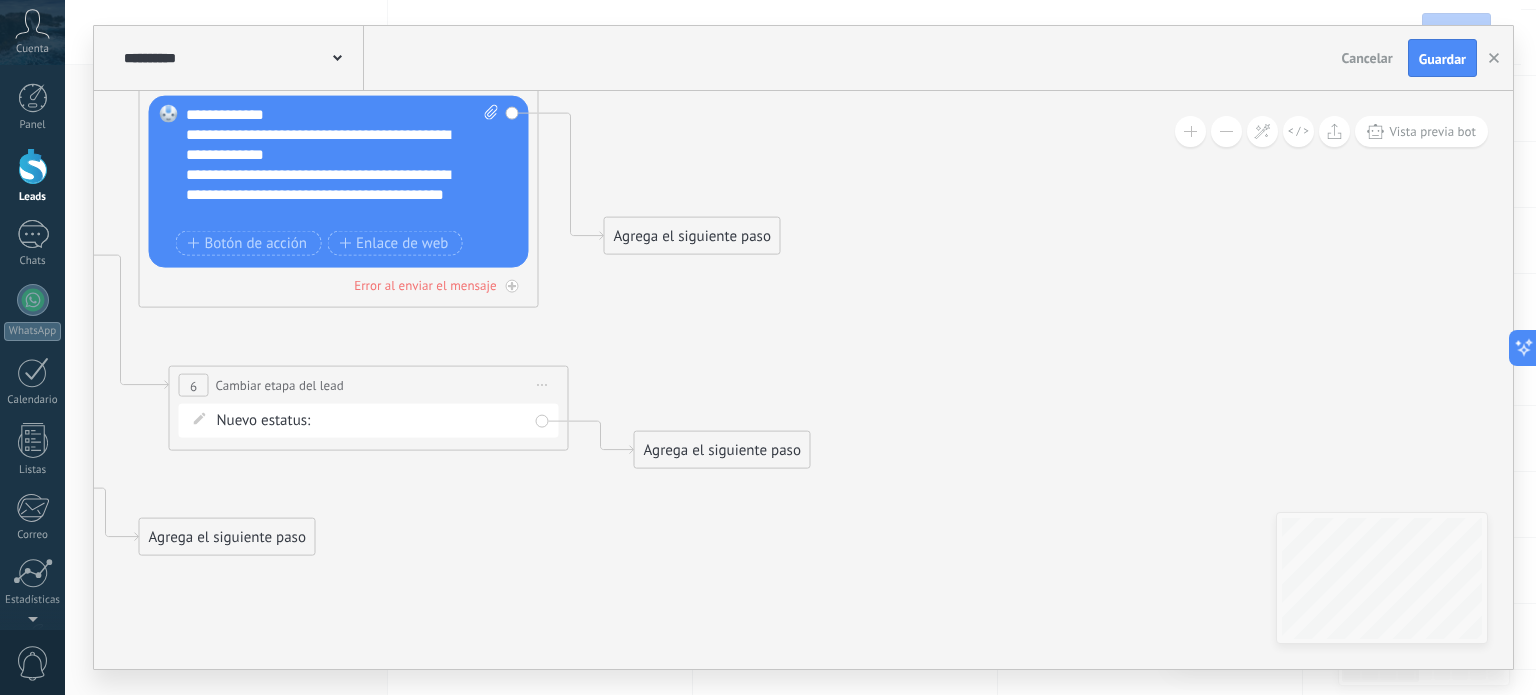 click 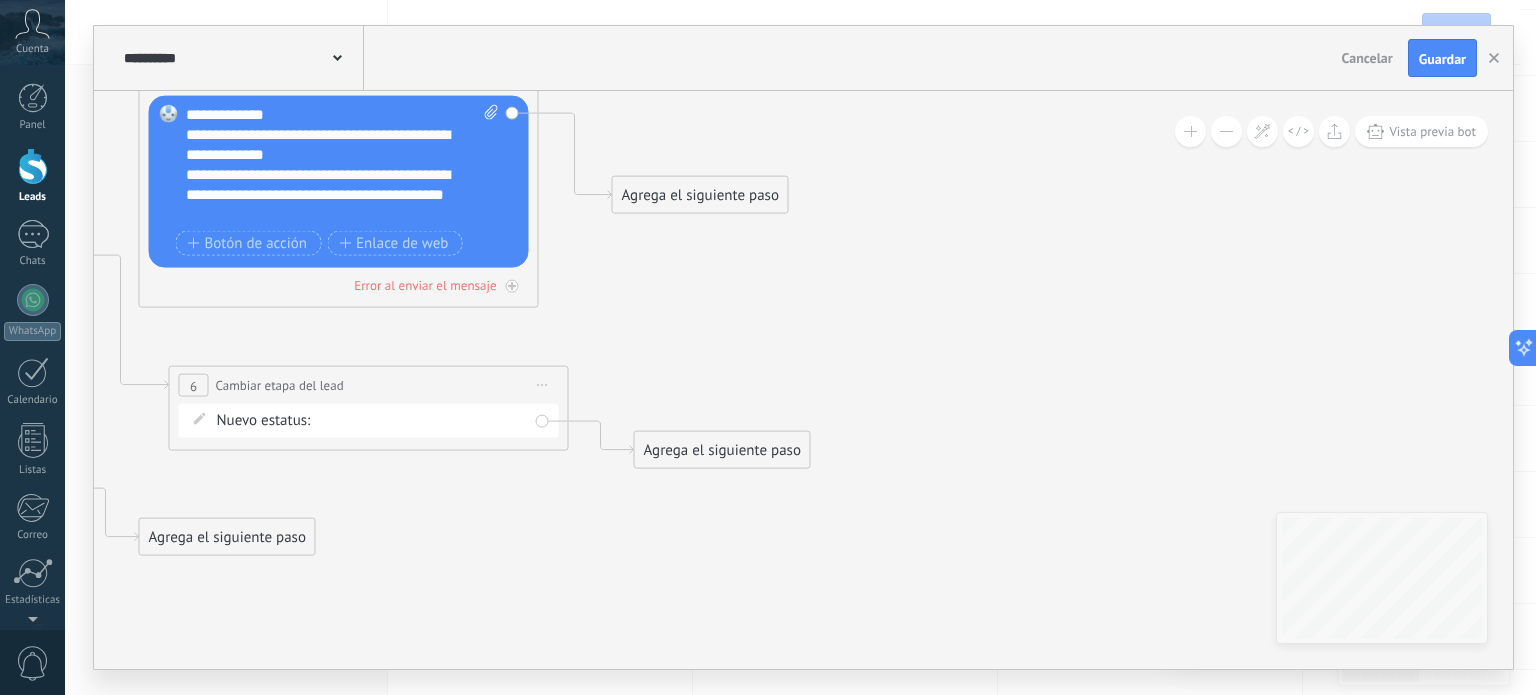drag, startPoint x: 709, startPoint y: 229, endPoint x: 717, endPoint y: 188, distance: 41.773197 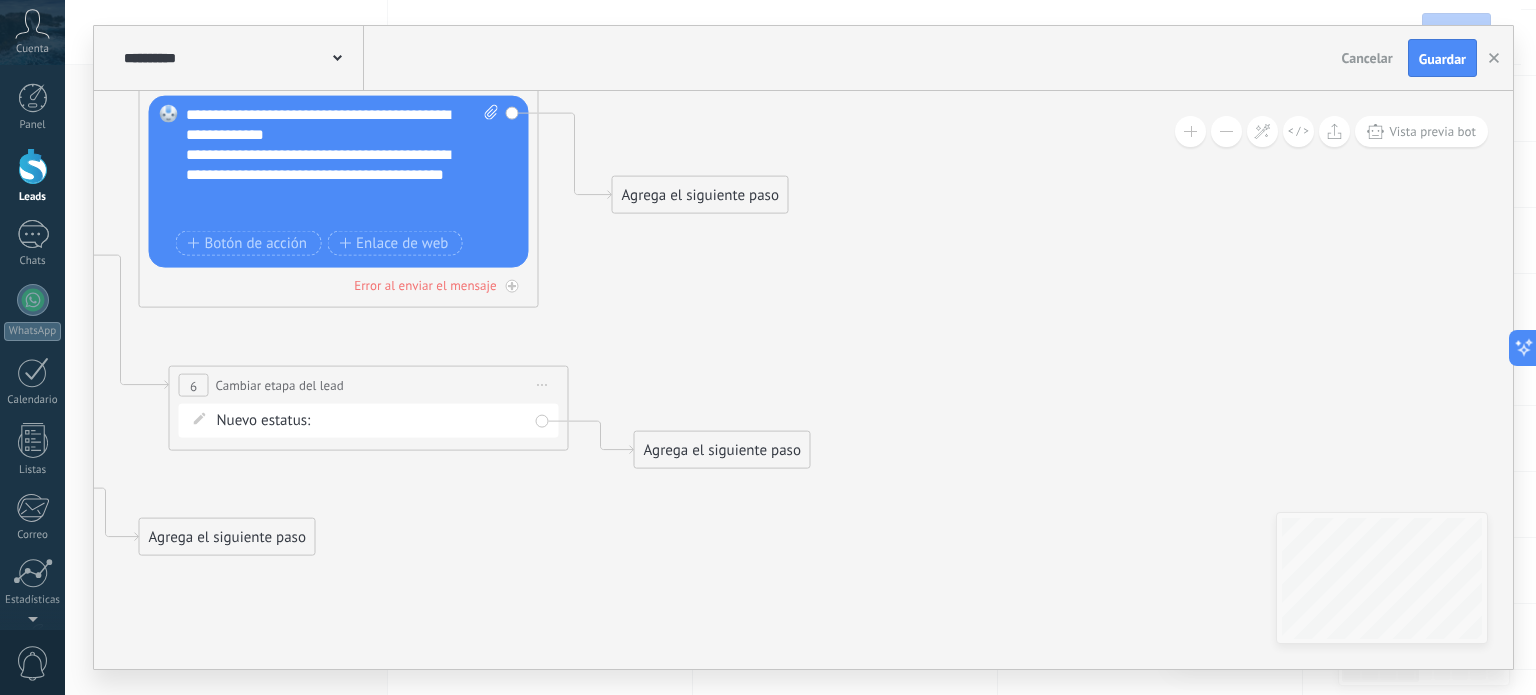 scroll, scrollTop: 40, scrollLeft: 0, axis: vertical 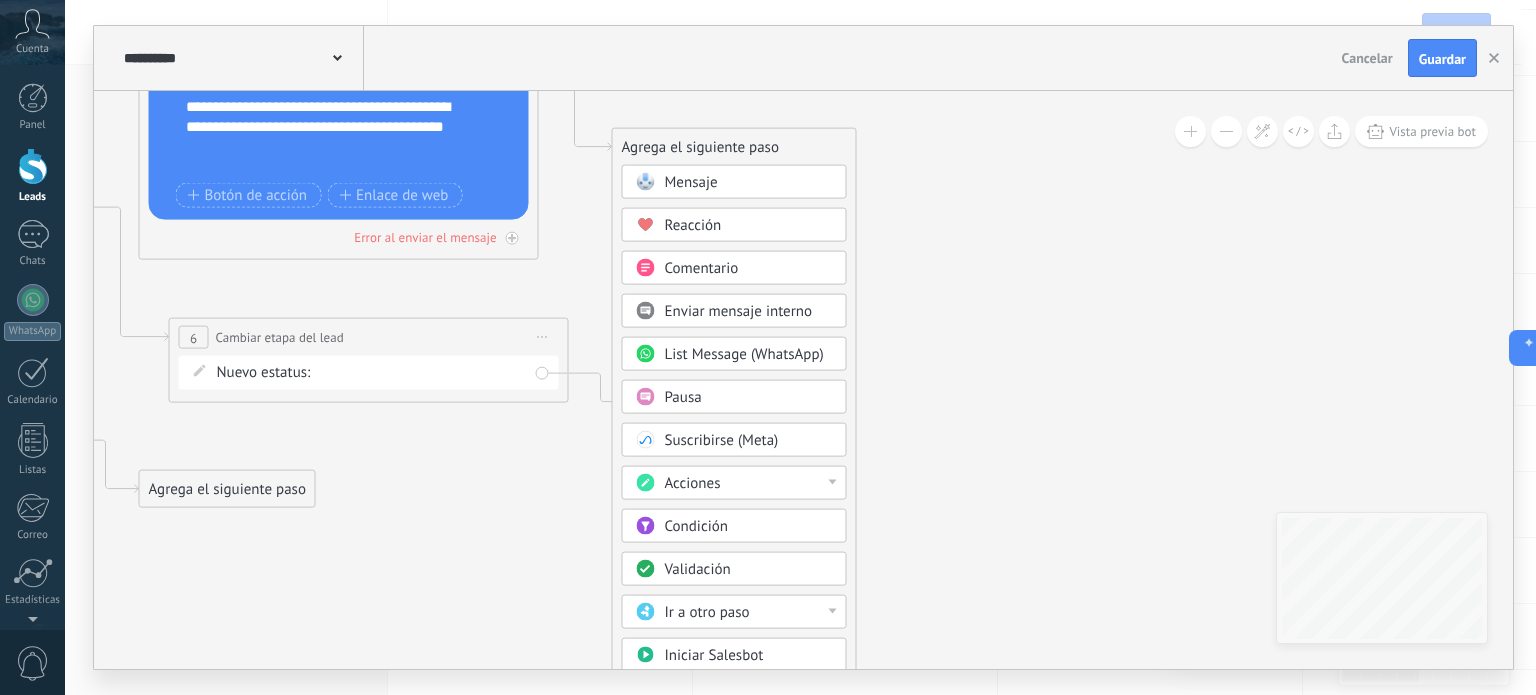 click on "Condición" at bounding box center [749, 527] 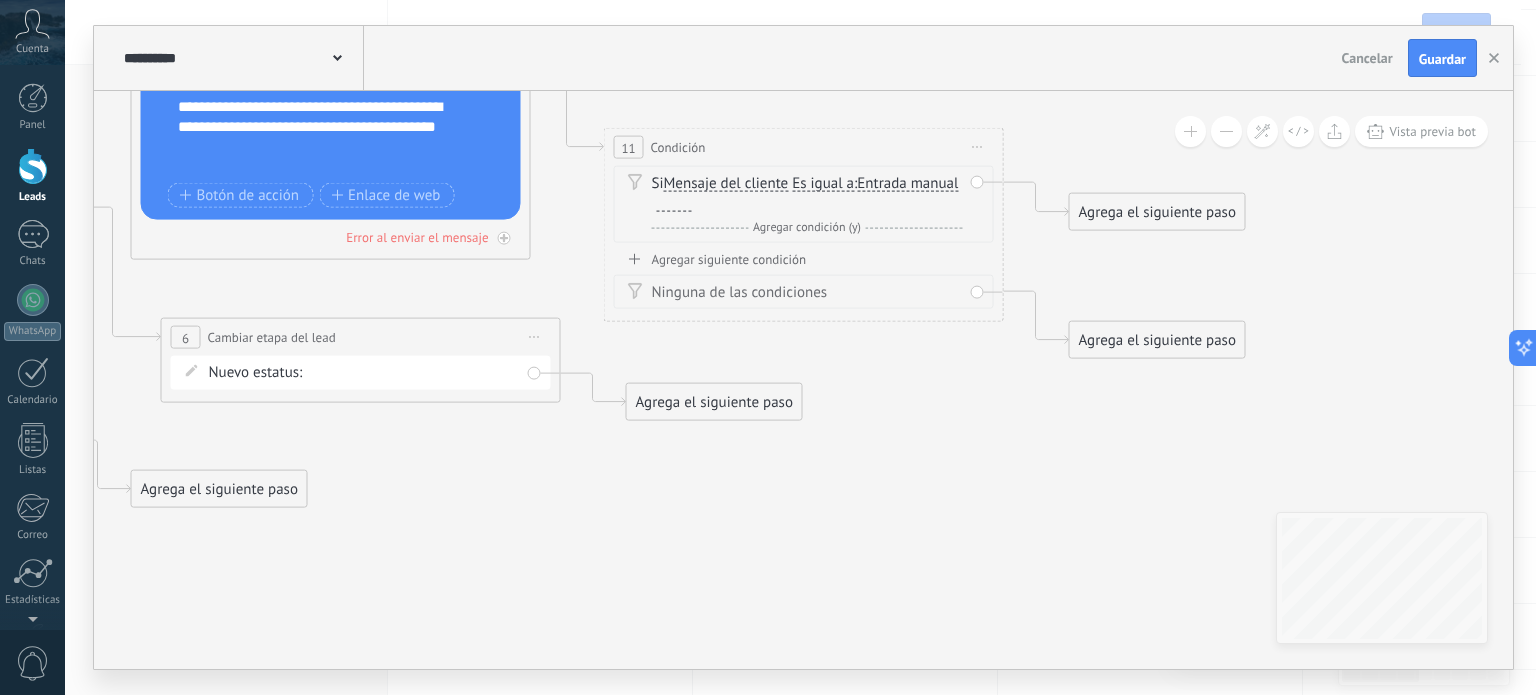click at bounding box center [674, 204] 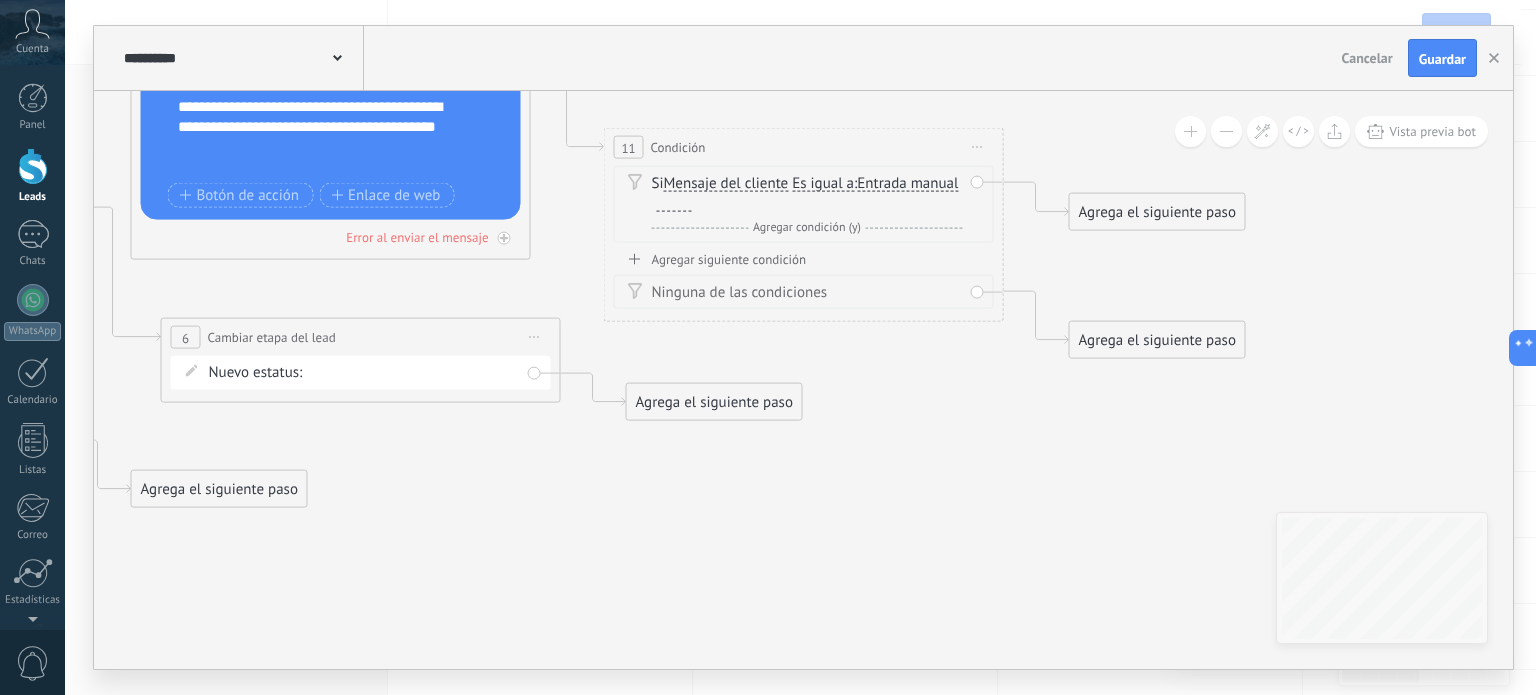 click on "Mensaje del cliente" at bounding box center (726, 184) 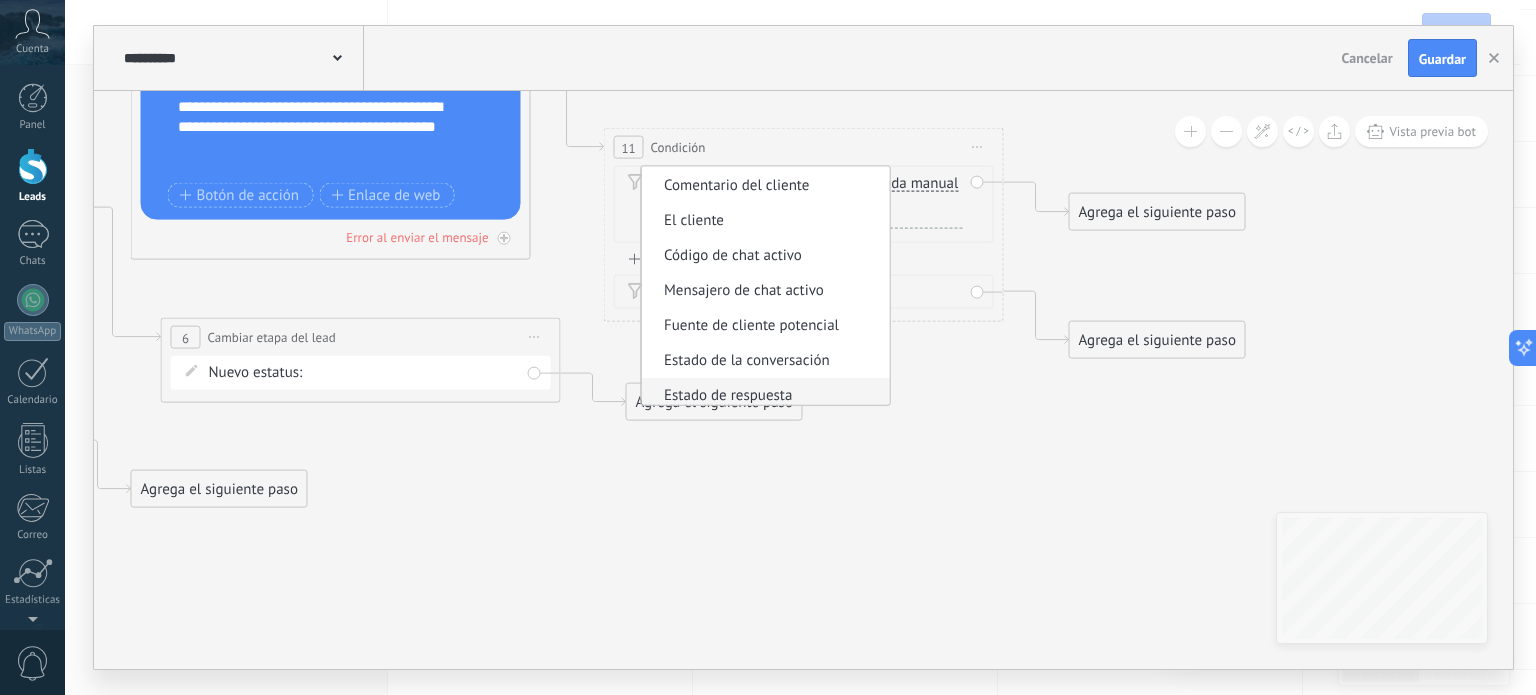 scroll, scrollTop: 100, scrollLeft: 0, axis: vertical 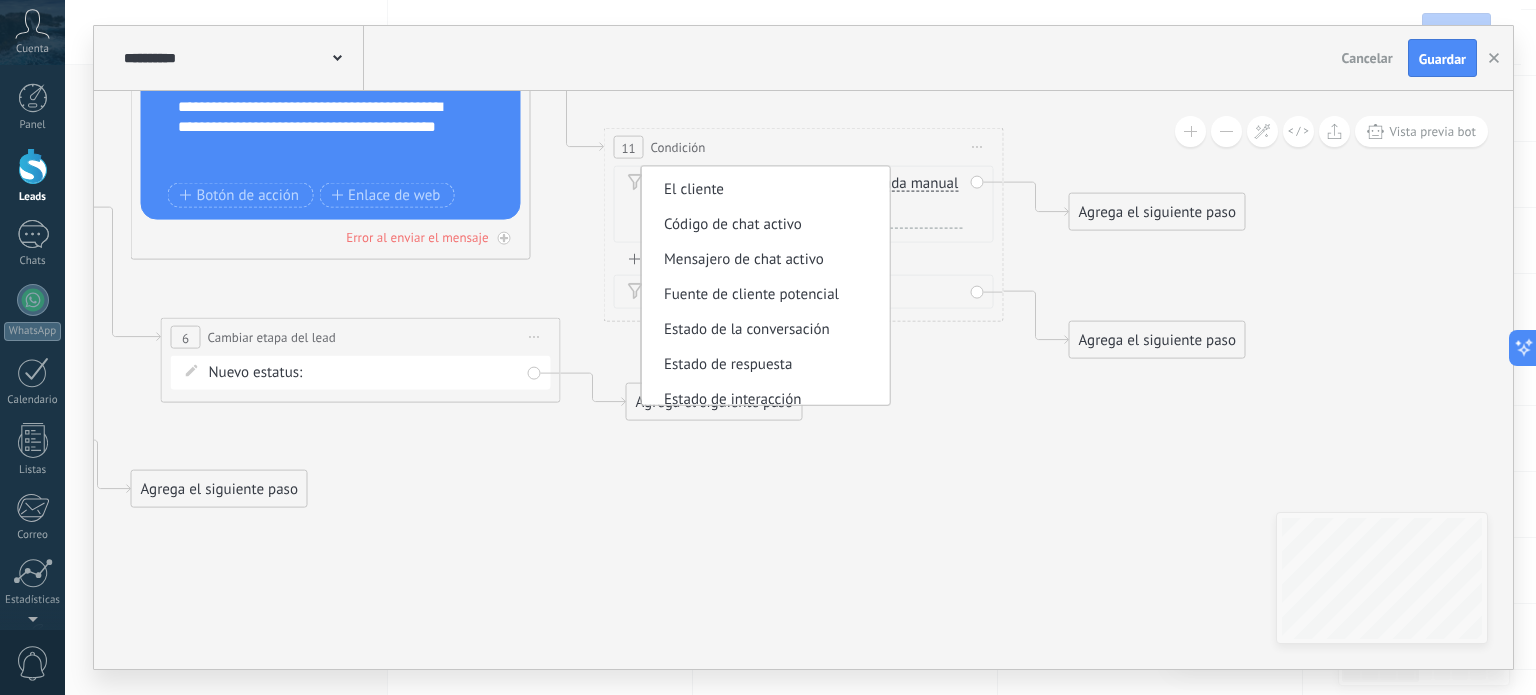 click 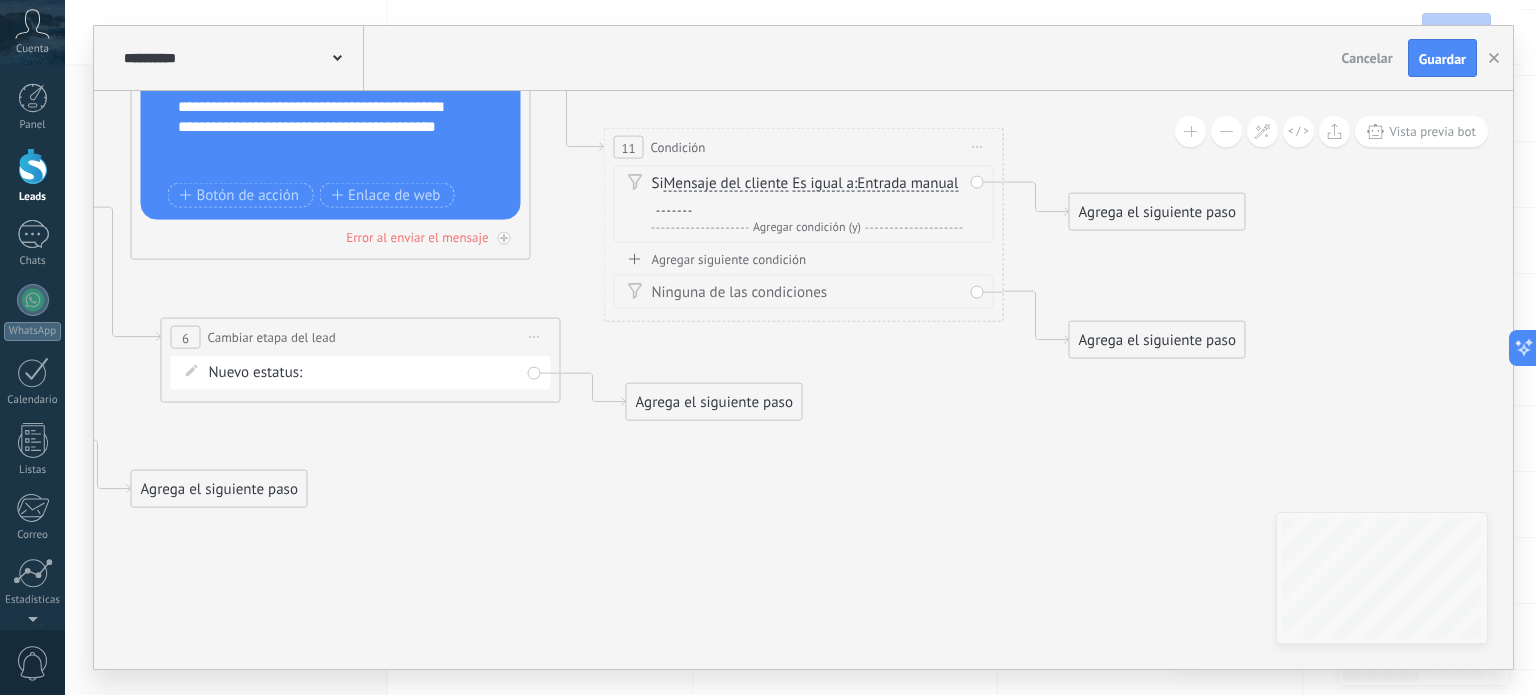 click on "Si
Mensaje del cliente
Mensaje del cliente
Emoción de la conversación
Comentario del cliente
El cliente
Código de chat activo
Mensajero de chat activo
Fuente de cliente potencial
Estado de la conversación
Estado de respuesta
Estado de interacción
Lead: utm_content
de" at bounding box center (807, 194) 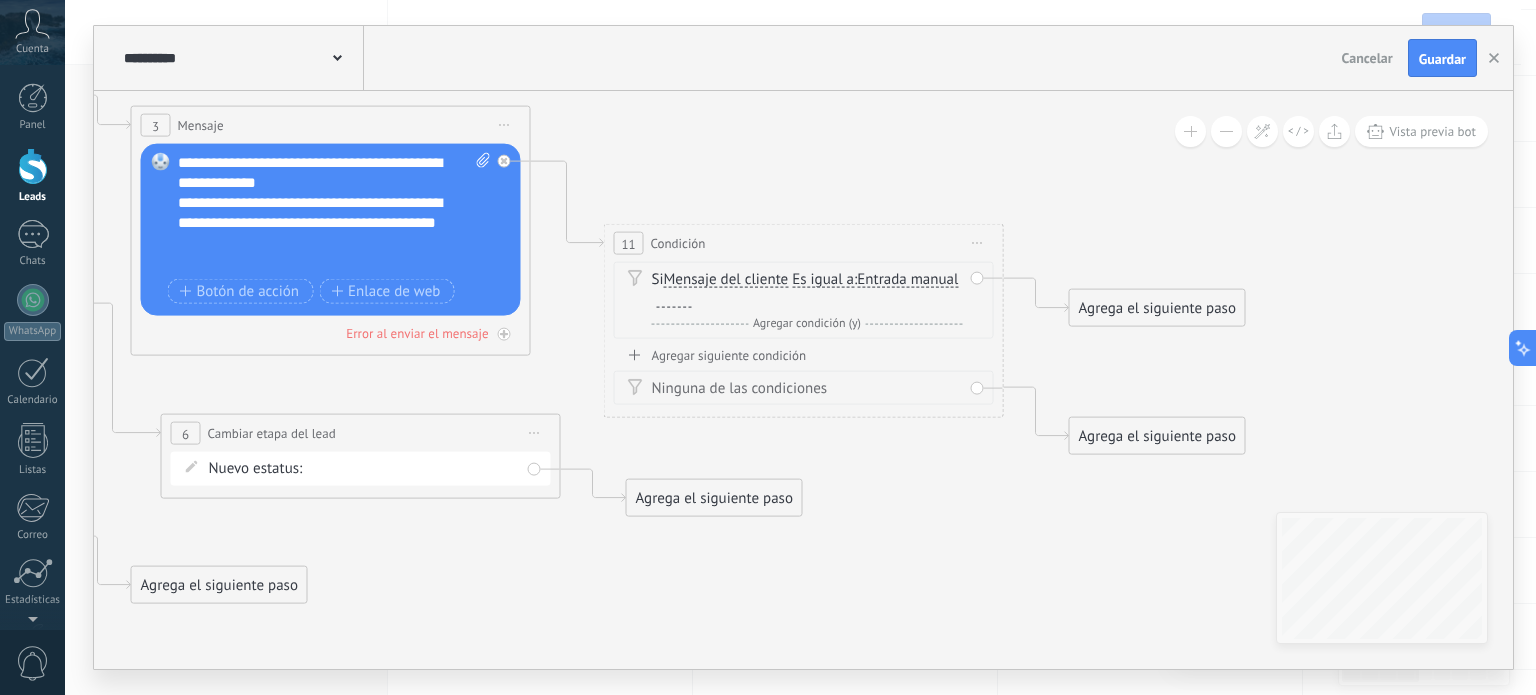 click at bounding box center [674, 300] 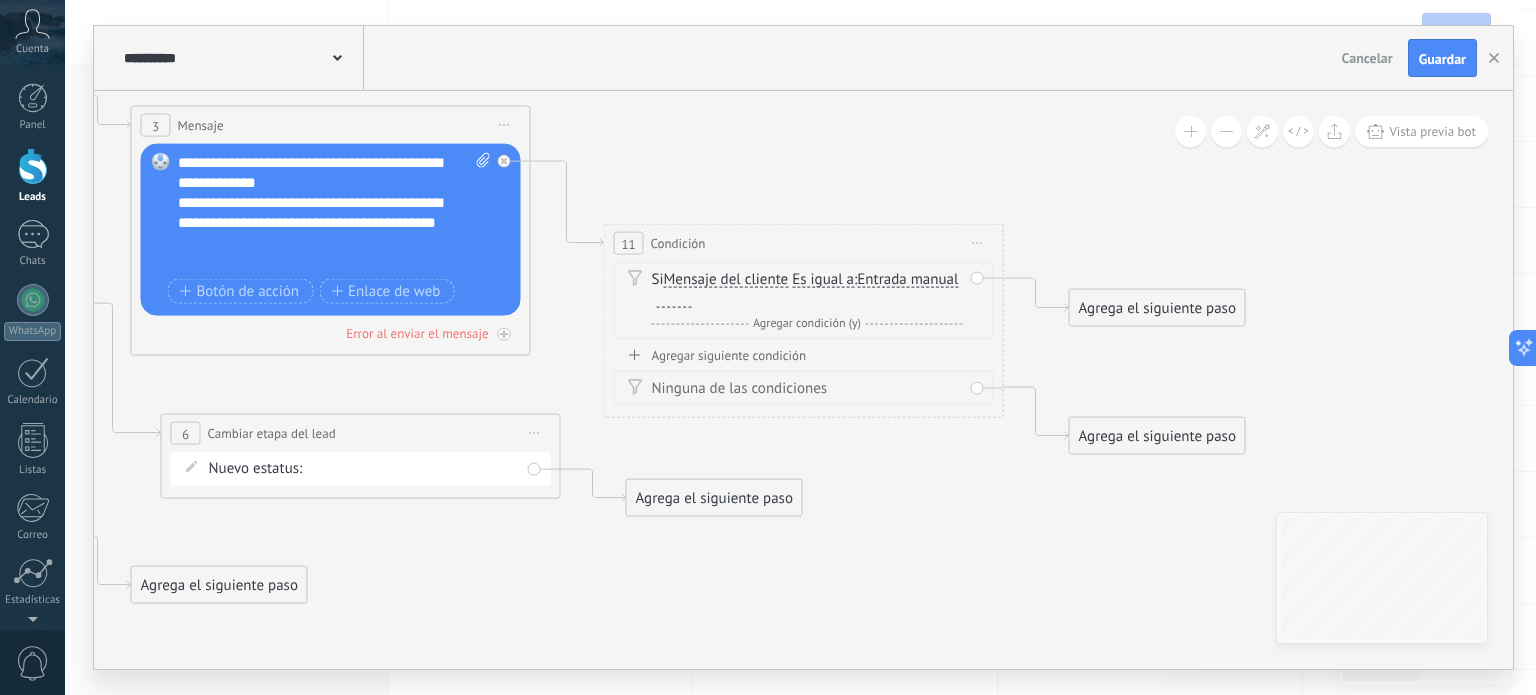 type 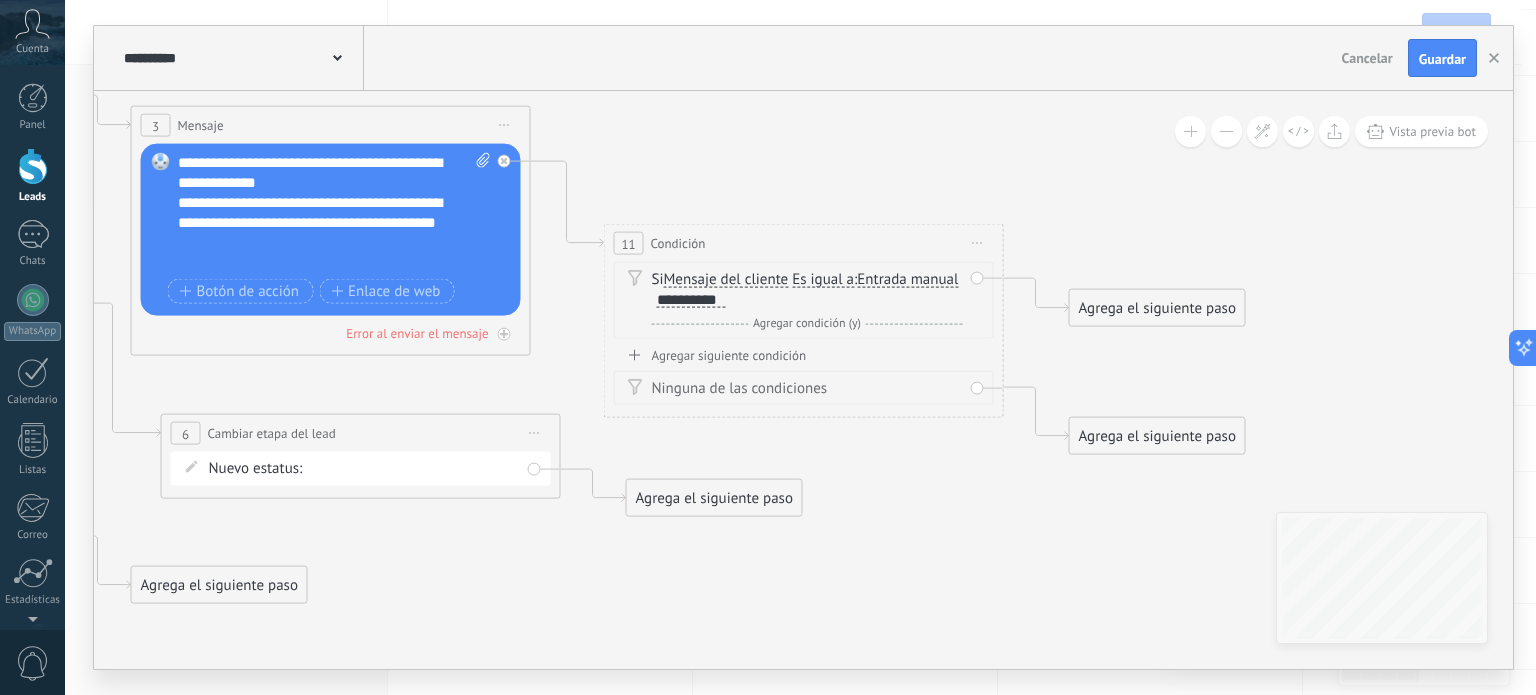 click on "Agregar condición (y)" at bounding box center [807, 323] 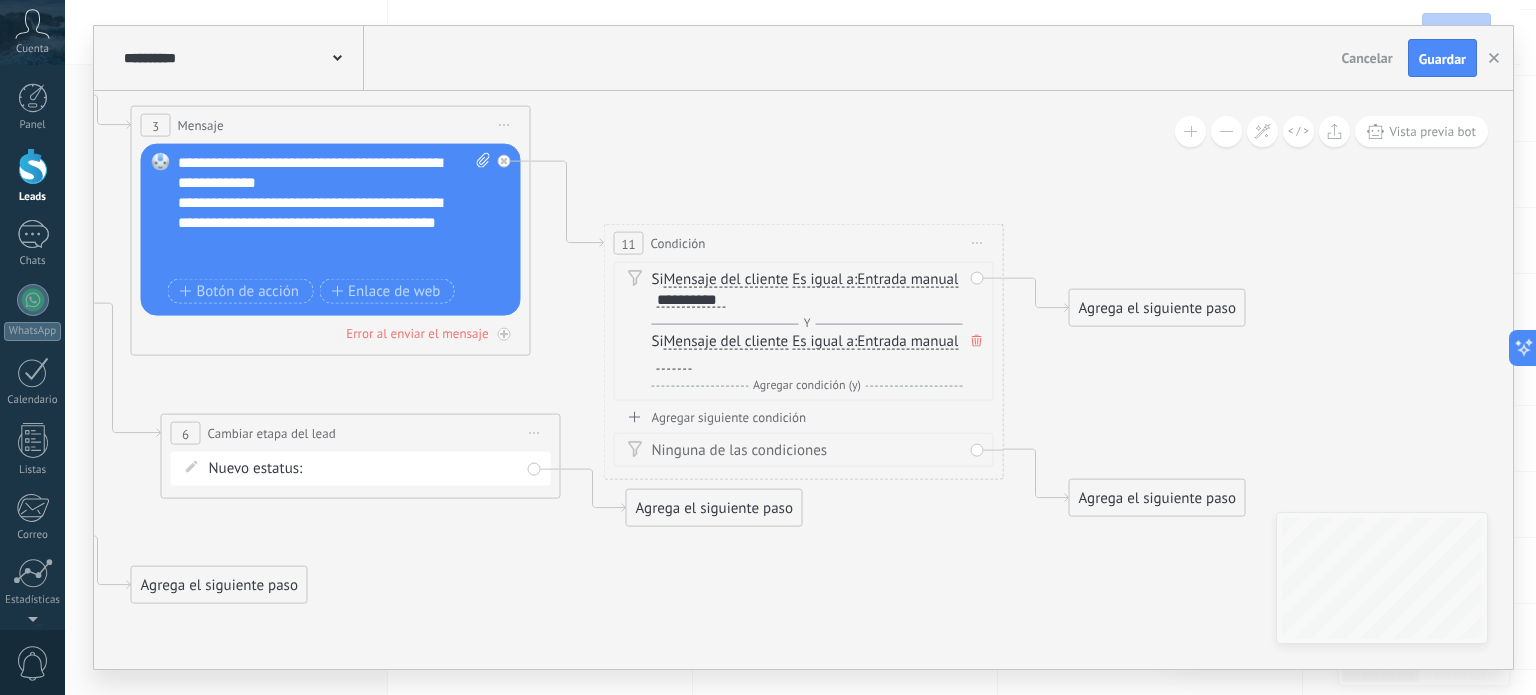 click at bounding box center (674, 362) 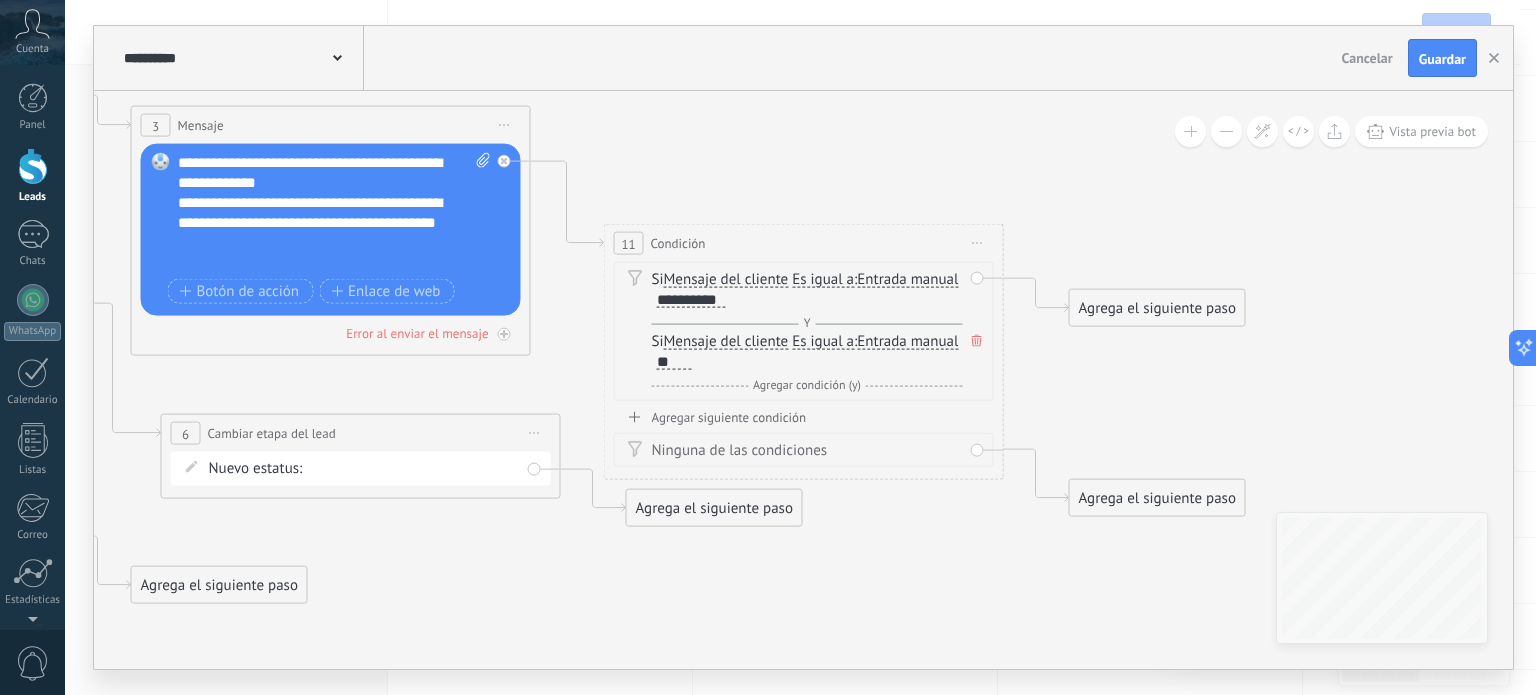 click on "Agrega el siguiente paso" at bounding box center [1157, 308] 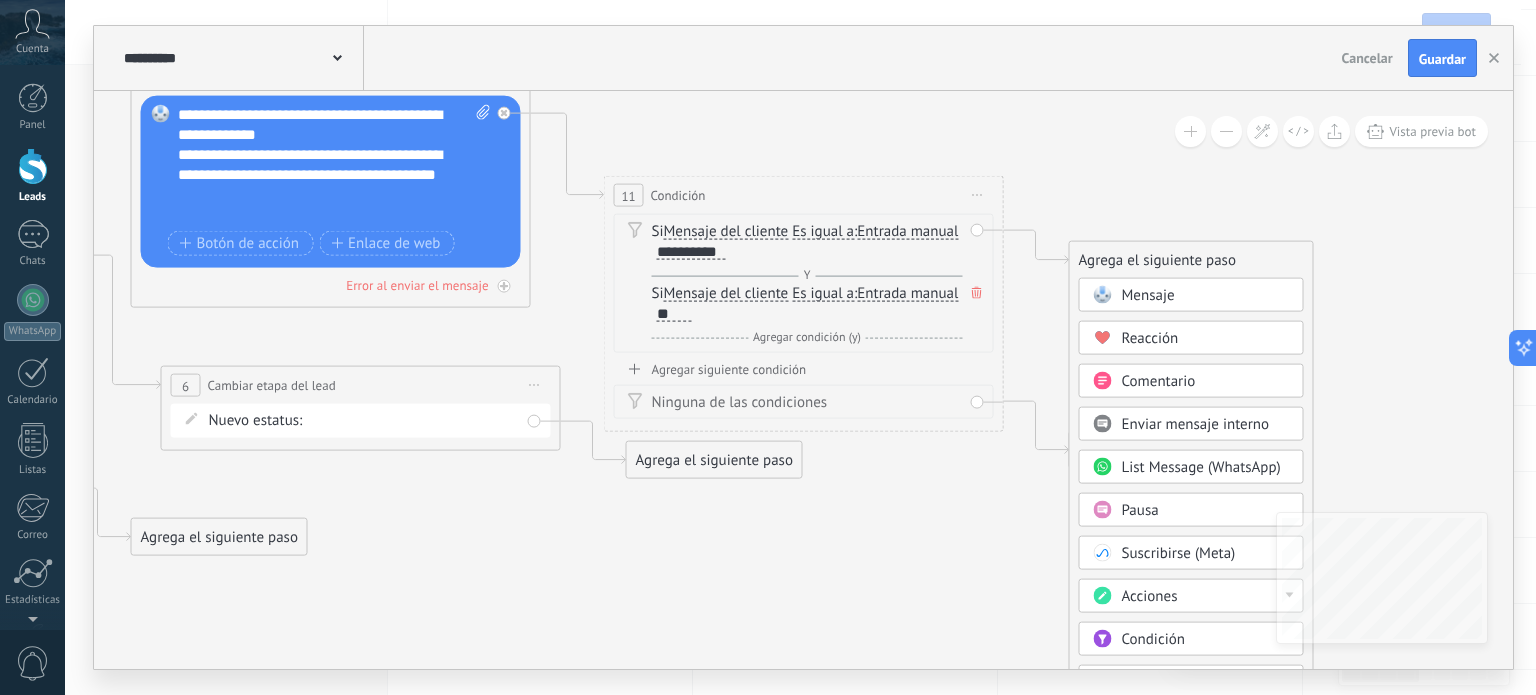click on "Acciones" at bounding box center (1206, 597) 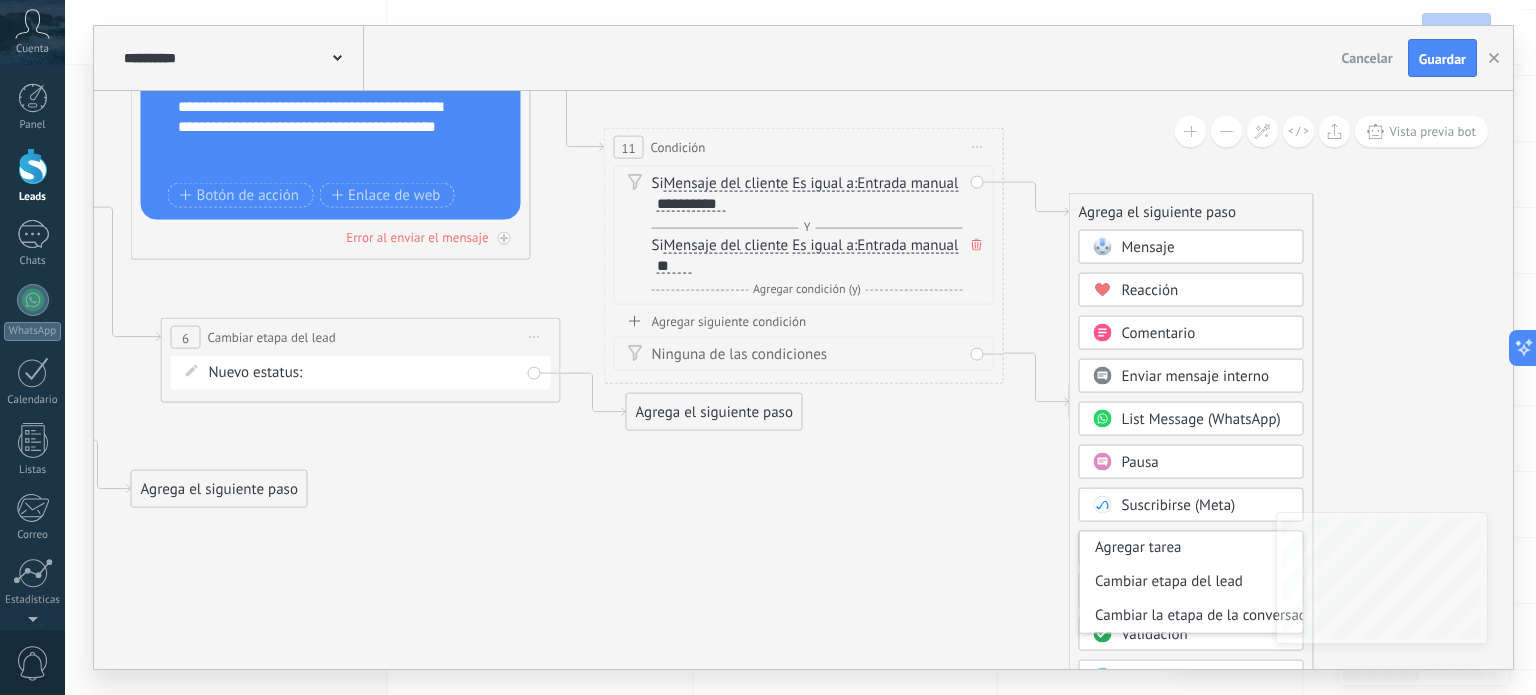 scroll, scrollTop: 100, scrollLeft: 0, axis: vertical 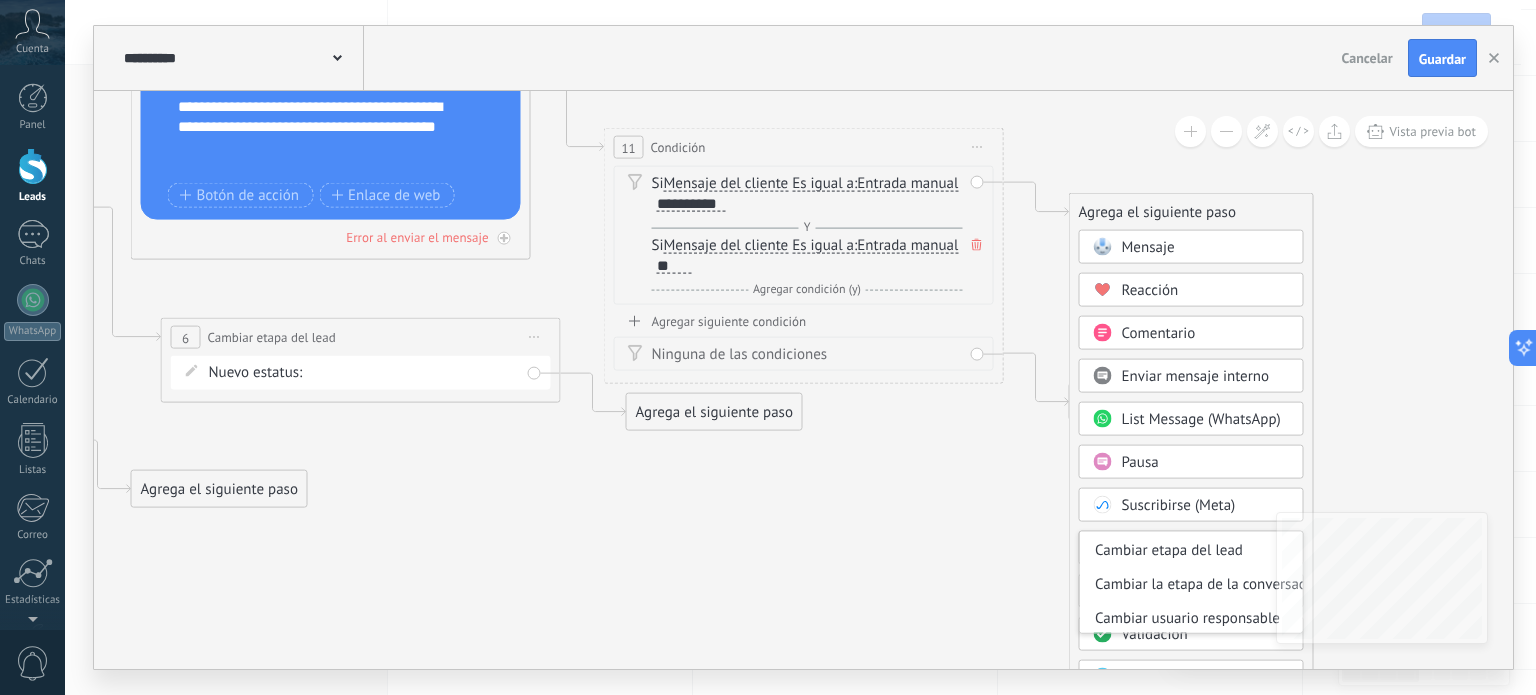 click 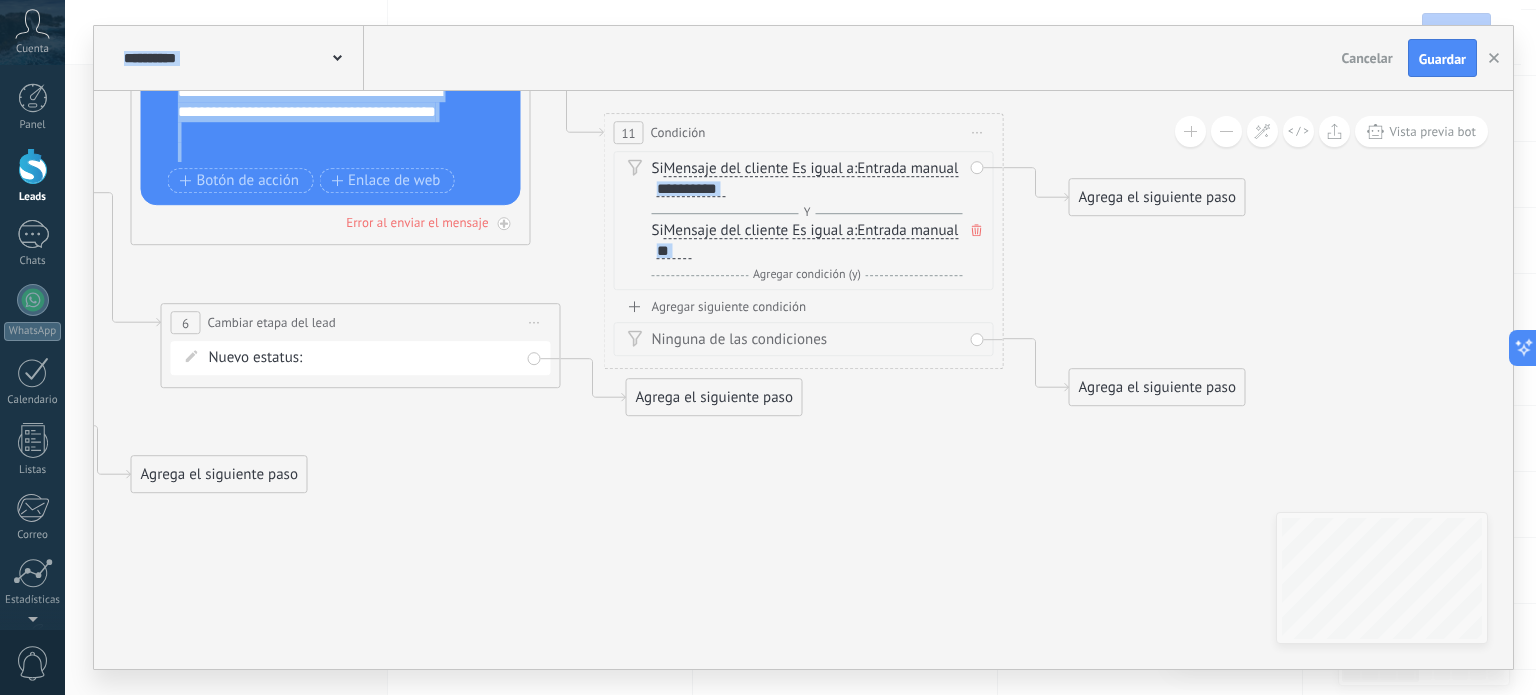 click 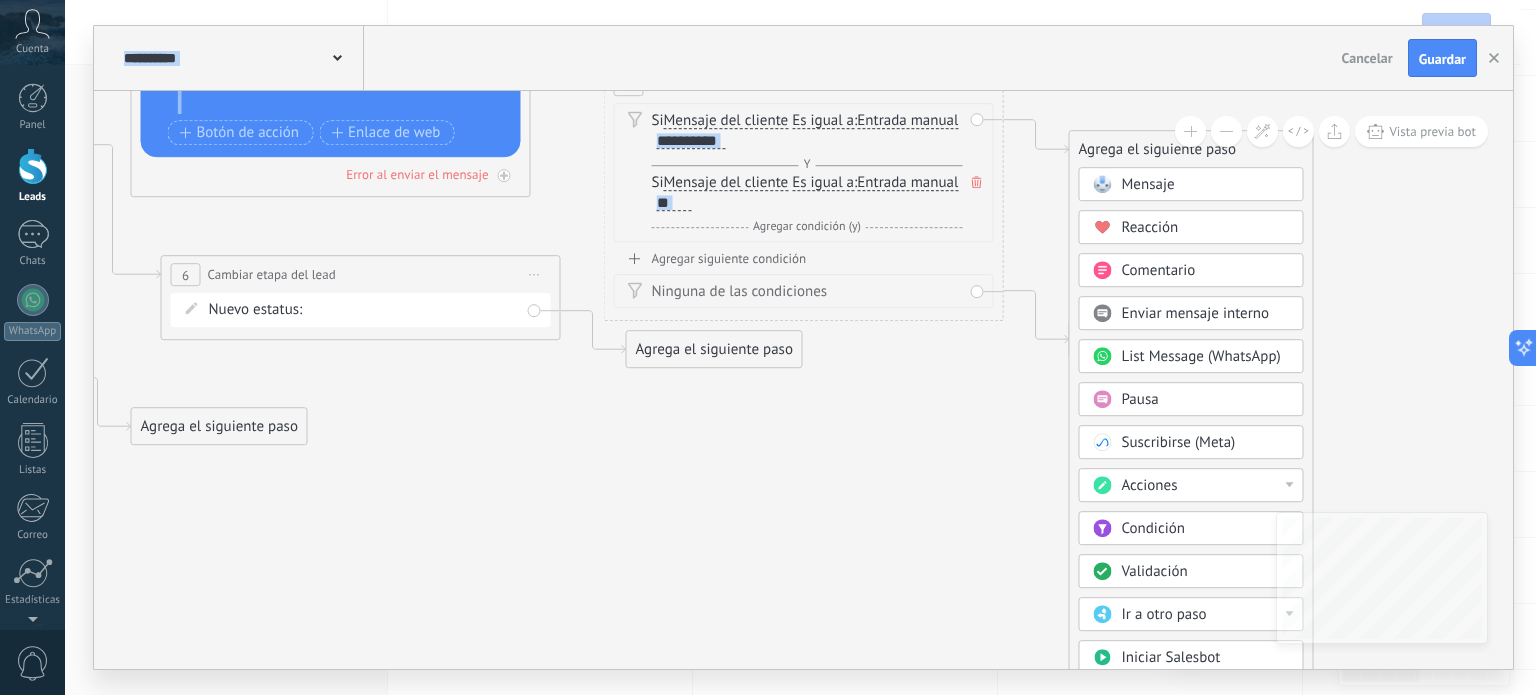 click on "Acciones" at bounding box center (1206, 486) 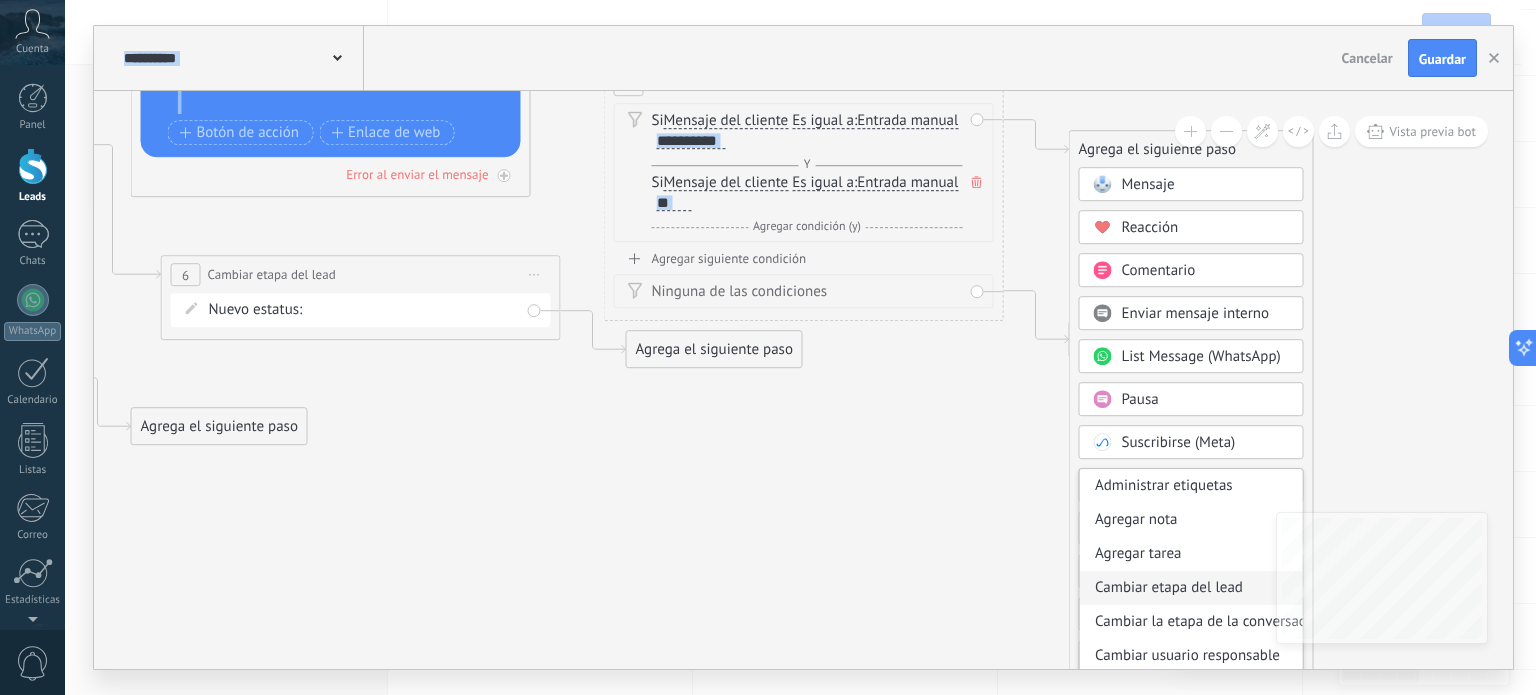 click on "Cambiar etapa del lead" at bounding box center (1191, 588) 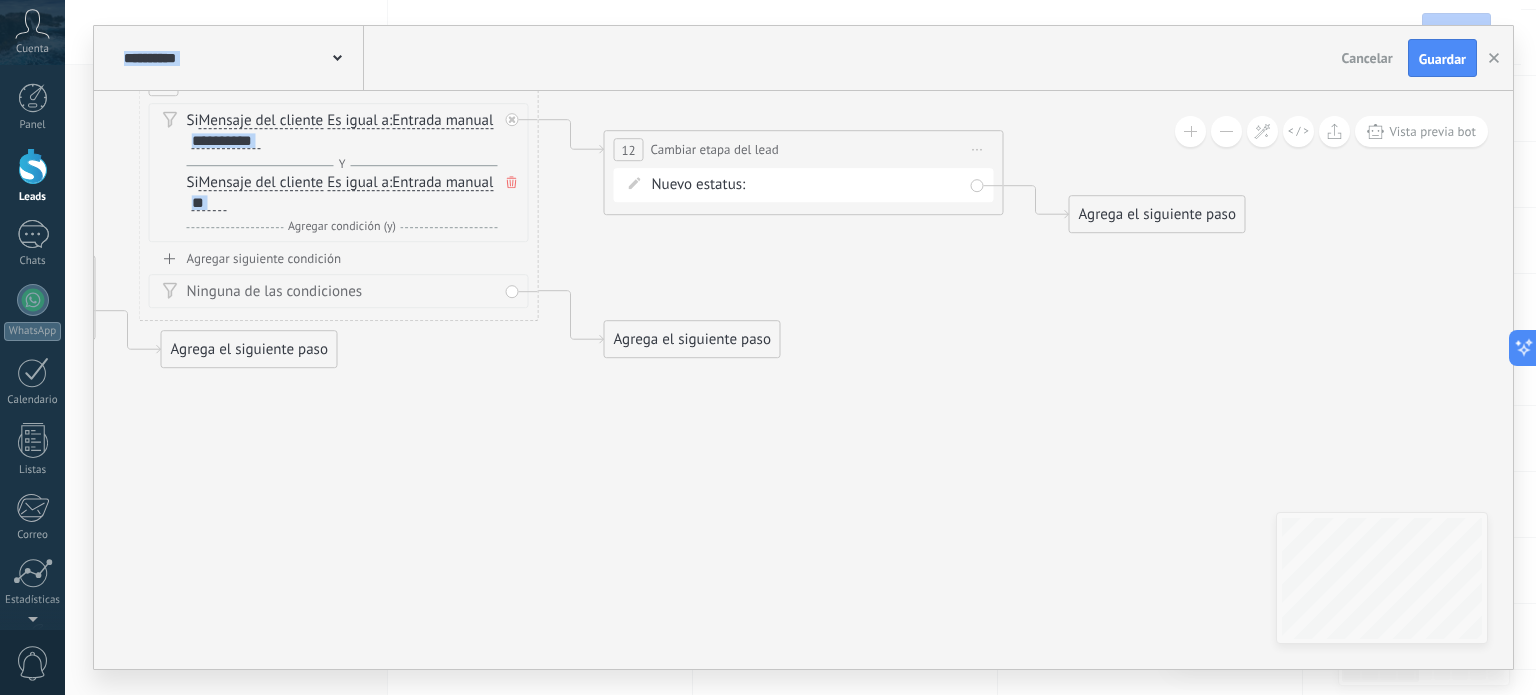 click on "Saludo Mas informacion  Elección de prenda  Procesado pedido  Enviado Concretado  Pedido completado Pedido abandonado" at bounding box center (0, 0) 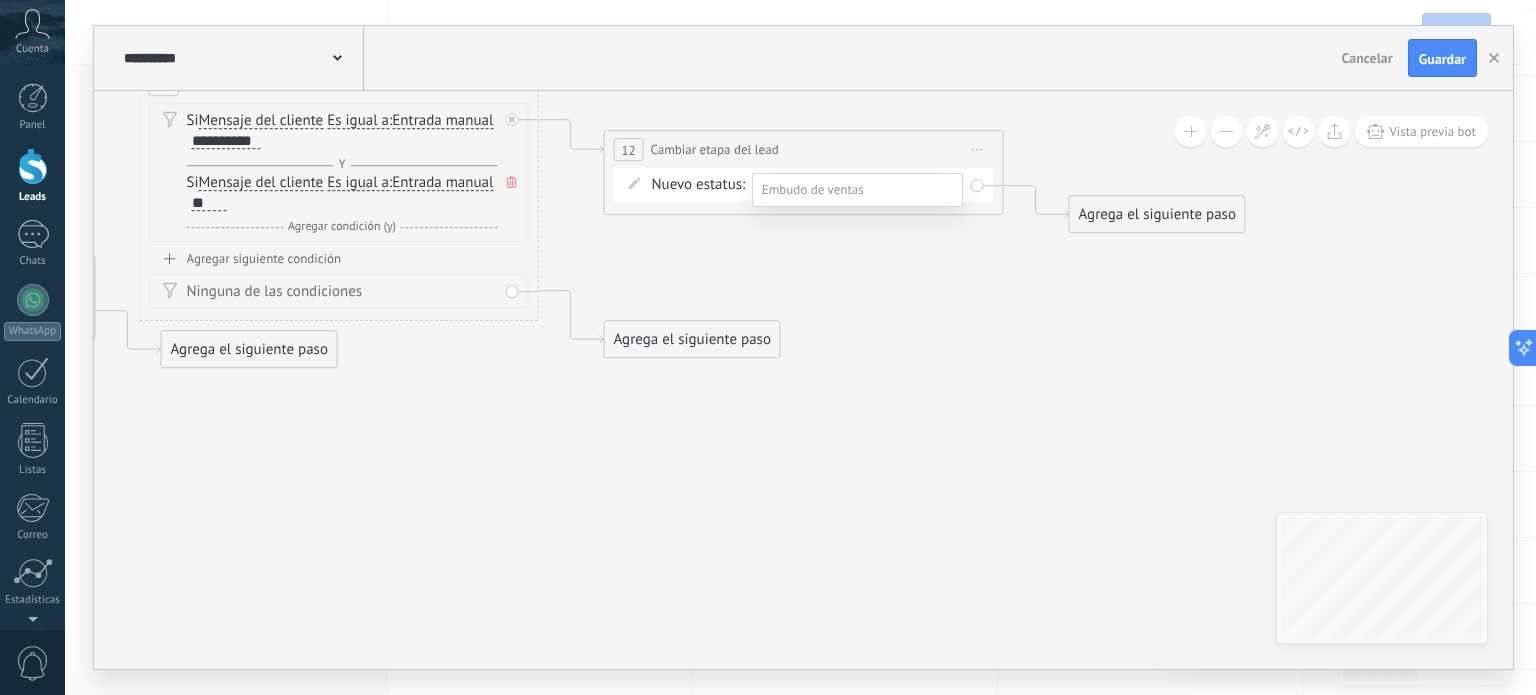 click on "Mas informacion" at bounding box center [0, 0] 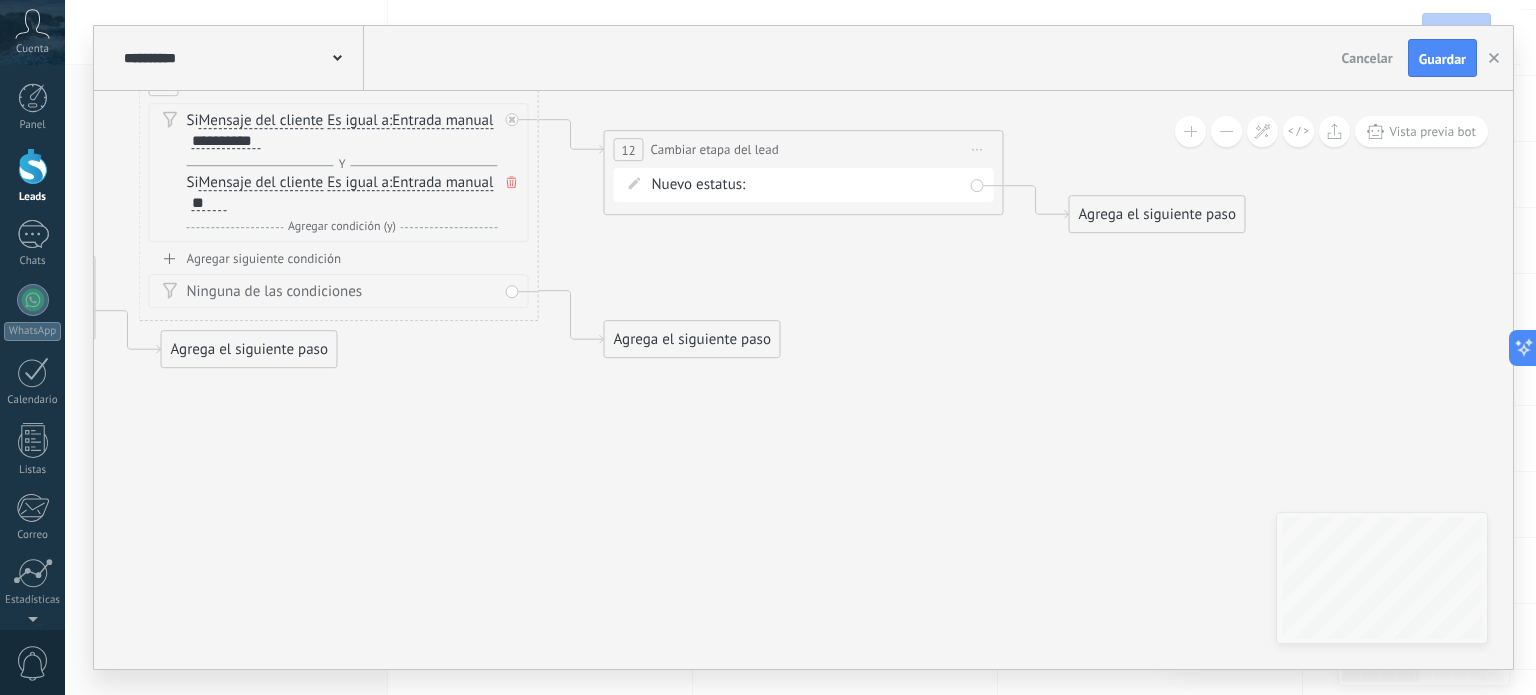 click on "Ninguna de las condiciones" at bounding box center (342, 292) 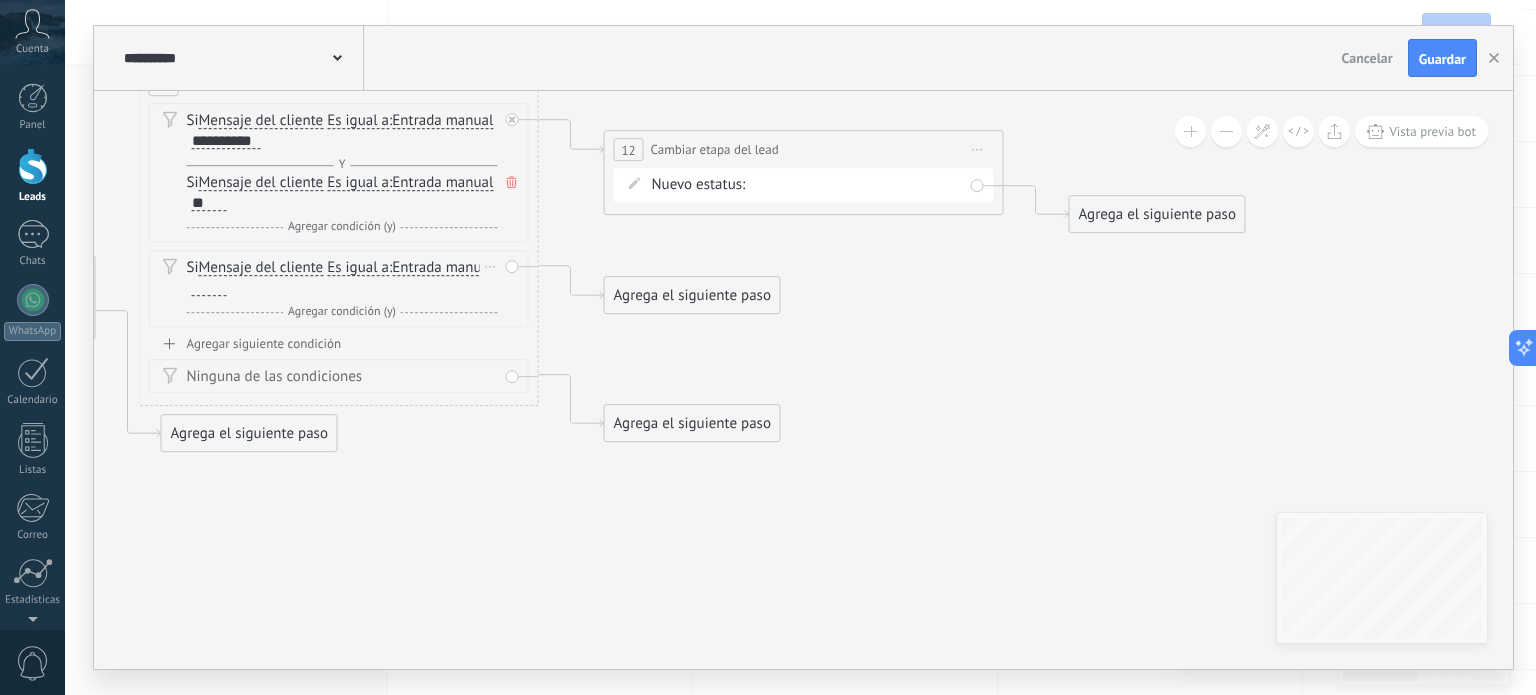 click at bounding box center [209, 288] 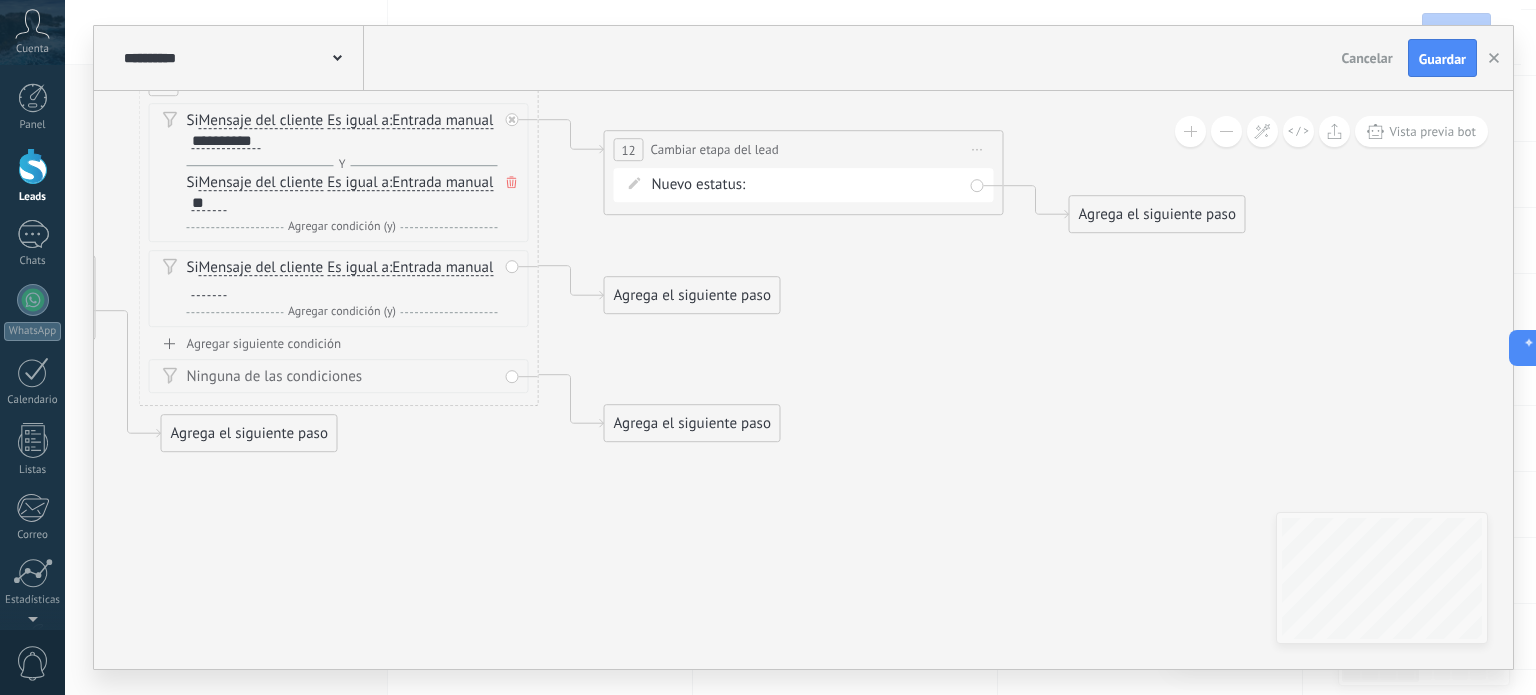 click on "Agrega el siguiente paso" at bounding box center [692, 295] 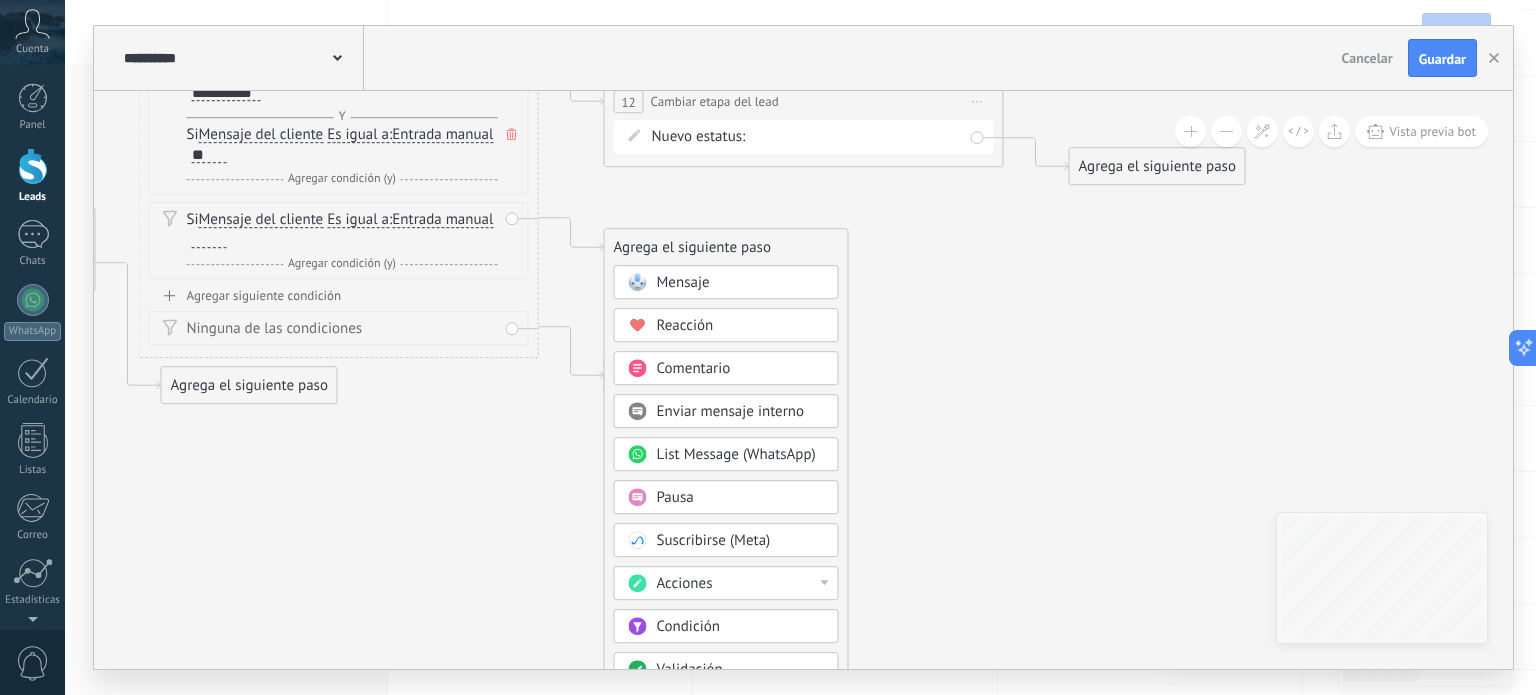 click on "Acciones" at bounding box center [741, 584] 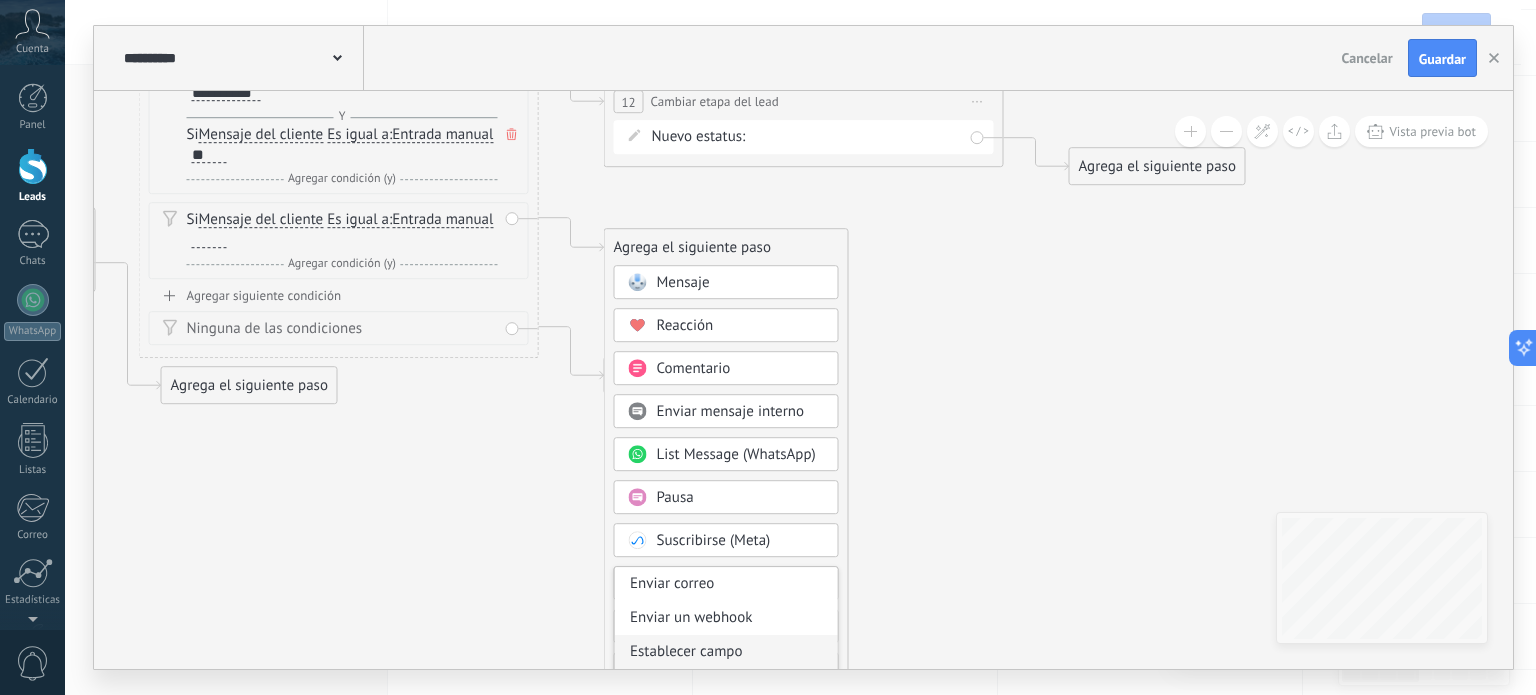 scroll, scrollTop: 300, scrollLeft: 0, axis: vertical 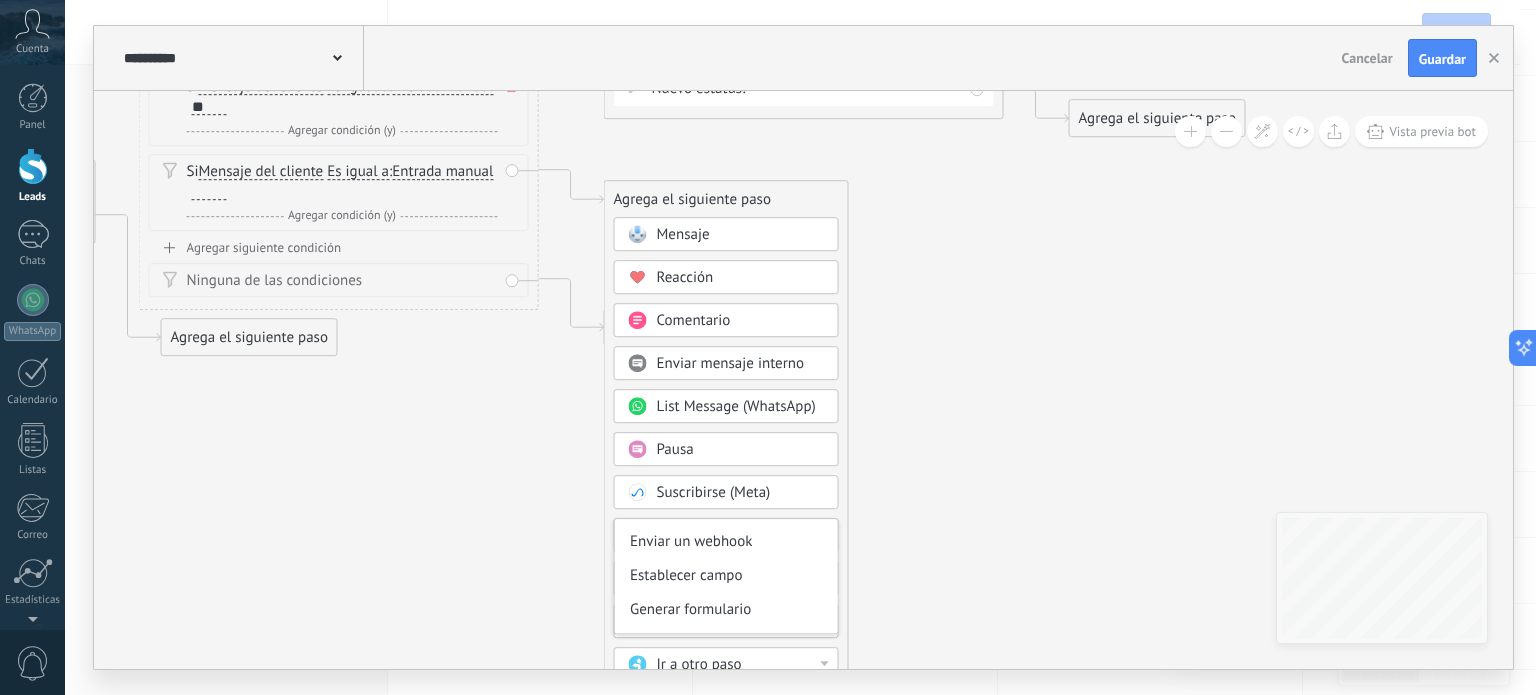 click 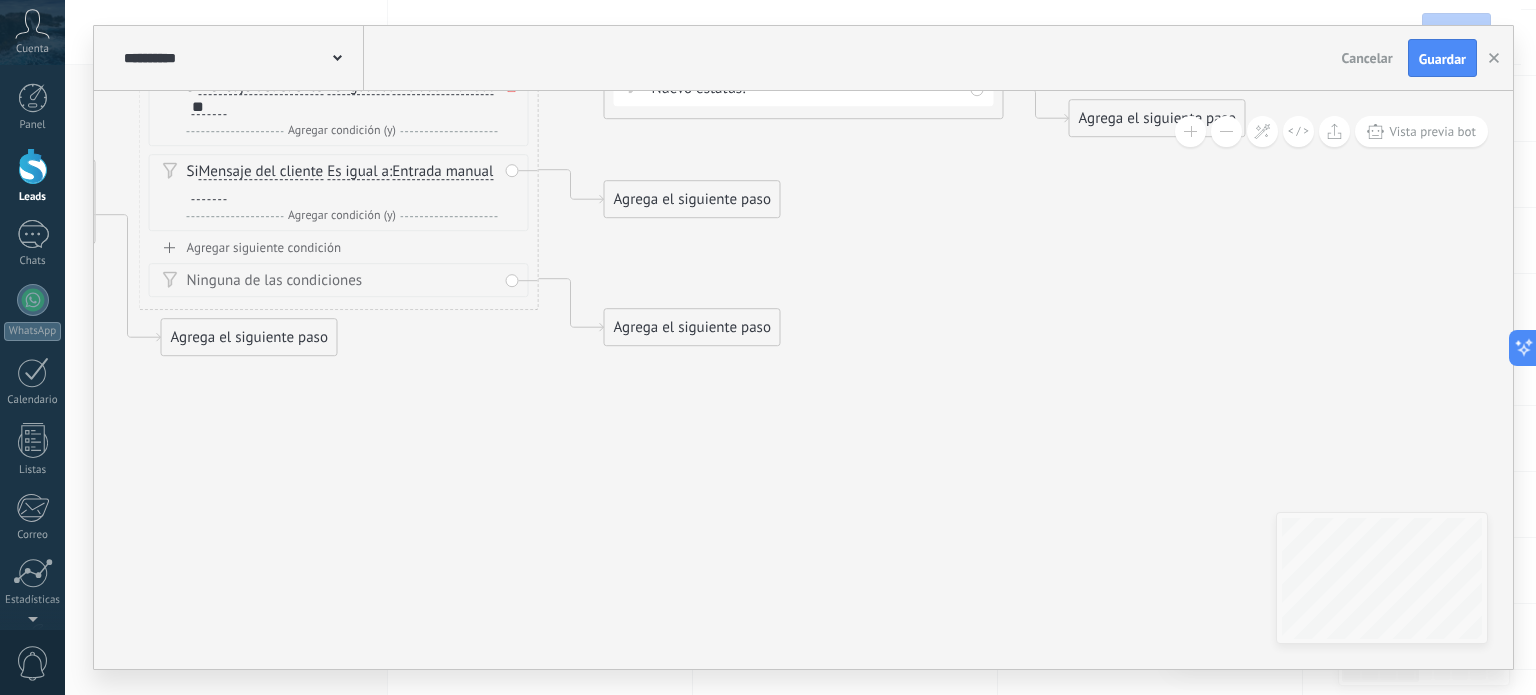 click on "Agrega el siguiente paso" at bounding box center (692, 199) 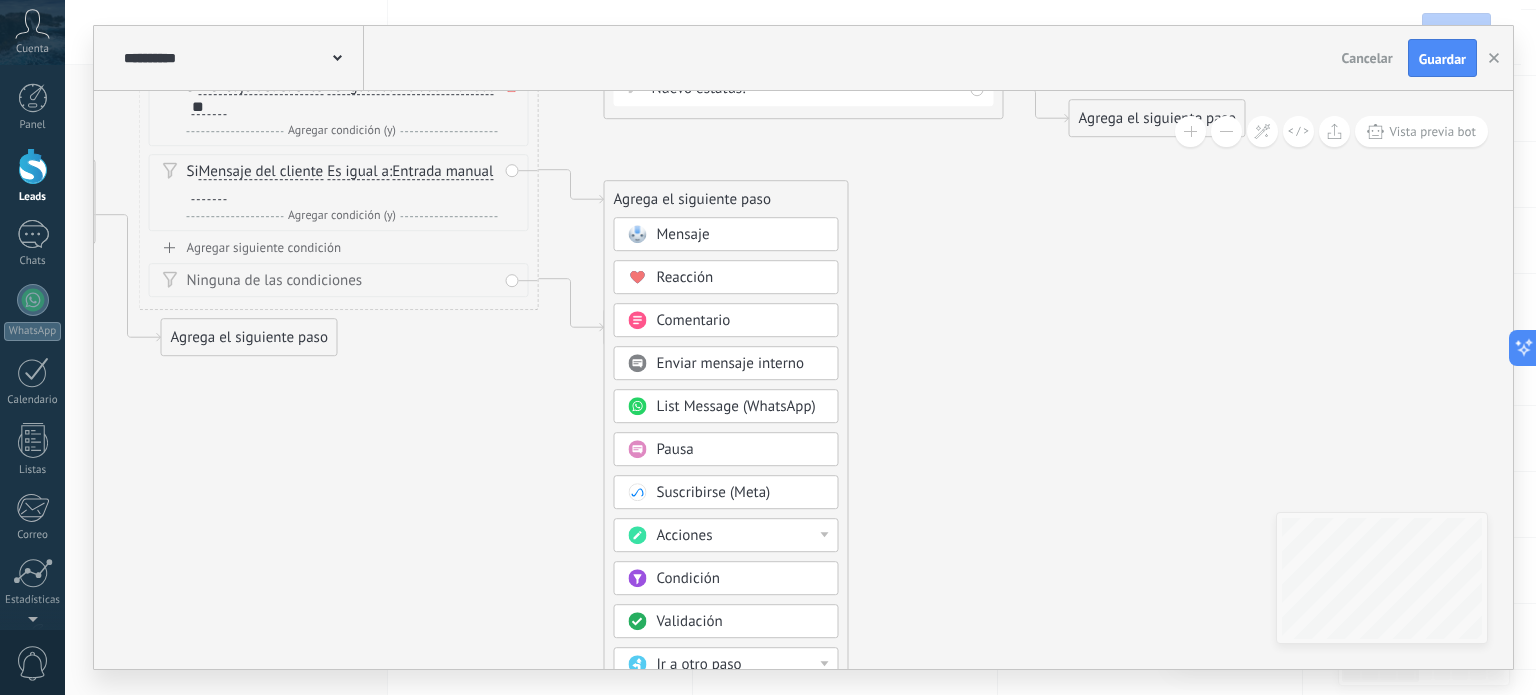 click on "Acciones" at bounding box center (741, 536) 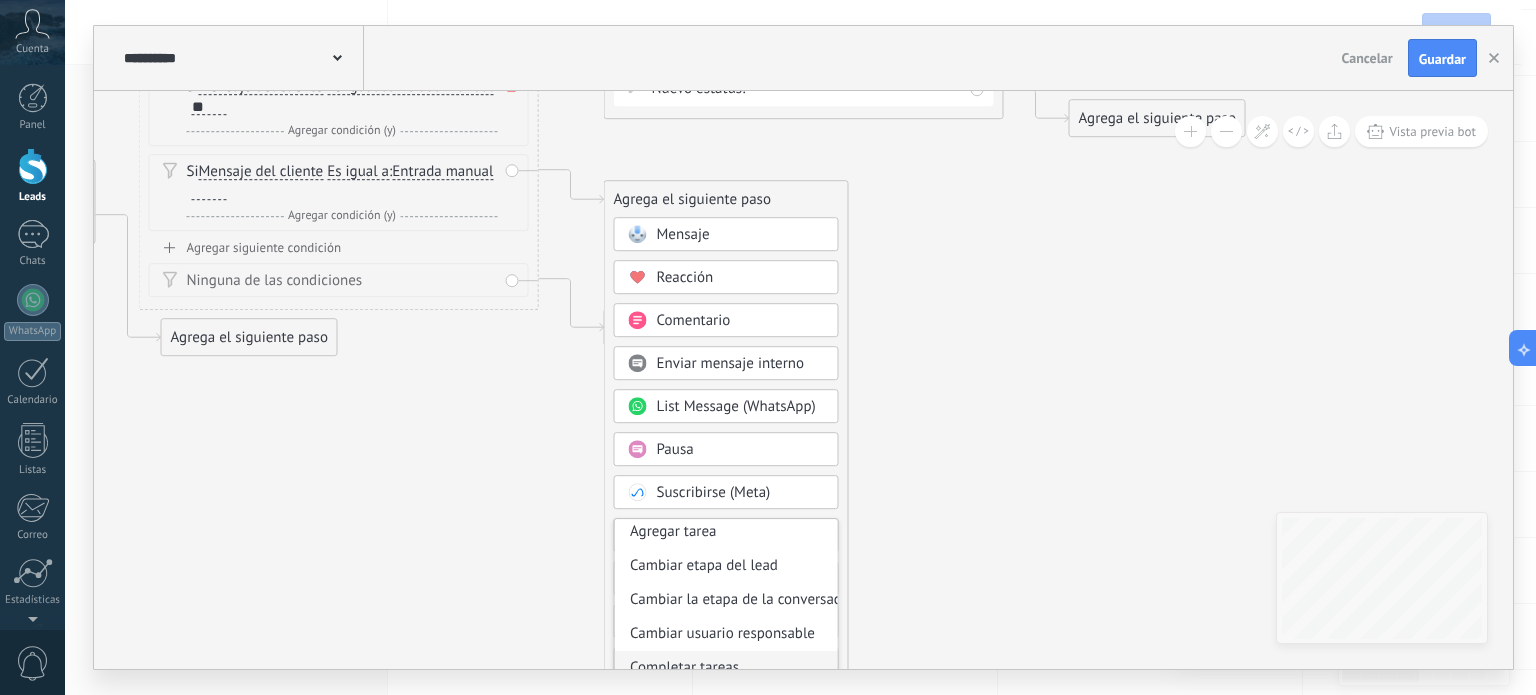 scroll, scrollTop: 100, scrollLeft: 0, axis: vertical 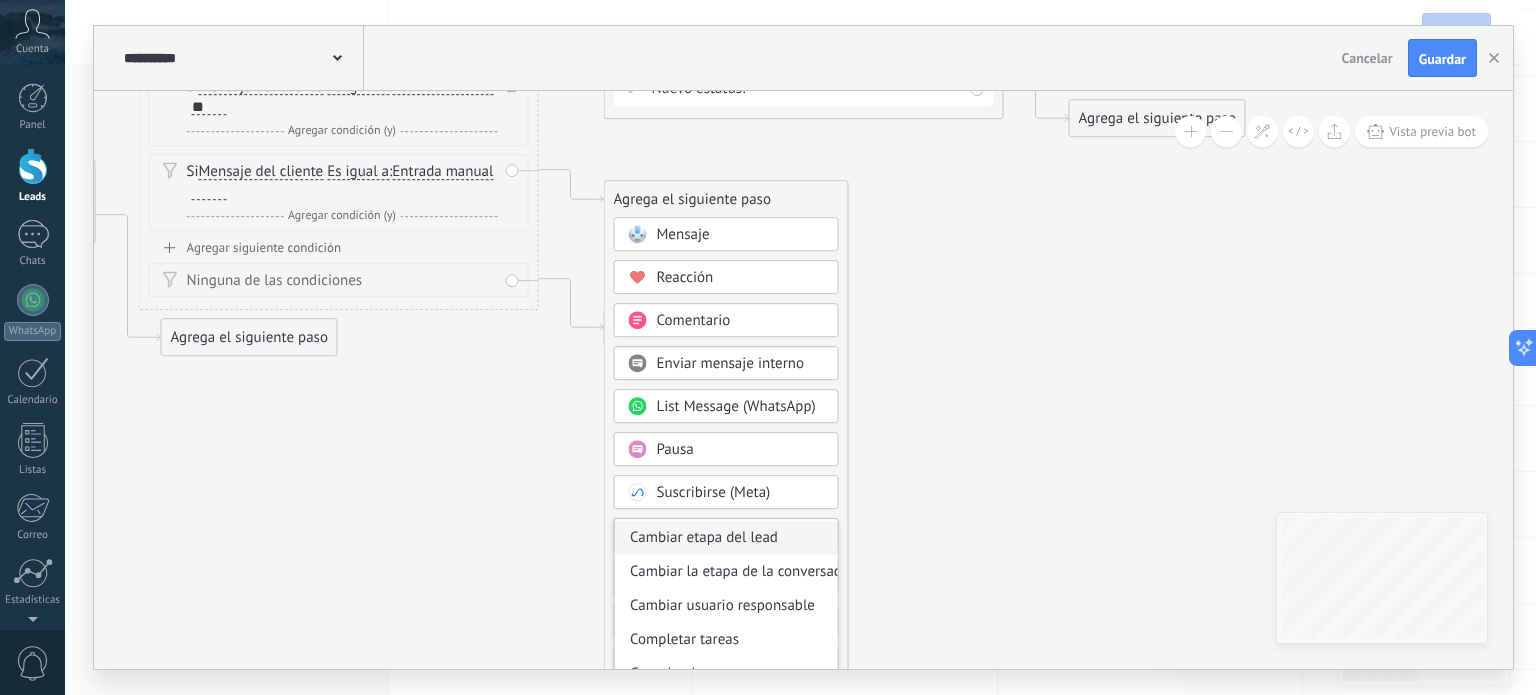 click on "Cambiar etapa del lead" at bounding box center [726, 538] 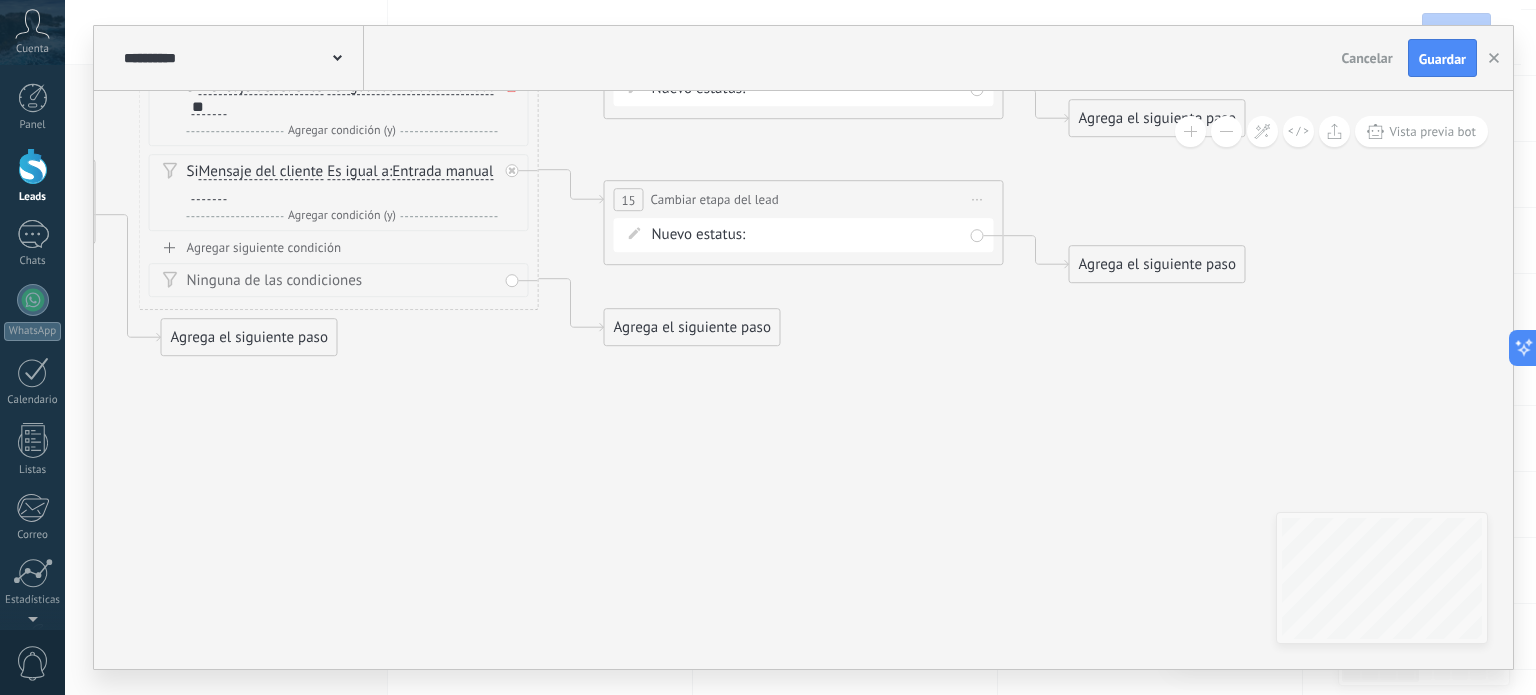 click on "Nuevo estatus: Saludo Mas informacion  Elección de prenda  Procesado pedido  Enviado Concretado  Pedido completado Pedido abandonado" at bounding box center (804, 235) 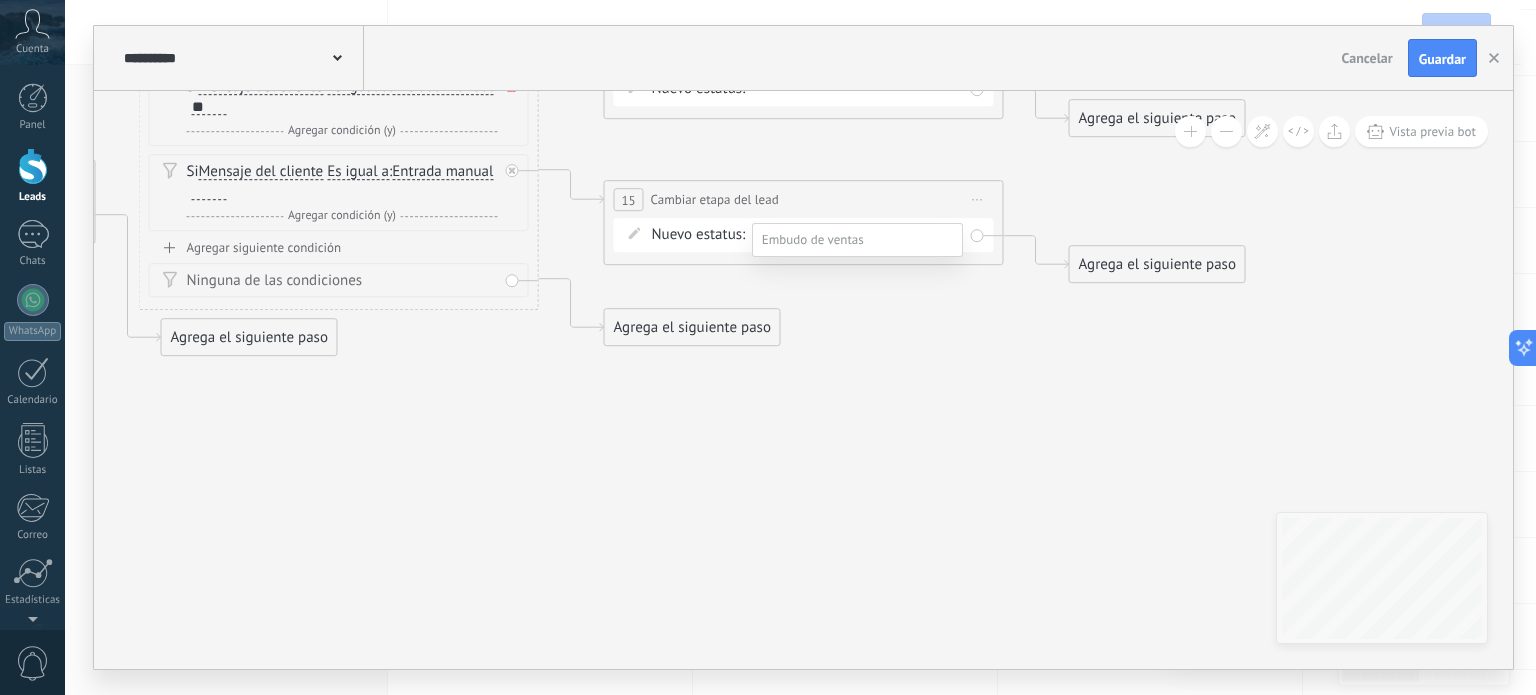 click on "Pedido abandonado" at bounding box center [0, 0] 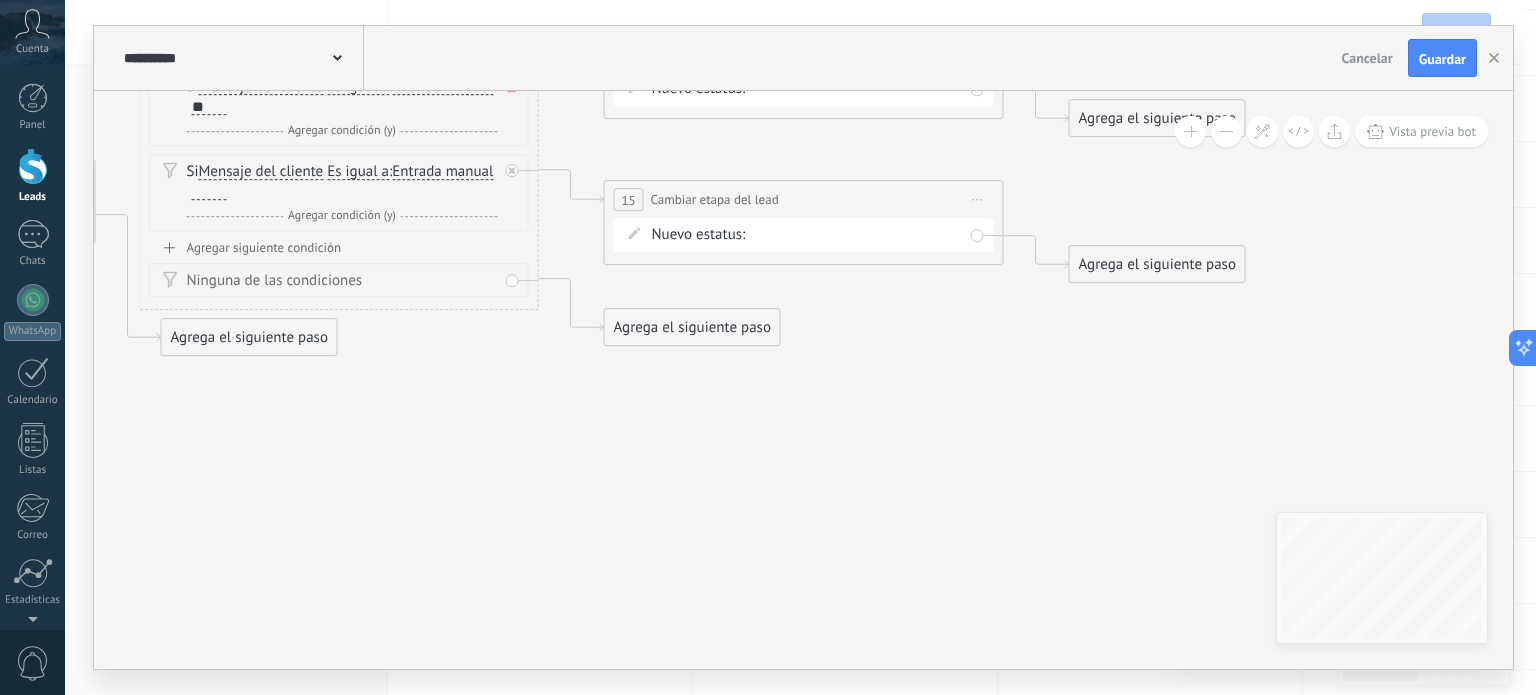 click 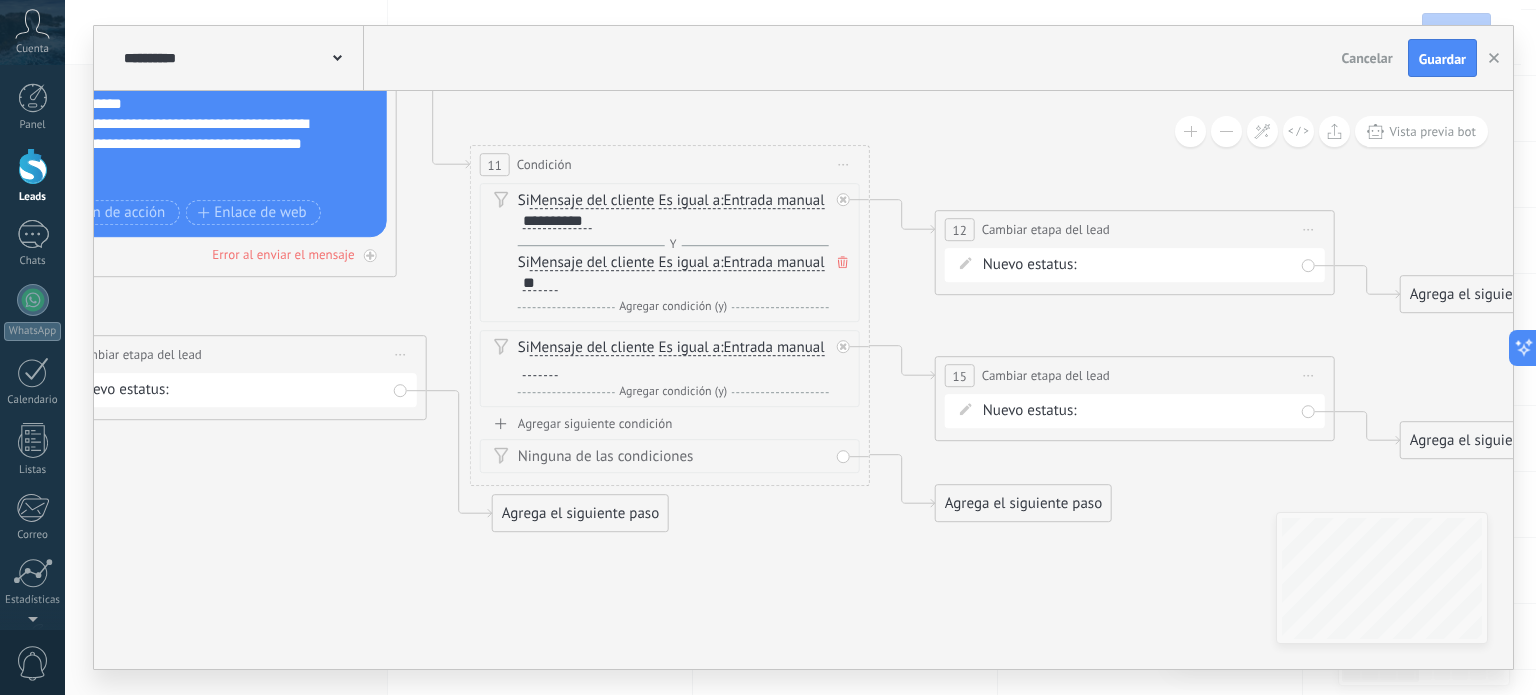 drag, startPoint x: 421, startPoint y: 385, endPoint x: 740, endPoint y: 618, distance: 395.03165 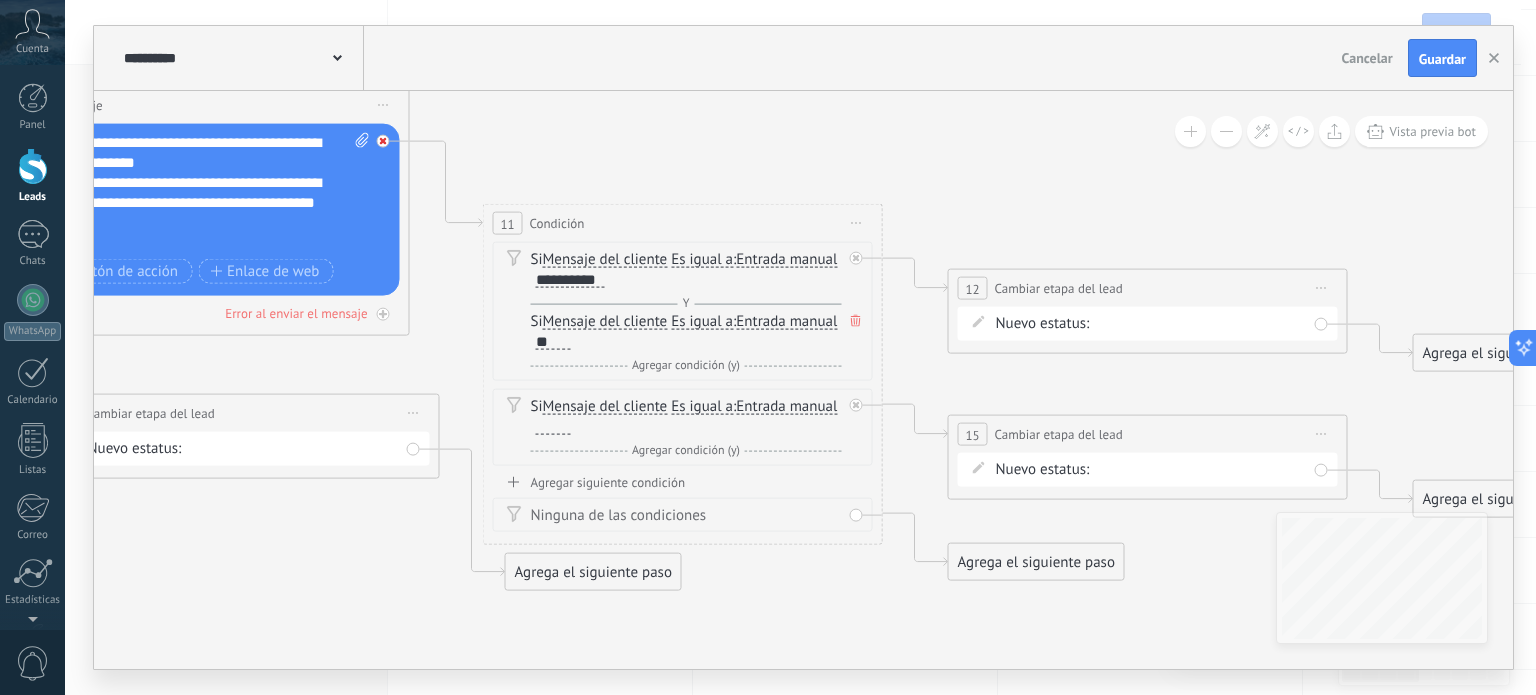 click 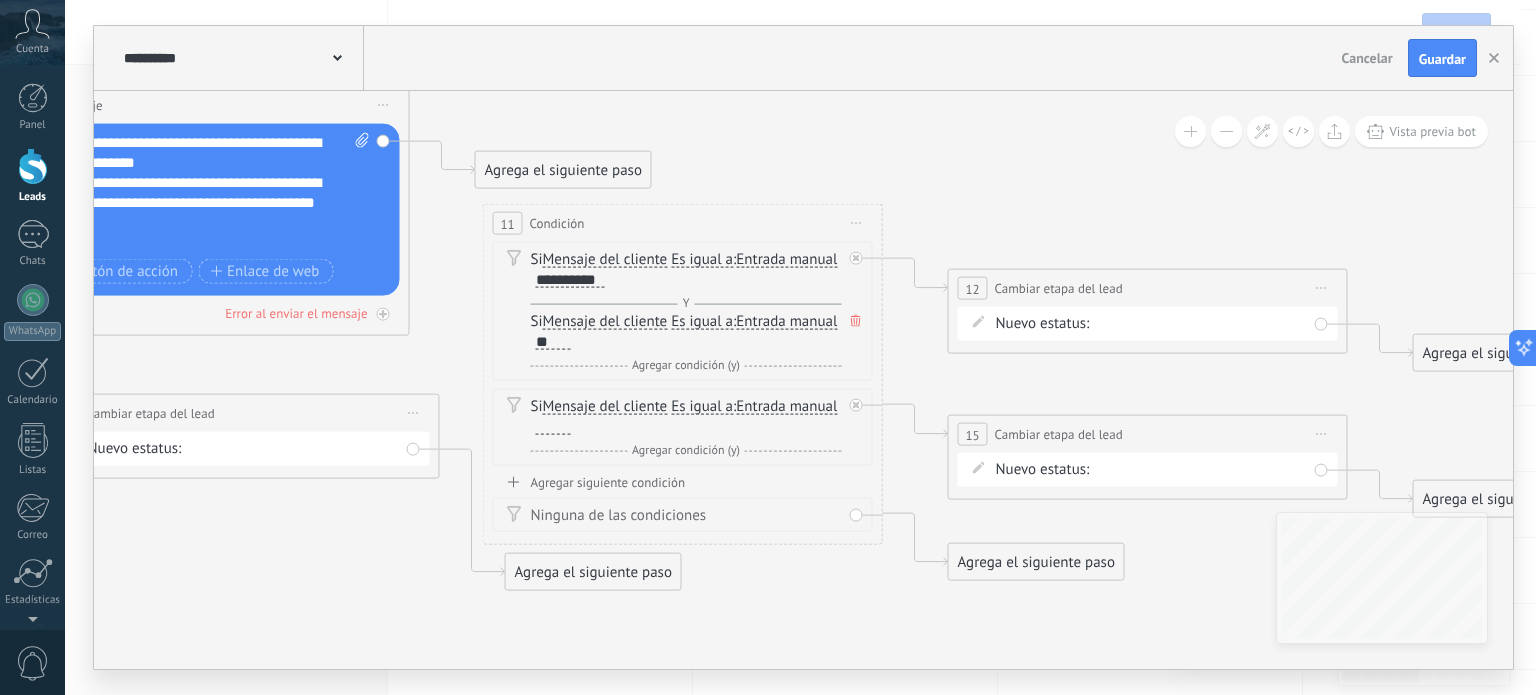 click on "Iniciar vista previa aquí
Cambiar nombre
Duplicar
[GEOGRAPHIC_DATA]" at bounding box center (857, 223) 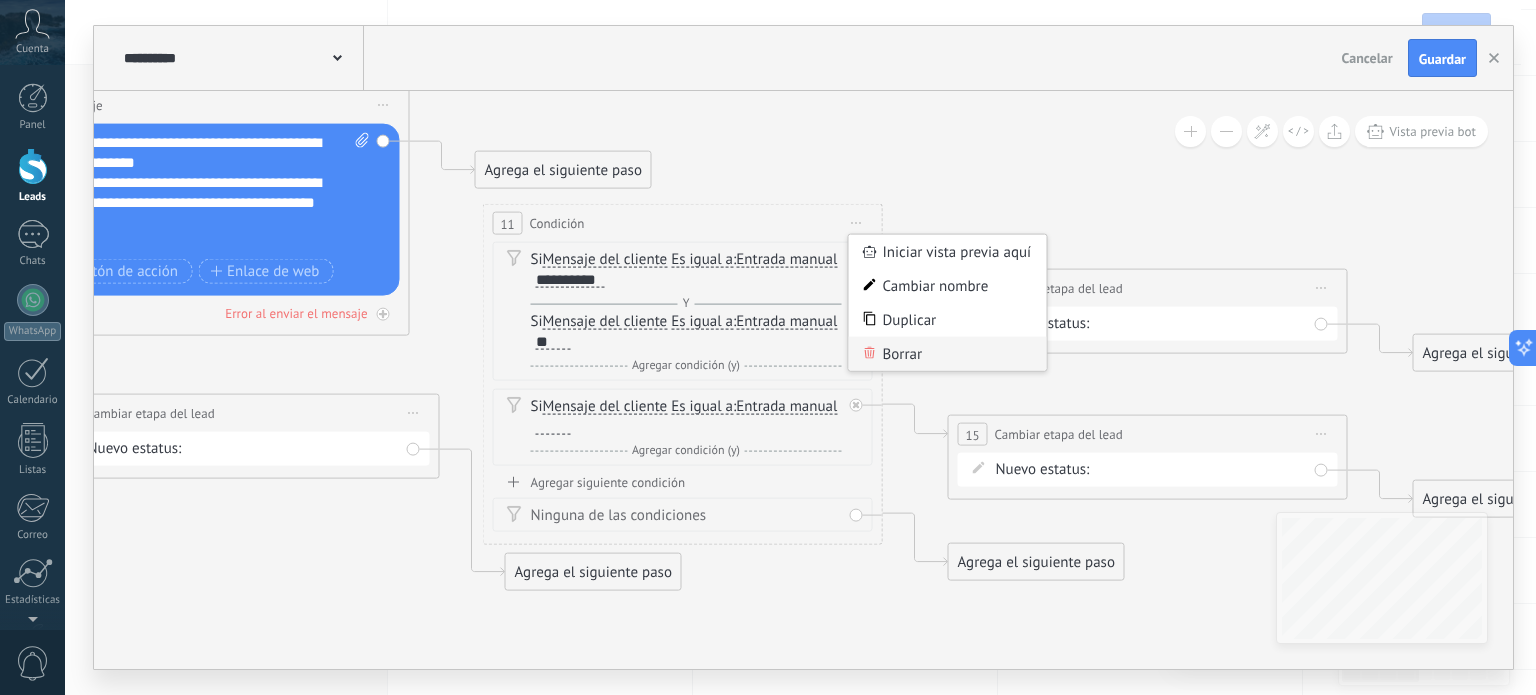 click on "Borrar" at bounding box center (948, 354) 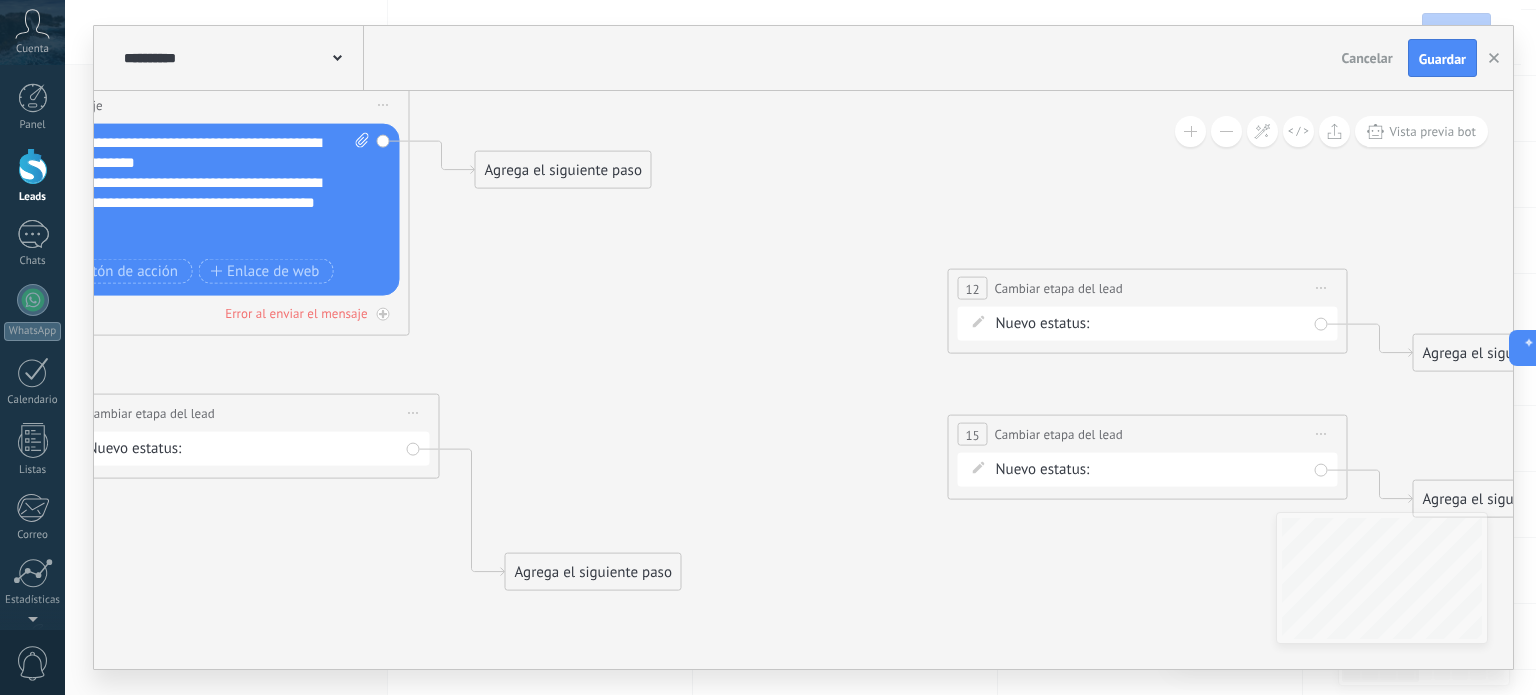 click on "Agrega el siguiente paso" at bounding box center [563, 170] 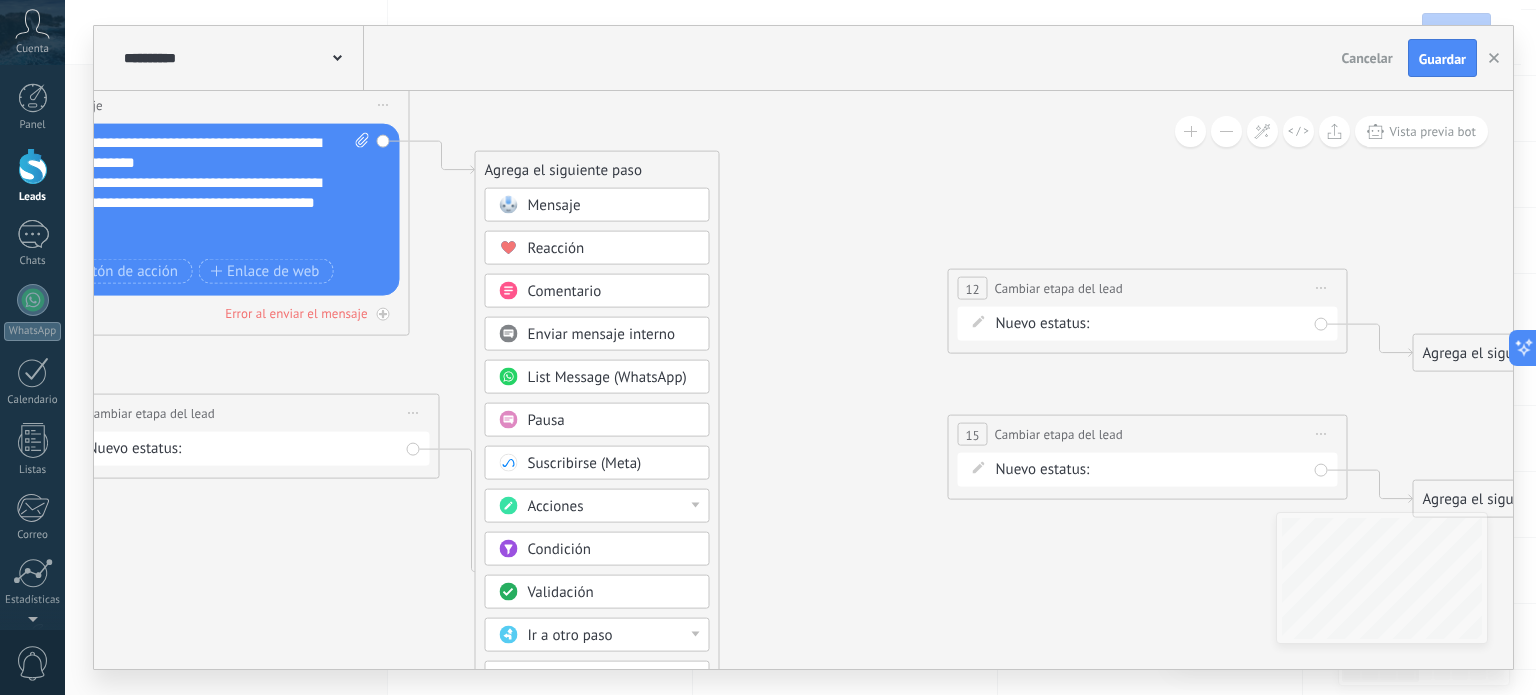 click on "Mensaje" at bounding box center (554, 205) 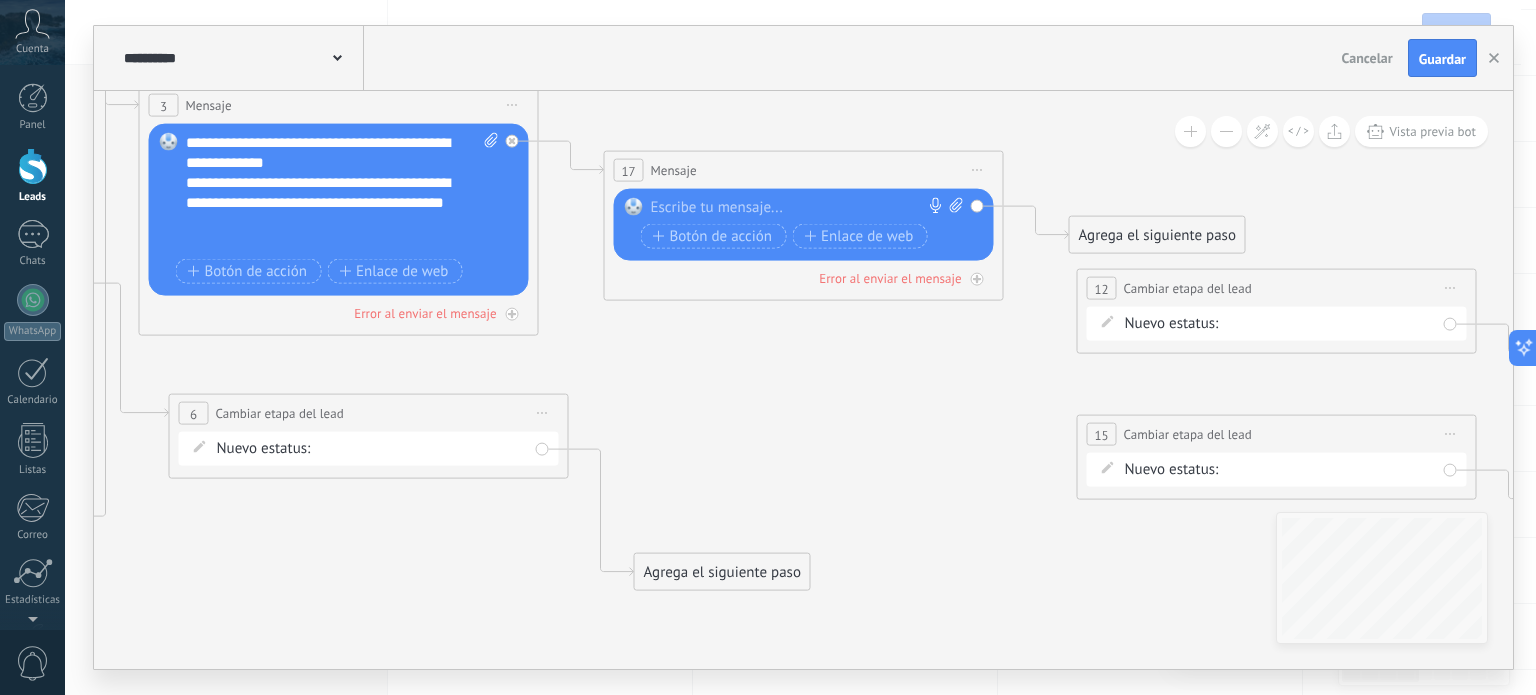 click 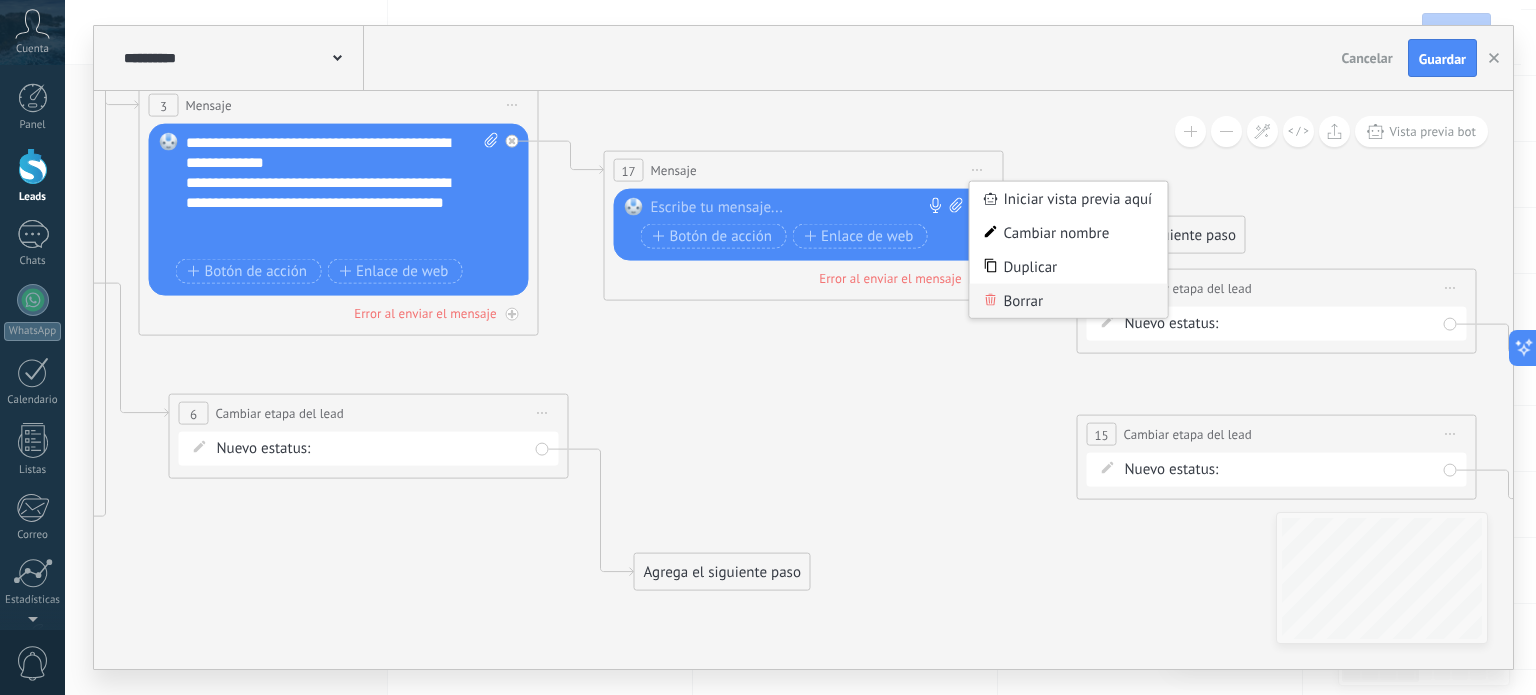 click on "Borrar" at bounding box center [1069, 301] 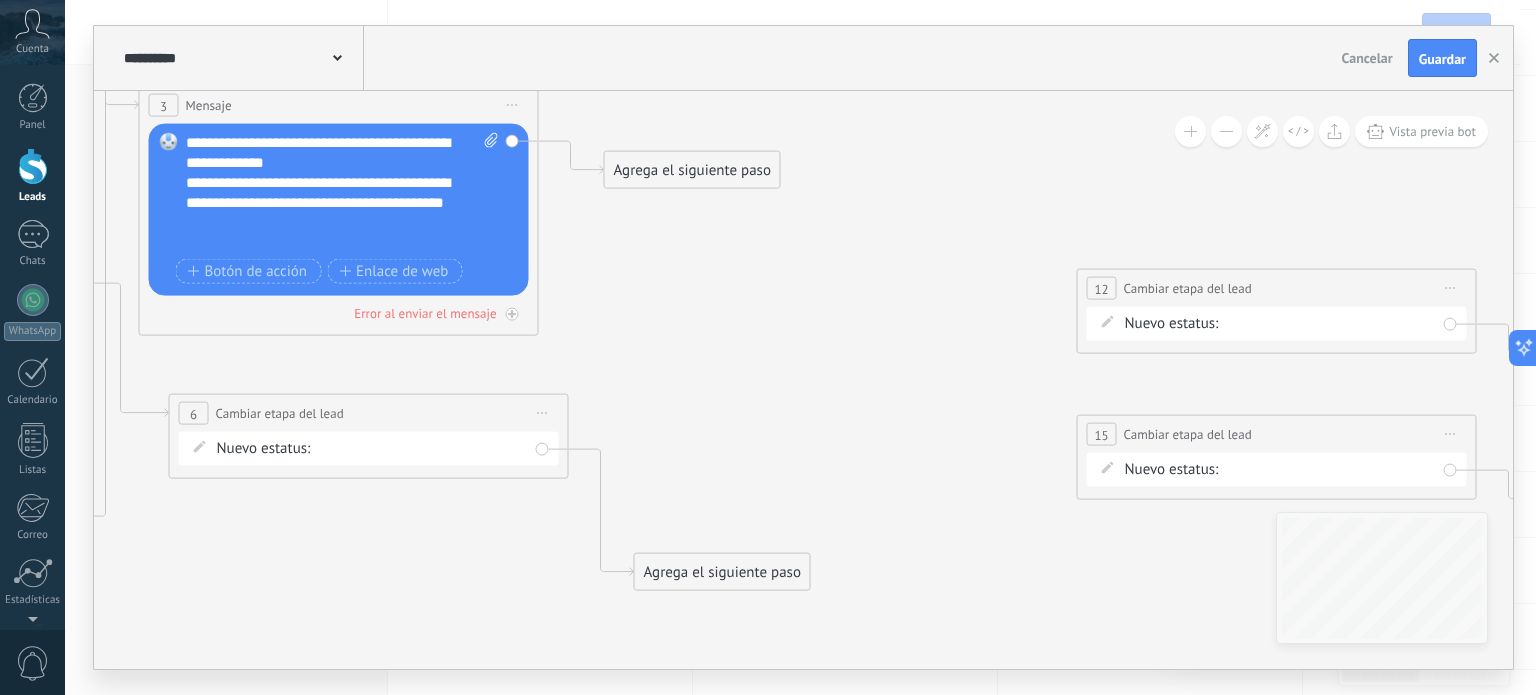click on "Agrega el siguiente paso" at bounding box center [692, 170] 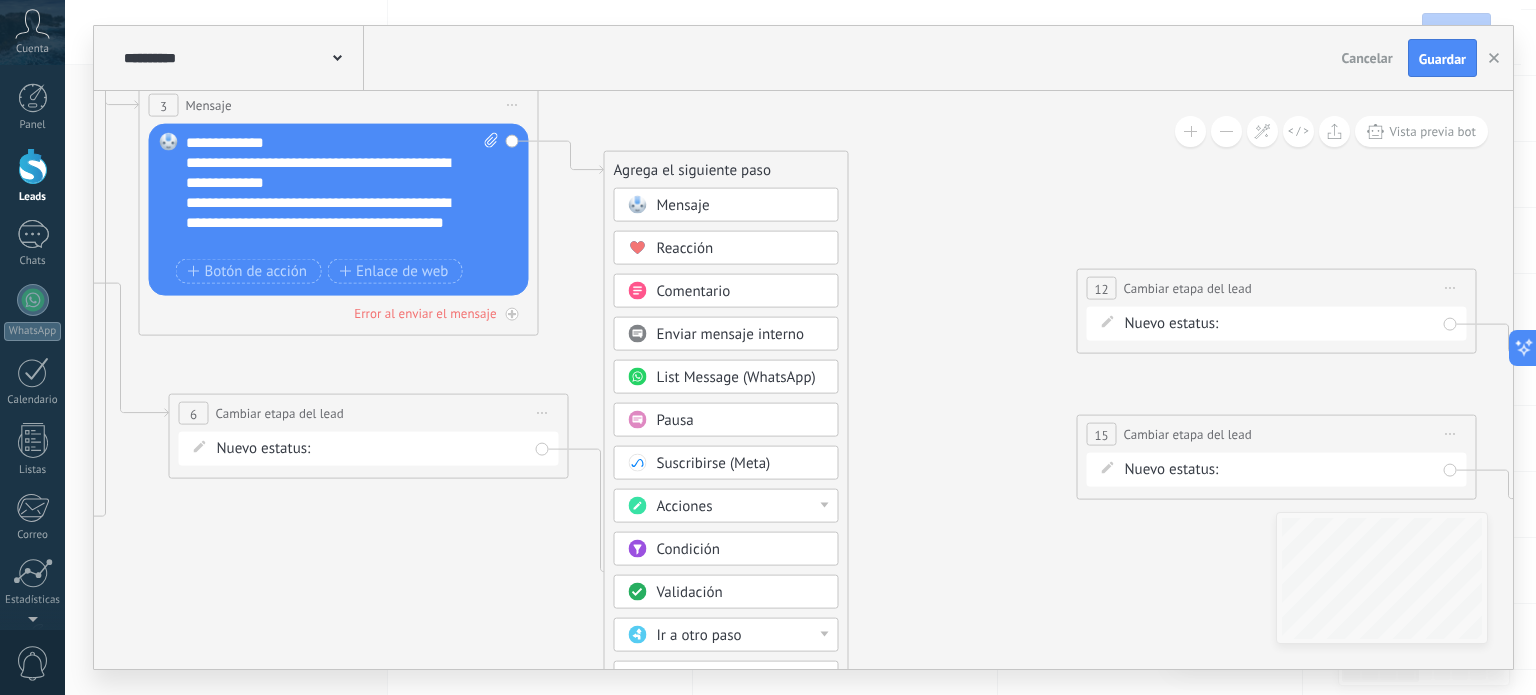 scroll, scrollTop: 0, scrollLeft: 0, axis: both 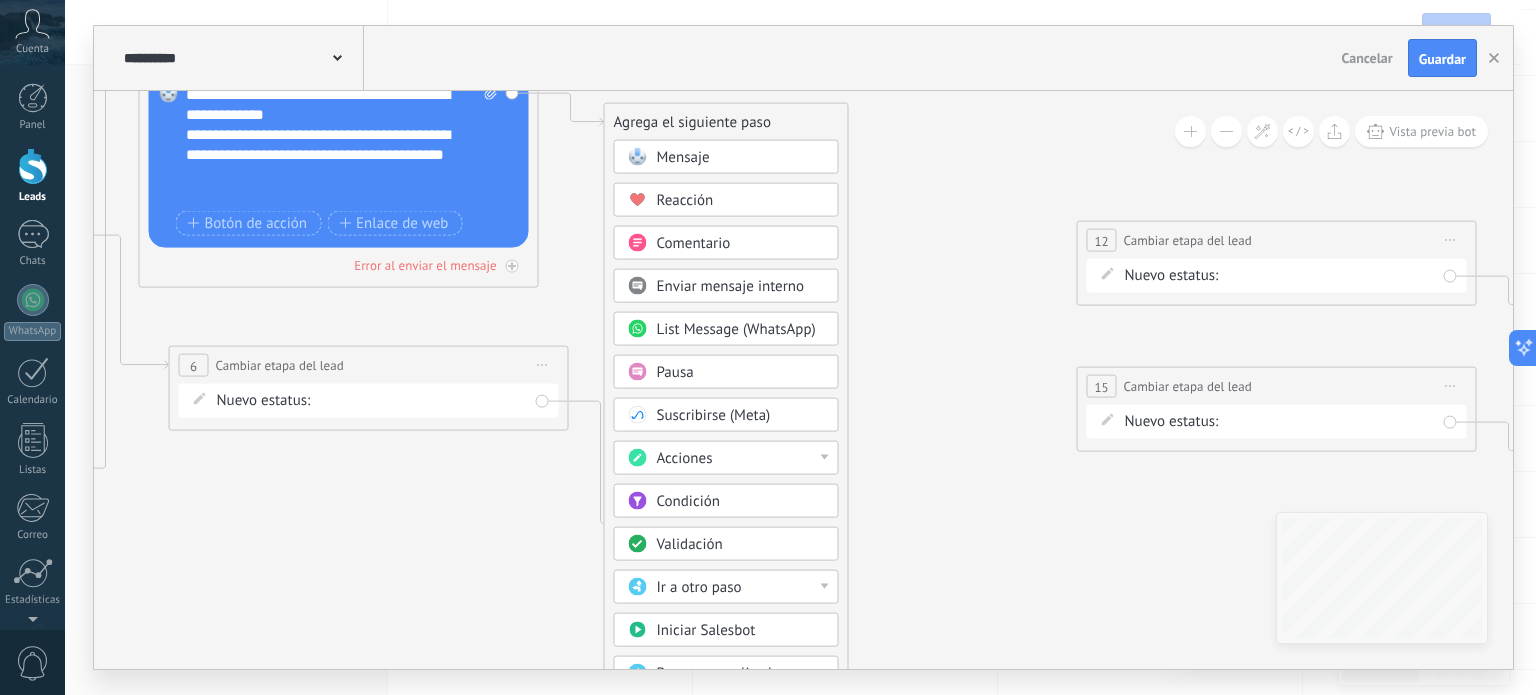 click on "Validación" at bounding box center [741, 545] 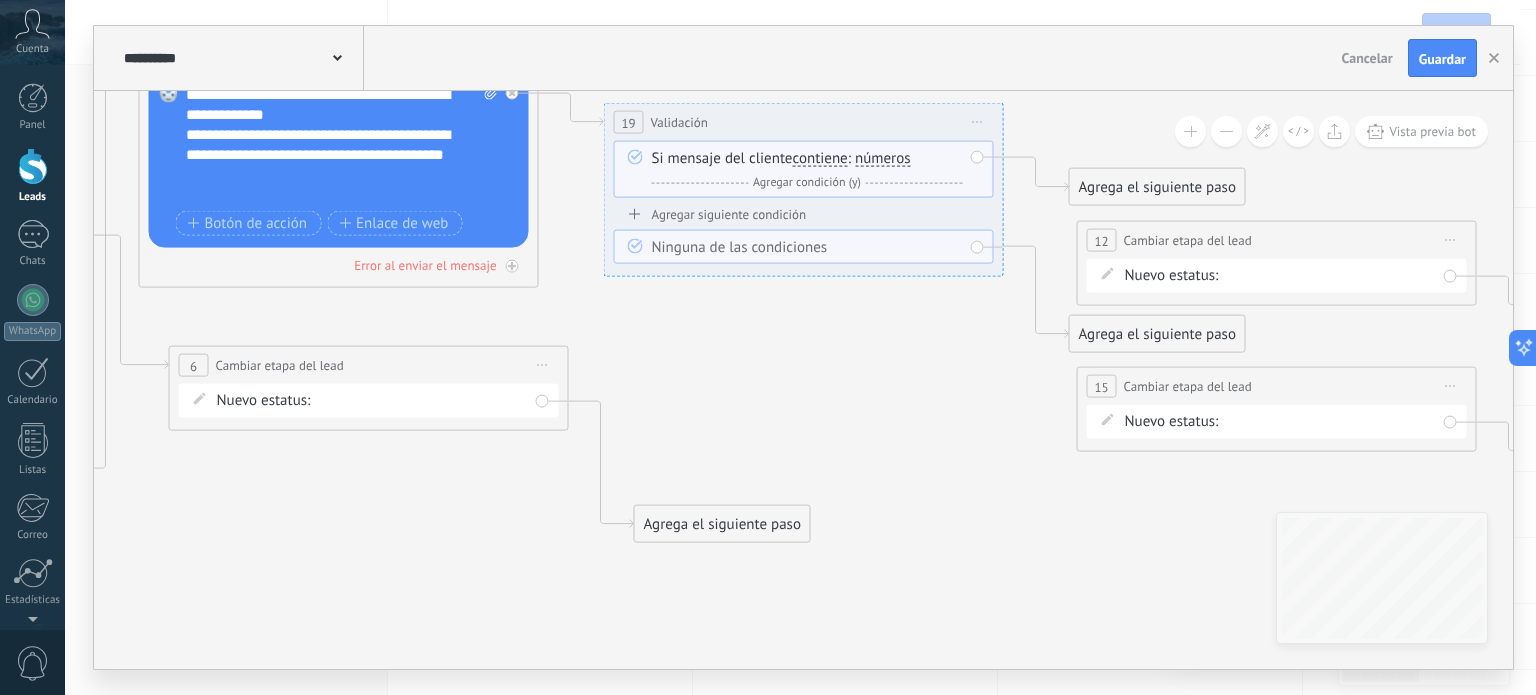 click on "números" at bounding box center [883, 159] 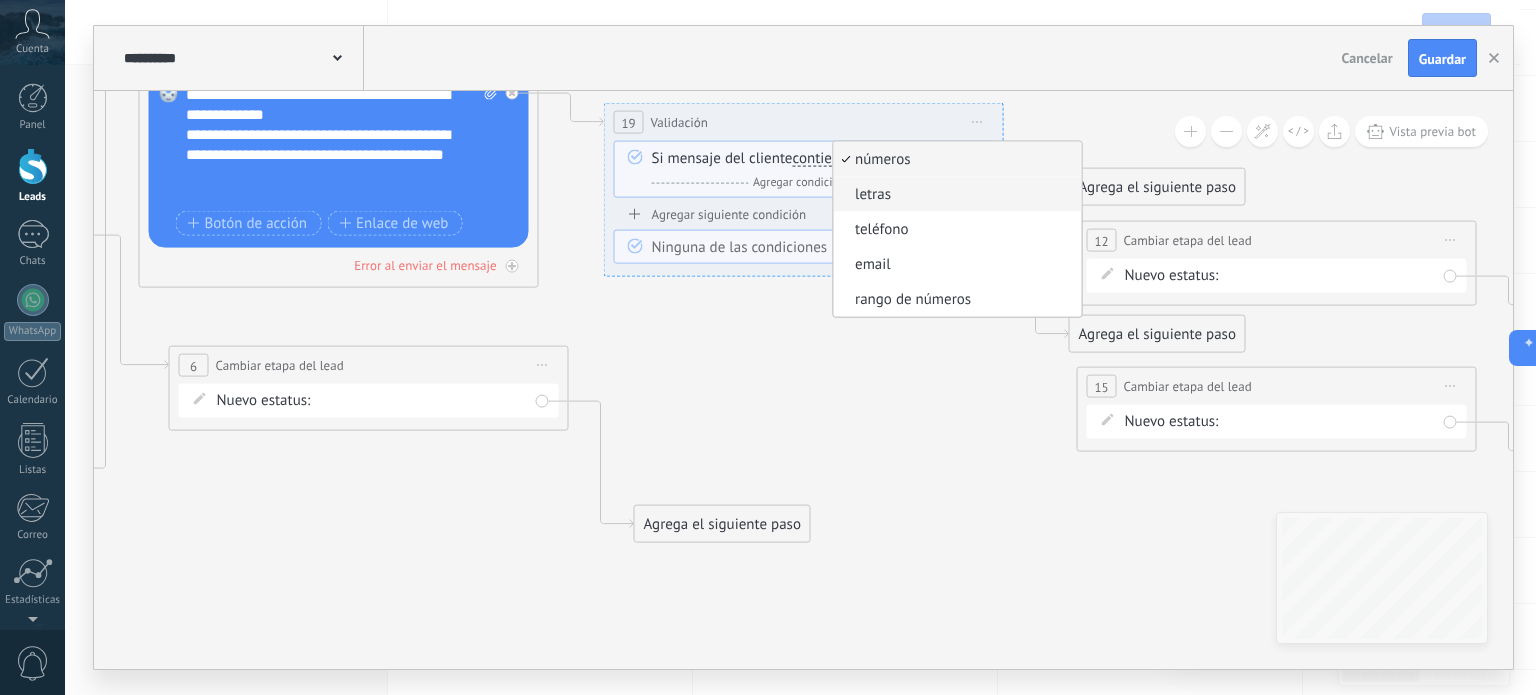 click on "letras" at bounding box center [954, 195] 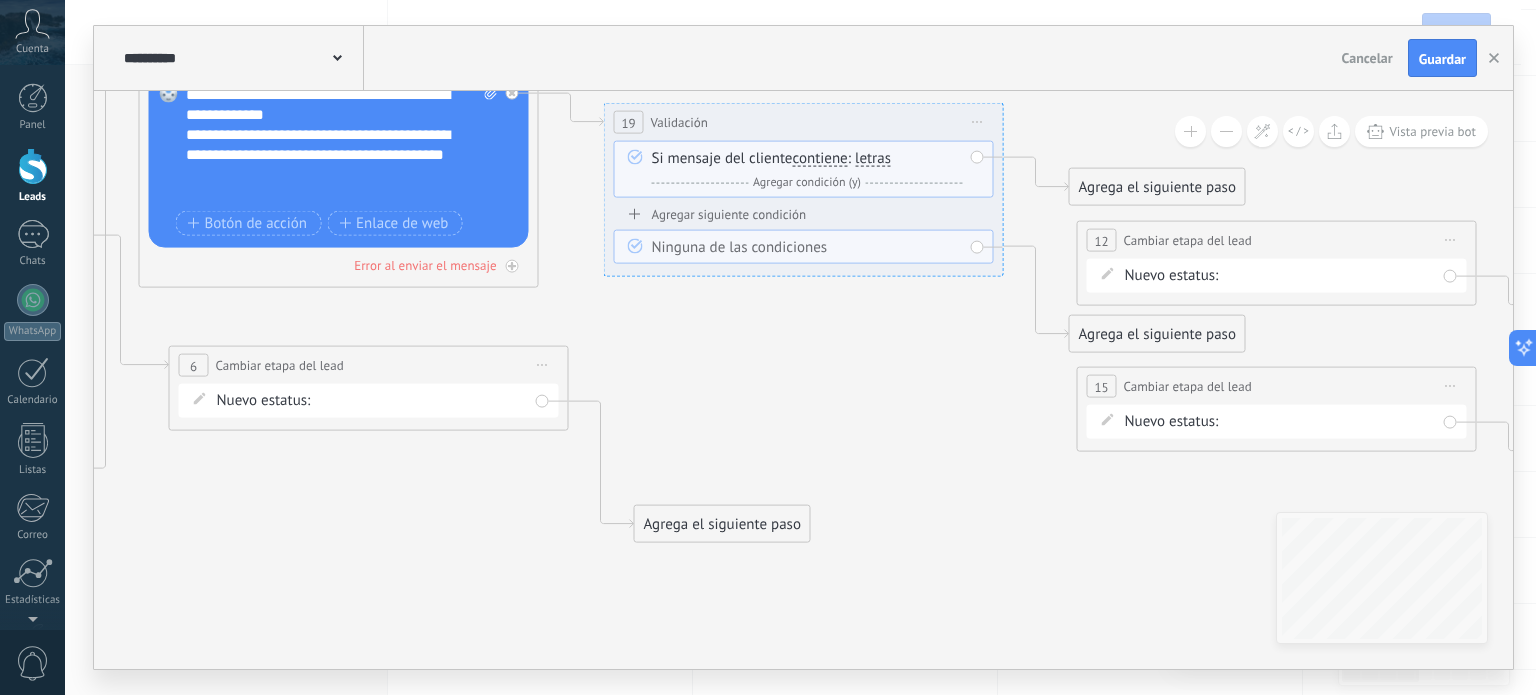 click on "Agregar condición (y)" at bounding box center (807, 182) 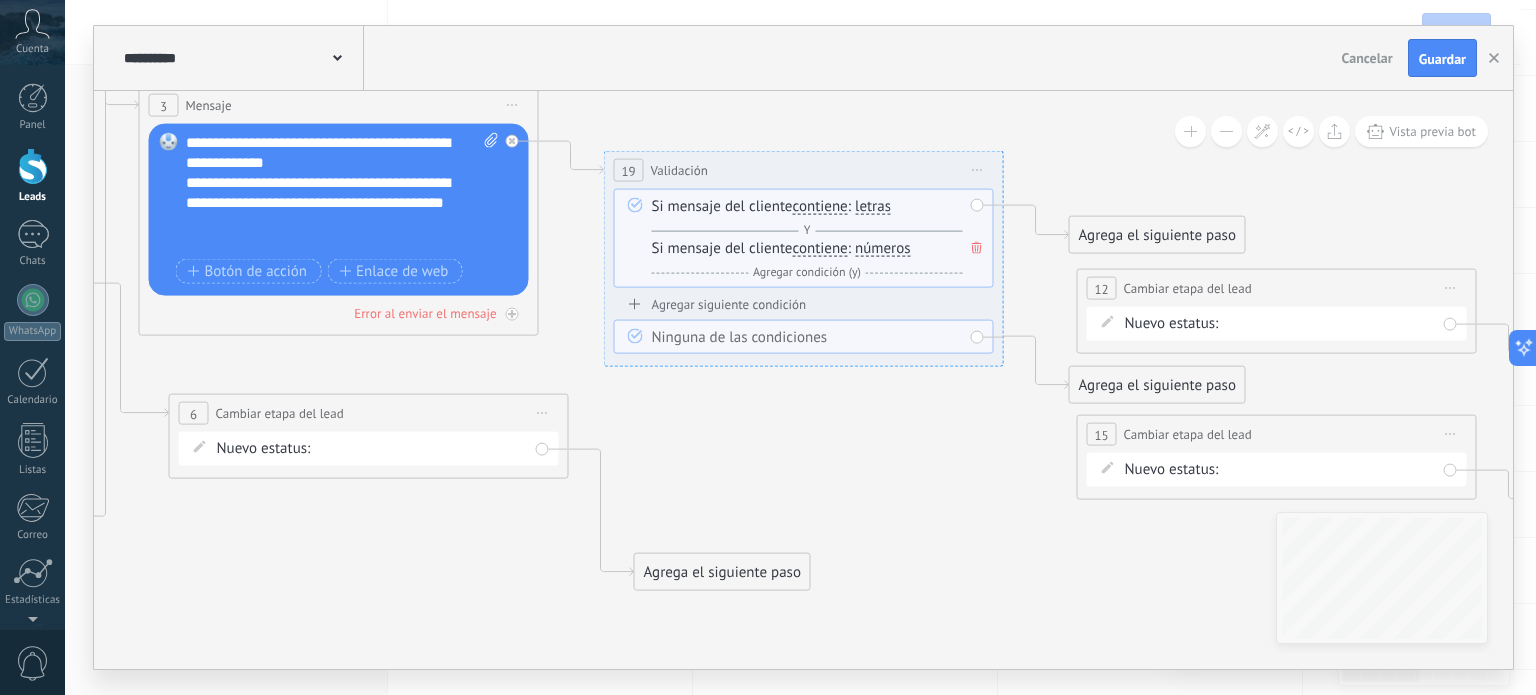 click on "Ninguna de las condiciones" at bounding box center (807, 338) 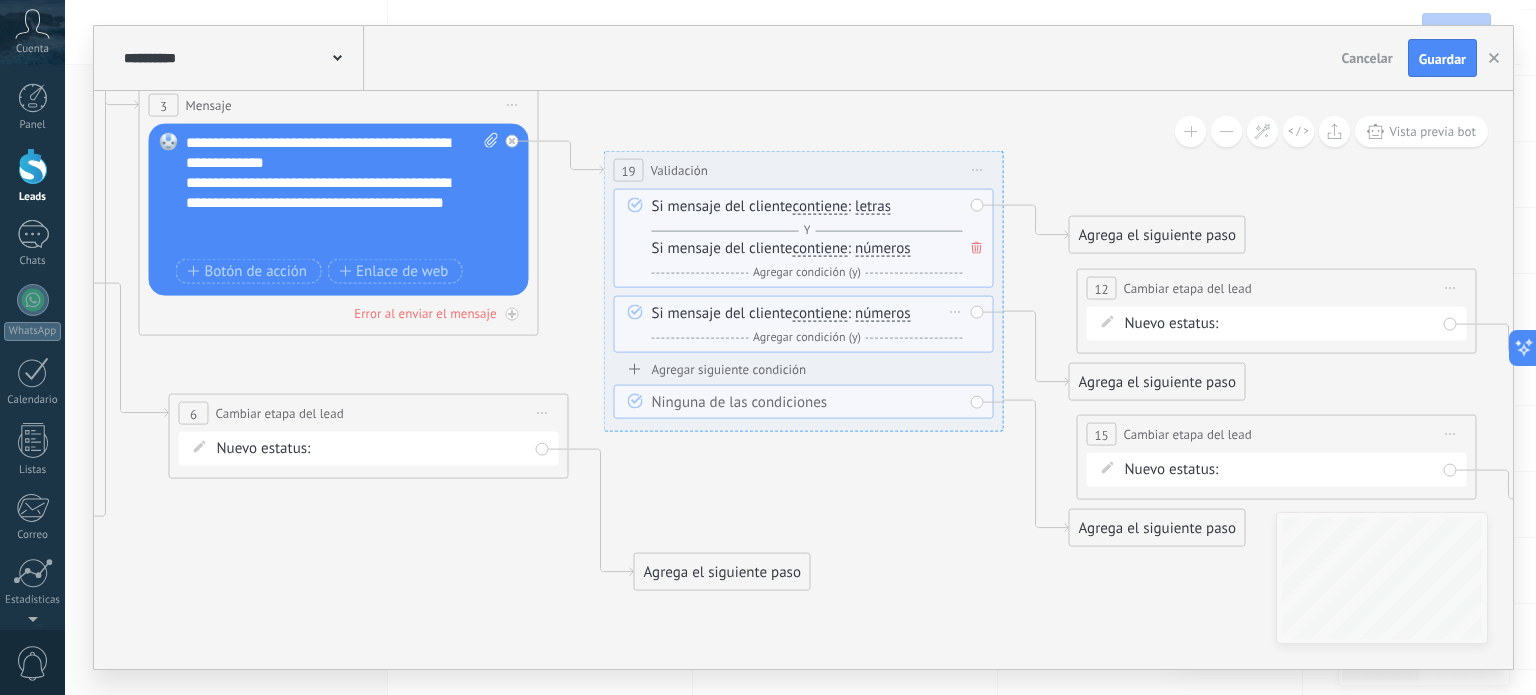 click on "números" at bounding box center [883, 314] 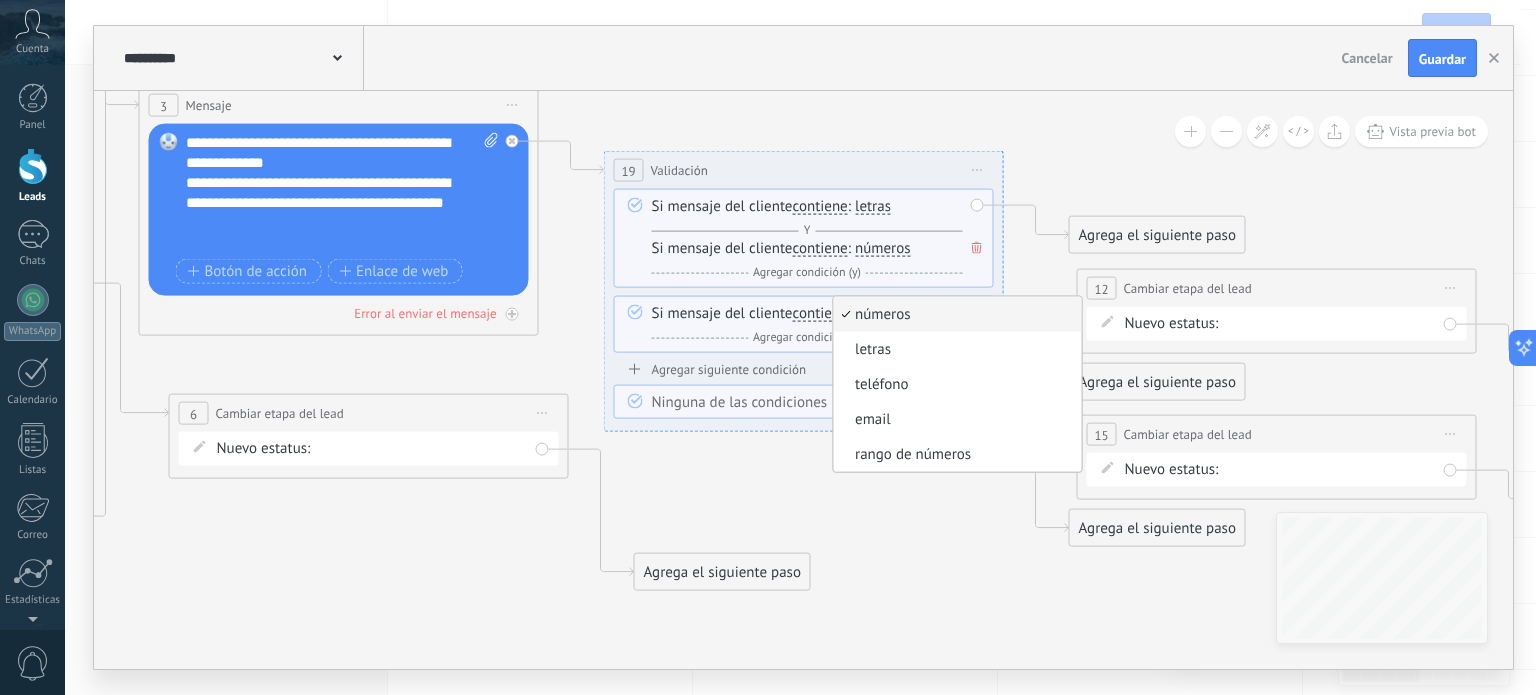 click on "contiene" at bounding box center (820, 314) 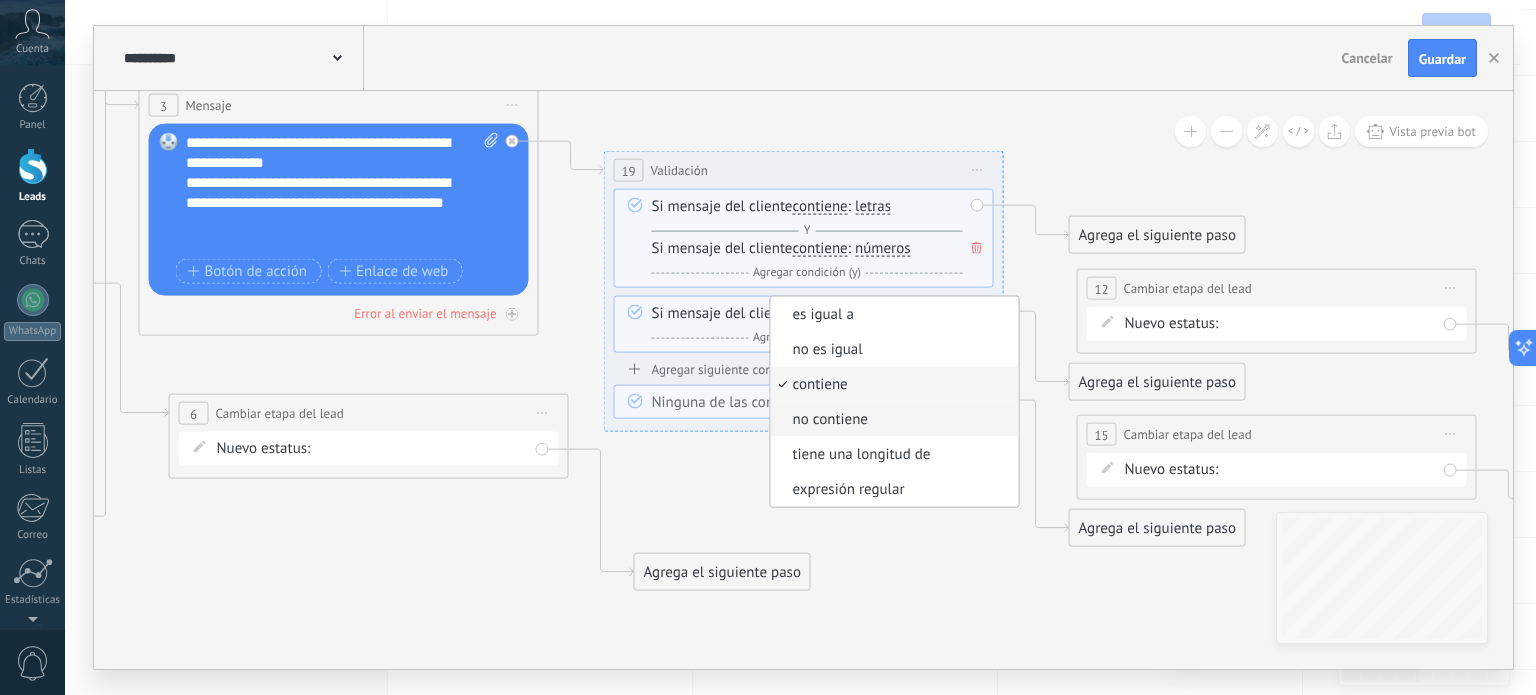 click on "no contiene" at bounding box center [895, 419] 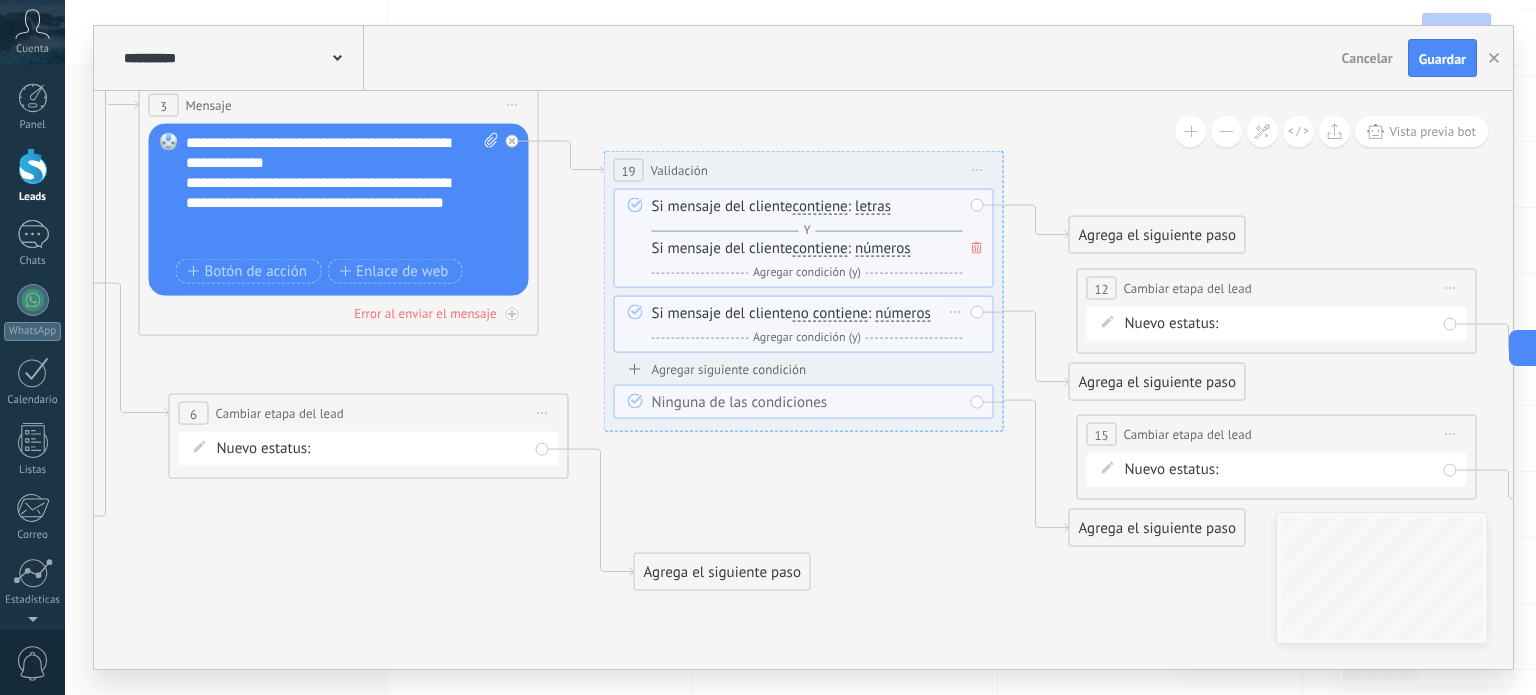 click on "Agregar condición (y)" at bounding box center [807, 337] 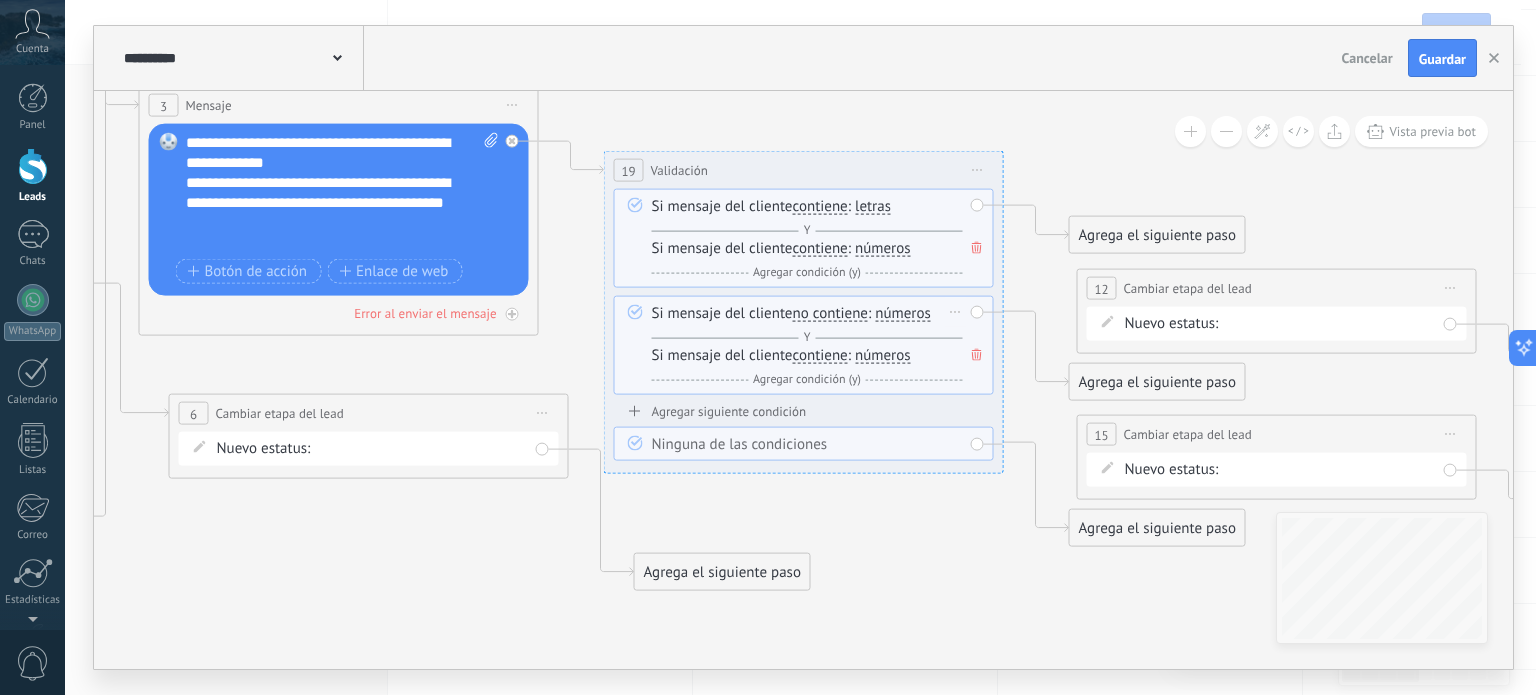 click on "contiene" at bounding box center [820, 356] 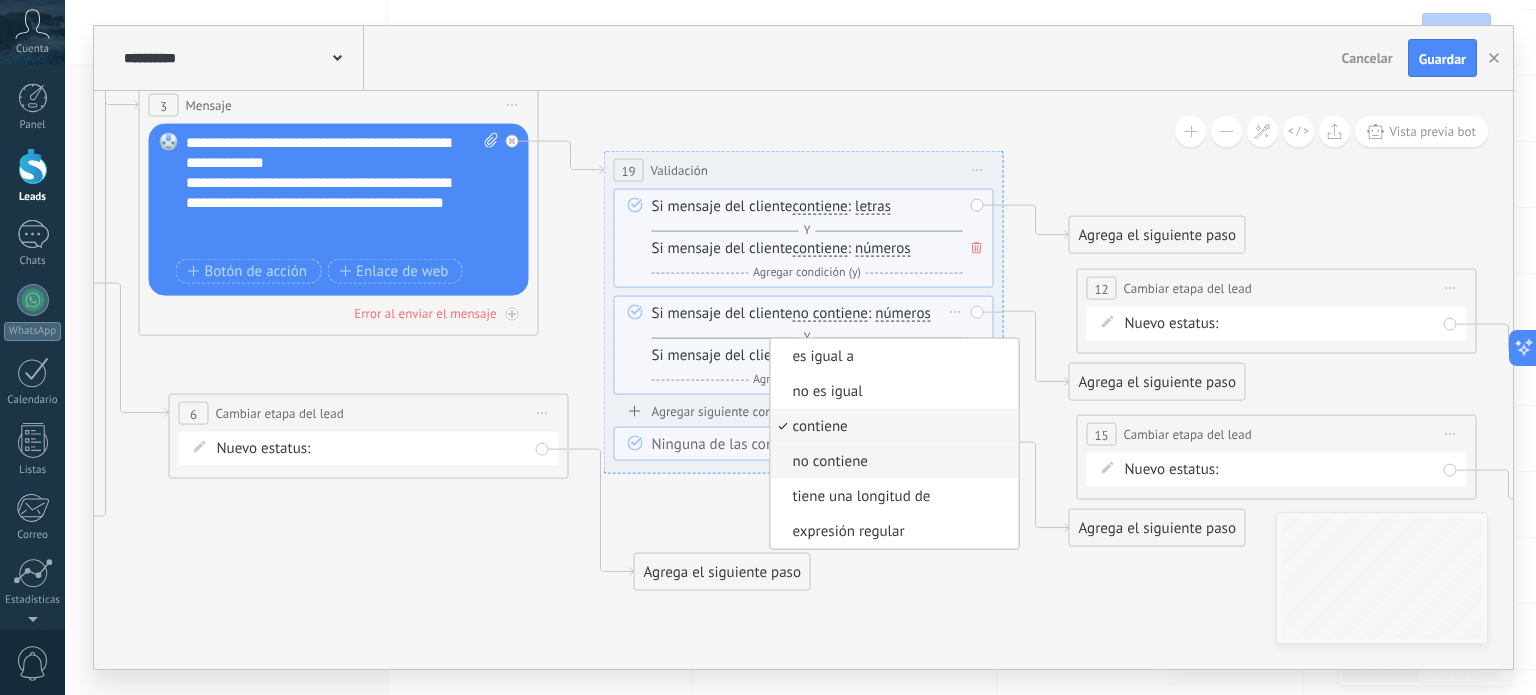 click on "no contiene" at bounding box center [892, 462] 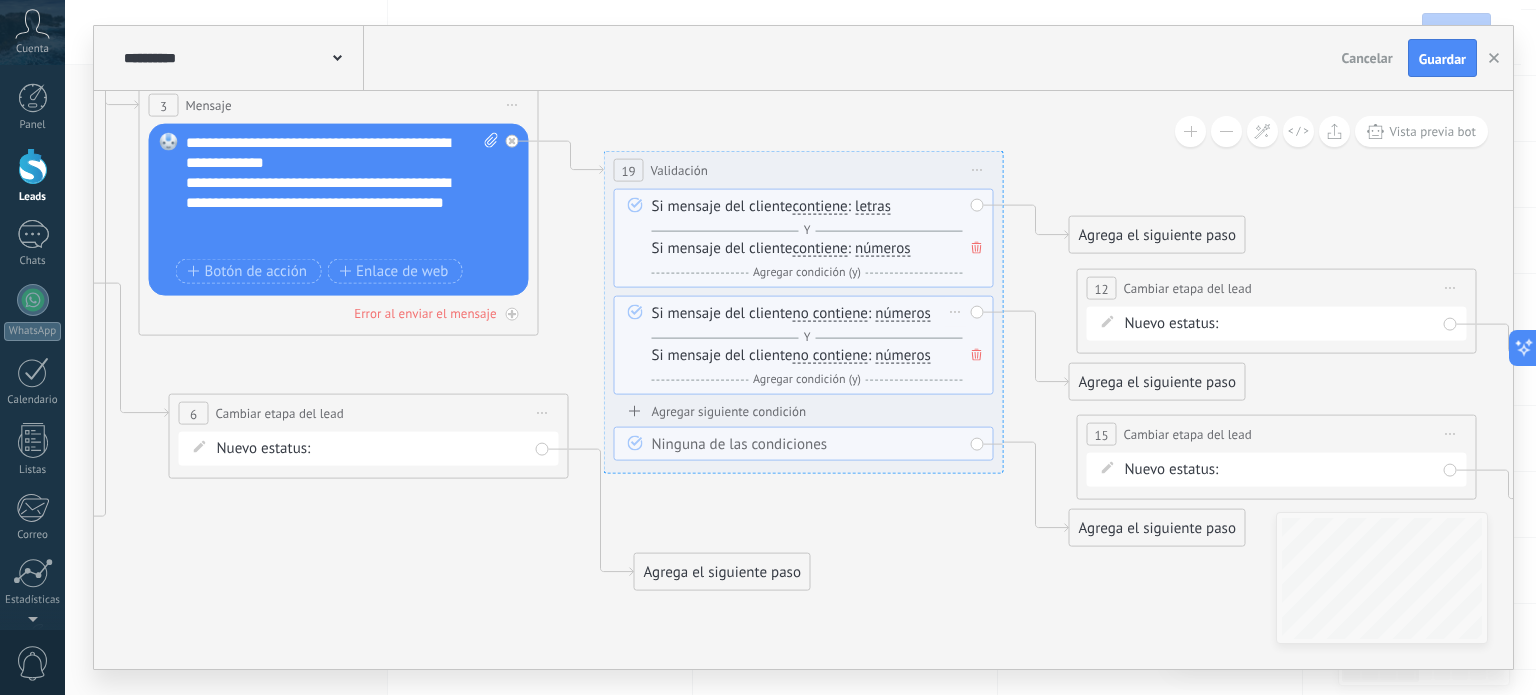 click on "Si mensaje del cliente
no contiene
es igual a
no es igual
contiene
no contiene
tiene una longitud de
expresión regular
no contiene
es igual a
no es igual
contiene
no contiene
tiene una longitud de
a" at bounding box center (807, 368) 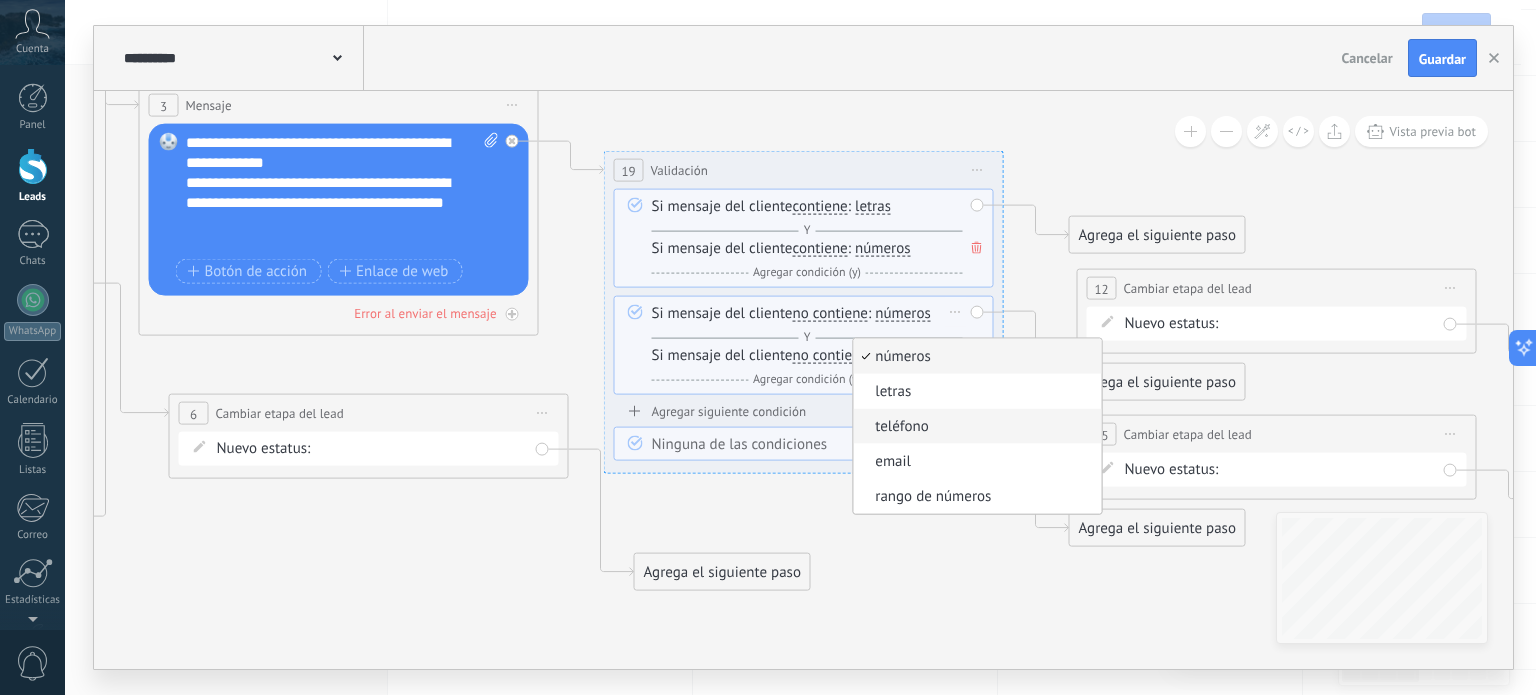 click on "teléfono" at bounding box center [974, 427] 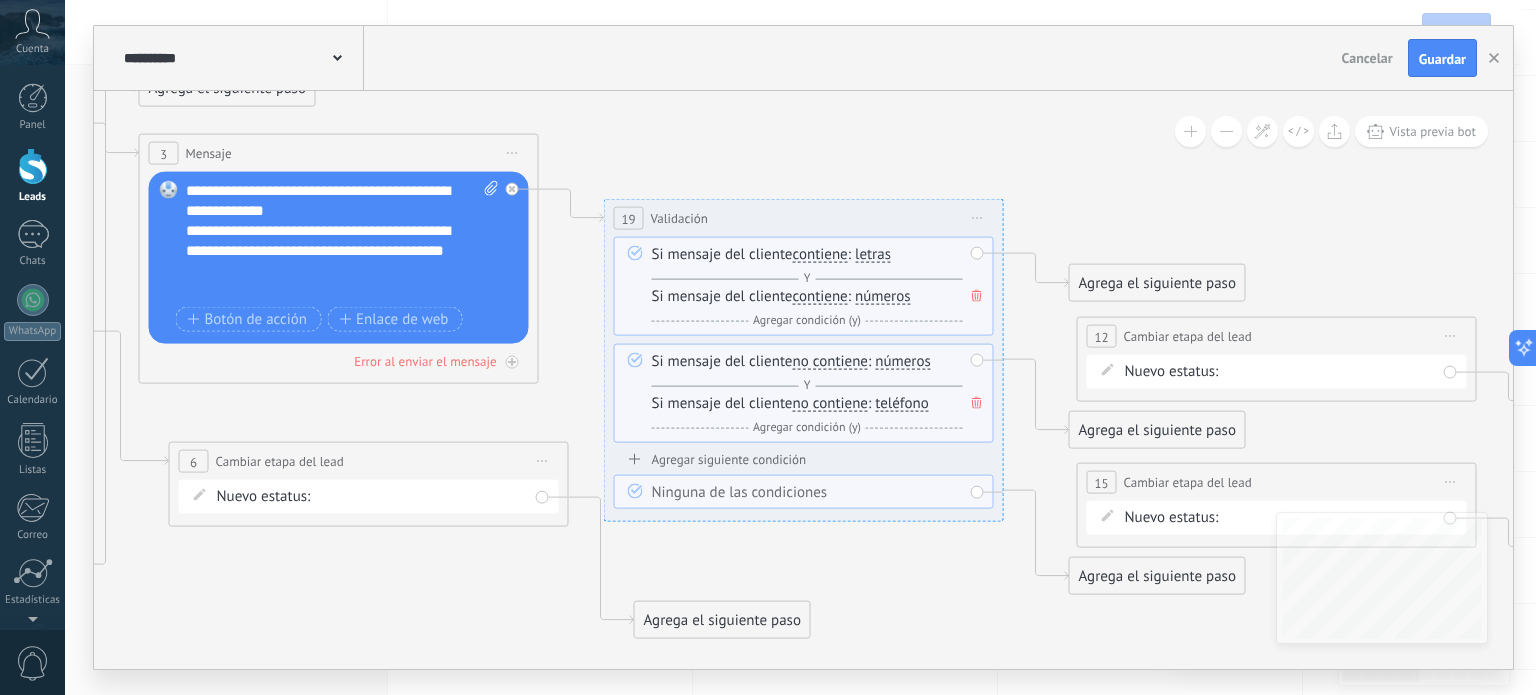 click 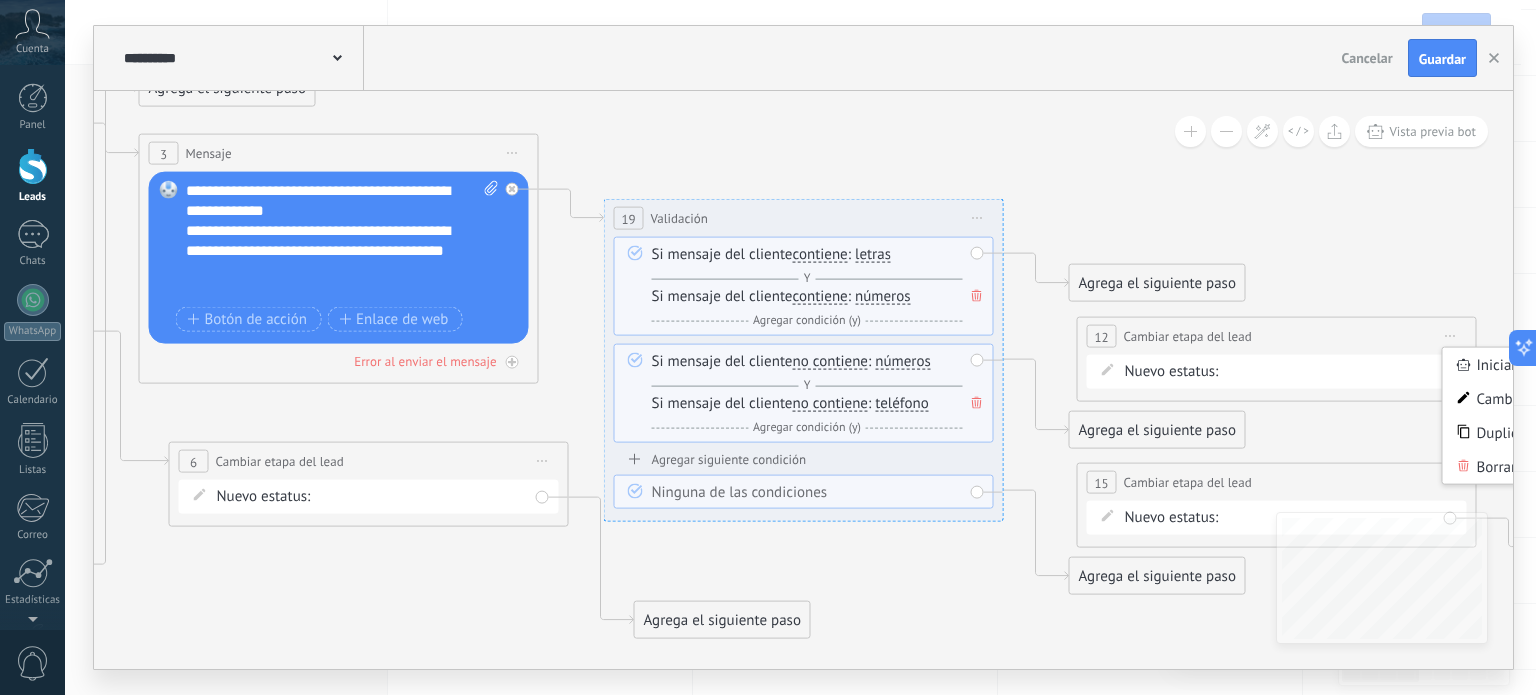 click on "Borrar" at bounding box center [1542, 467] 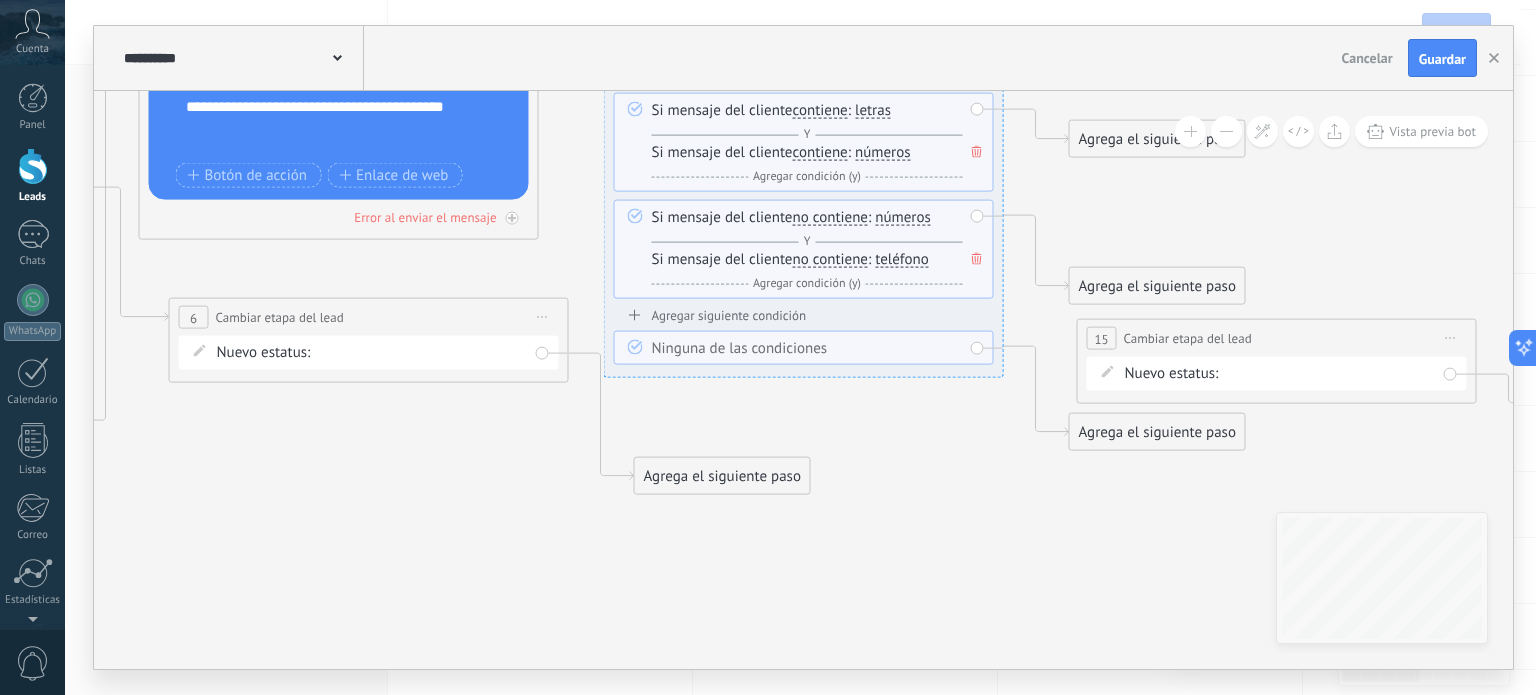 click on "Iniciar vista previa aquí
Cambiar nombre
Duplicar
[GEOGRAPHIC_DATA]" at bounding box center (1451, 338) 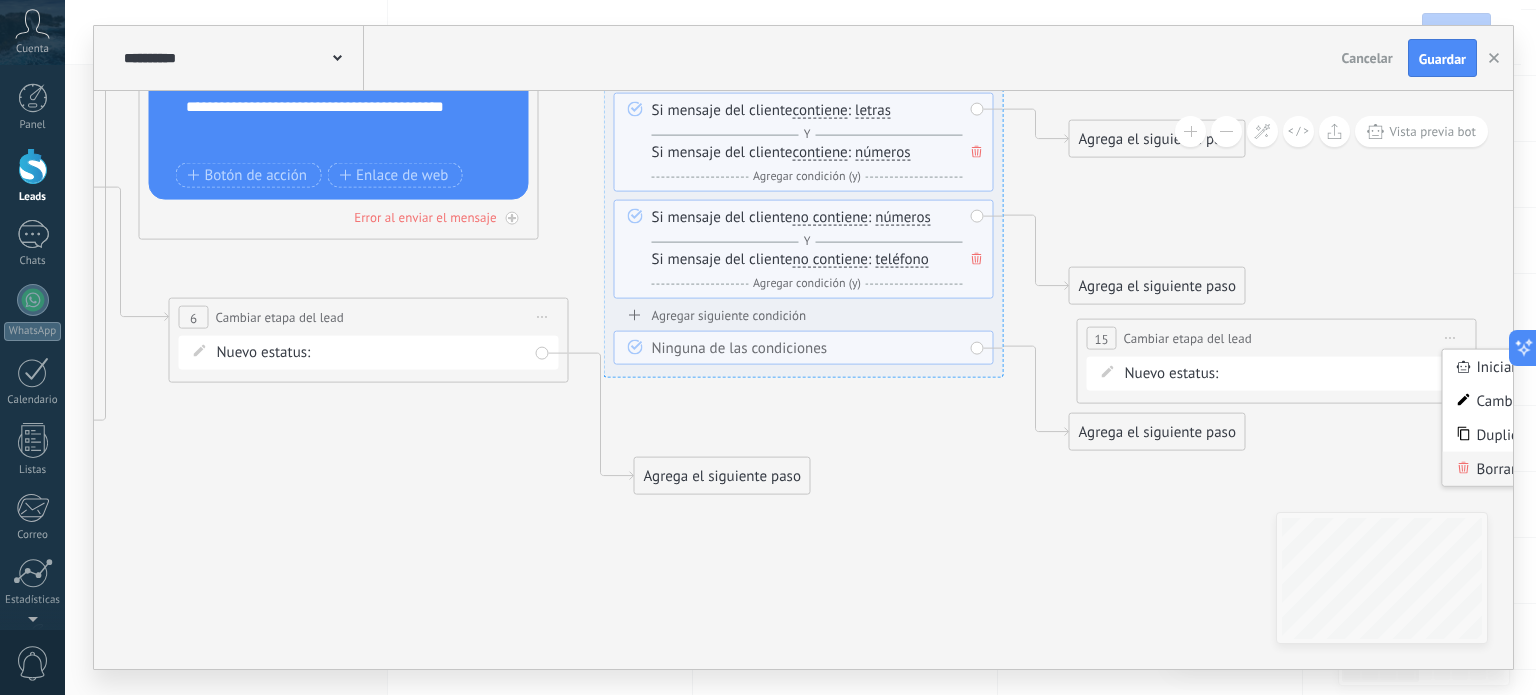 click on "Borrar" at bounding box center [1542, 469] 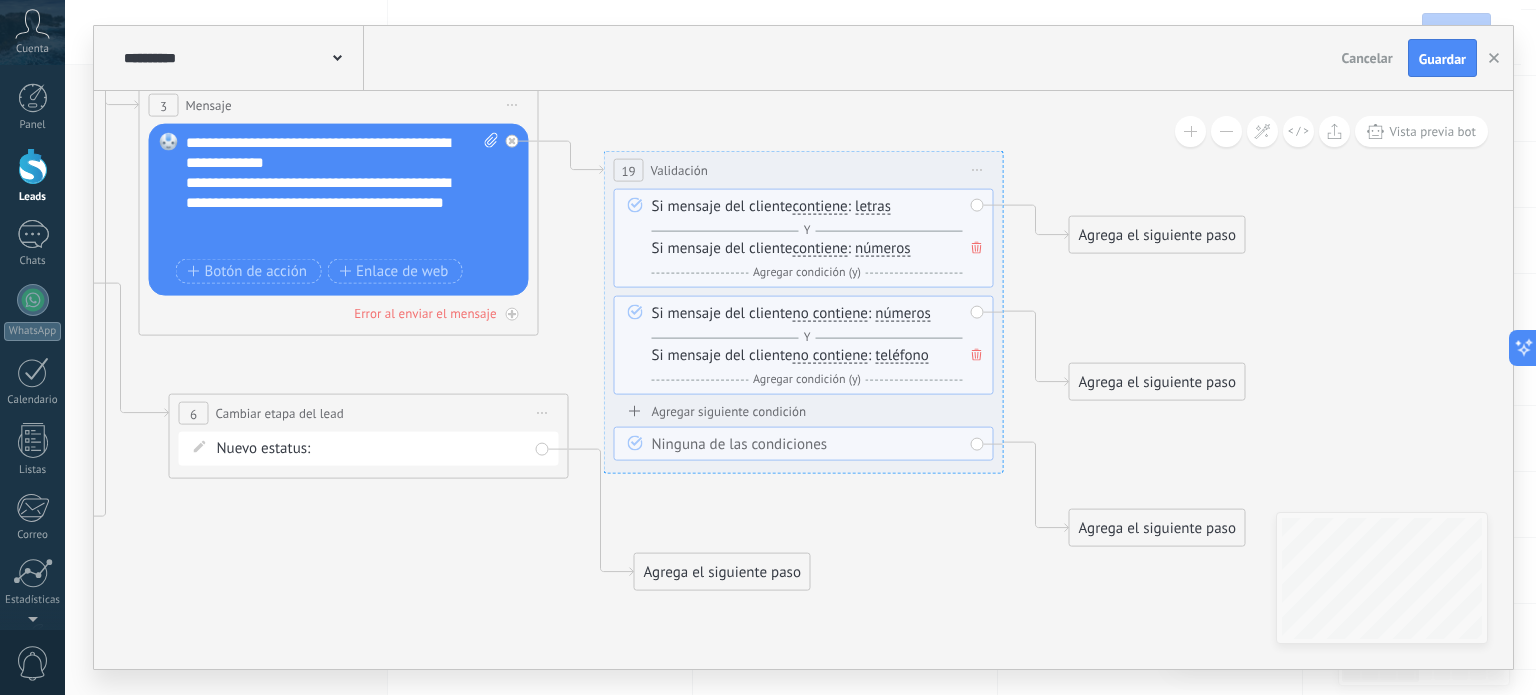 click on "Agregar siguiente condición" at bounding box center (804, 411) 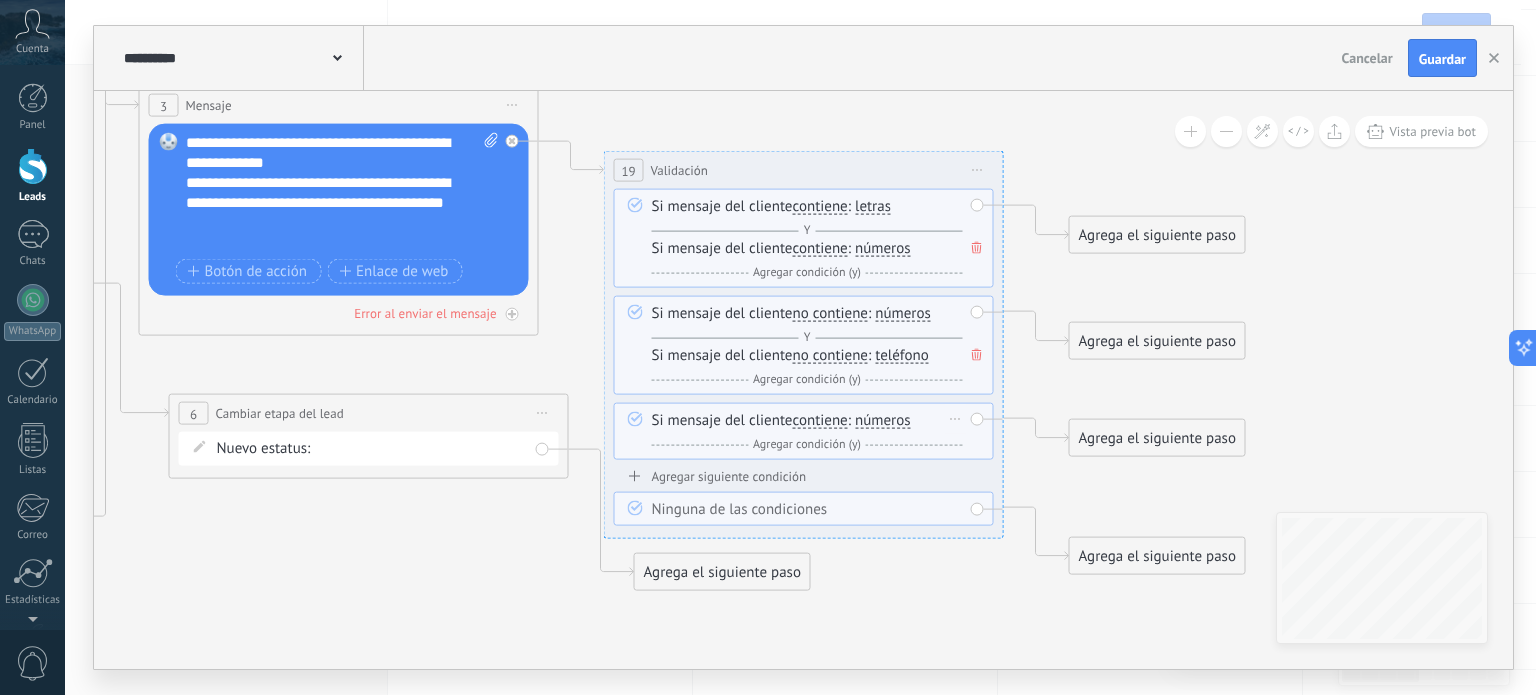 click on "Borrar" at bounding box center [956, 419] 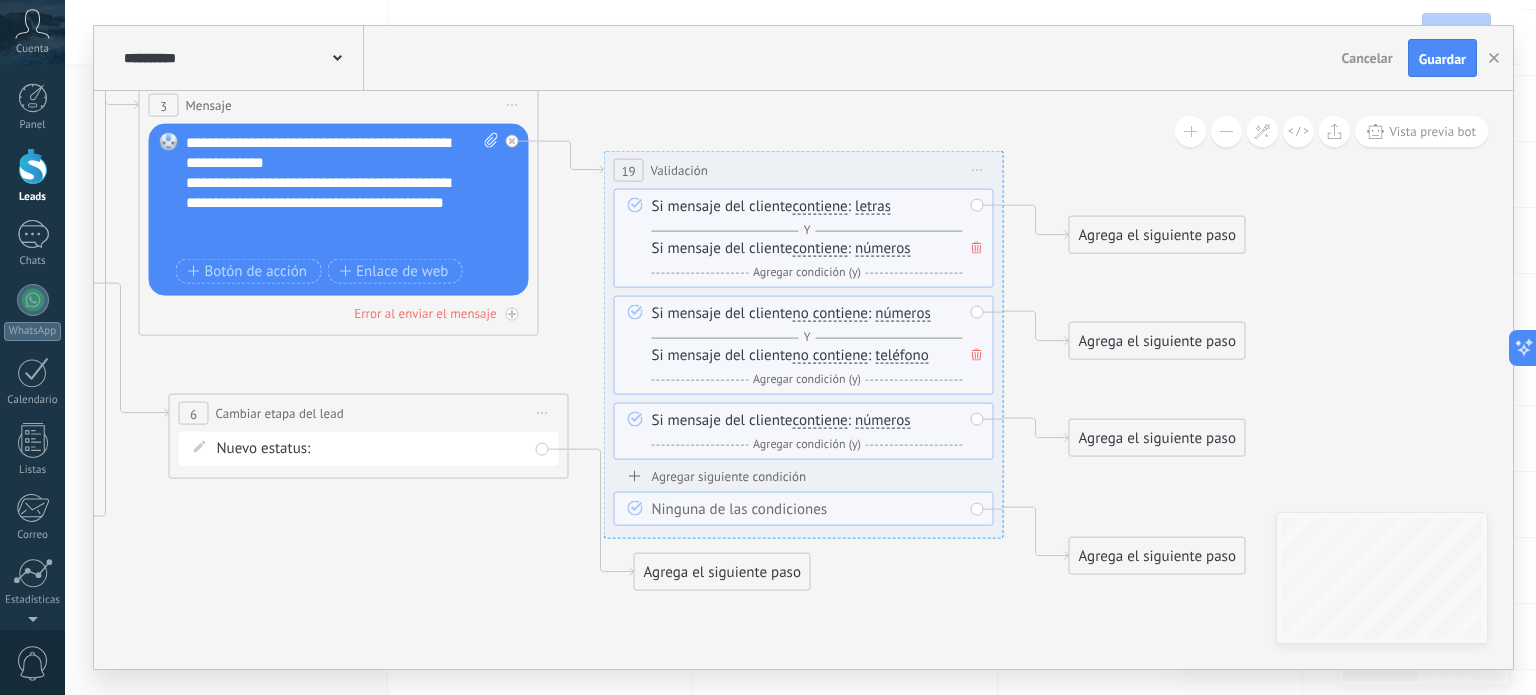 click on "**********" at bounding box center (804, 345) 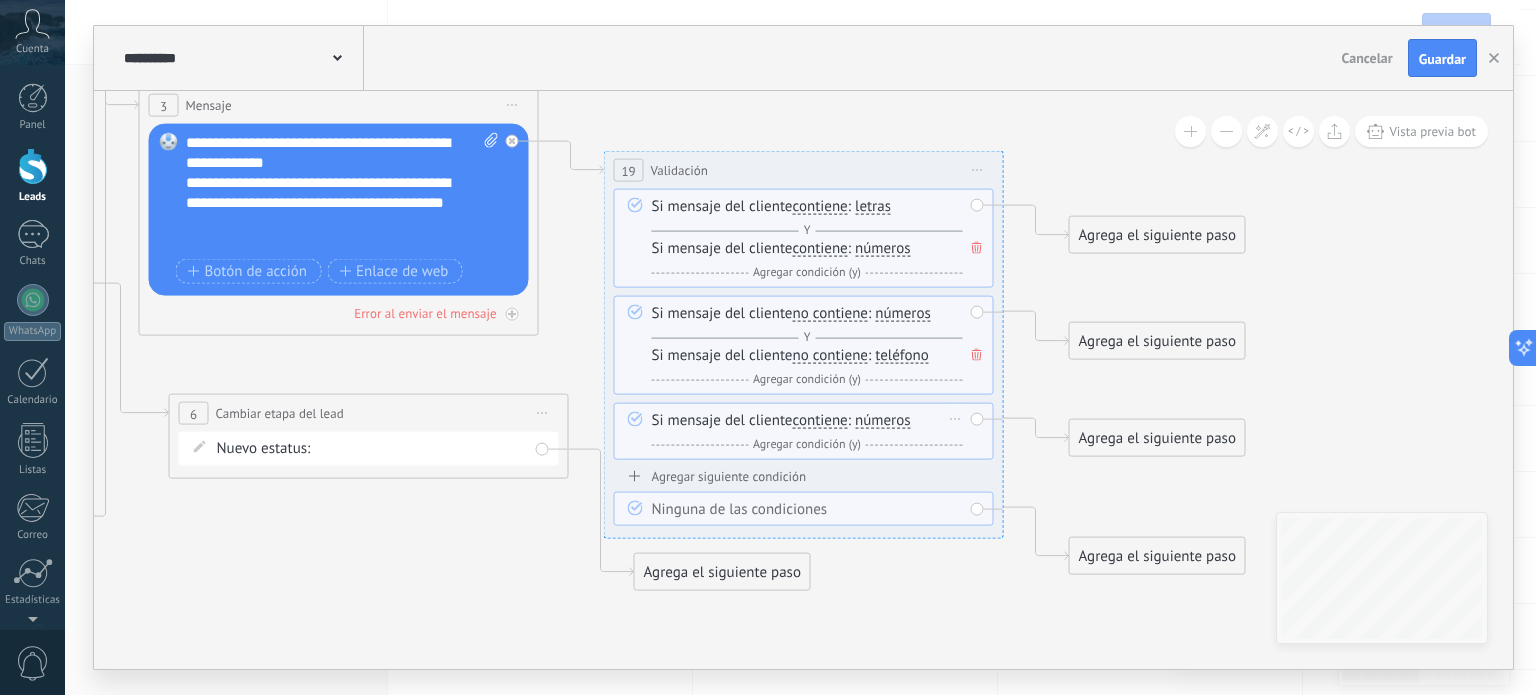 click on "Borrar" at bounding box center (956, 419) 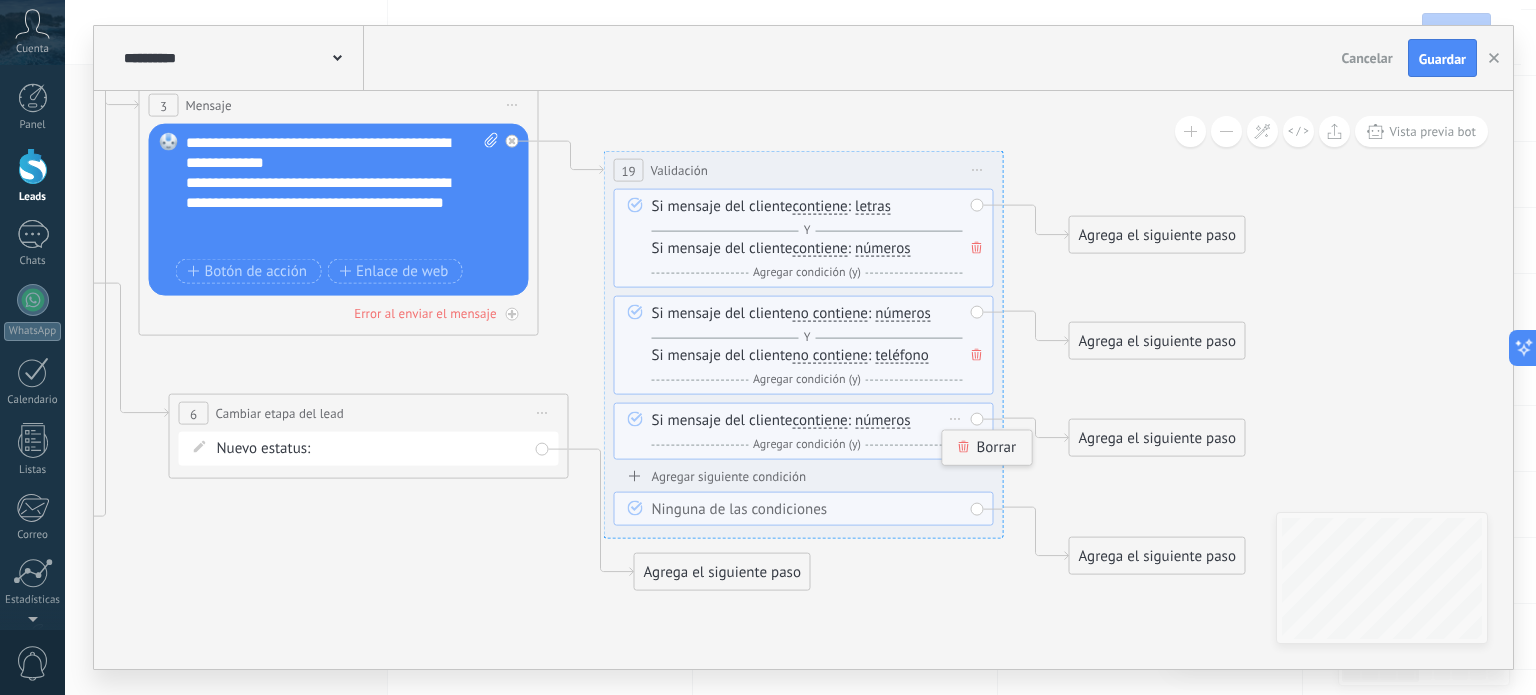 click on "Borrar" at bounding box center (987, 448) 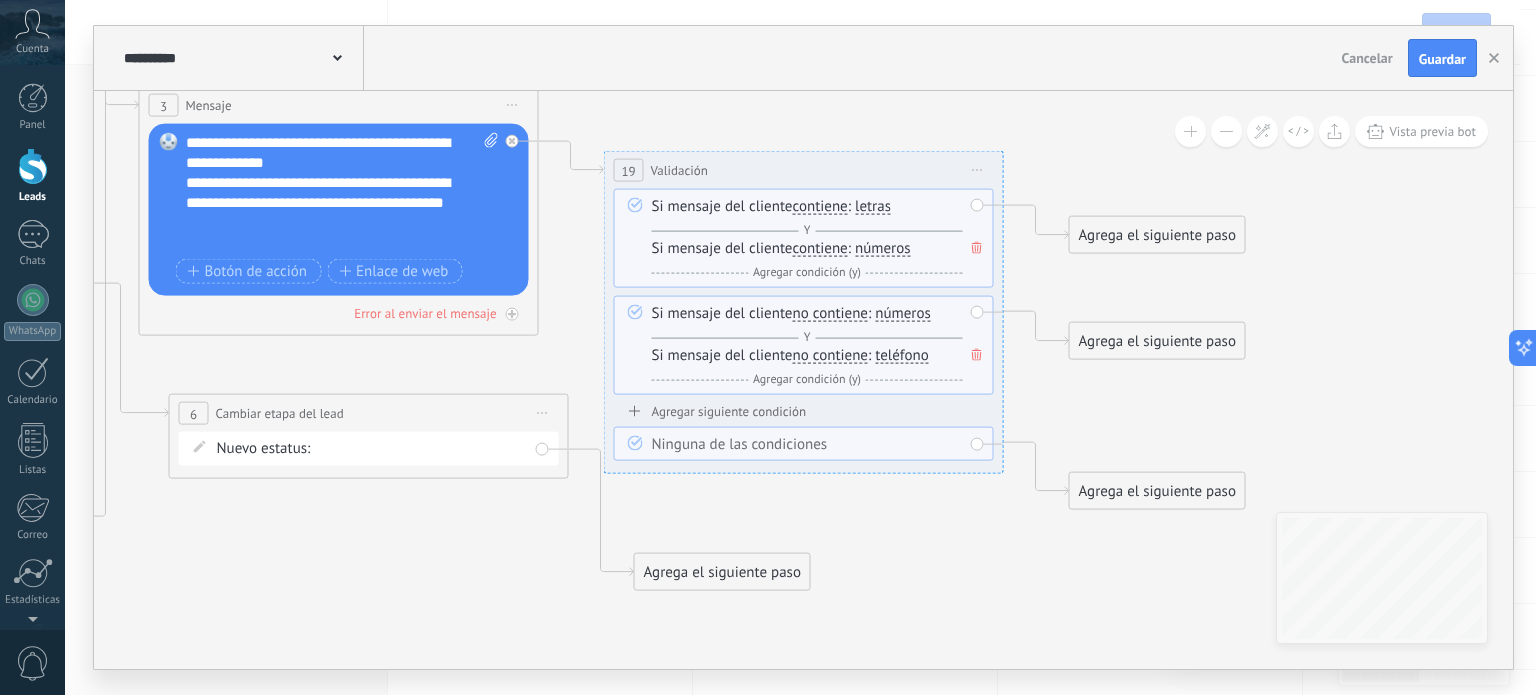 click on "Iniciar vista previa aquí
Cambiar nombre
Duplicar
[GEOGRAPHIC_DATA]" at bounding box center (978, 170) 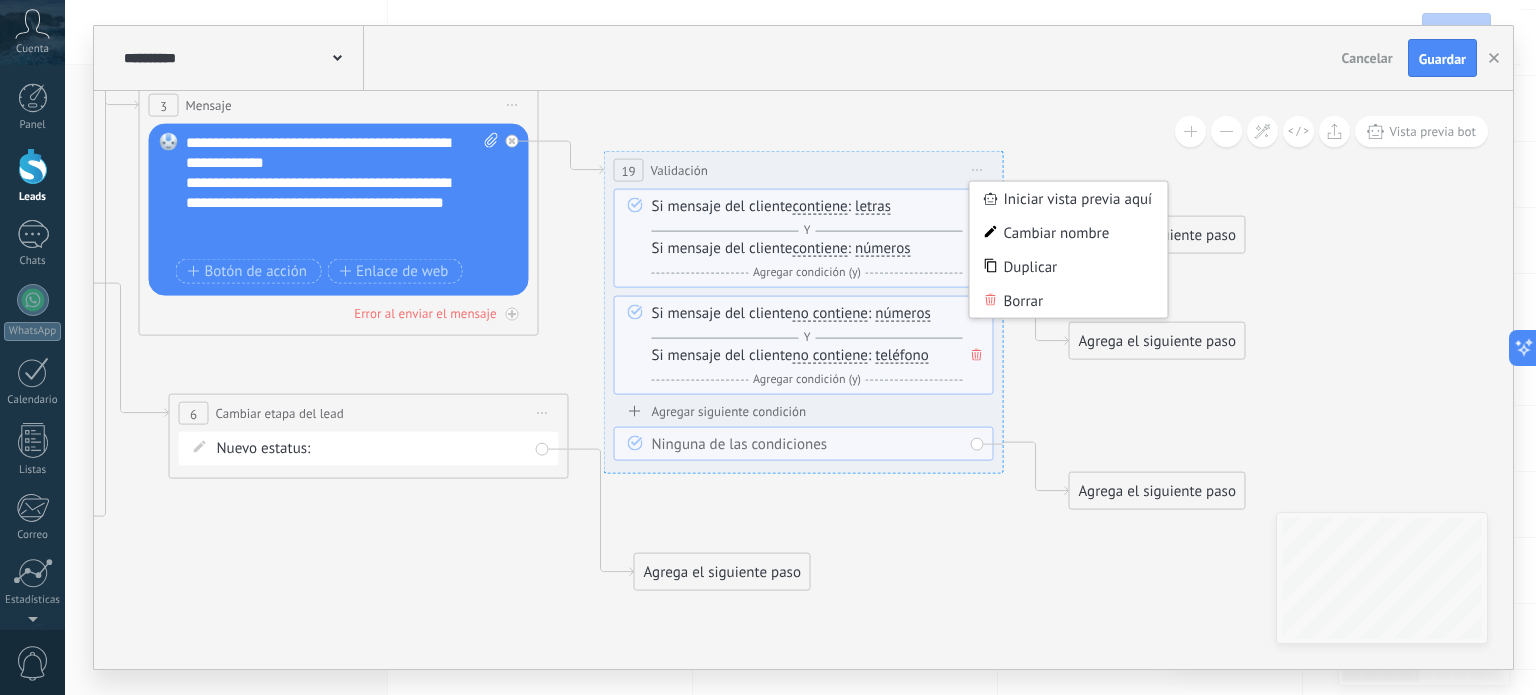 click on "Borrar" at bounding box center [1069, 301] 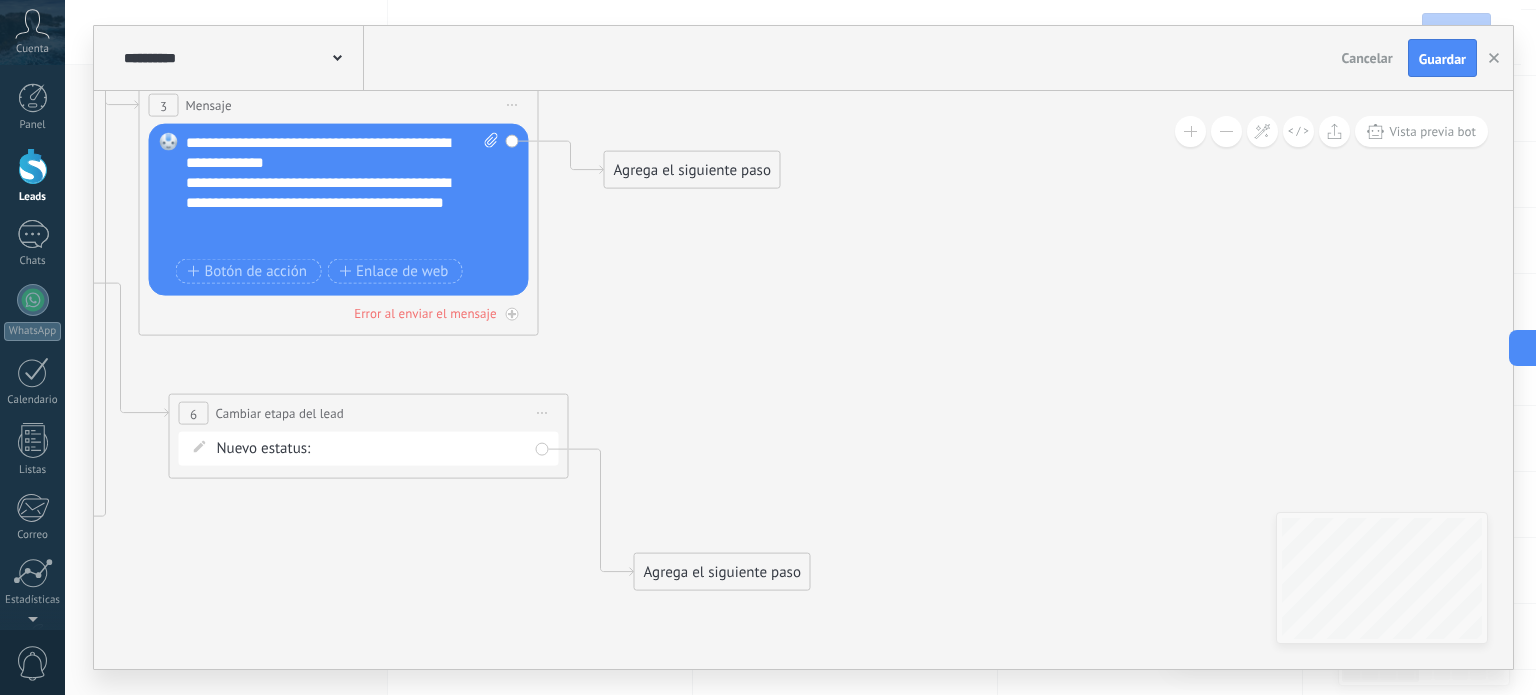 click on "Agrega el siguiente paso" at bounding box center (692, 170) 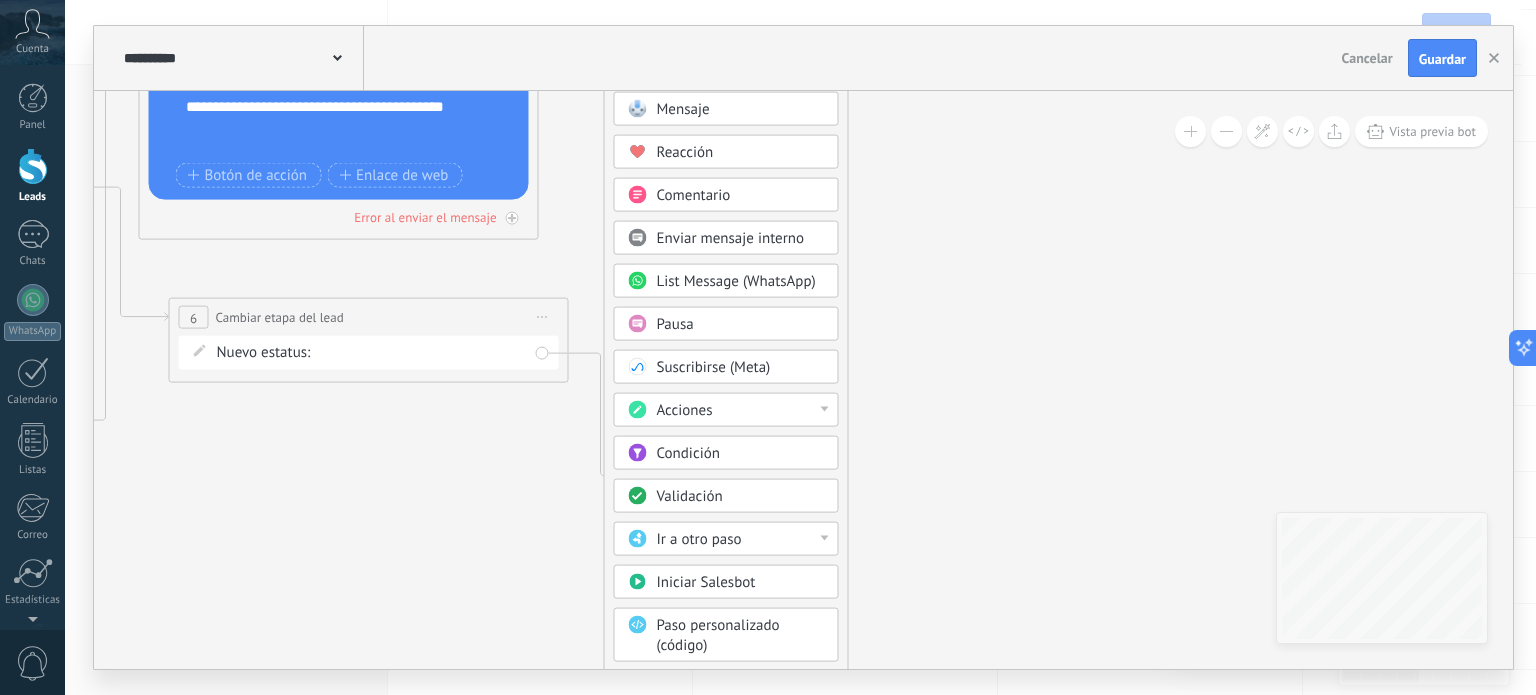 click on "Pausa" at bounding box center (741, 325) 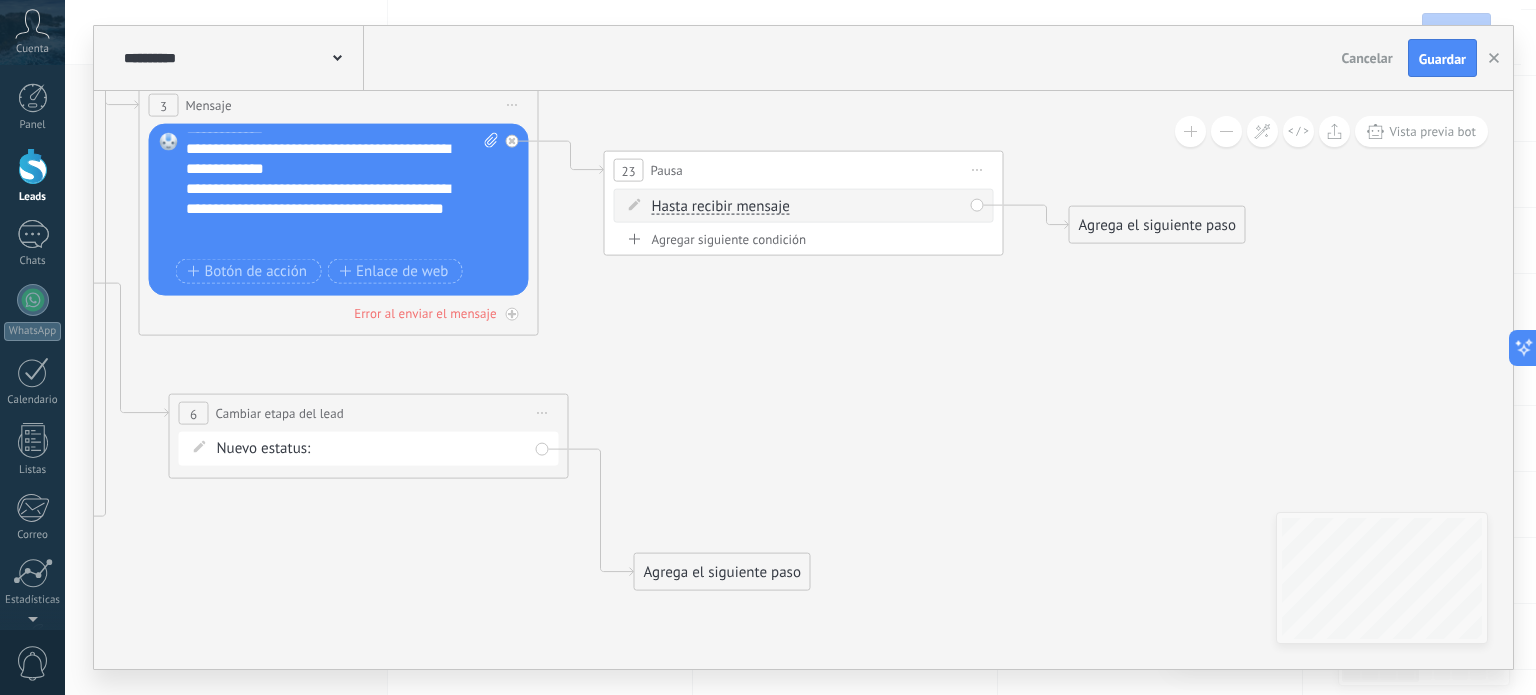 scroll, scrollTop: 0, scrollLeft: 0, axis: both 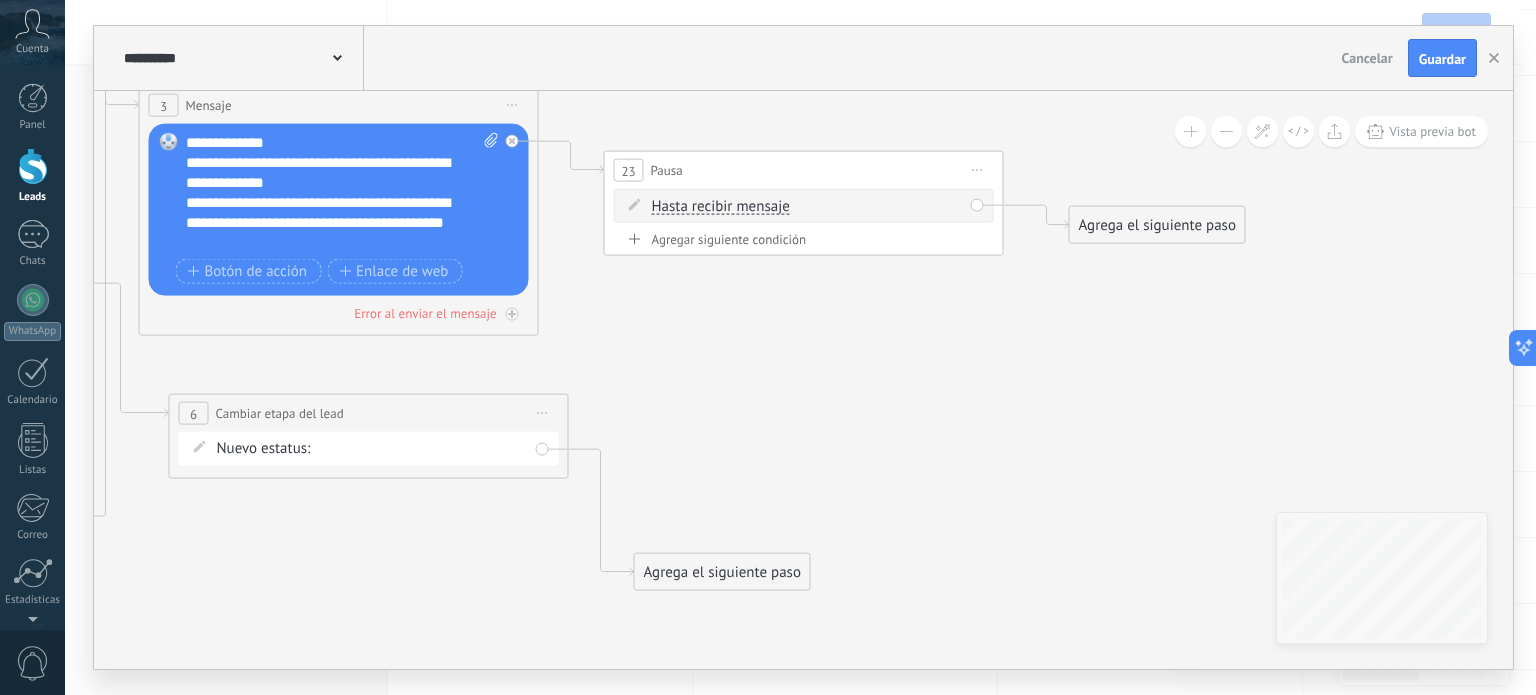 click on "**********" at bounding box center [343, 193] 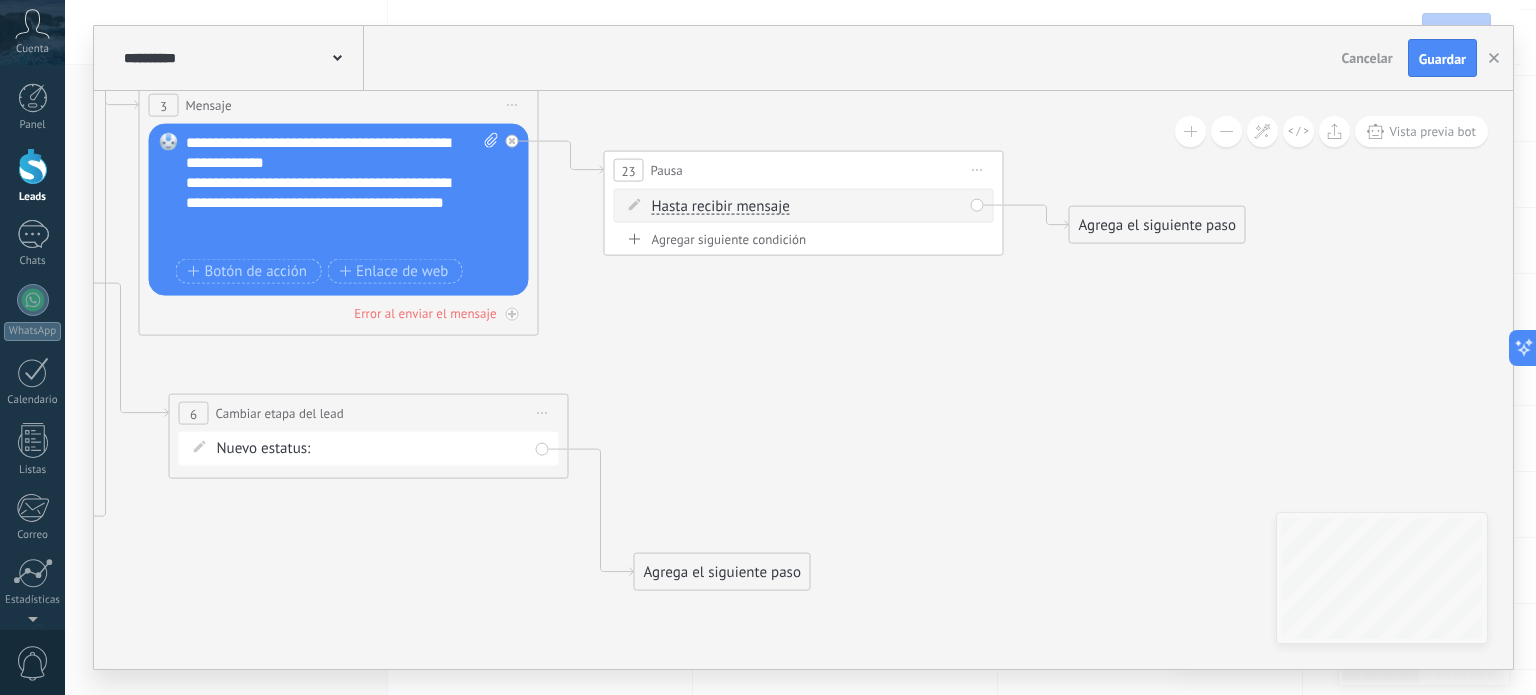 click on "**********" at bounding box center [343, 193] 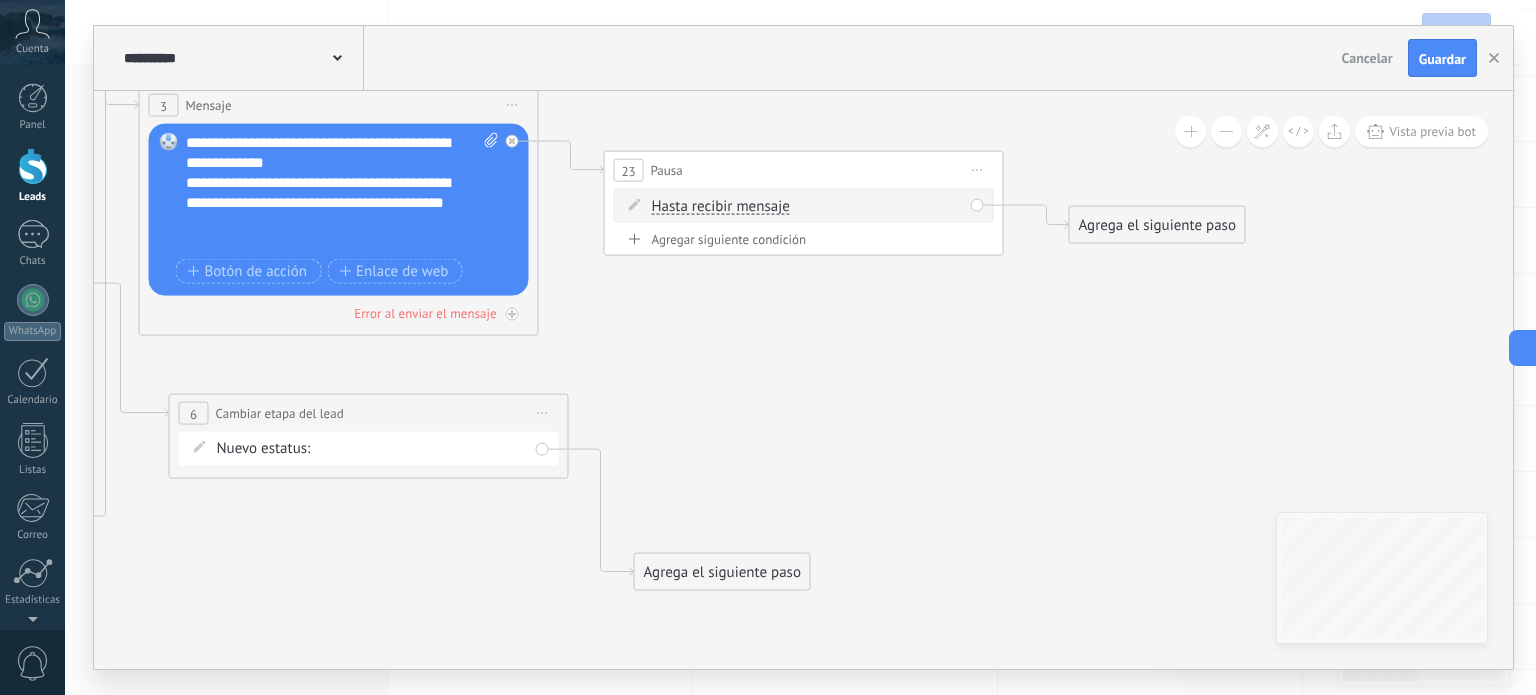 click on "**********" at bounding box center (343, 193) 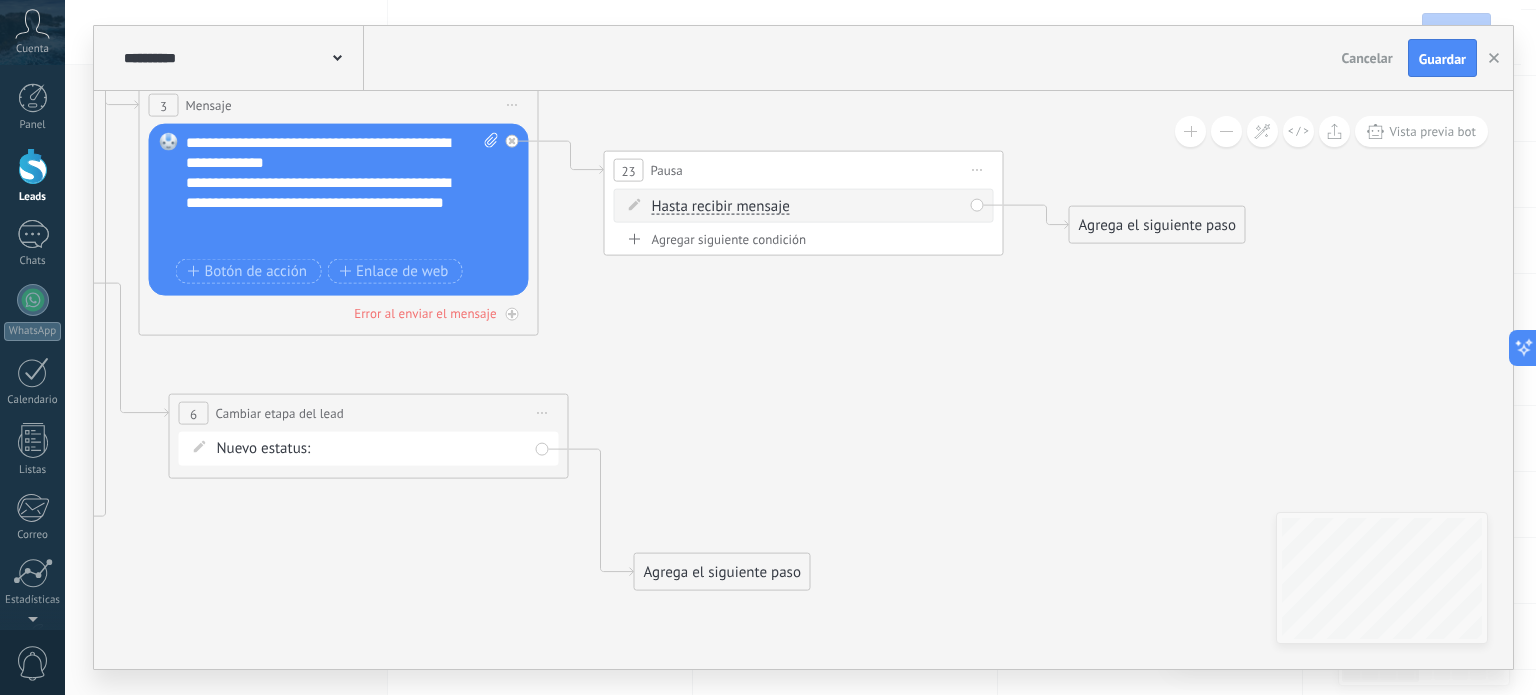 click on "Hasta recibir mensaje" at bounding box center [721, 207] 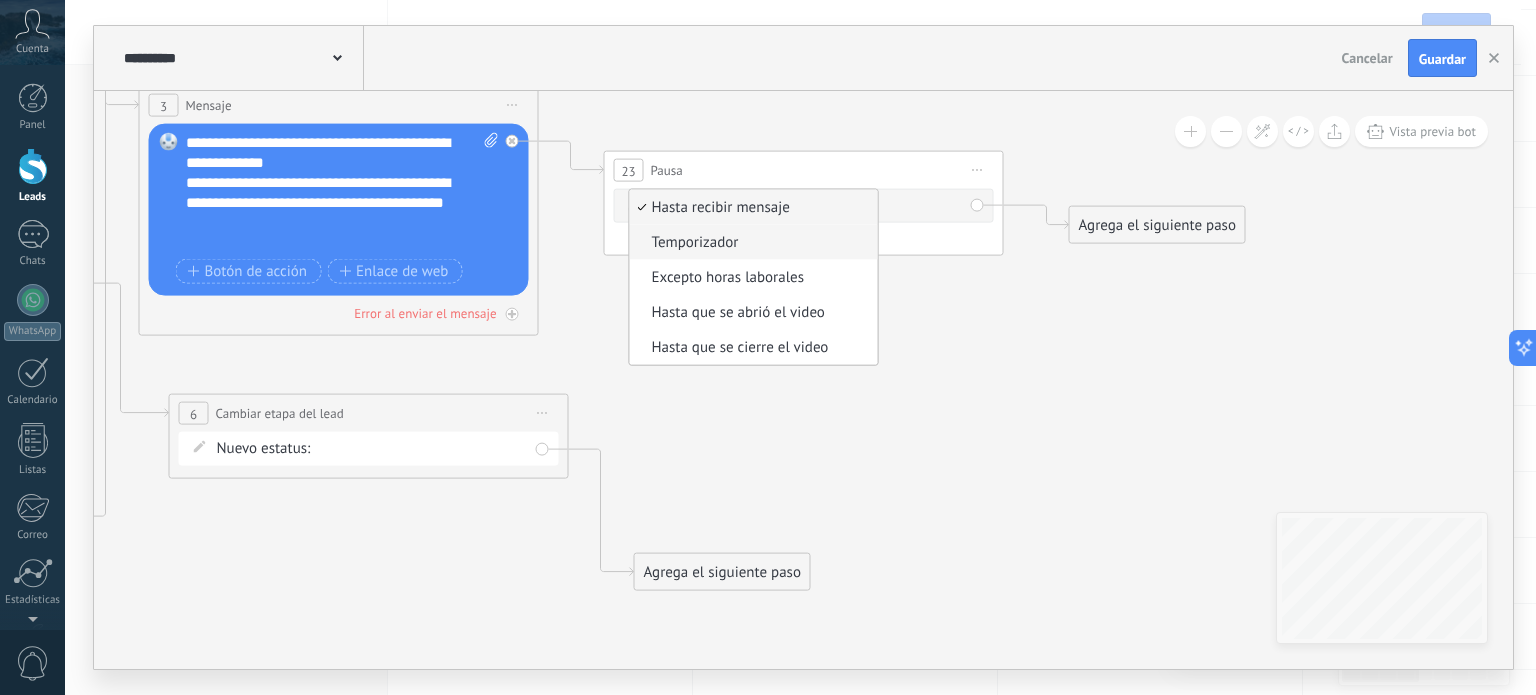 click on "Temporizador" at bounding box center [751, 243] 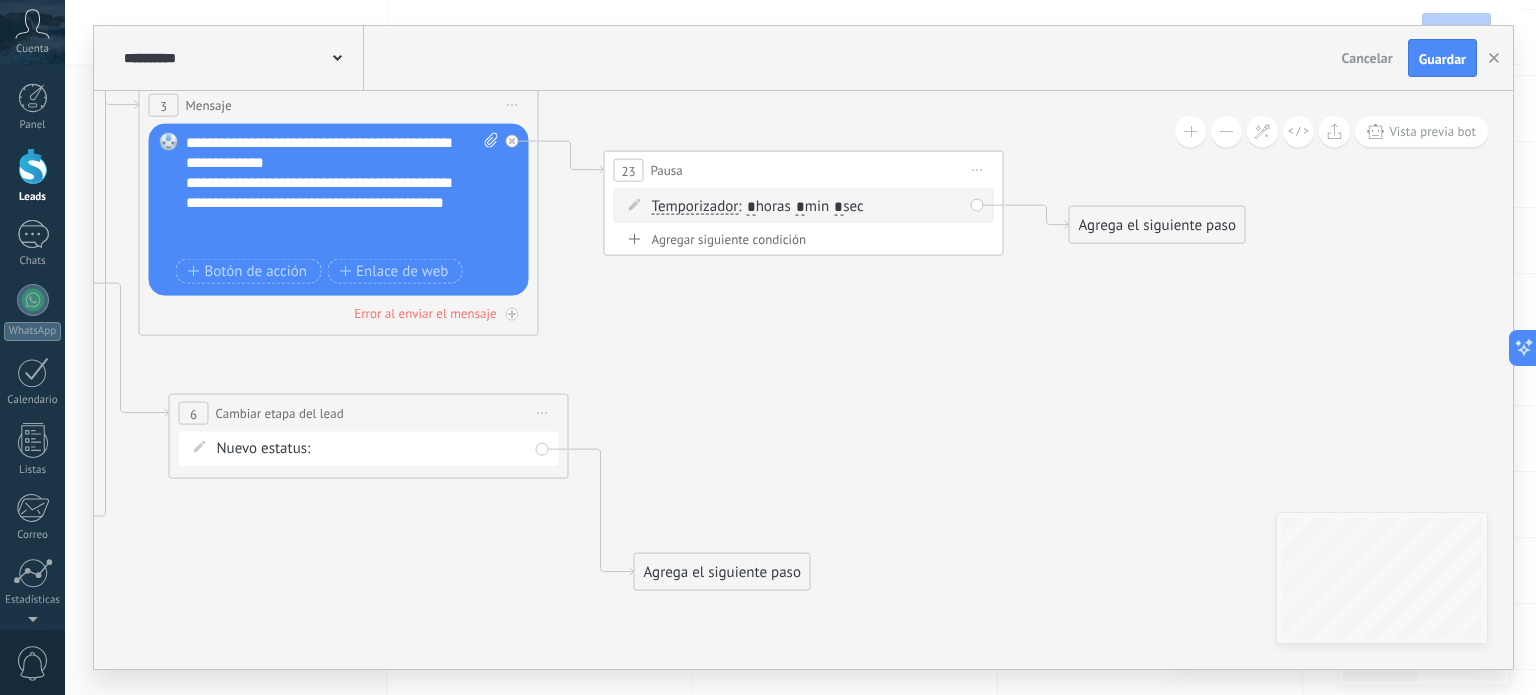 click on "Temporizador" at bounding box center (695, 207) 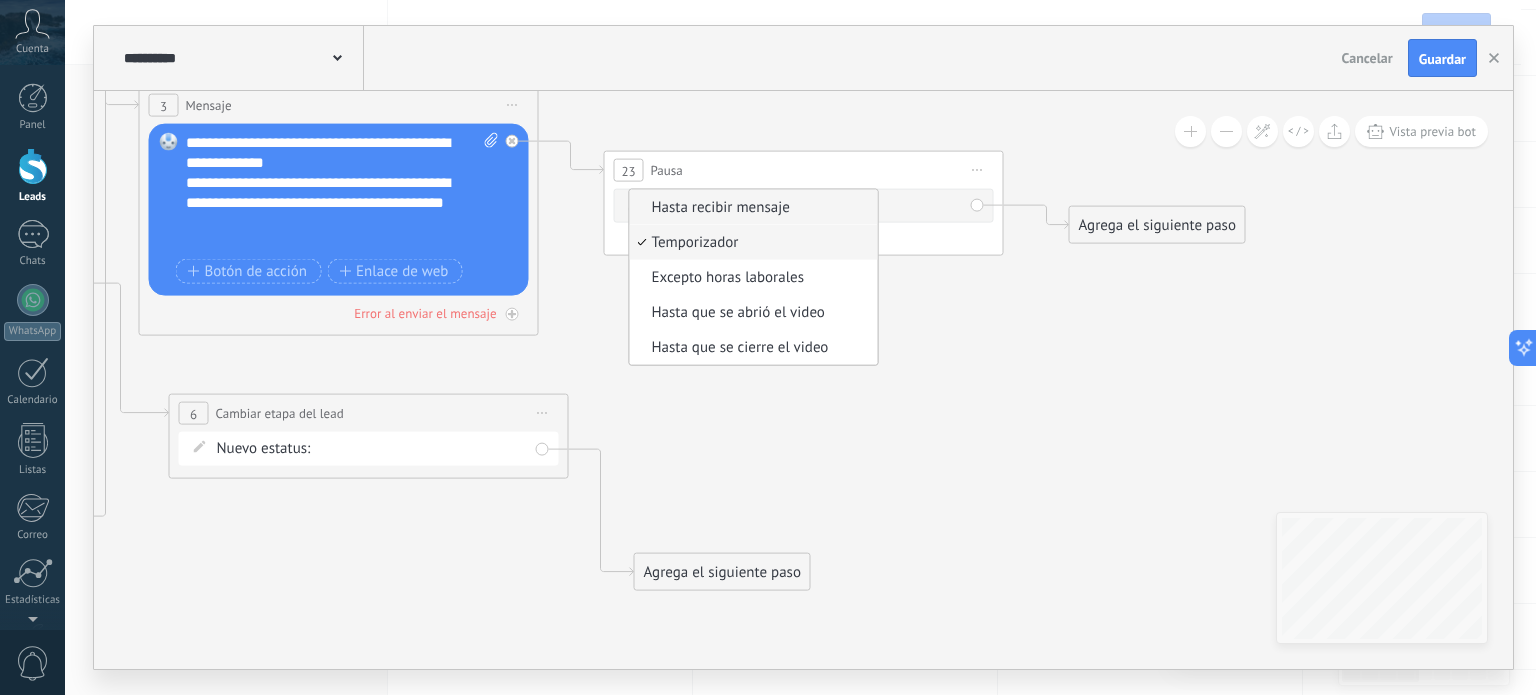 click on "Hasta recibir mensaje" at bounding box center (751, 208) 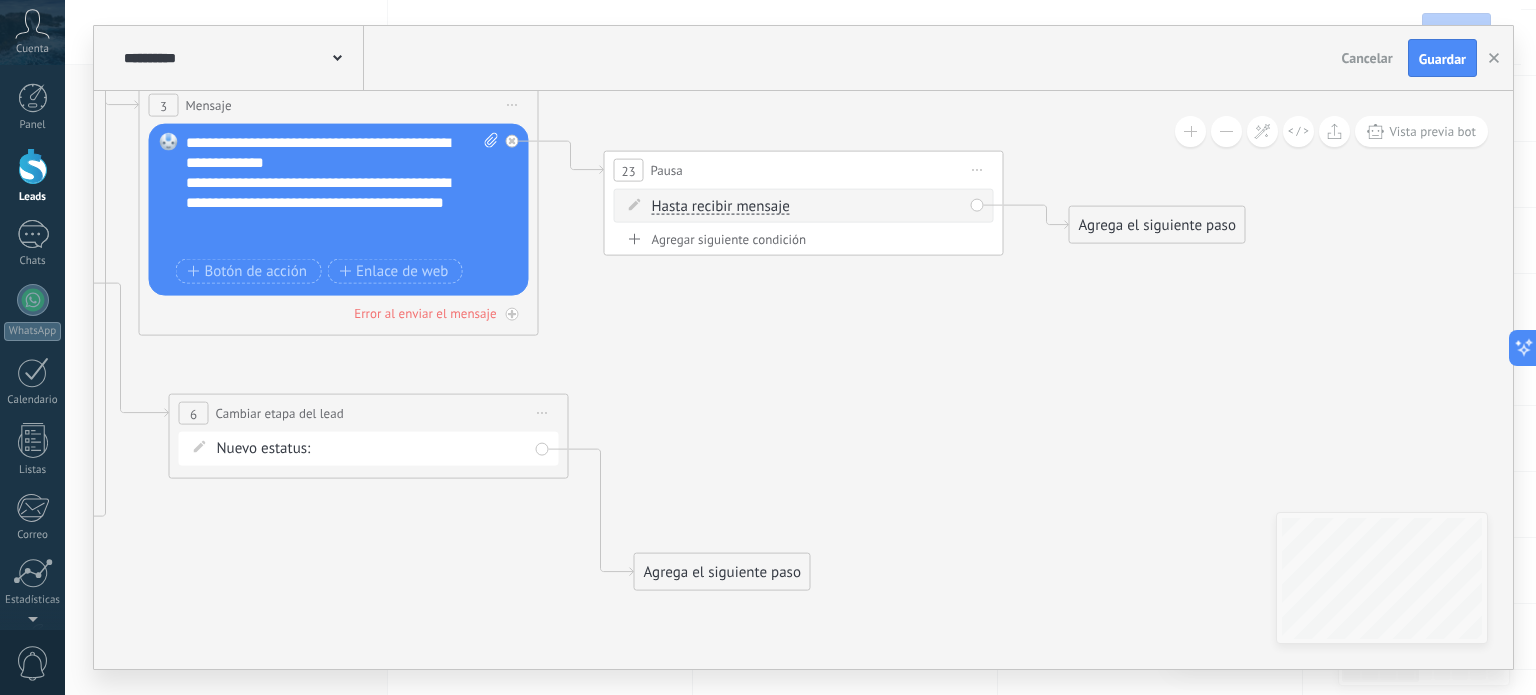 click on "Agrega el siguiente paso" at bounding box center (1157, 225) 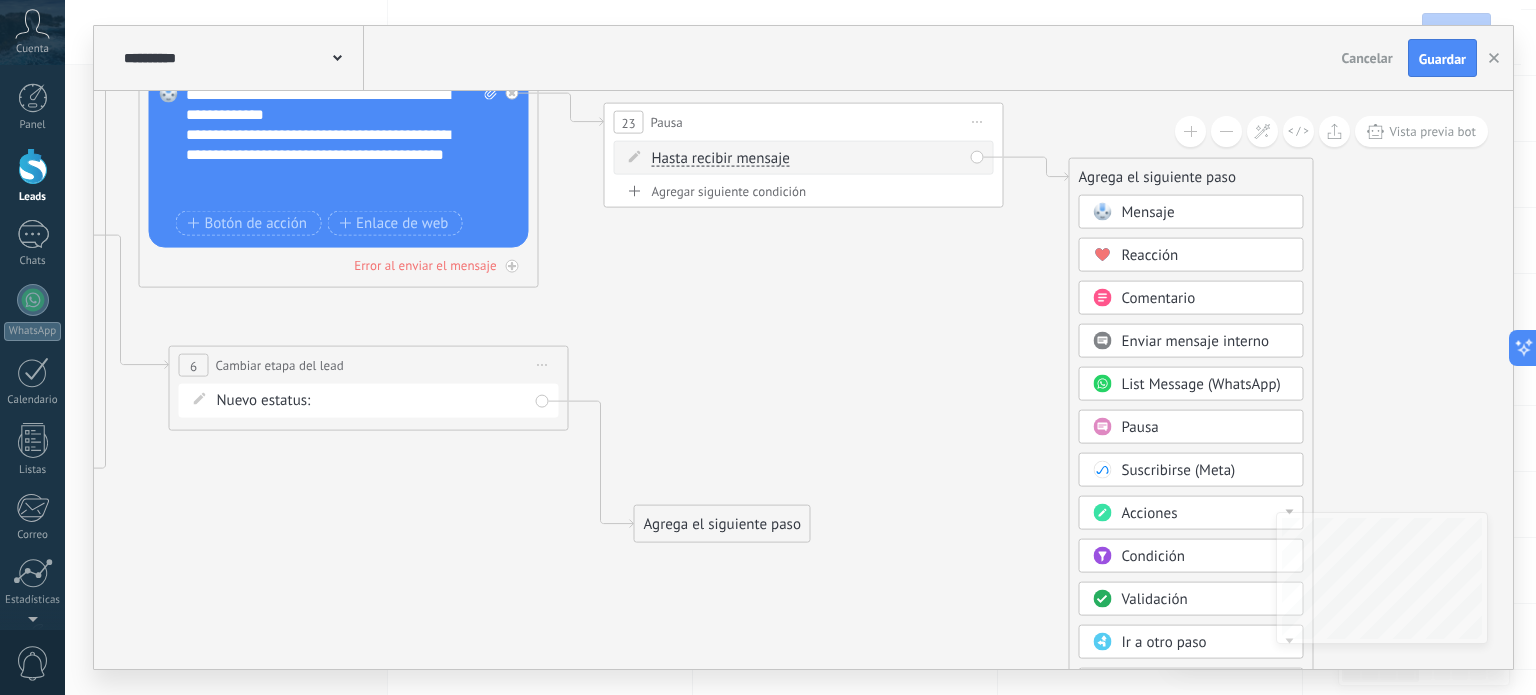 click on "Acciones" at bounding box center (1206, 514) 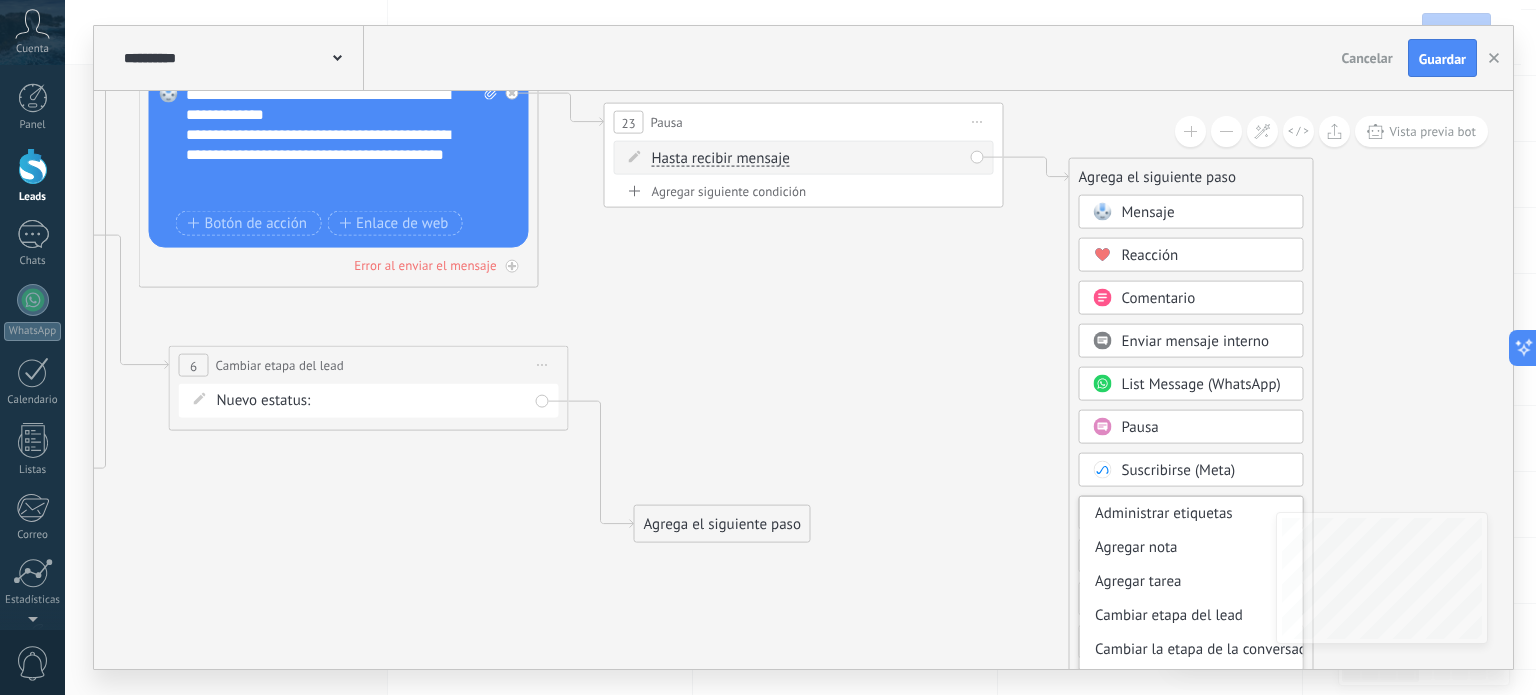 click 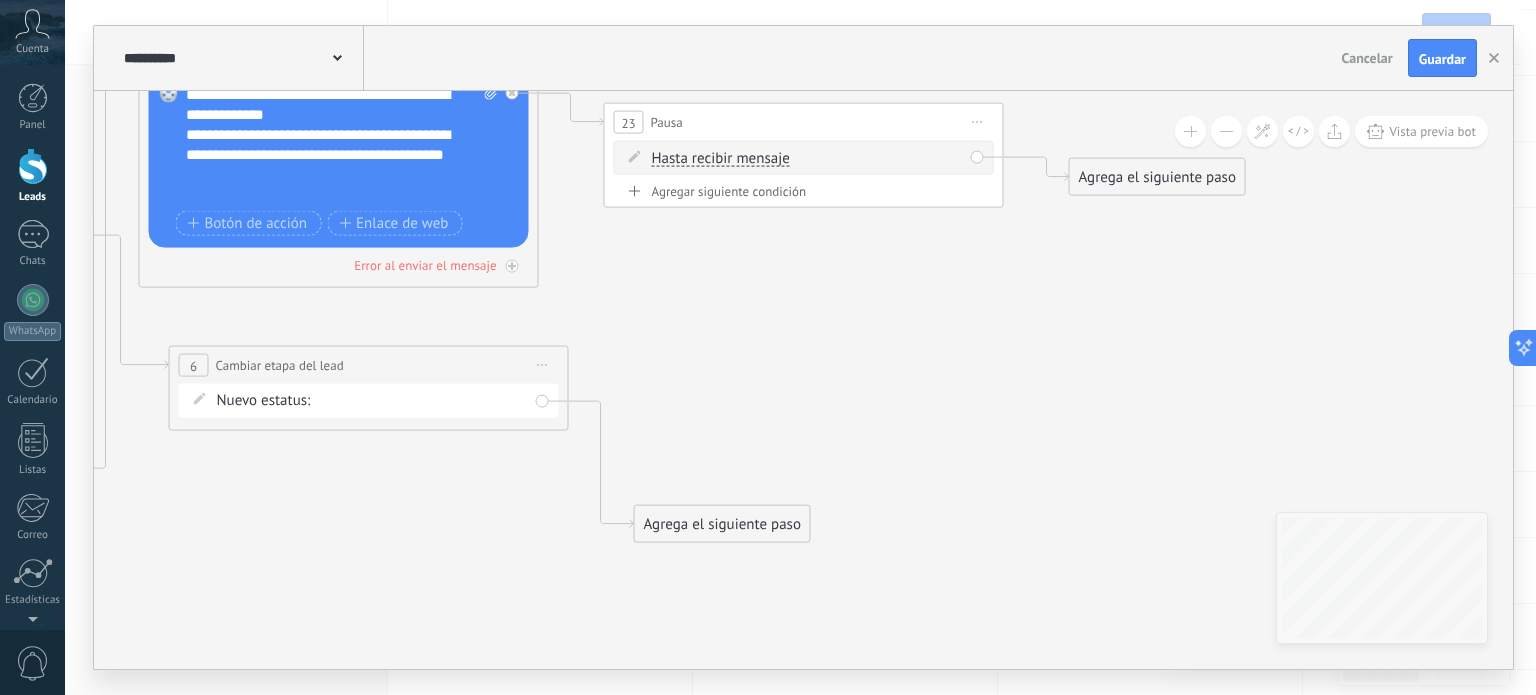 click 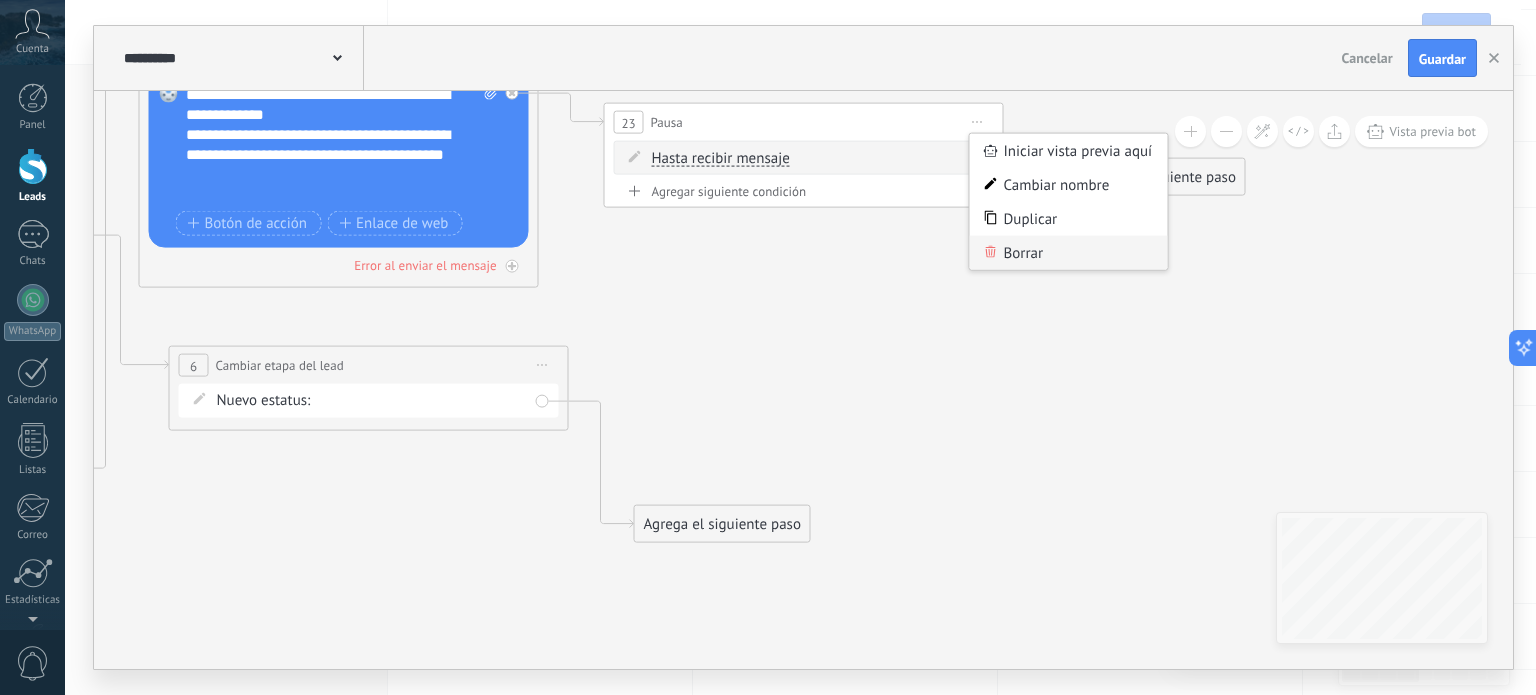 click on "Borrar" at bounding box center (1069, 253) 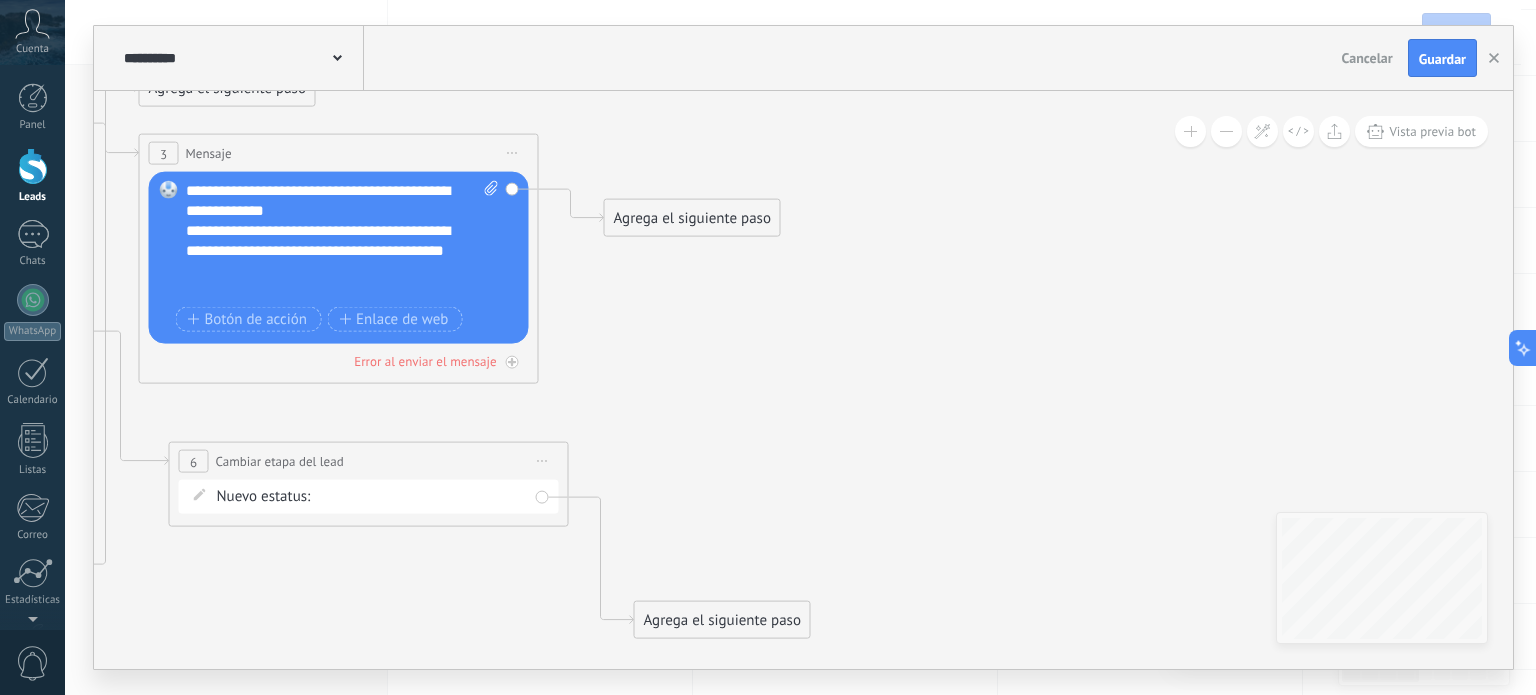 click on "Agrega el siguiente paso" at bounding box center [692, 218] 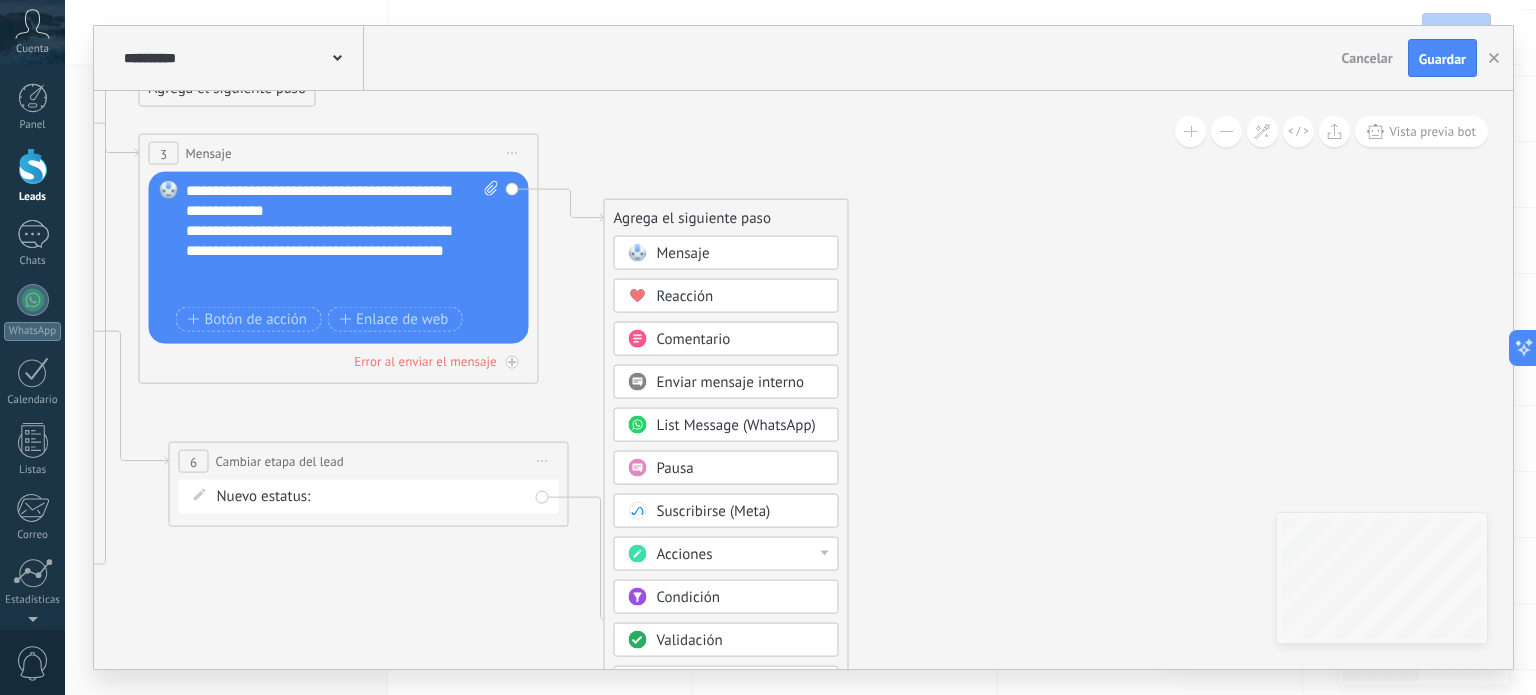 click on "Pausa" at bounding box center [675, 468] 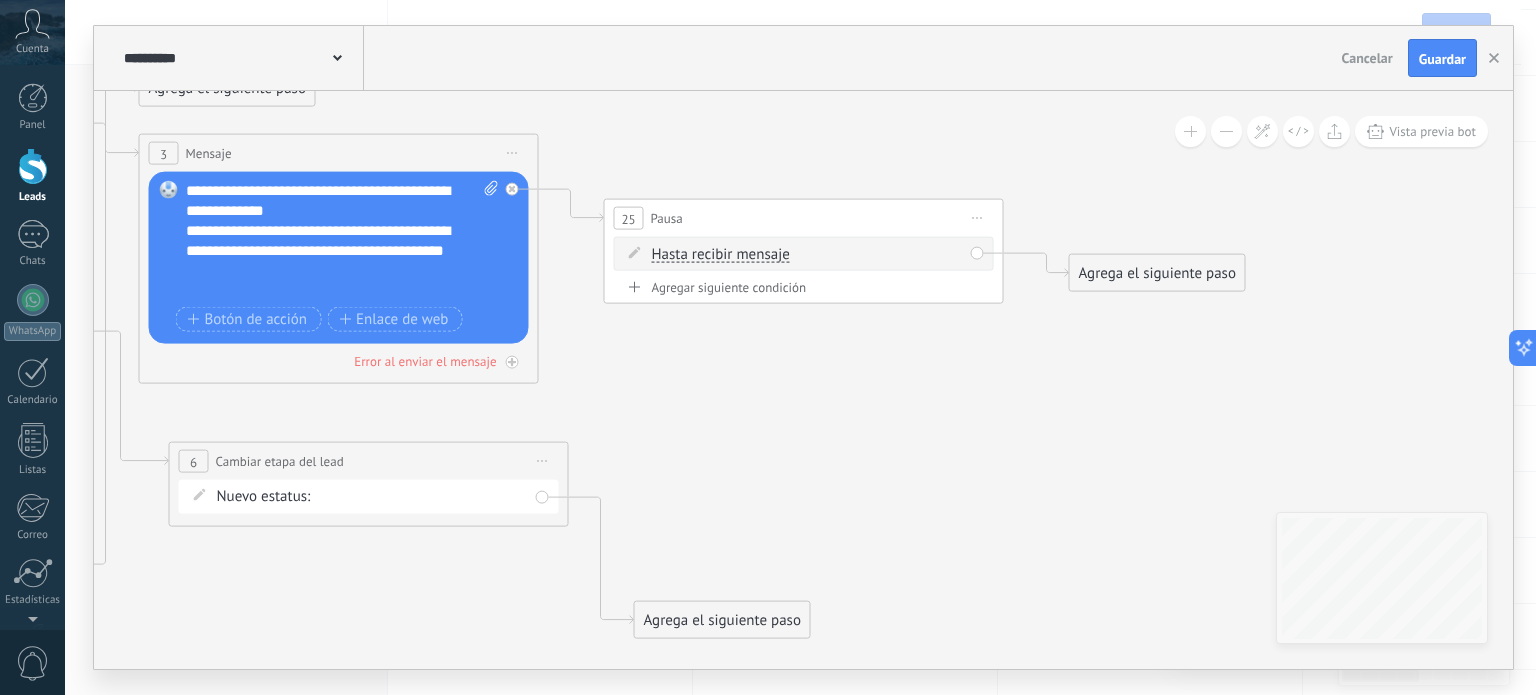 click on "Agrega el siguiente paso" at bounding box center (1157, 273) 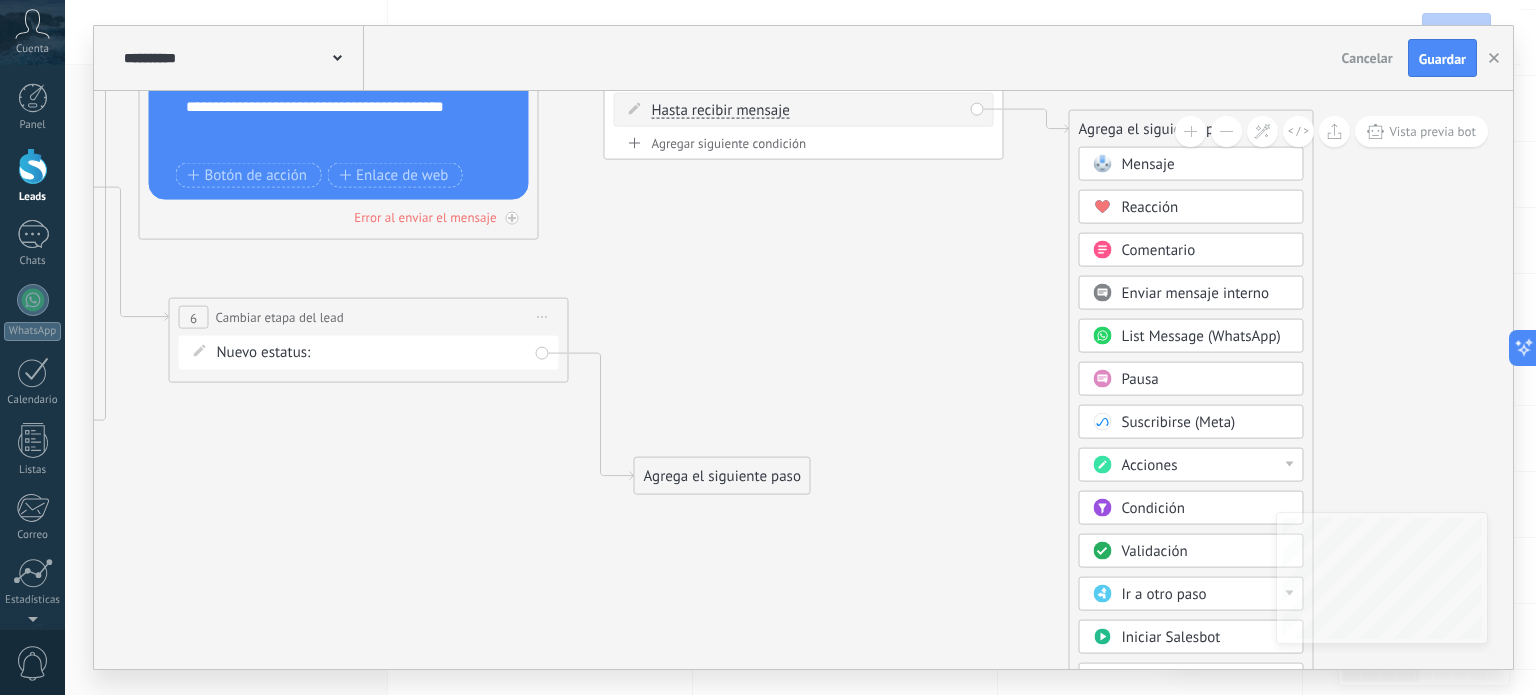 click on "Acciones" at bounding box center [1206, 466] 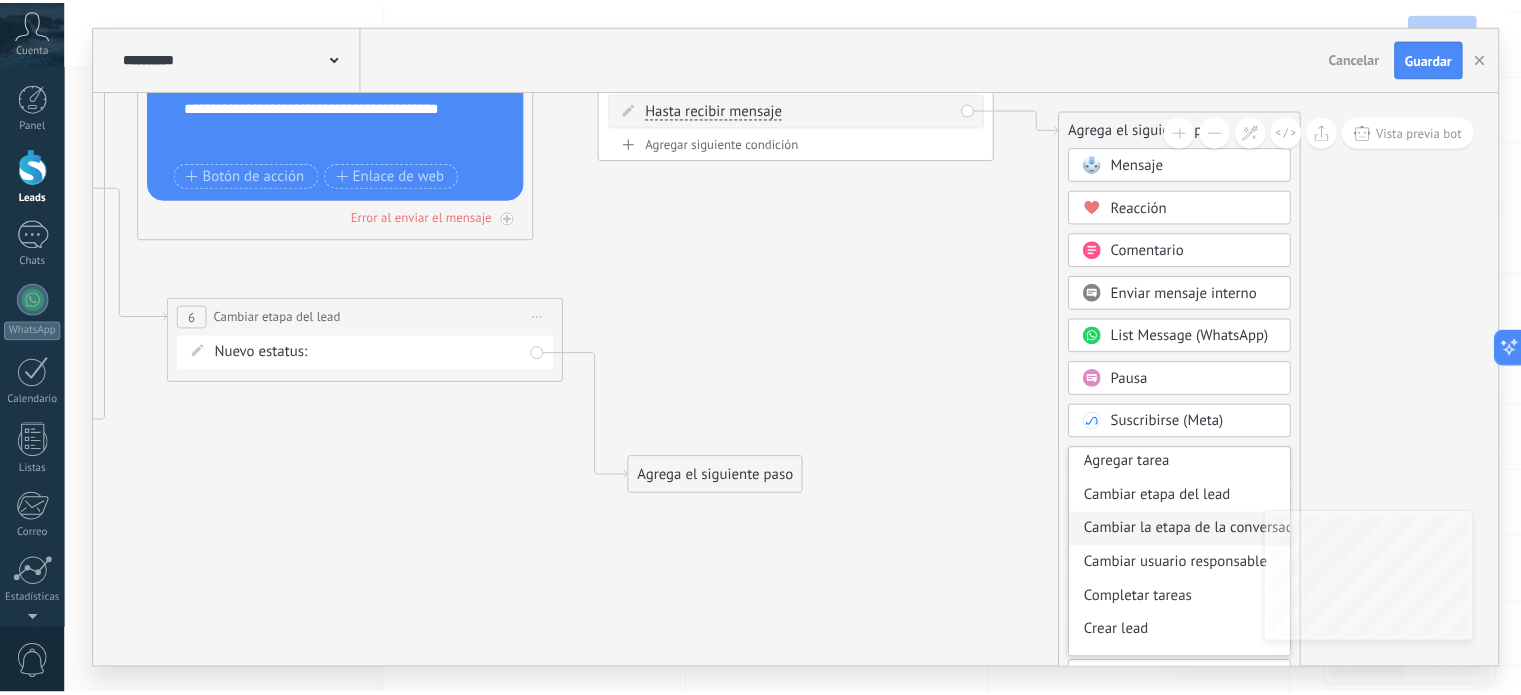scroll, scrollTop: 100, scrollLeft: 0, axis: vertical 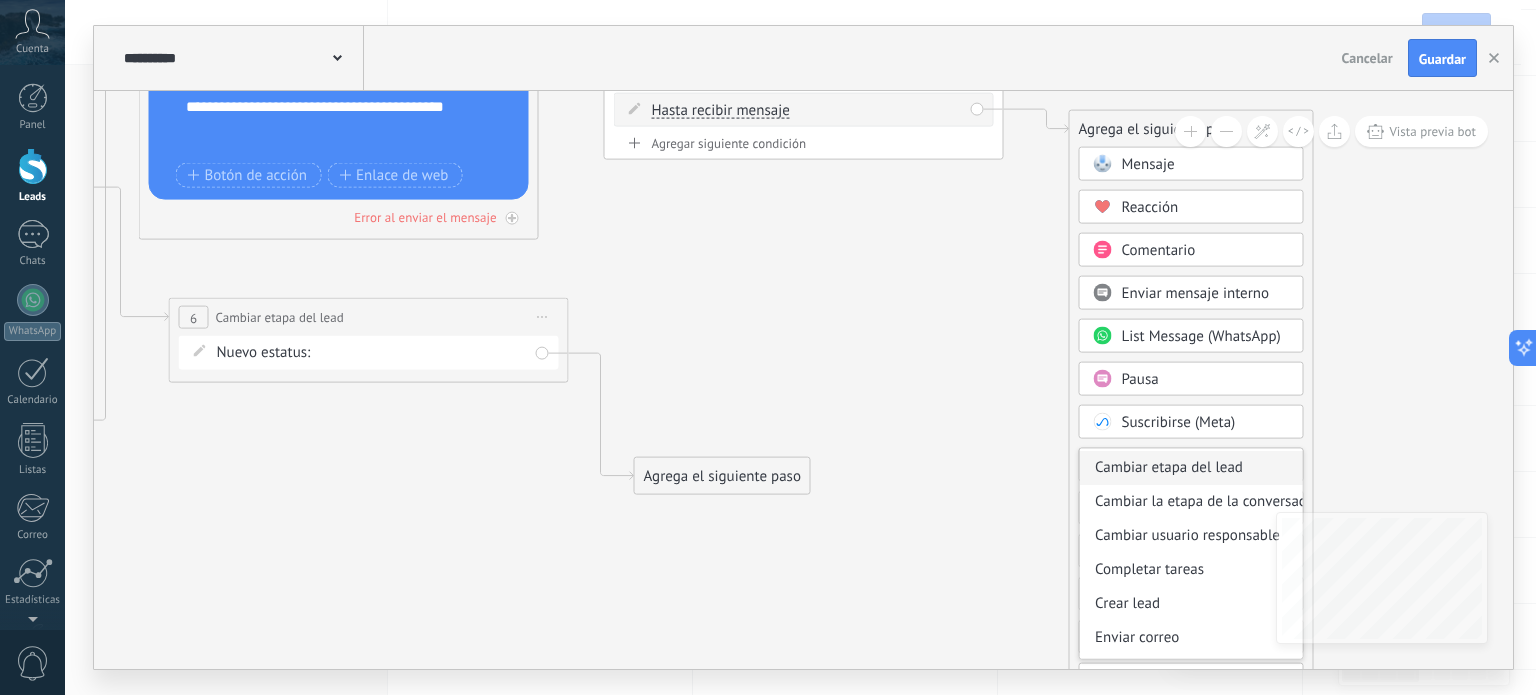 click on "Cambiar etapa del lead" at bounding box center (1191, 468) 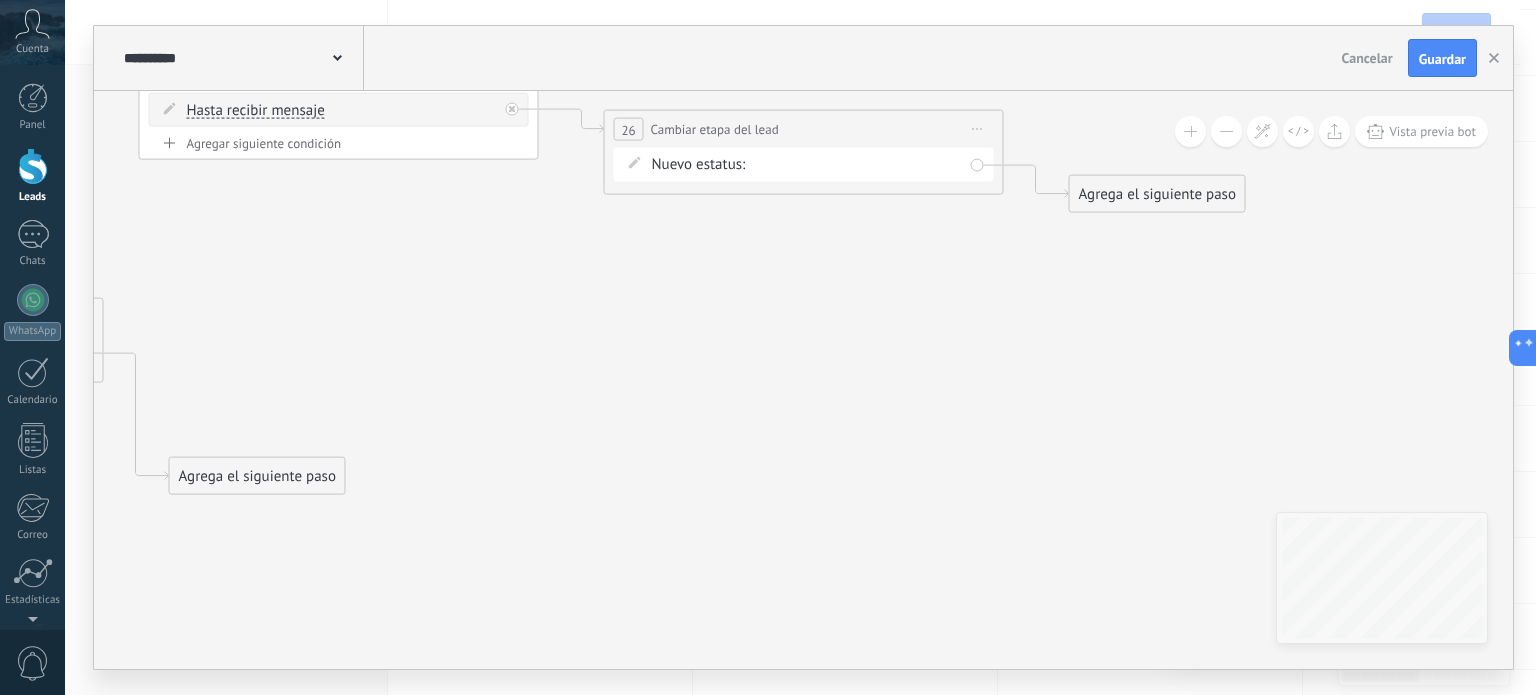 click on "Saludo Mas informacion  Elección de prenda  Procesado pedido  Enviado Concretado  Pedido completado Pedido abandonado" at bounding box center (0, 0) 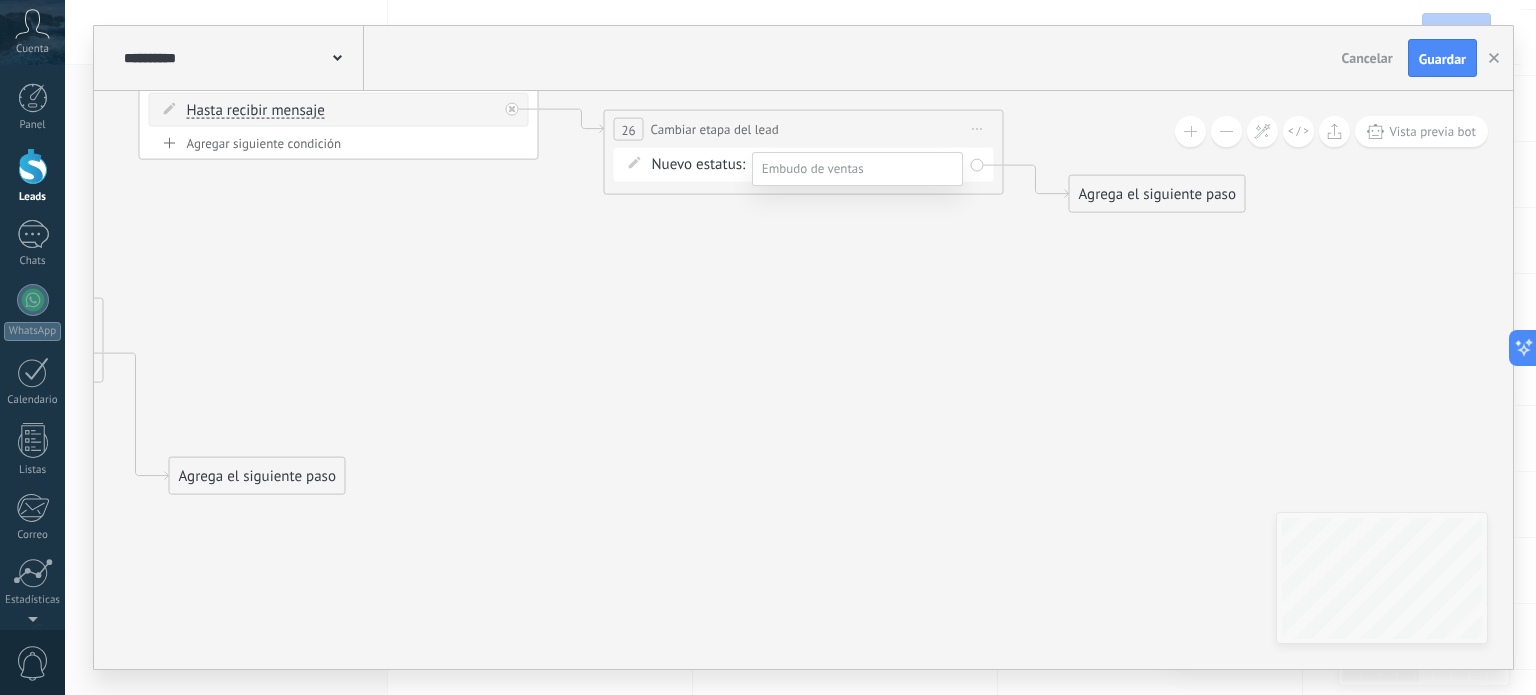click on "Mas informacion" at bounding box center (0, 0) 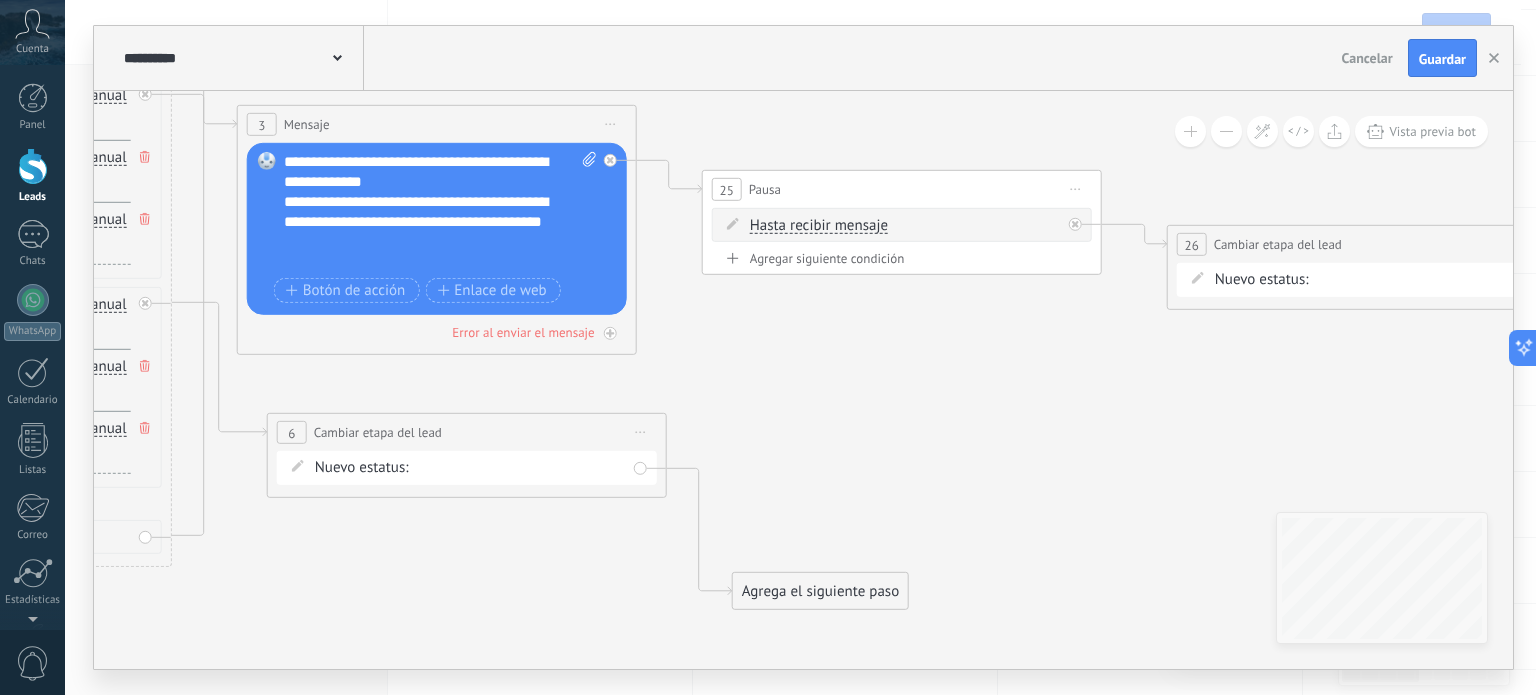 drag, startPoint x: 418, startPoint y: 345, endPoint x: 981, endPoint y: 412, distance: 566.97266 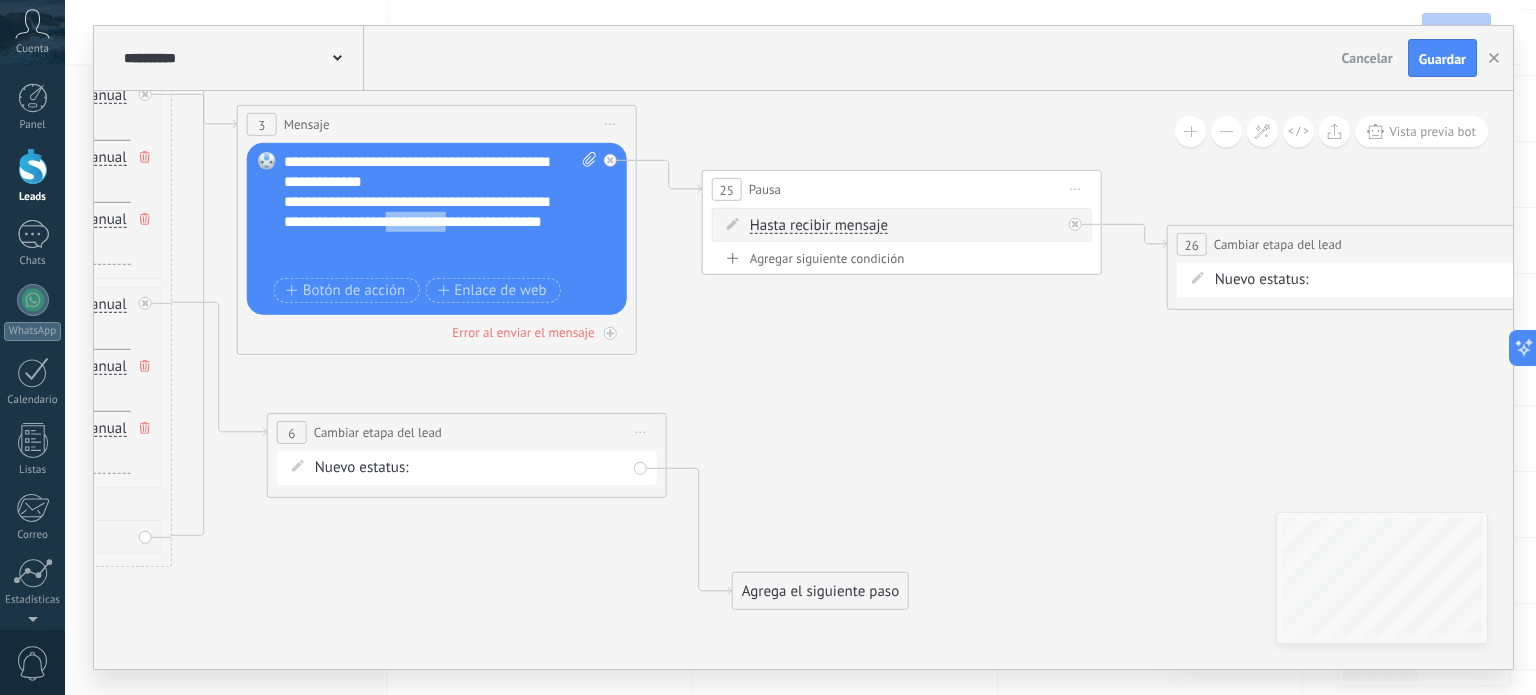type 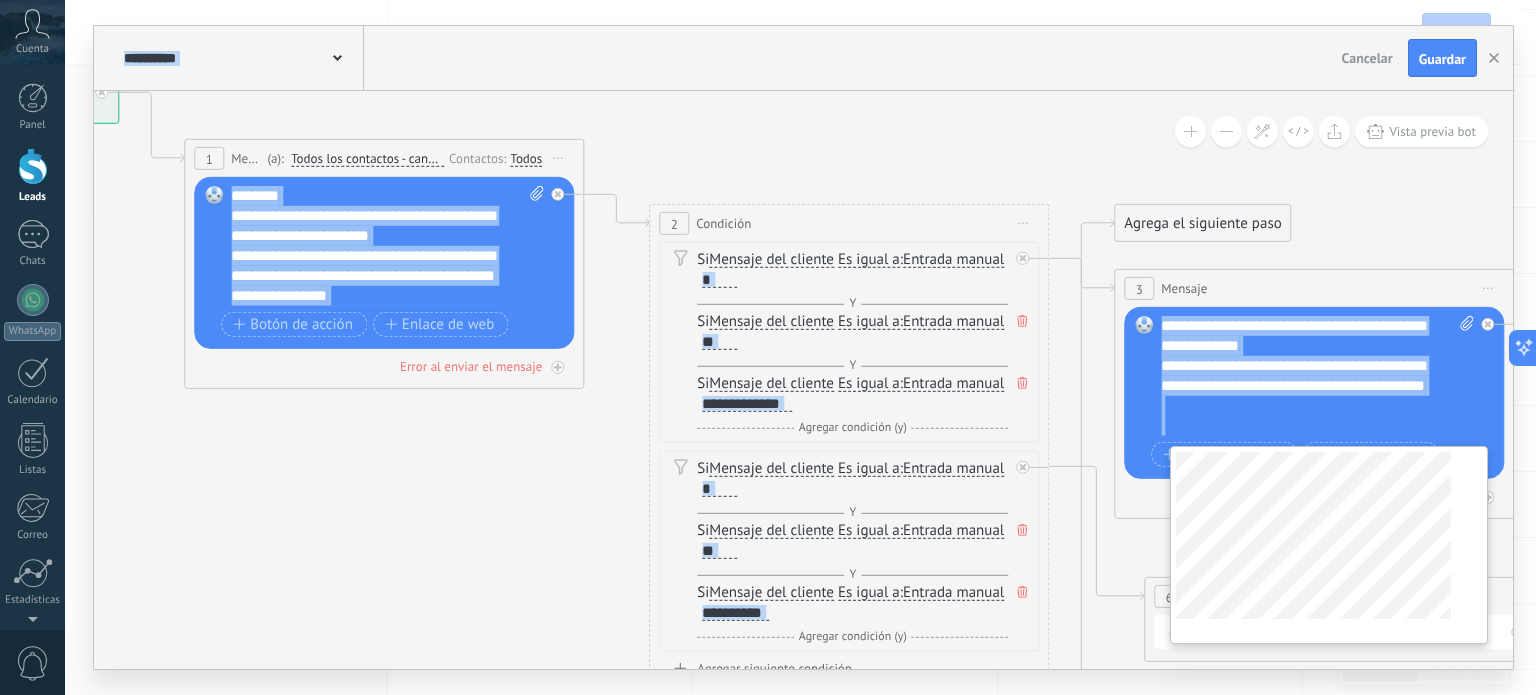 click on "**********" at bounding box center [803, 380] 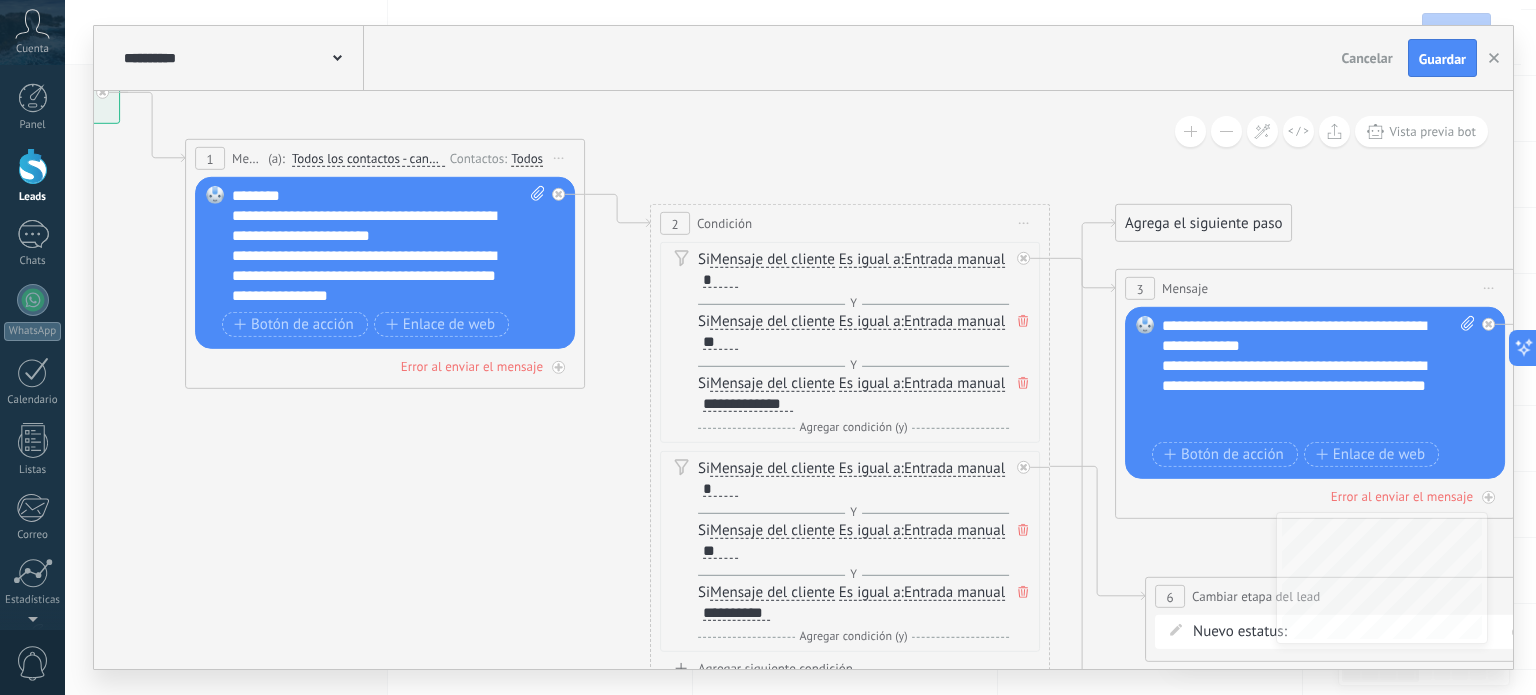 click 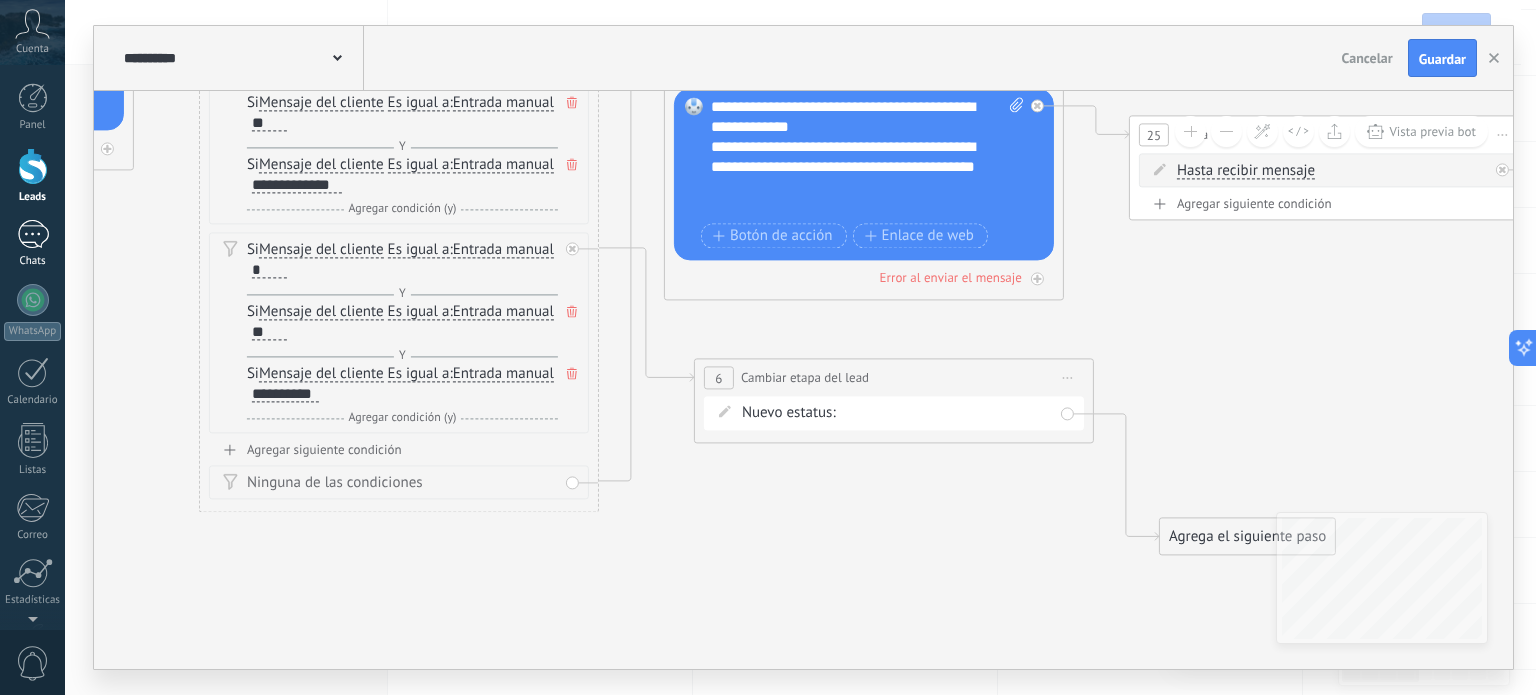 drag, startPoint x: 451, startPoint y: 475, endPoint x: 0, endPoint y: 257, distance: 500.92413 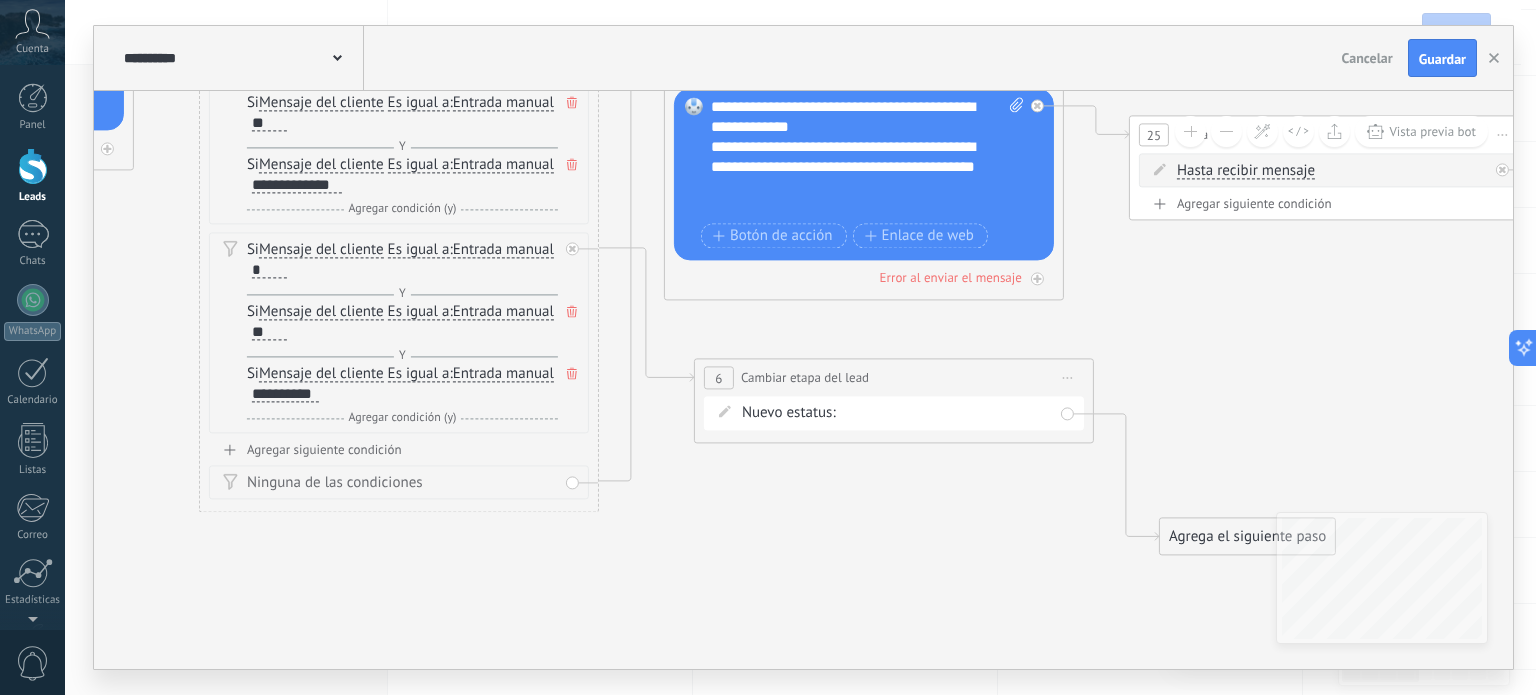 click 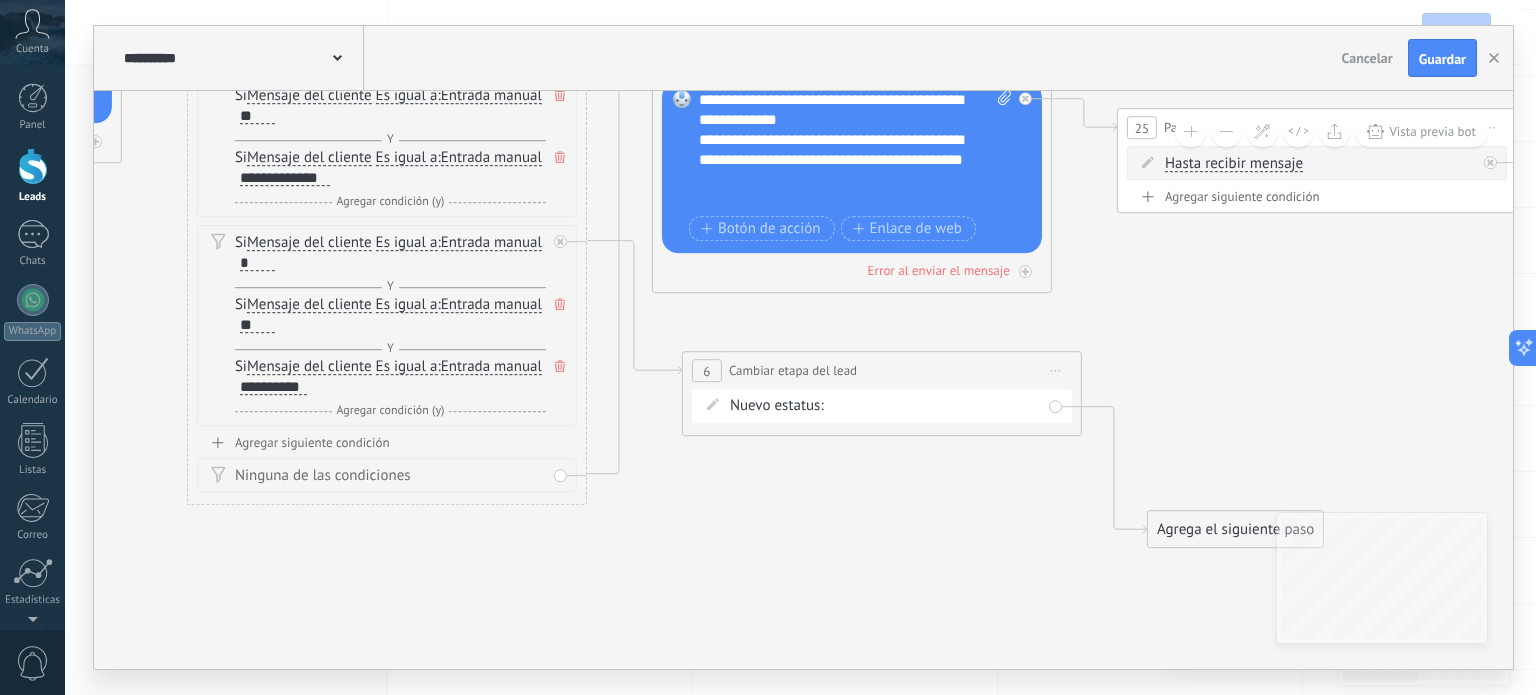 click 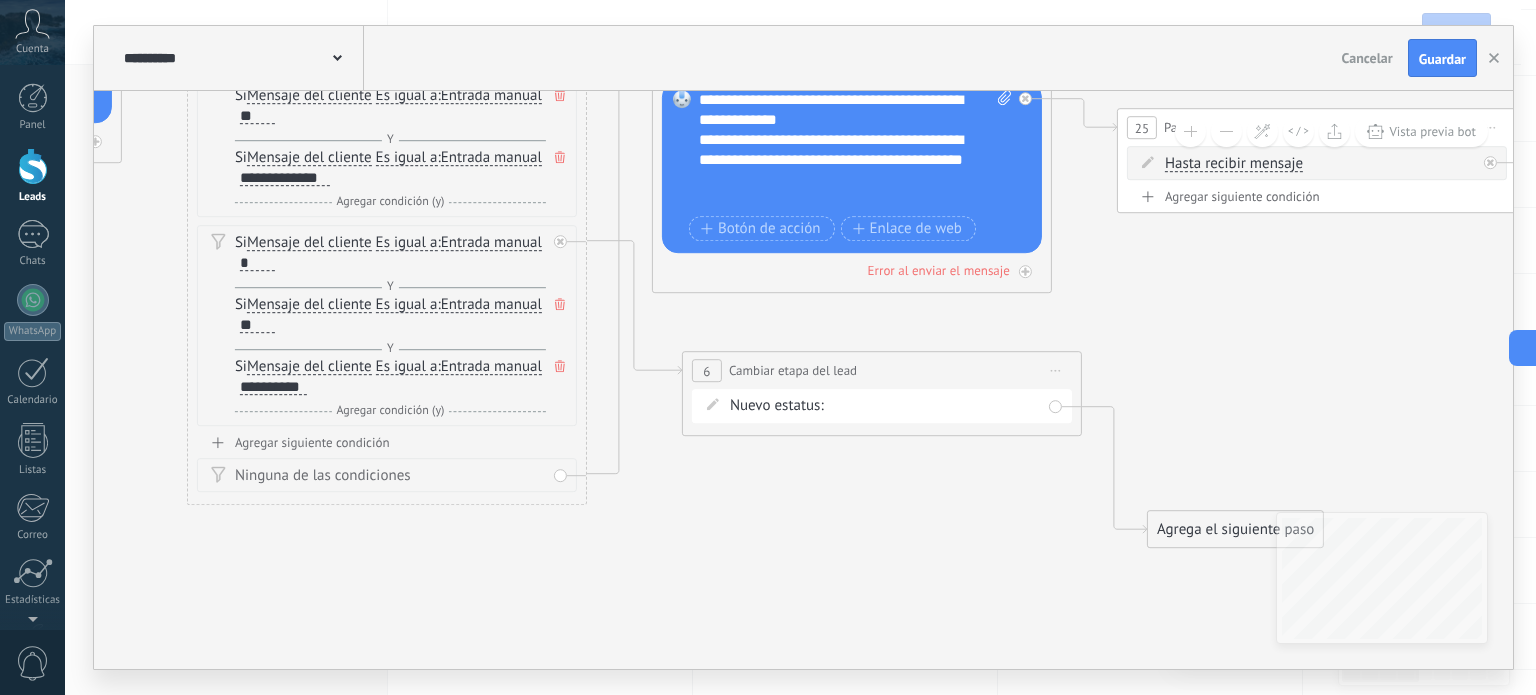 click 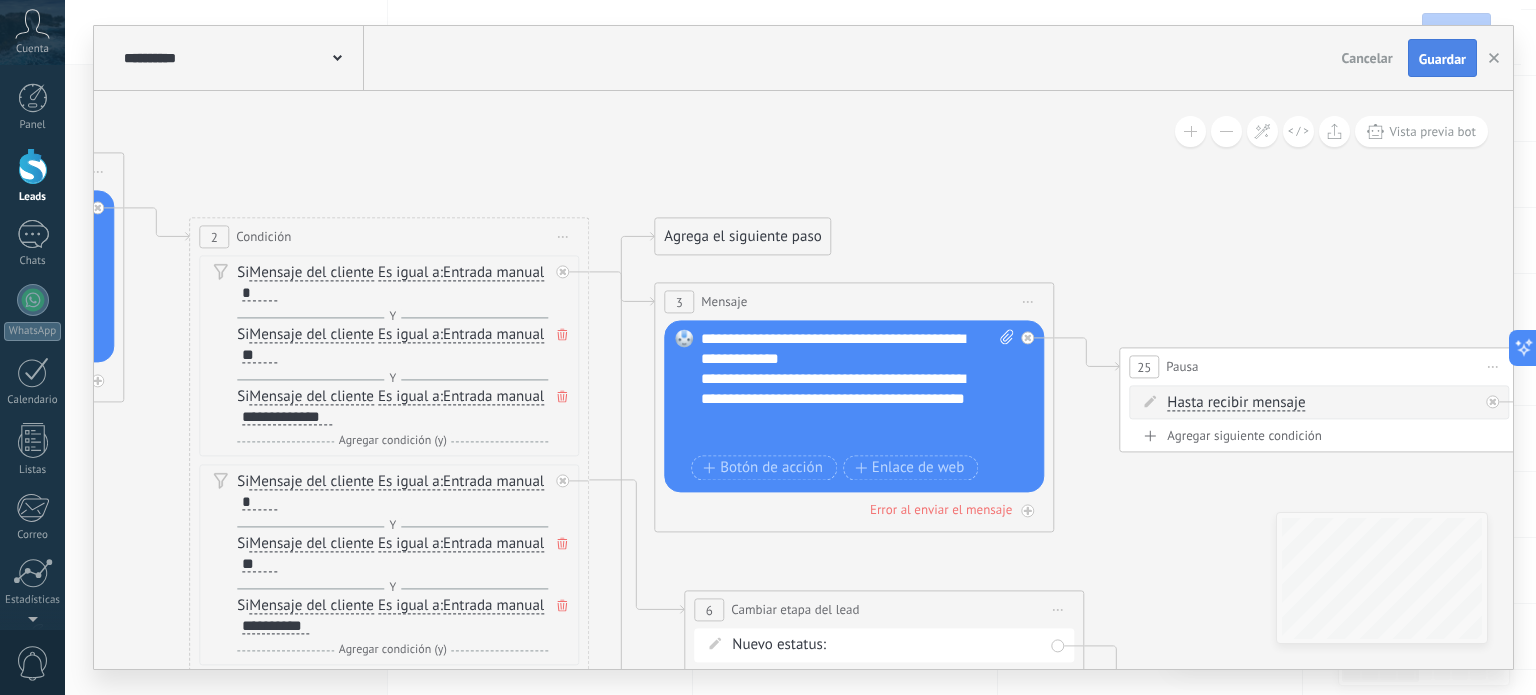 click on "Guardar" at bounding box center [1442, 59] 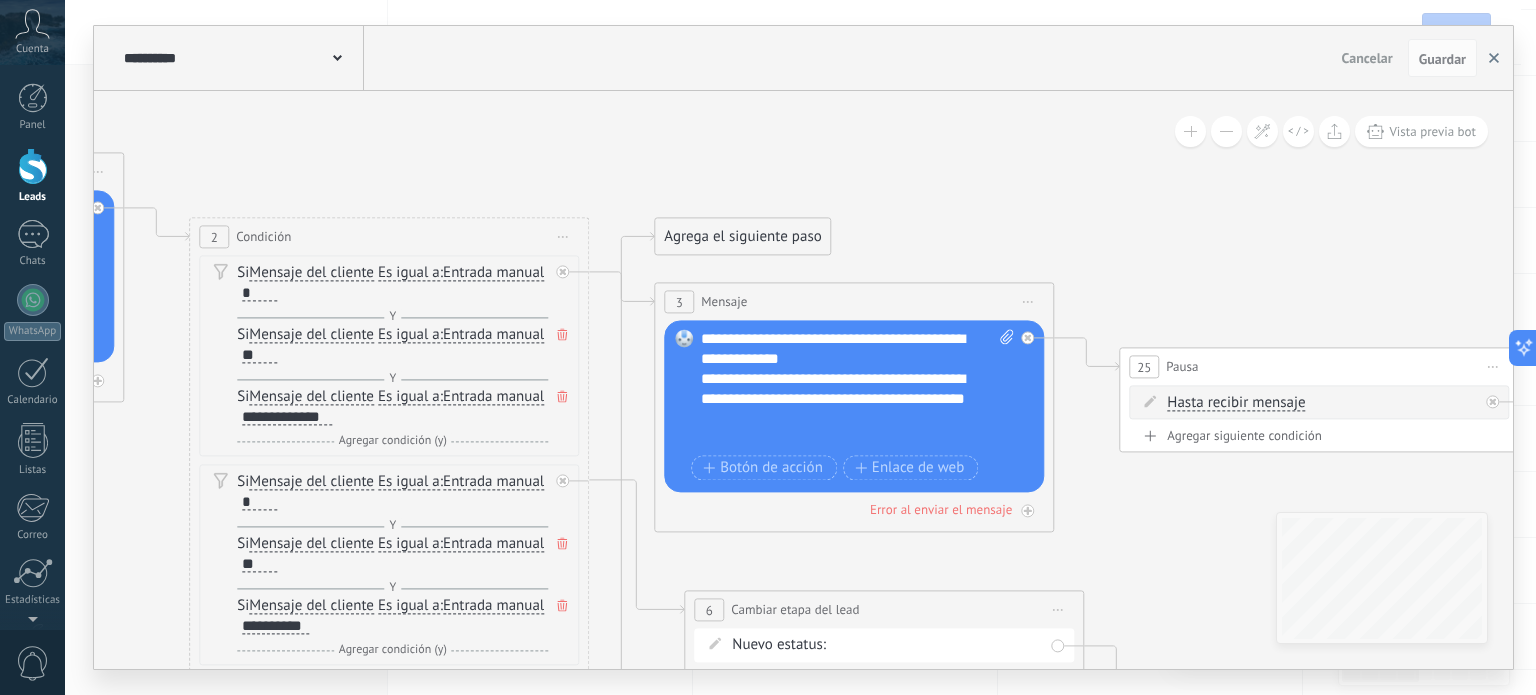 click at bounding box center [1494, 58] 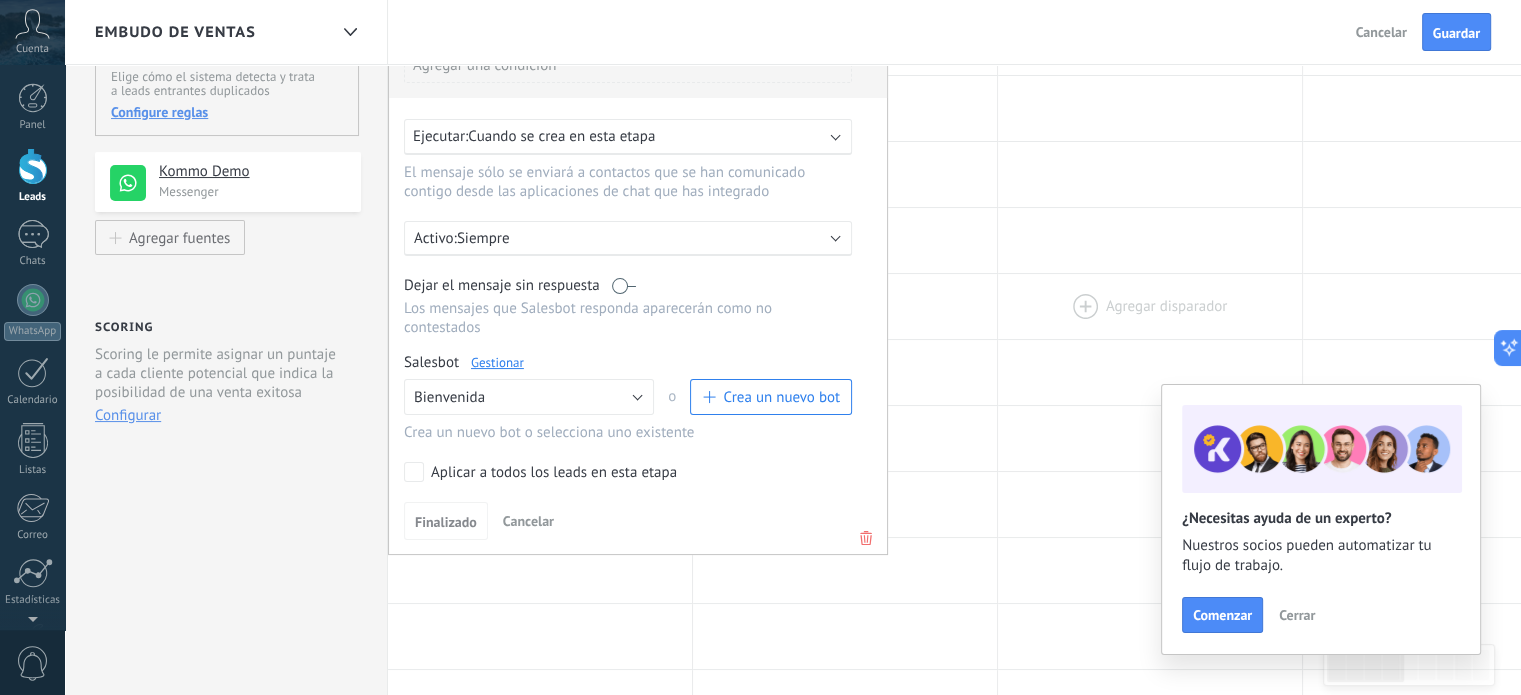 click at bounding box center [1150, 306] 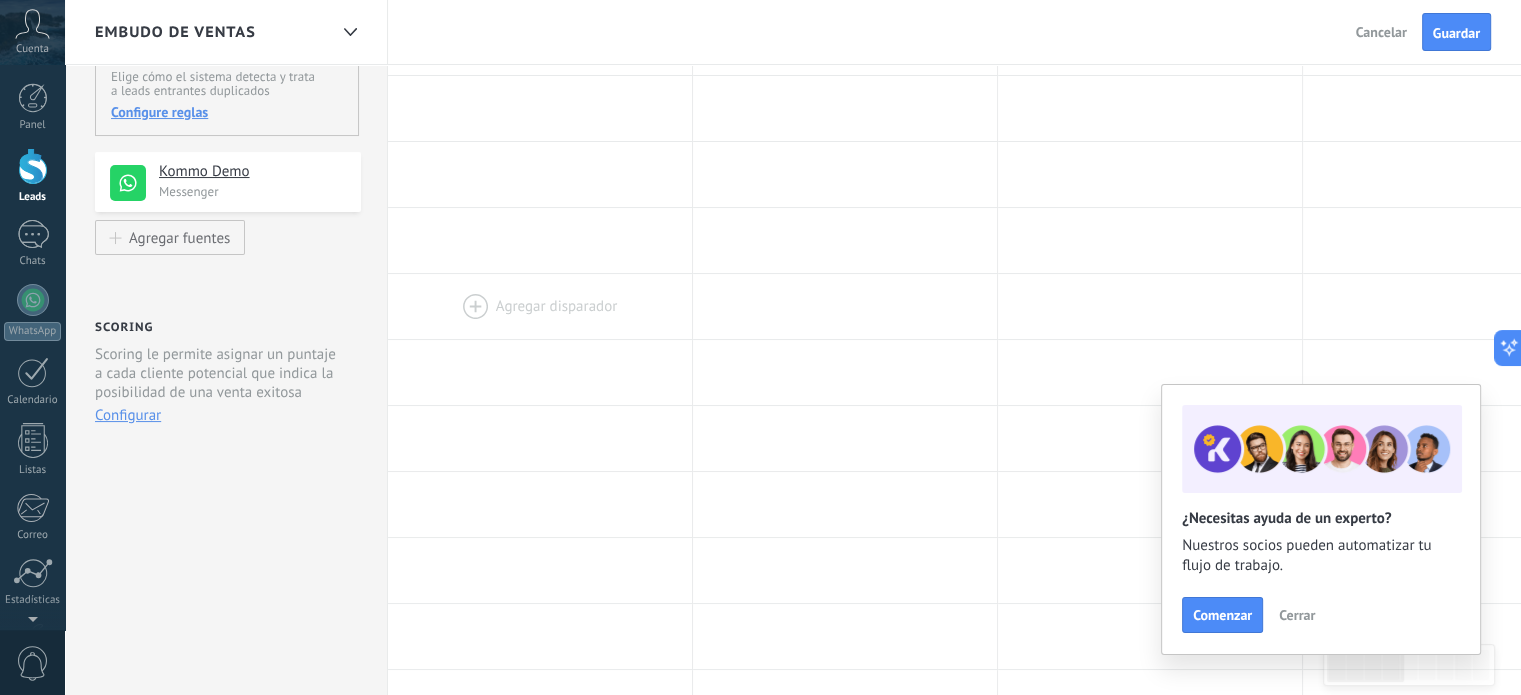 scroll, scrollTop: 0, scrollLeft: 0, axis: both 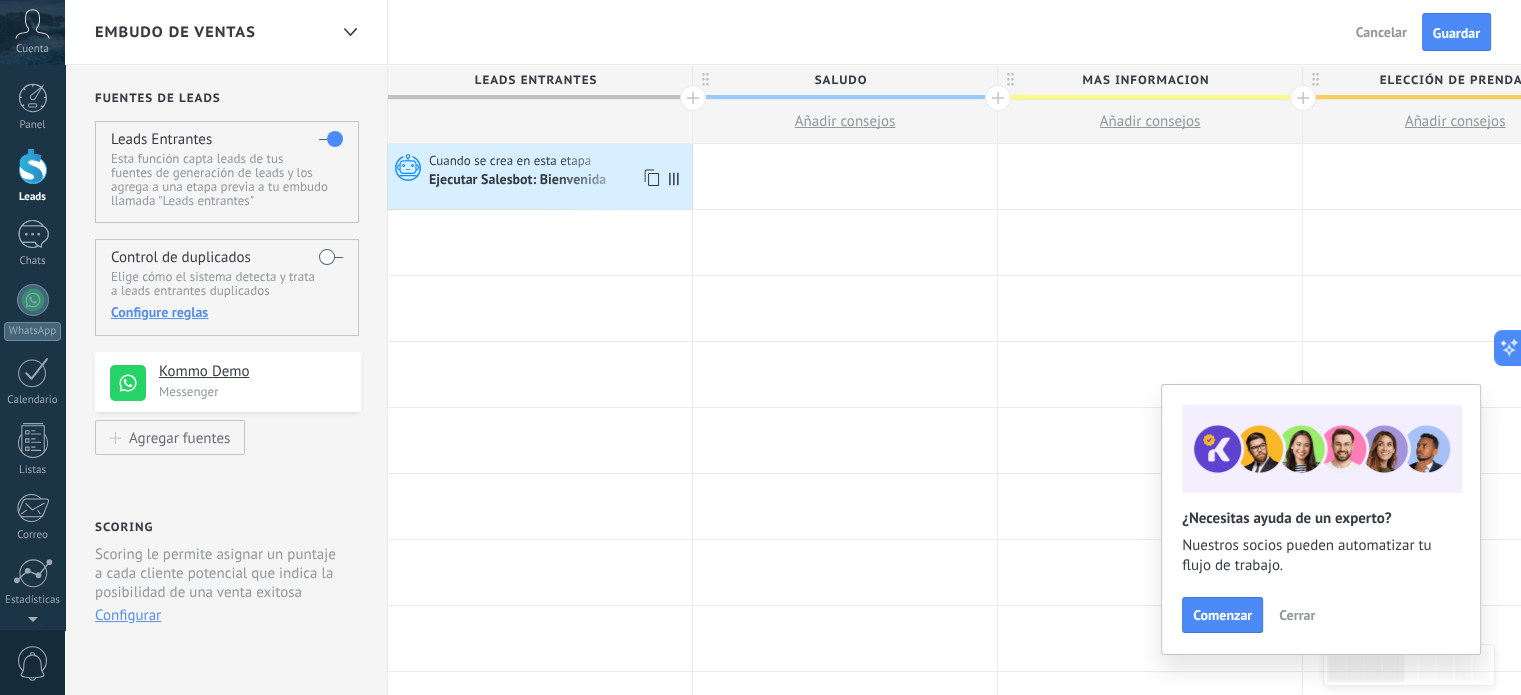 click on "Ejecutar Salesbot: Bienvenida" at bounding box center (519, 181) 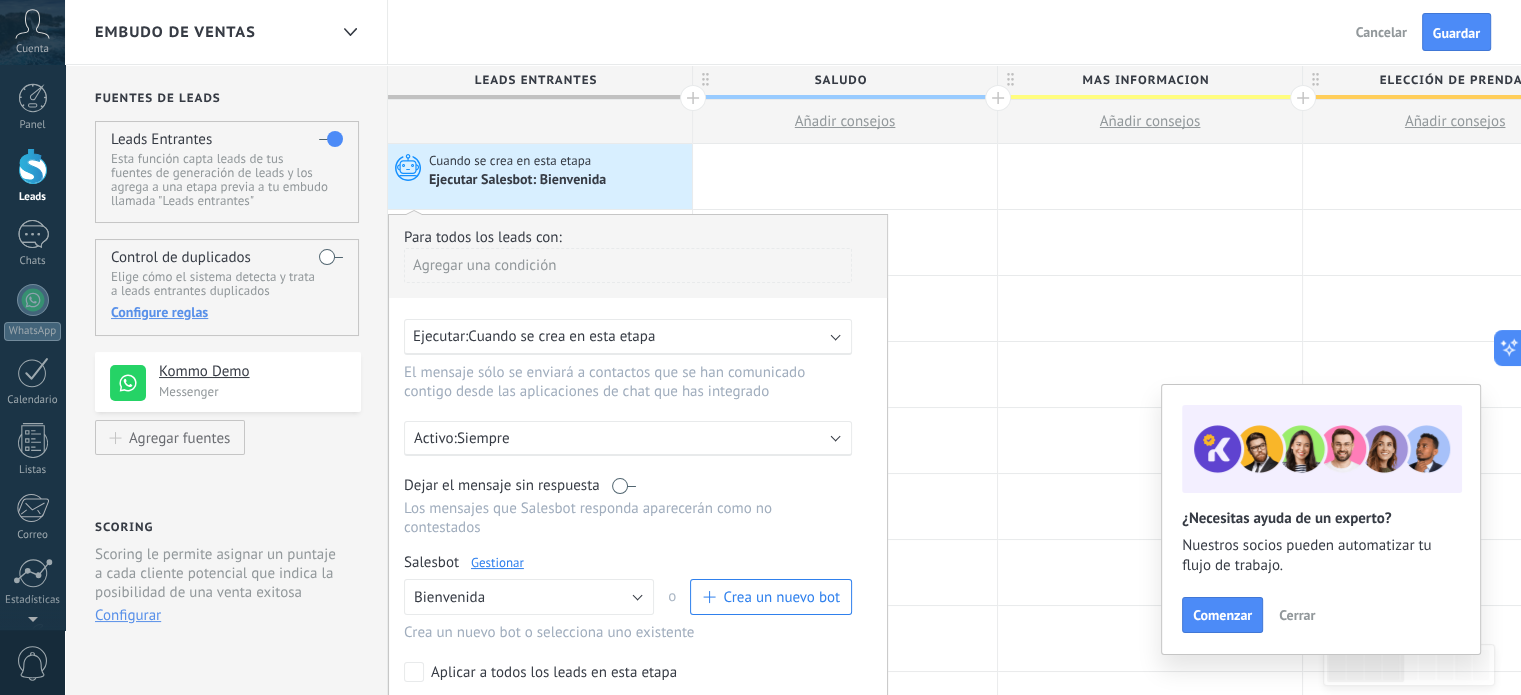 click on "Agregar una condición" at bounding box center (628, 265) 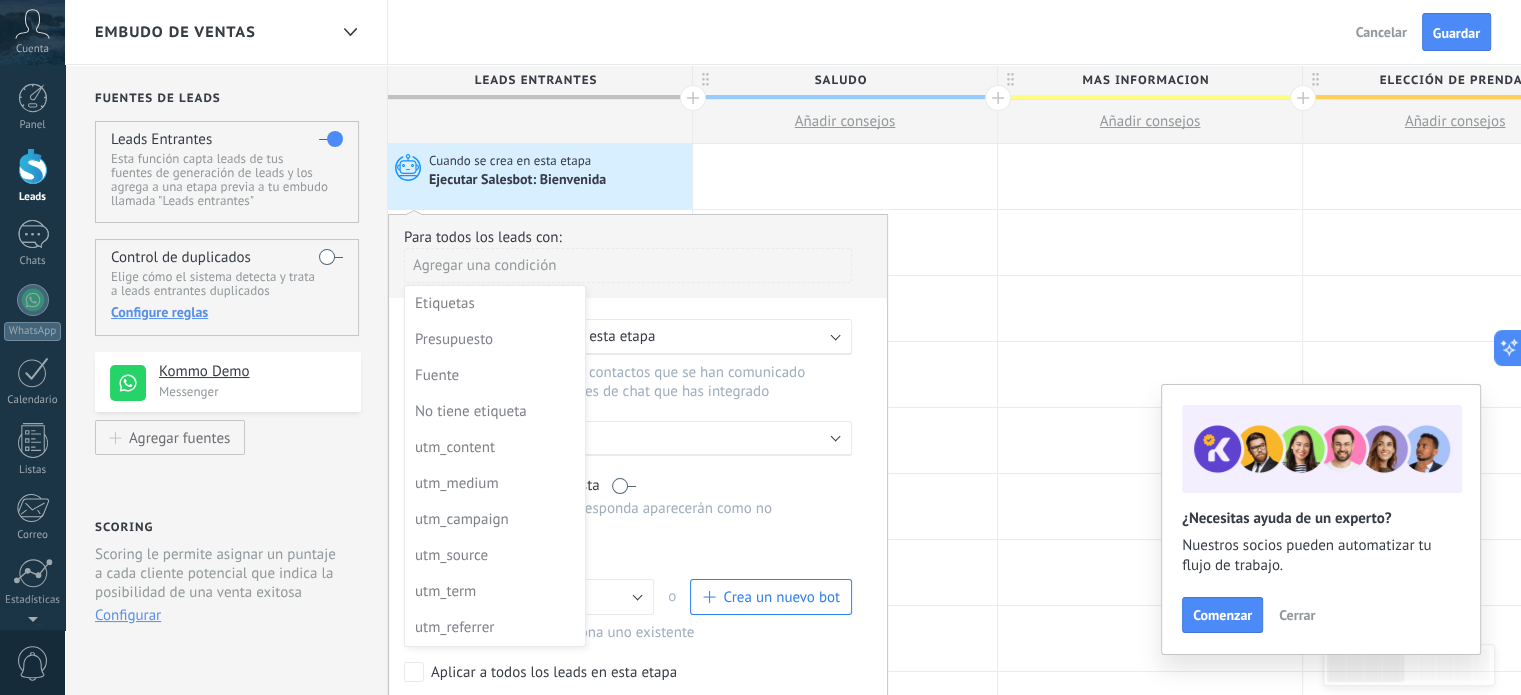 click at bounding box center (638, 475) 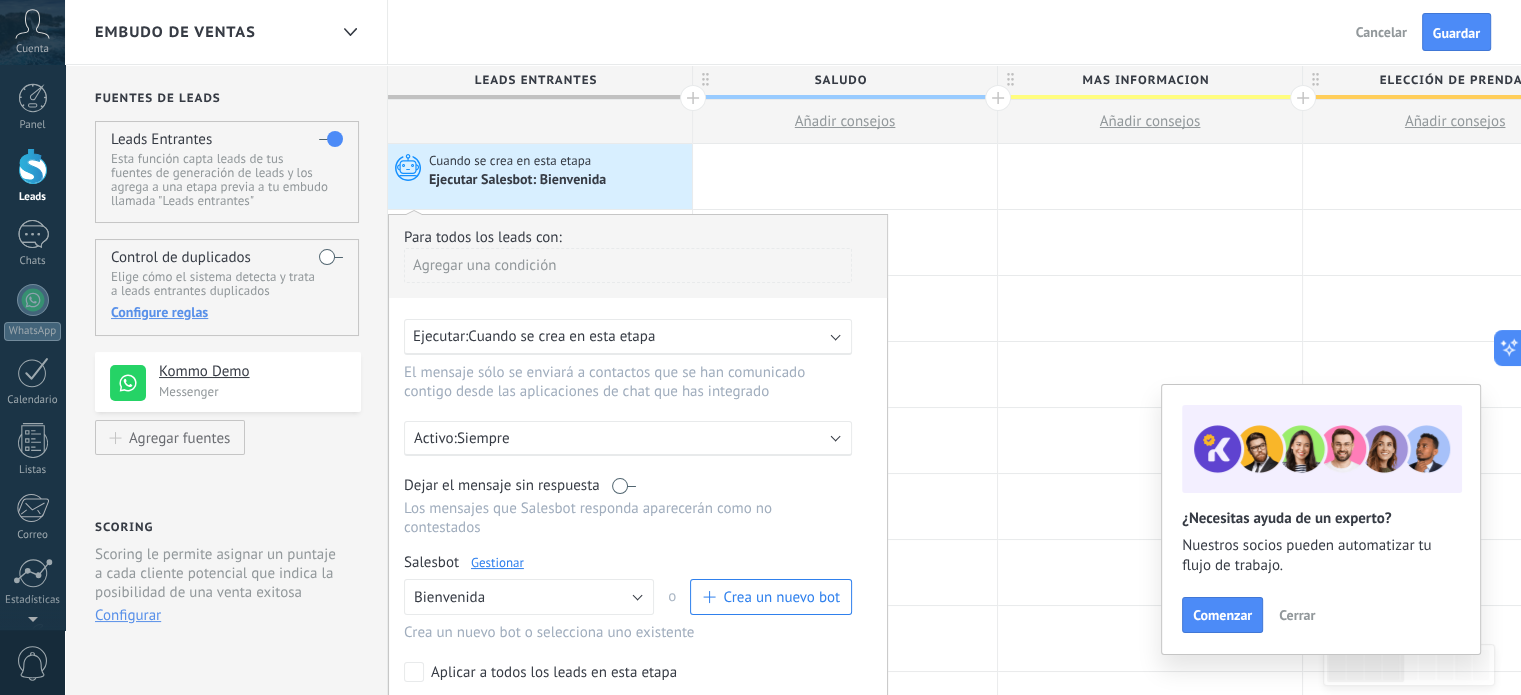 click on "Agregar una condición" at bounding box center [628, 265] 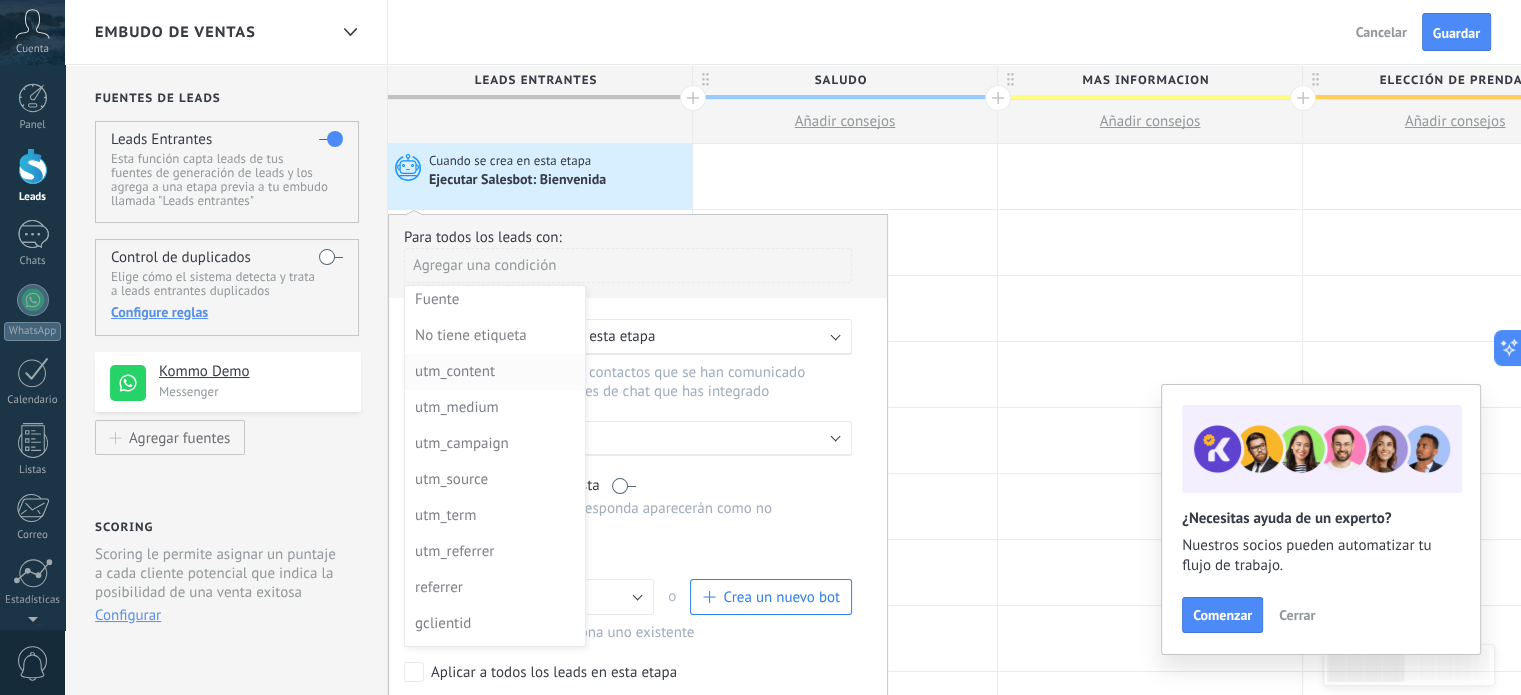 scroll, scrollTop: 0, scrollLeft: 0, axis: both 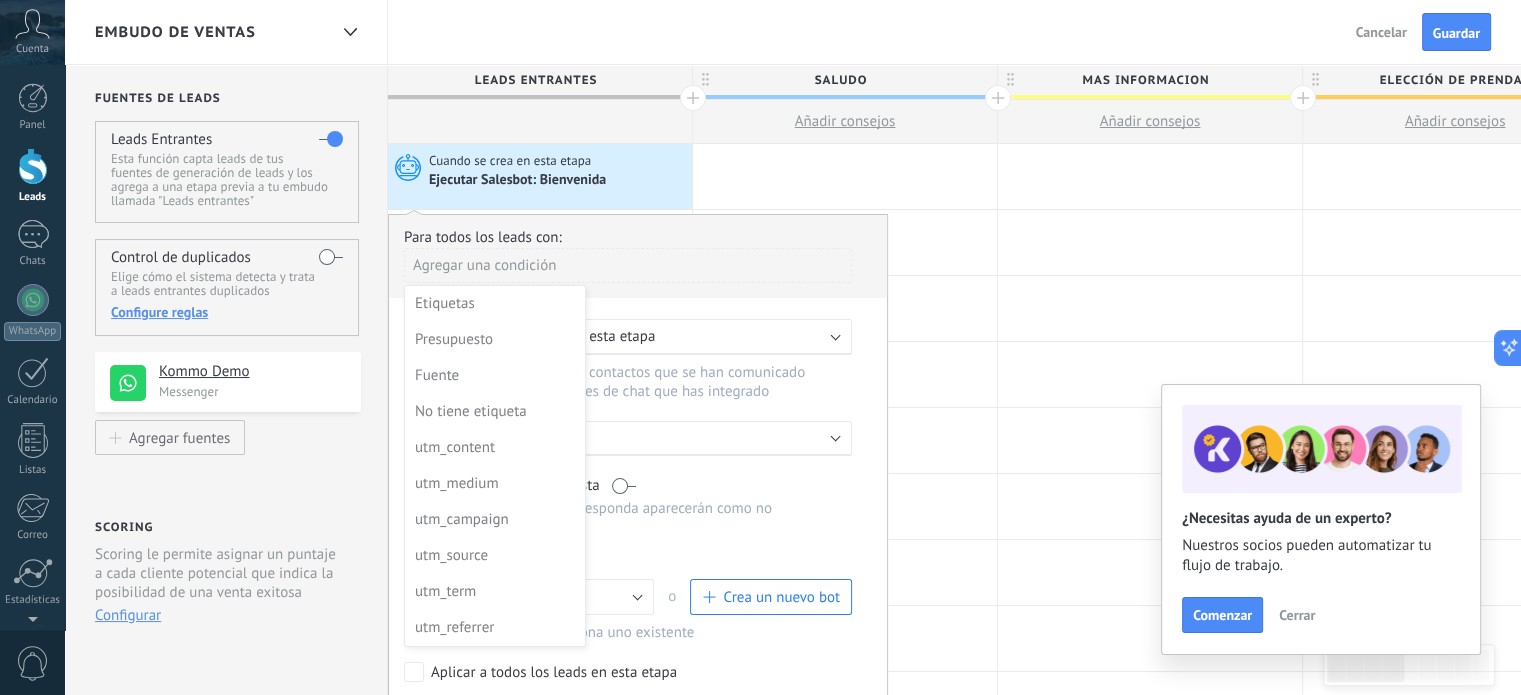 click at bounding box center [638, 475] 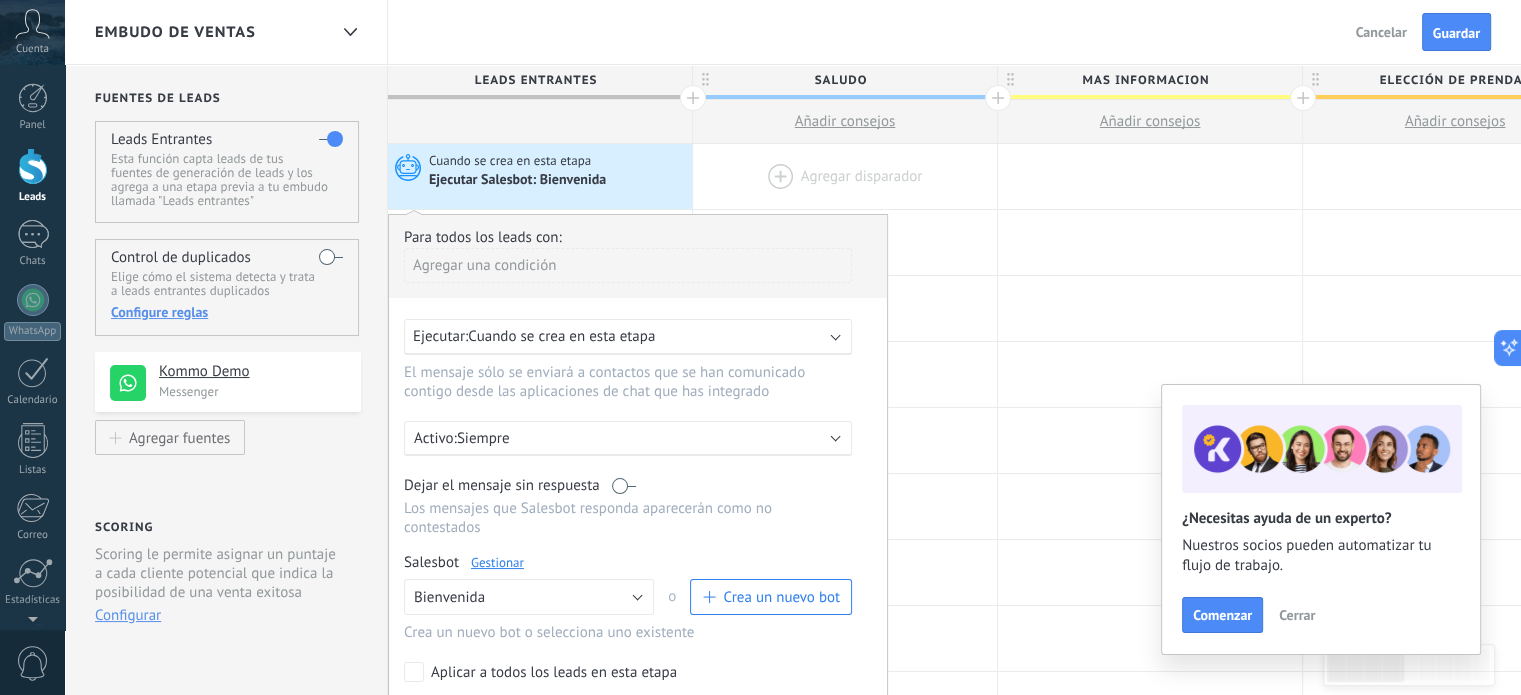 click at bounding box center (845, 176) 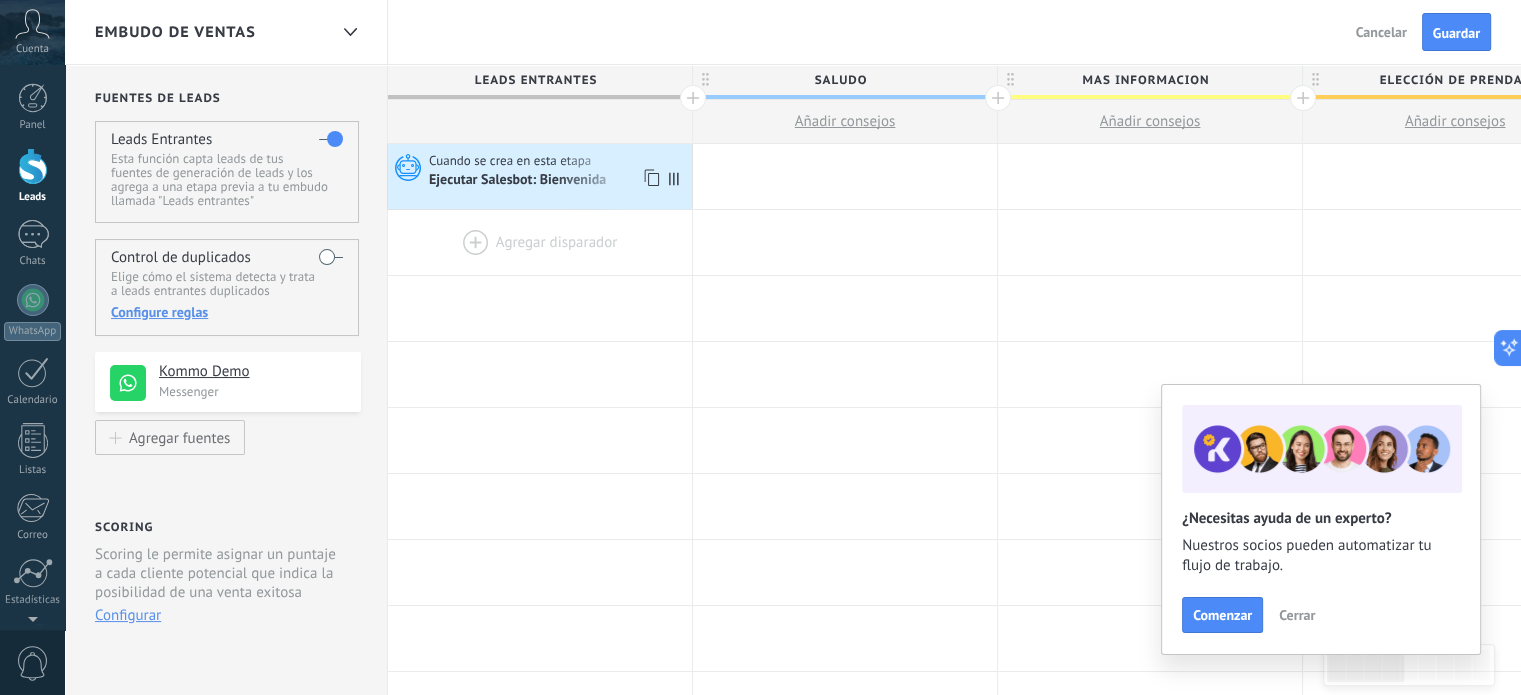 scroll, scrollTop: 0, scrollLeft: 0, axis: both 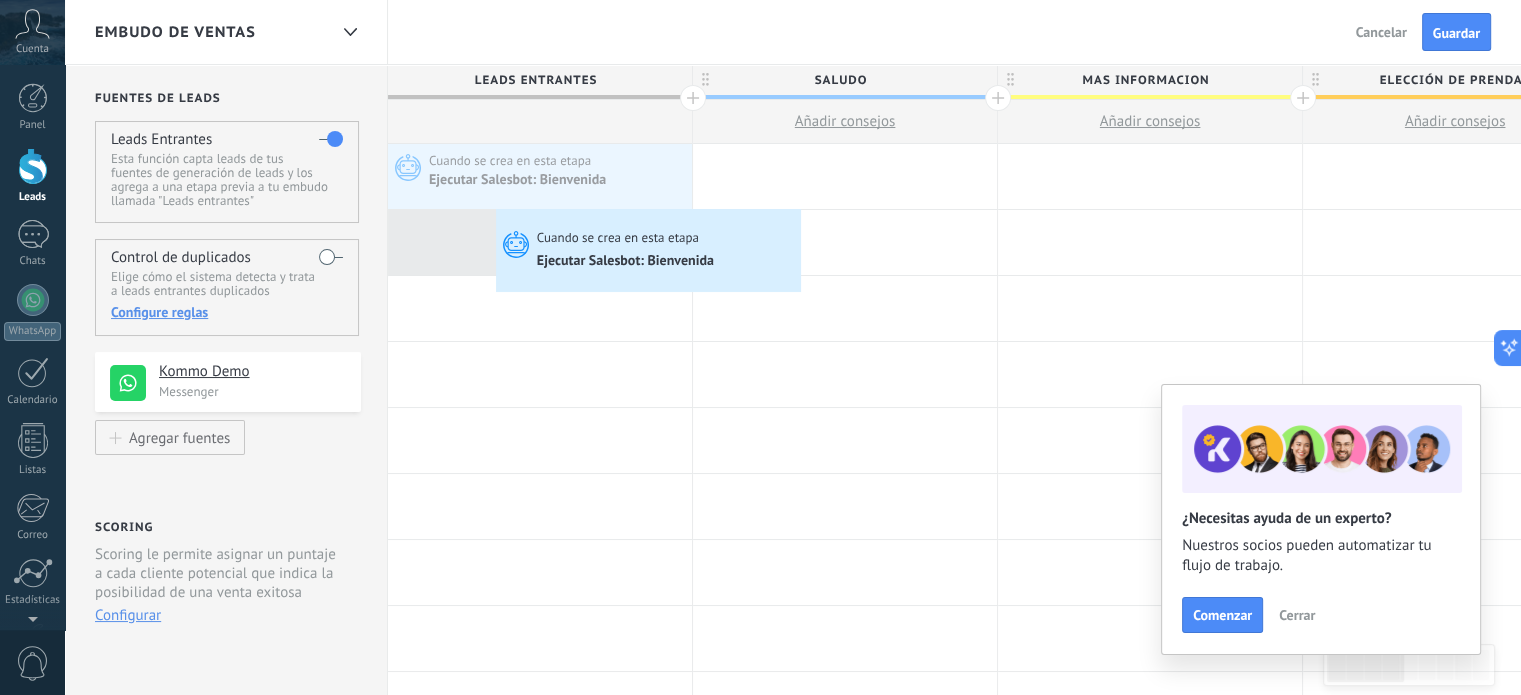 drag, startPoint x: 617, startPoint y: 159, endPoint x: 500, endPoint y: 214, distance: 129.28264 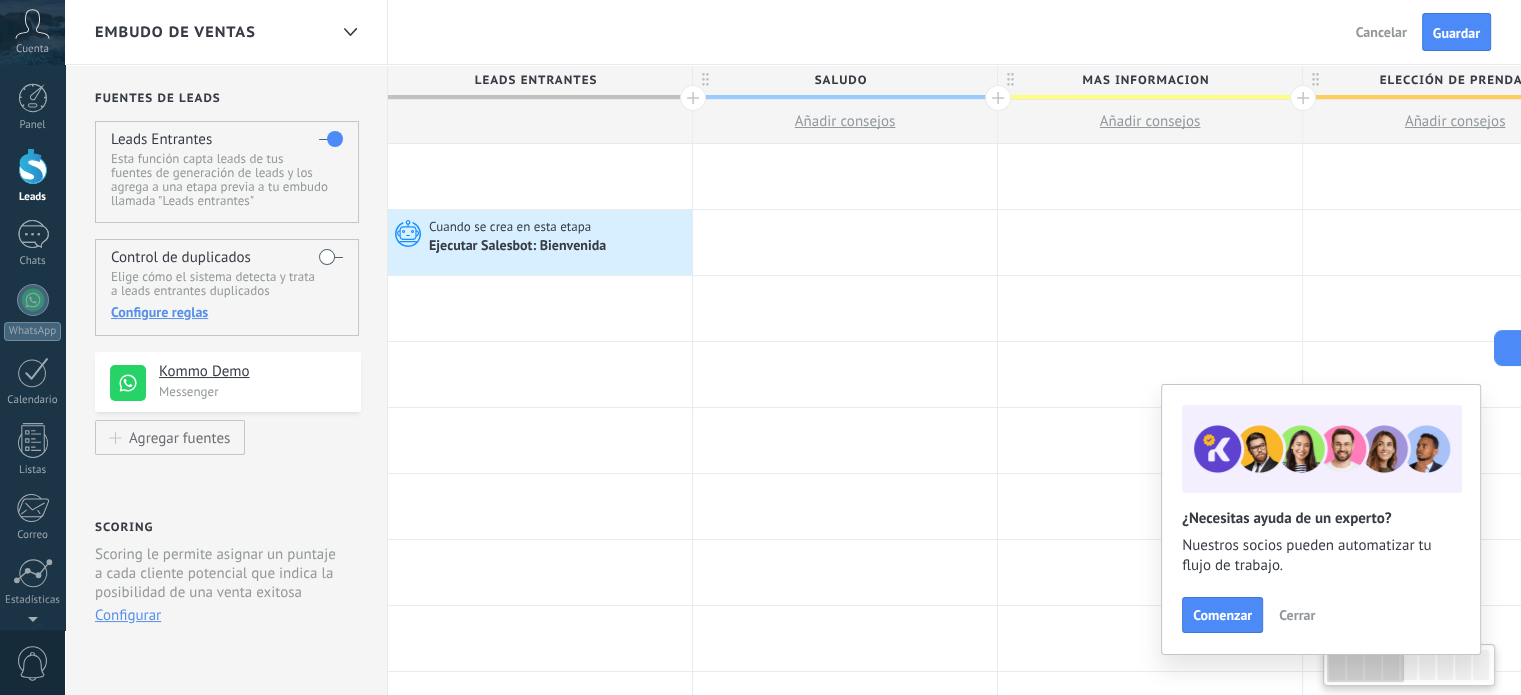 click at bounding box center (540, 122) 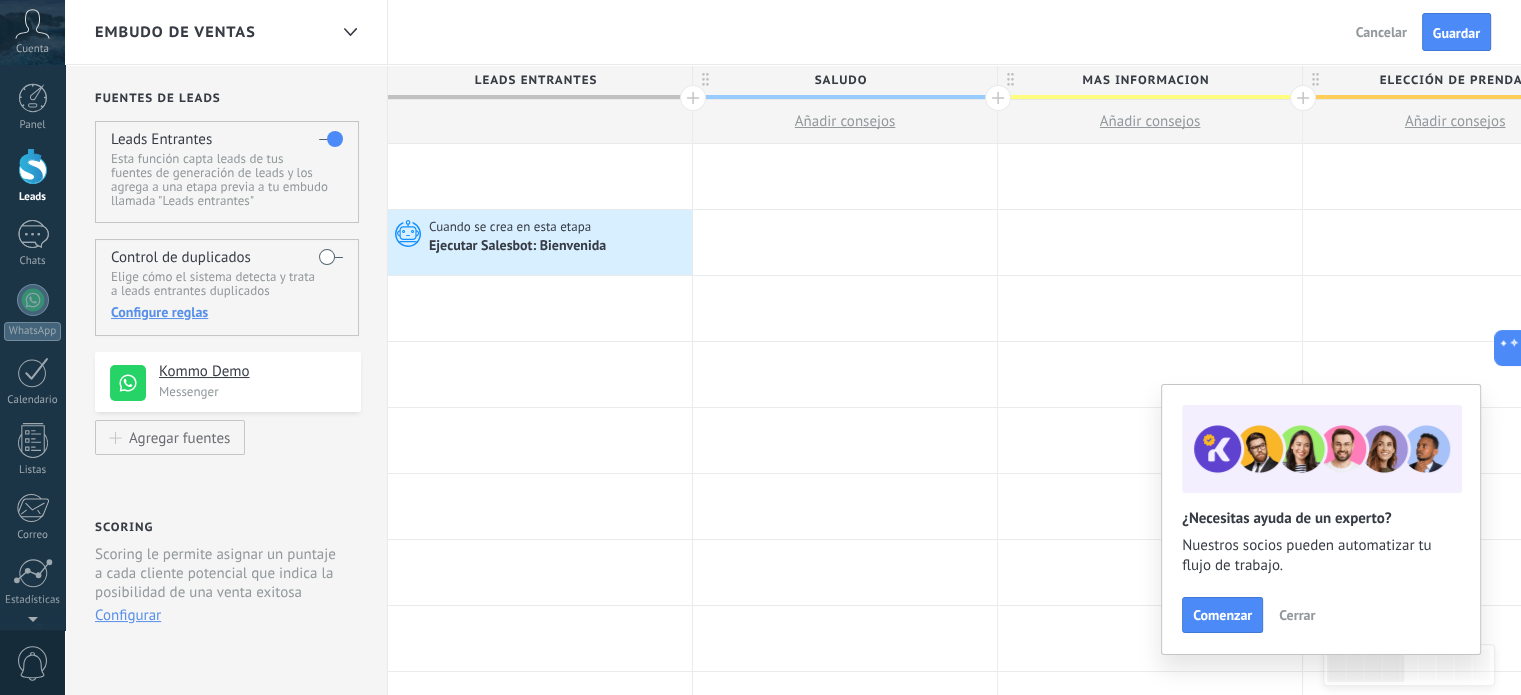click at bounding box center [540, 176] 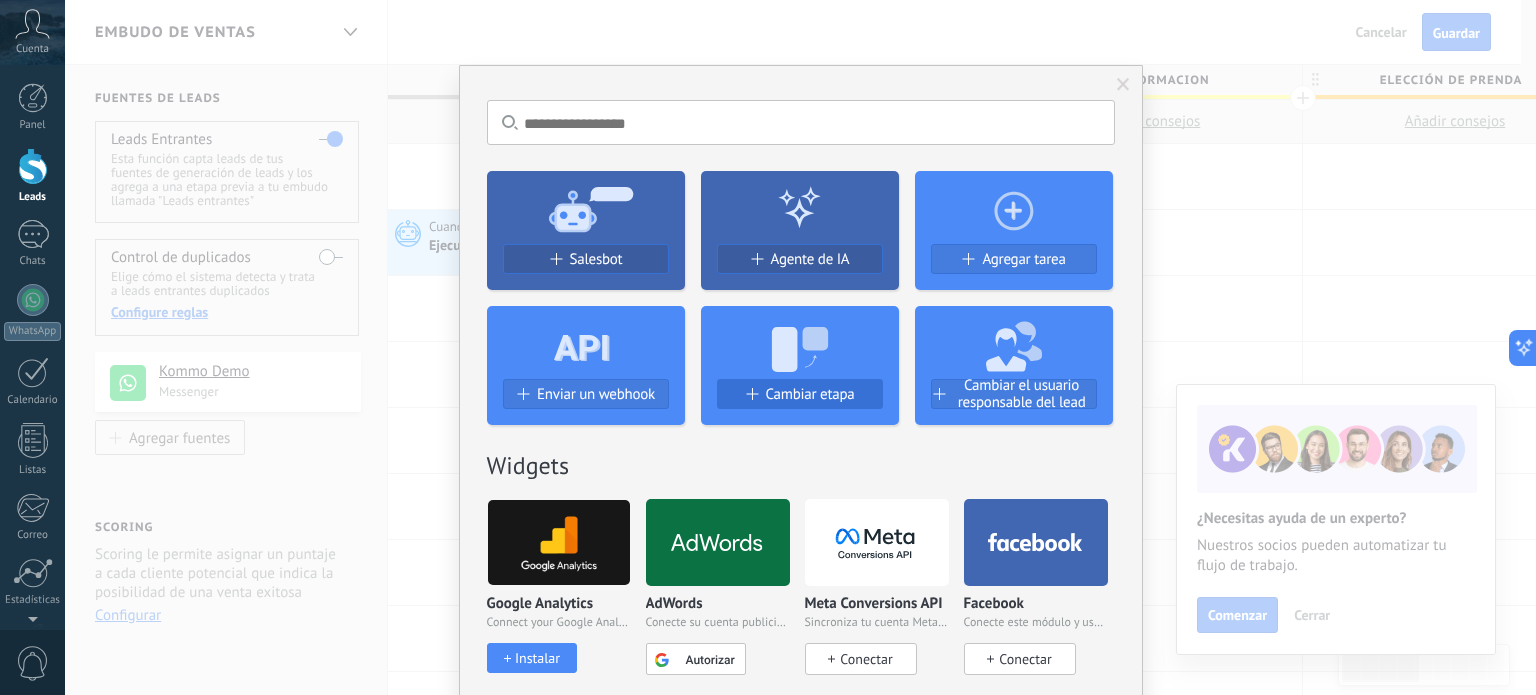 click on "Cambiar etapa" at bounding box center (810, 394) 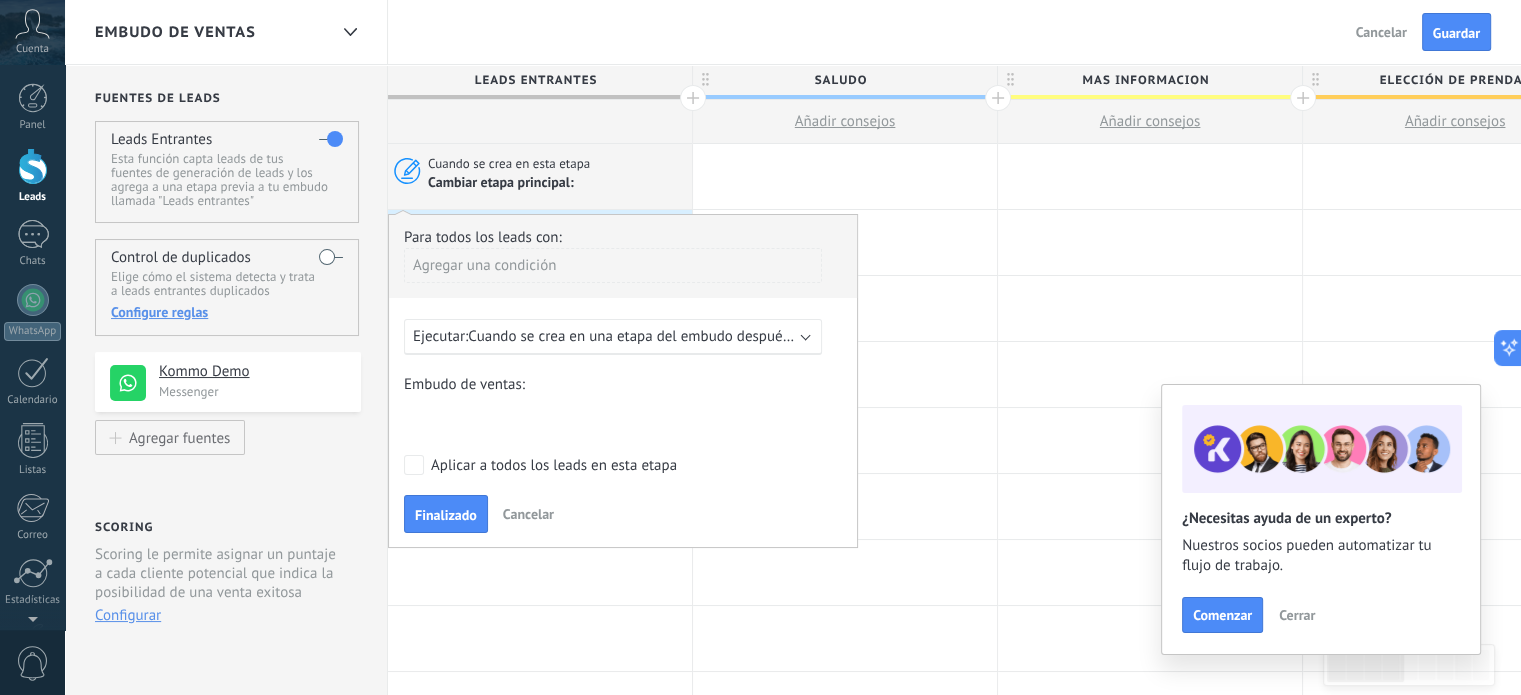 click on "Cerrar" at bounding box center [1297, 615] 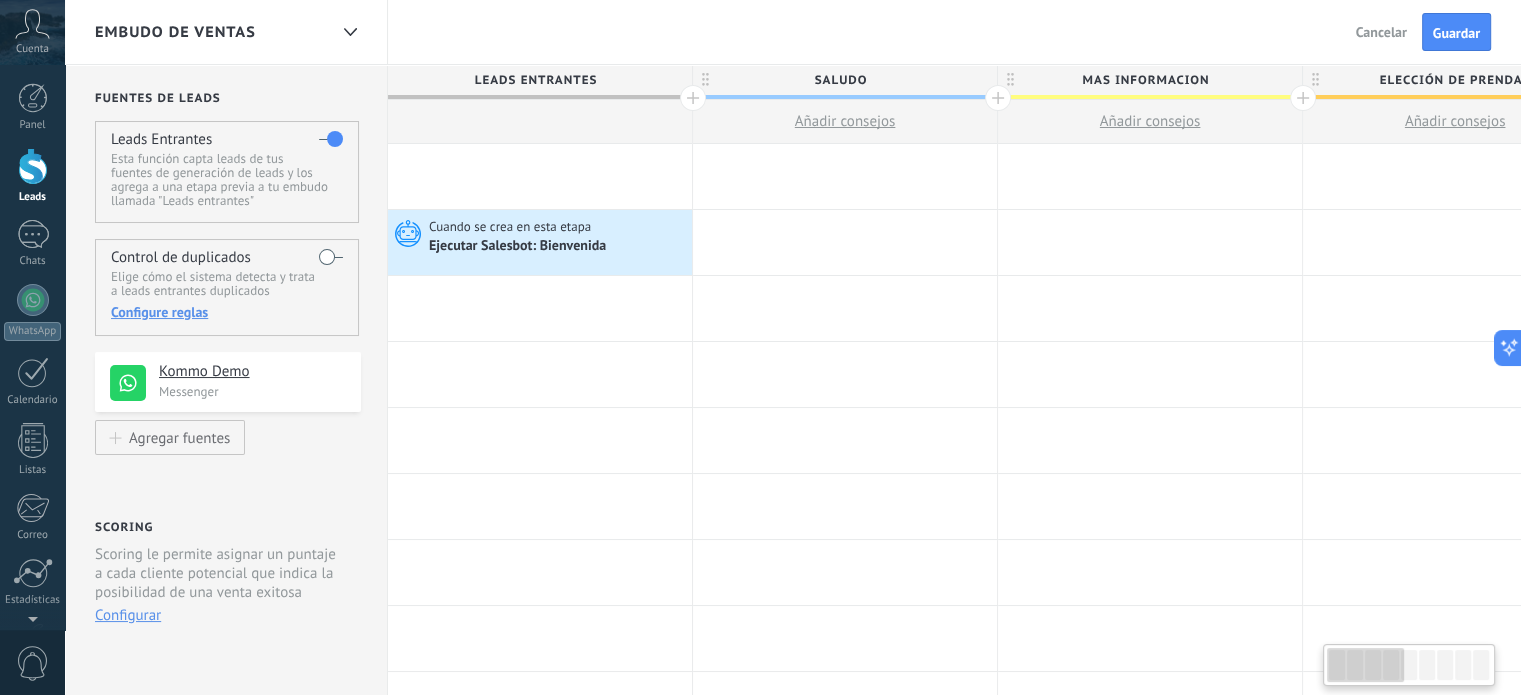click at bounding box center (540, 176) 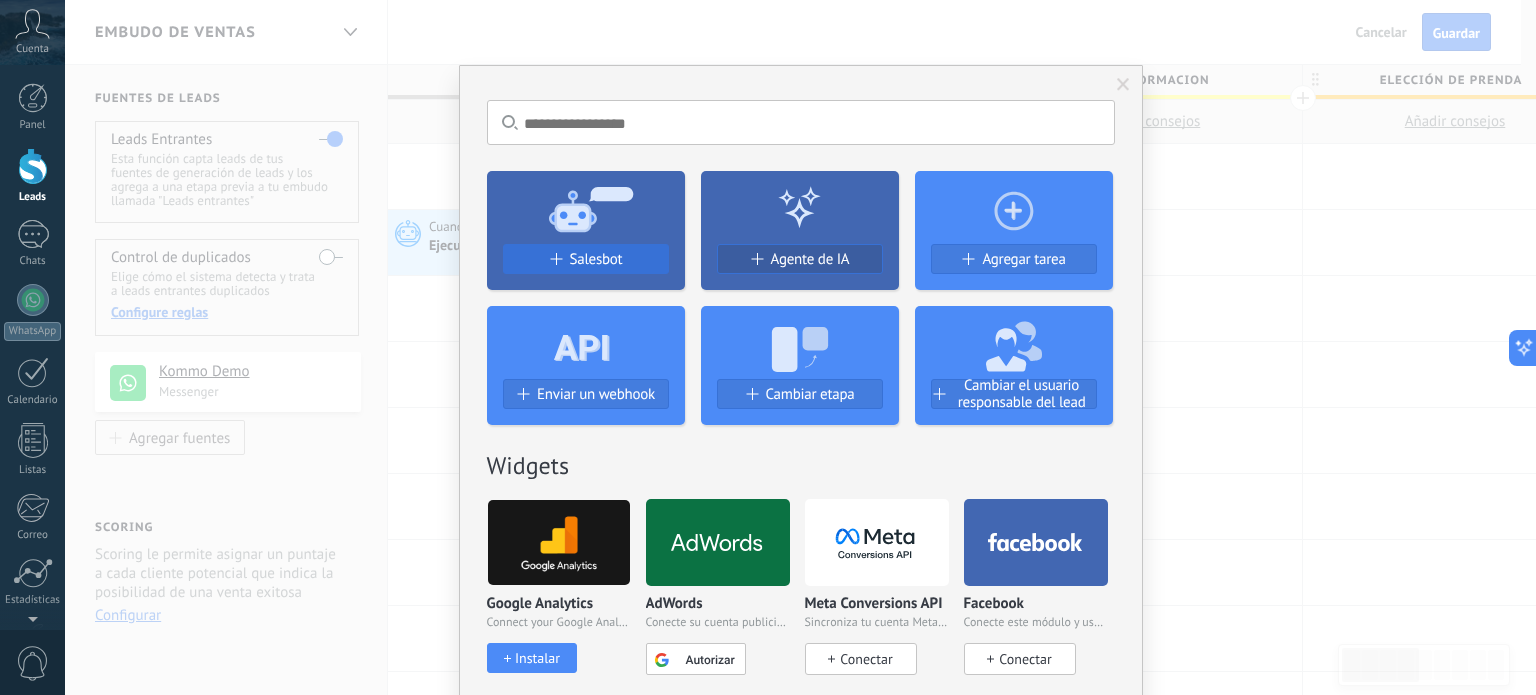 click on "Salesbot" at bounding box center [586, 259] 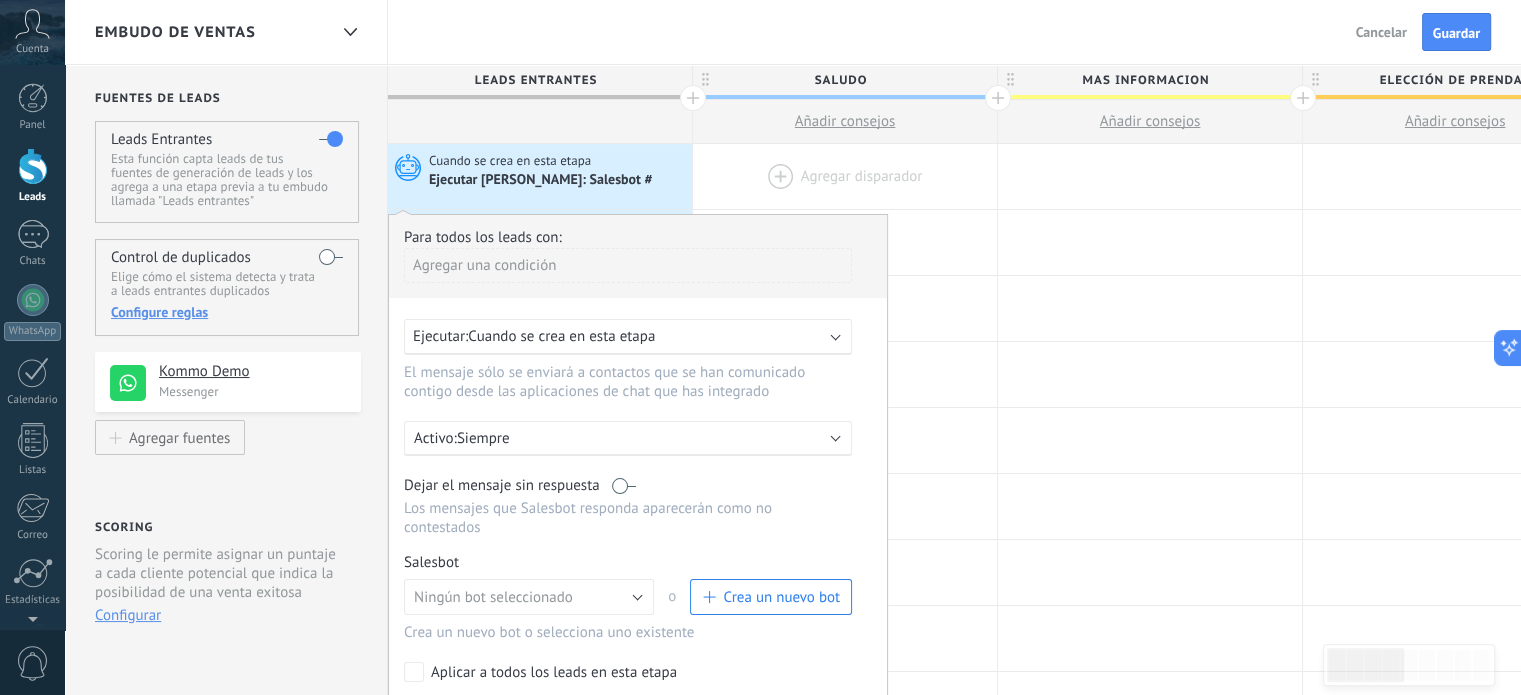 drag, startPoint x: 918, startPoint y: 191, endPoint x: 844, endPoint y: 196, distance: 74.168724 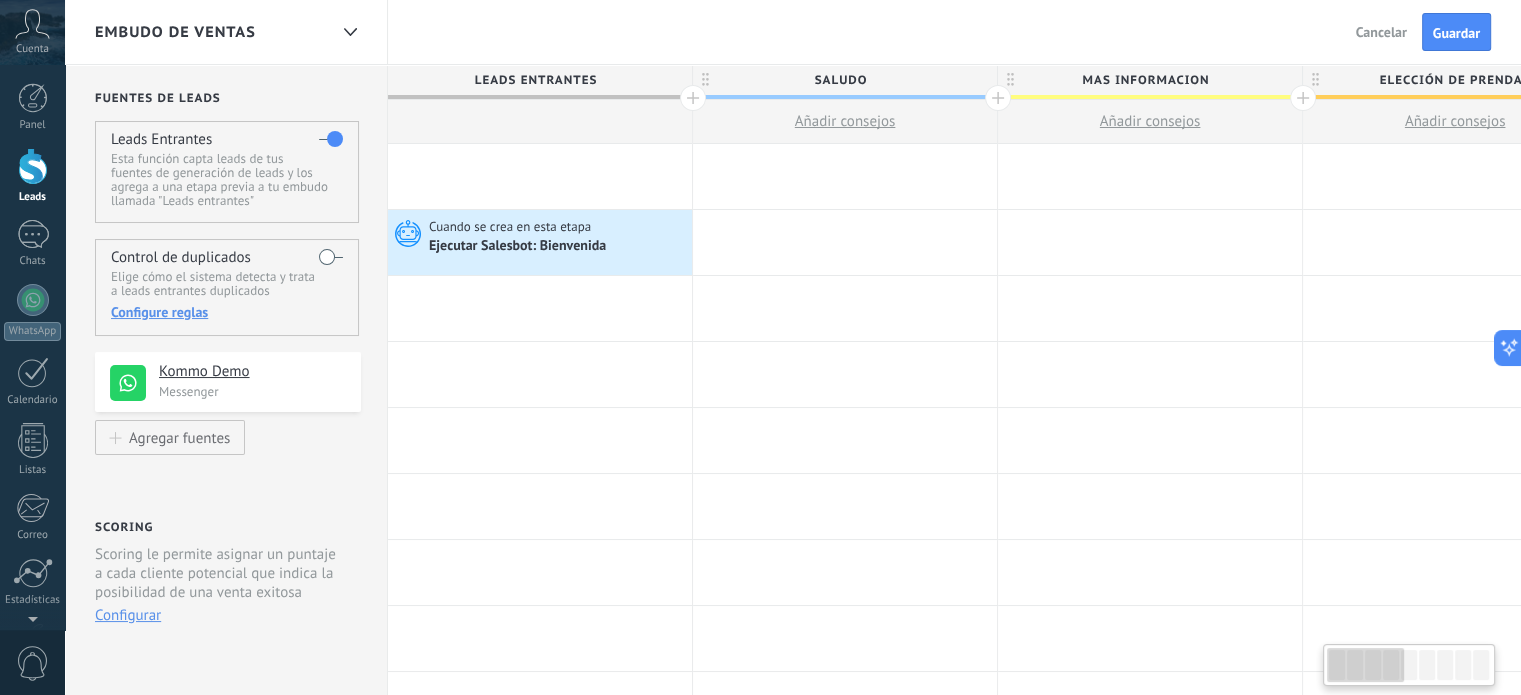 scroll, scrollTop: 0, scrollLeft: 0, axis: both 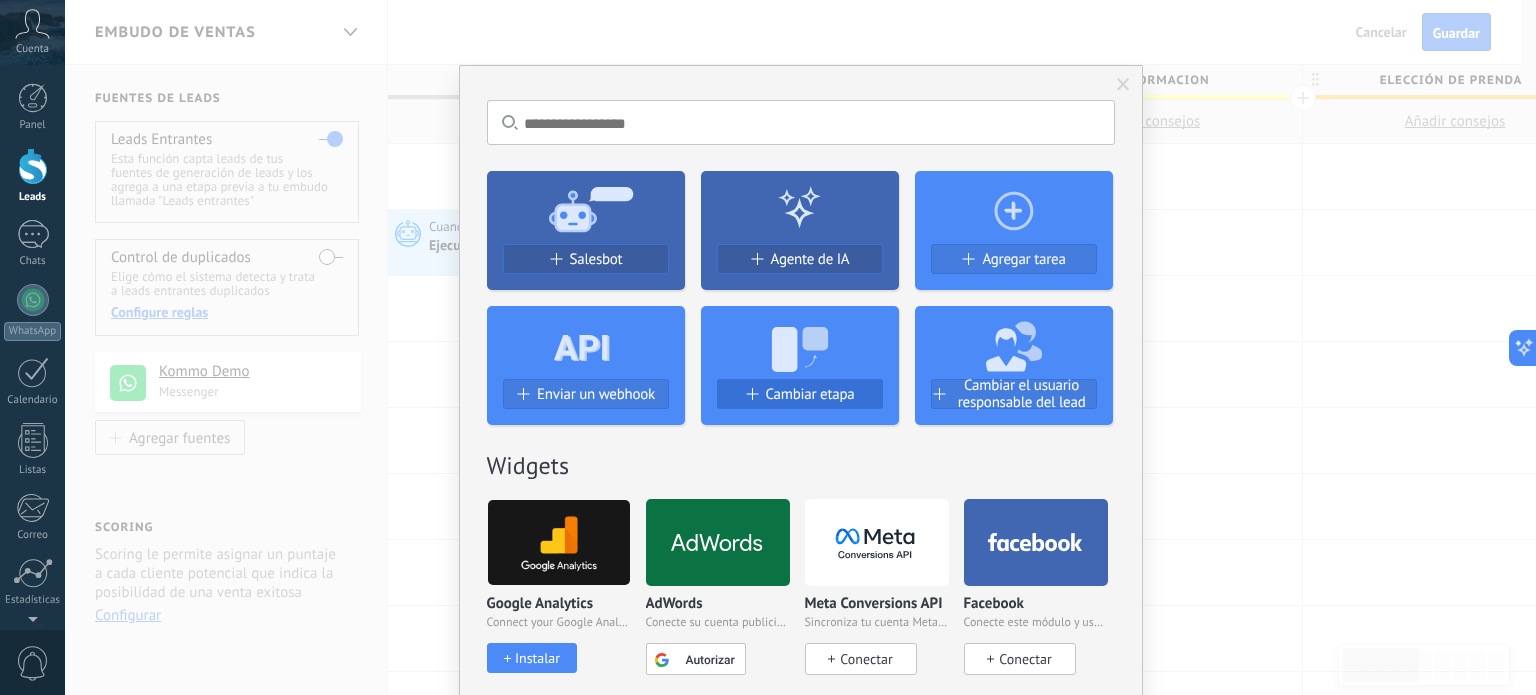 click on "Cambiar etapa" at bounding box center (810, 394) 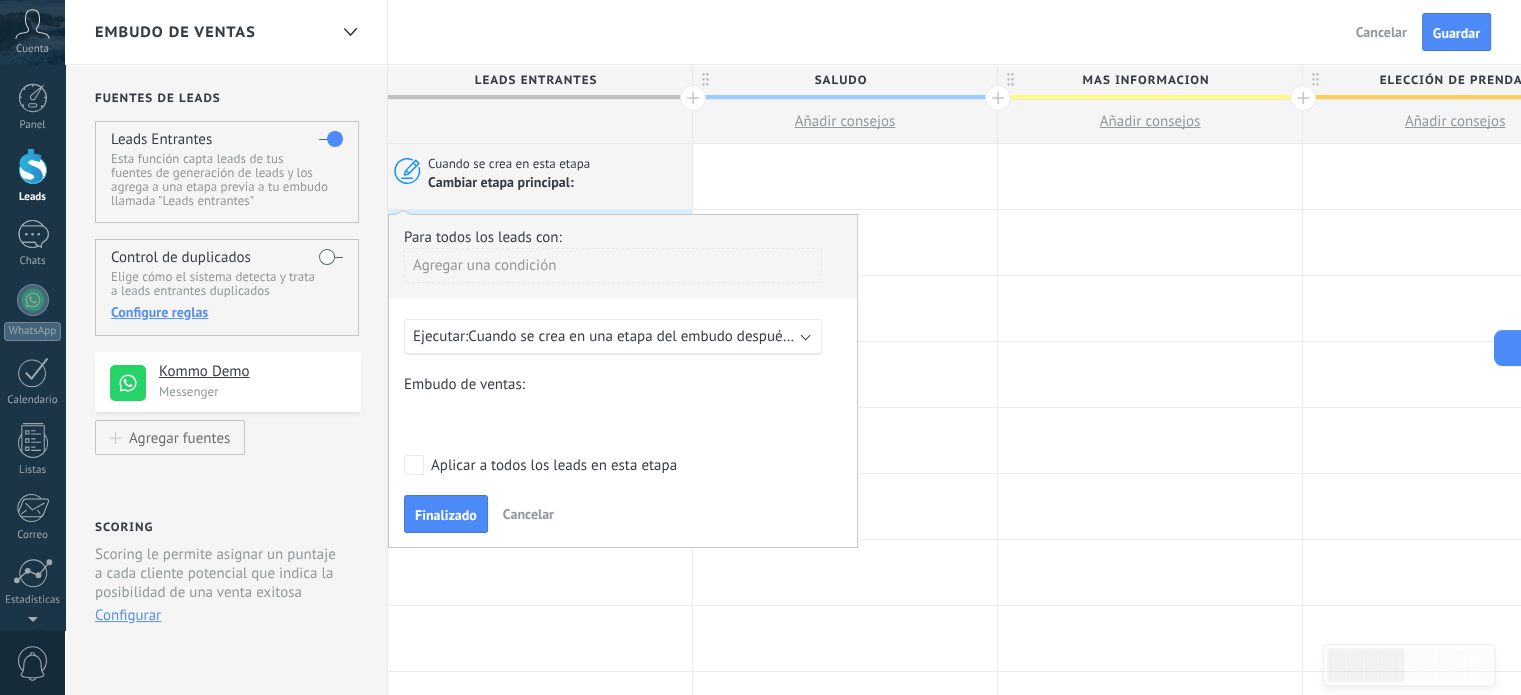 click on "Cuando se crea en una etapa del embudo después de 5 minutos" at bounding box center [672, 336] 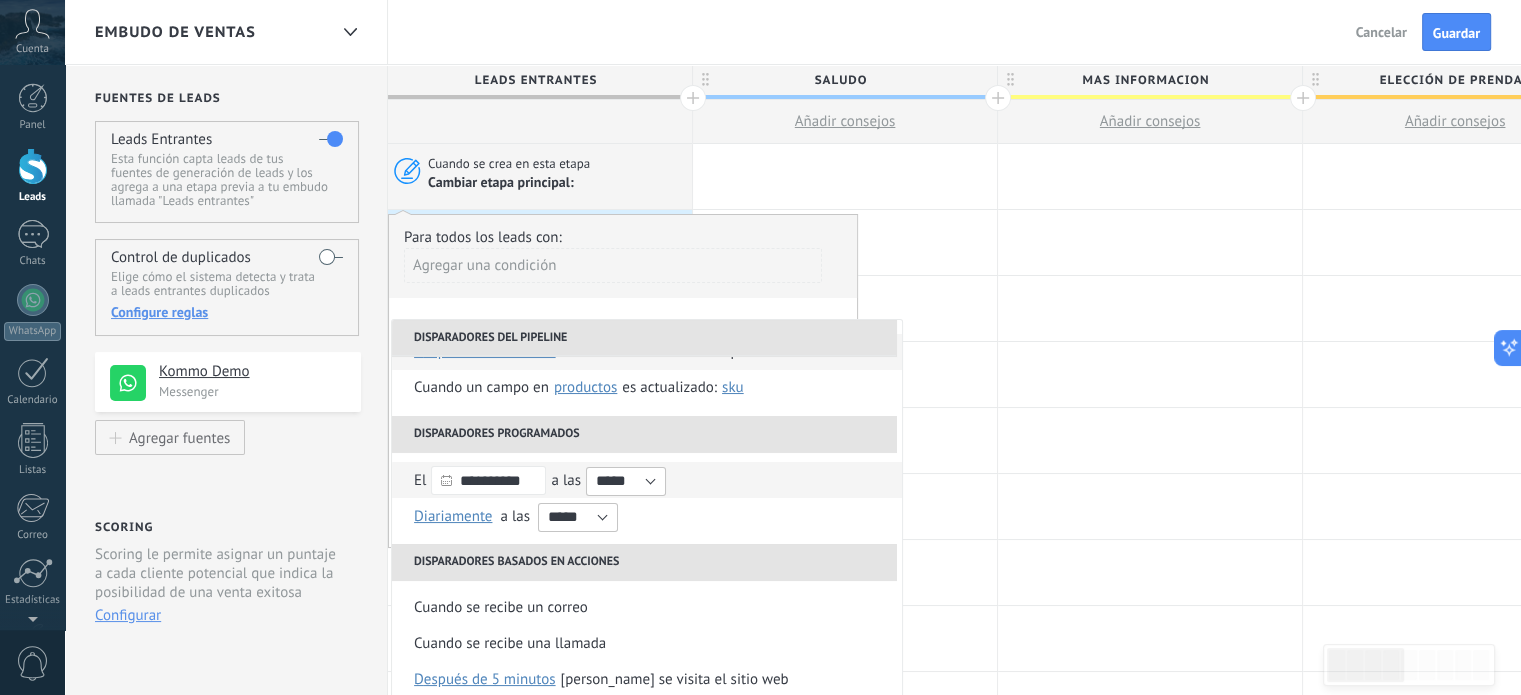 scroll, scrollTop: 0, scrollLeft: 0, axis: both 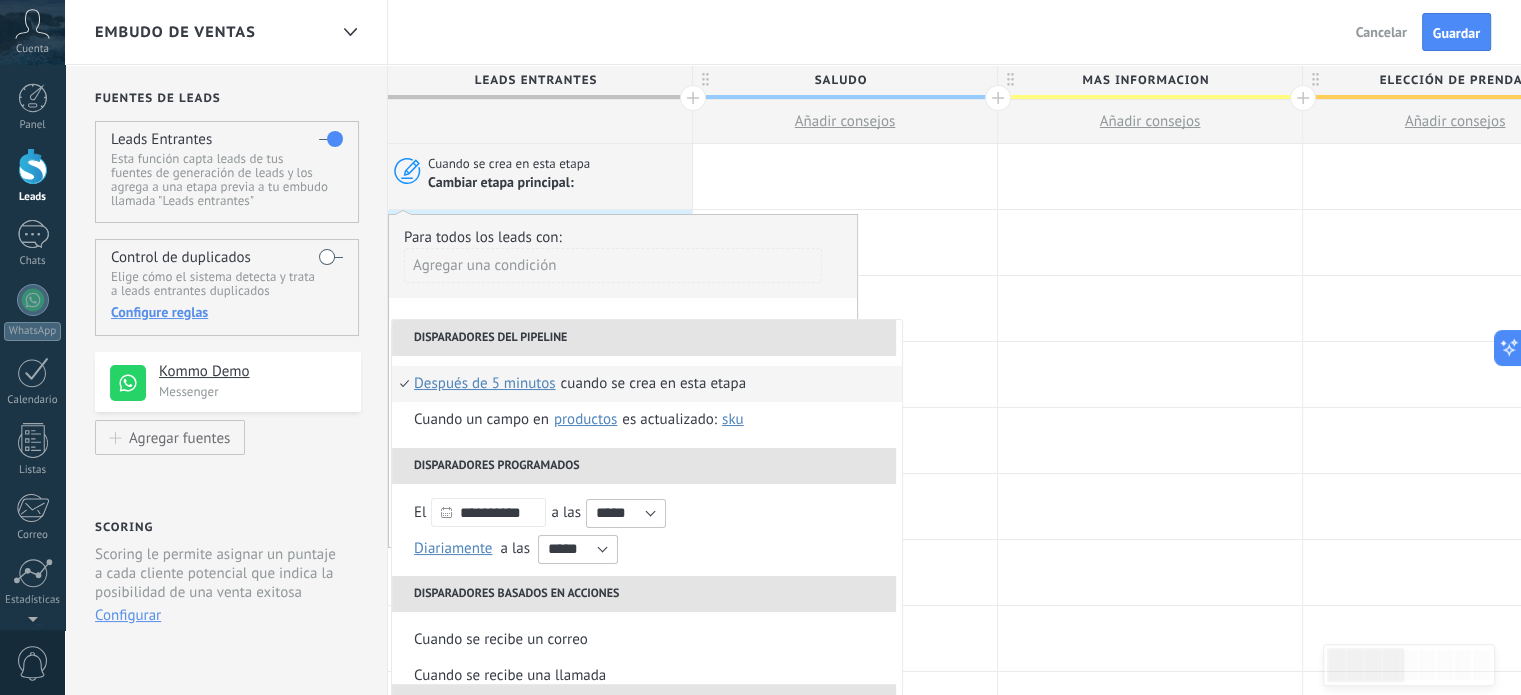 click on "Para todos los leads con:" at bounding box center (623, 237) 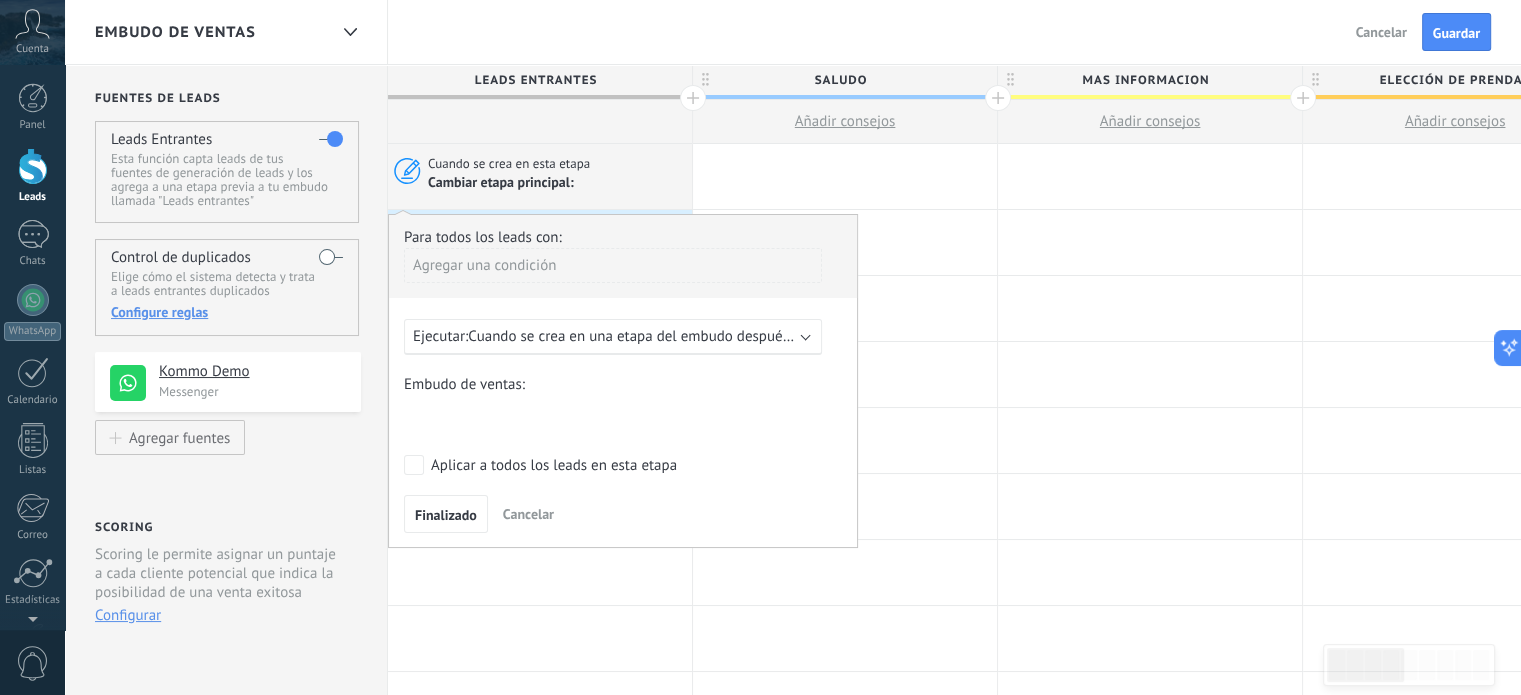 click on "Agregar una condición" at bounding box center (613, 265) 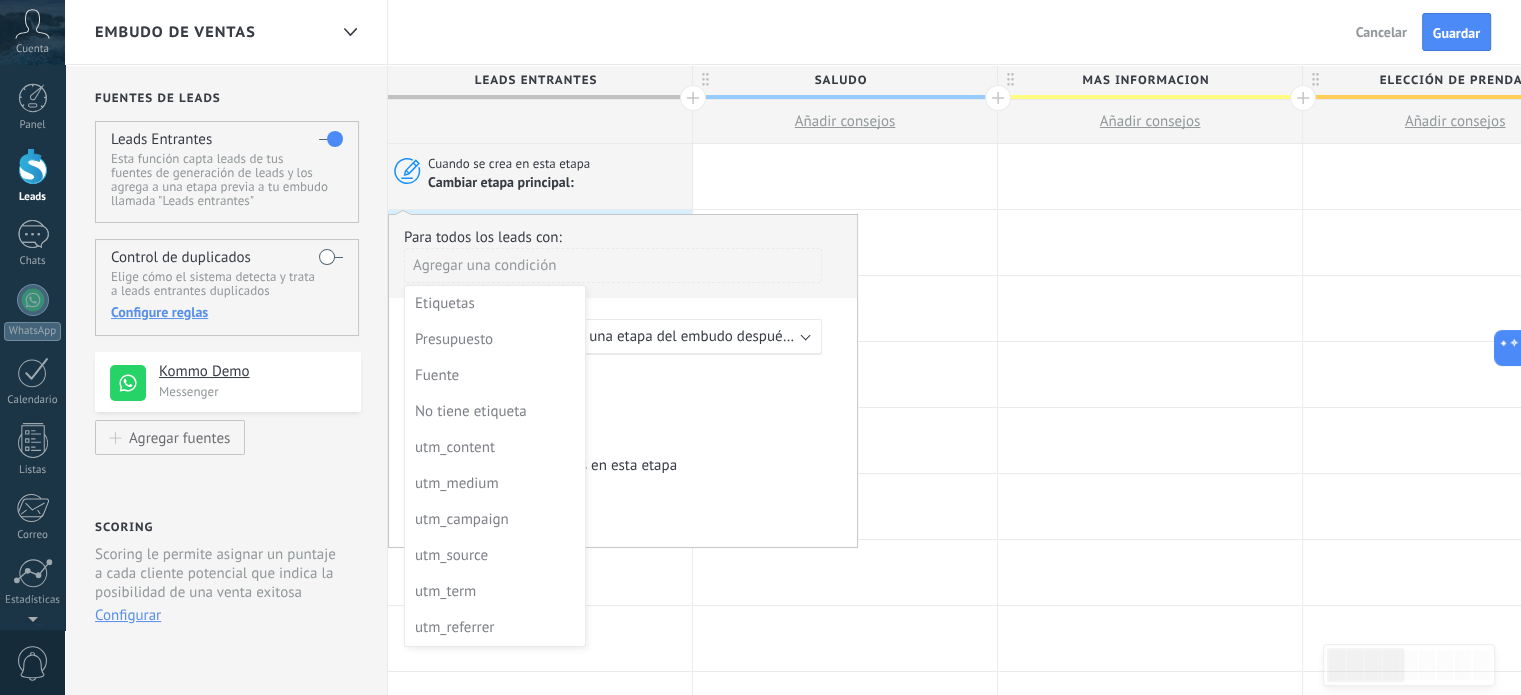 click at bounding box center [623, 380] 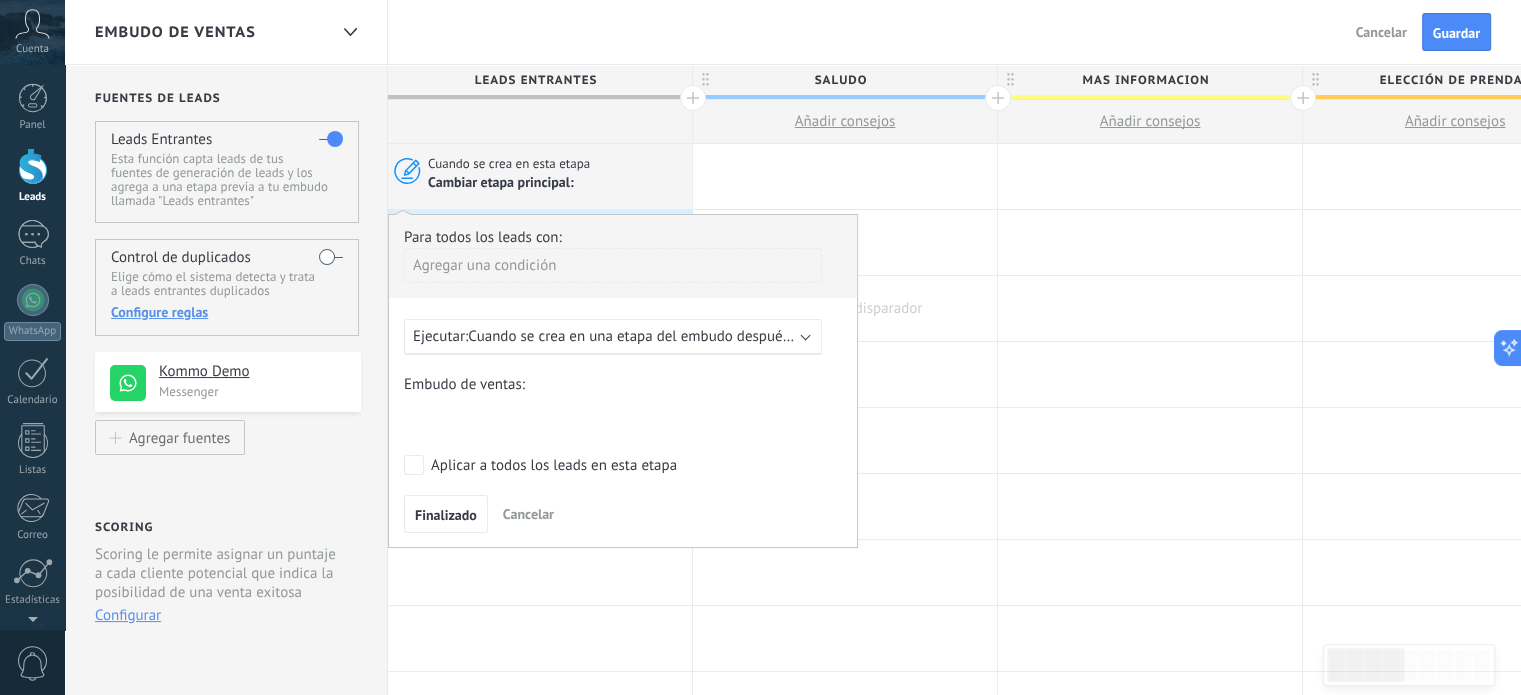 click at bounding box center [845, 308] 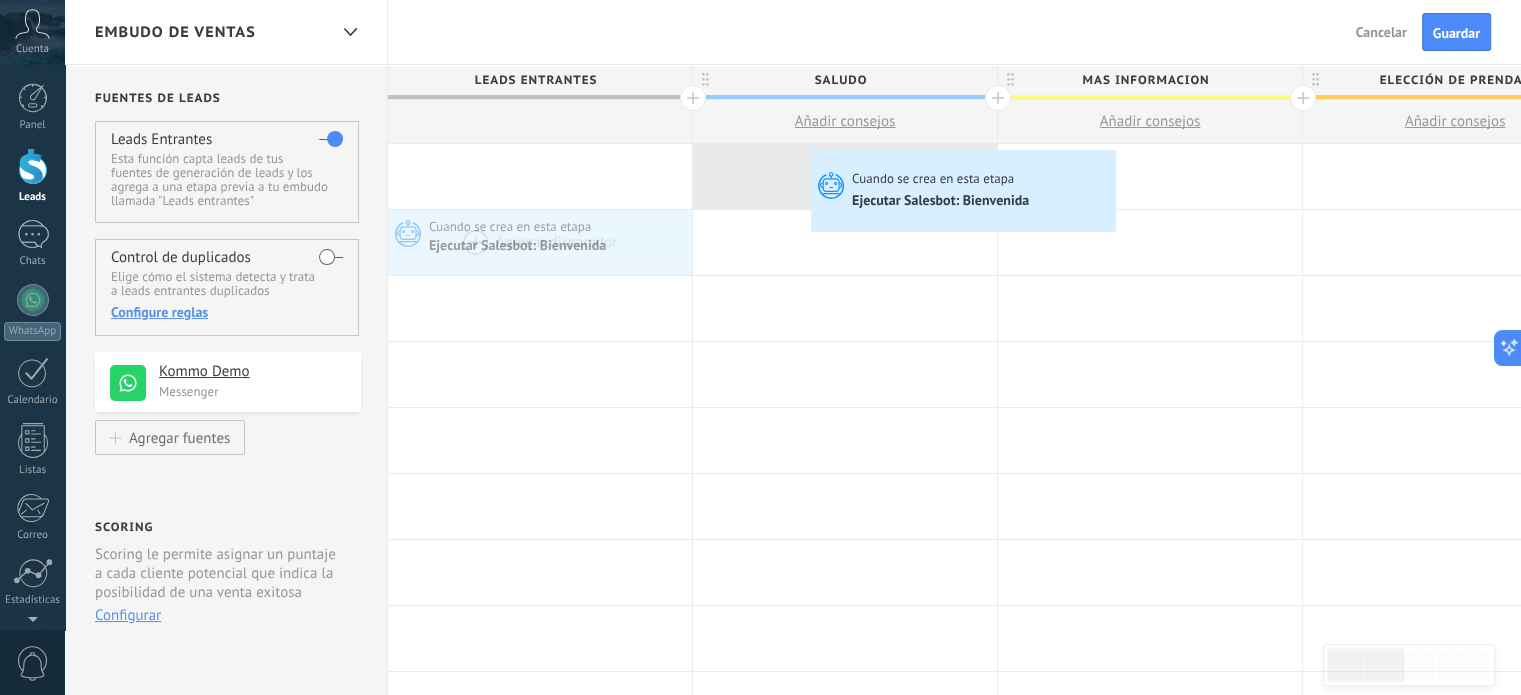 drag, startPoint x: 567, startPoint y: 243, endPoint x: 816, endPoint y: 154, distance: 264.42767 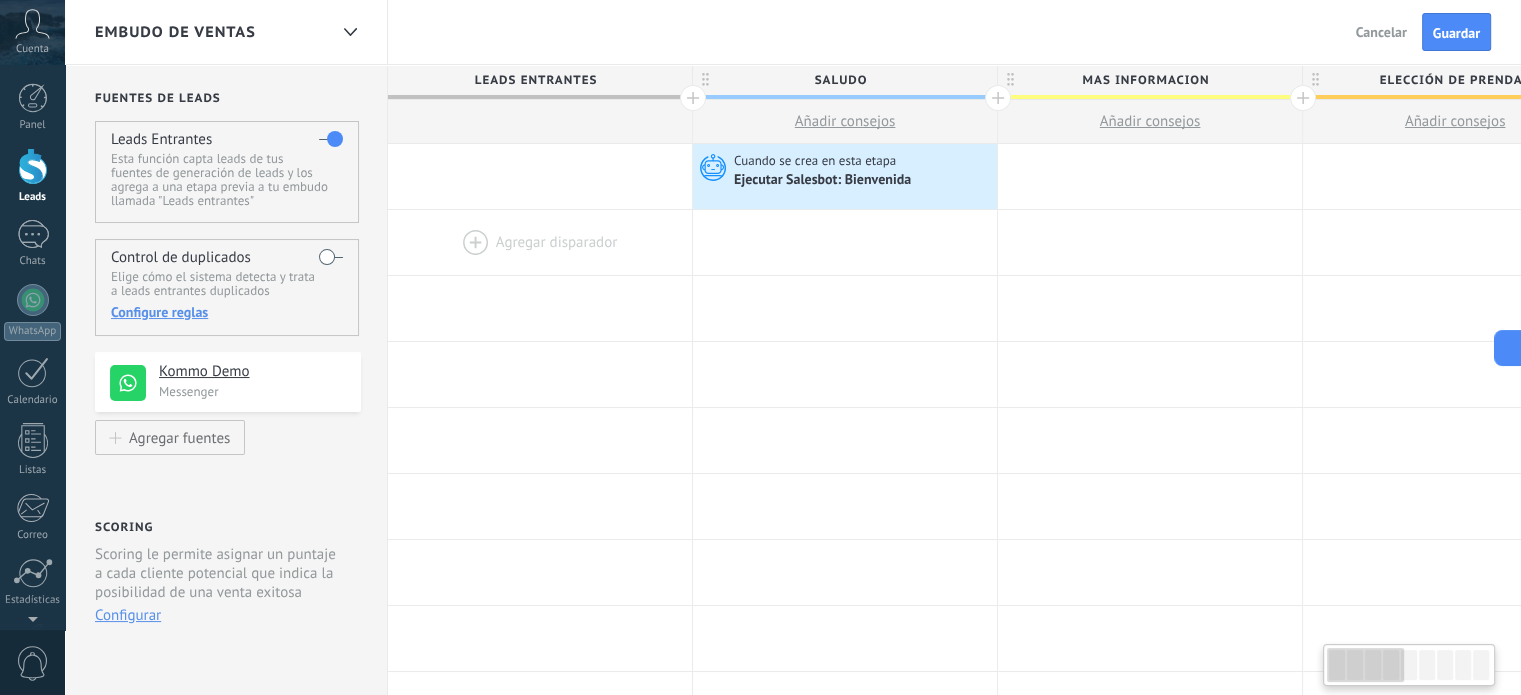 click at bounding box center (540, 176) 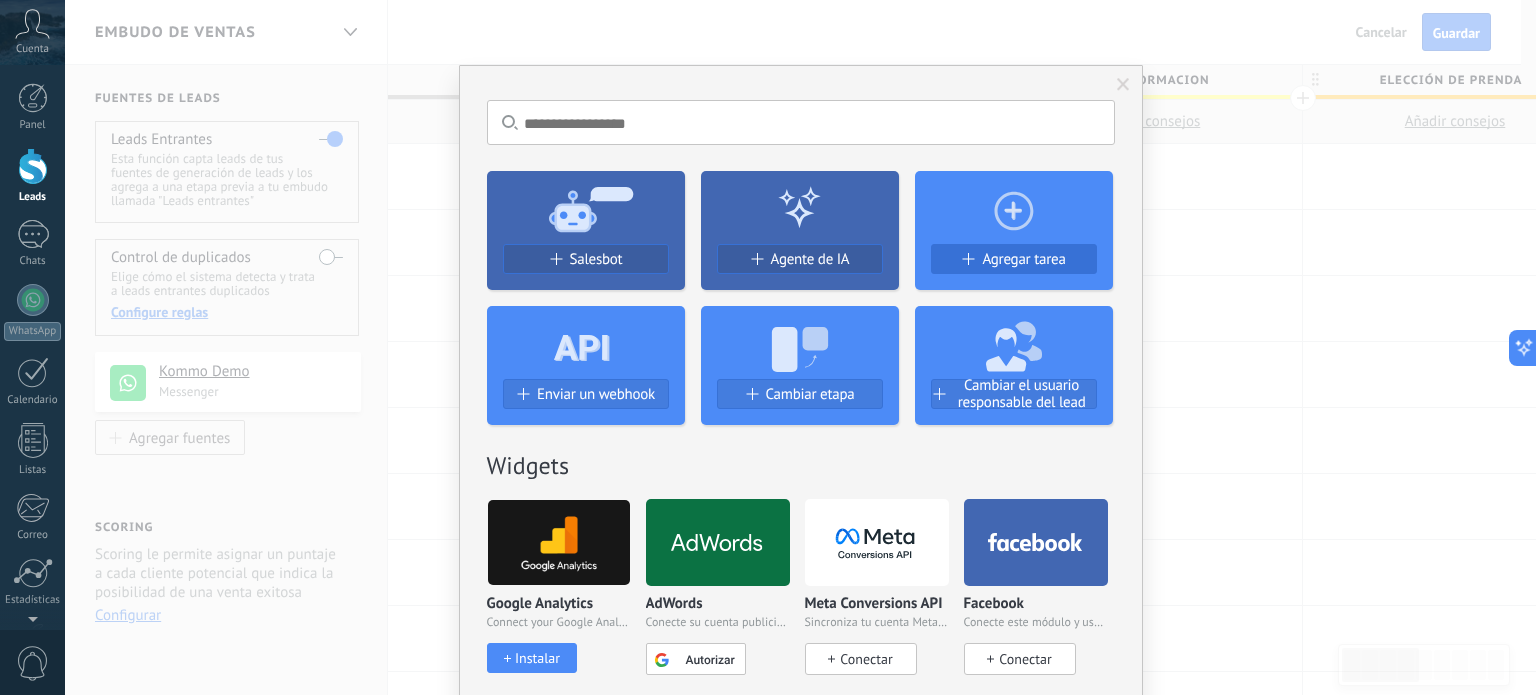 click on "Agregar tarea" at bounding box center (1023, 259) 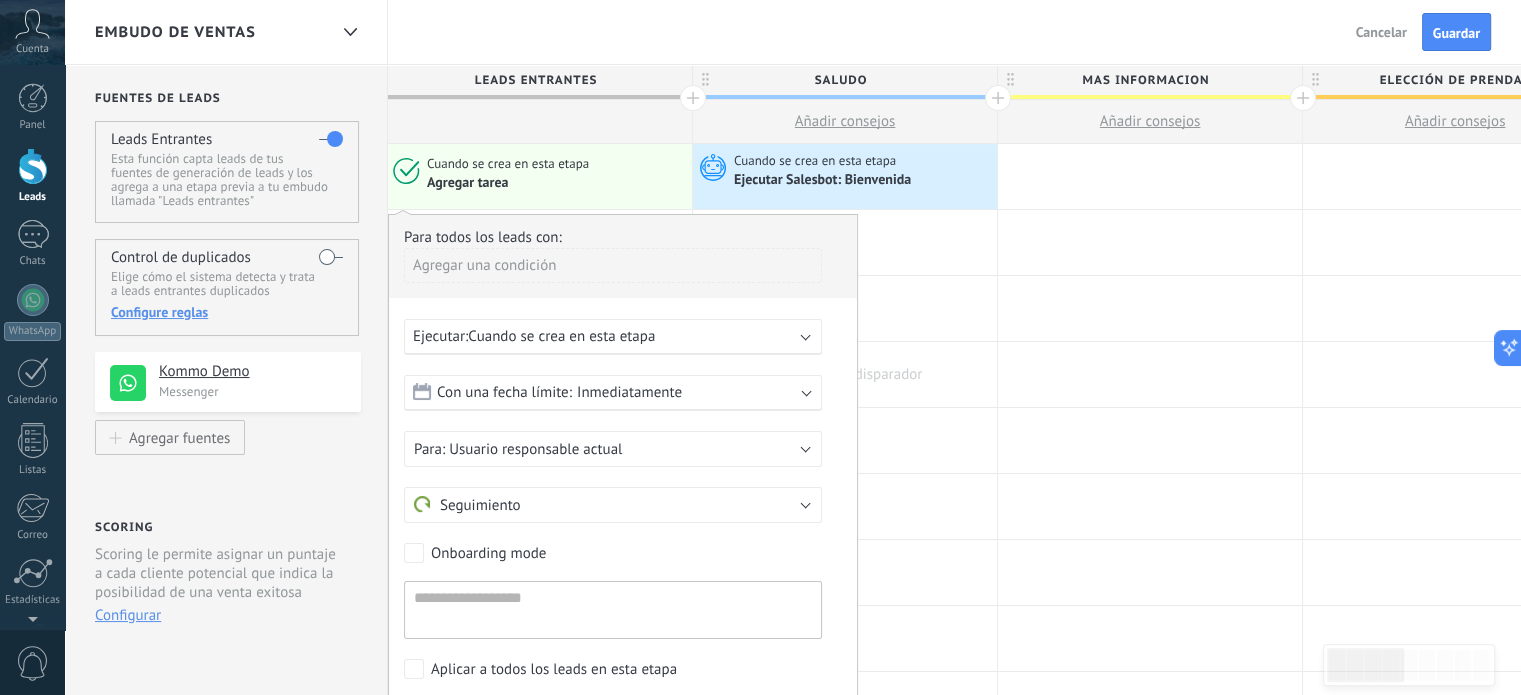 click at bounding box center [845, 374] 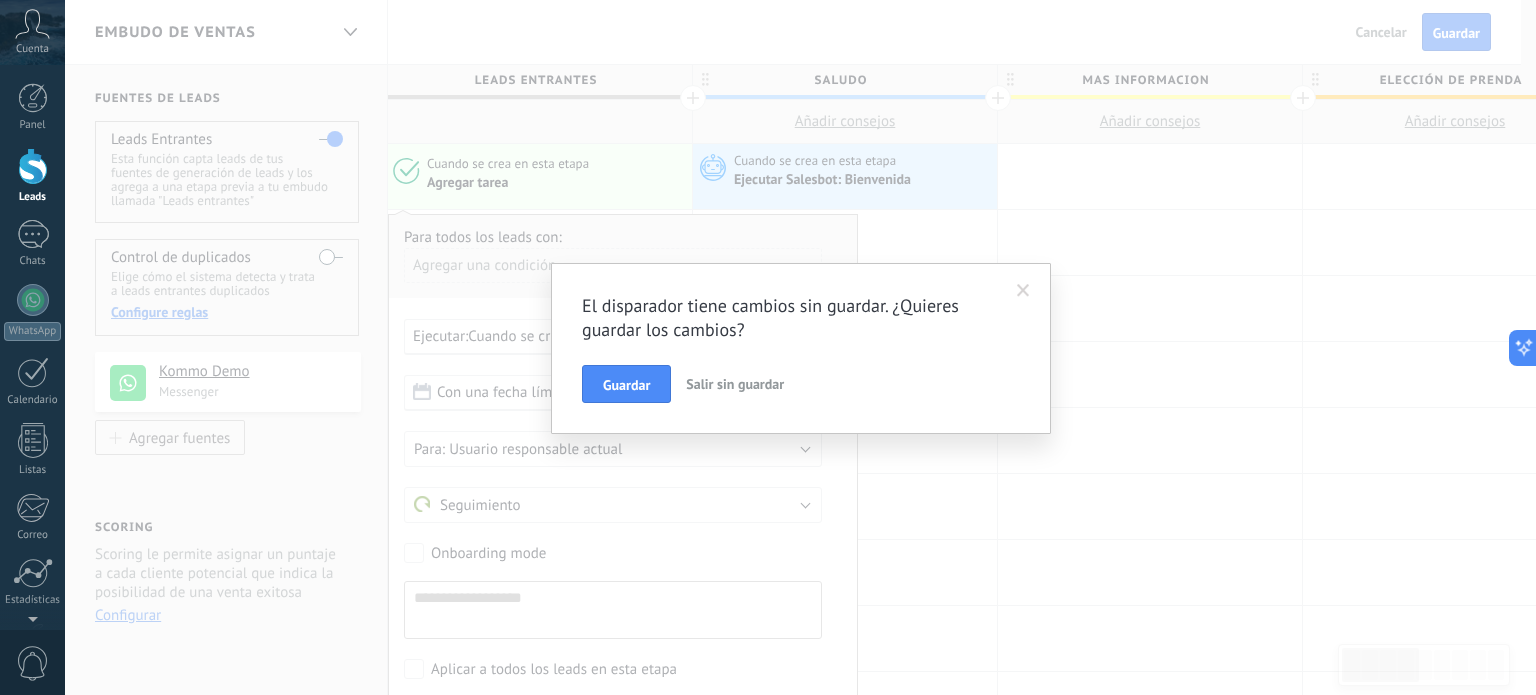 click at bounding box center (1023, 291) 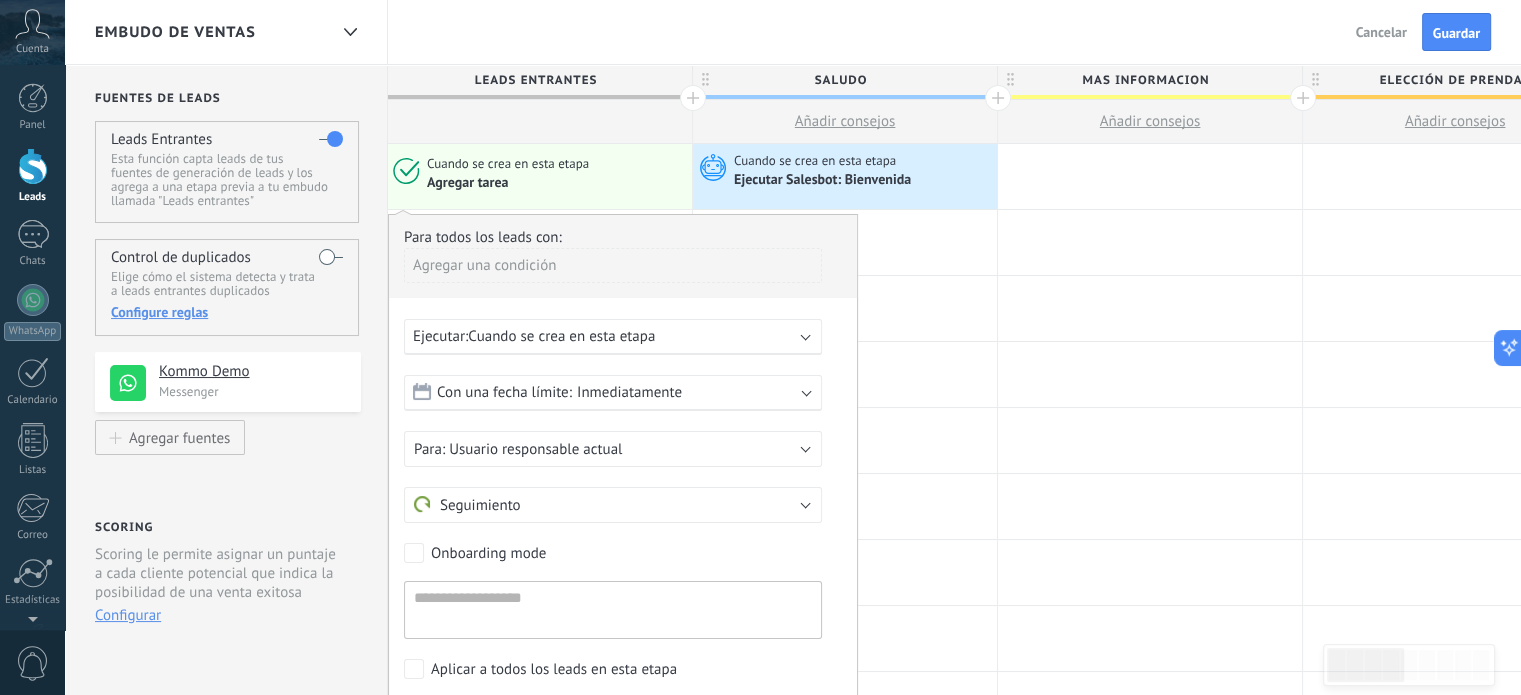 click on "Agregar tarea" at bounding box center (556, 182) 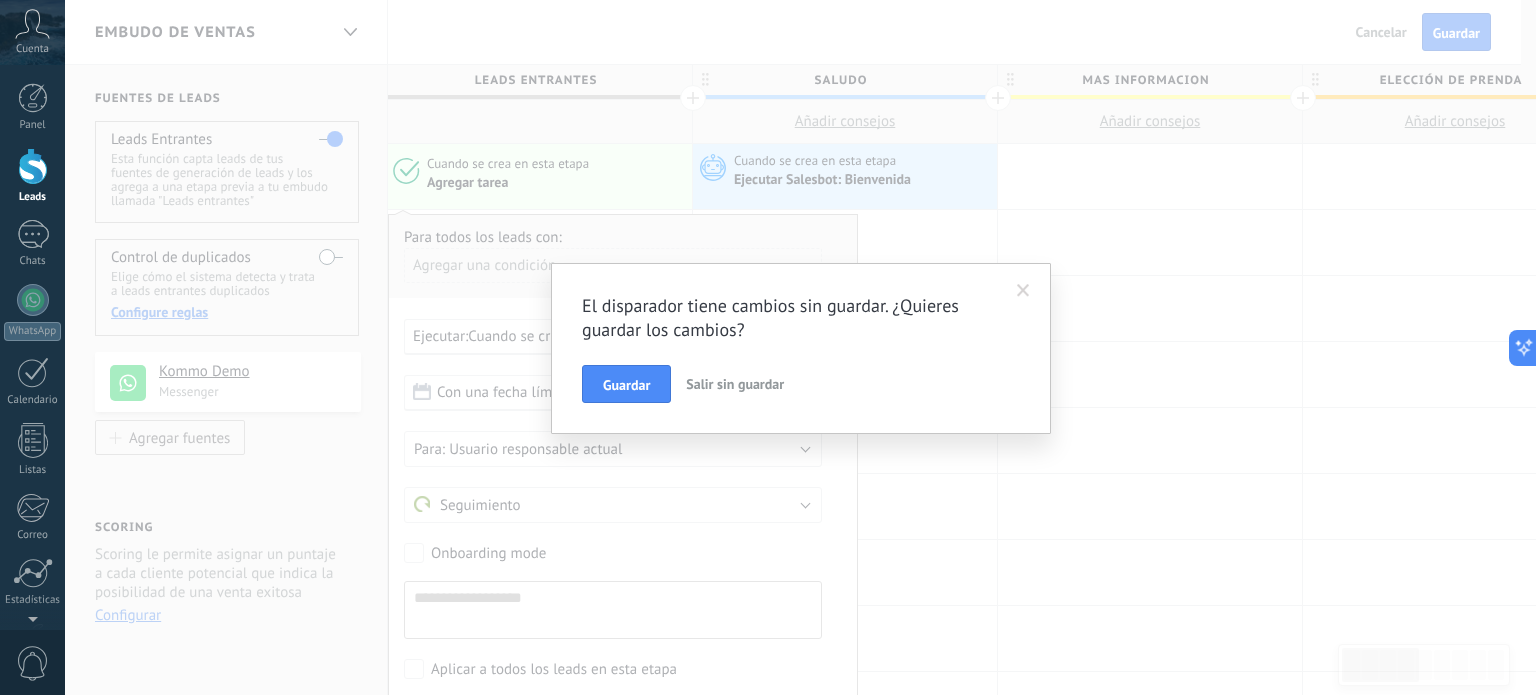 click on "Salir sin guardar" at bounding box center (735, 384) 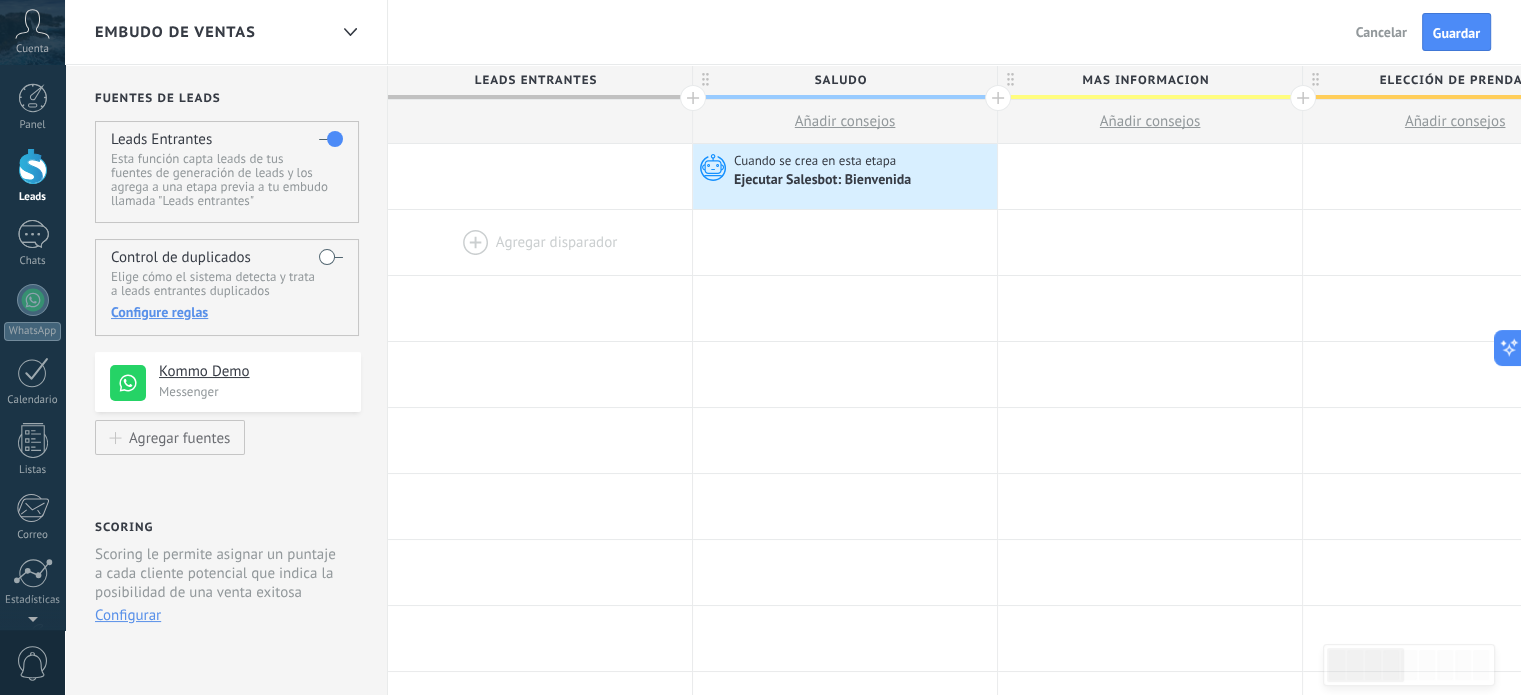 click at bounding box center (540, 176) 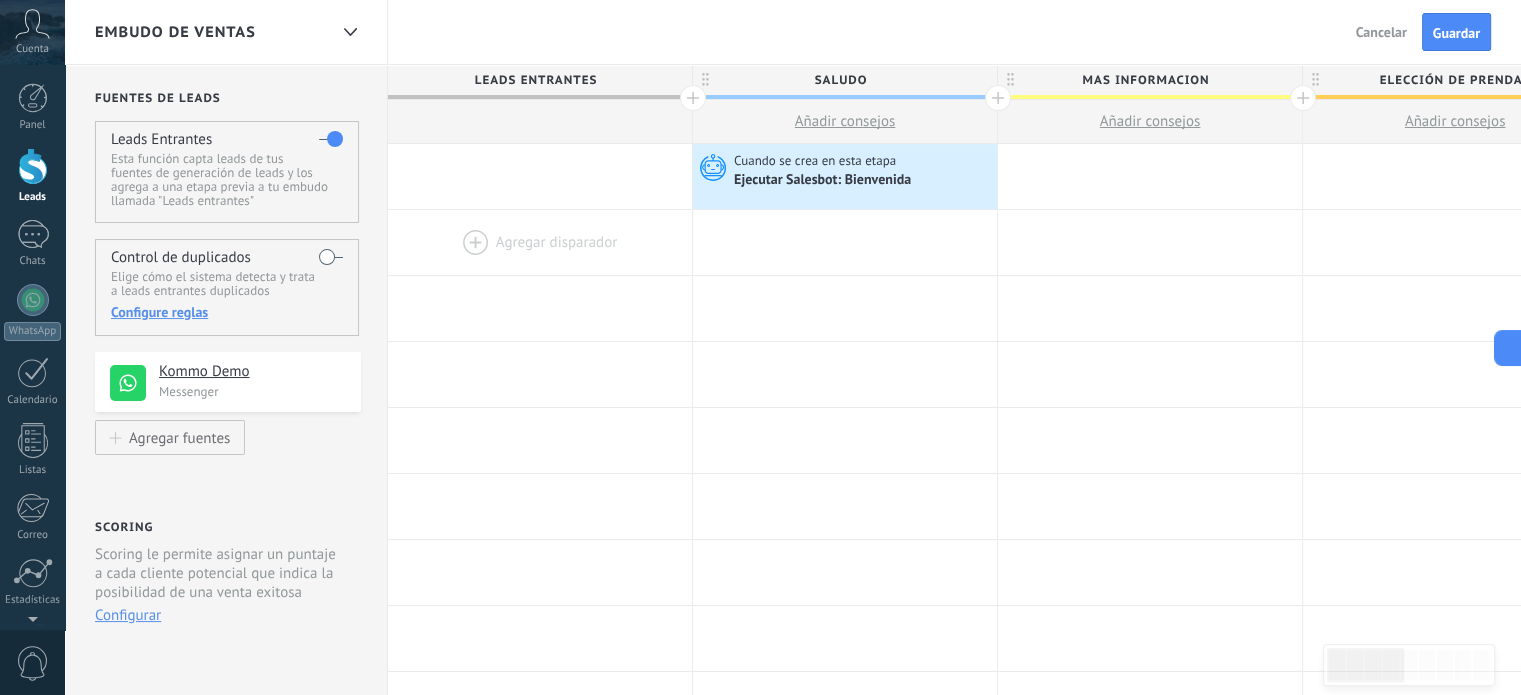 click at bounding box center [540, 176] 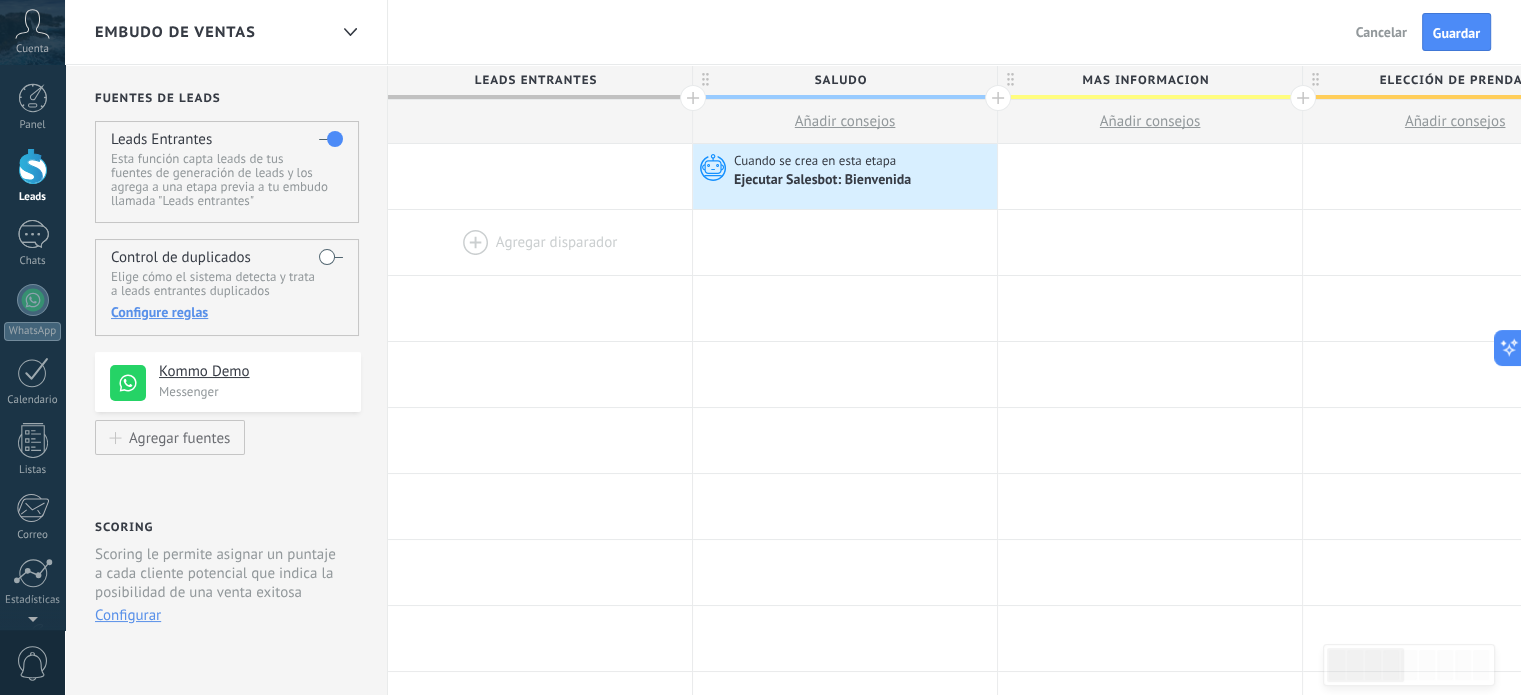 click at bounding box center (540, 176) 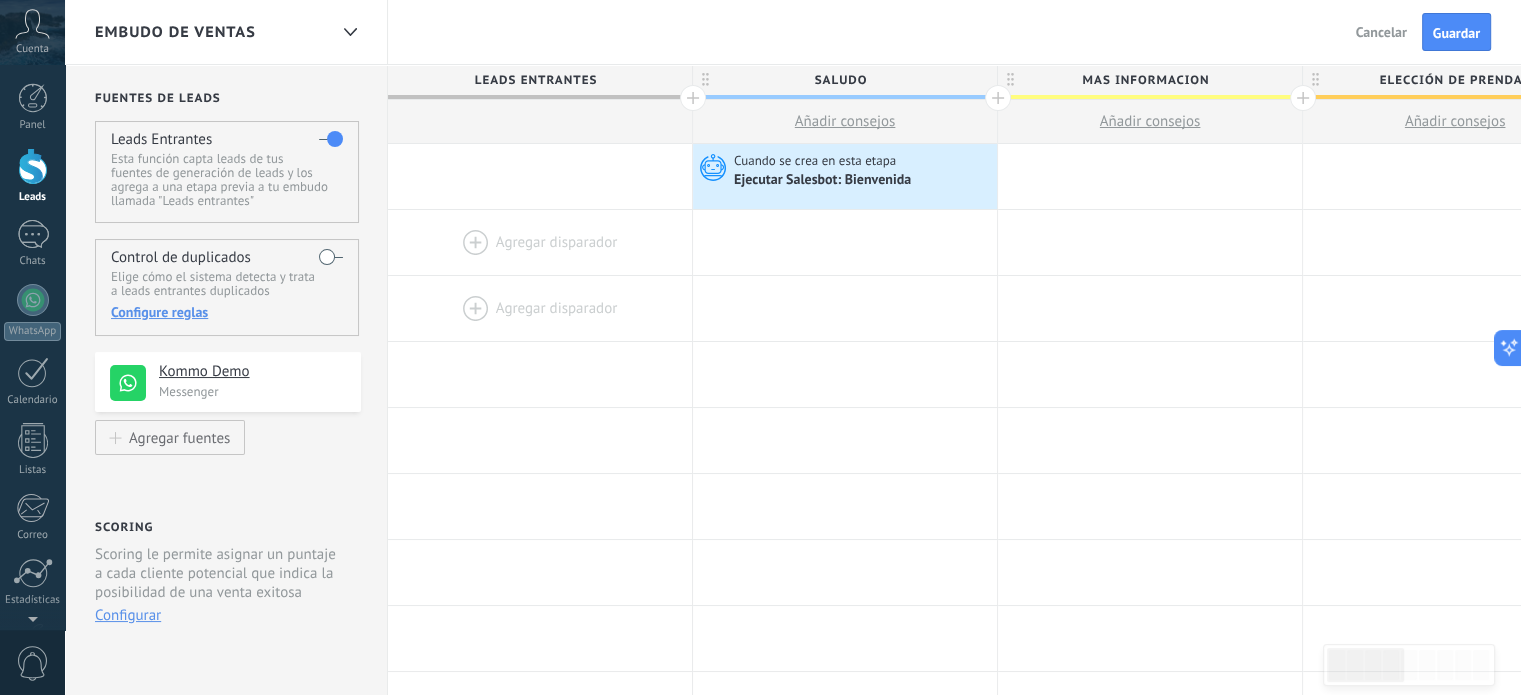 click at bounding box center [540, 308] 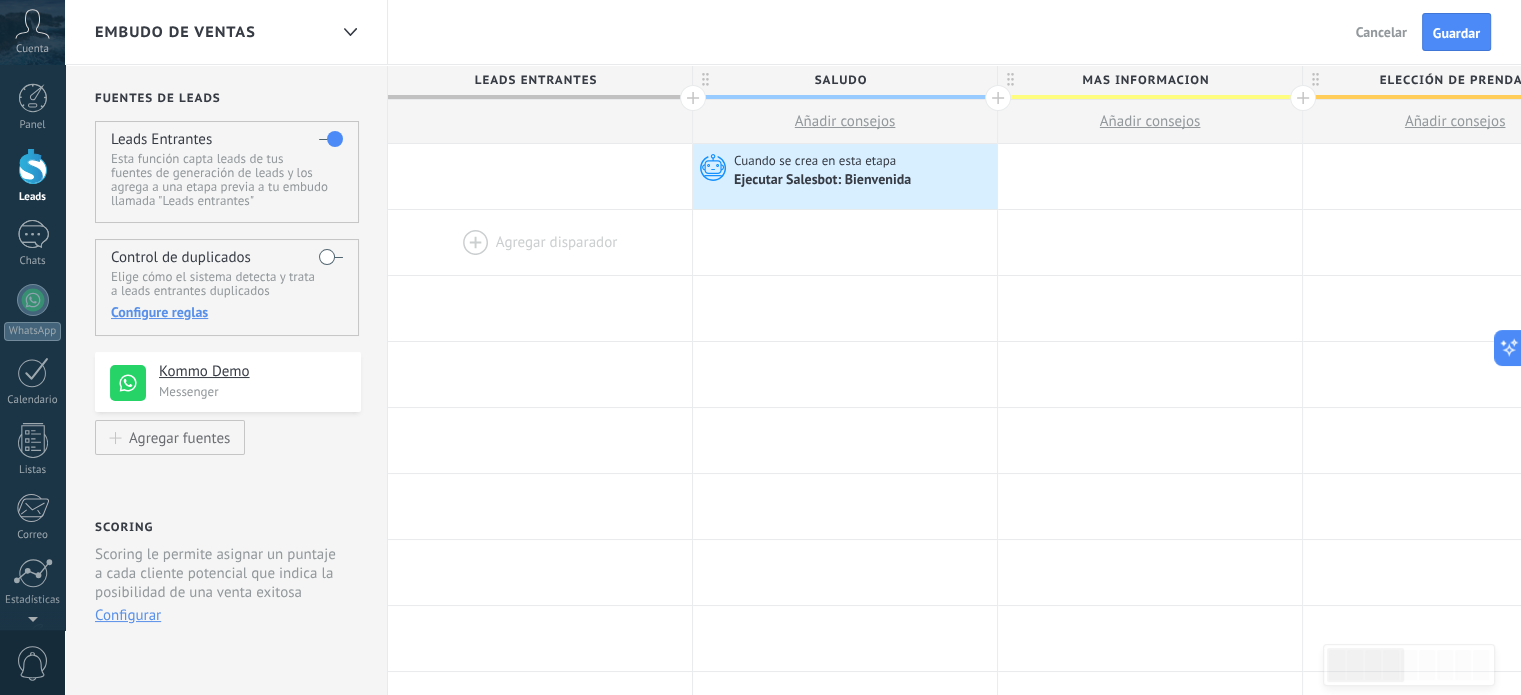 click at bounding box center [540, 242] 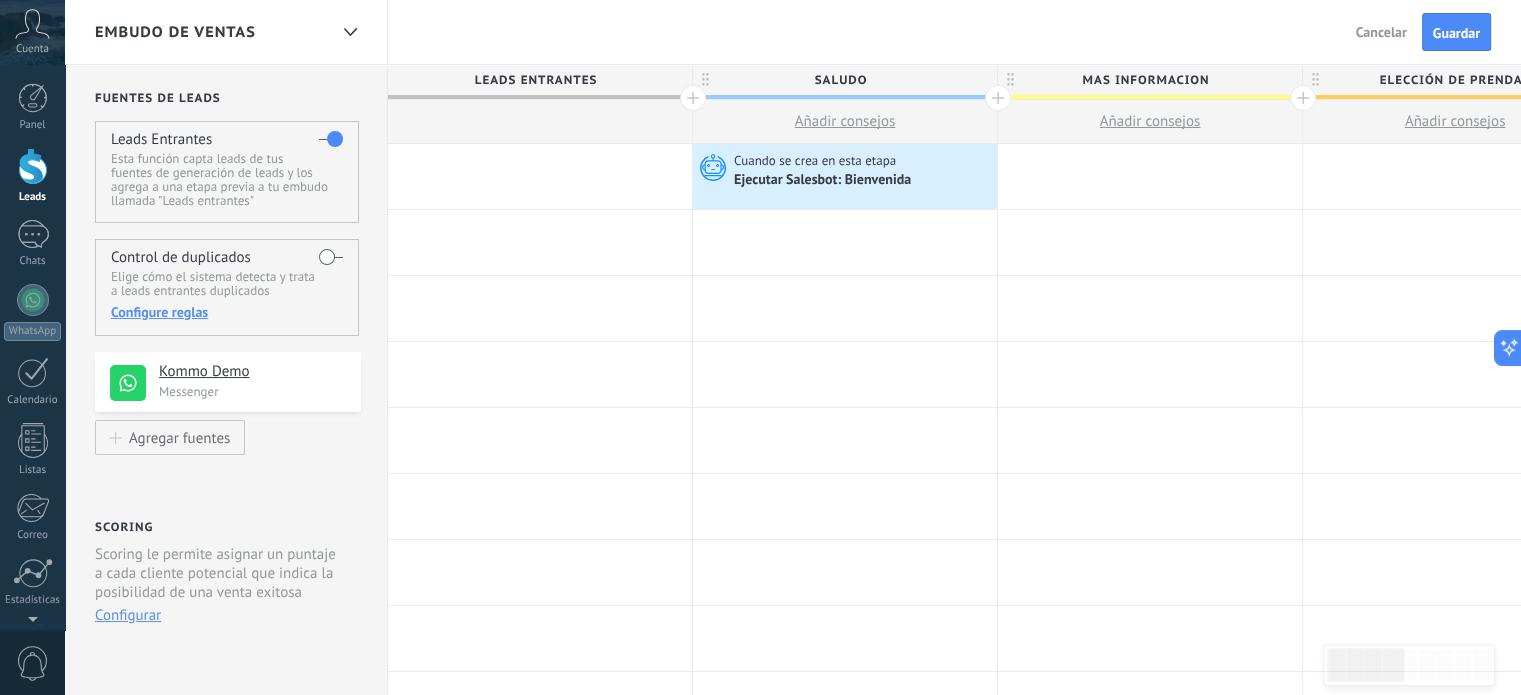 click at bounding box center (540, 176) 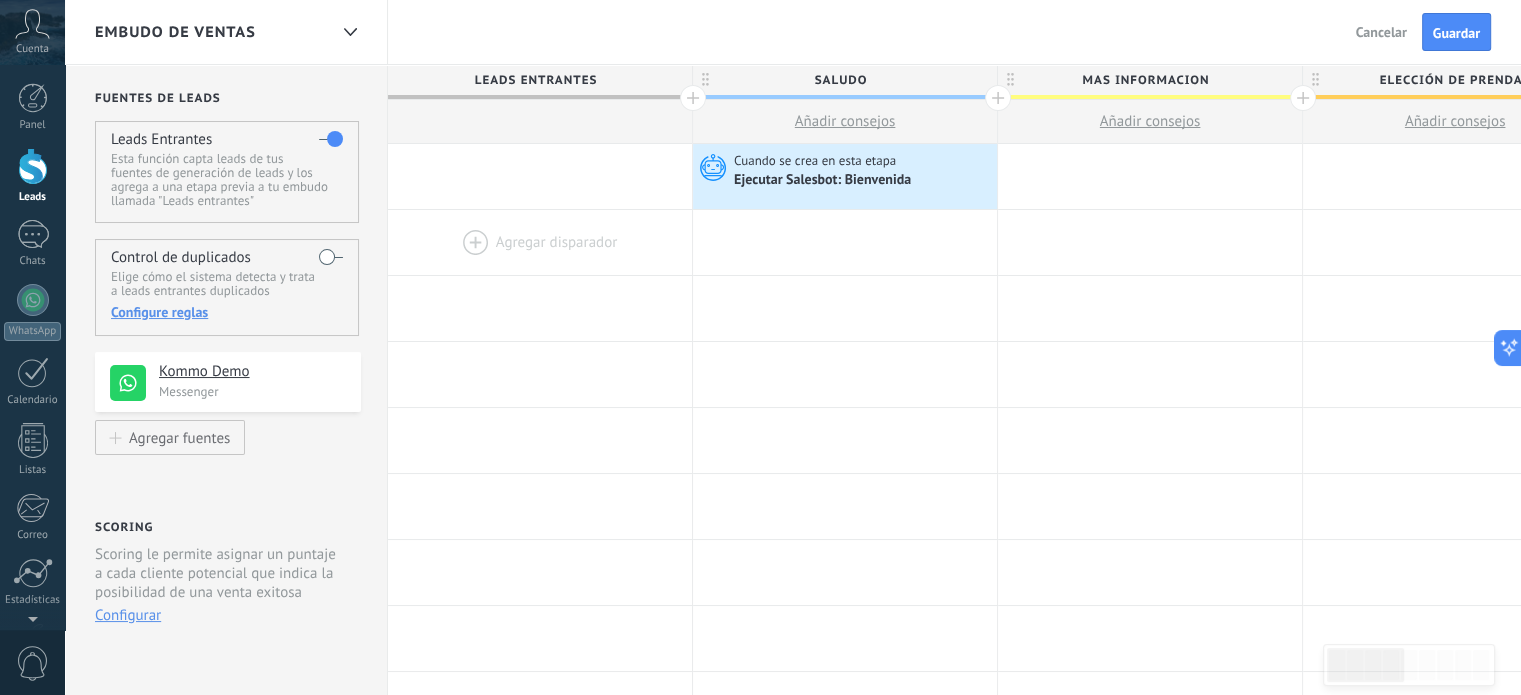 click at bounding box center [540, 242] 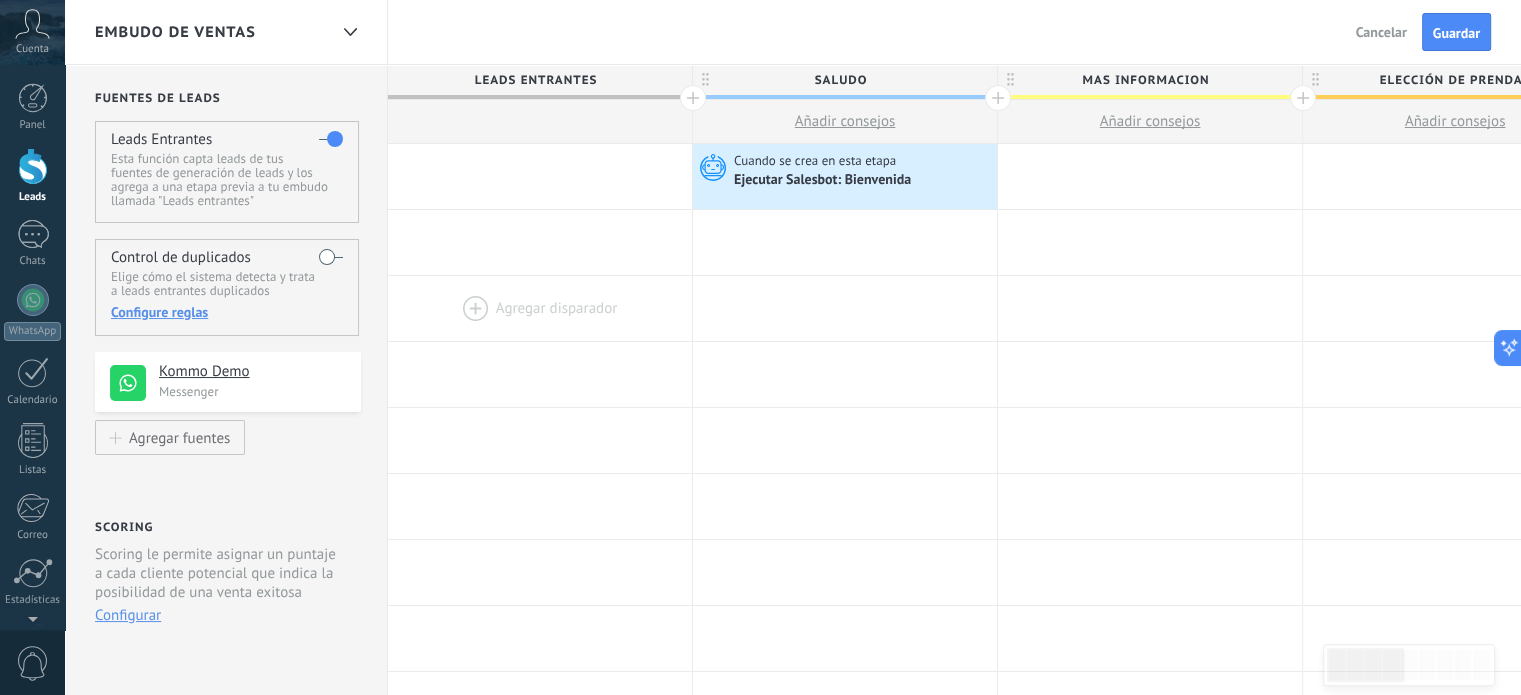 click at bounding box center (540, 308) 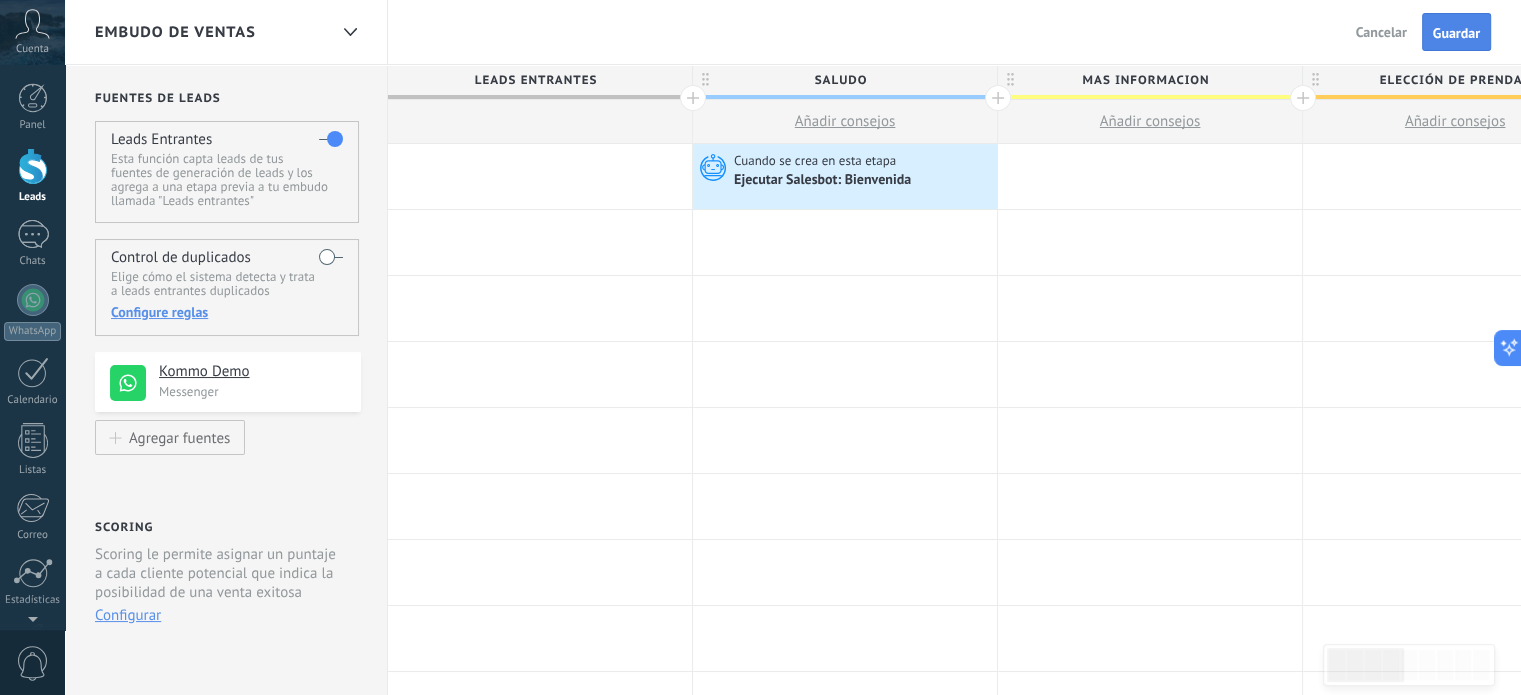 click on "Guardar" at bounding box center [1456, 33] 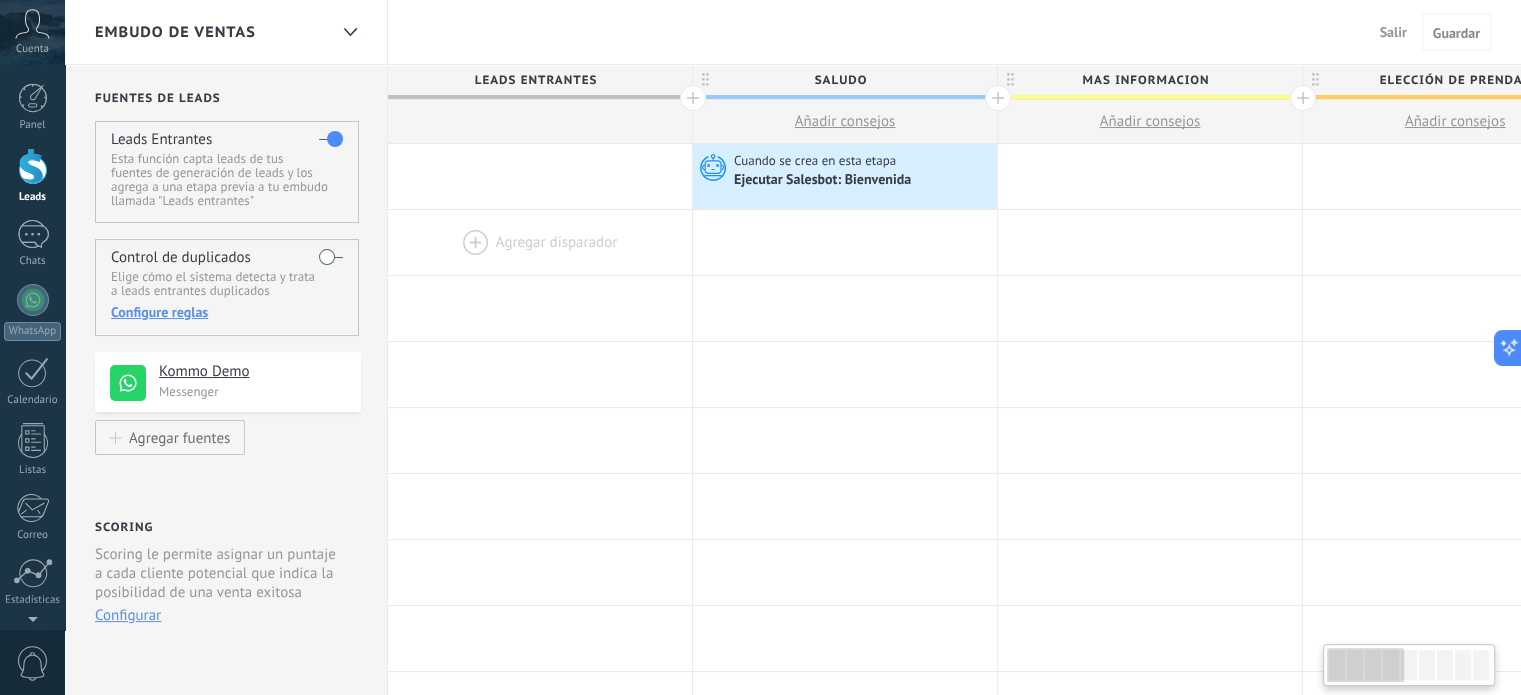 click at bounding box center [540, 242] 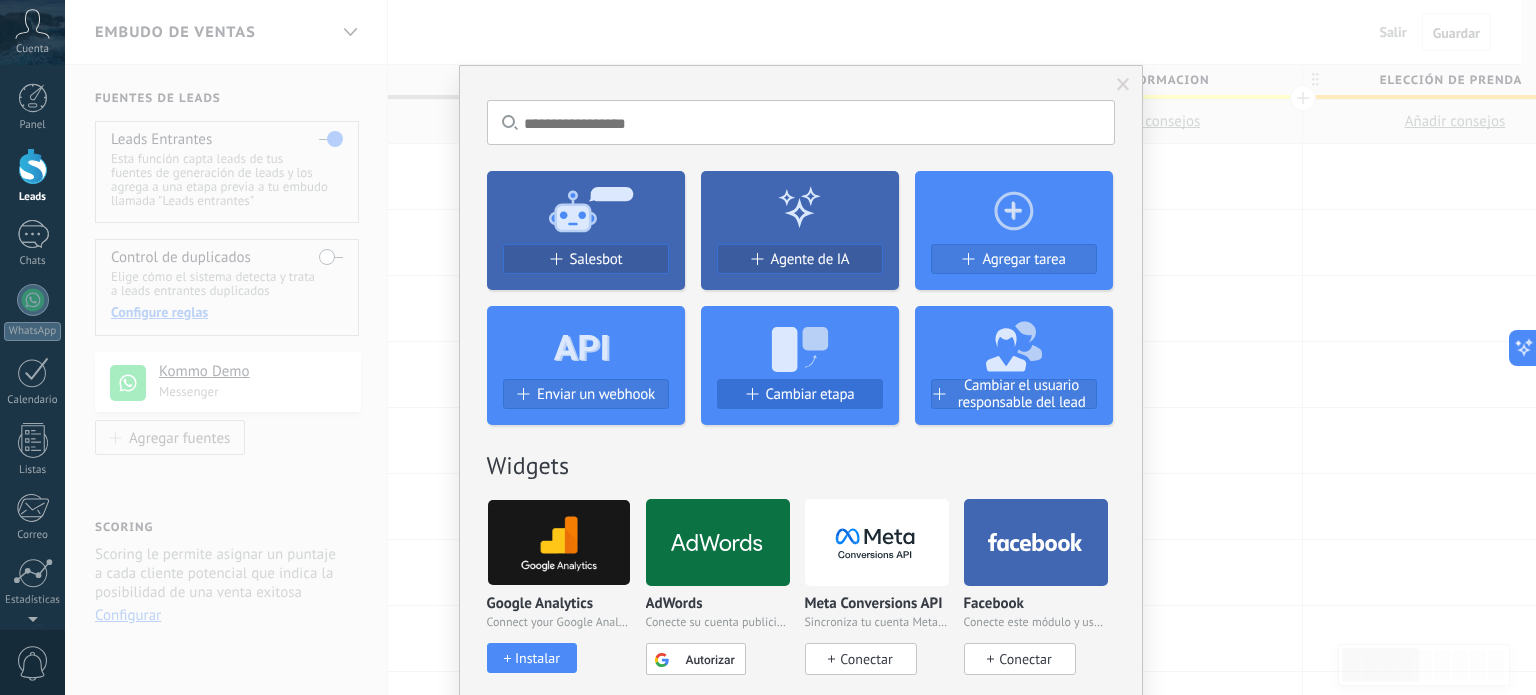 click on "Cambiar etapa" at bounding box center [810, 394] 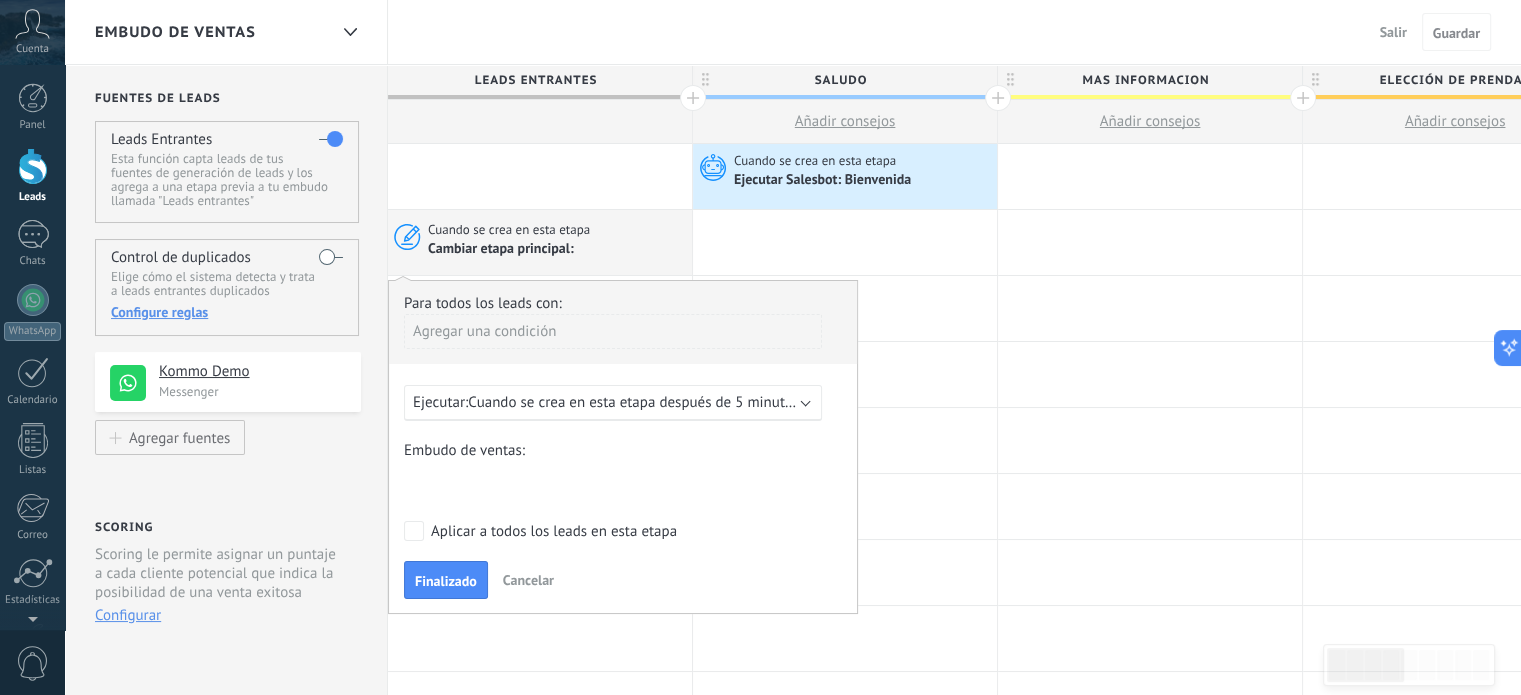 click on "Cuando se crea en esta etapa después de 5 minutos" at bounding box center [633, 402] 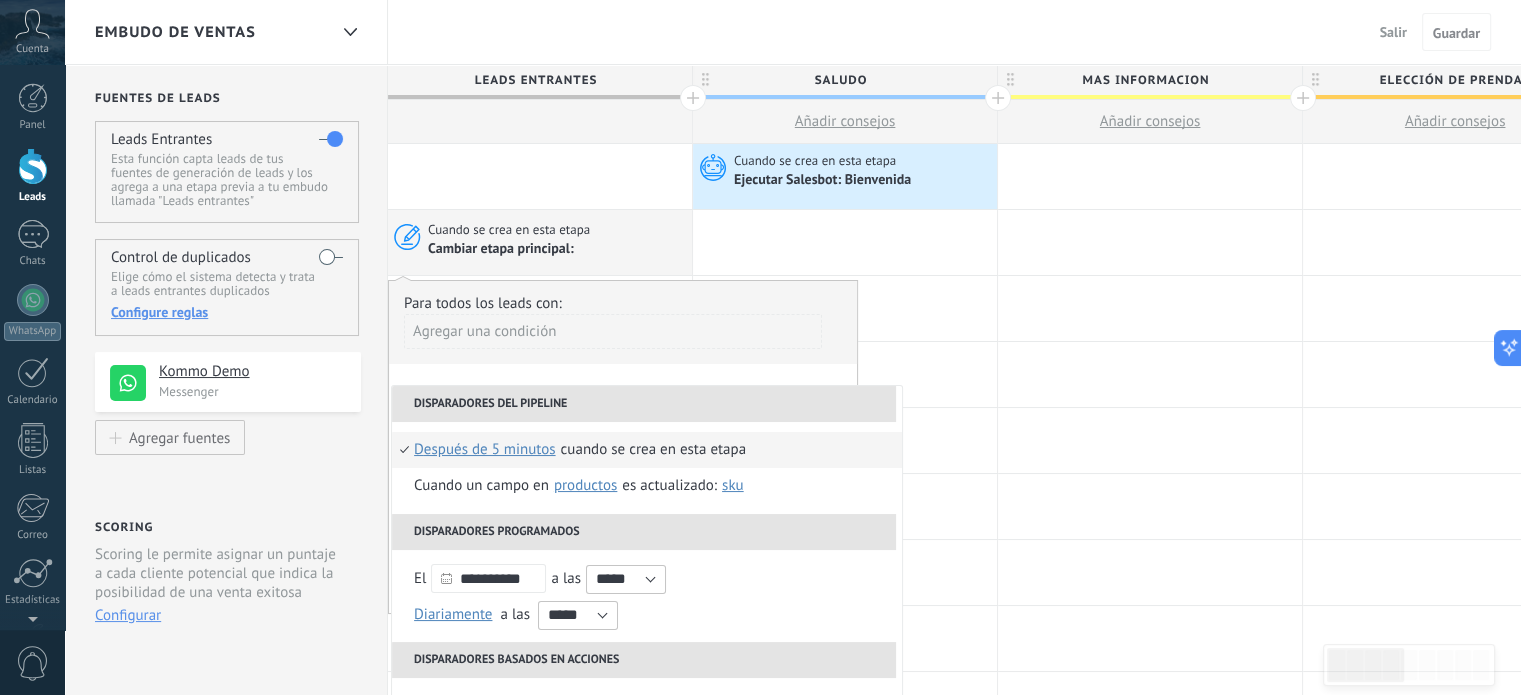 click on "después de 5 minutos" at bounding box center [485, 450] 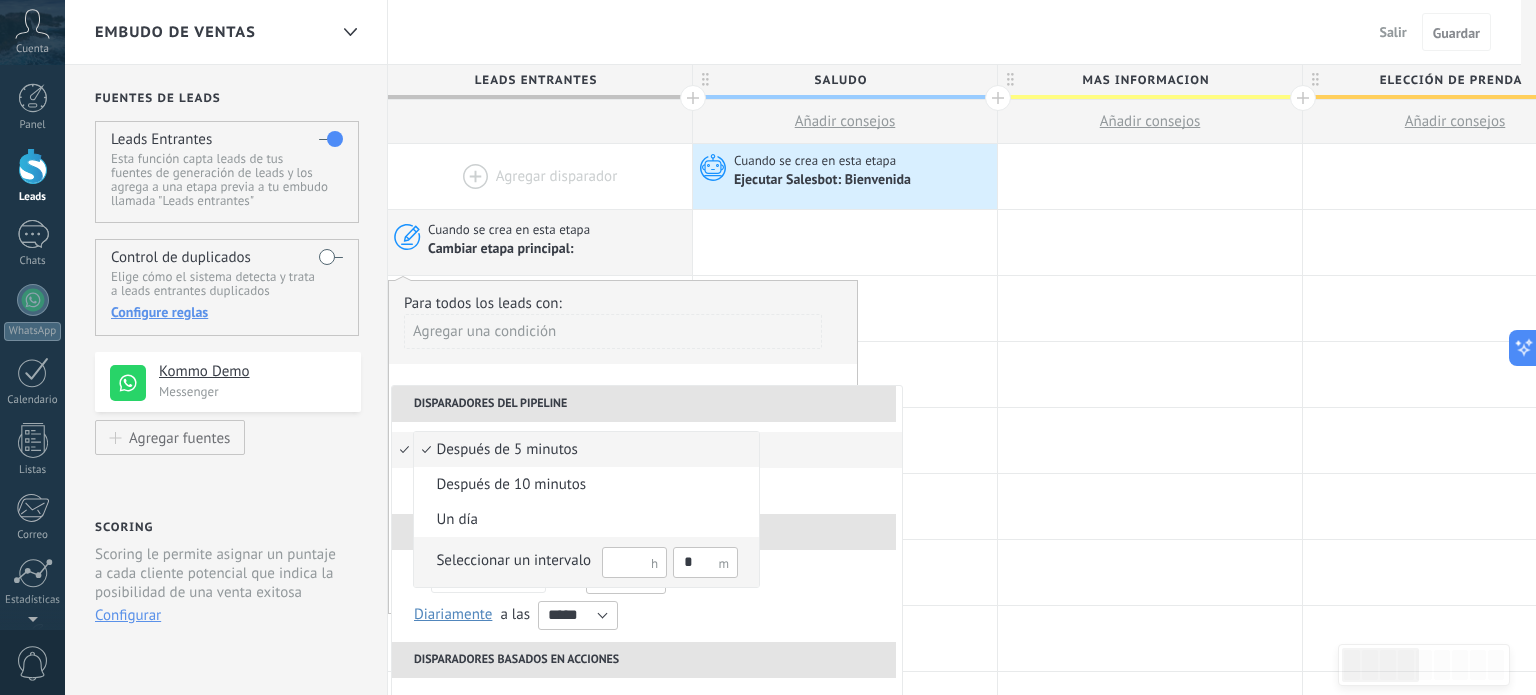 click on "Seleccionar un intervalo" at bounding box center (513, 561) 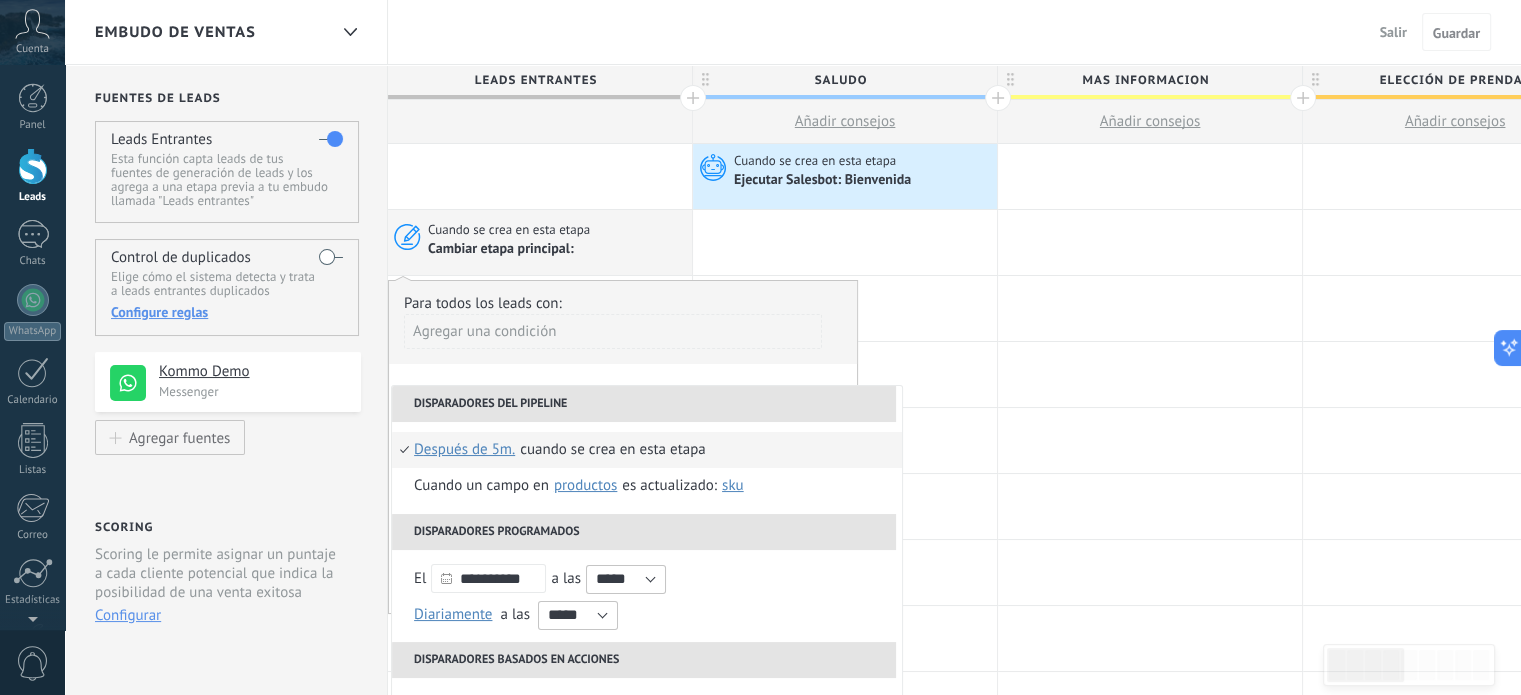 click on "Después de  5m." at bounding box center (464, 450) 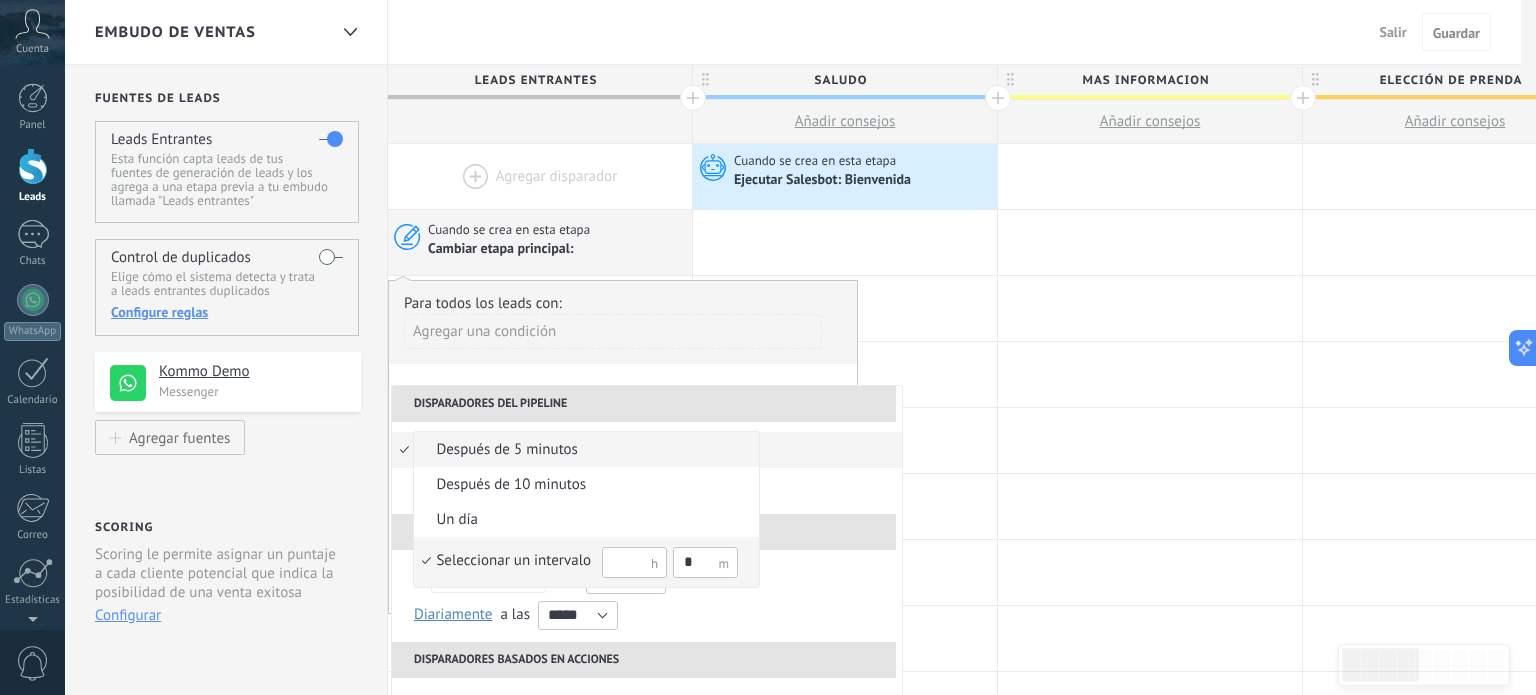 click on "*" at bounding box center [705, 562] 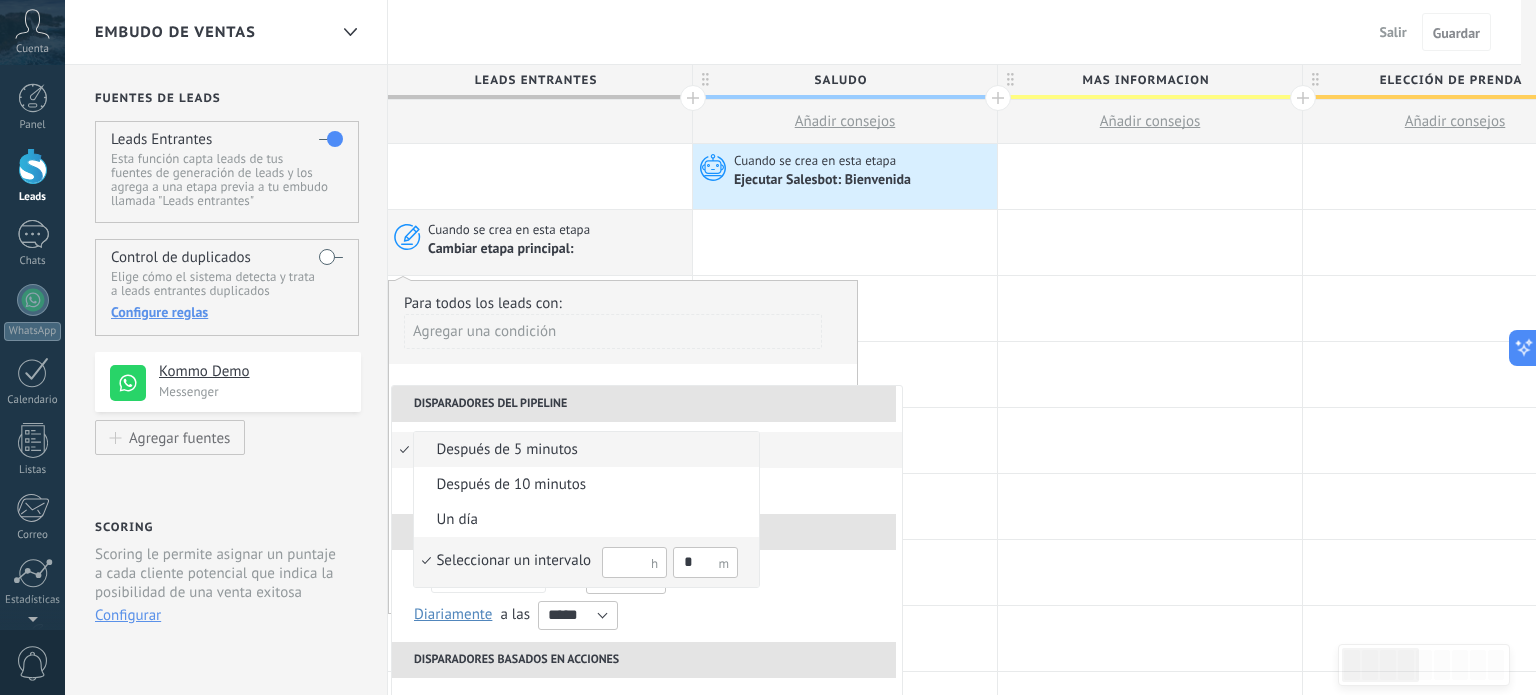 type on "*" 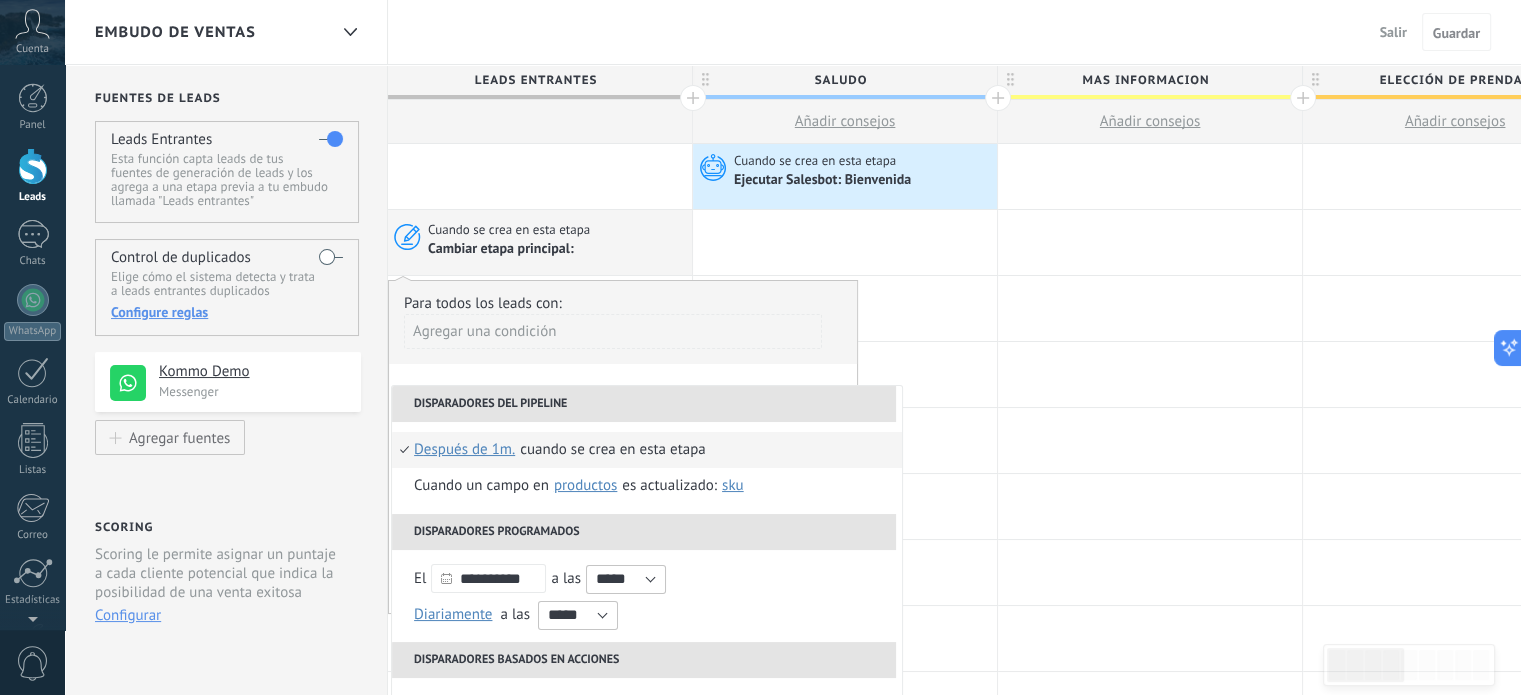 click on "Cuando se crea en esta etapa" at bounding box center [612, 450] 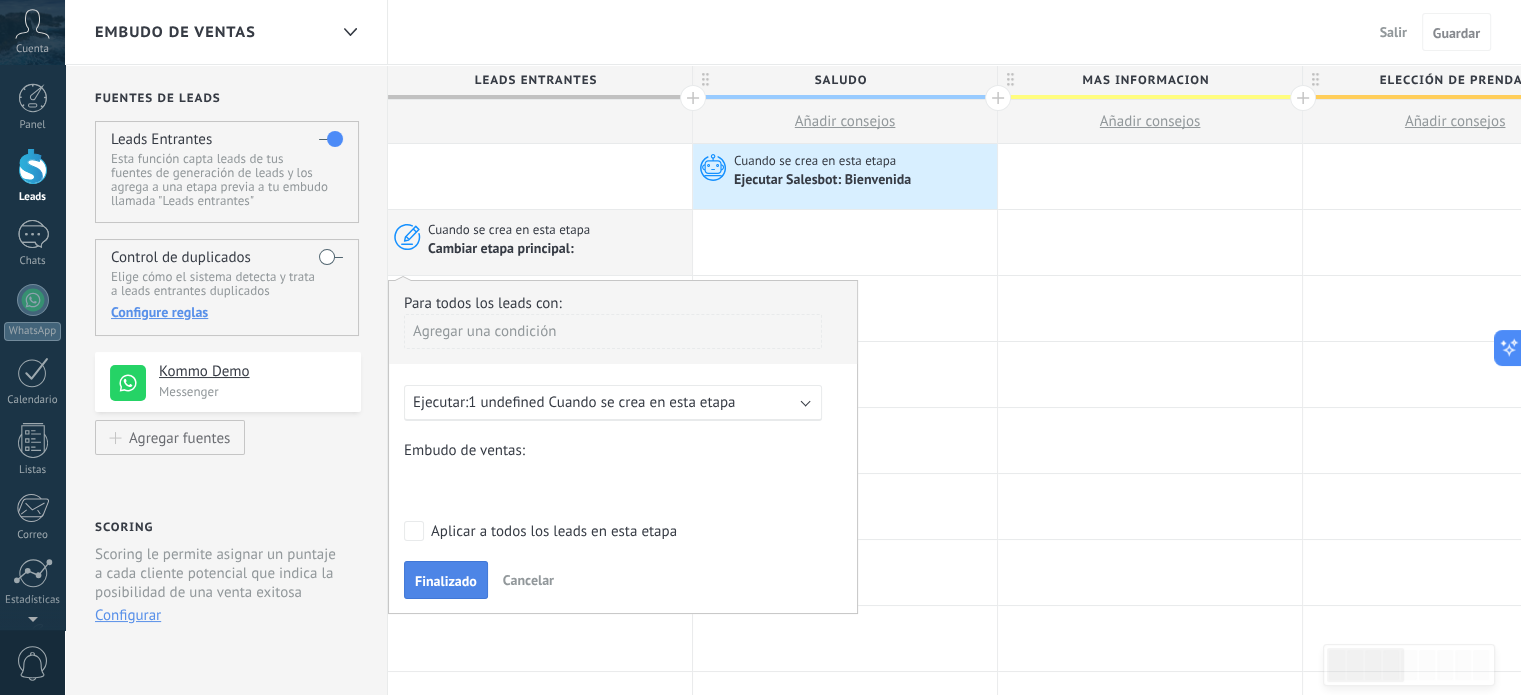 click on "Finalizado" at bounding box center [446, 581] 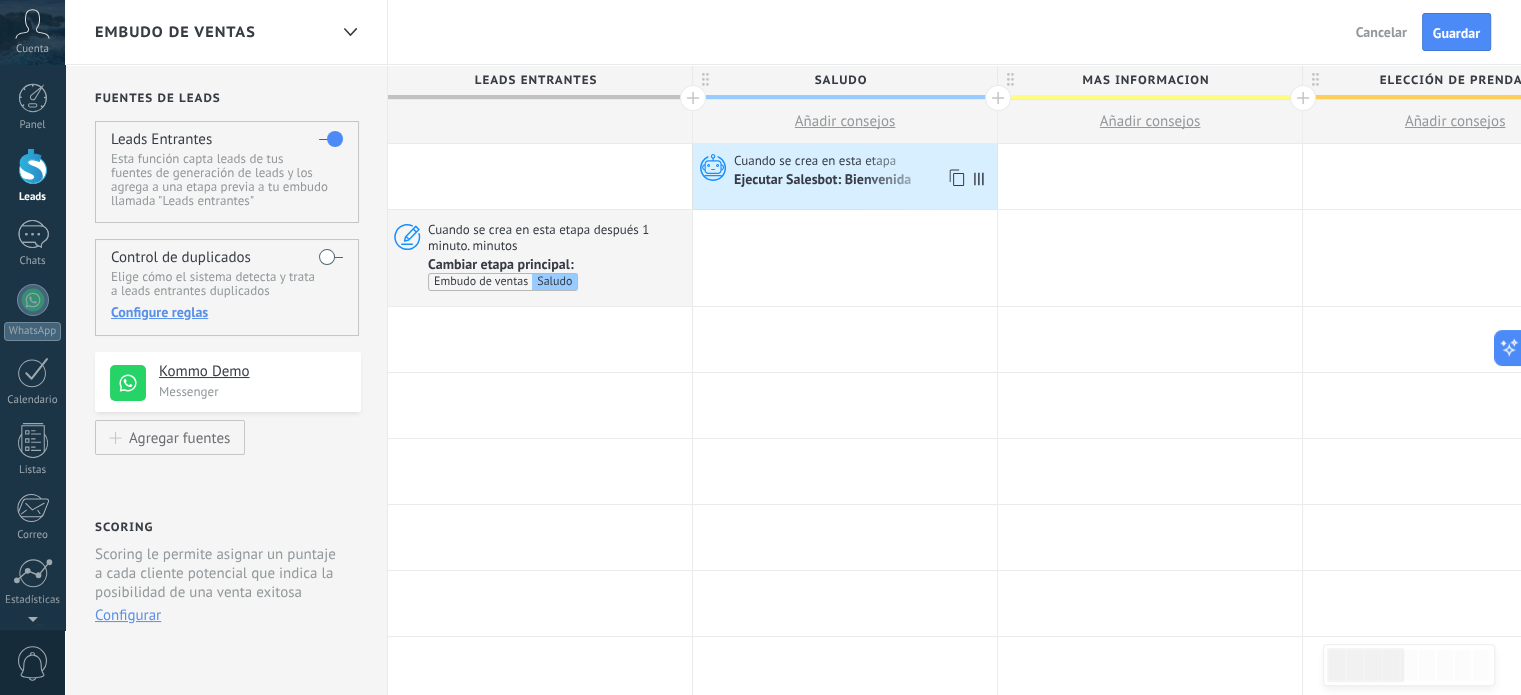 click on "Cuando se crea en esta etapa Ejecutar [PERSON_NAME]: [GEOGRAPHIC_DATA]" at bounding box center [845, 176] 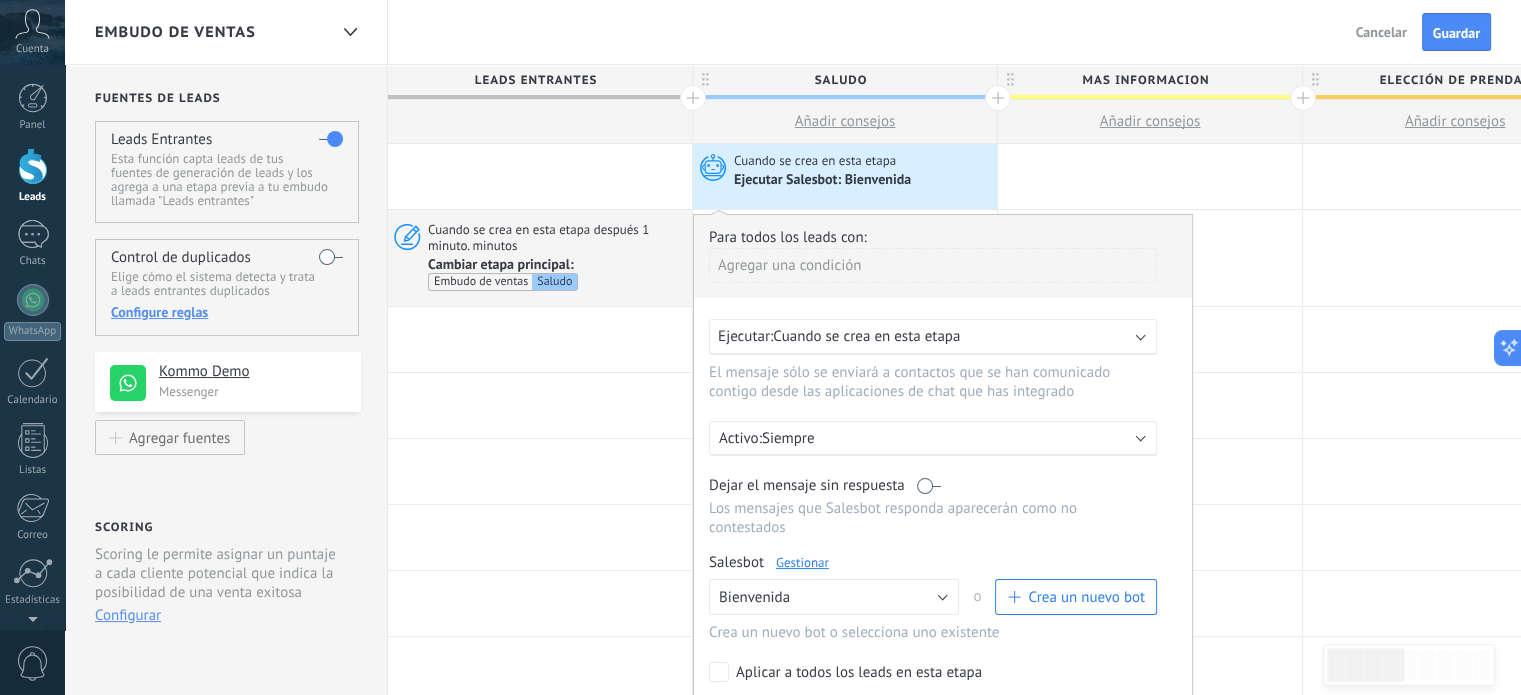 scroll, scrollTop: 100, scrollLeft: 0, axis: vertical 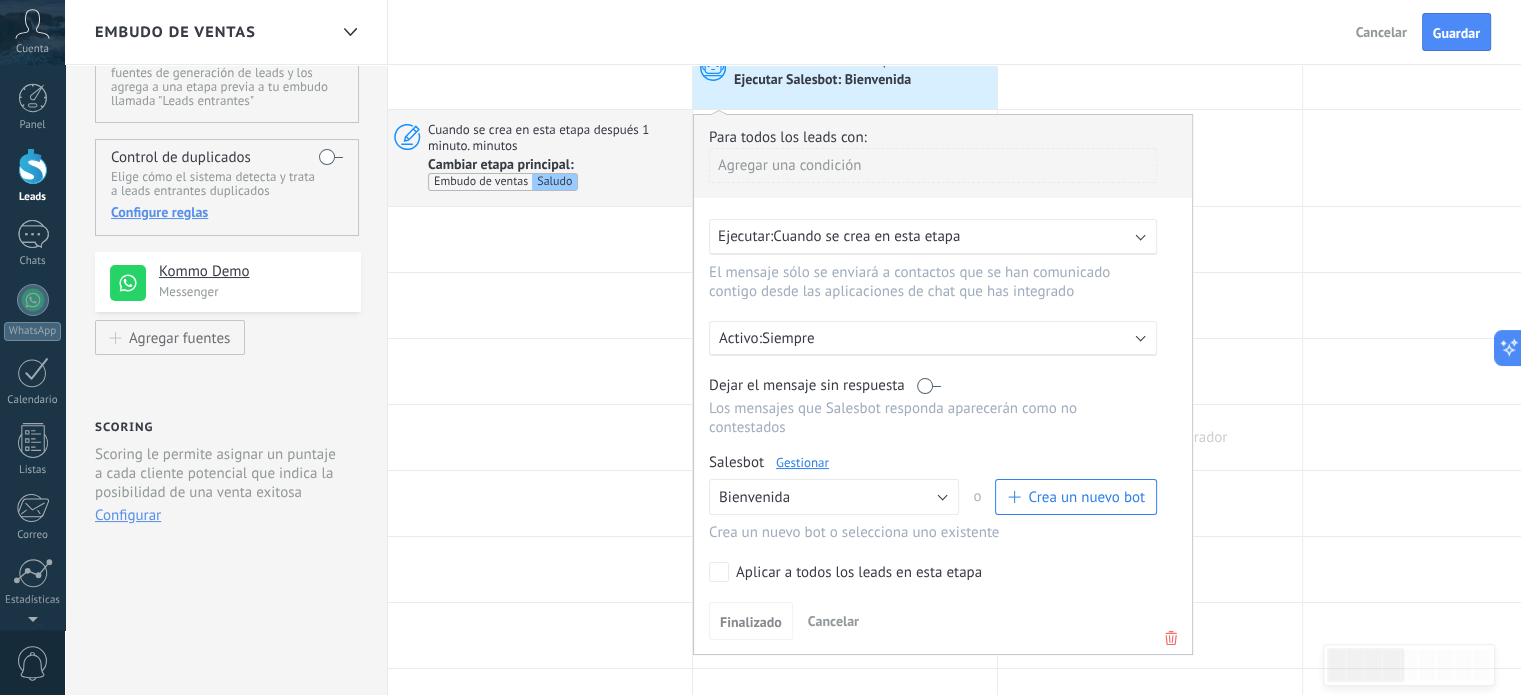 click at bounding box center [1150, 437] 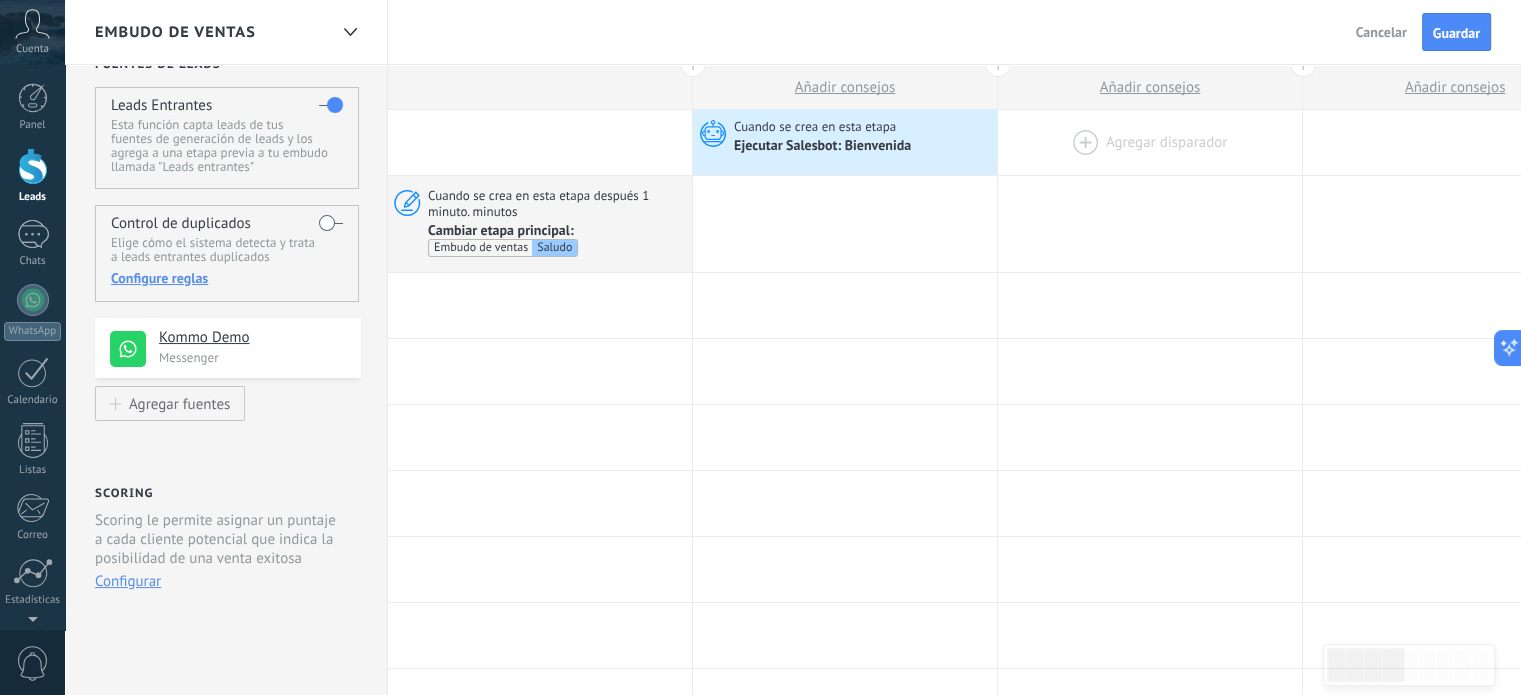 scroll, scrollTop: 0, scrollLeft: 0, axis: both 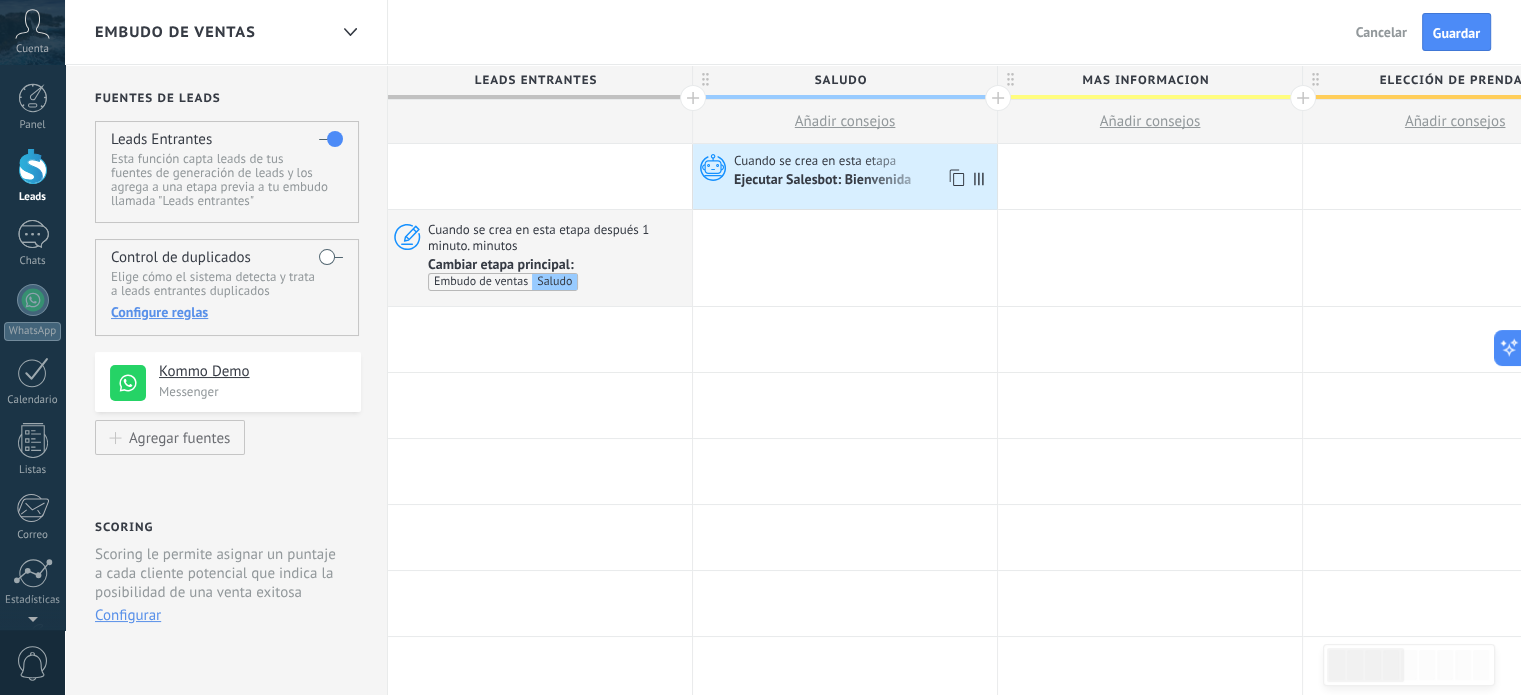 click on "Cuando se crea en esta etapa Ejecutar [PERSON_NAME]: [GEOGRAPHIC_DATA]" at bounding box center [845, 176] 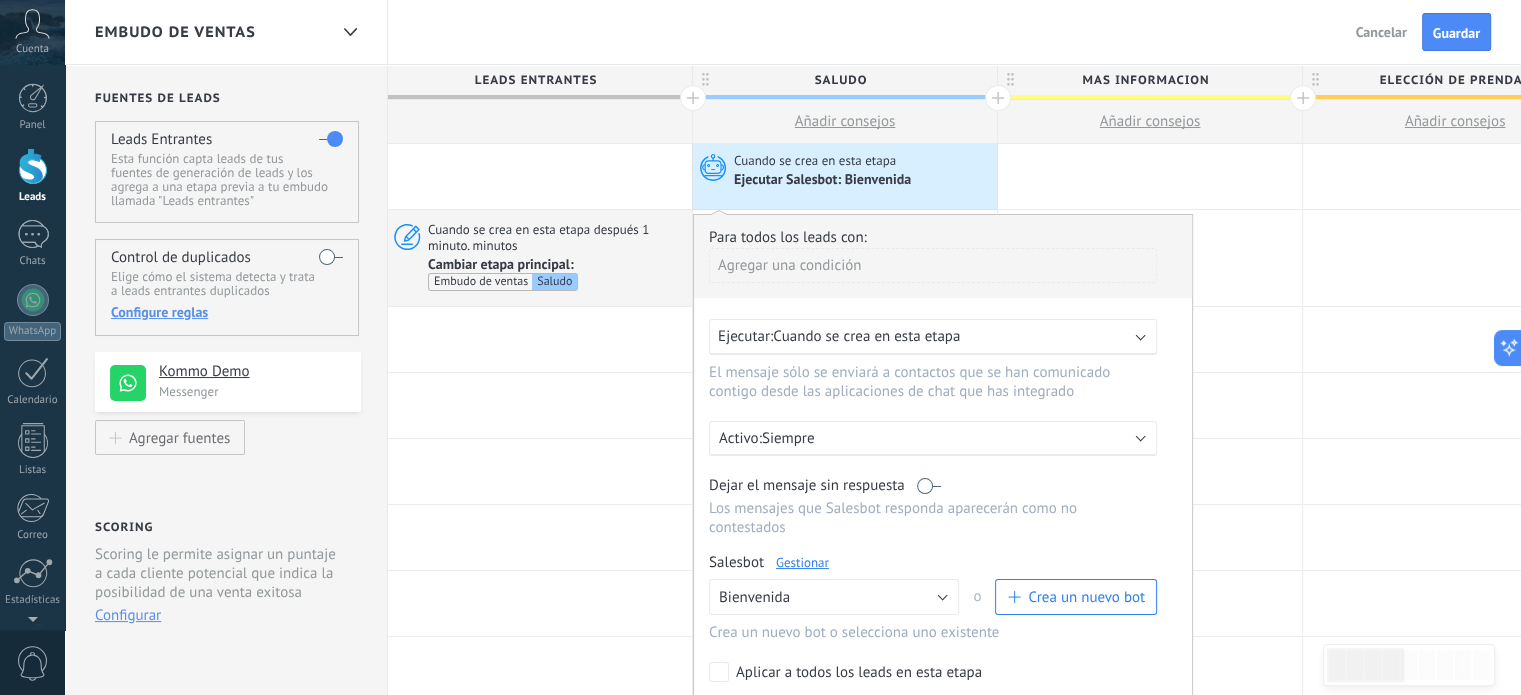 click on "Salesbot Gestionar" at bounding box center (933, 562) 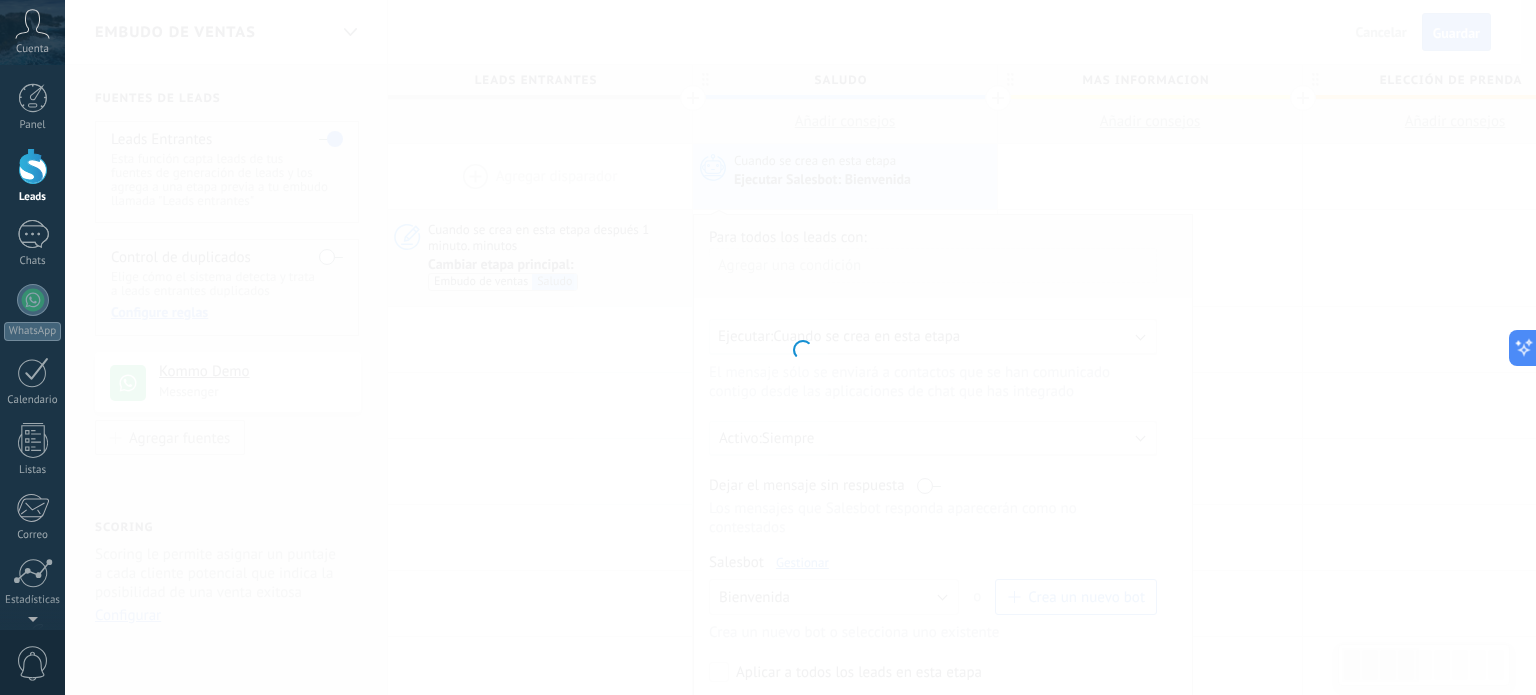 type on "**********" 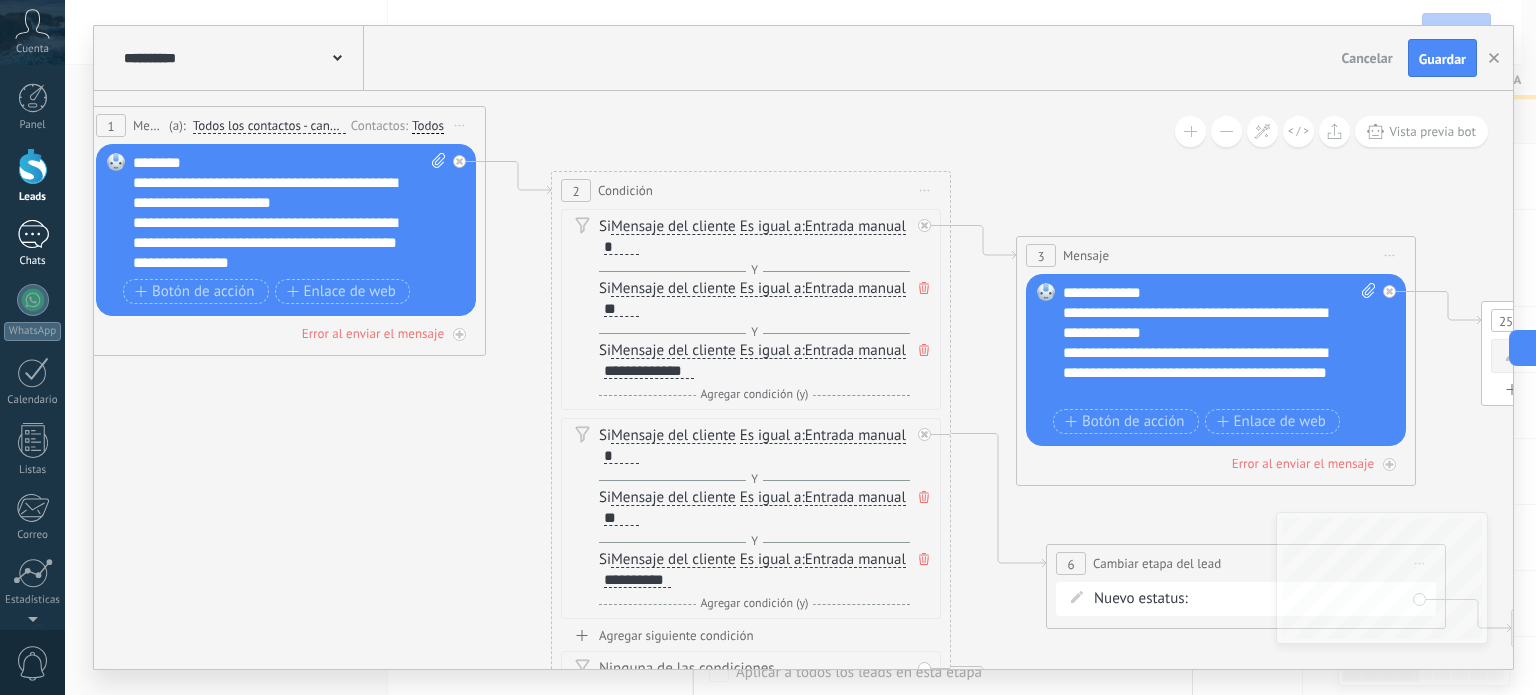 drag, startPoint x: 592, startPoint y: 429, endPoint x: 0, endPoint y: 239, distance: 621.74274 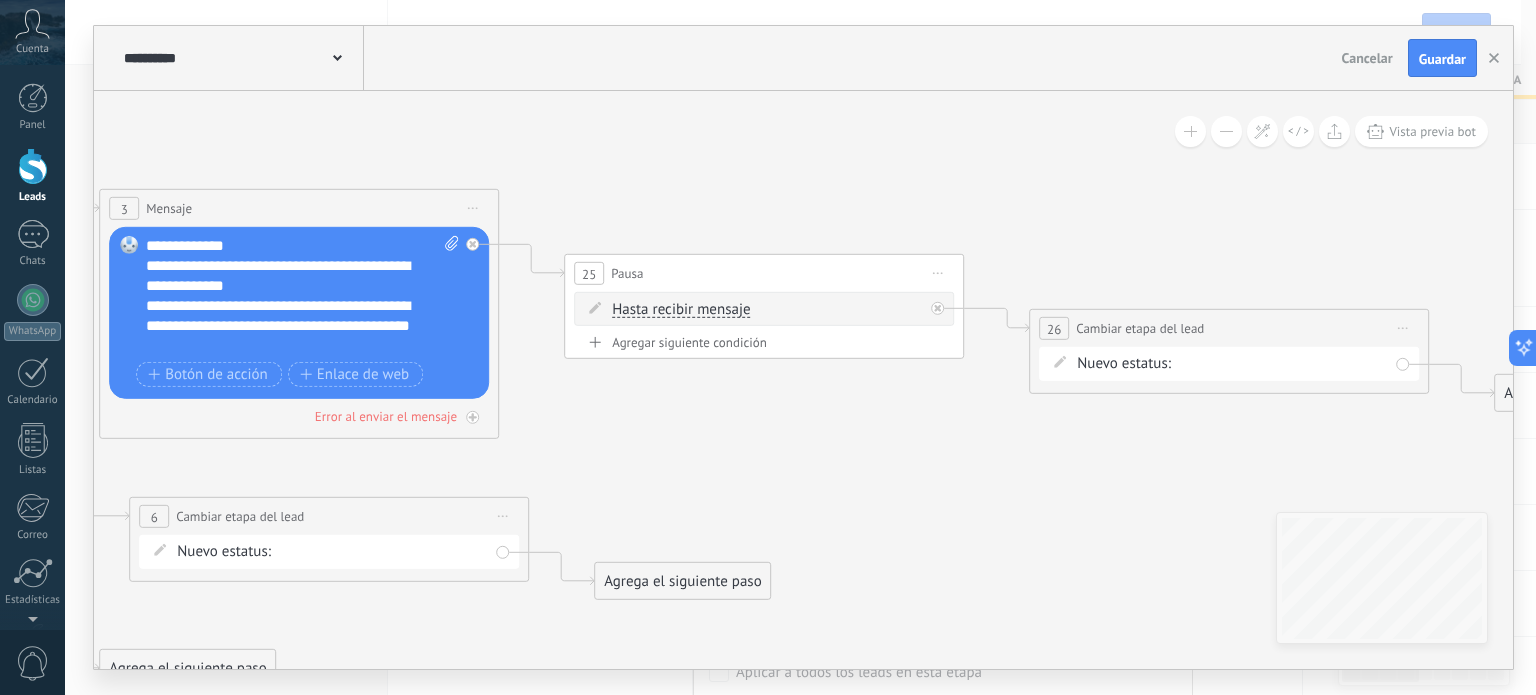 drag, startPoint x: 1360, startPoint y: 197, endPoint x: 437, endPoint y: 156, distance: 923.91016 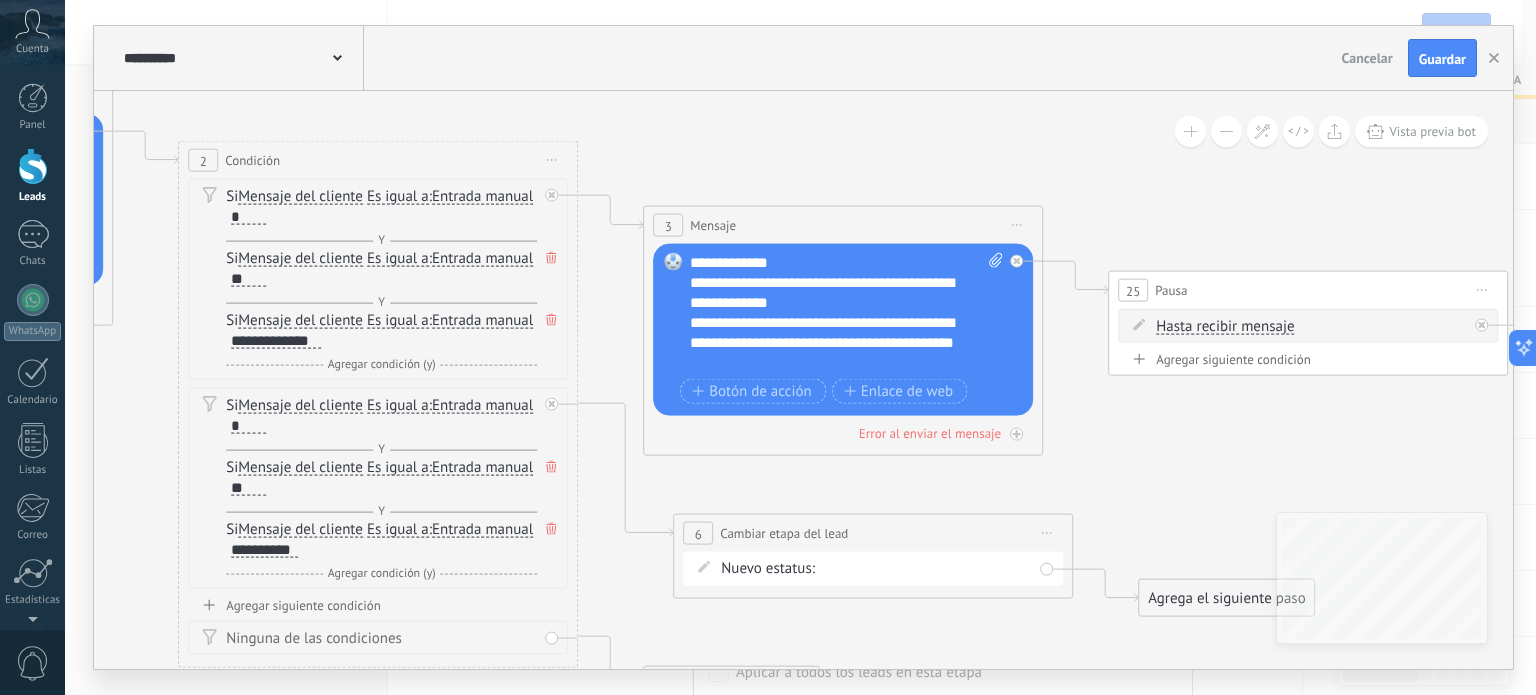 drag, startPoint x: 979, startPoint y: 191, endPoint x: 1528, endPoint y: 202, distance: 549.11017 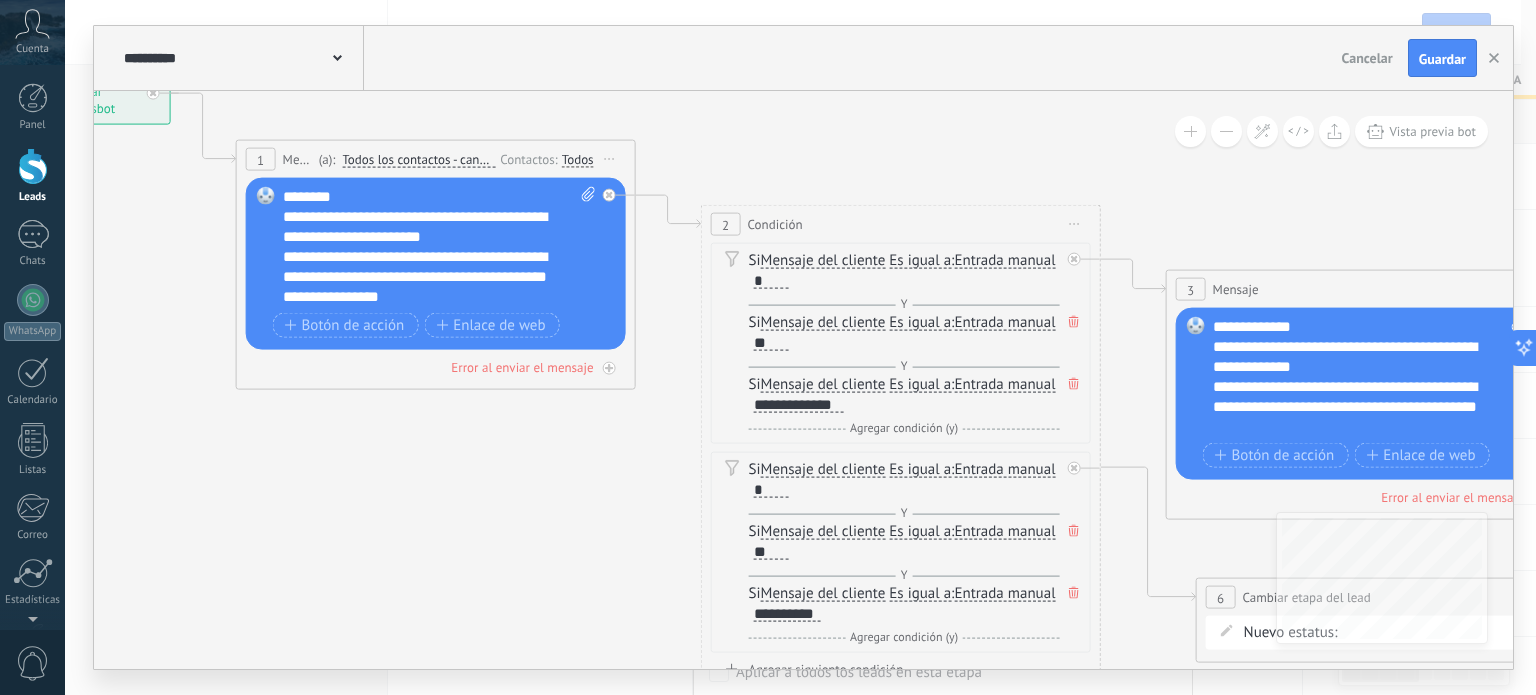 drag, startPoint x: 644, startPoint y: 151, endPoint x: 1164, endPoint y: 215, distance: 523.92365 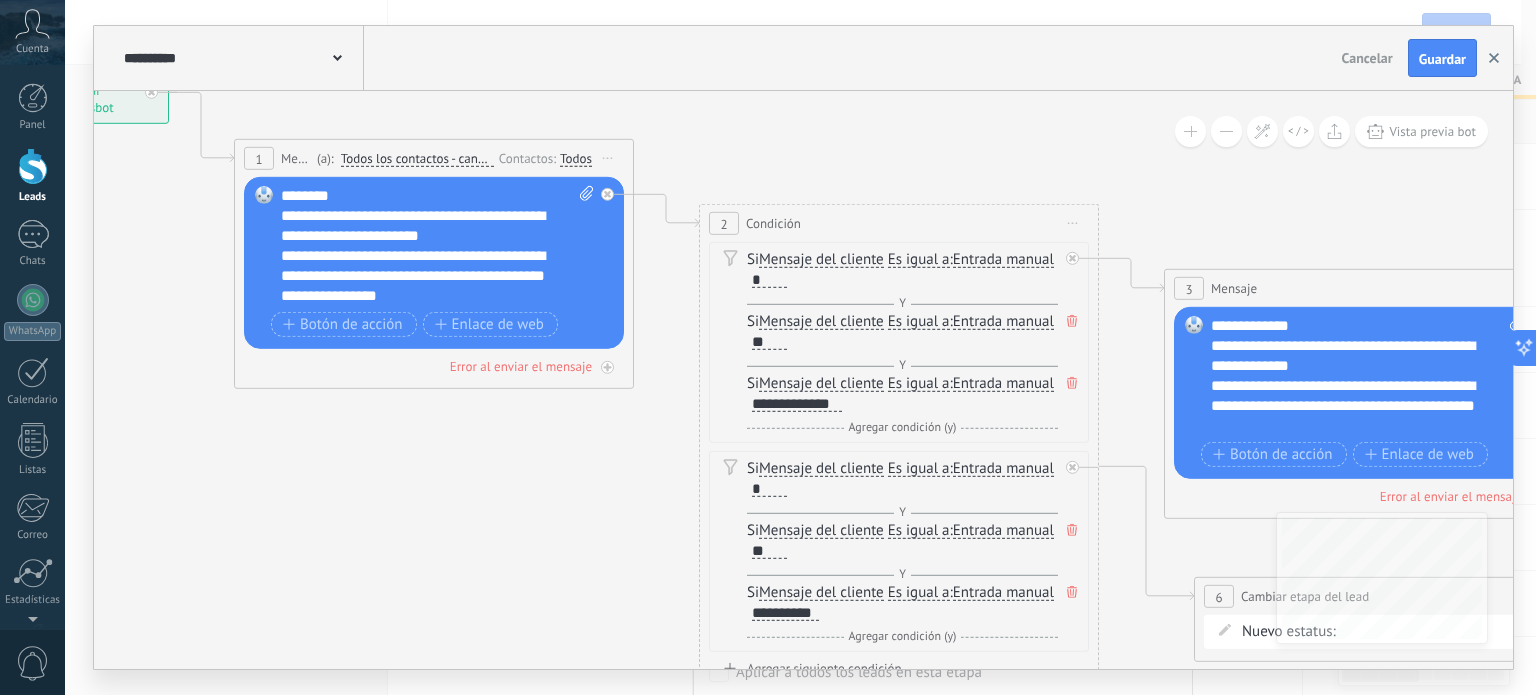 click 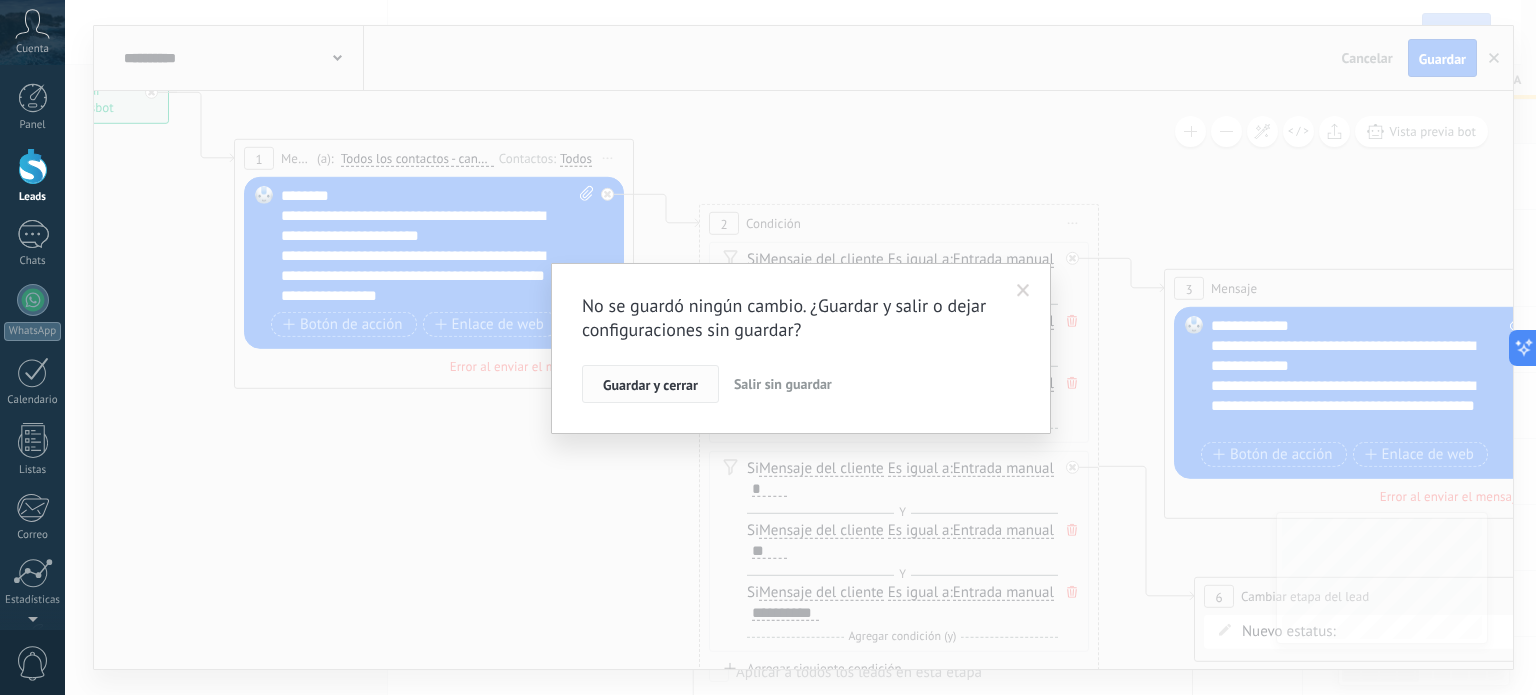 click on "Guardar y cerrar" at bounding box center [650, 385] 